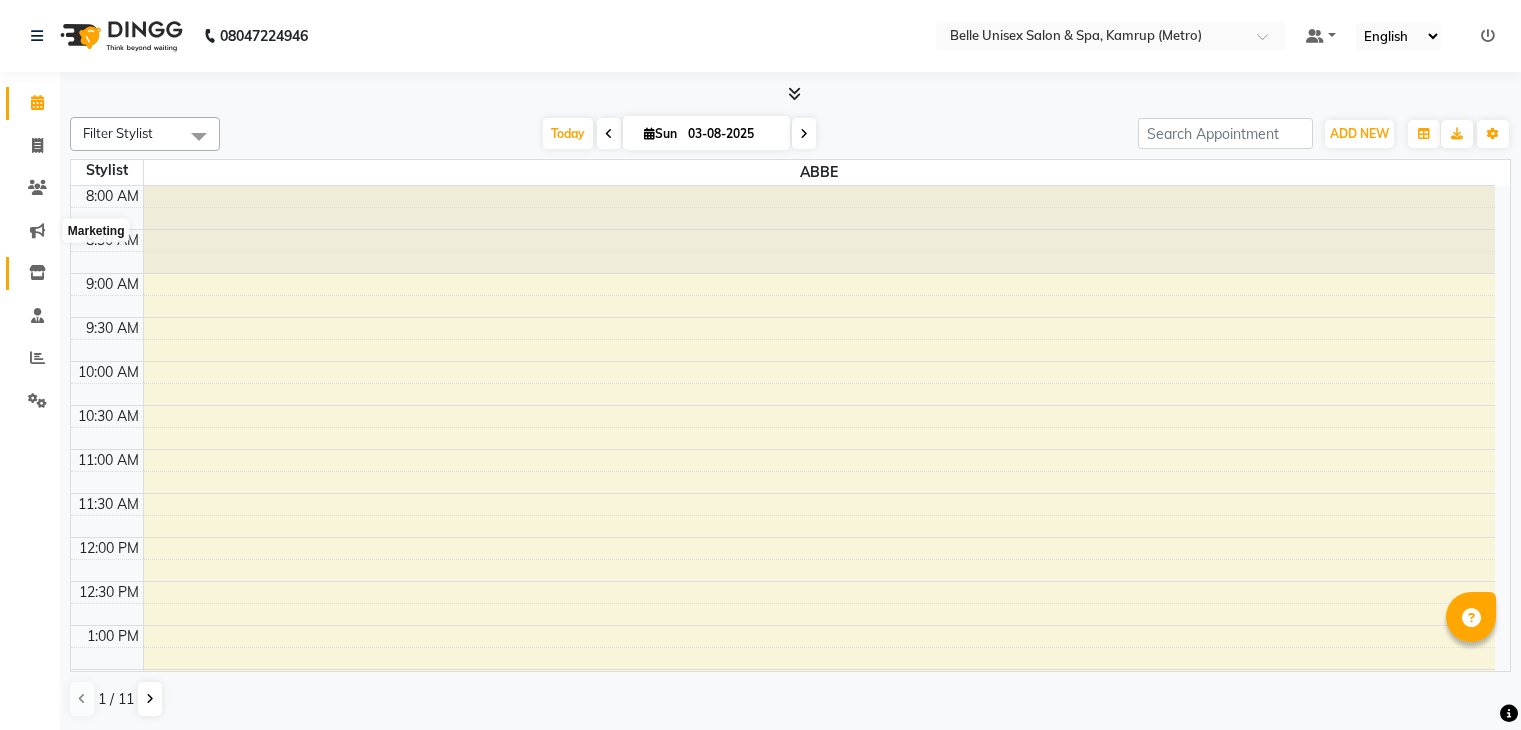 scroll, scrollTop: 0, scrollLeft: 0, axis: both 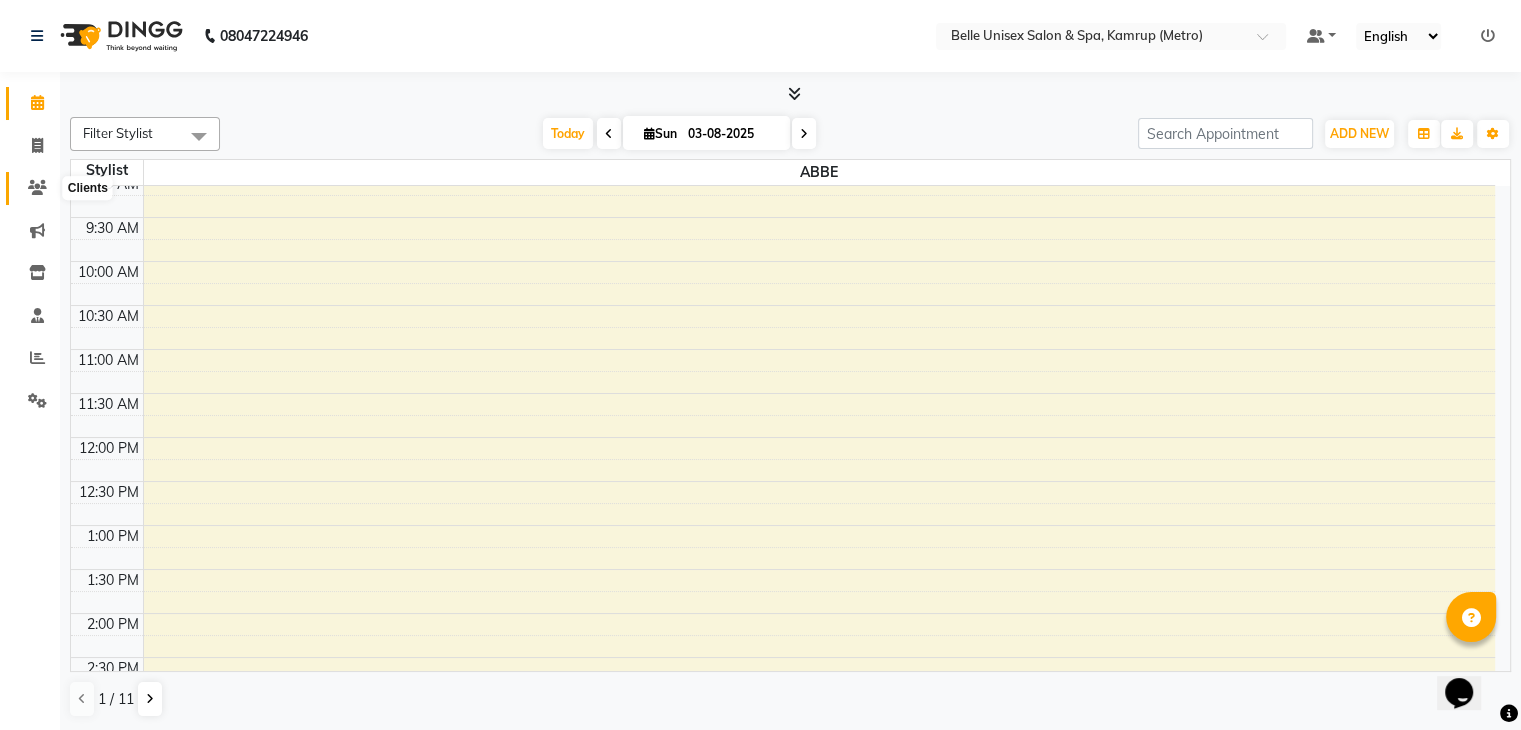 click 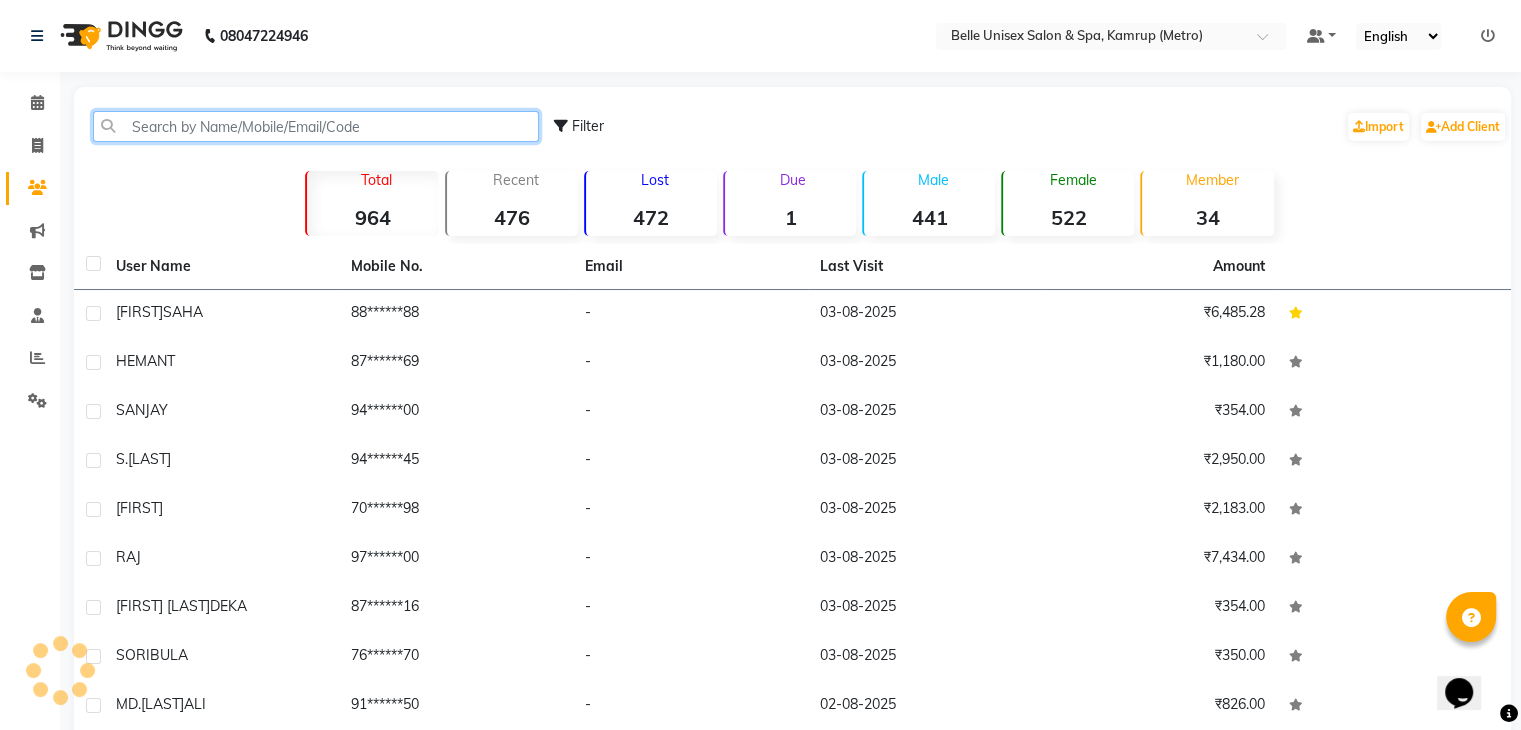 click 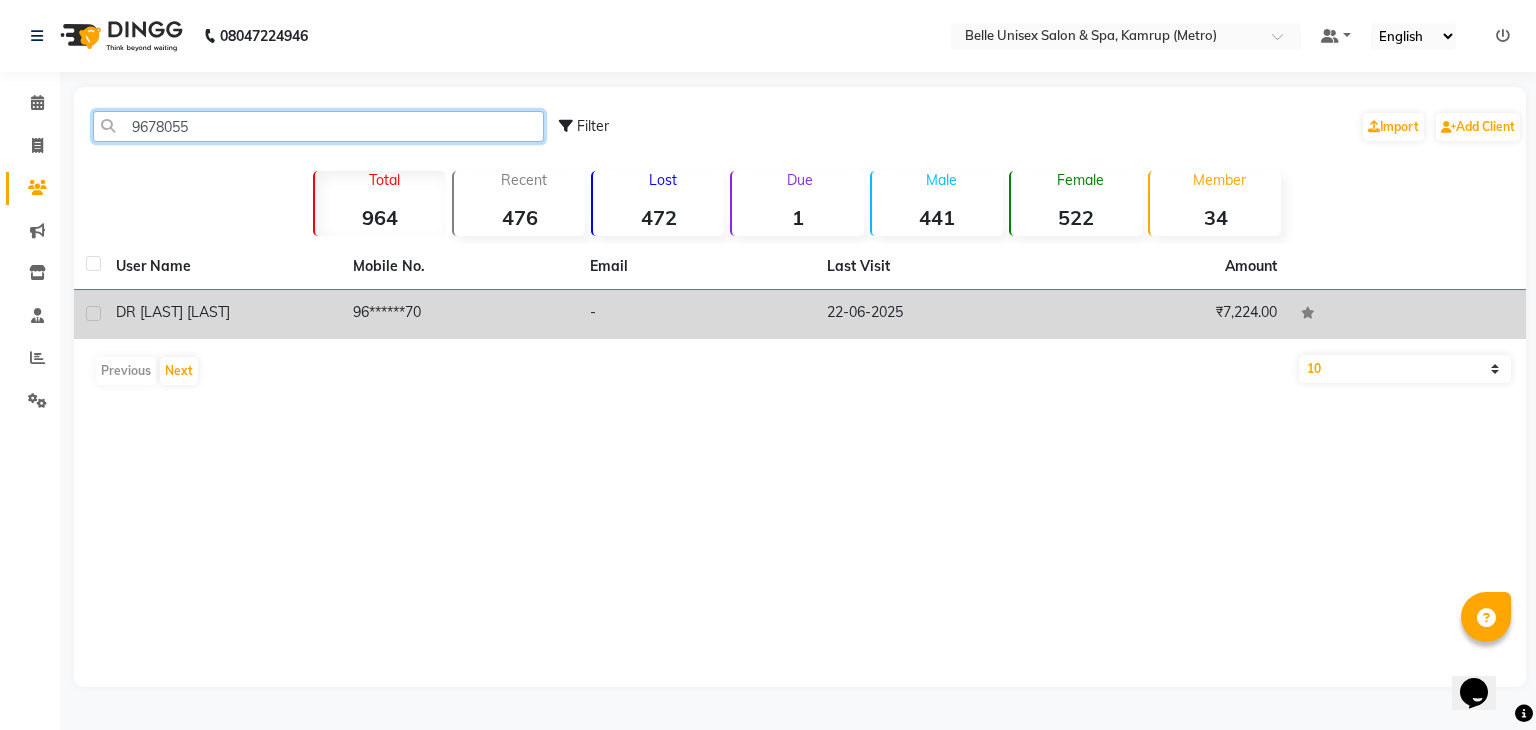 type on "9678055" 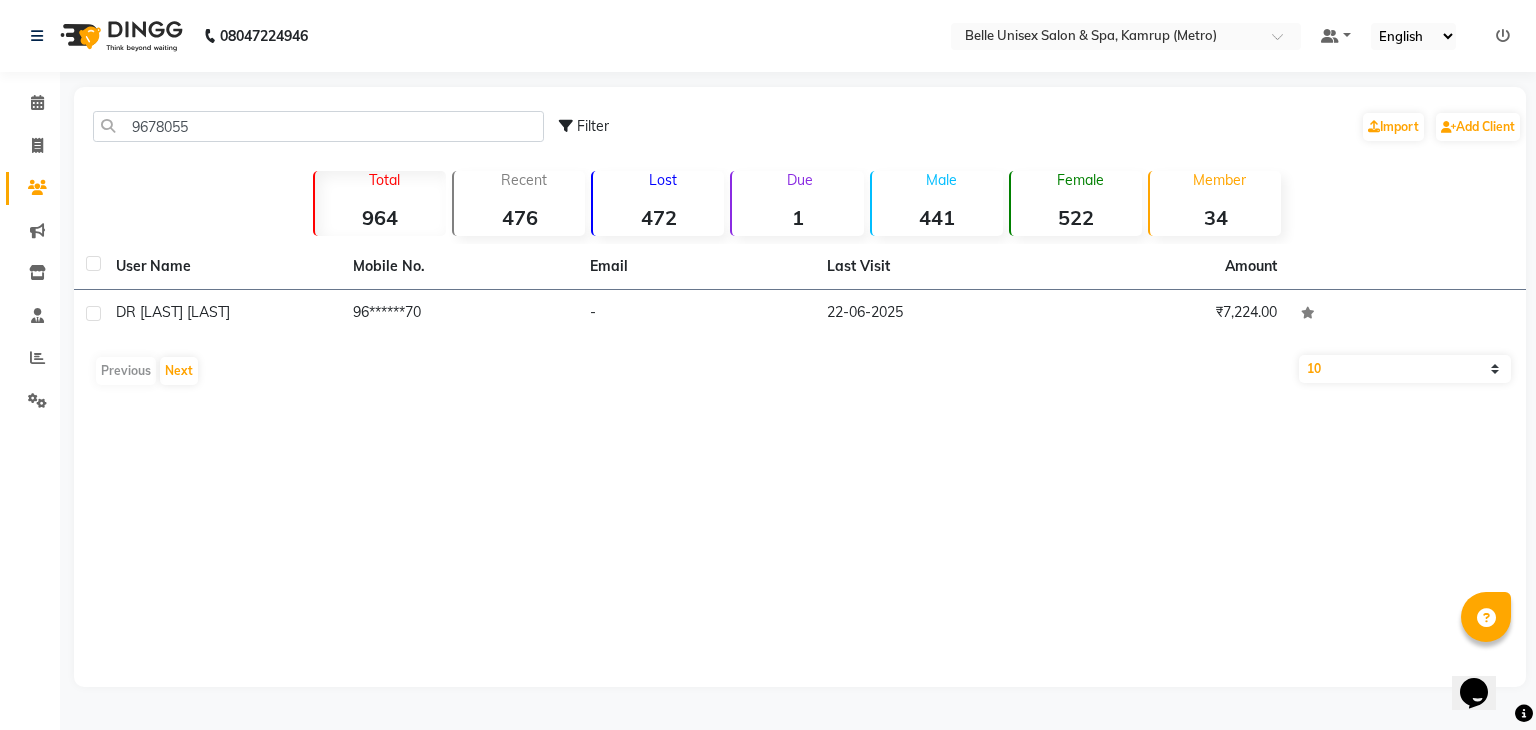 click 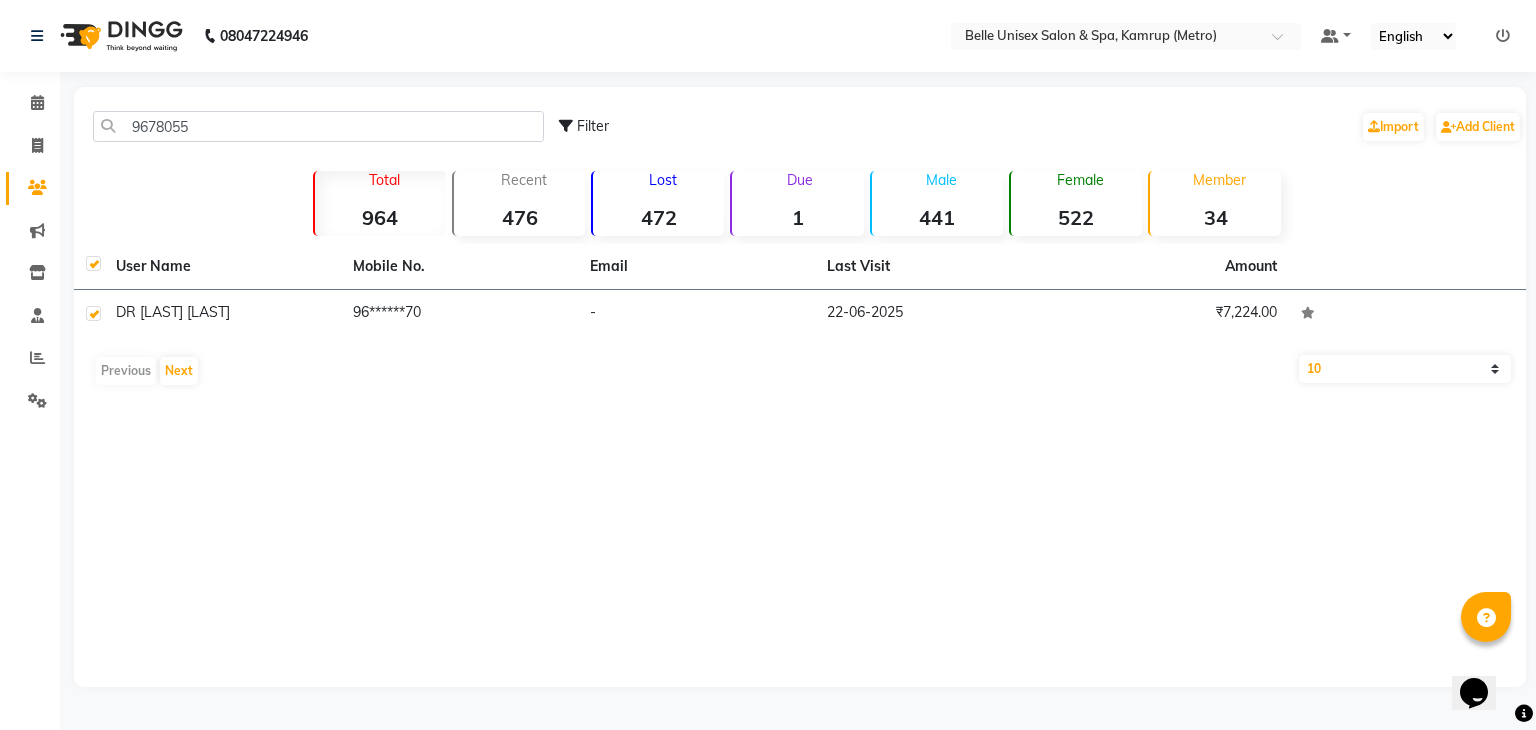 checkbox on "true" 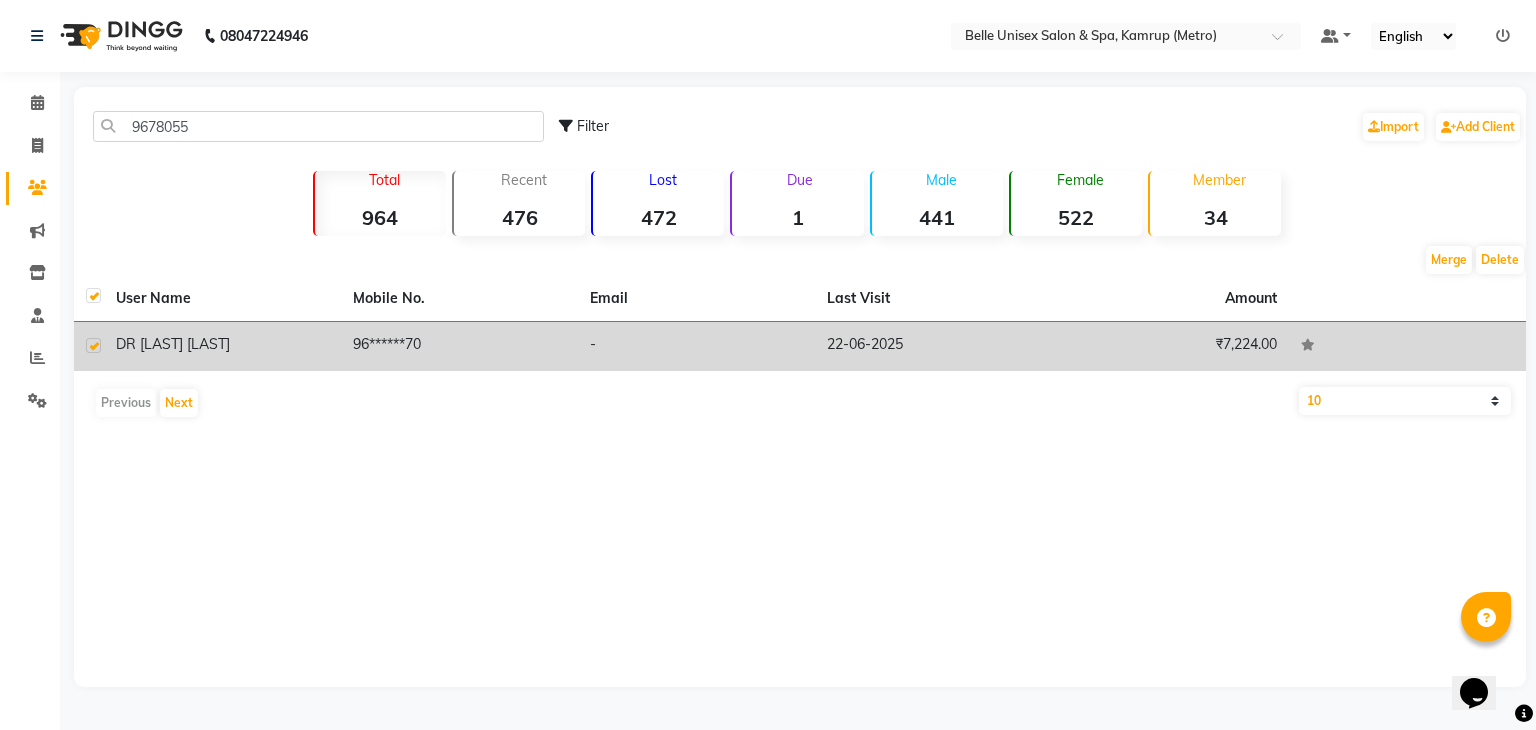 click on "96******70" 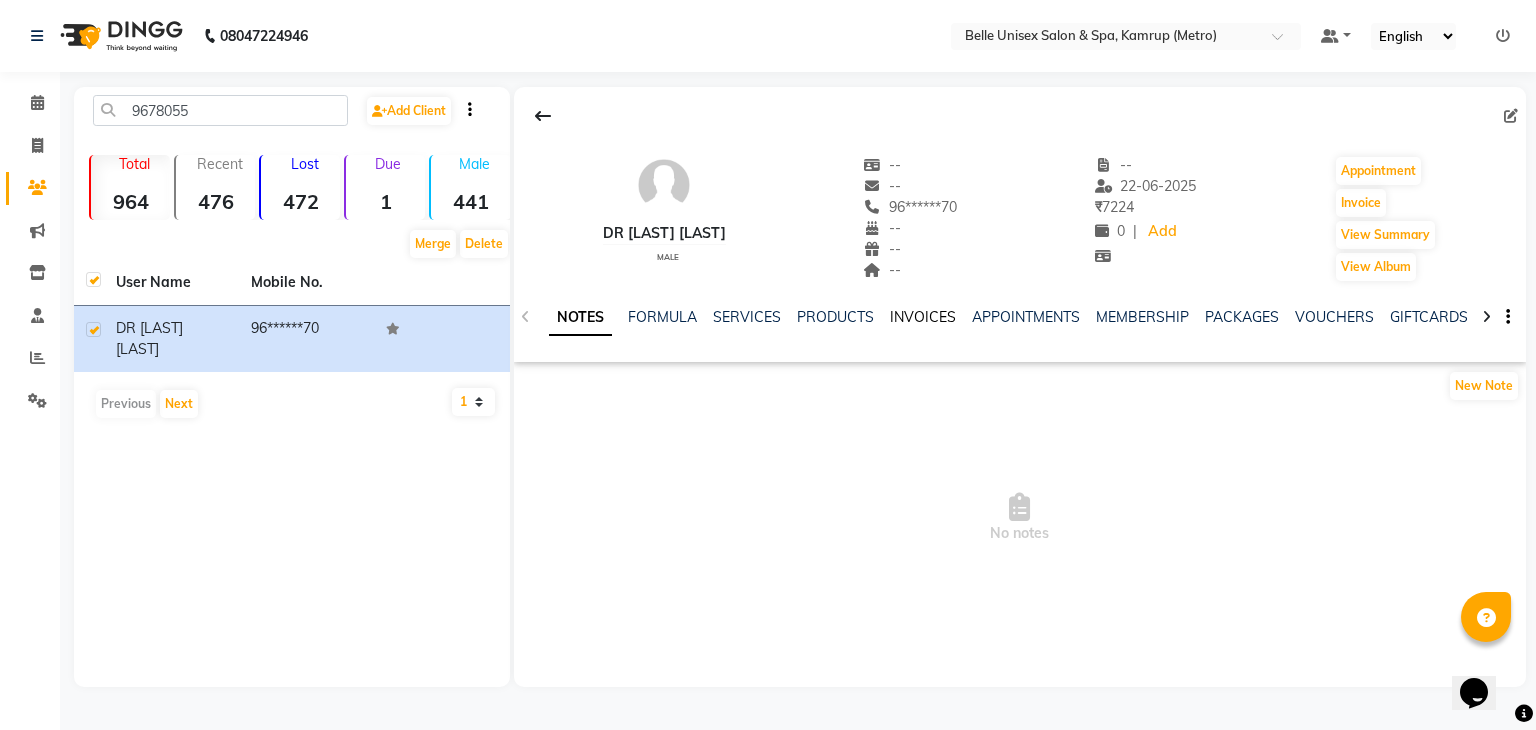 click on "INVOICES" 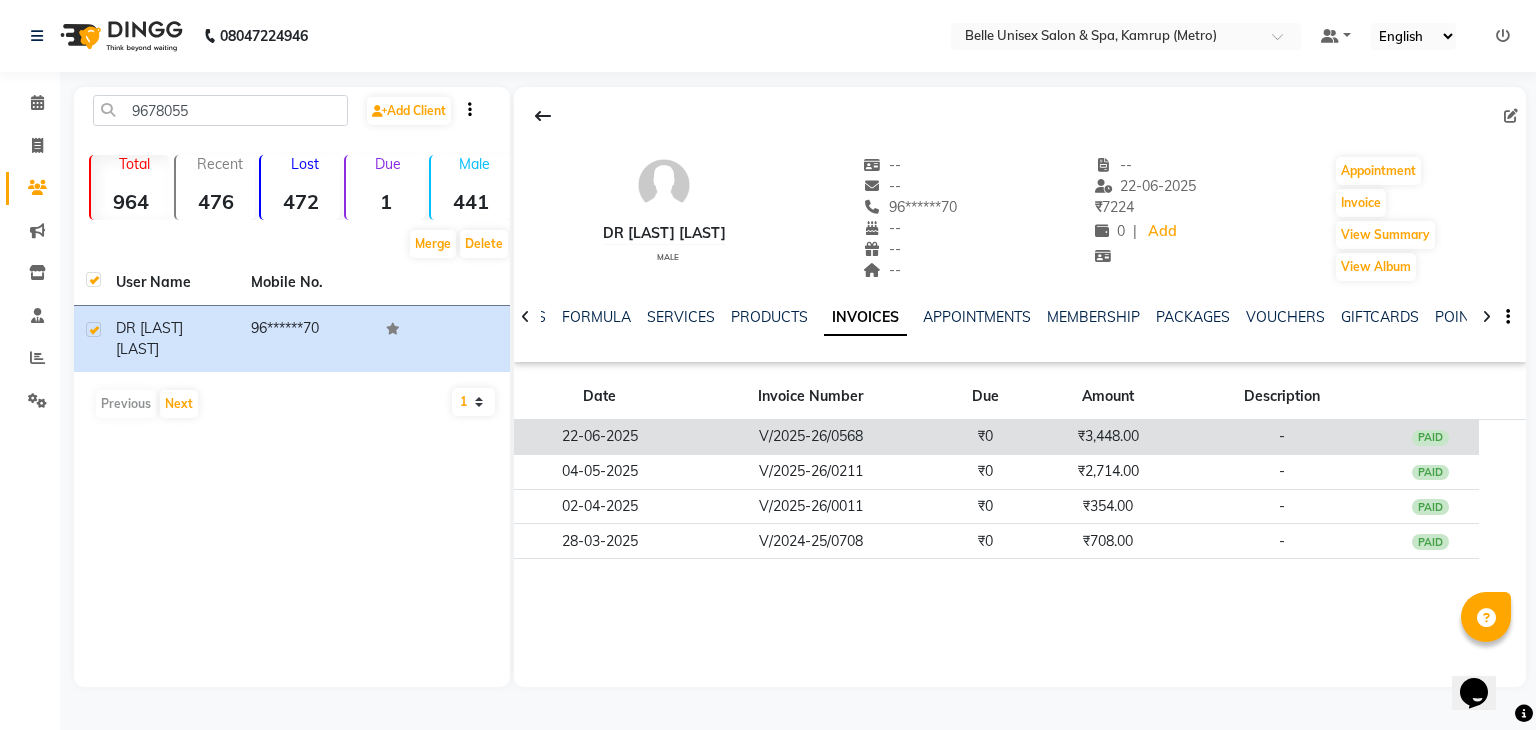 click on "22-06-2025" 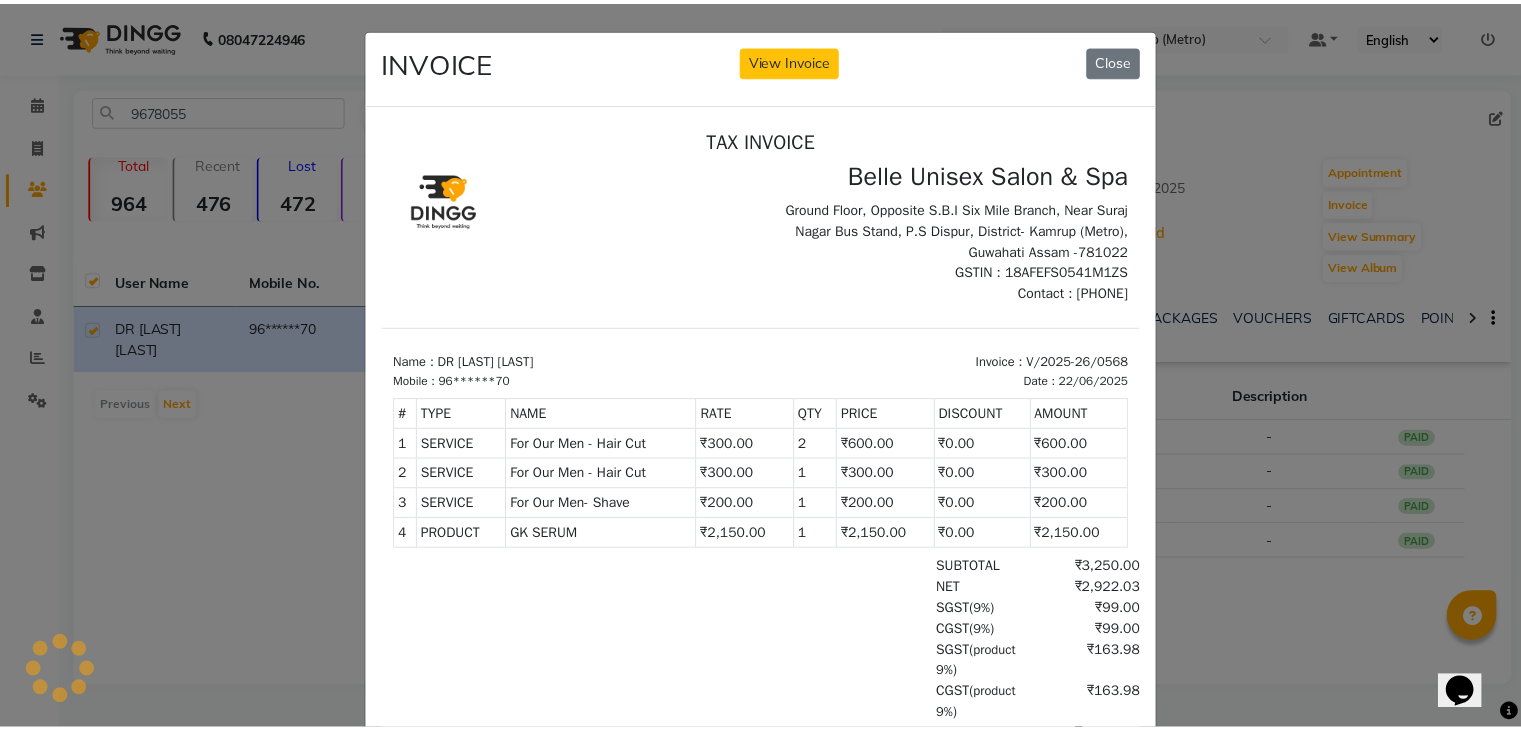 scroll, scrollTop: 0, scrollLeft: 0, axis: both 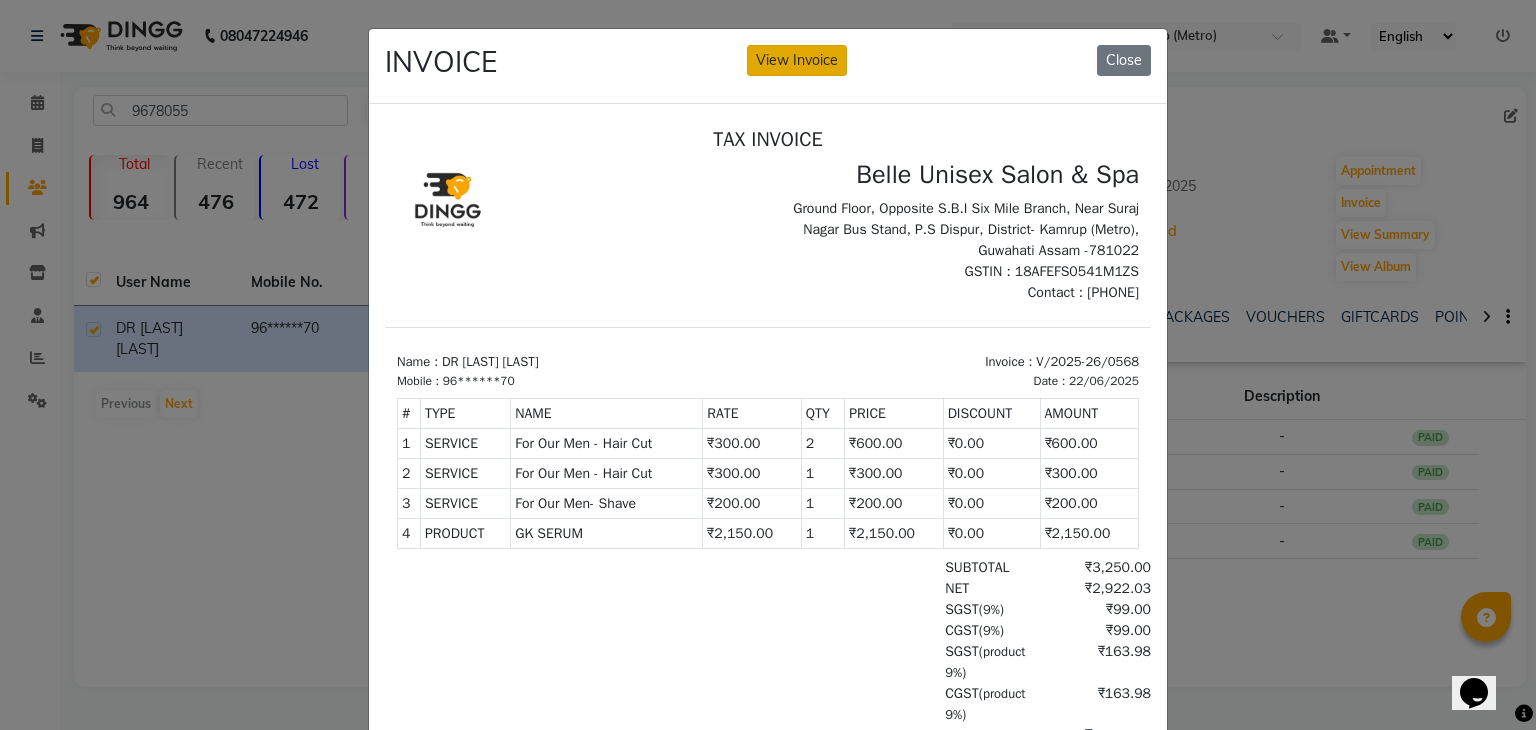 click on "View Invoice" 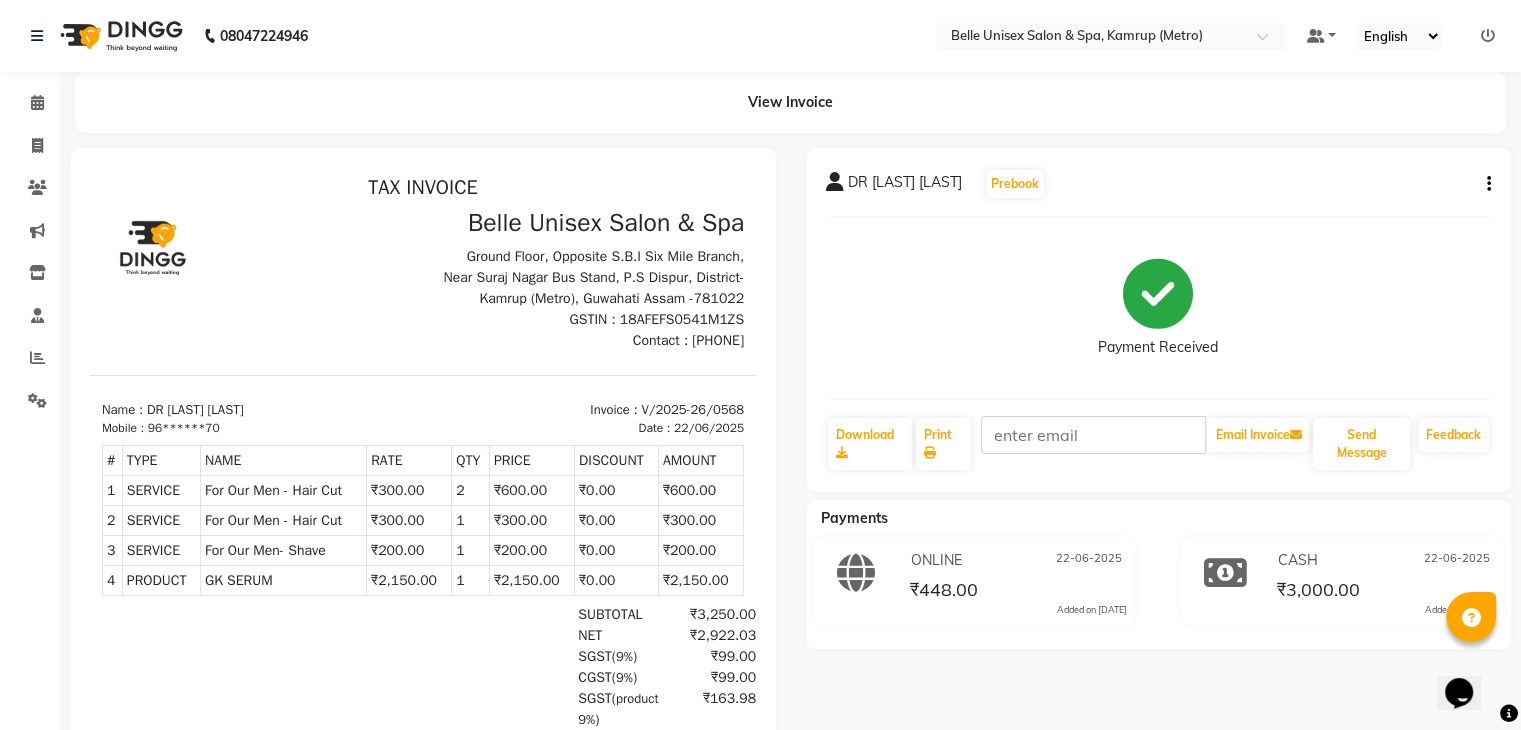 scroll, scrollTop: 0, scrollLeft: 0, axis: both 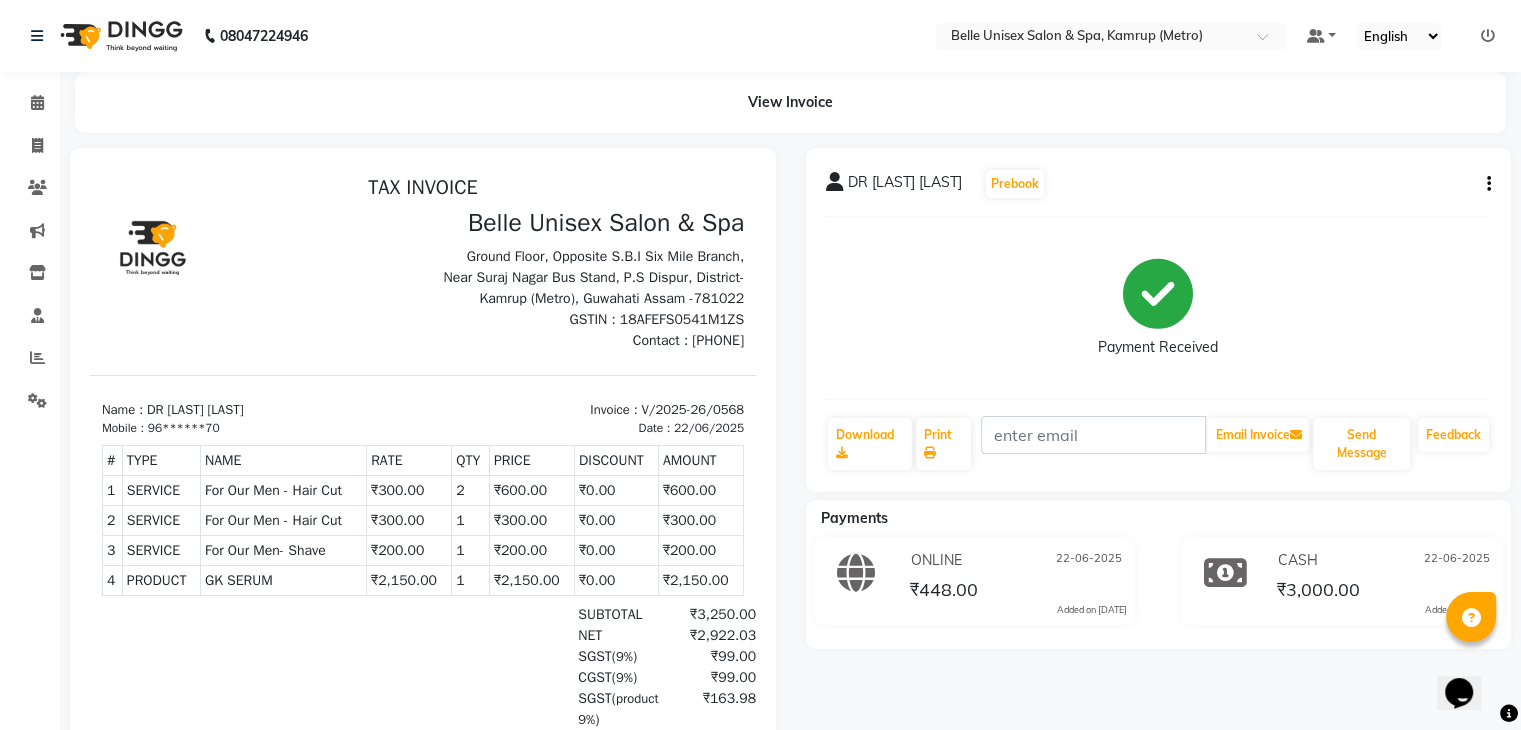 click 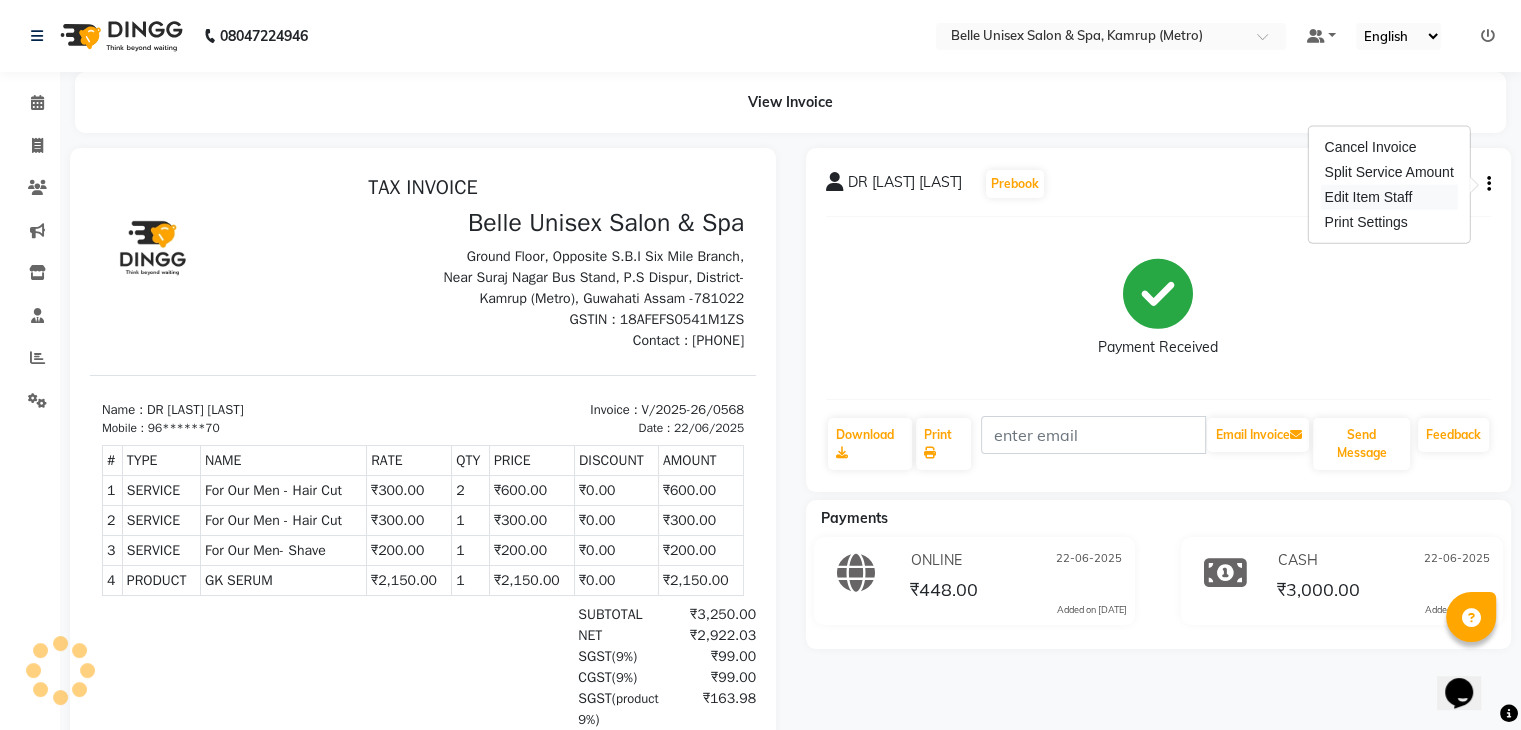 click on "Edit Item Staff" at bounding box center [1388, 197] 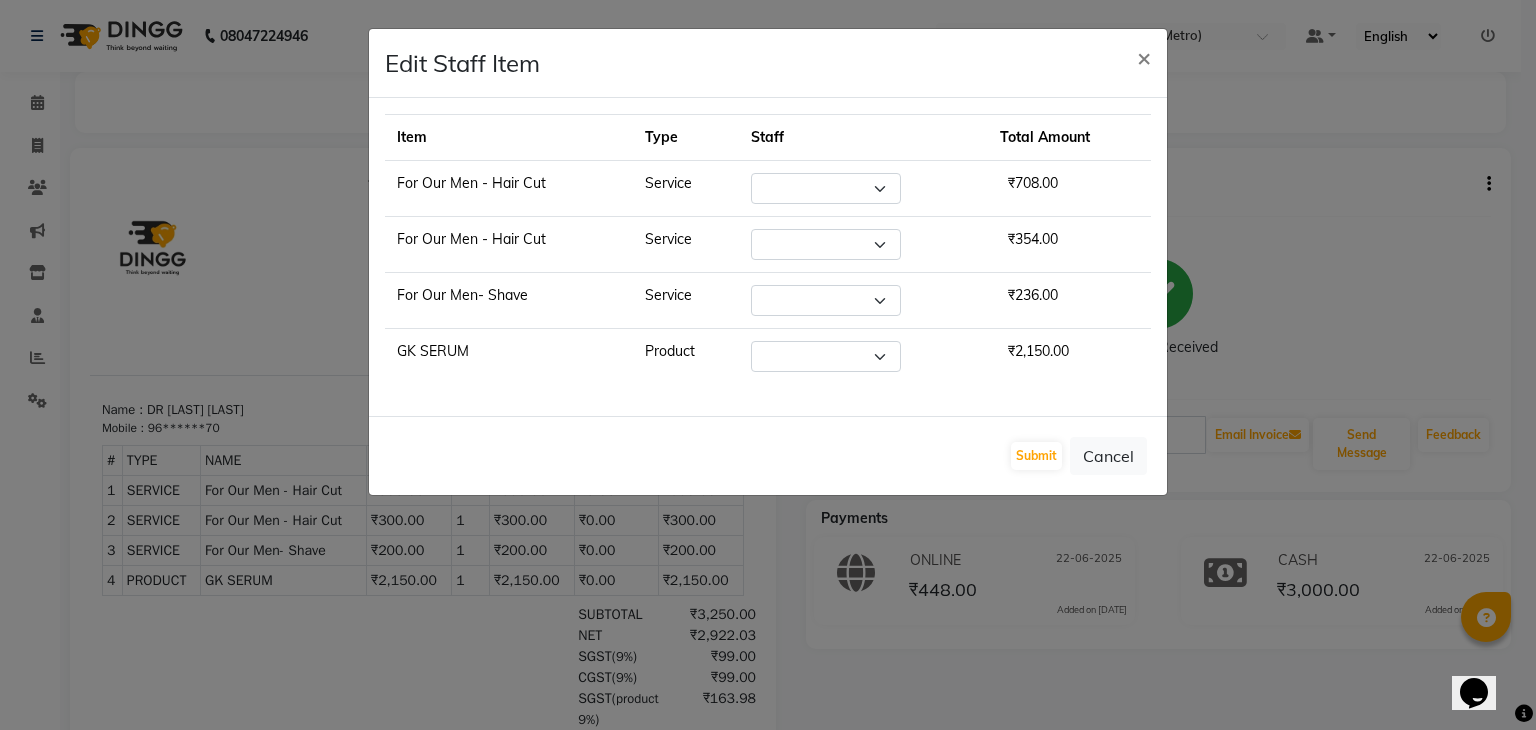 select on "76986" 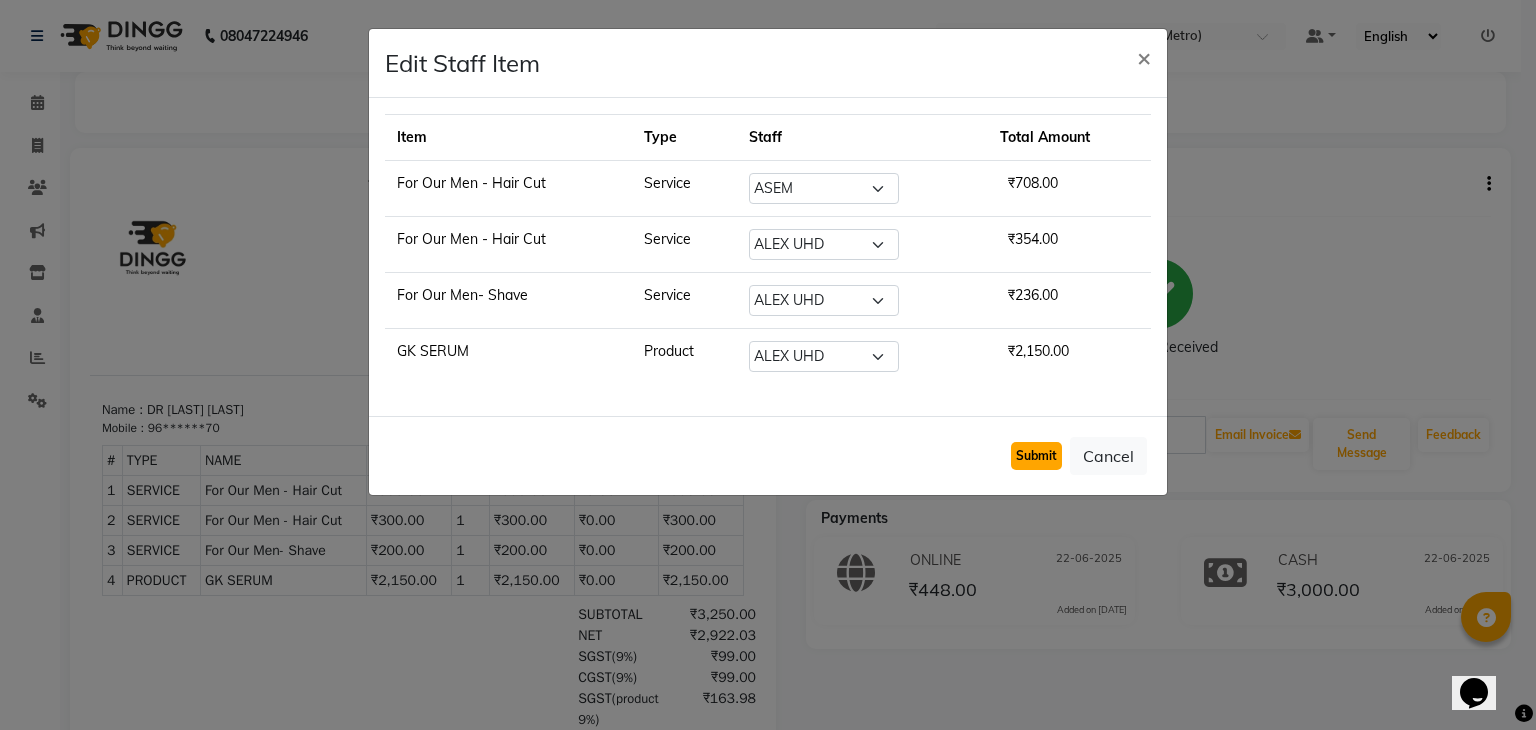 click on "Submit" 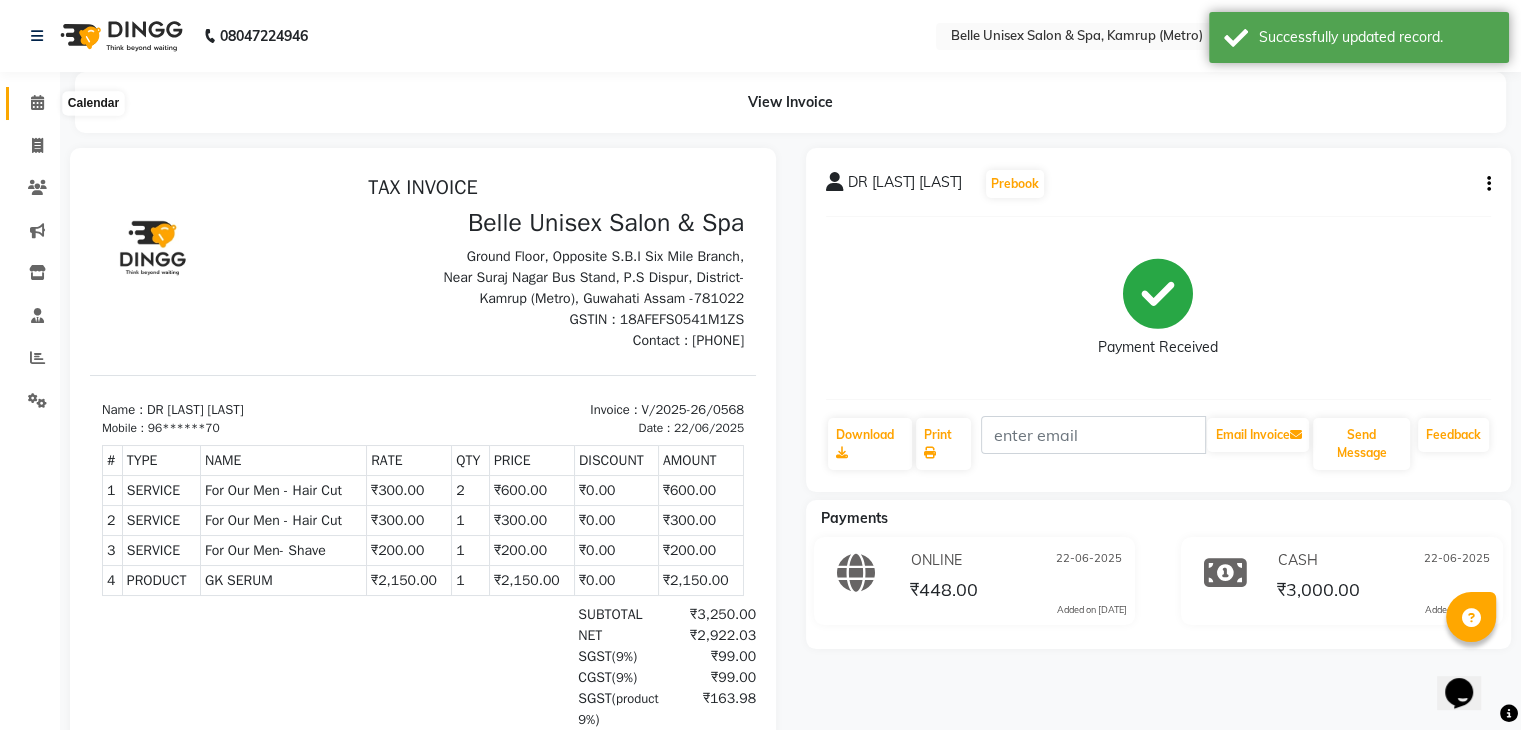 click 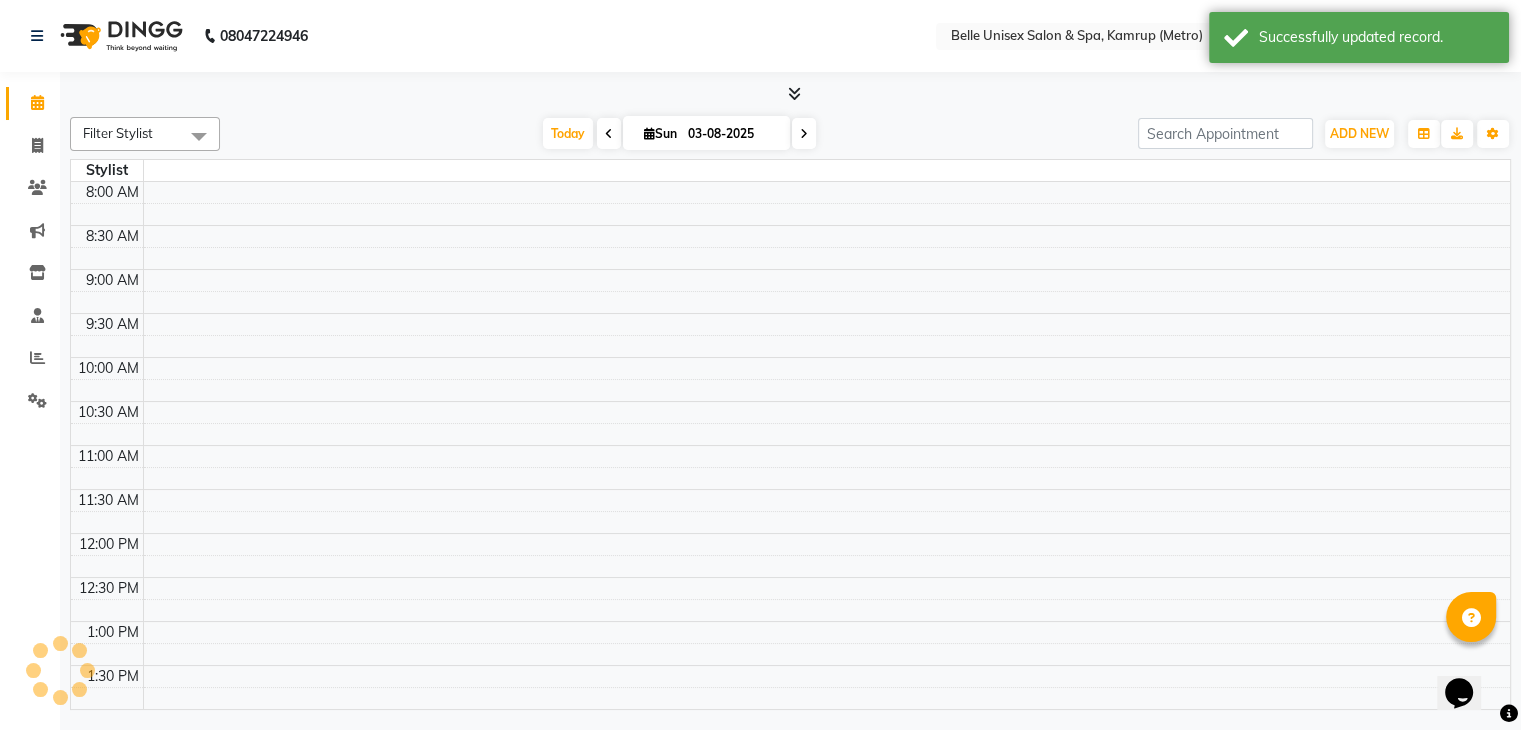 scroll, scrollTop: 0, scrollLeft: 0, axis: both 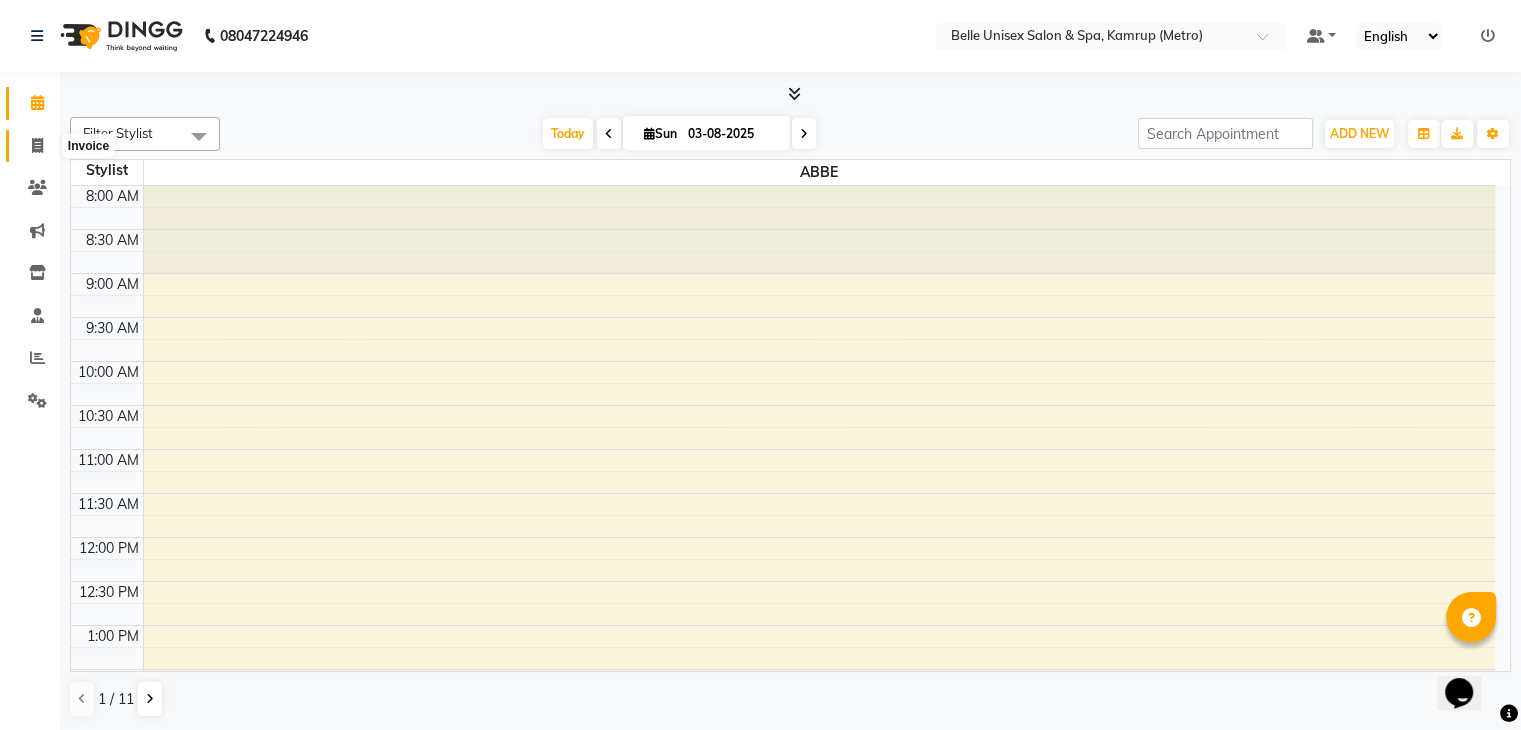 click 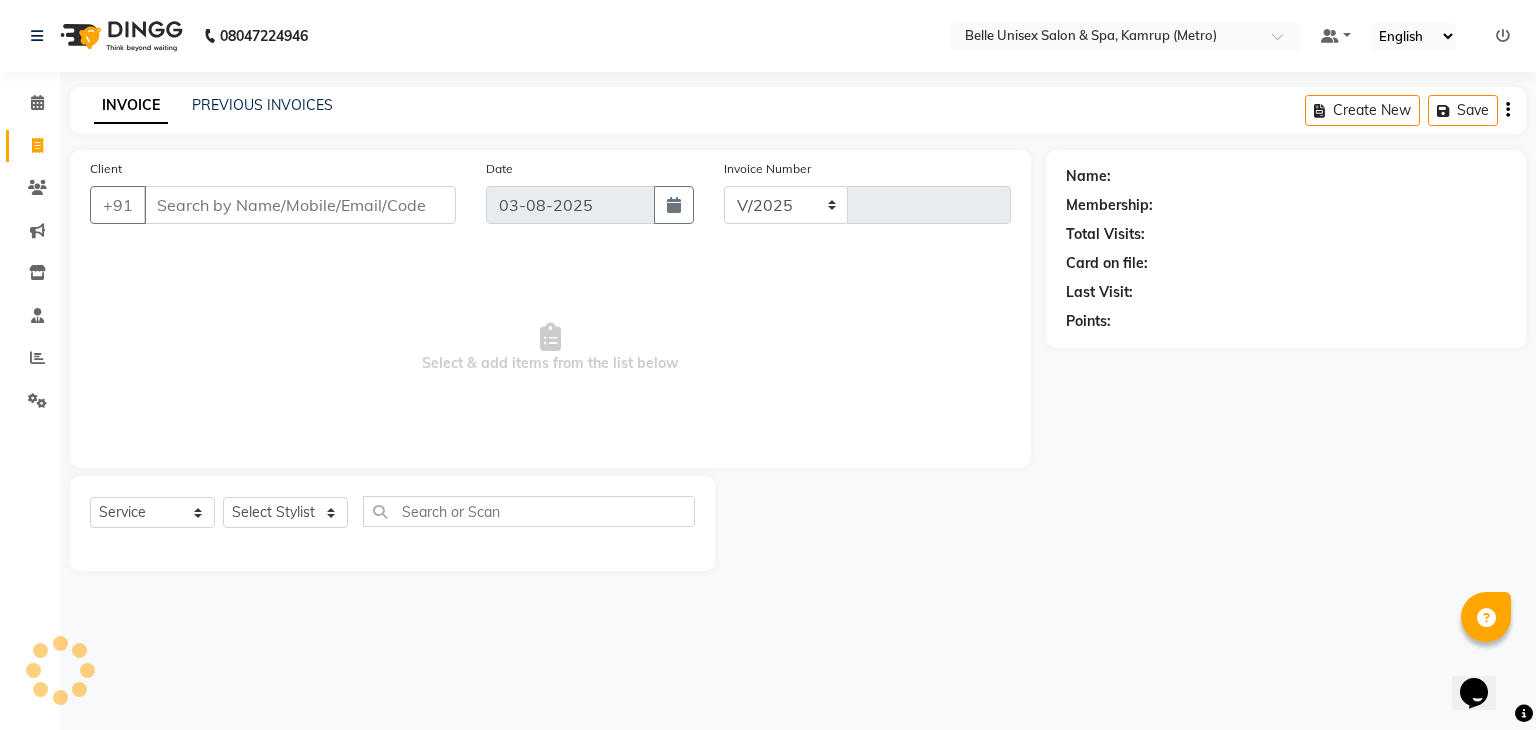 select on "7291" 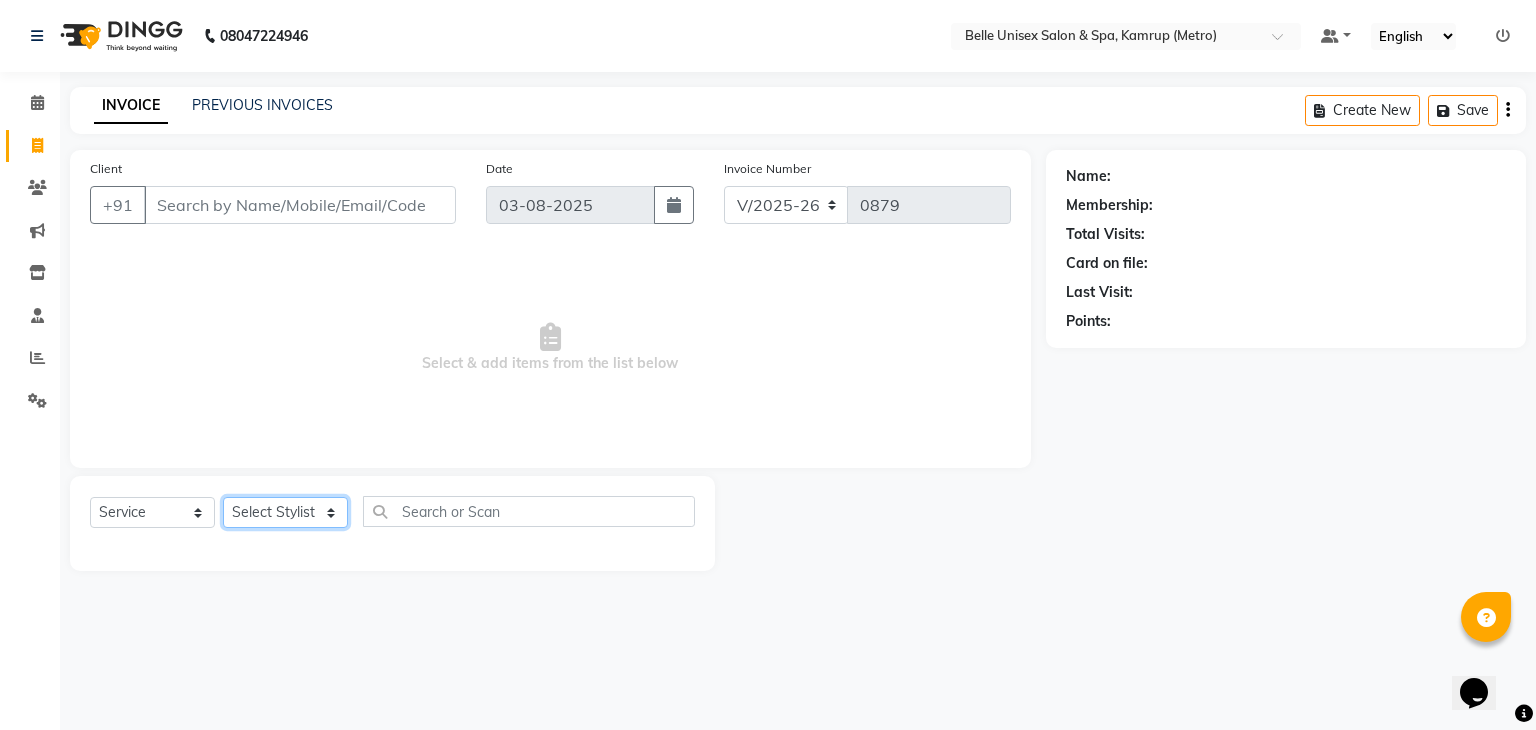 click on "Select Stylist ABBE Admin id ALEX UHD  ASEM  COUNTER SALE  IMLE AO JUPITARA(HK) PURNIMA HK  RANA KANTI SINHA   SABEHA SANGAM THERAPIST SOBITA BU THOIBA M." 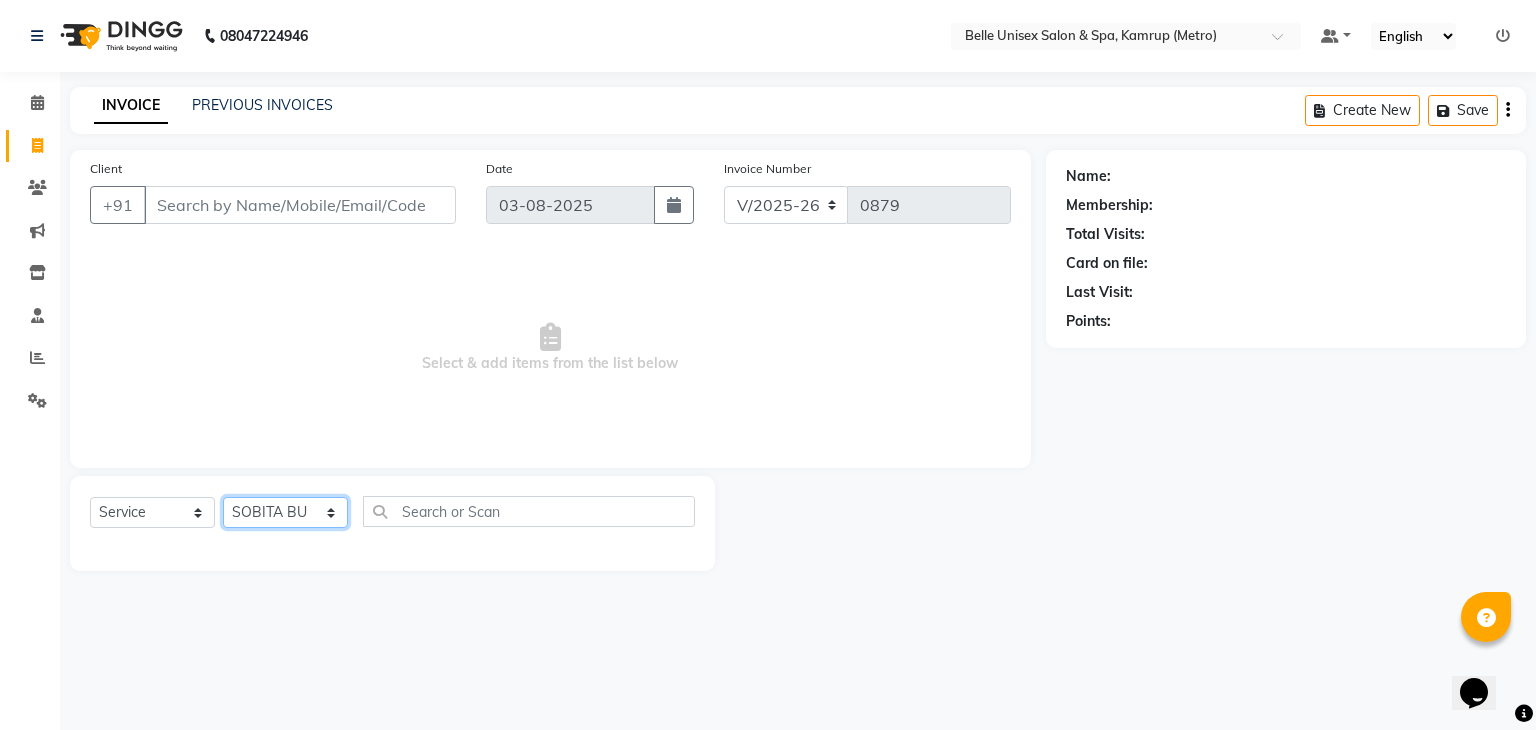 click on "Select Stylist ABBE Admin id ALEX UHD  ASEM  COUNTER SALE  IMLE AO JUPITARA(HK) PURNIMA HK  RANA KANTI SINHA   SABEHA SANGAM THERAPIST SOBITA BU THOIBA M." 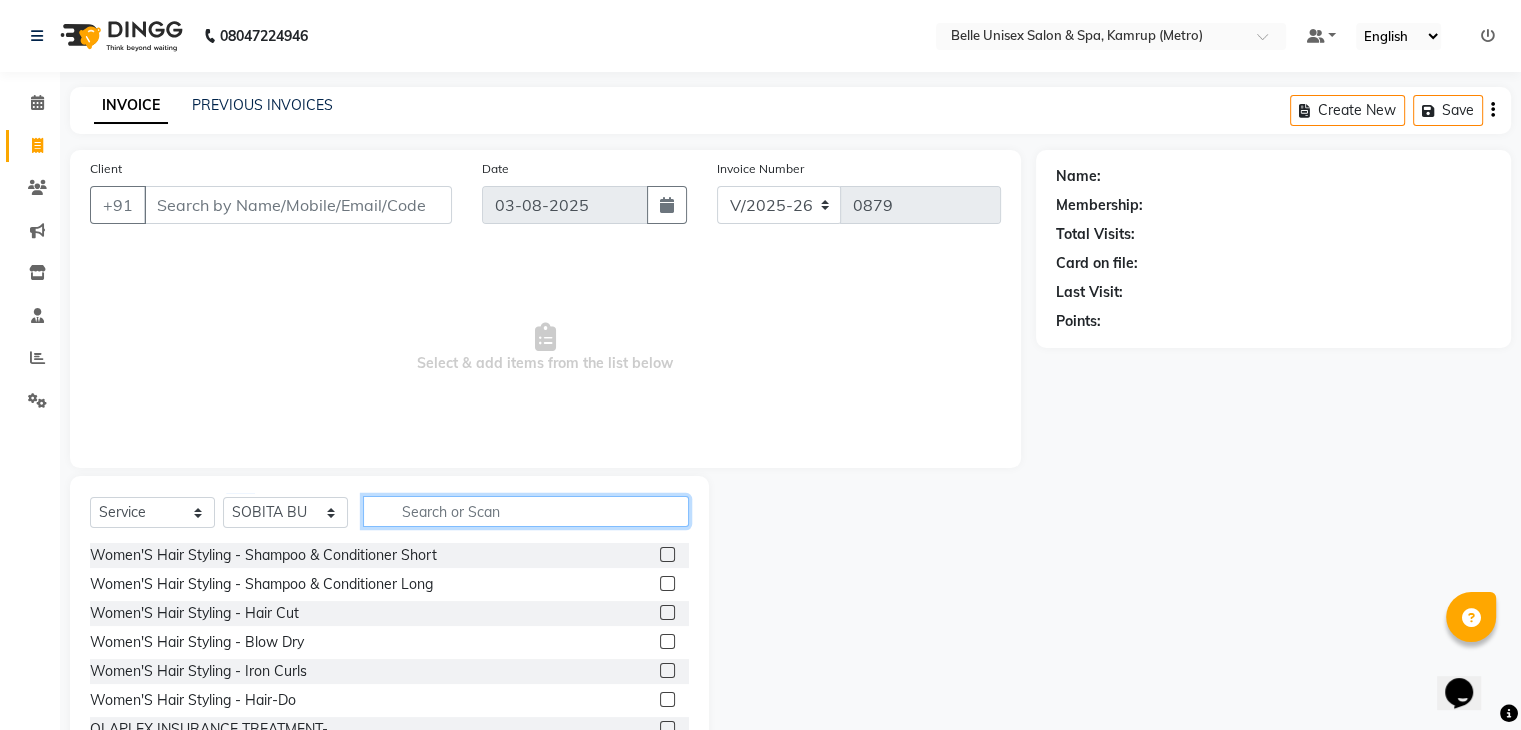 click 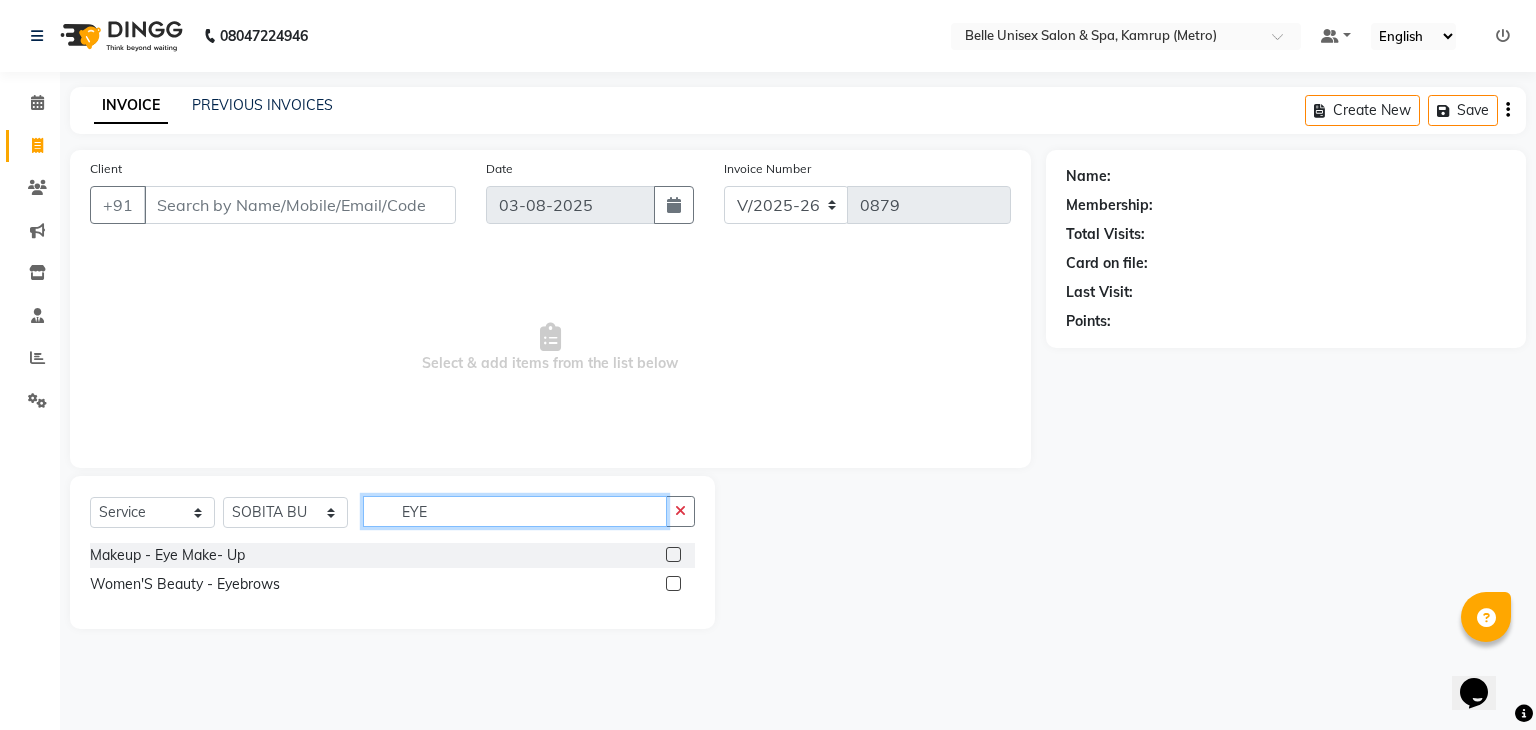 type on "EYE" 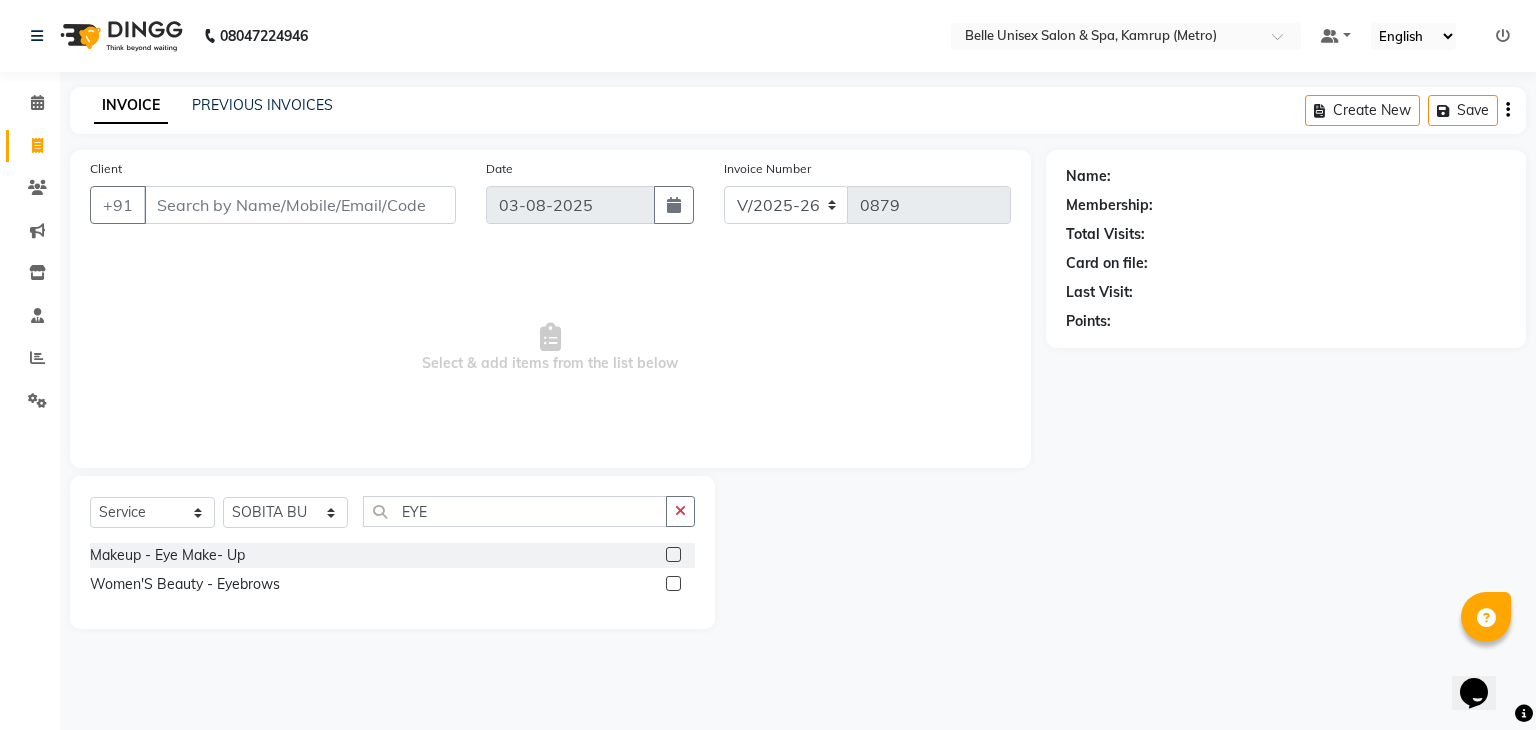 click 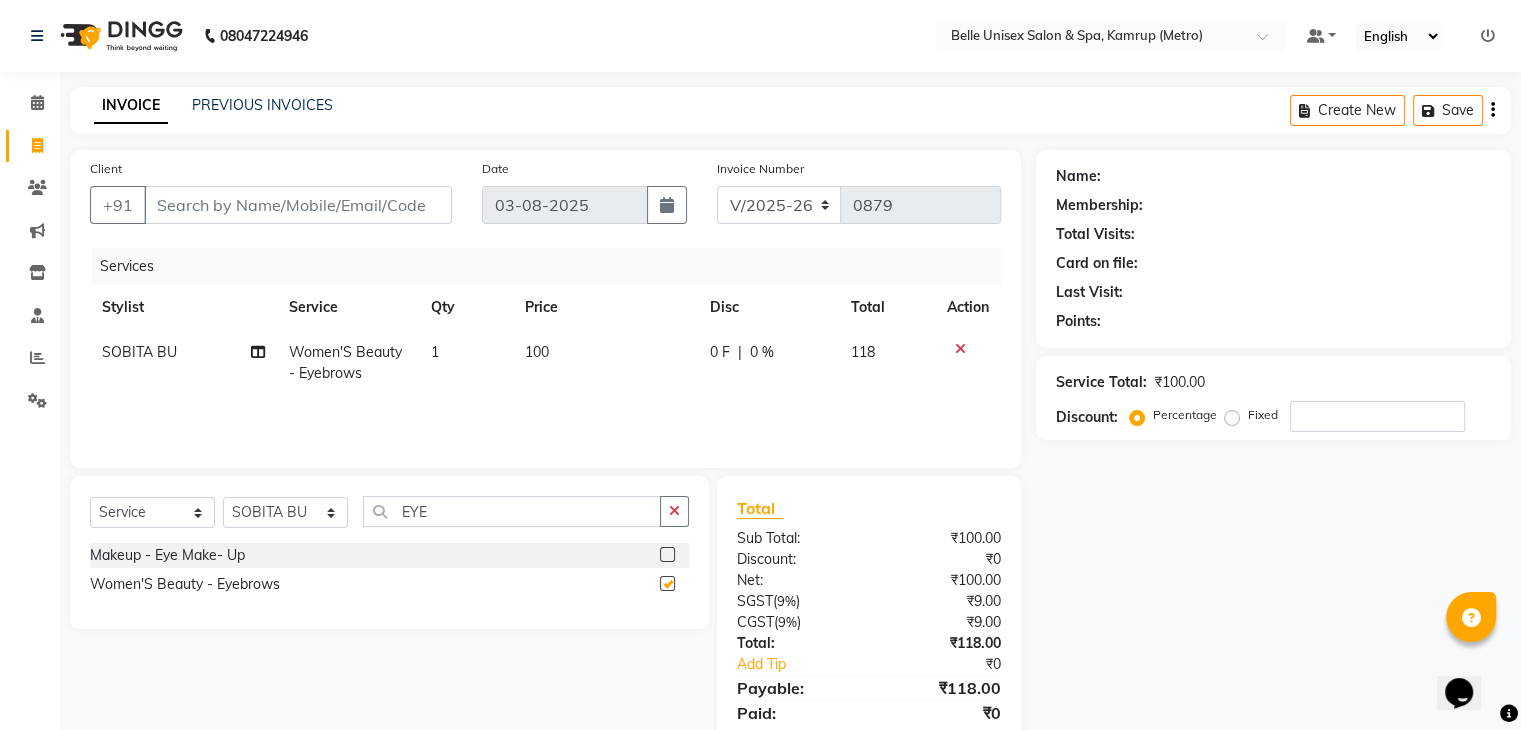 checkbox on "false" 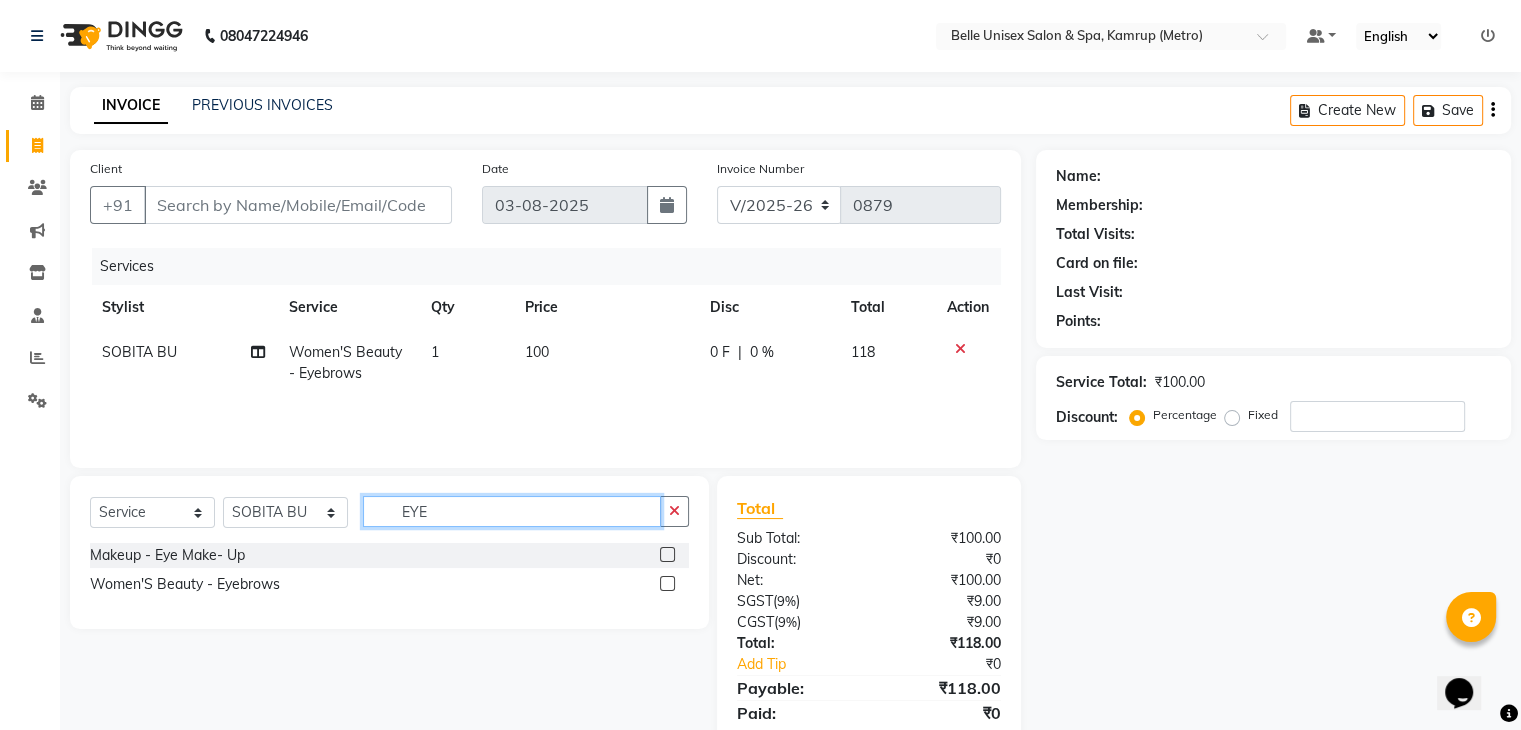 drag, startPoint x: 449, startPoint y: 521, endPoint x: 301, endPoint y: 524, distance: 148.0304 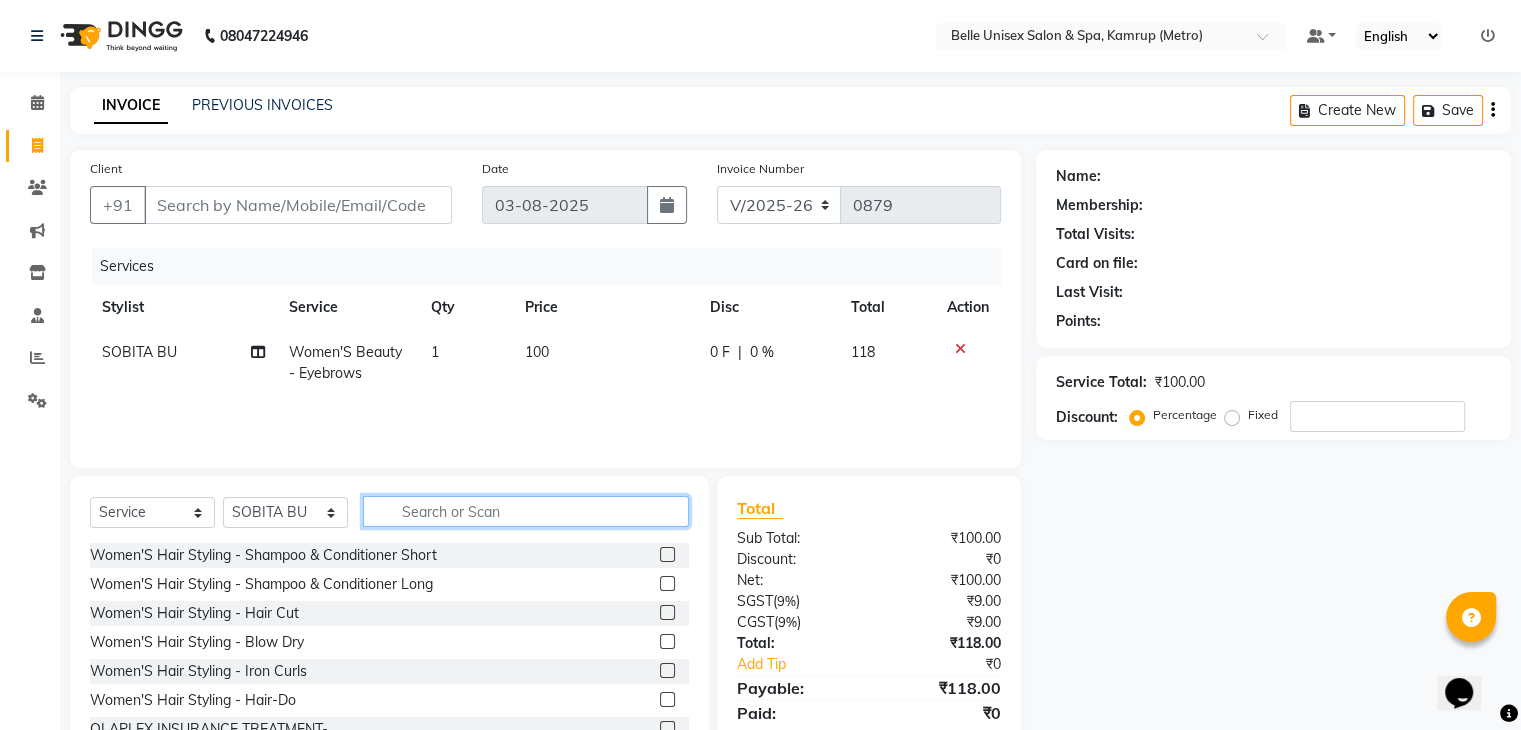 click 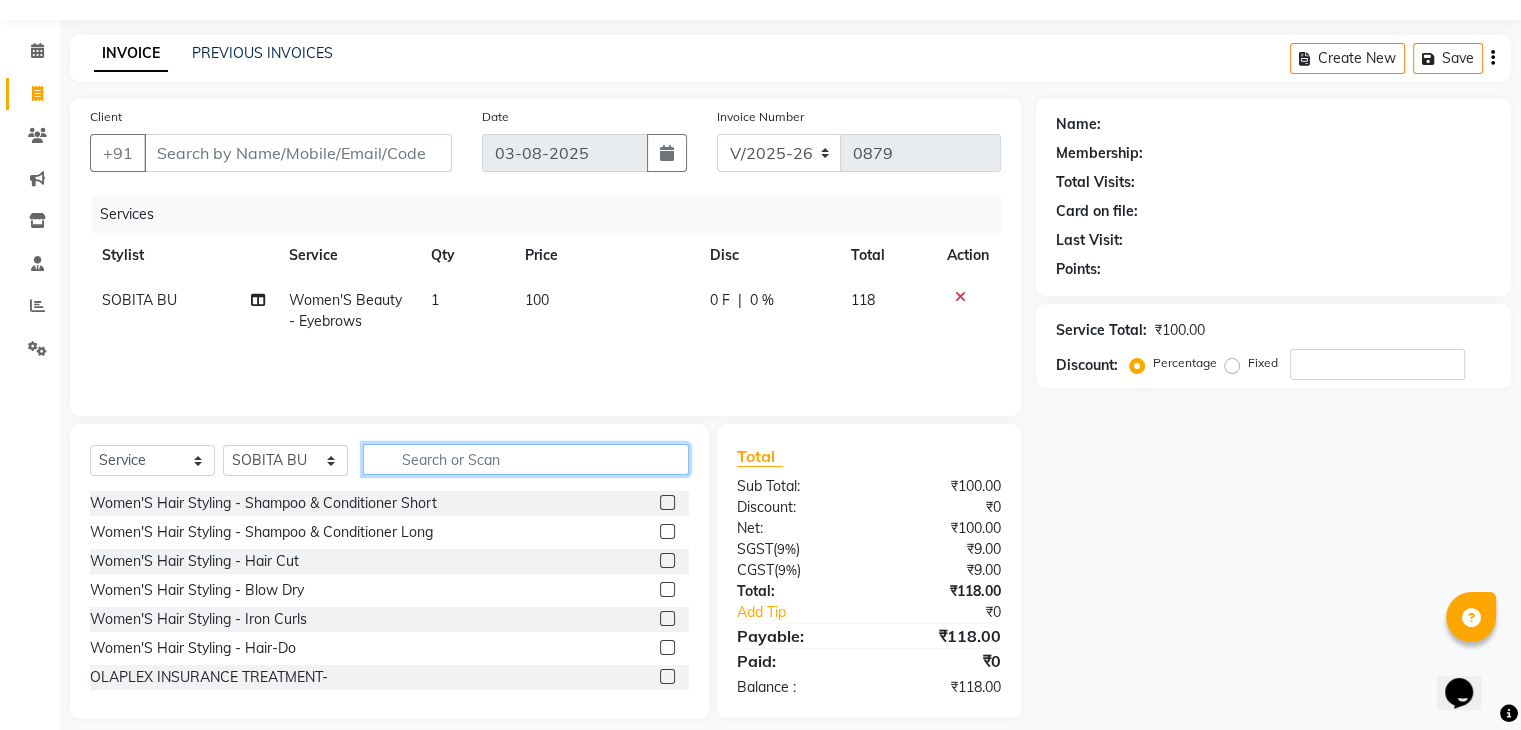 scroll, scrollTop: 72, scrollLeft: 0, axis: vertical 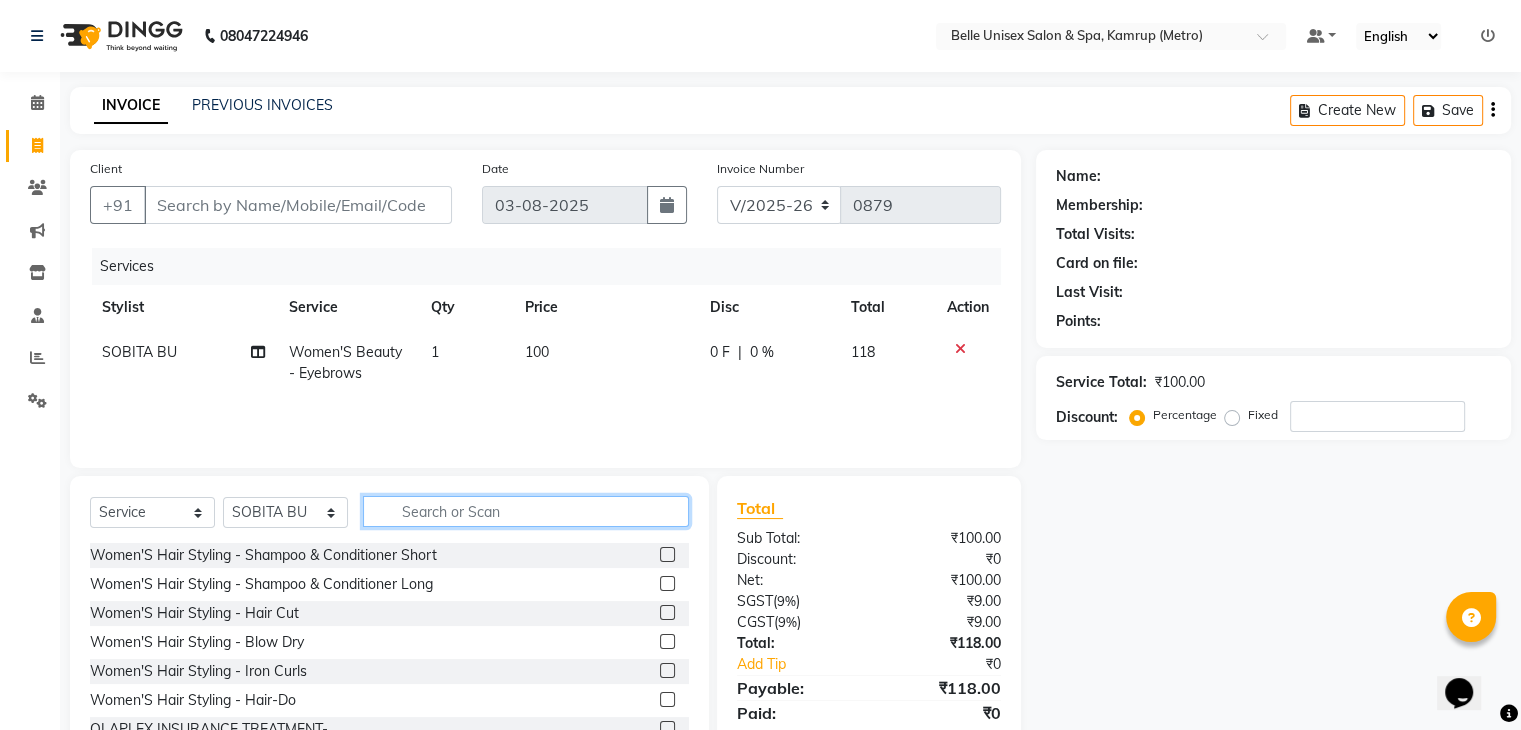 type 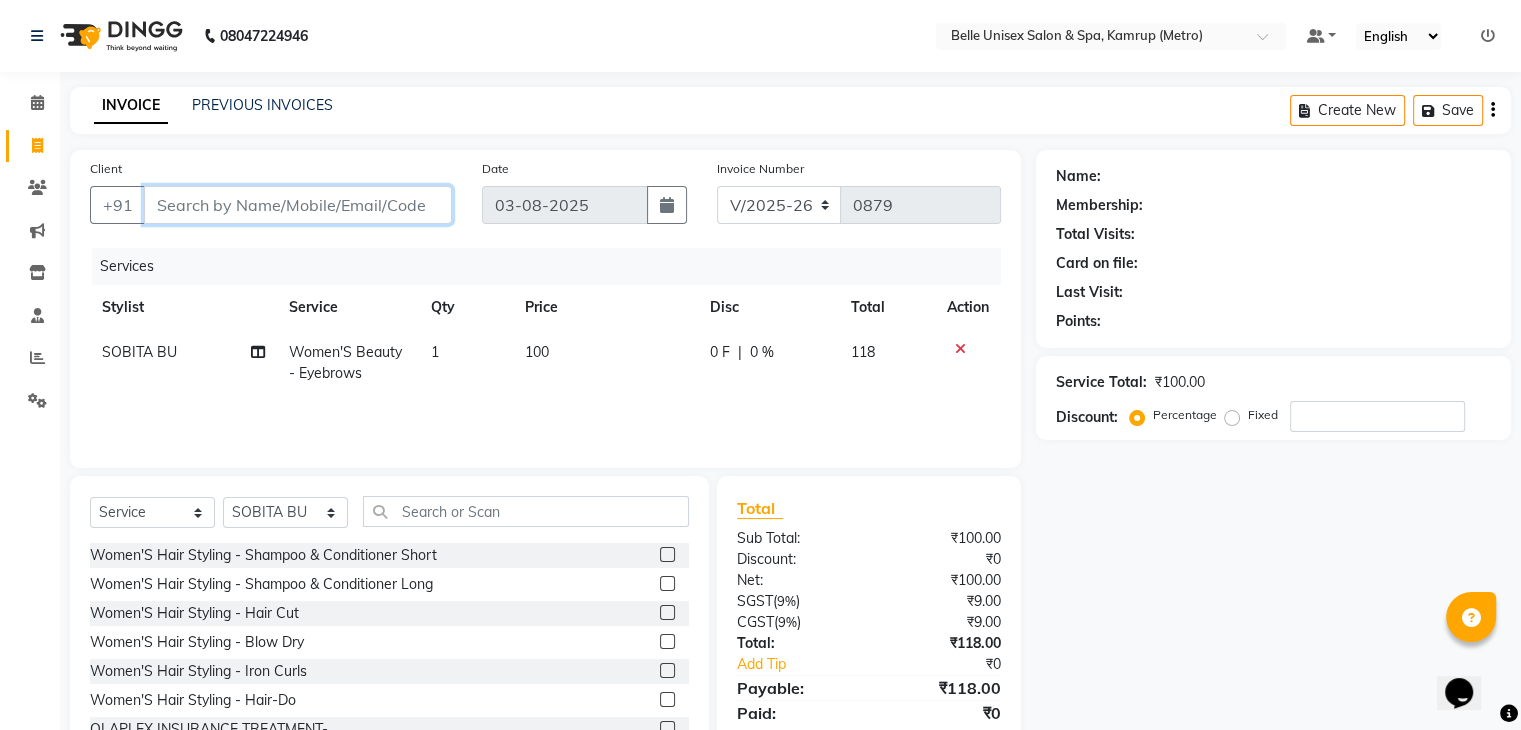 click on "Client" at bounding box center [298, 205] 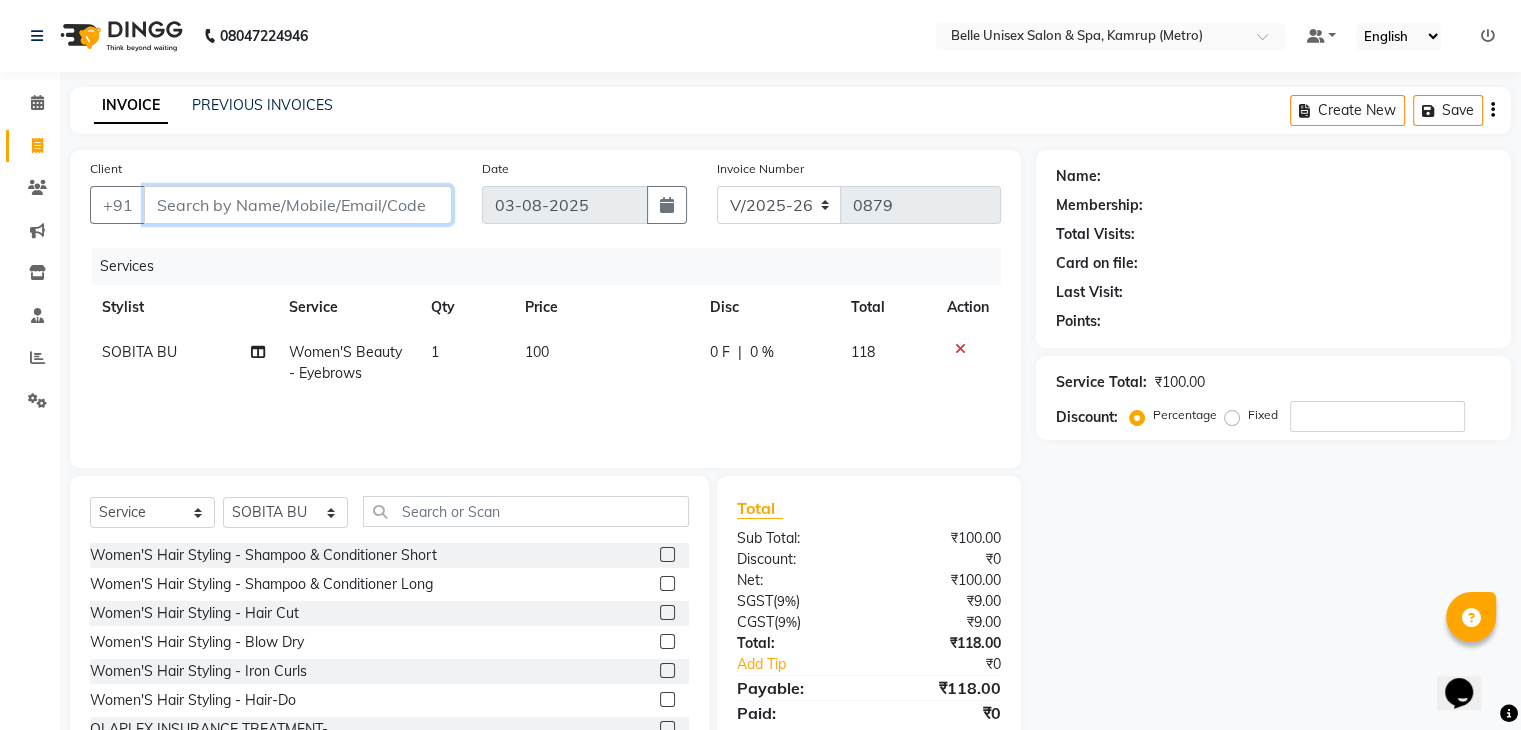 type on "8" 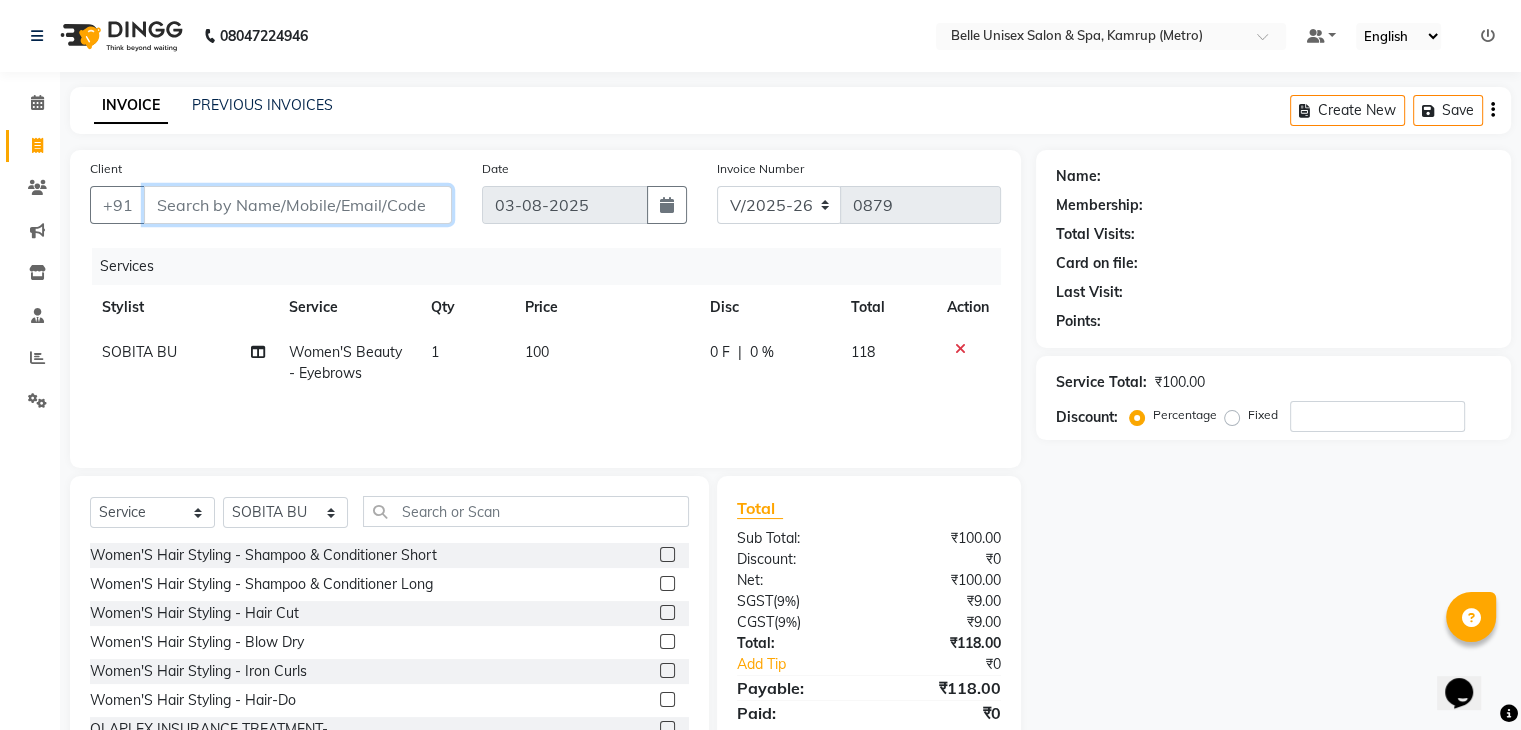 type on "0" 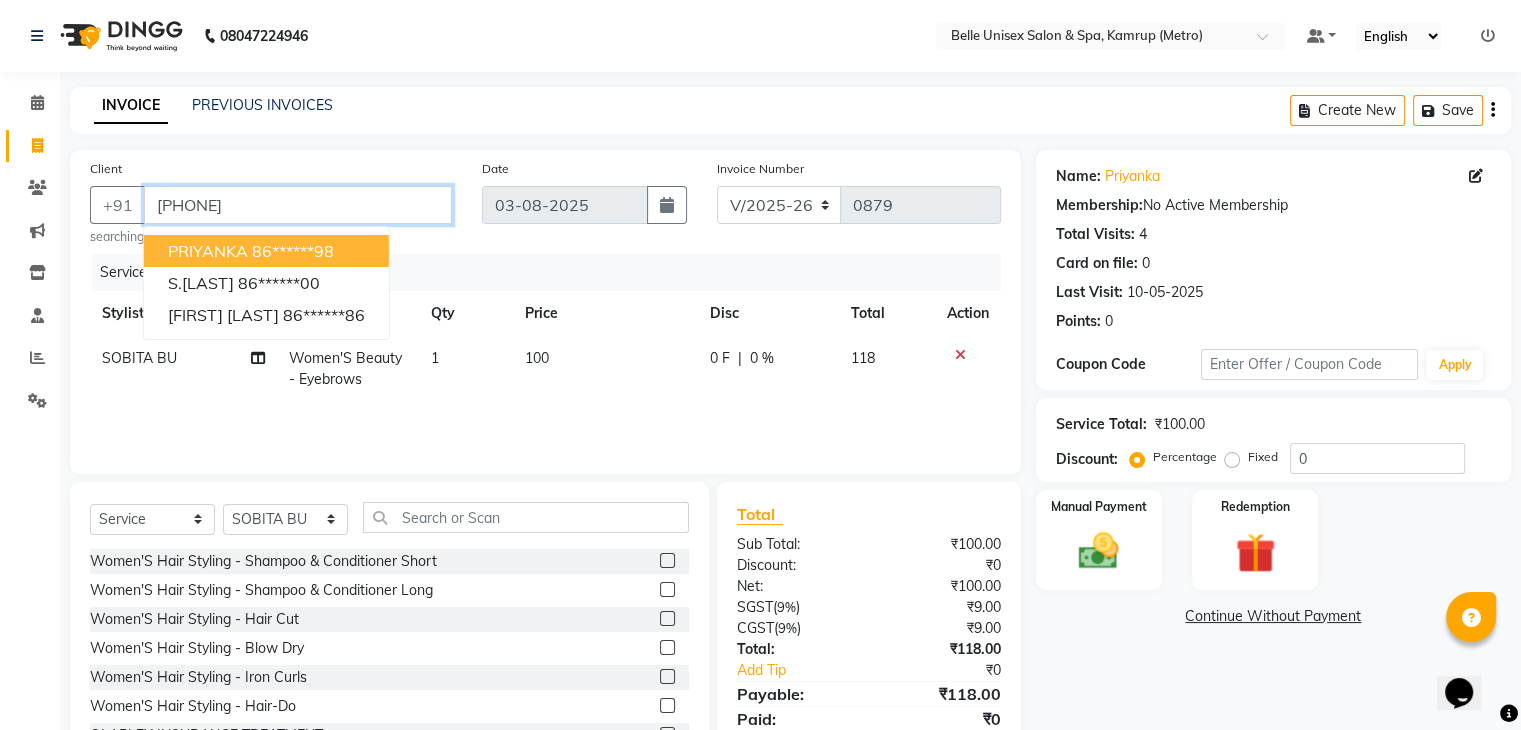 click on "8638455198" at bounding box center [298, 205] 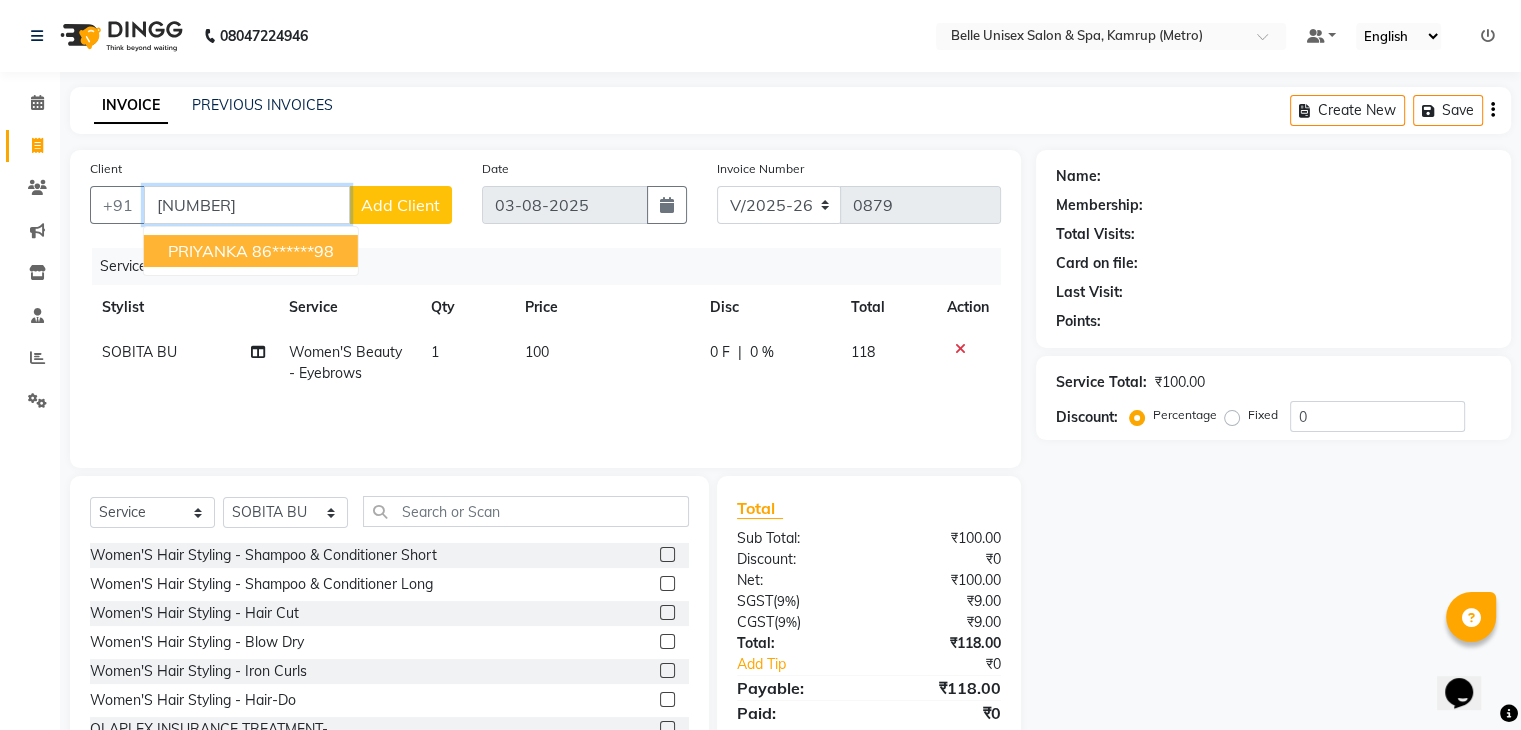 click on "86******98" at bounding box center (293, 251) 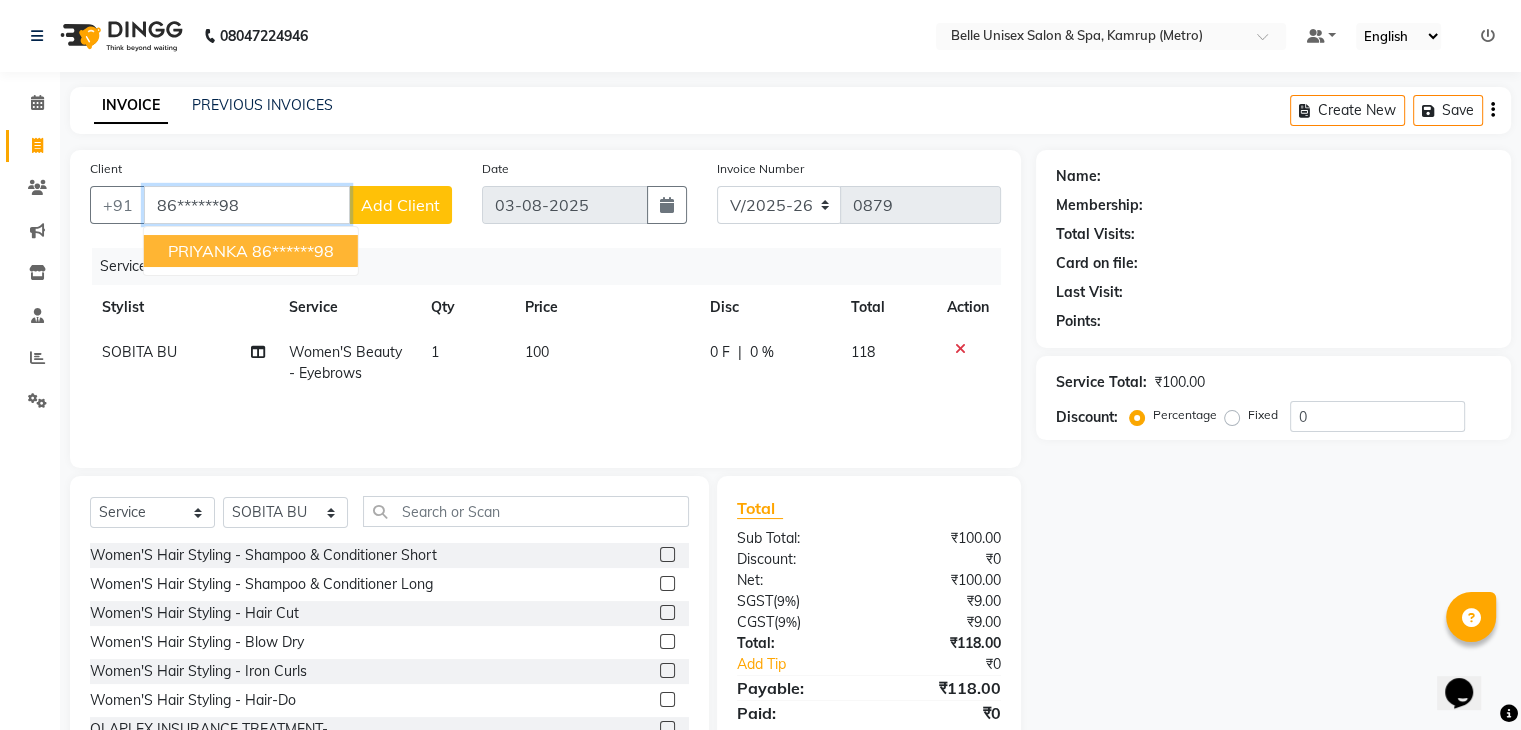 type on "86******98" 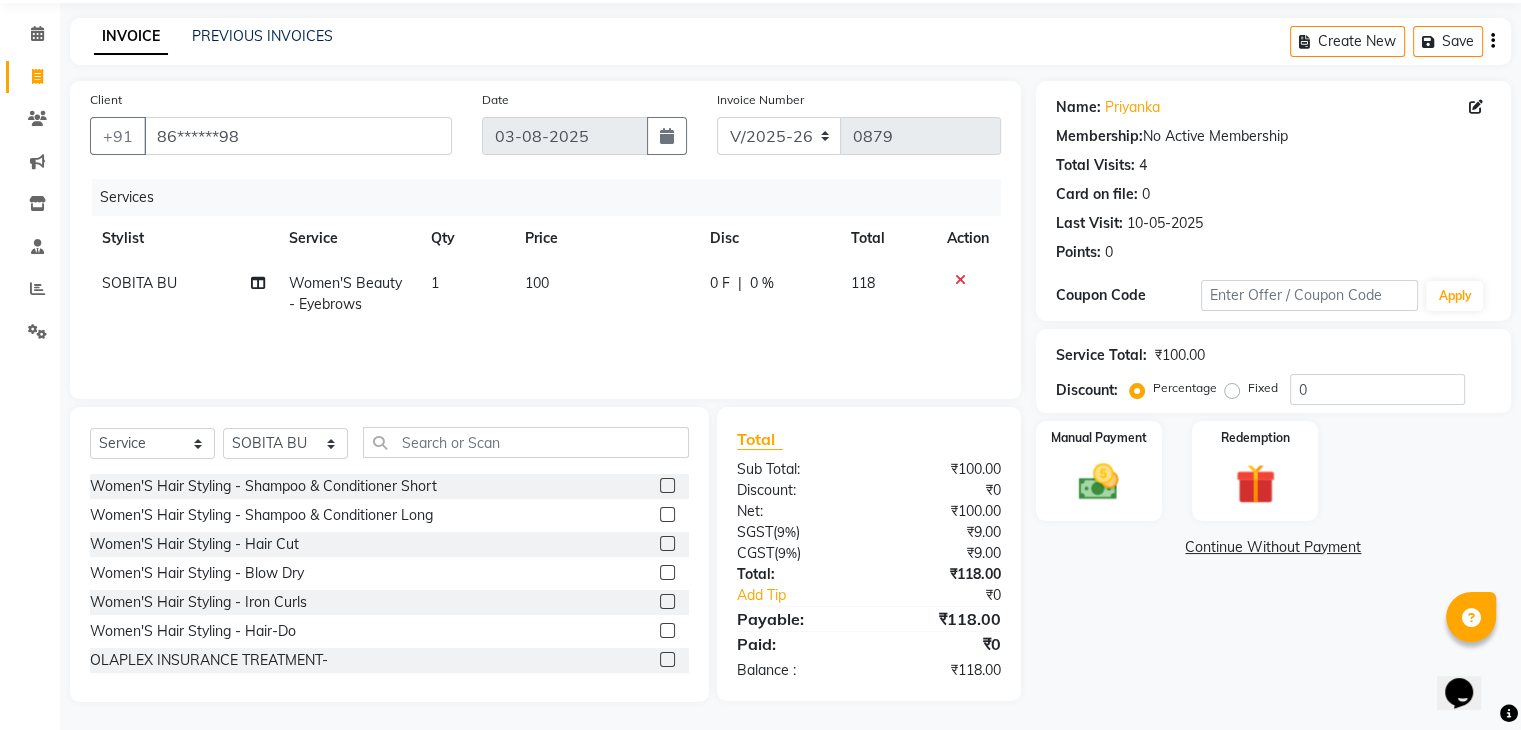 scroll, scrollTop: 72, scrollLeft: 0, axis: vertical 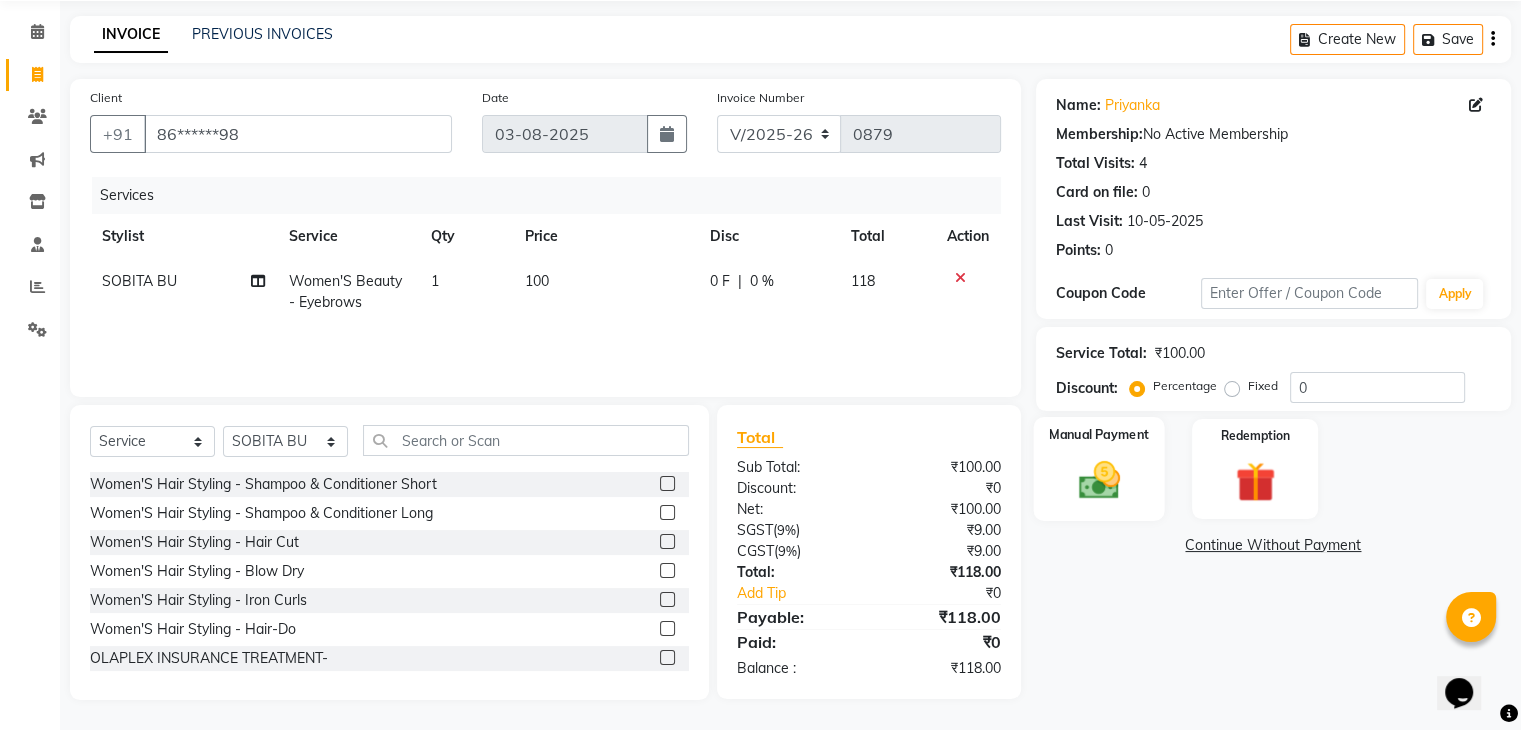 click on "Manual Payment" 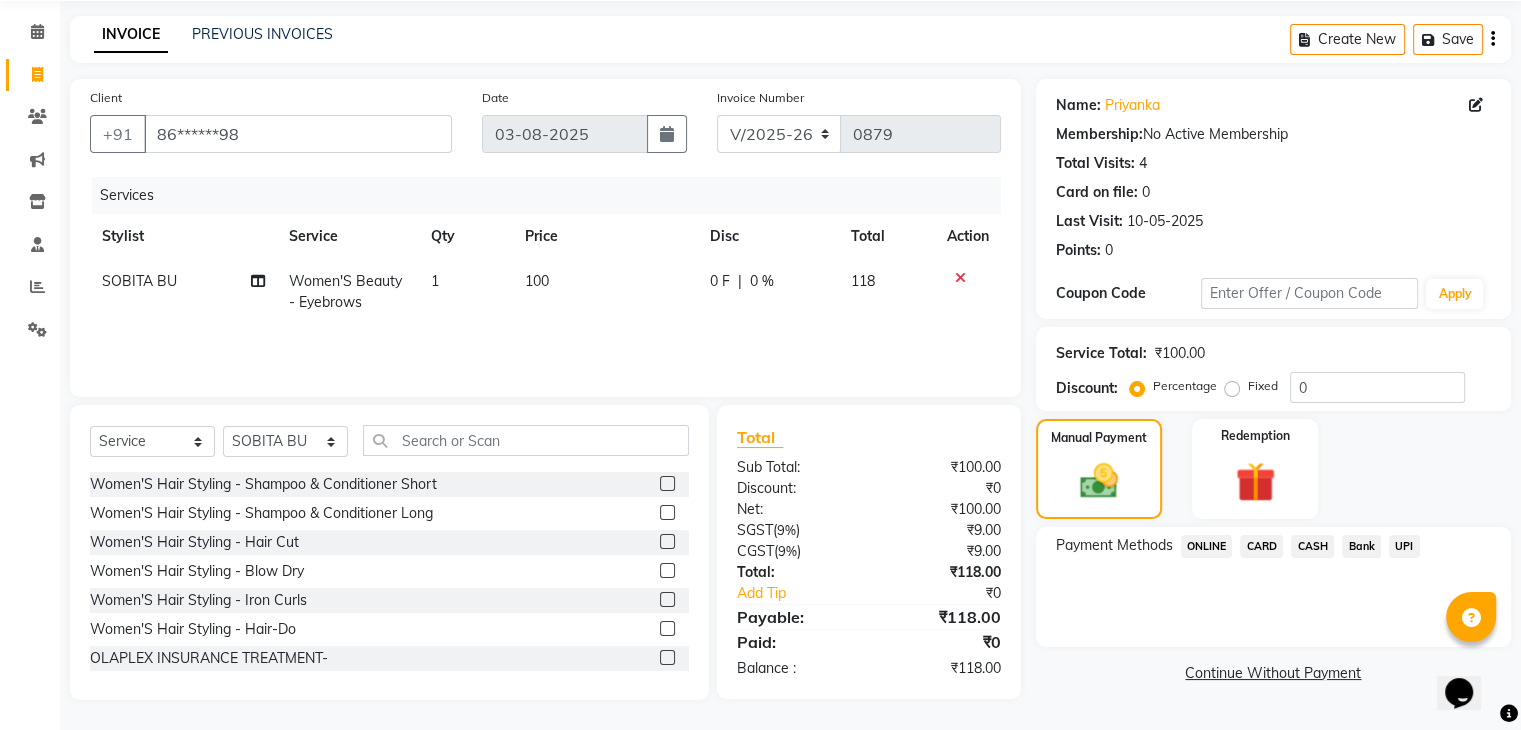 click on "ONLINE" 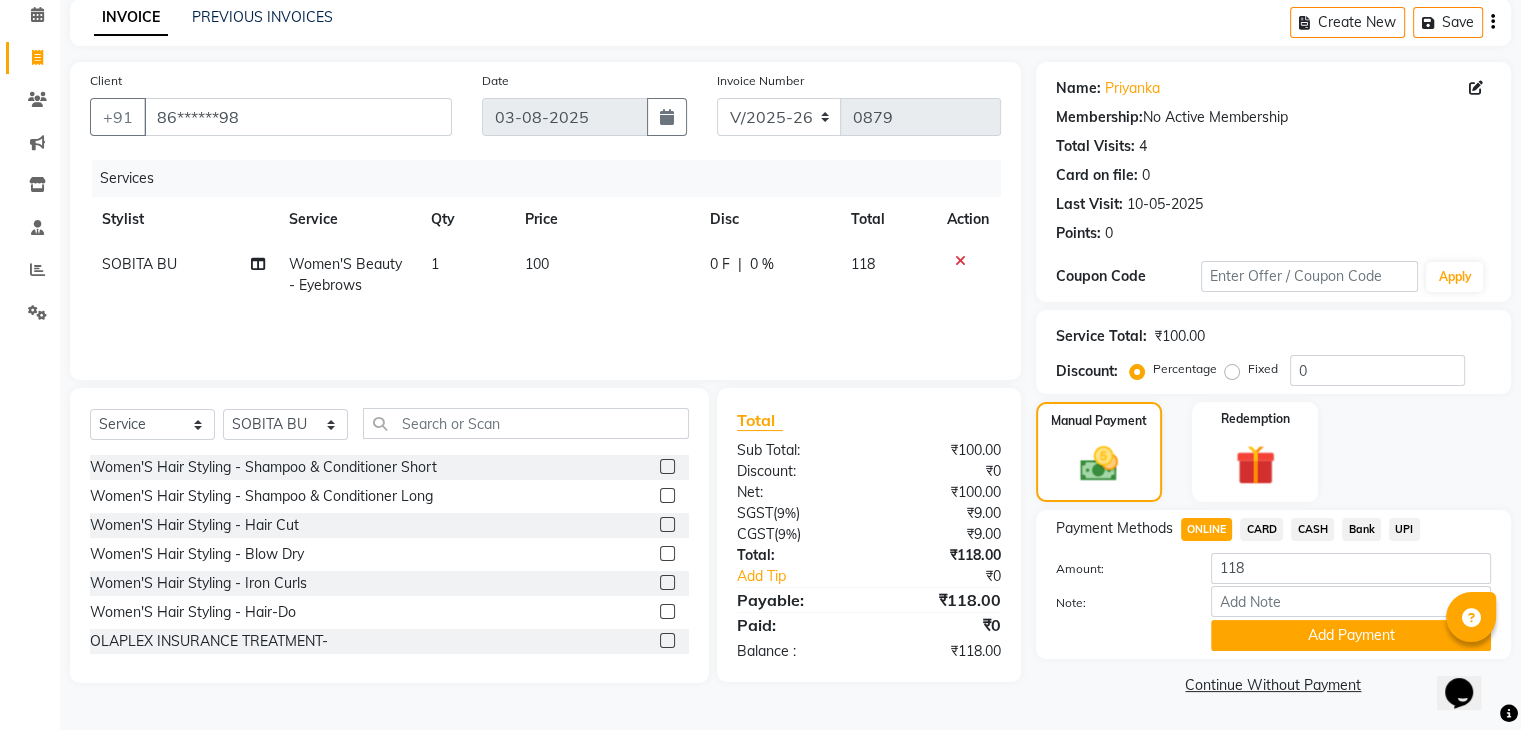 scroll, scrollTop: 89, scrollLeft: 0, axis: vertical 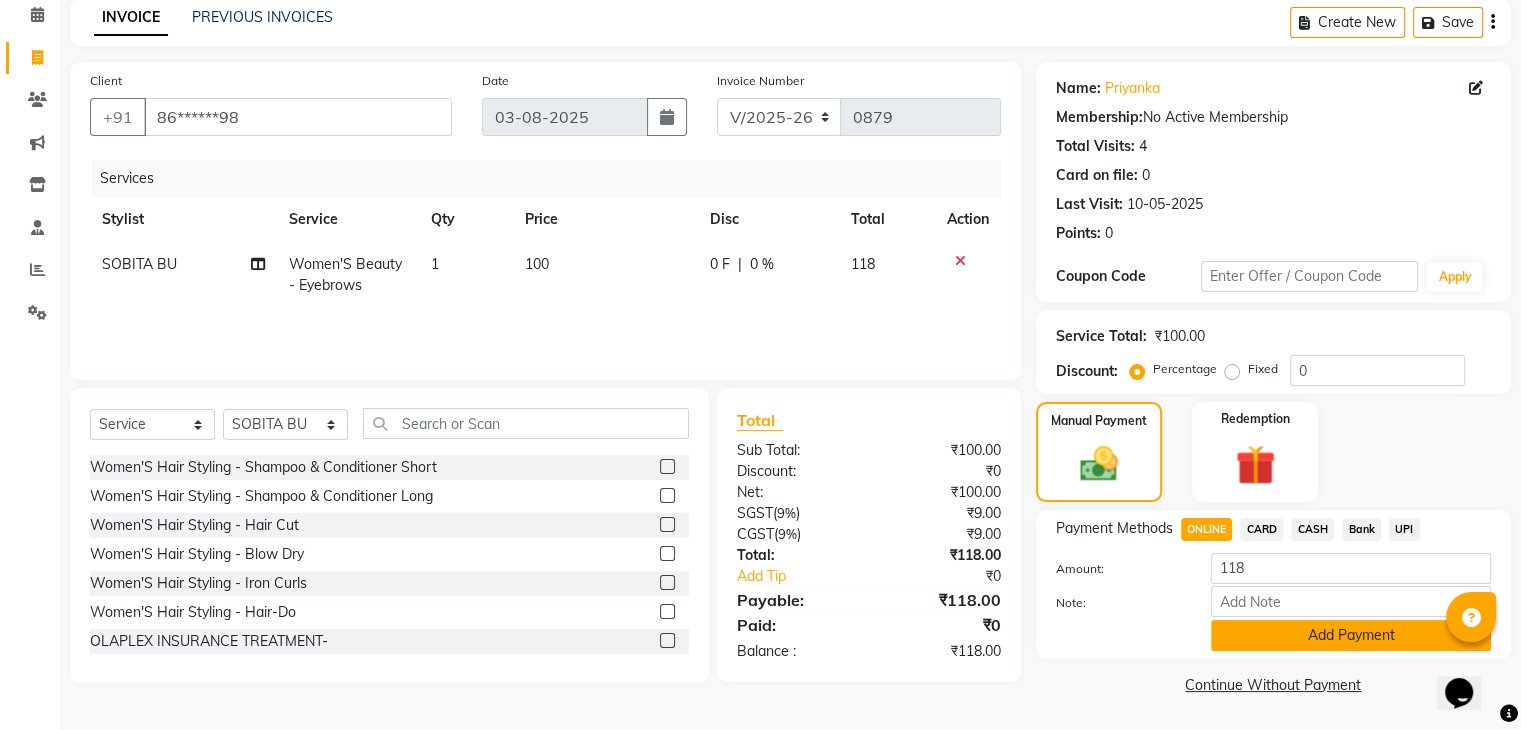 click on "Add Payment" 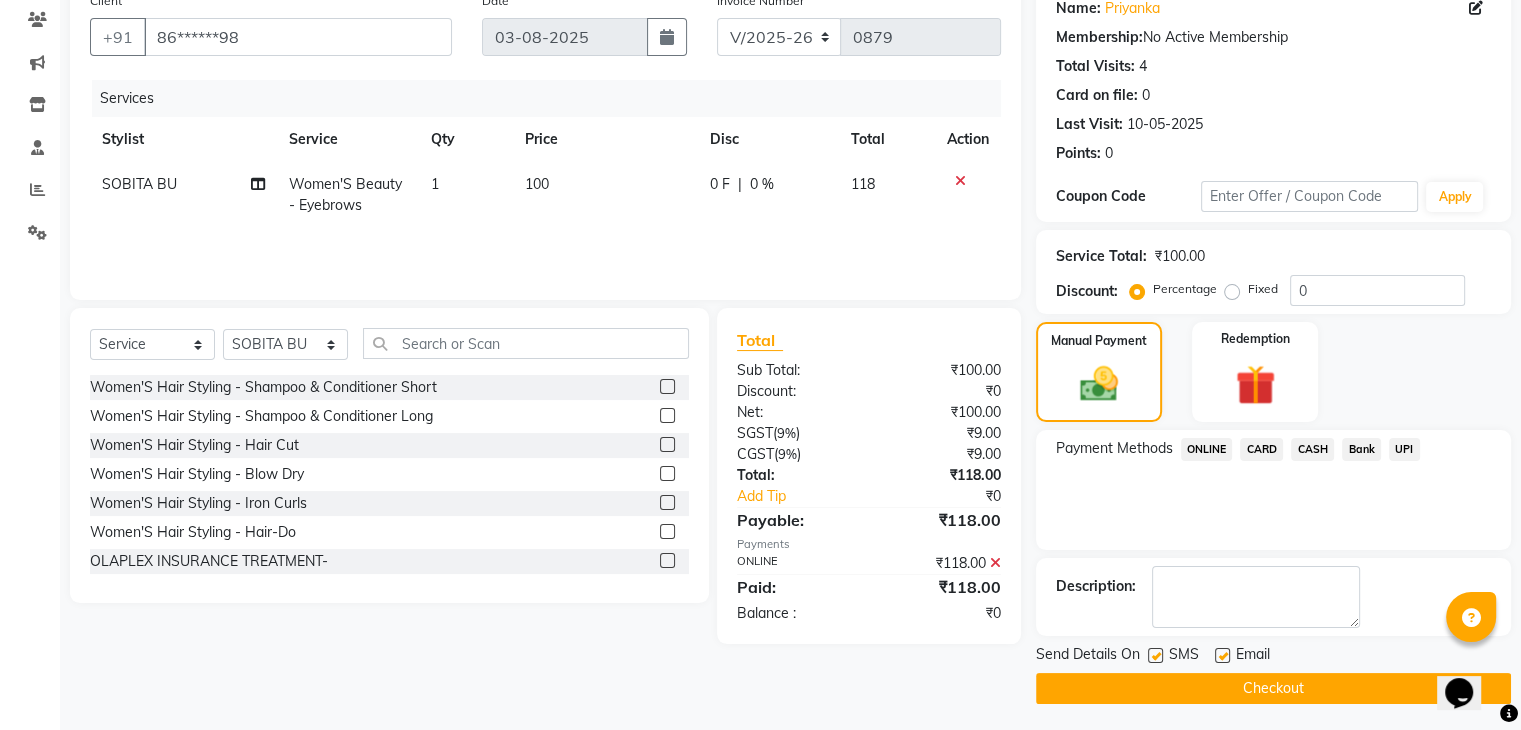 scroll, scrollTop: 171, scrollLeft: 0, axis: vertical 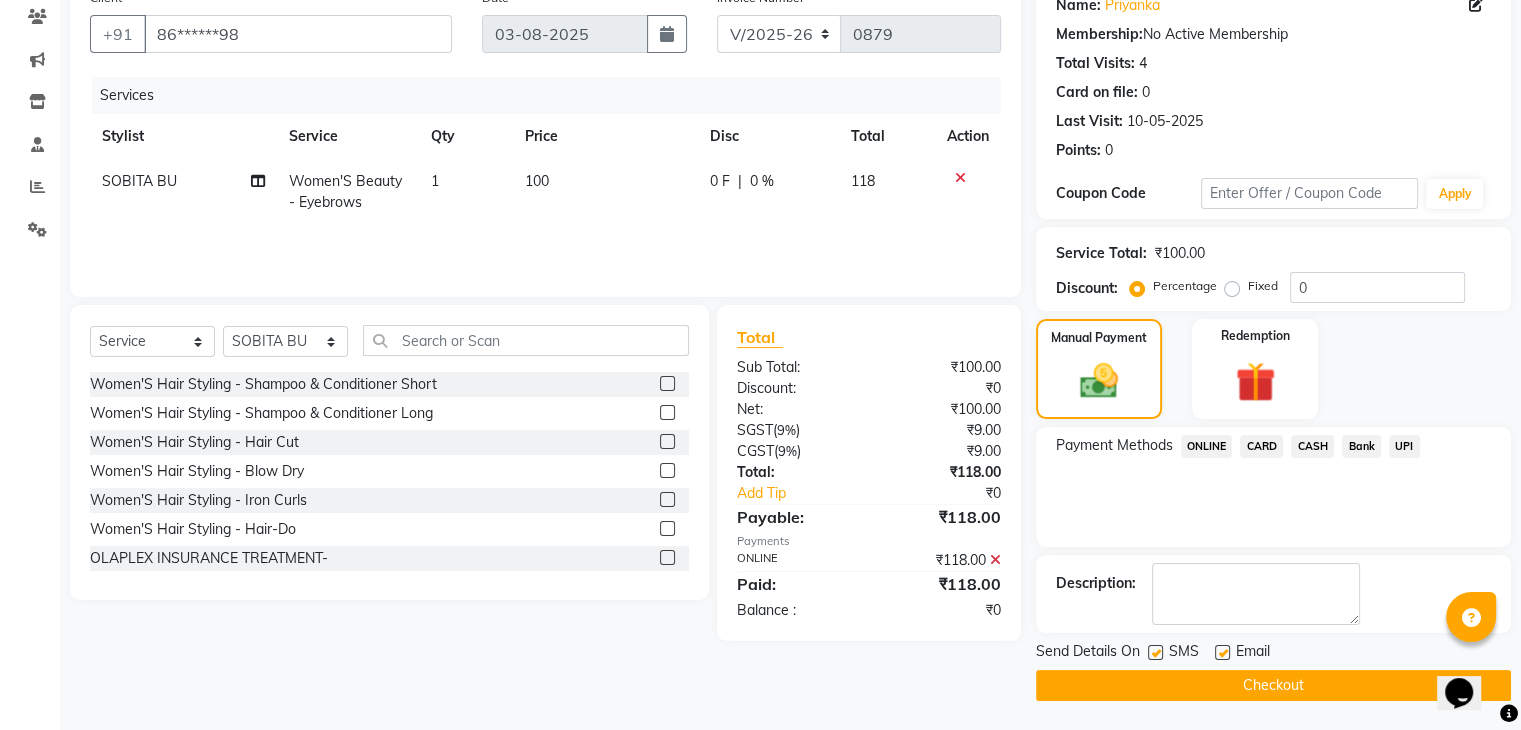 click on "Checkout" 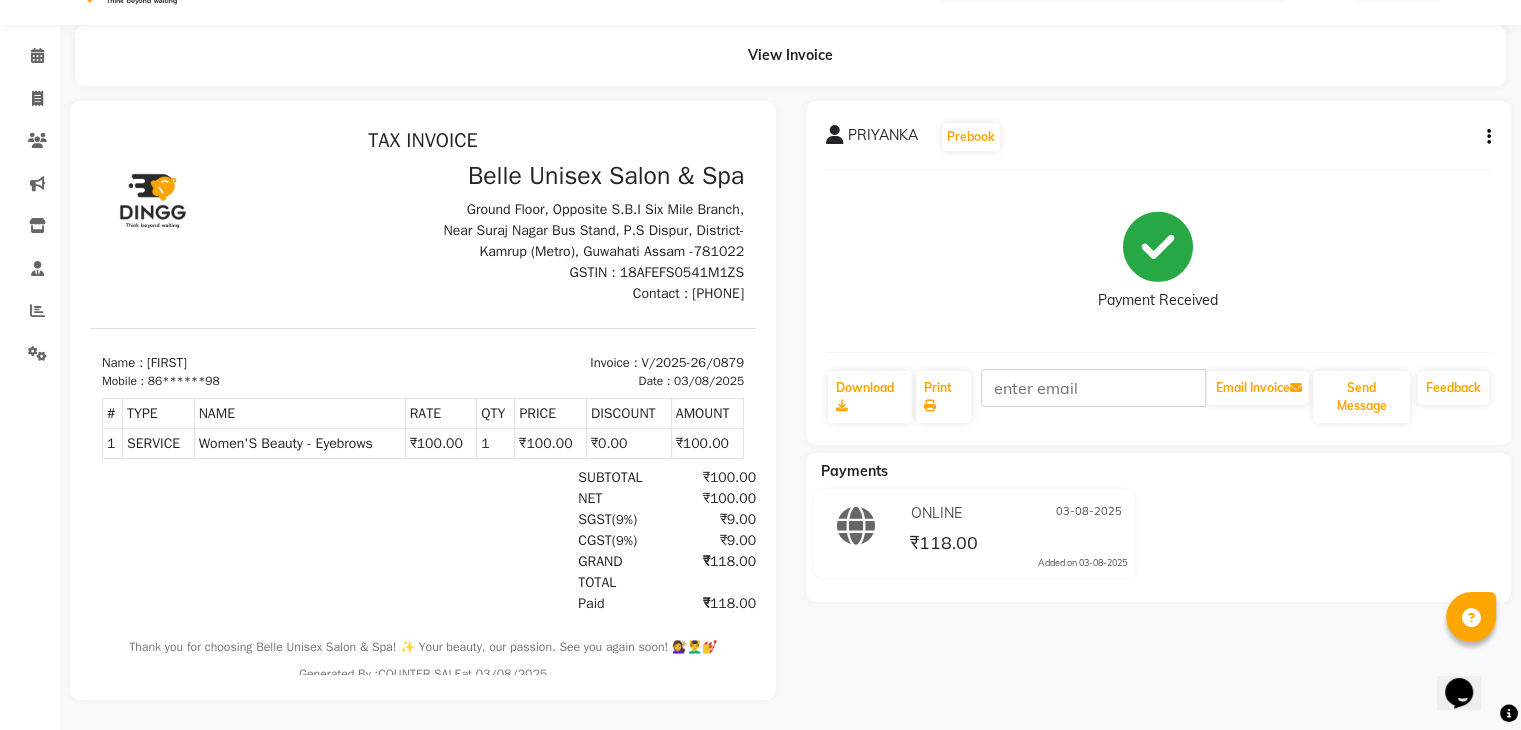scroll, scrollTop: 0, scrollLeft: 0, axis: both 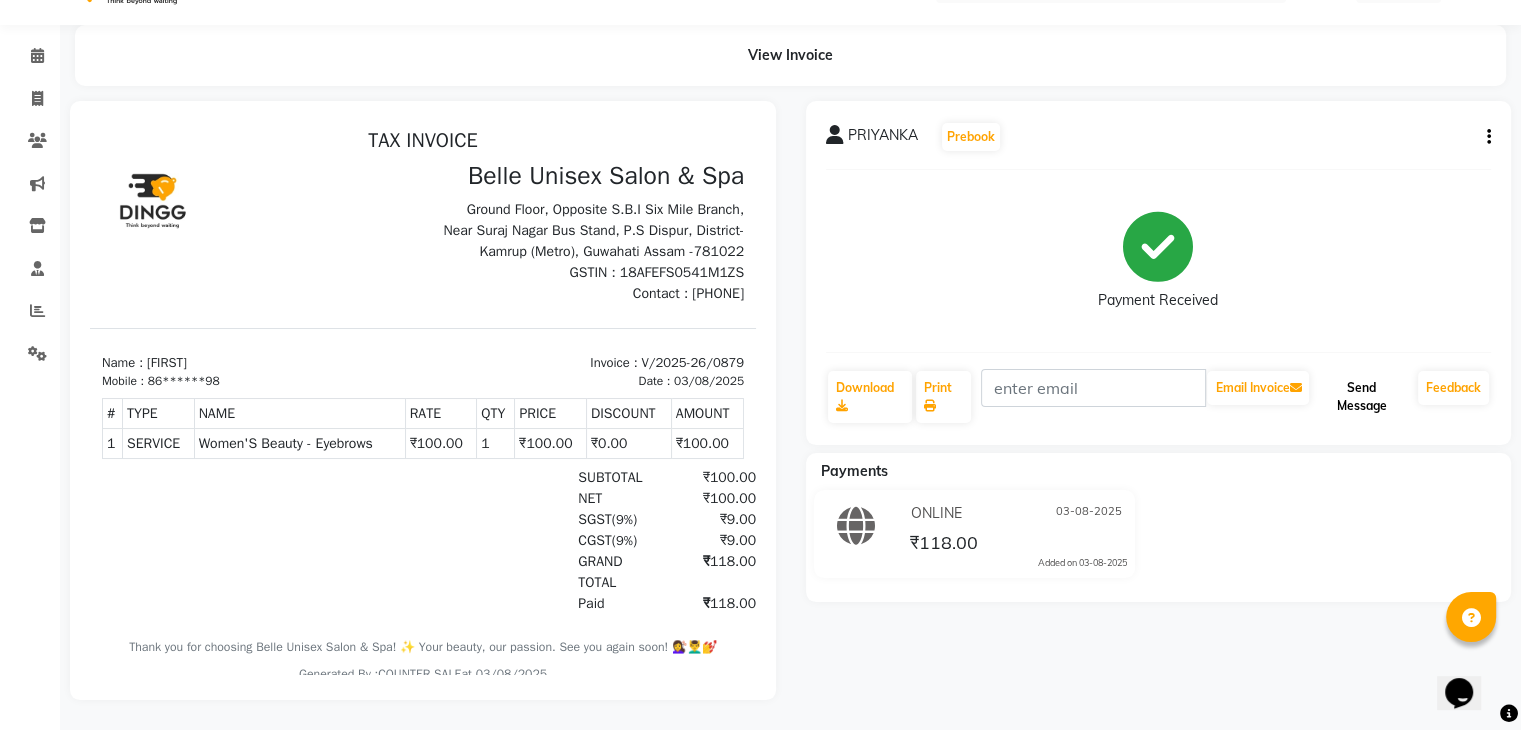 click on "Send Message" 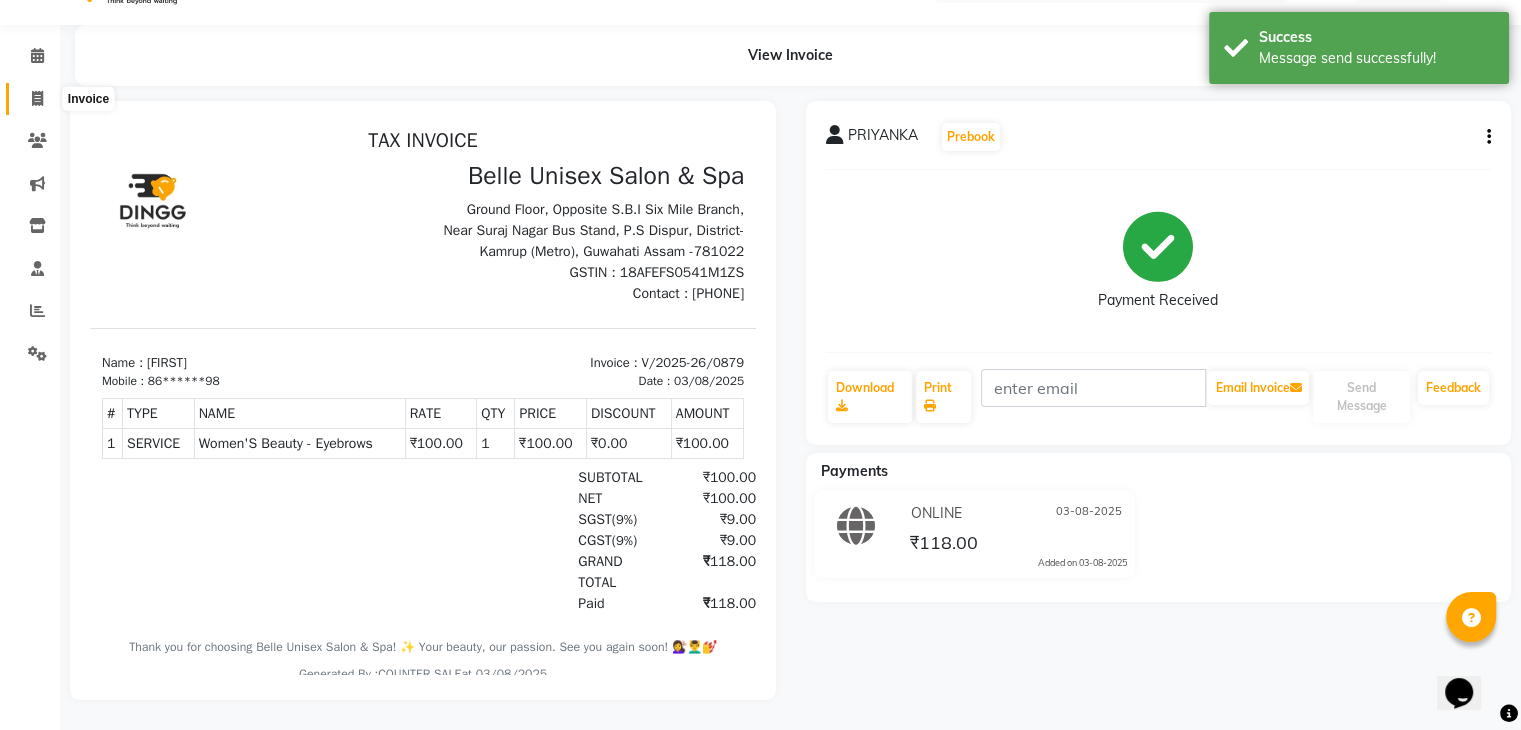 click 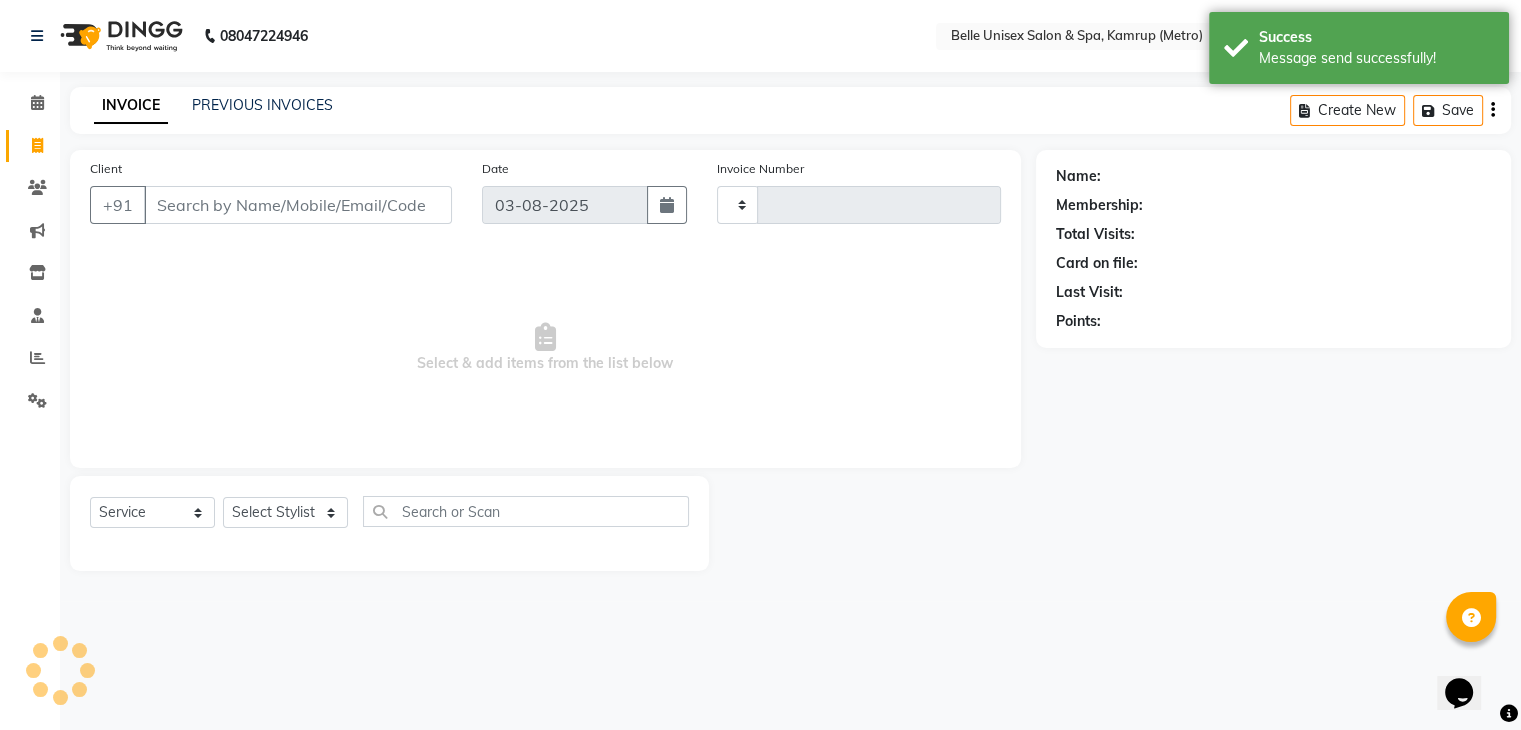 scroll, scrollTop: 0, scrollLeft: 0, axis: both 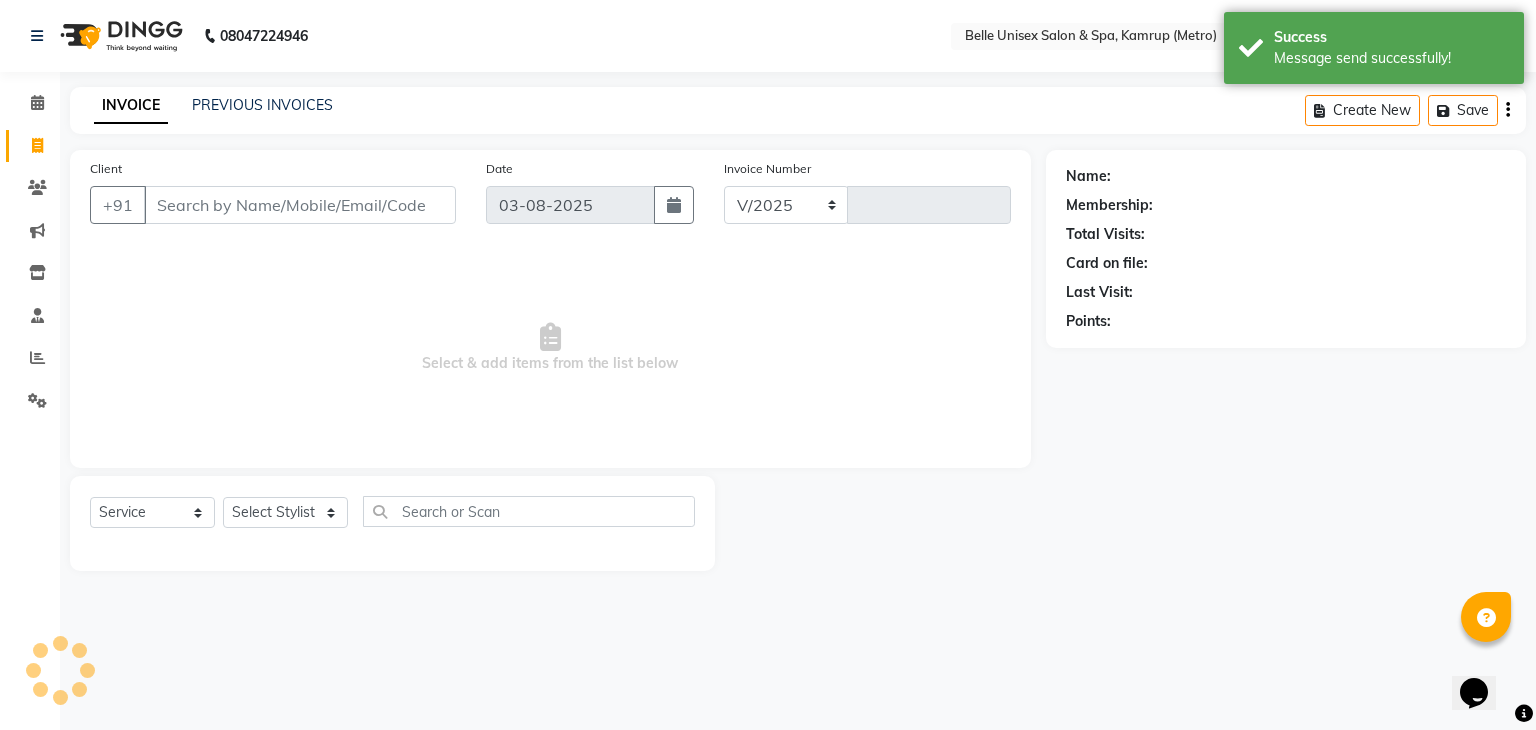 select on "7291" 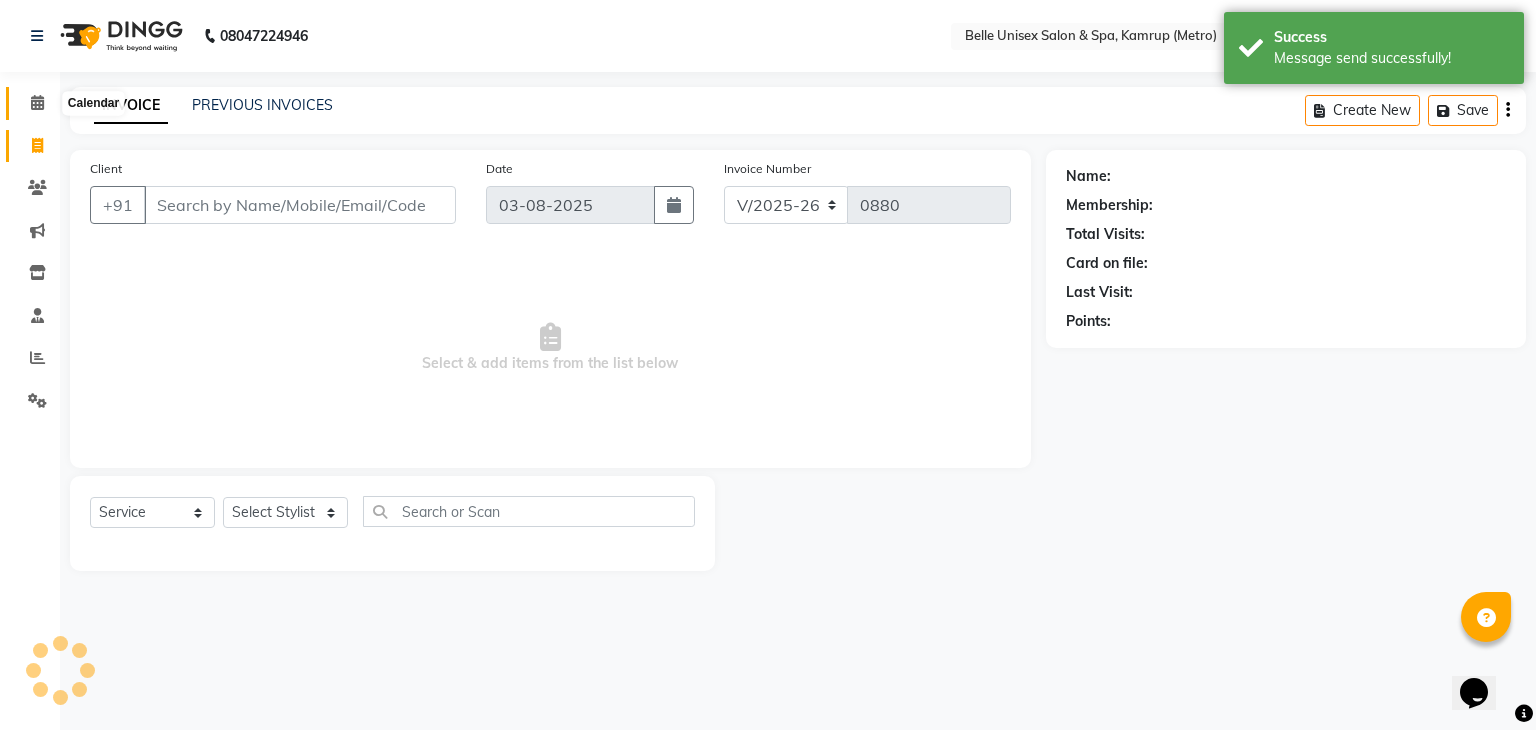 click 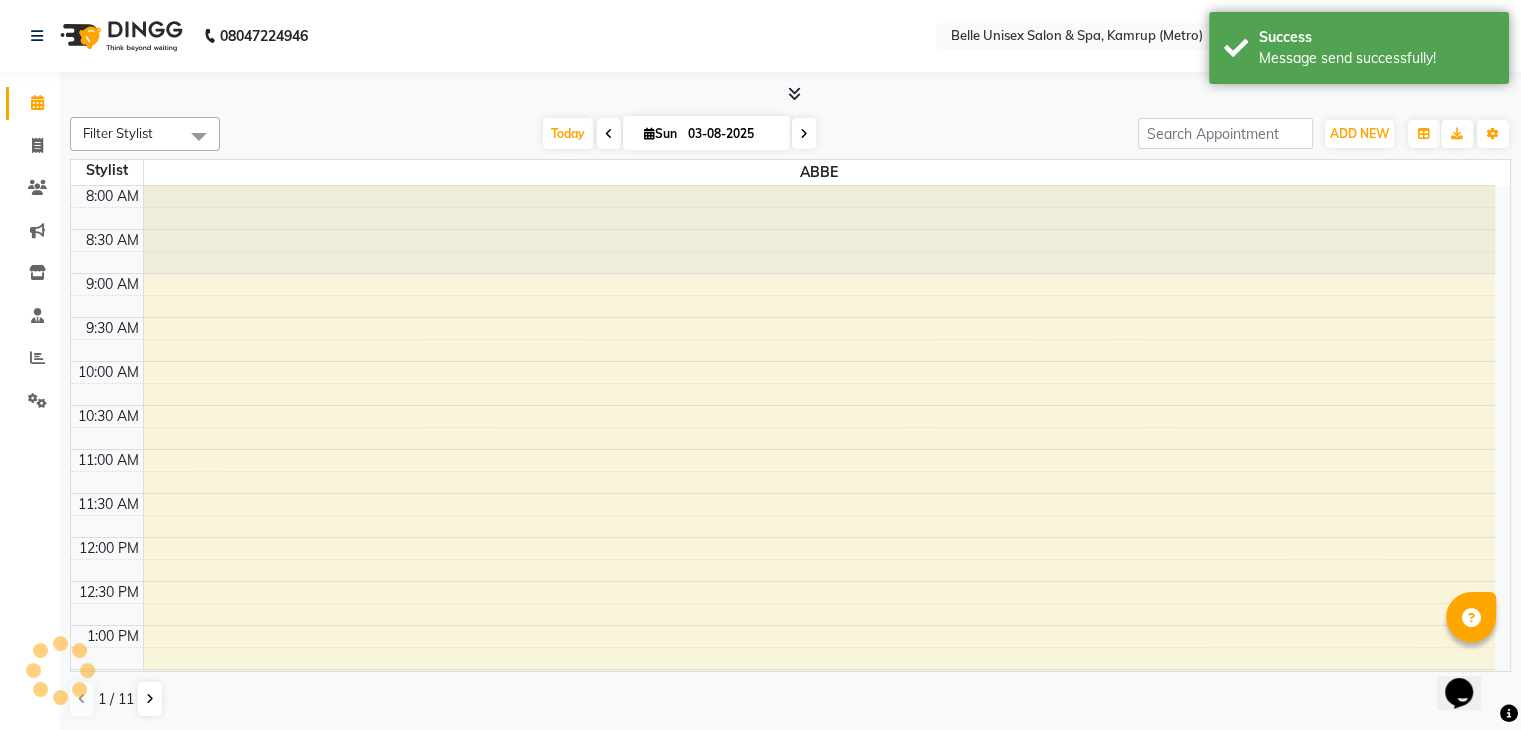 scroll, scrollTop: 646, scrollLeft: 0, axis: vertical 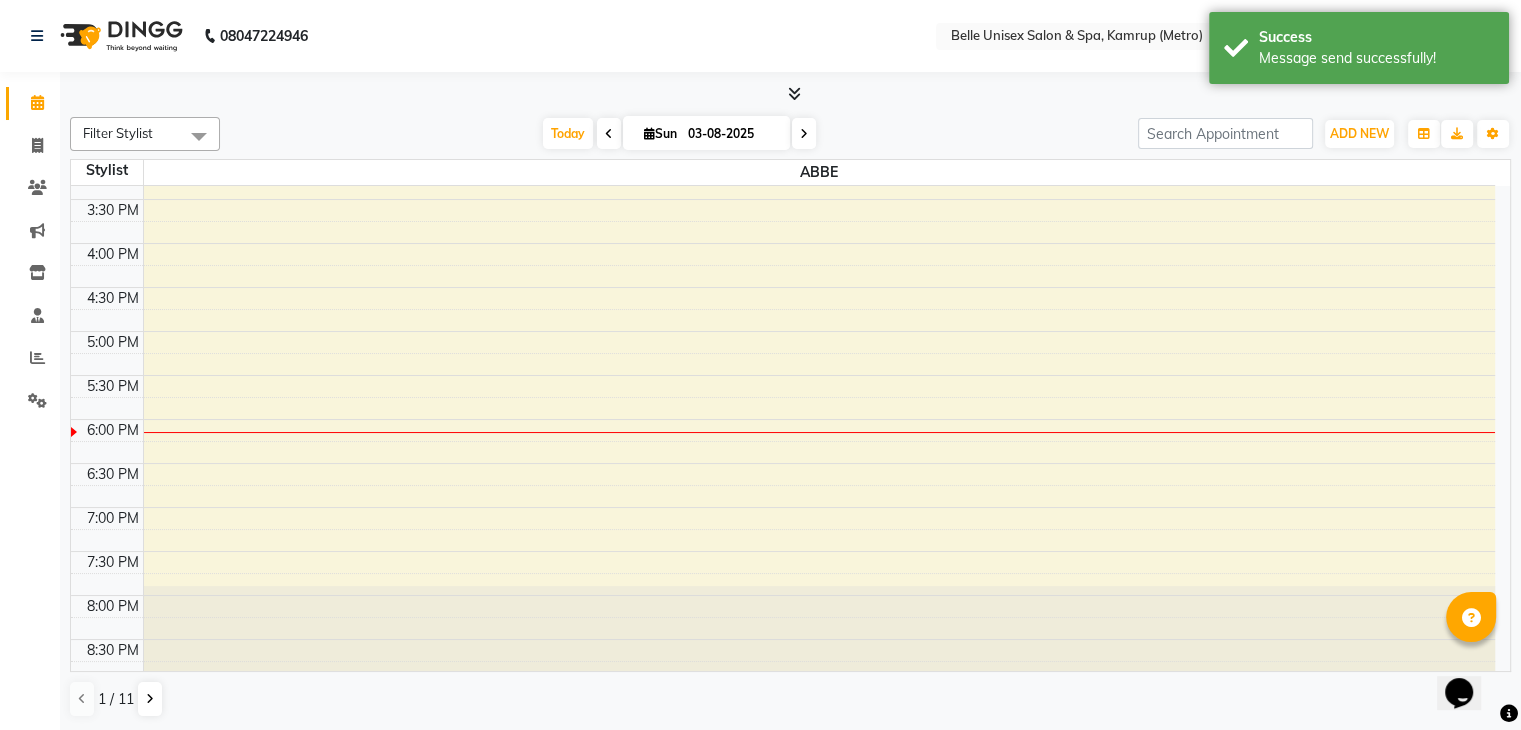 click on "Filter Stylist Select All ABBE ALEX UHD  ASEM  COUNTER SALE  IMLE AO JUPITARA(HK) PURNIMA HK  RANA KANTI SINHA  SANGAM THERAPIST SOBITA BU THOIBA M. Today  Sun 03-08-2025 Toggle Dropdown Add Appointment Add Invoice Add Expense Add Attendance Add Client Add Transaction Toggle Dropdown Add Appointment Add Invoice Add Expense Add Attendance Add Client ADD NEW Toggle Dropdown Add Appointment Add Invoice Add Expense Add Attendance Add Client Add Transaction Filter Stylist Select All ABBE ALEX UHD  ASEM  COUNTER SALE  IMLE AO JUPITARA(HK) PURNIMA HK  RANA KANTI SINHA  SANGAM THERAPIST SOBITA BU THOIBA M. Group By  Staff View   Room View  View as Vertical  Vertical - Week View  Horizontal  Horizontal - Week View  List  Toggle Dropdown Calendar Settings Manage Tags   Arrange Stylists   Reset Stylists  Full Screen  Show Available Stylist  Appointment Form Zoom 100% Staff/Room Display Count 1 Stylist ABBE 8:00 AM 8:30 AM 9:00 AM 9:30 AM 10:00 AM 10:30 AM 11:00 AM 11:30 AM 12:00 PM 12:30 PM 1:00 PM 1:30 PM 2:00 PM" 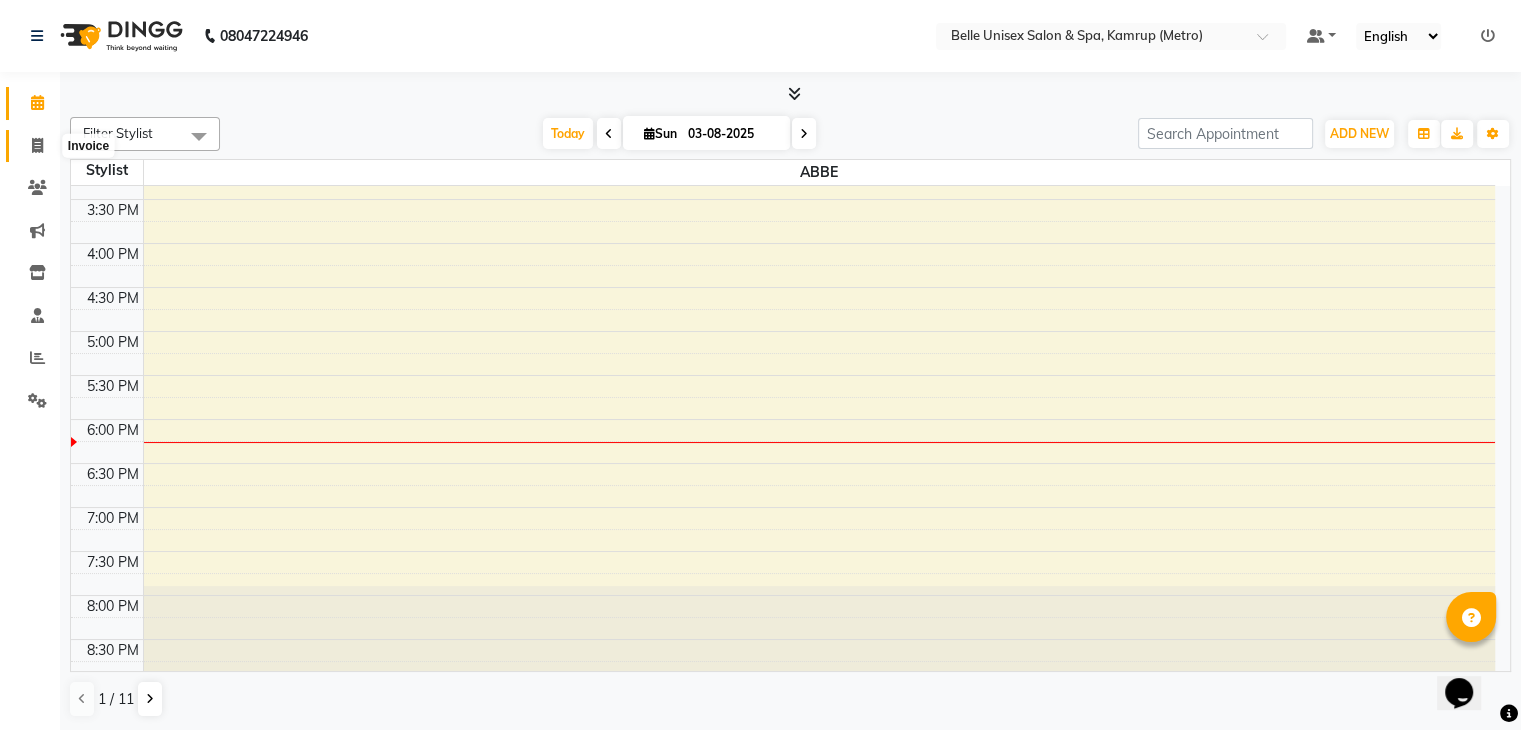 click 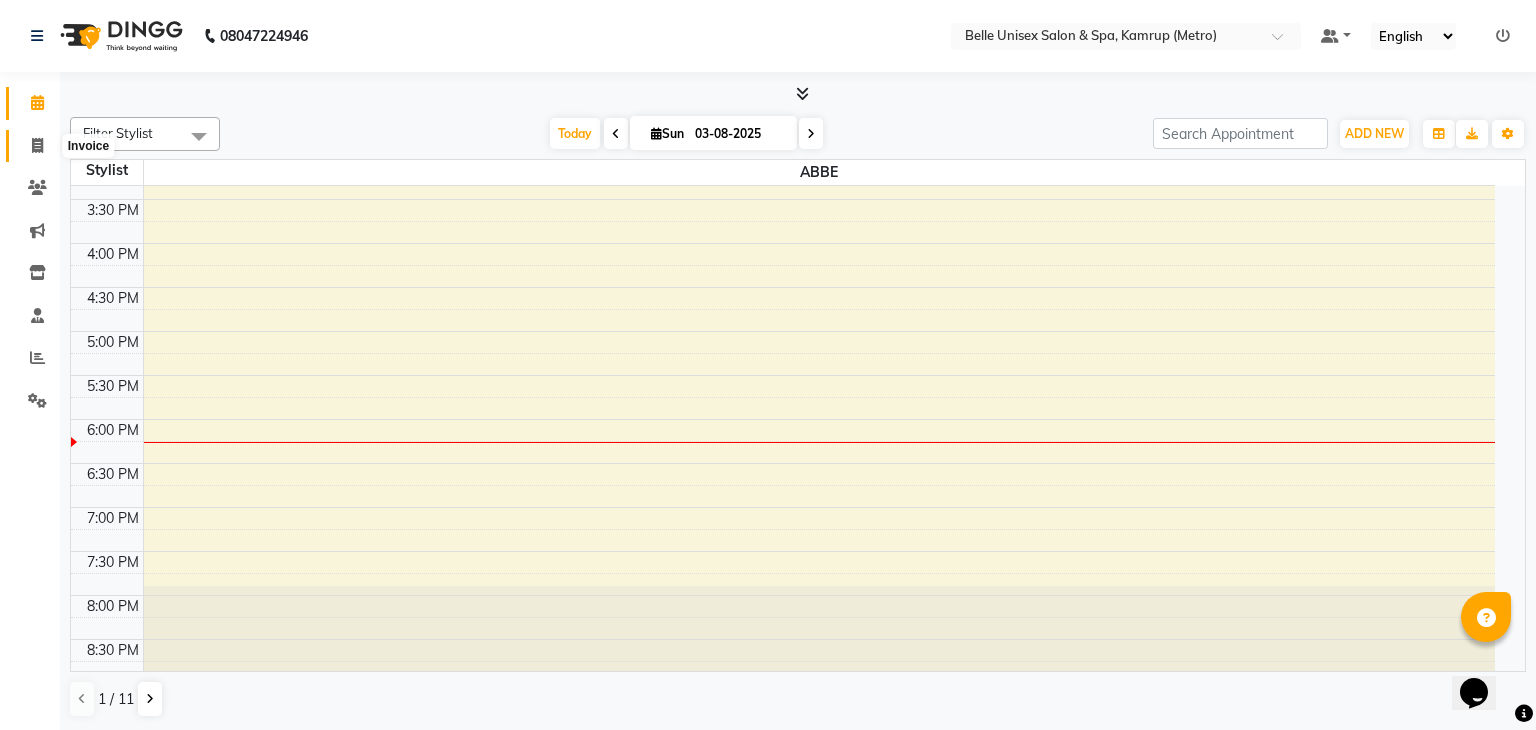 select on "service" 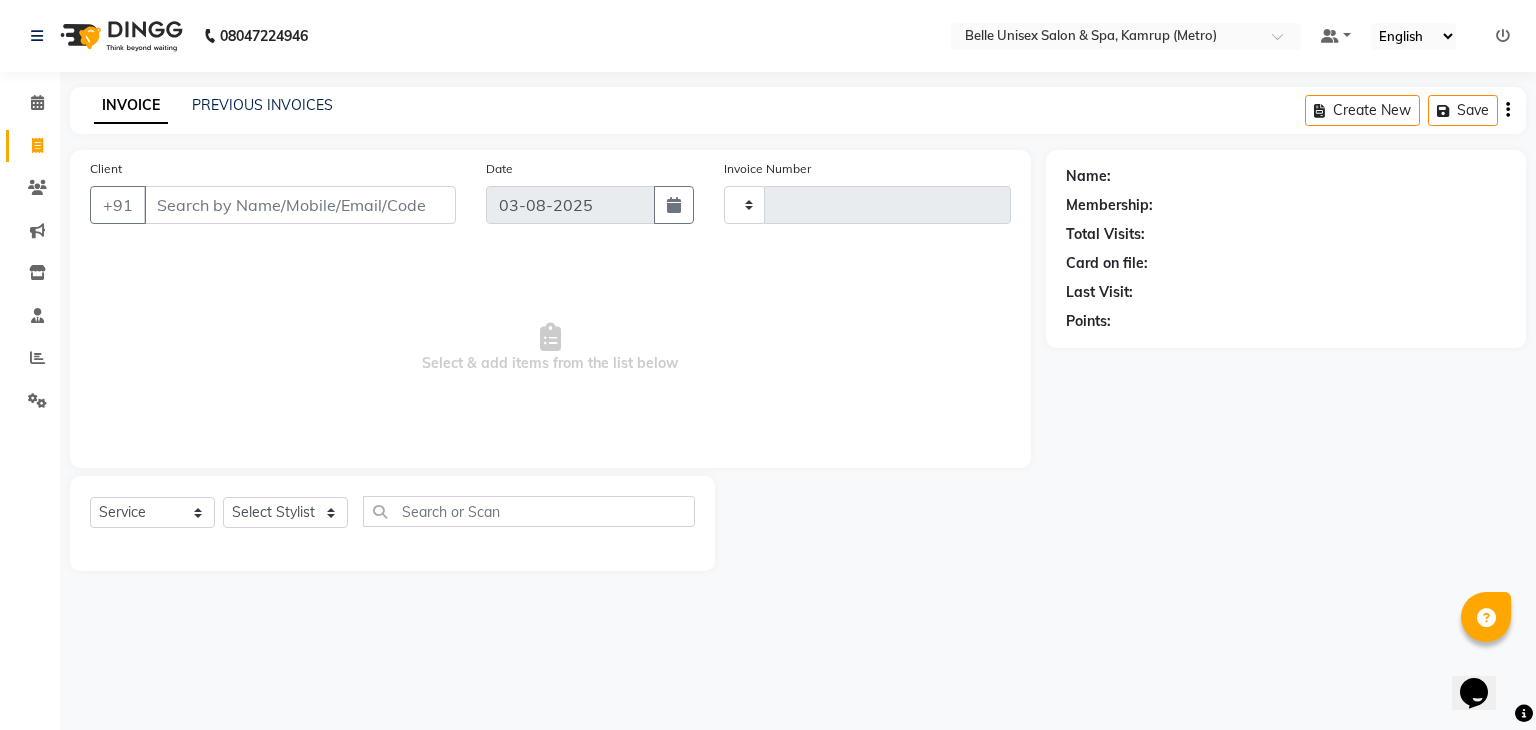 type on "0880" 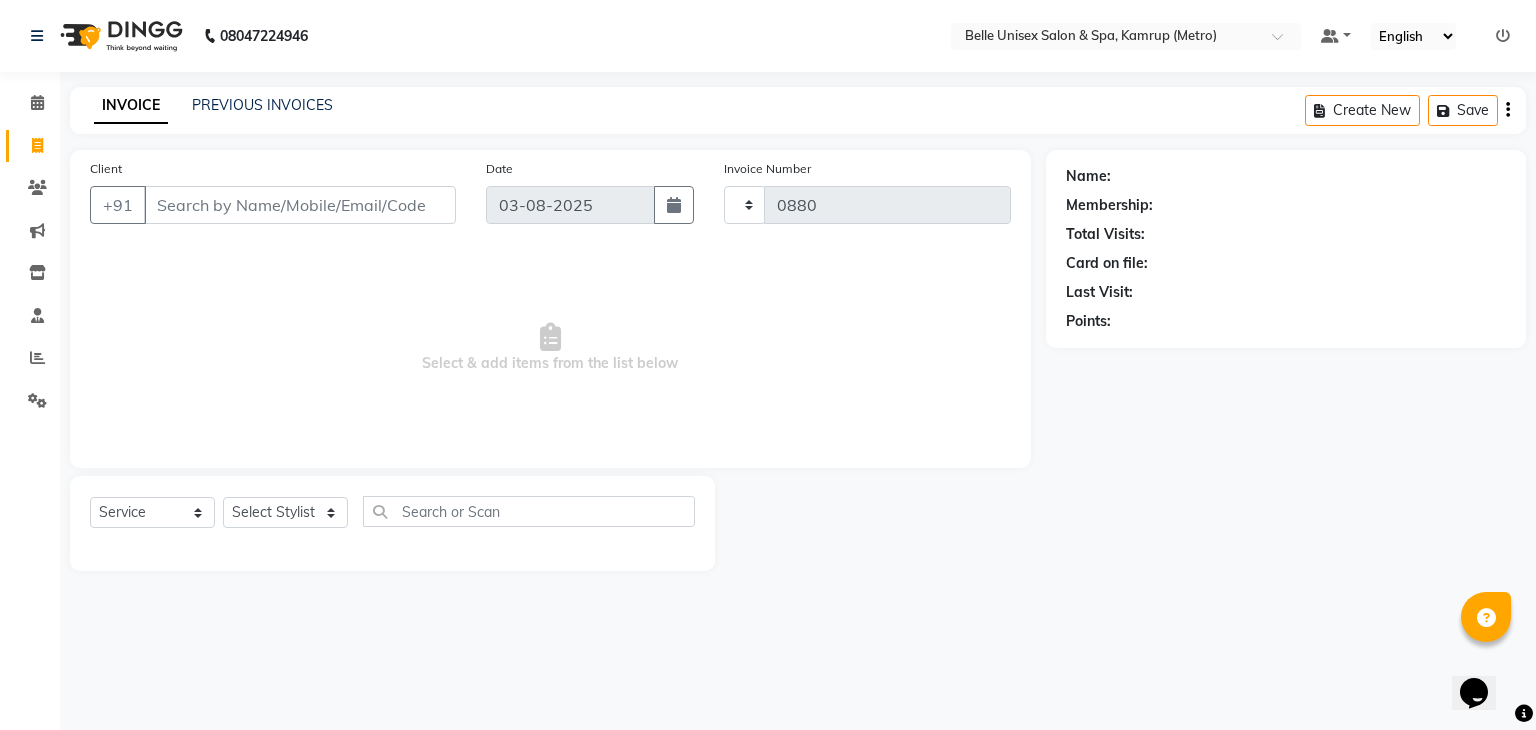 select on "7291" 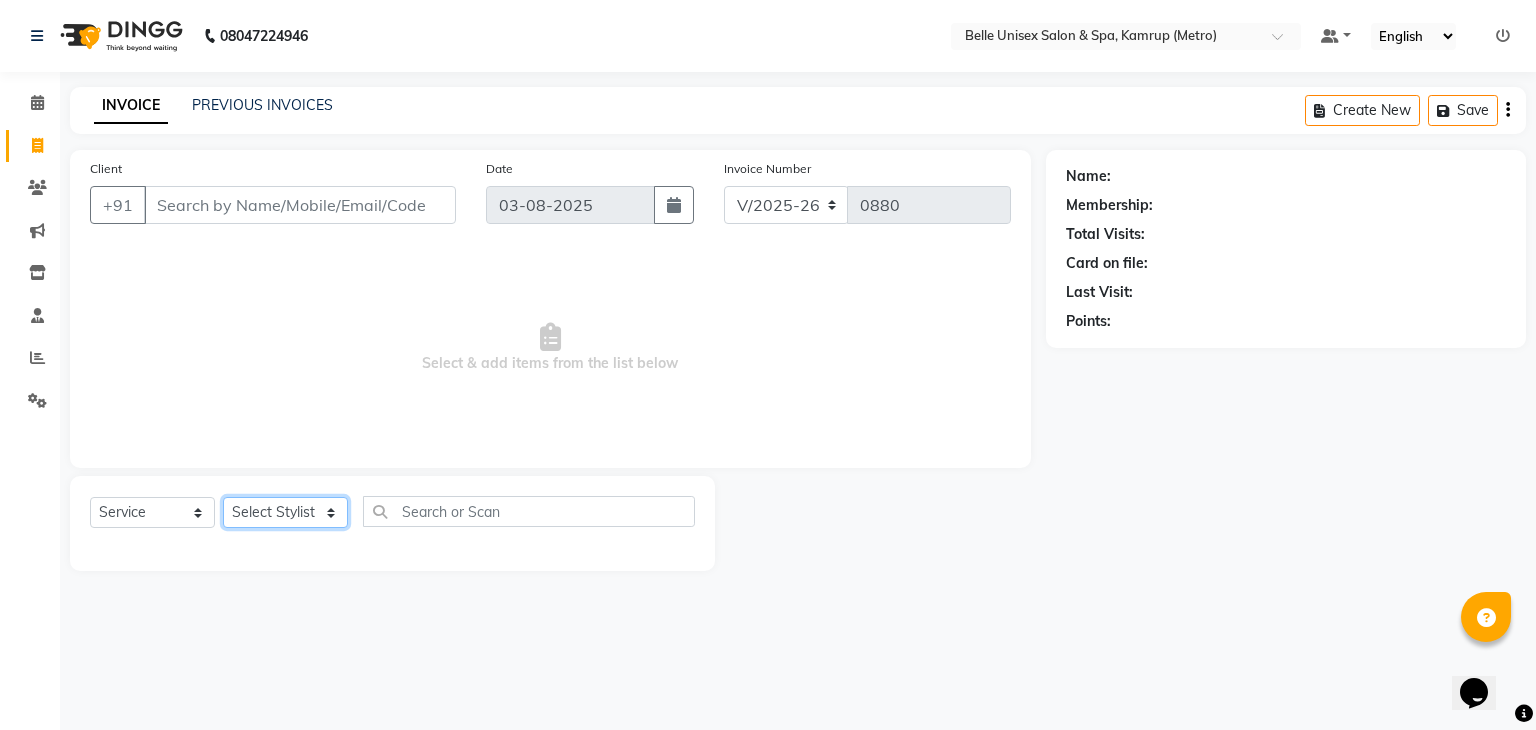 click on "Select Stylist ABBE Admin id ALEX UHD  ASEM  COUNTER SALE  IMLE AO JUPITARA(HK) PURNIMA HK  RANA KANTI SINHA   SABEHA SANGAM THERAPIST SOBITA BU THOIBA M." 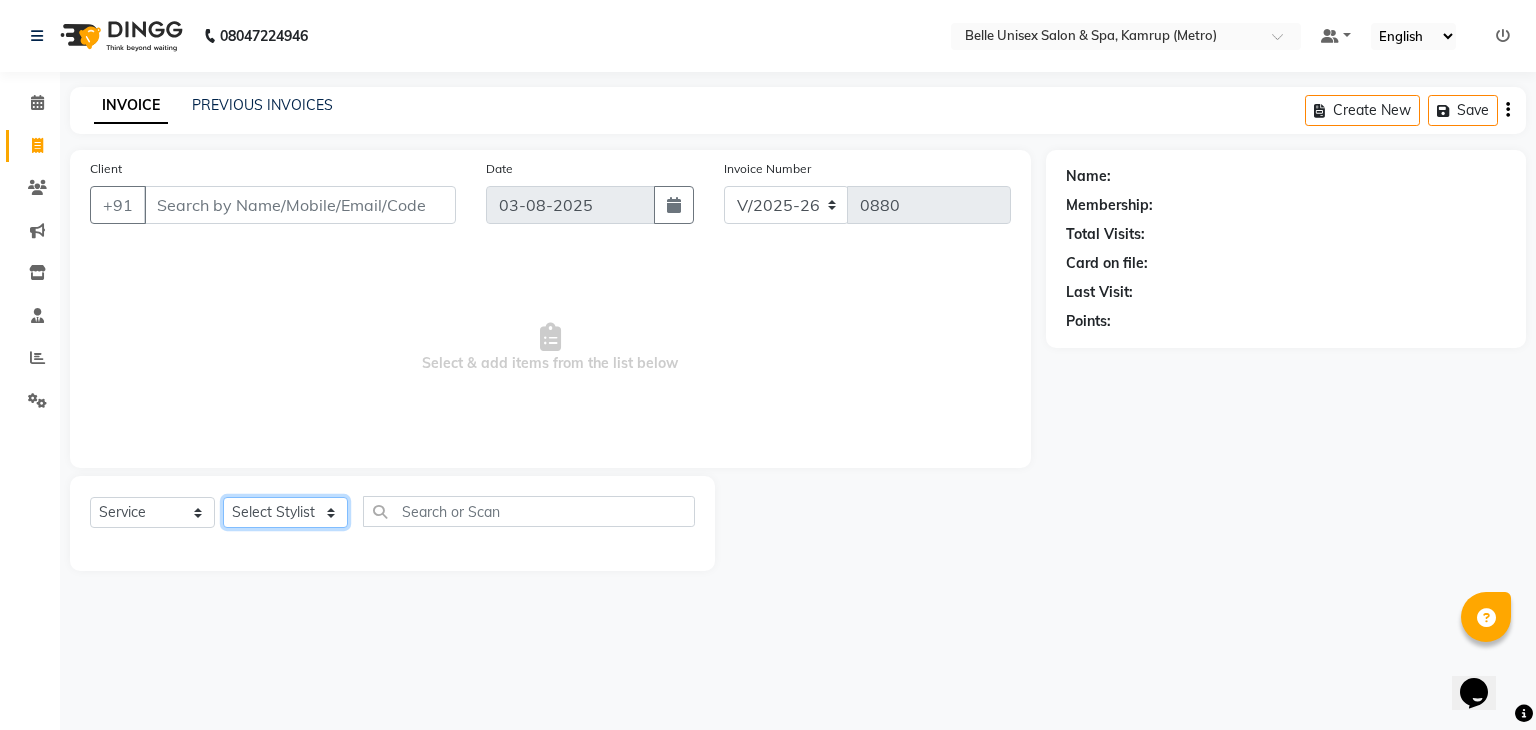select on "83129" 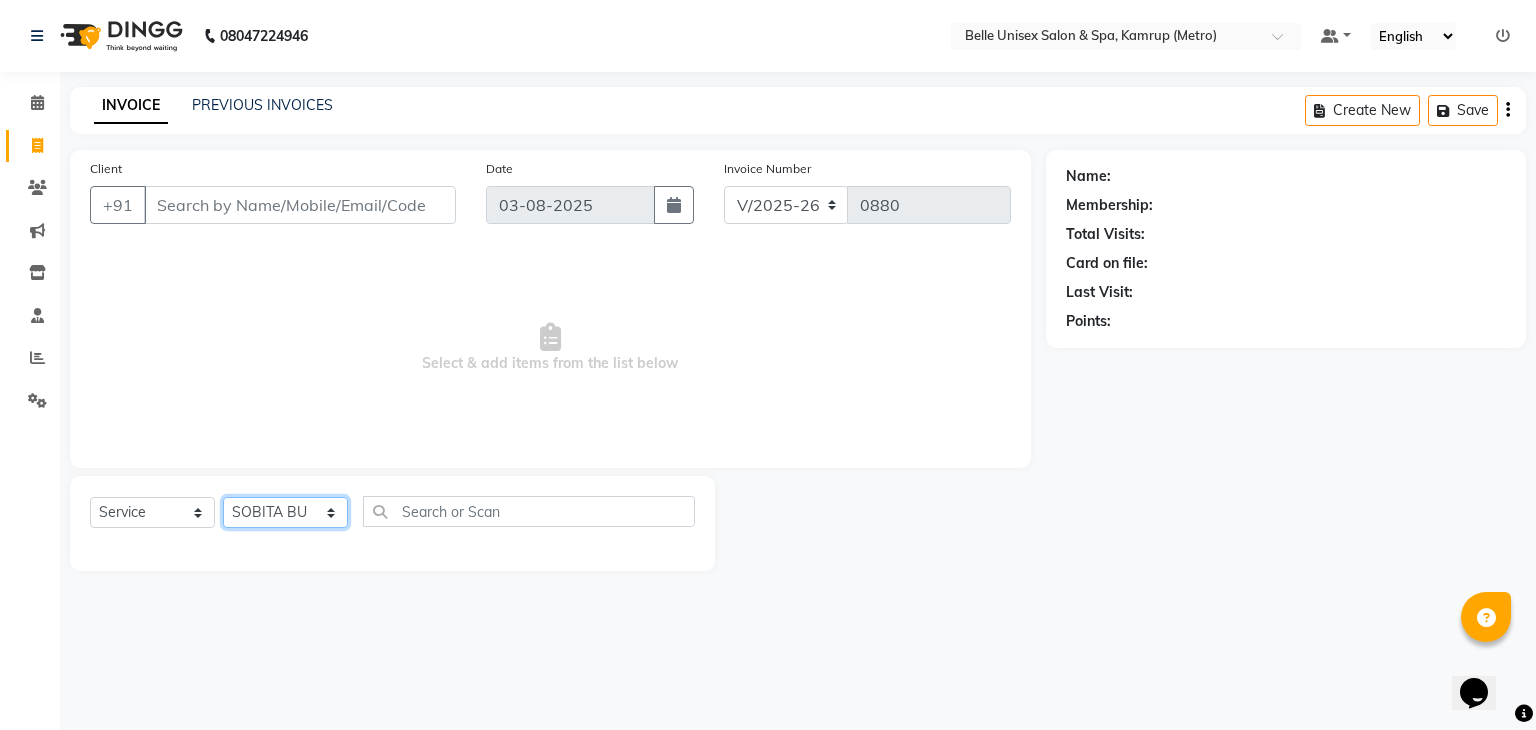 click on "Select Stylist ABBE Admin id ALEX UHD  ASEM  COUNTER SALE  IMLE AO JUPITARA(HK) PURNIMA HK  RANA KANTI SINHA   SABEHA SANGAM THERAPIST SOBITA BU THOIBA M." 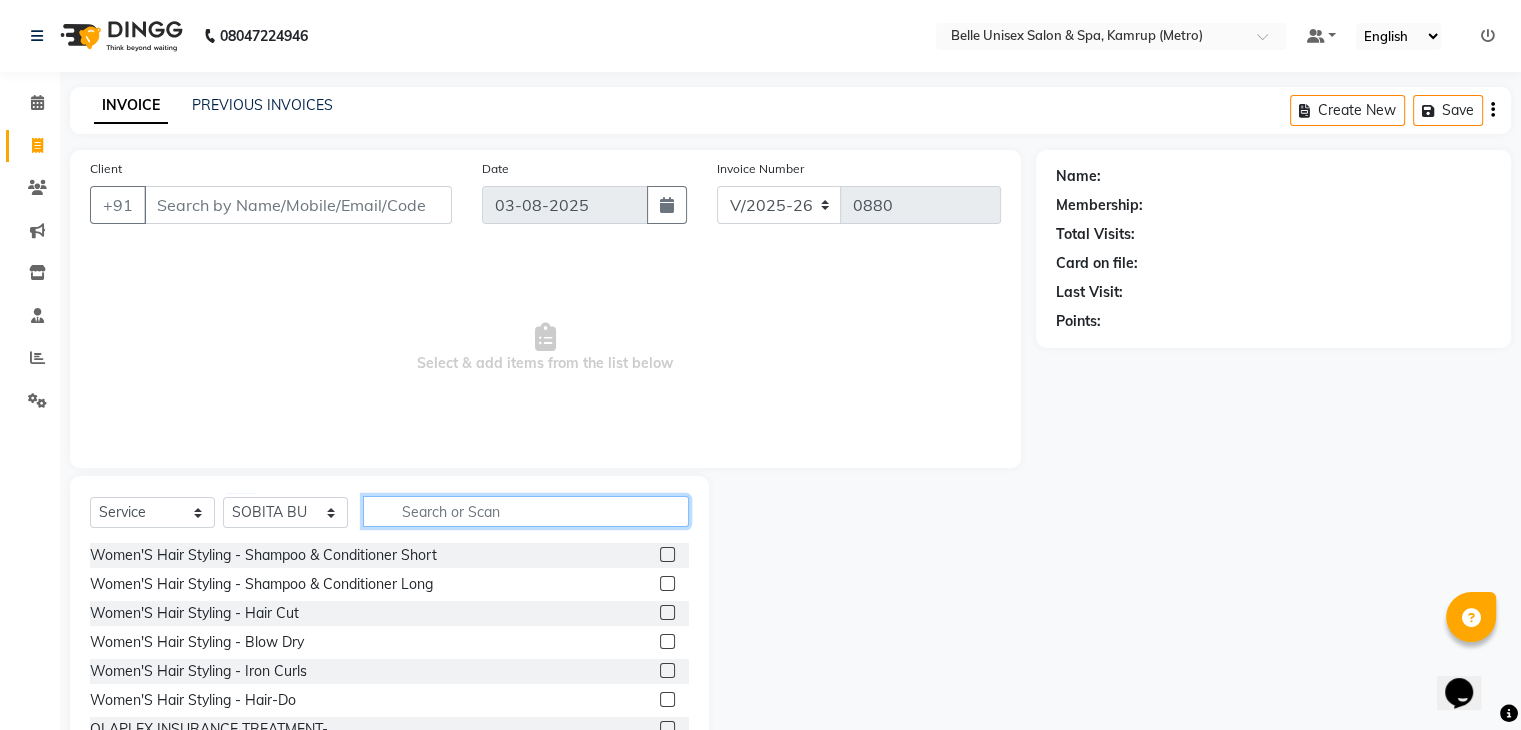 click 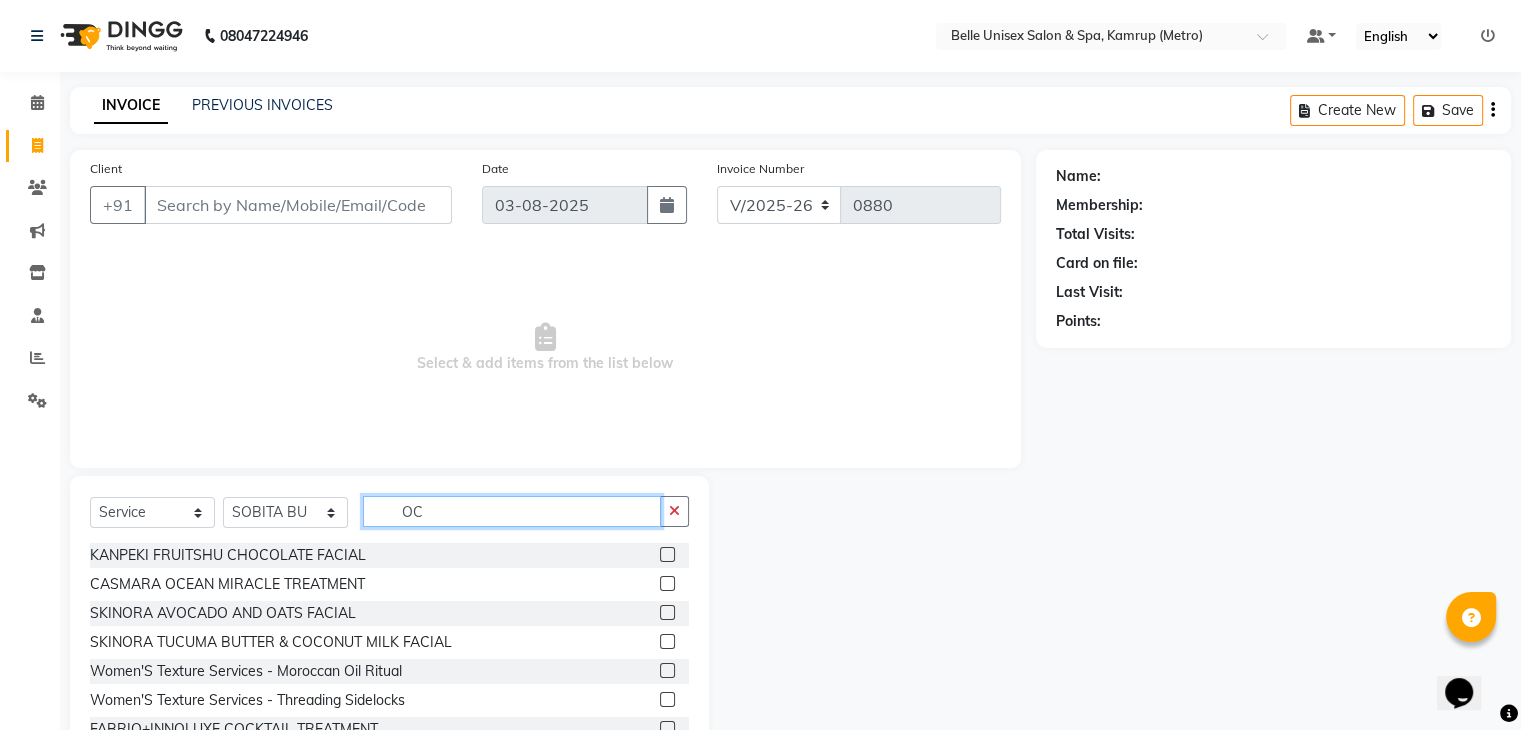 type on "O" 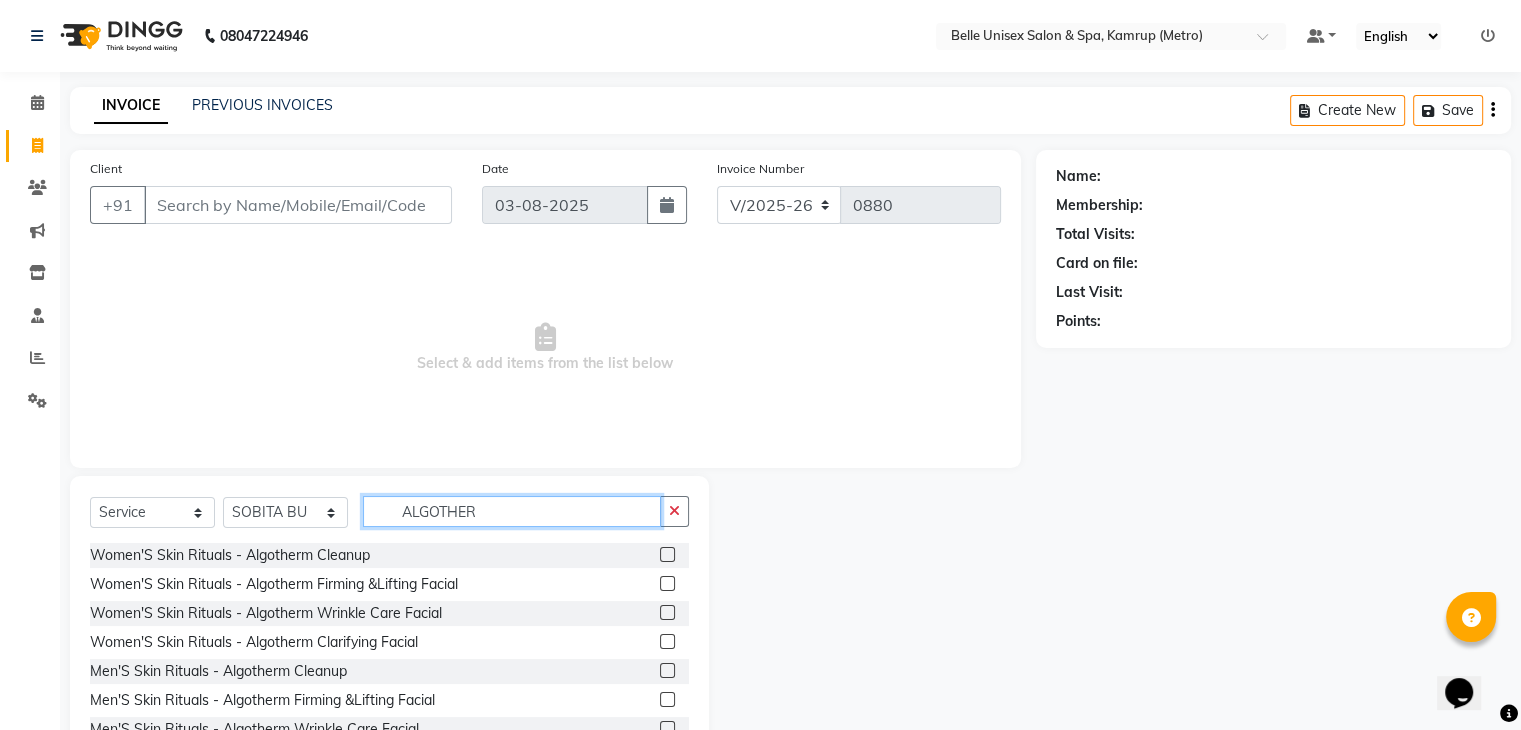 type on "ALGOTHER" 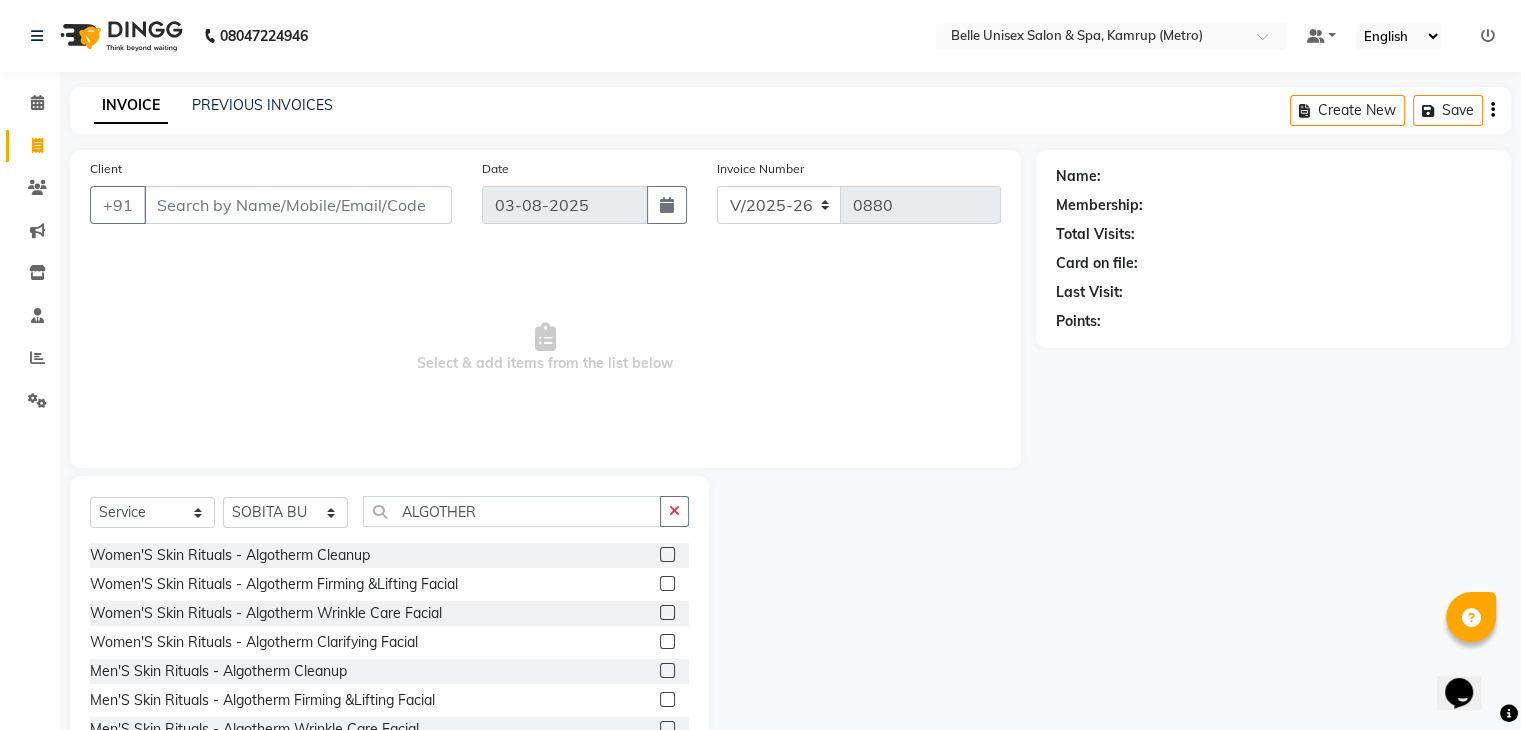 click 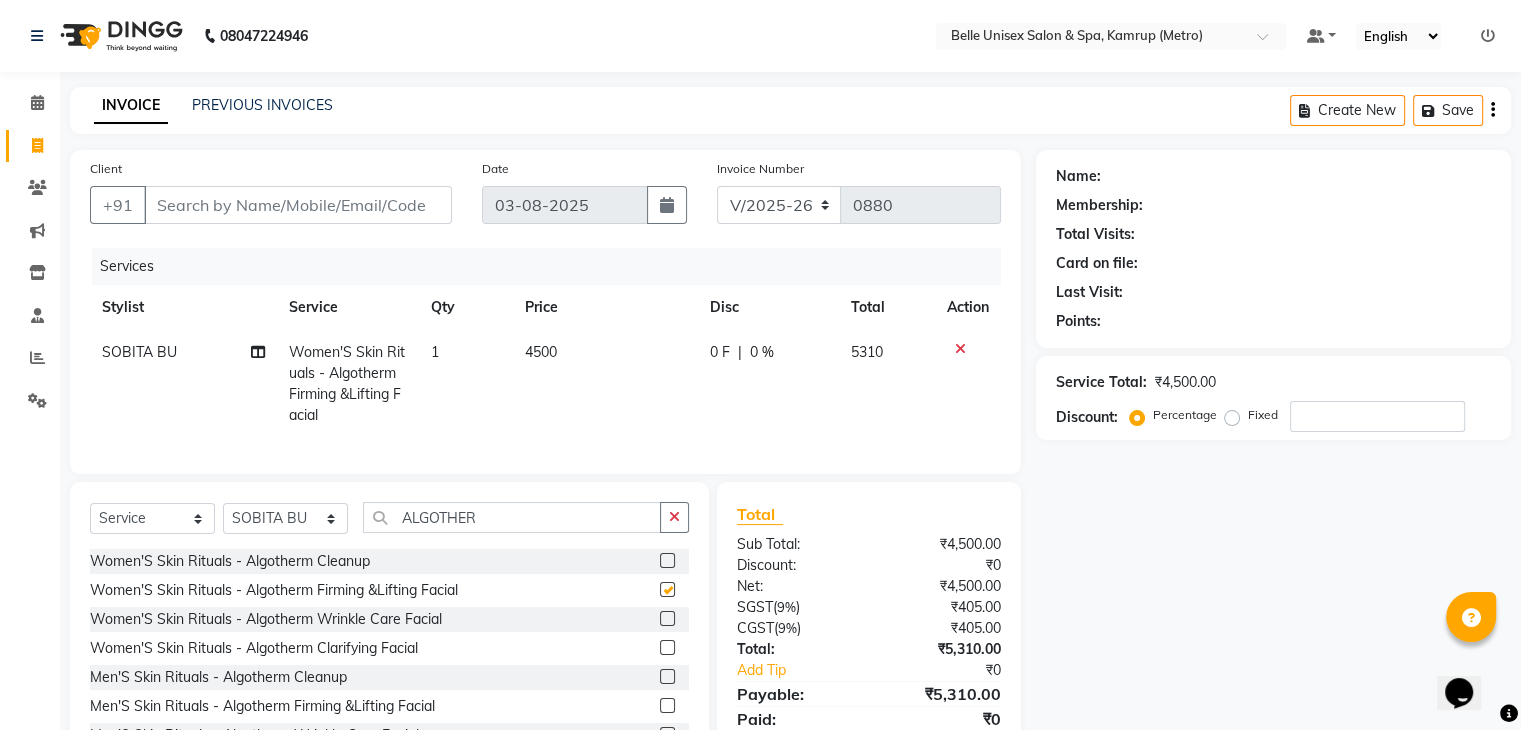 checkbox on "false" 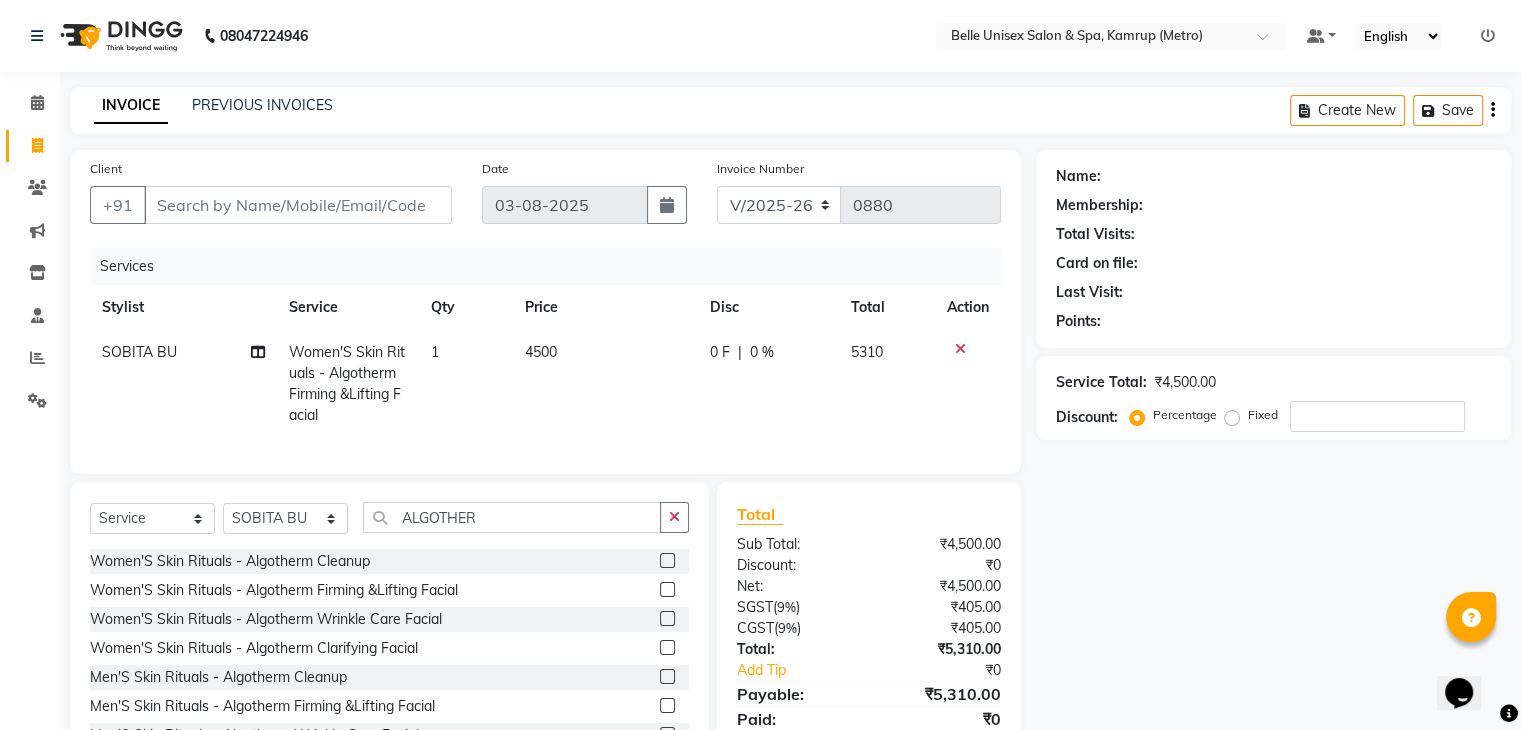 click on "4500" 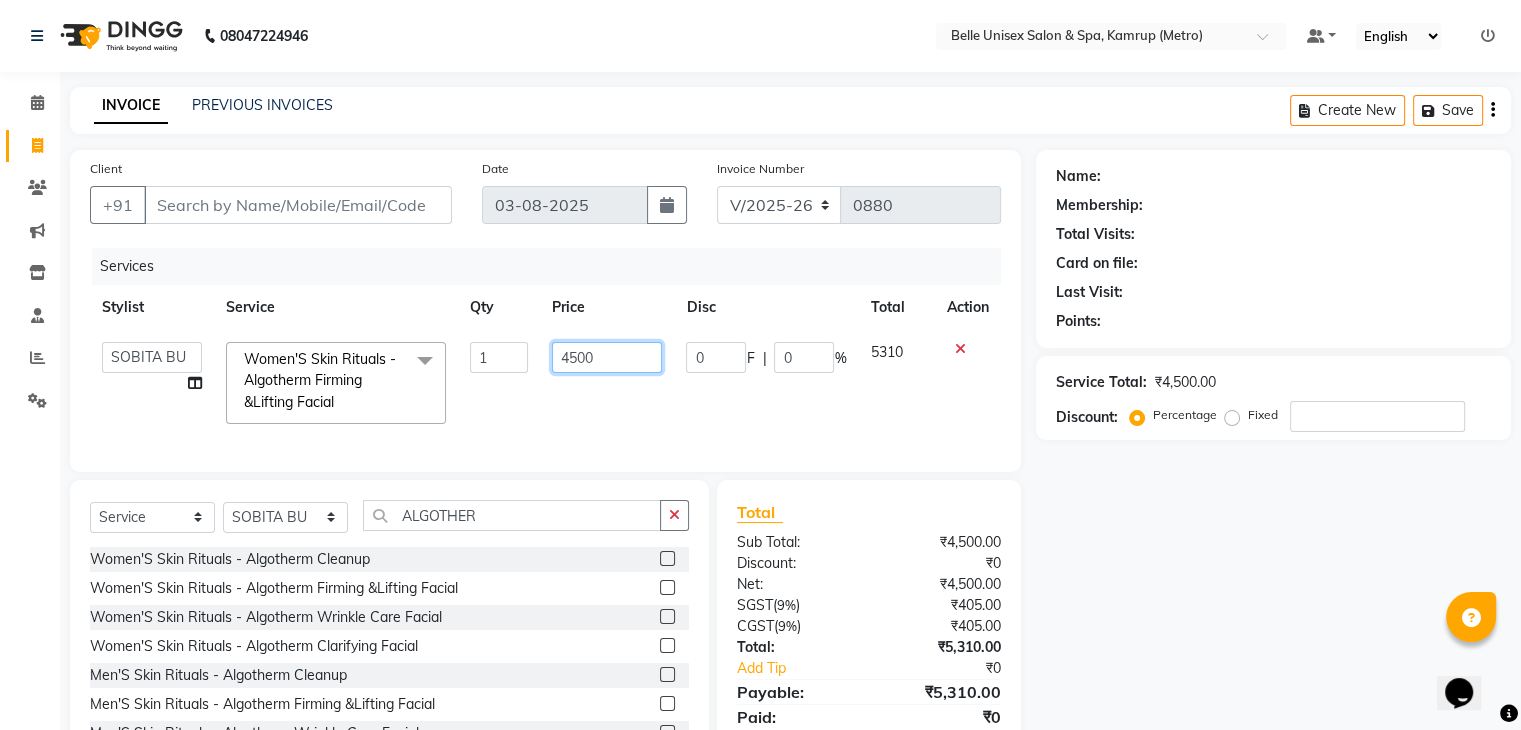 drag, startPoint x: 628, startPoint y: 357, endPoint x: 236, endPoint y: 375, distance: 392.41306 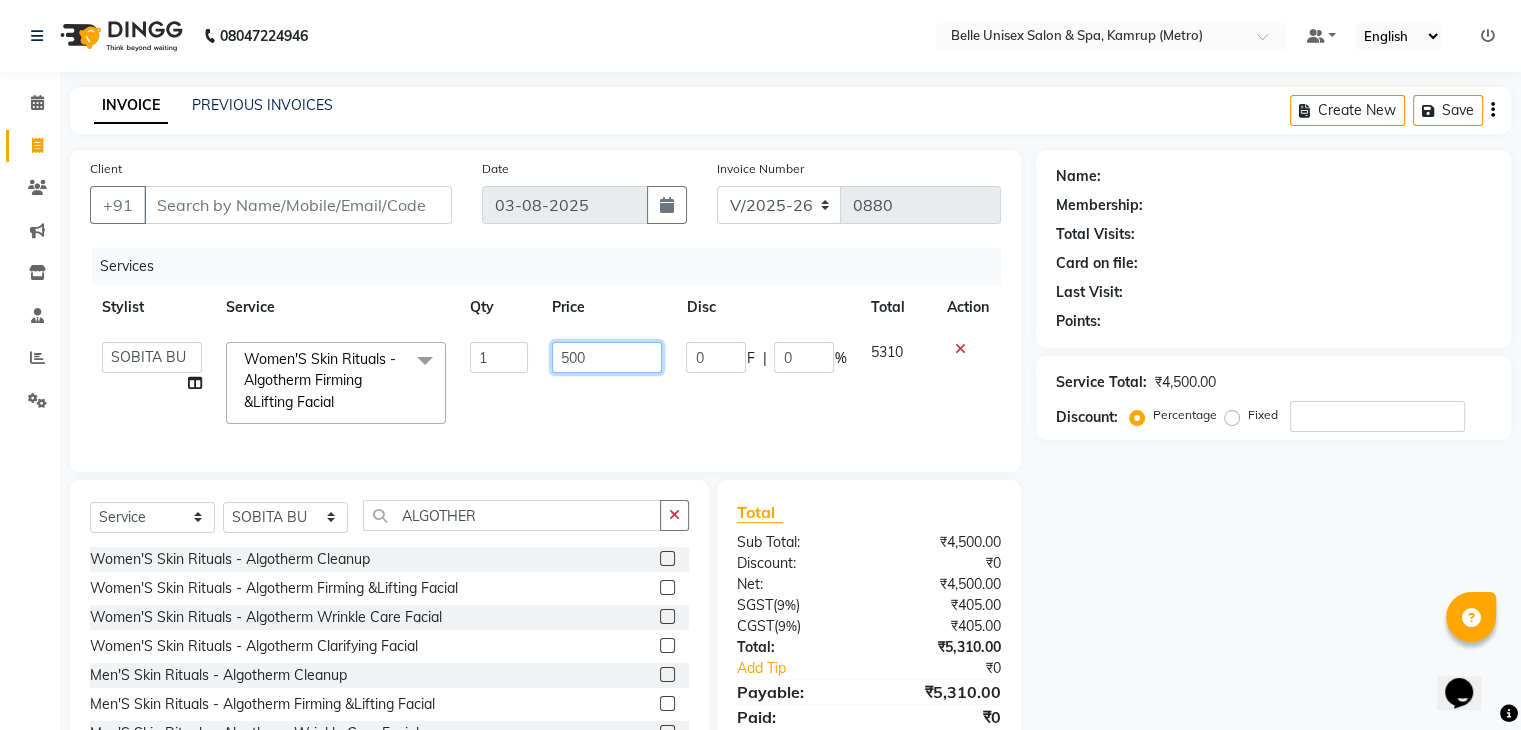 type on "5000" 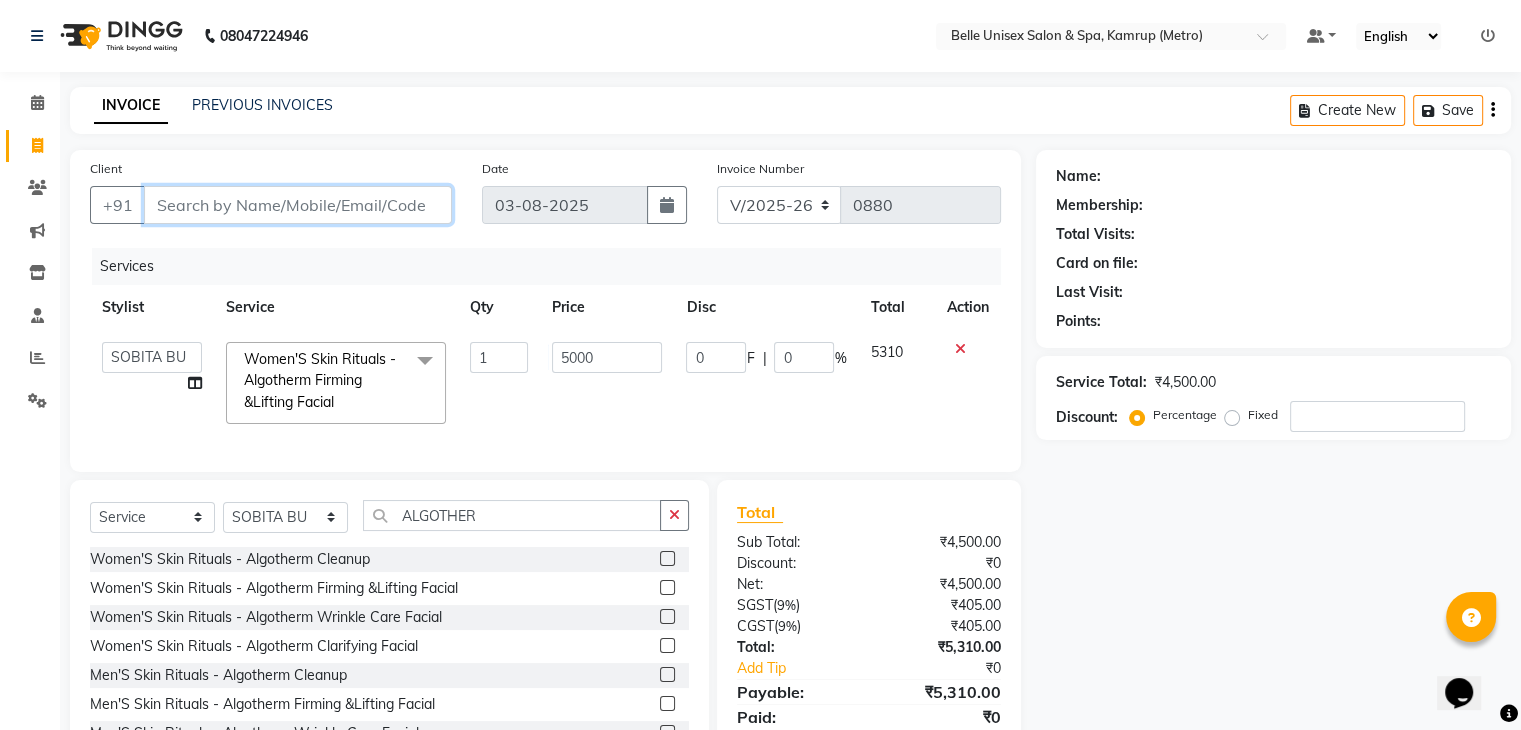 click on "Client" at bounding box center (298, 205) 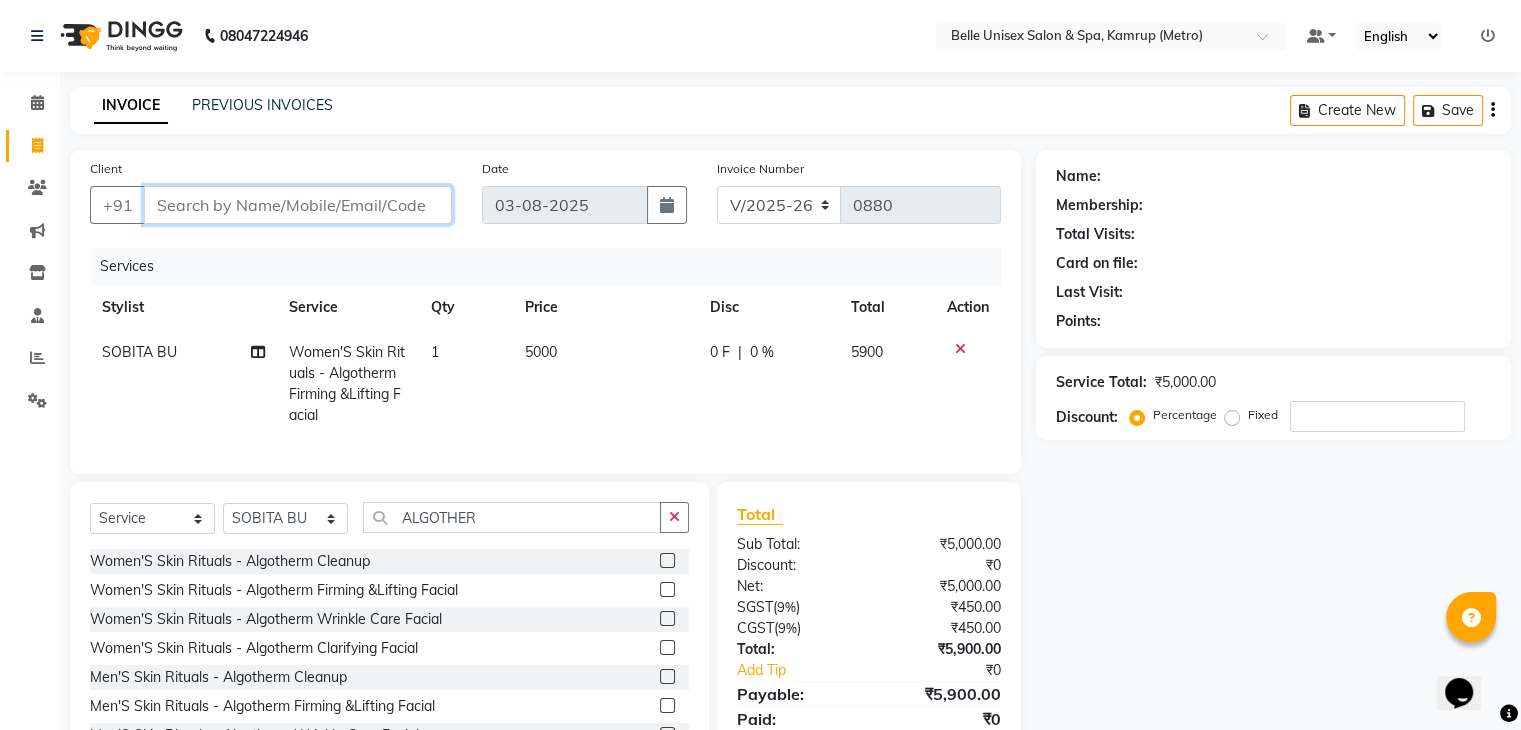 type on "8" 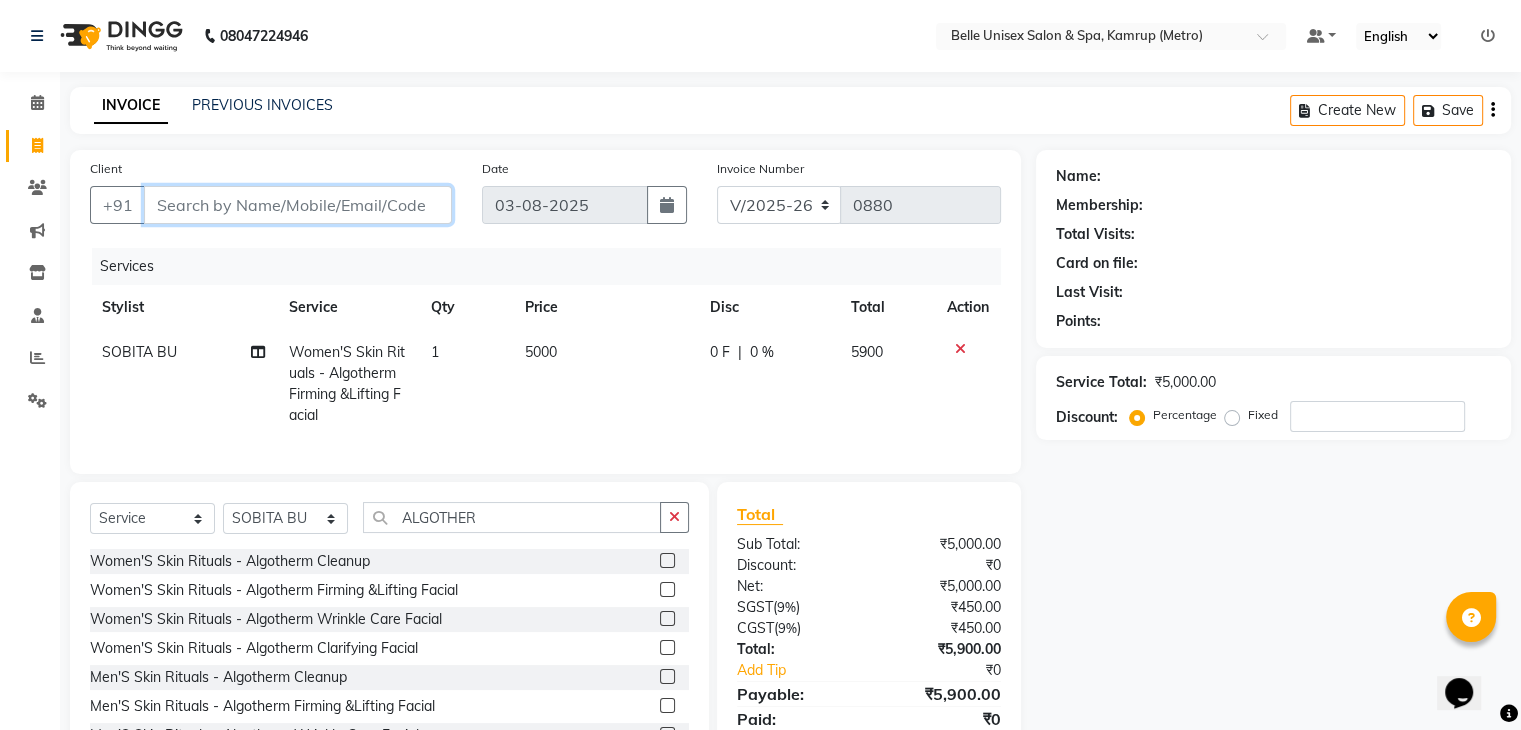 type on "0" 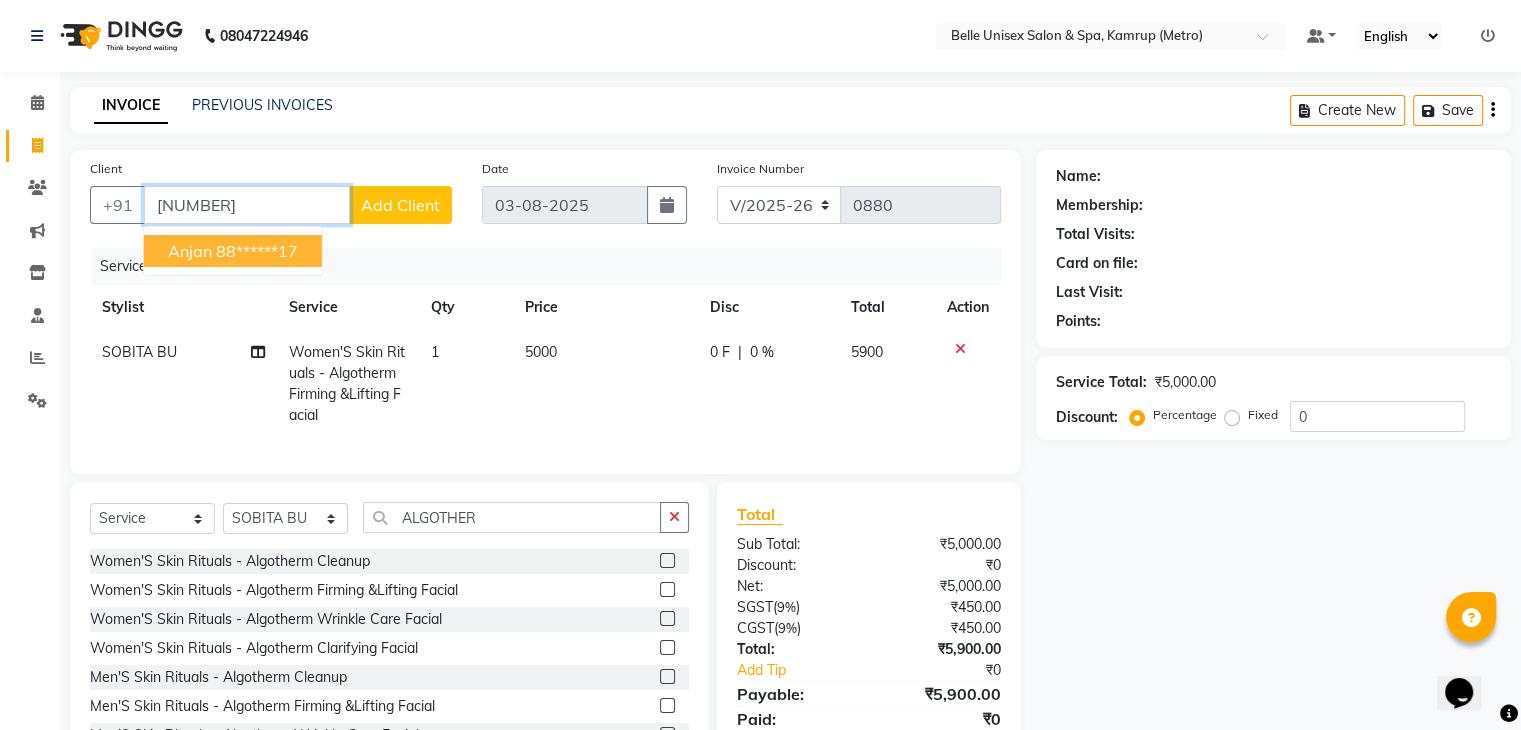 click on "88******17" at bounding box center (257, 251) 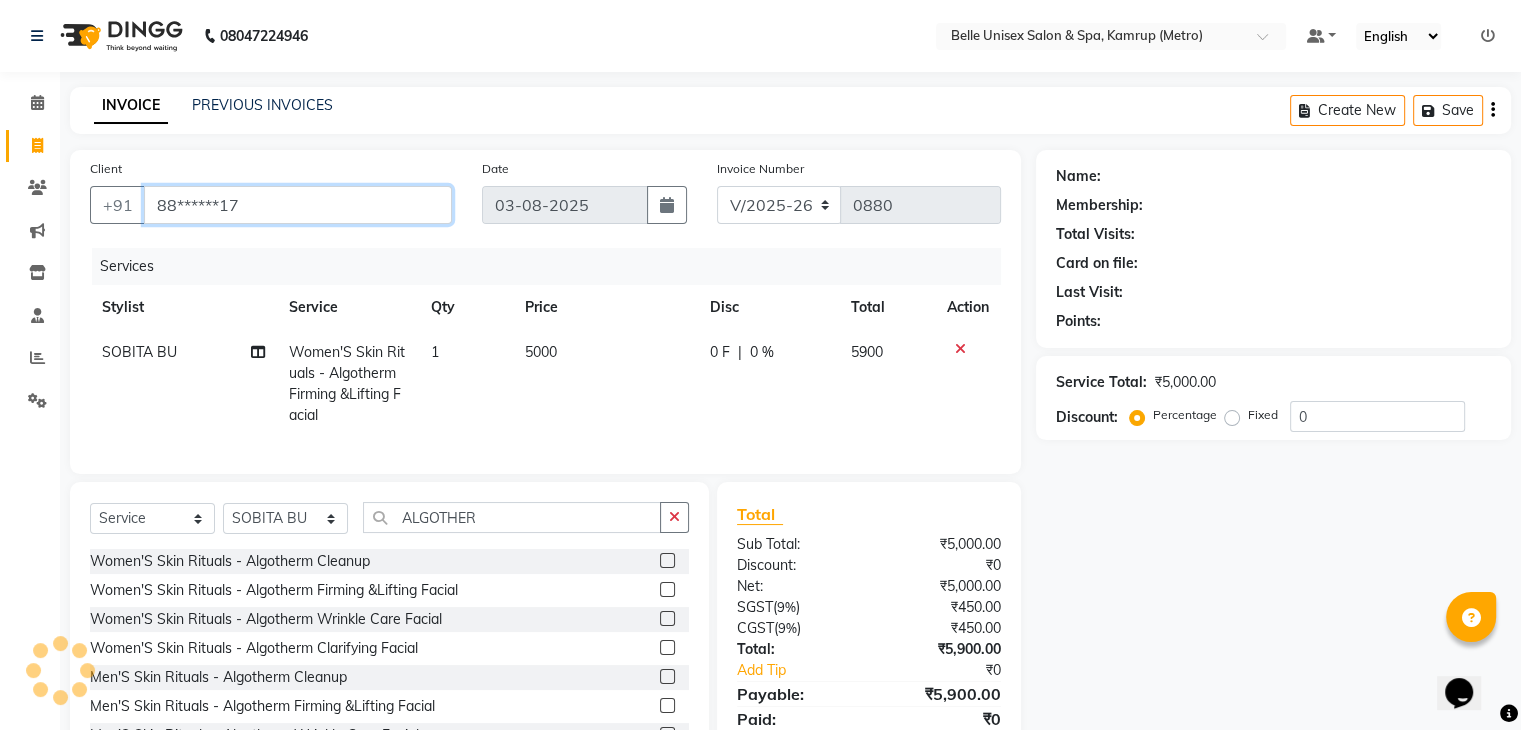 type on "88******17" 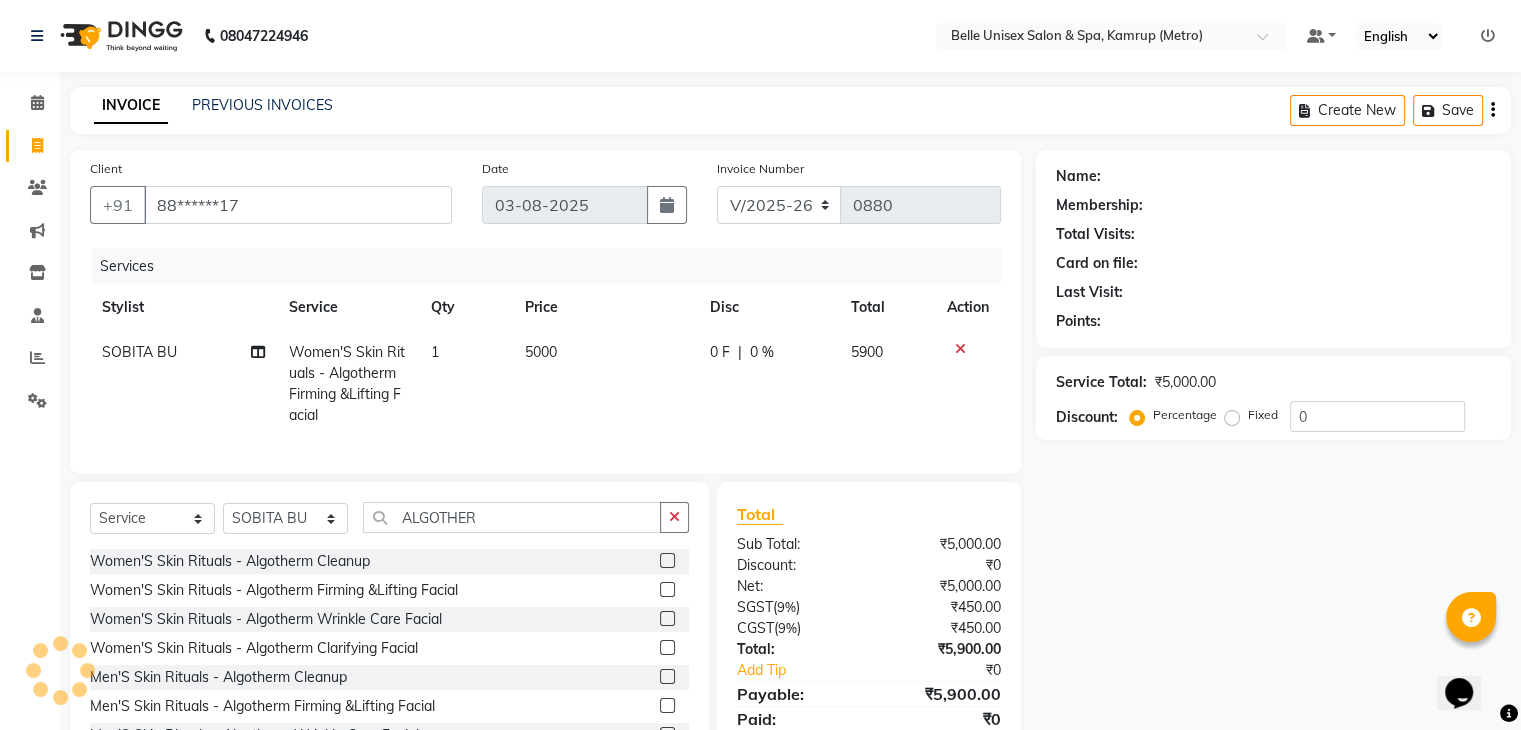 select on "1: Object" 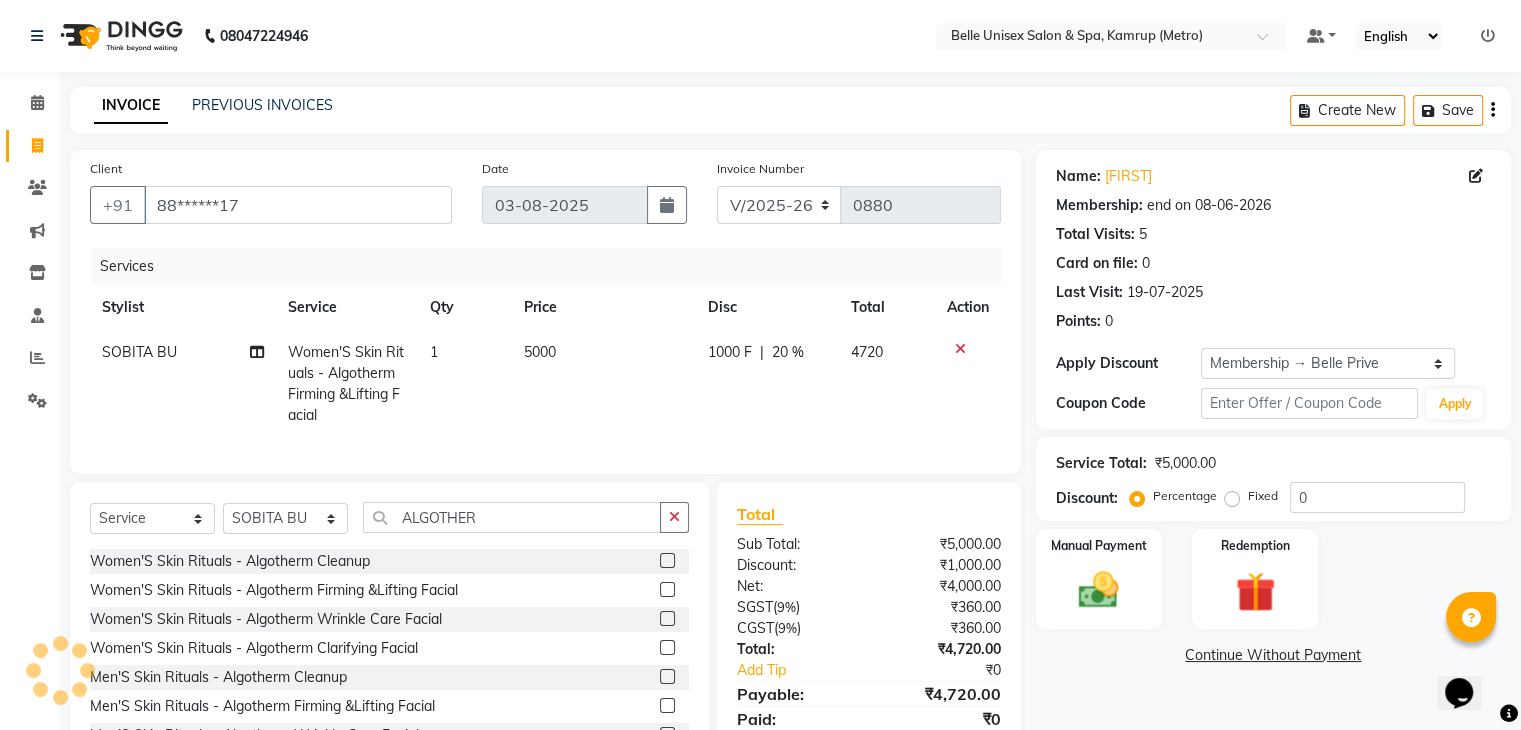 type on "20" 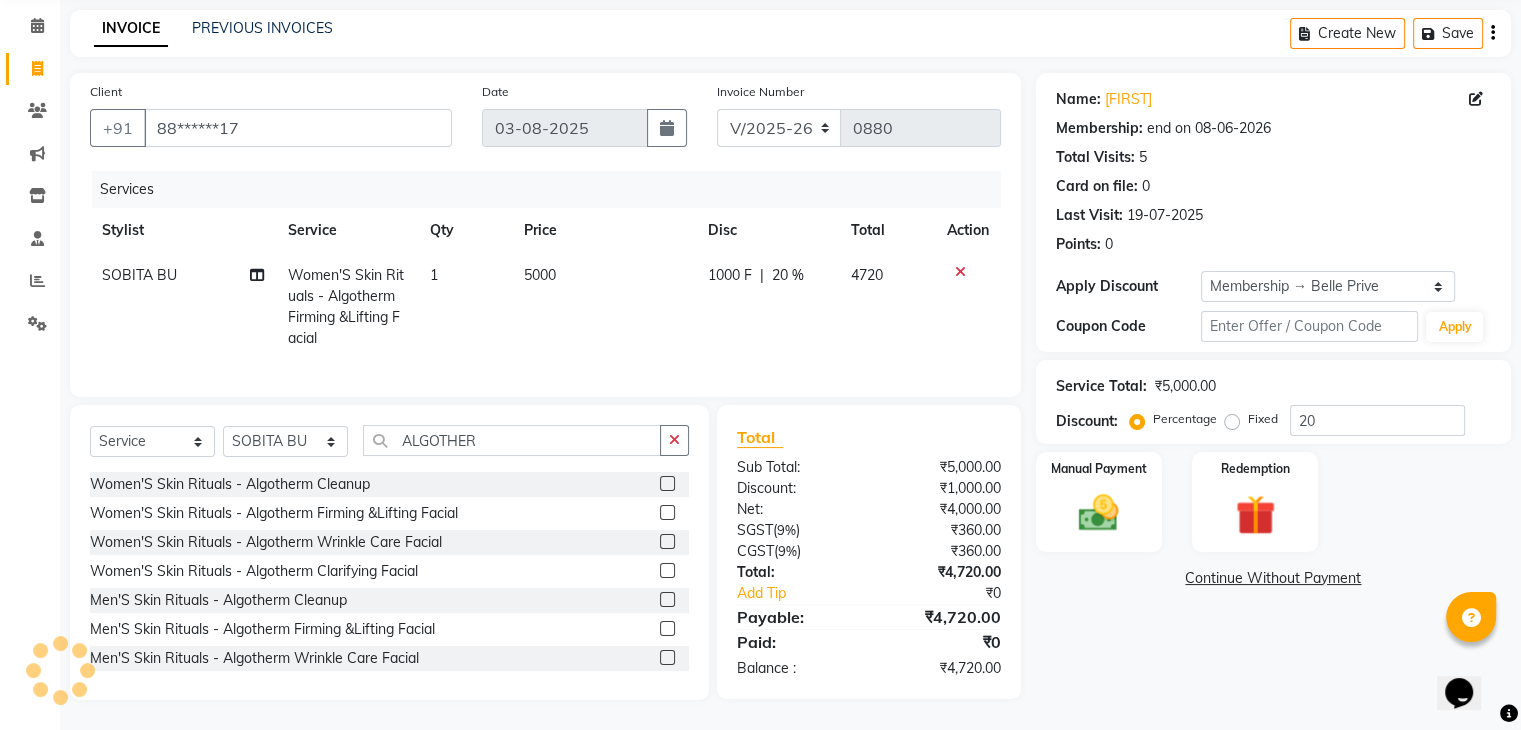 scroll, scrollTop: 93, scrollLeft: 0, axis: vertical 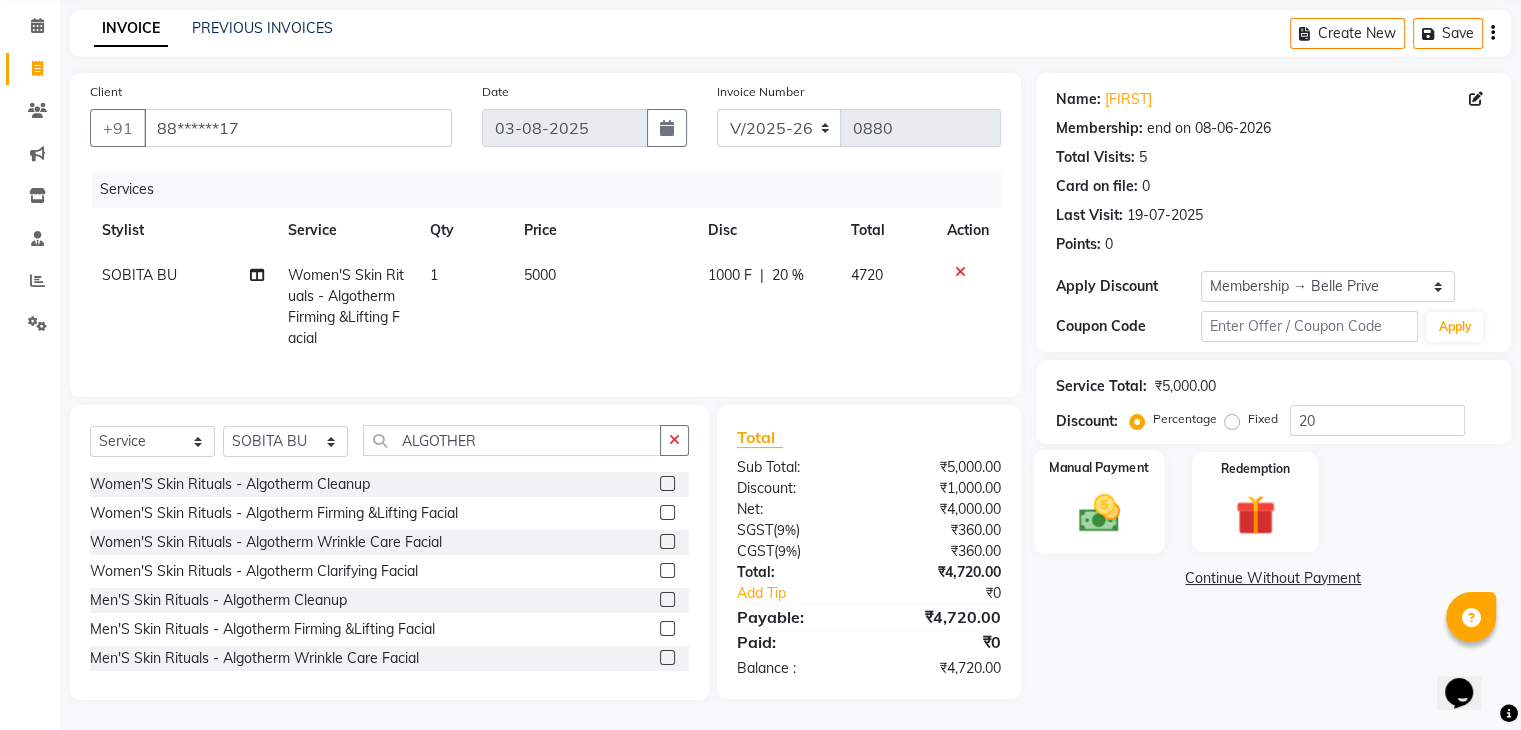 click 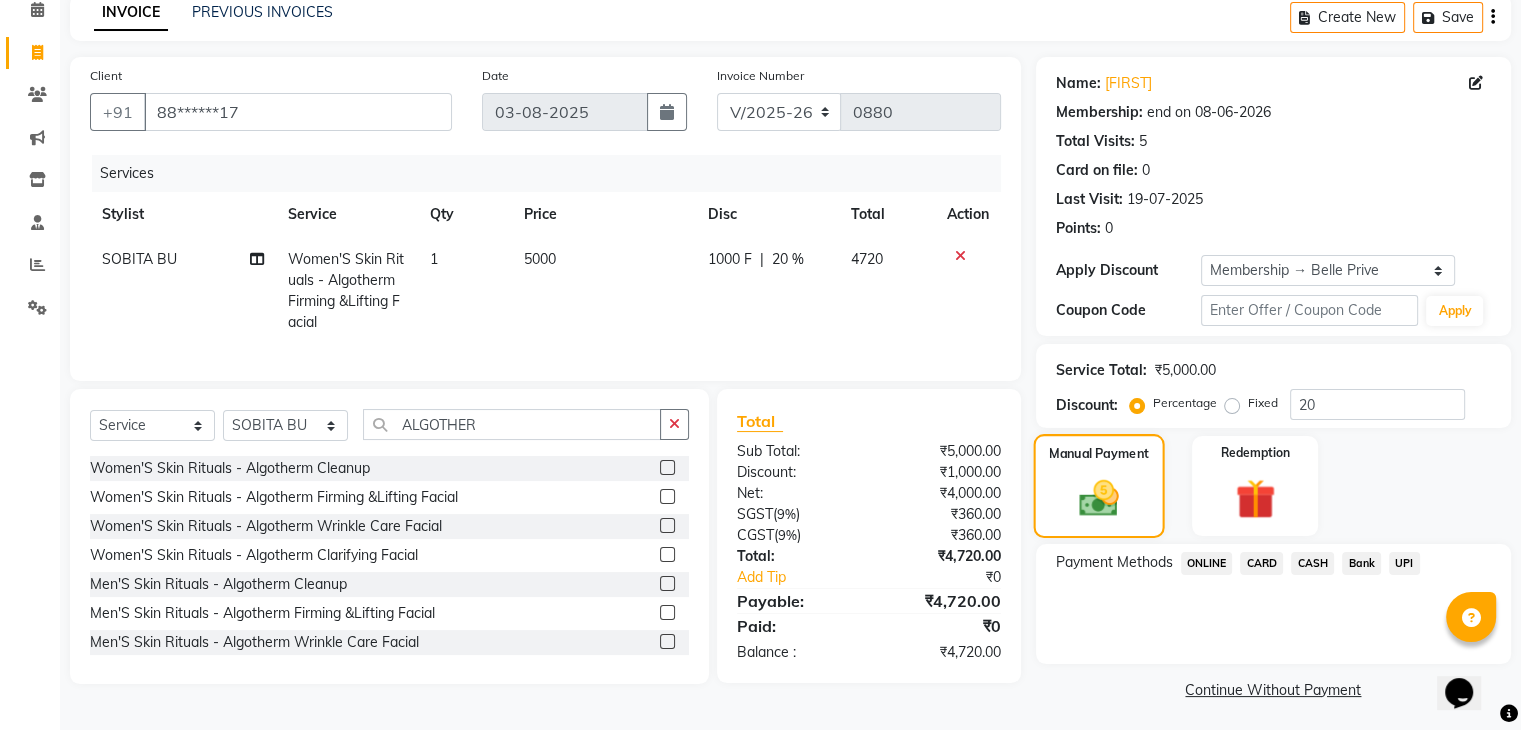 click on "Manual Payment" 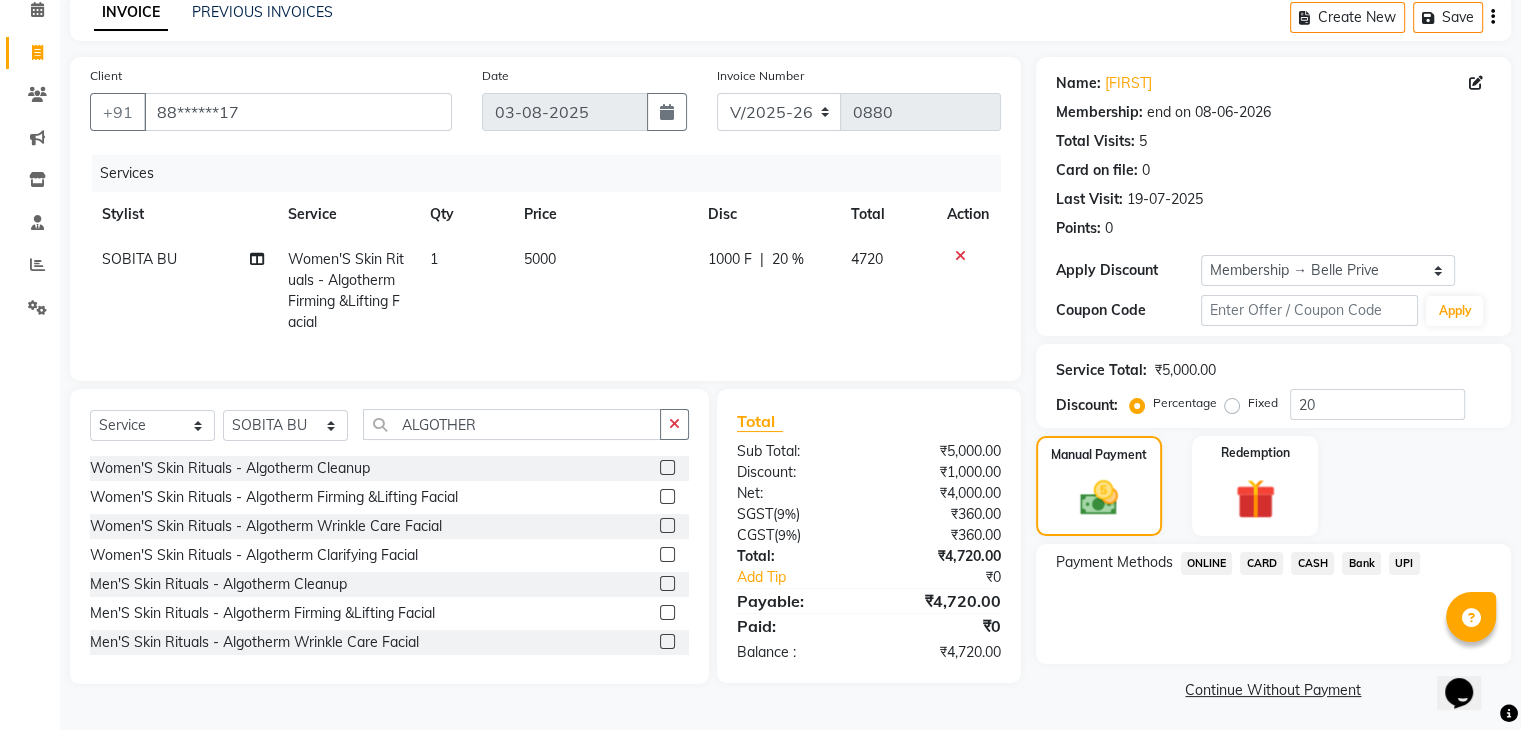 click on "ONLINE" 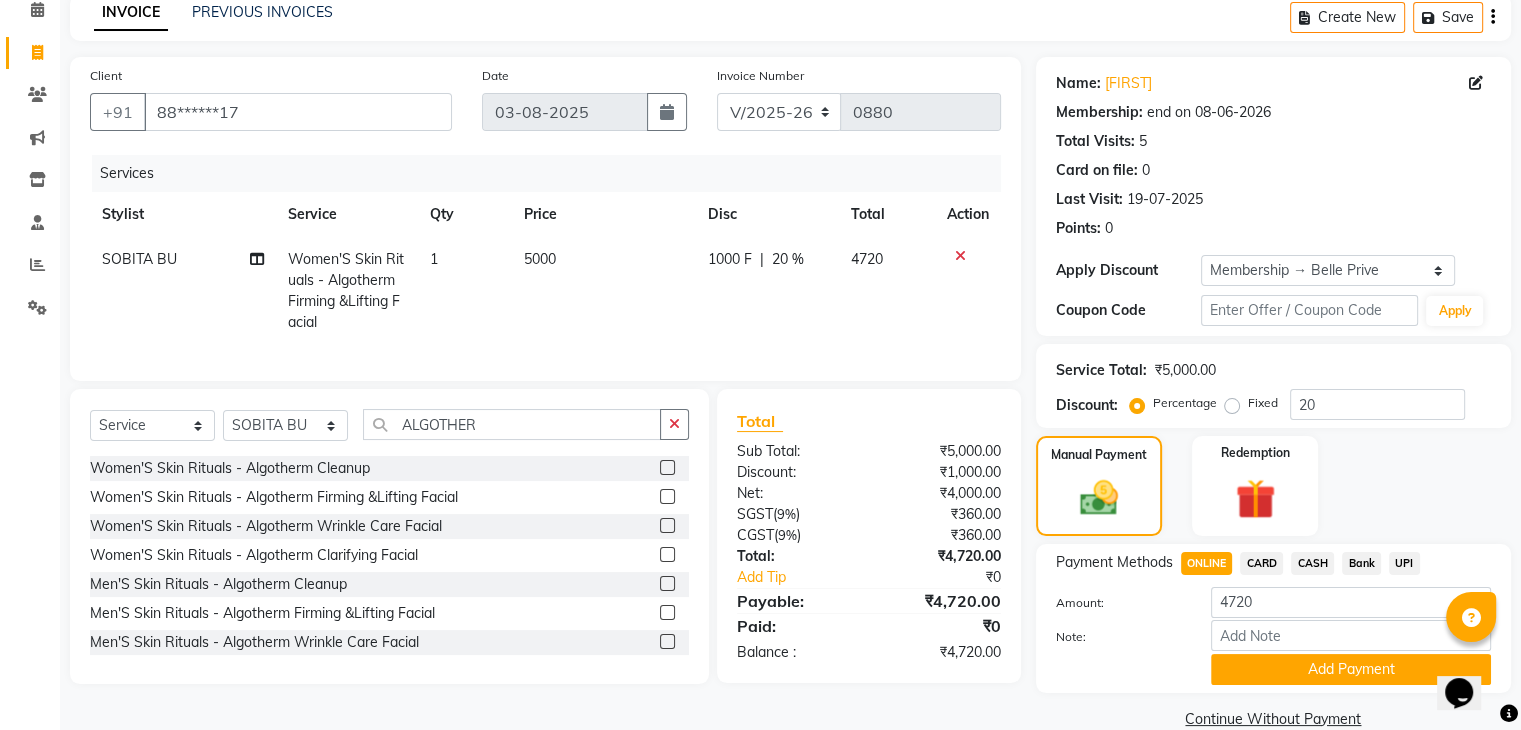 scroll, scrollTop: 128, scrollLeft: 0, axis: vertical 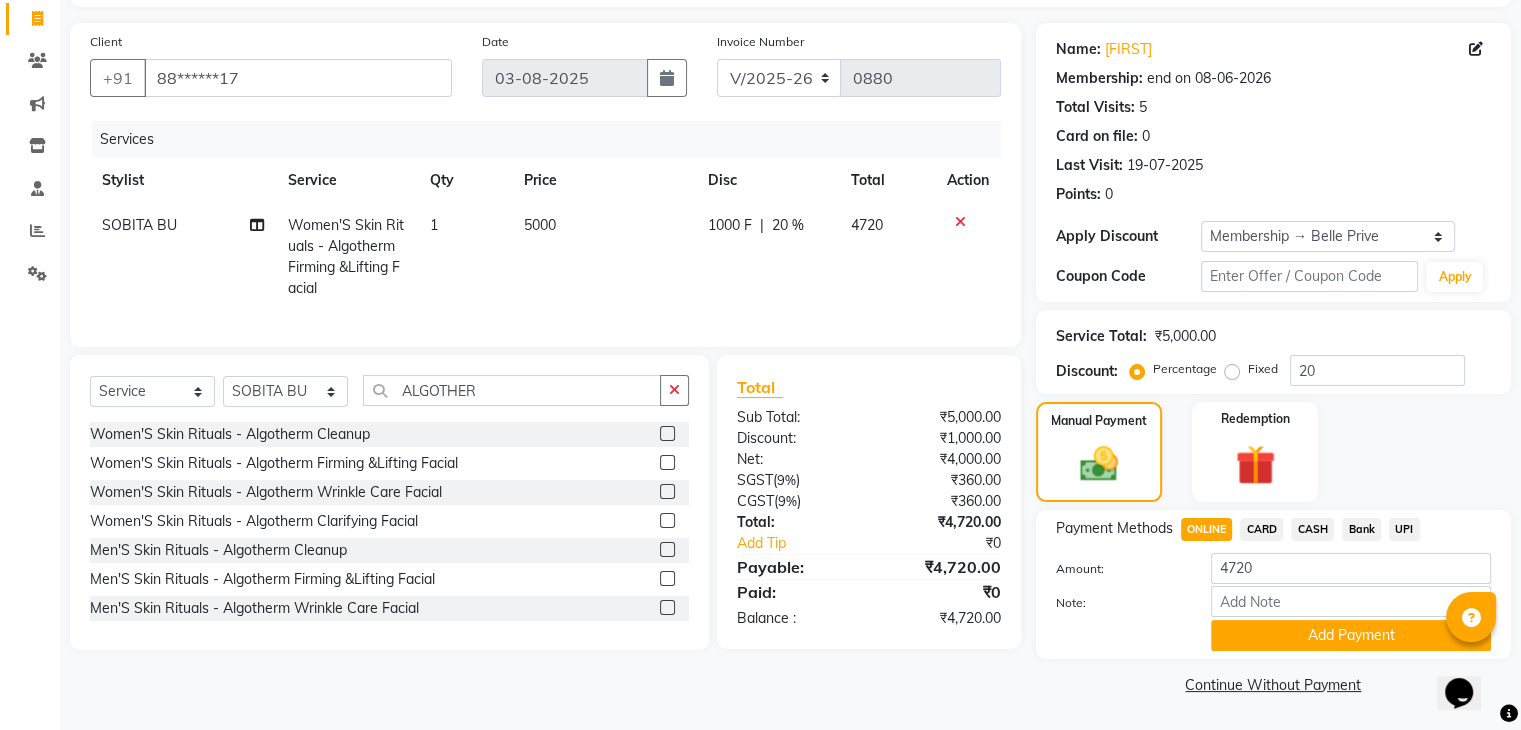 click on "Add Payment" 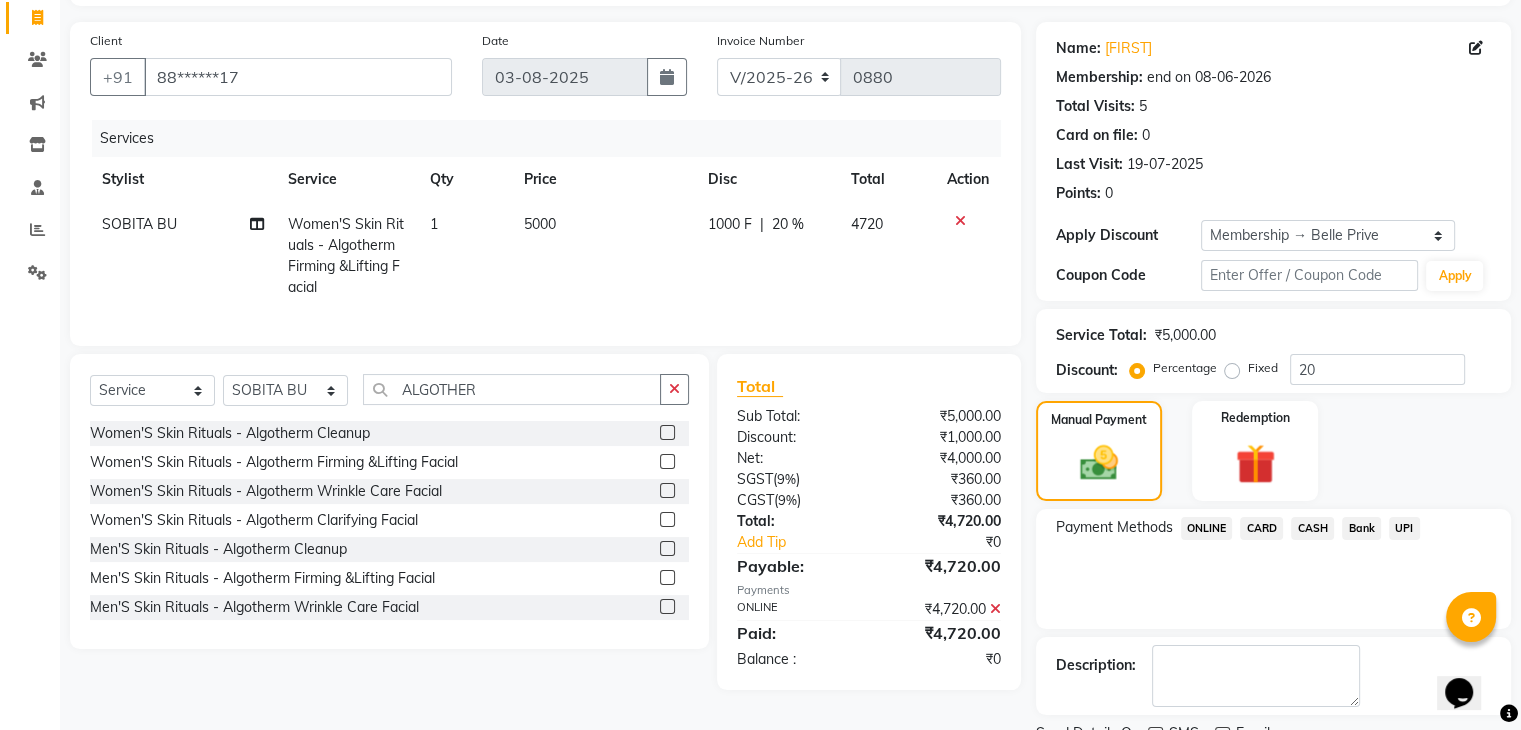 scroll, scrollTop: 209, scrollLeft: 0, axis: vertical 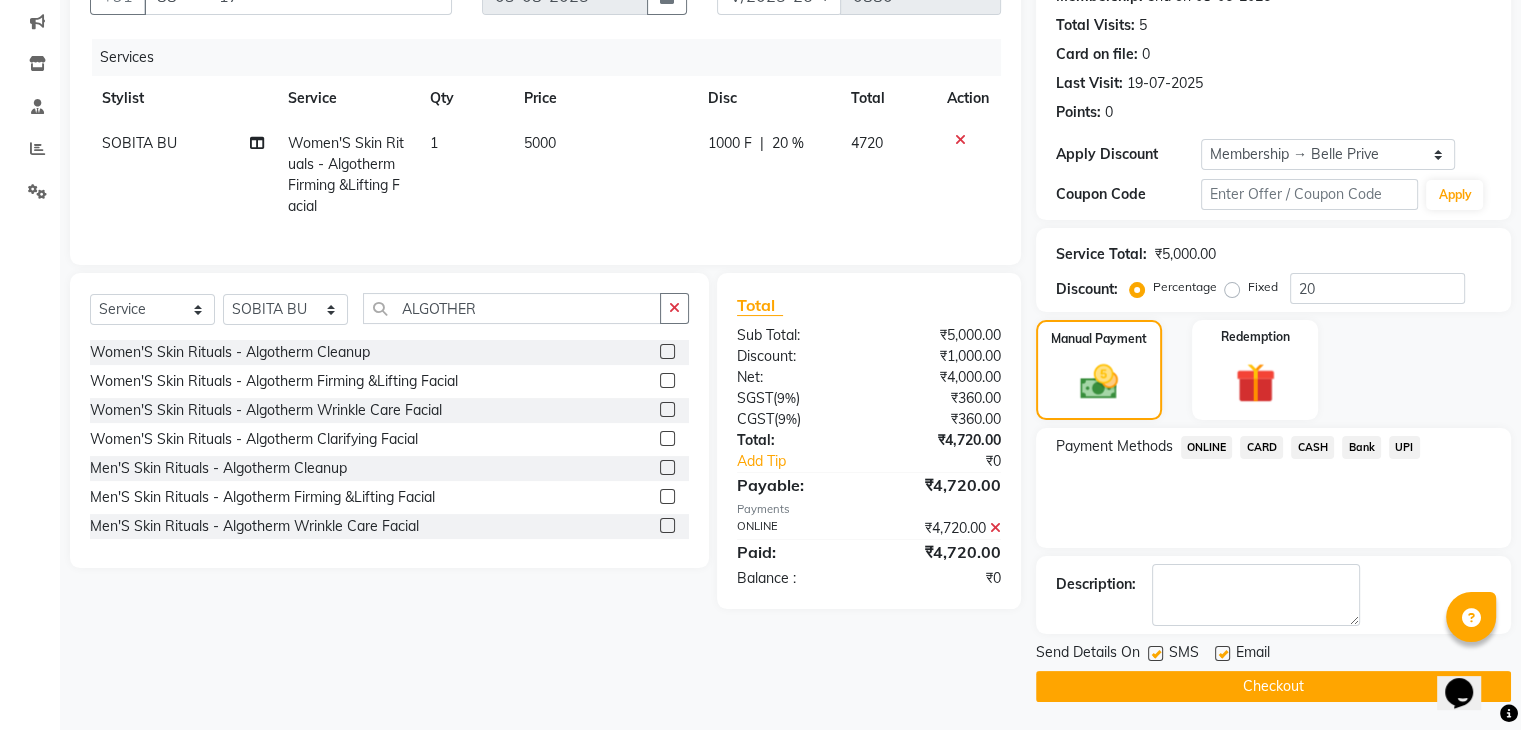 click on "Checkout" 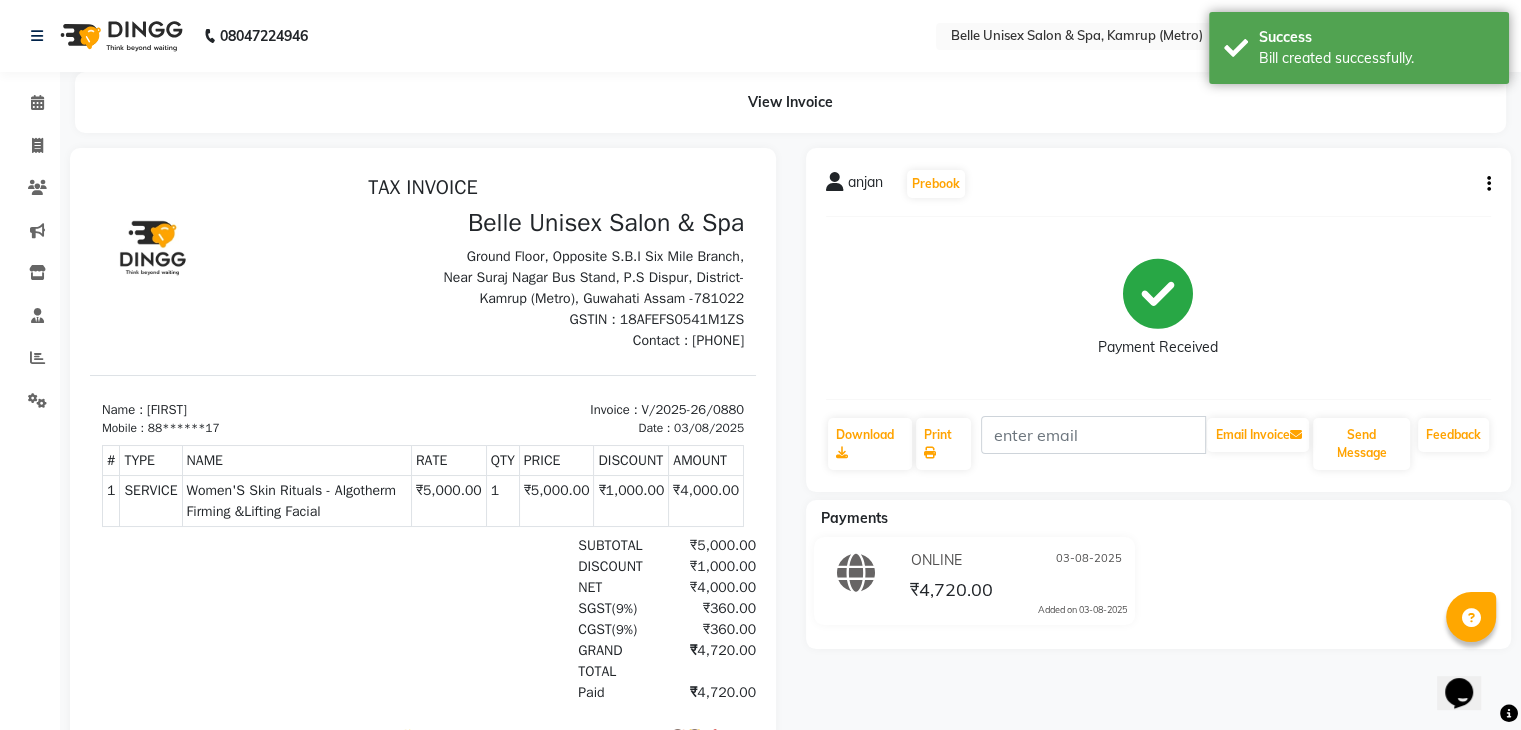 scroll, scrollTop: 0, scrollLeft: 0, axis: both 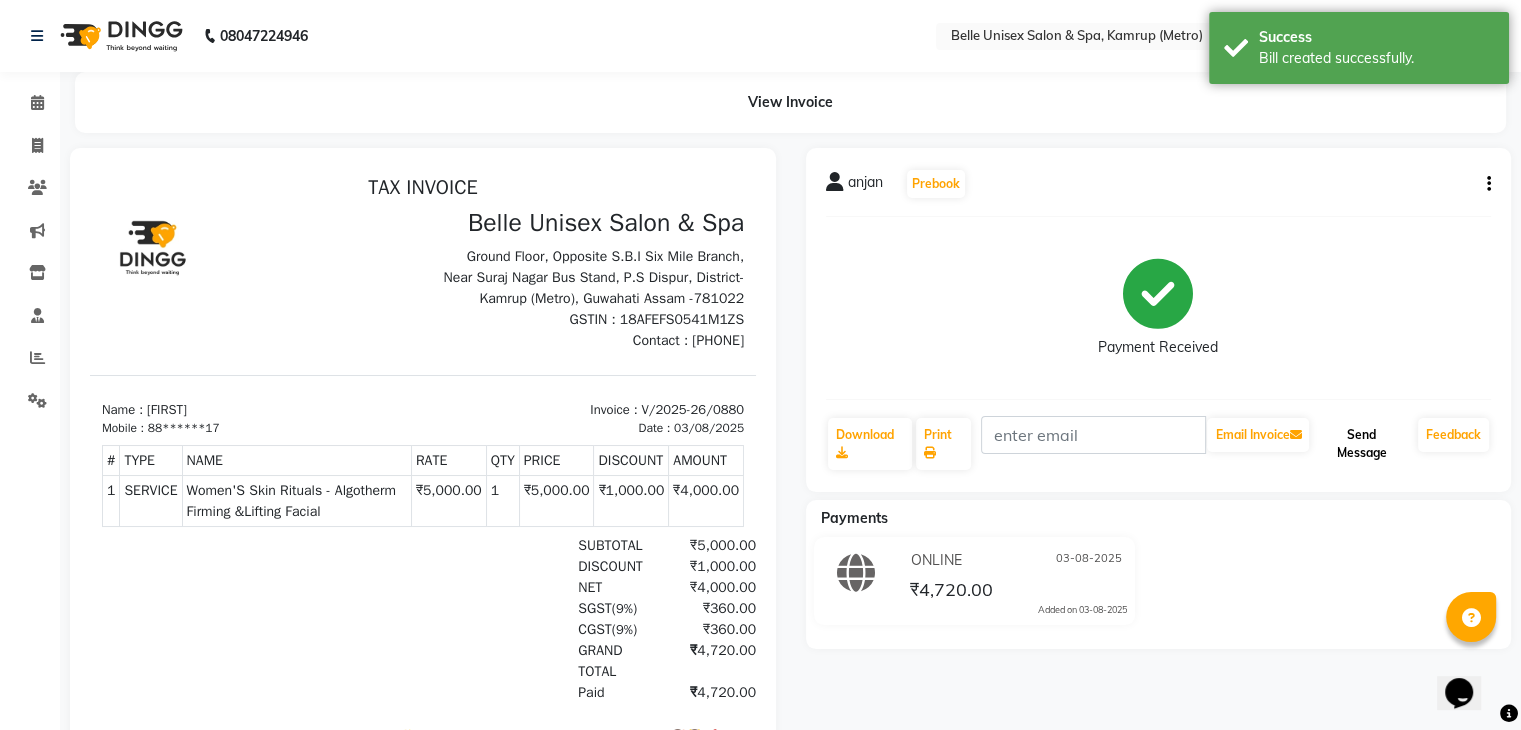 click on "Send Message" 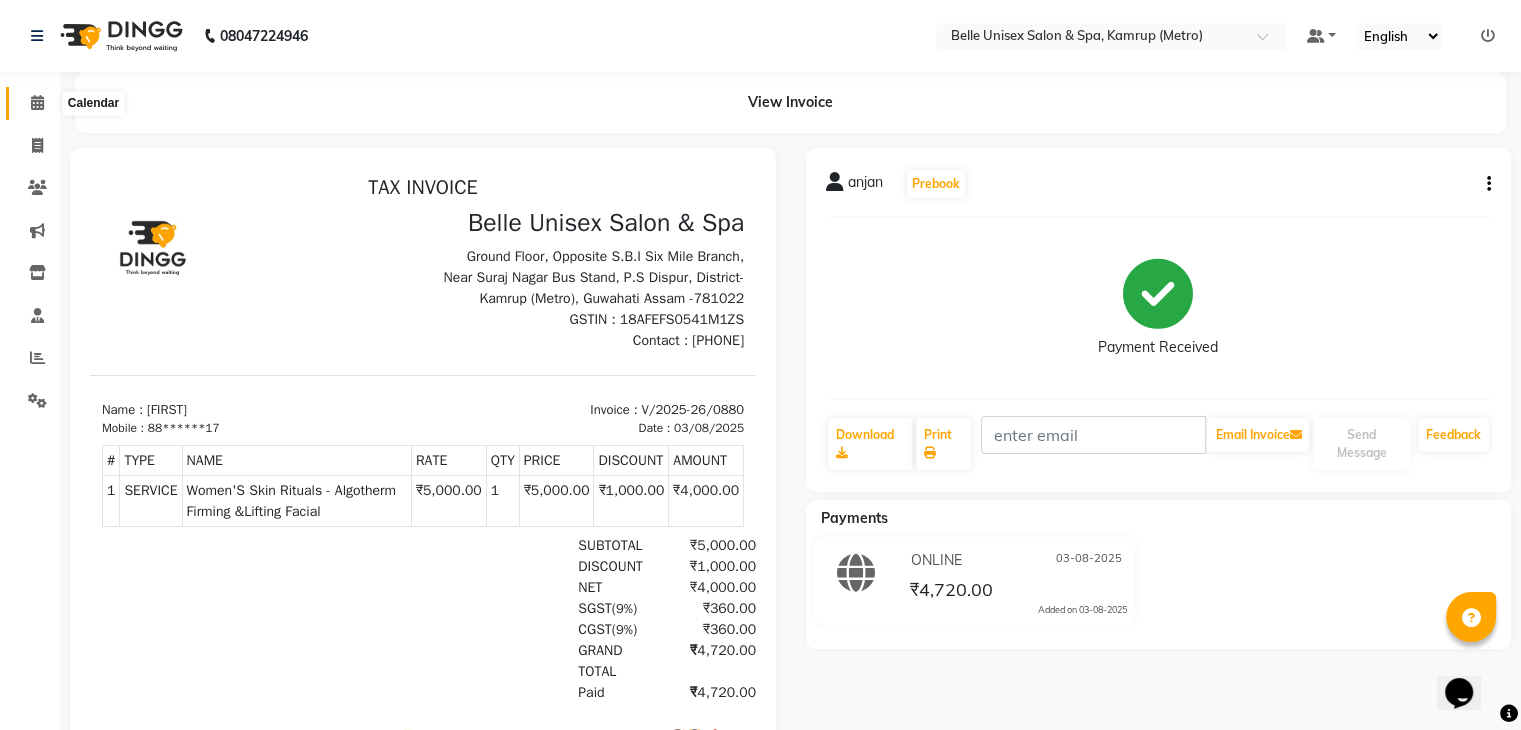click 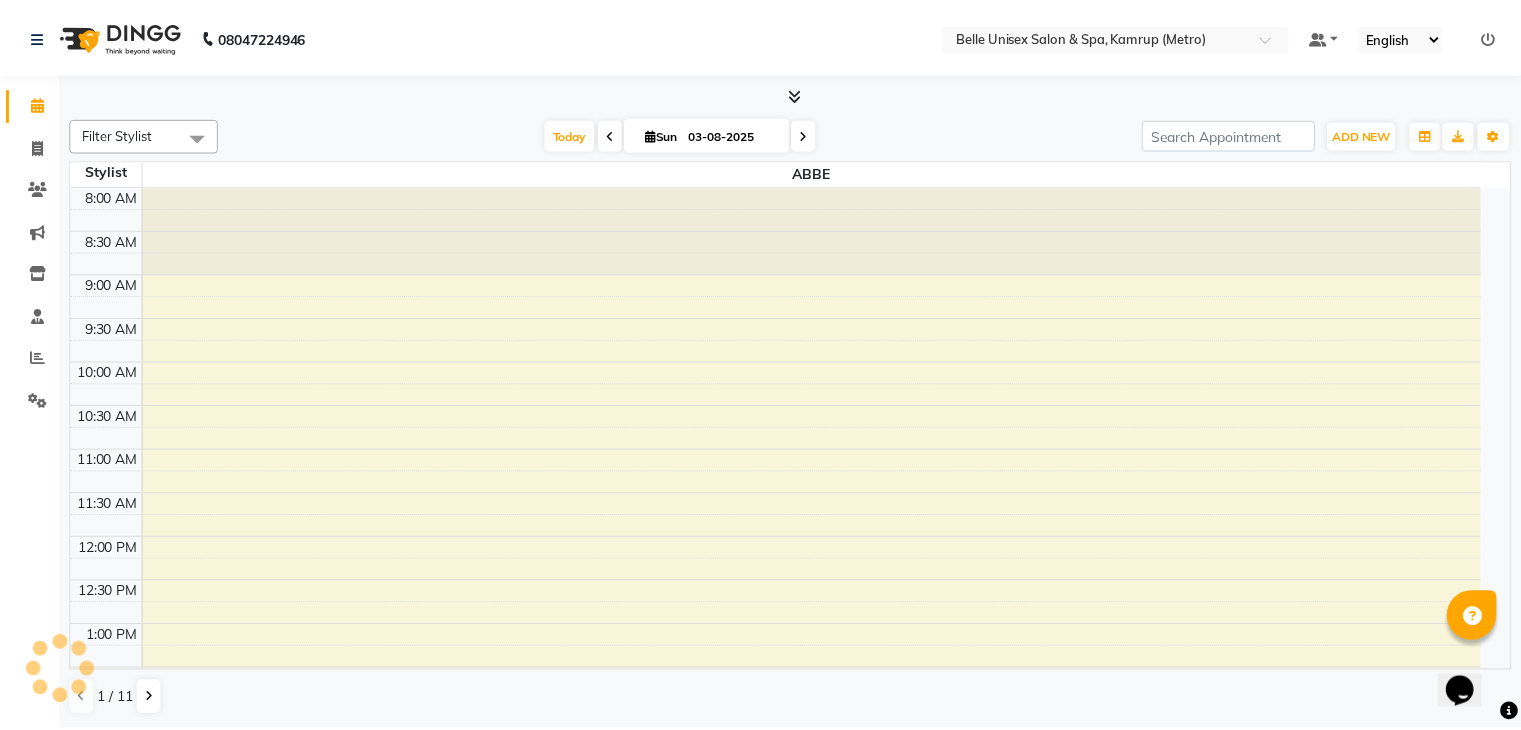 scroll, scrollTop: 0, scrollLeft: 0, axis: both 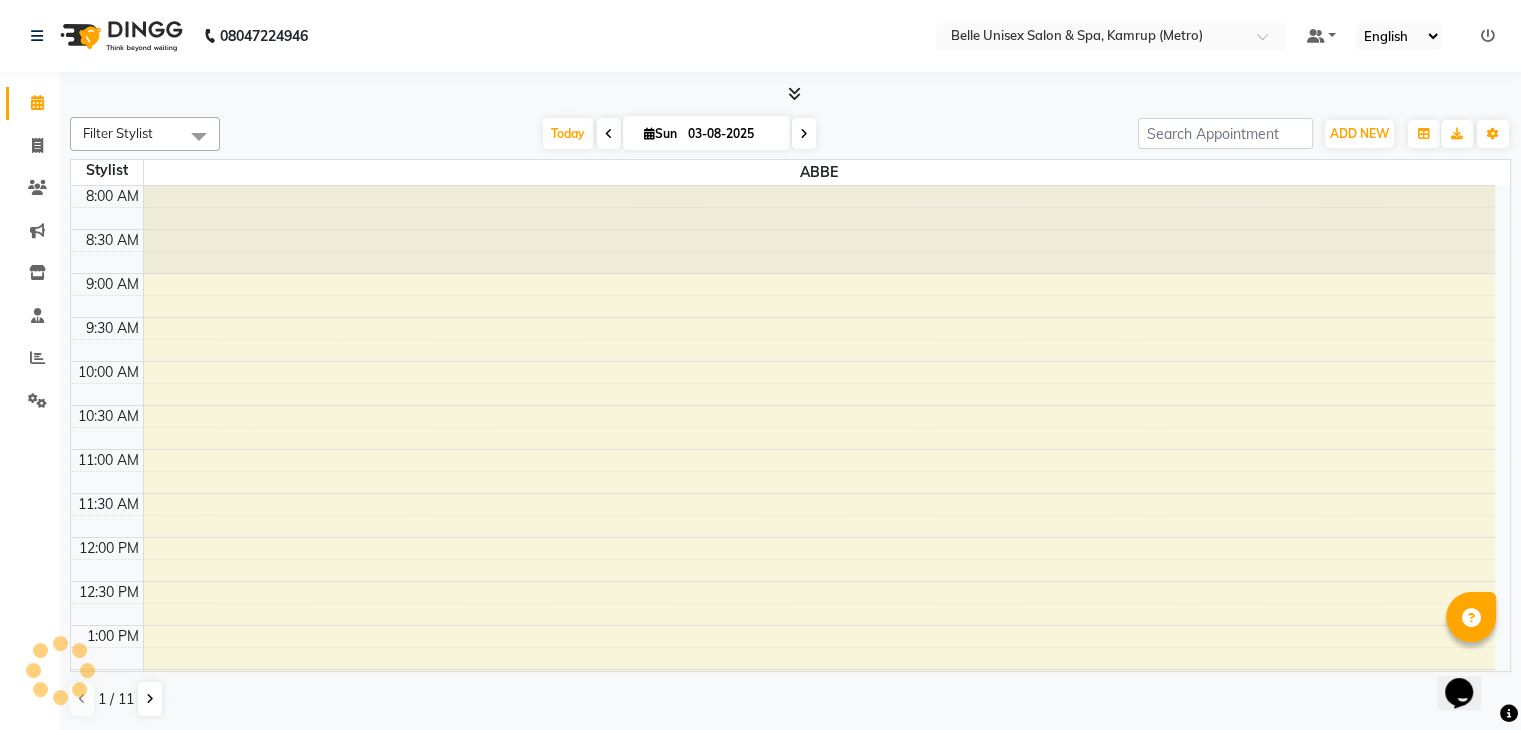 click on "Filter Stylist Select All ABBE ALEX UHD  ASEM  COUNTER SALE  IMLE AO JUPITARA(HK) PURNIMA HK  RANA KANTI SINHA  SANGAM THERAPIST SOBITA BU THOIBA M. Today  Sun 03-08-2025 Toggle Dropdown Add Appointment Add Invoice Add Expense Add Attendance Add Client Add Transaction Toggle Dropdown Add Appointment Add Invoice Add Expense Add Attendance Add Client ADD NEW Toggle Dropdown Add Appointment Add Invoice Add Expense Add Attendance Add Client Add Transaction Filter Stylist Select All ABBE ALEX UHD  ASEM  COUNTER SALE  IMLE AO JUPITARA(HK) PURNIMA HK  RANA KANTI SINHA  SANGAM THERAPIST SOBITA BU THOIBA M. Group By  Staff View   Room View  View as Vertical  Vertical - Week View  Horizontal  Horizontal - Week View  List  Toggle Dropdown Calendar Settings Manage Tags   Arrange Stylists   Reset Stylists  Full Screen  Show Available Stylist  Appointment Form Zoom 100% Staff/Room Display Count 1 Stylist ABBE 8:00 AM 8:30 AM 9:00 AM 9:30 AM 10:00 AM 10:30 AM 11:00 AM 11:30 AM 12:00 PM 12:30 PM 1:00 PM 1:30 PM 2:00 PM" 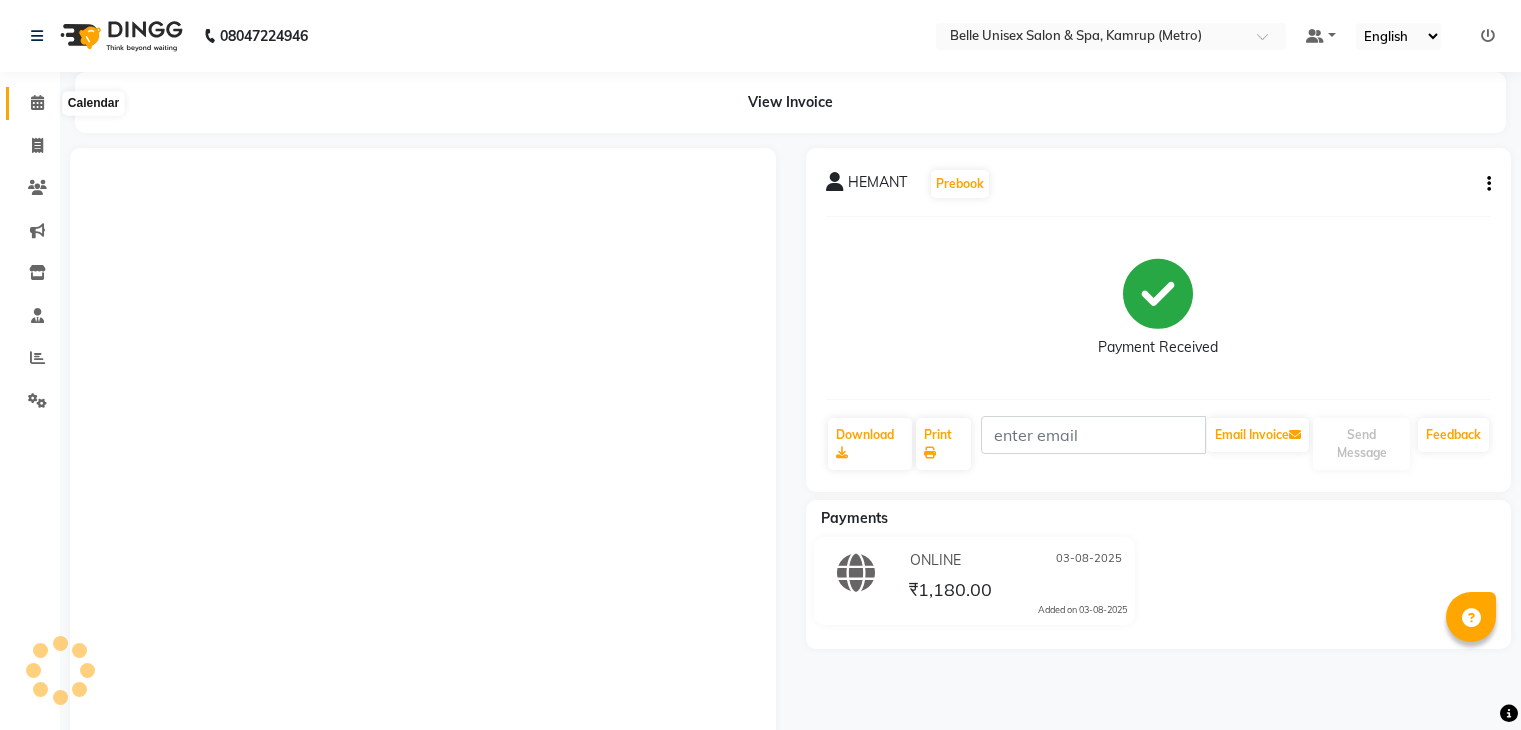 scroll, scrollTop: 61, scrollLeft: 0, axis: vertical 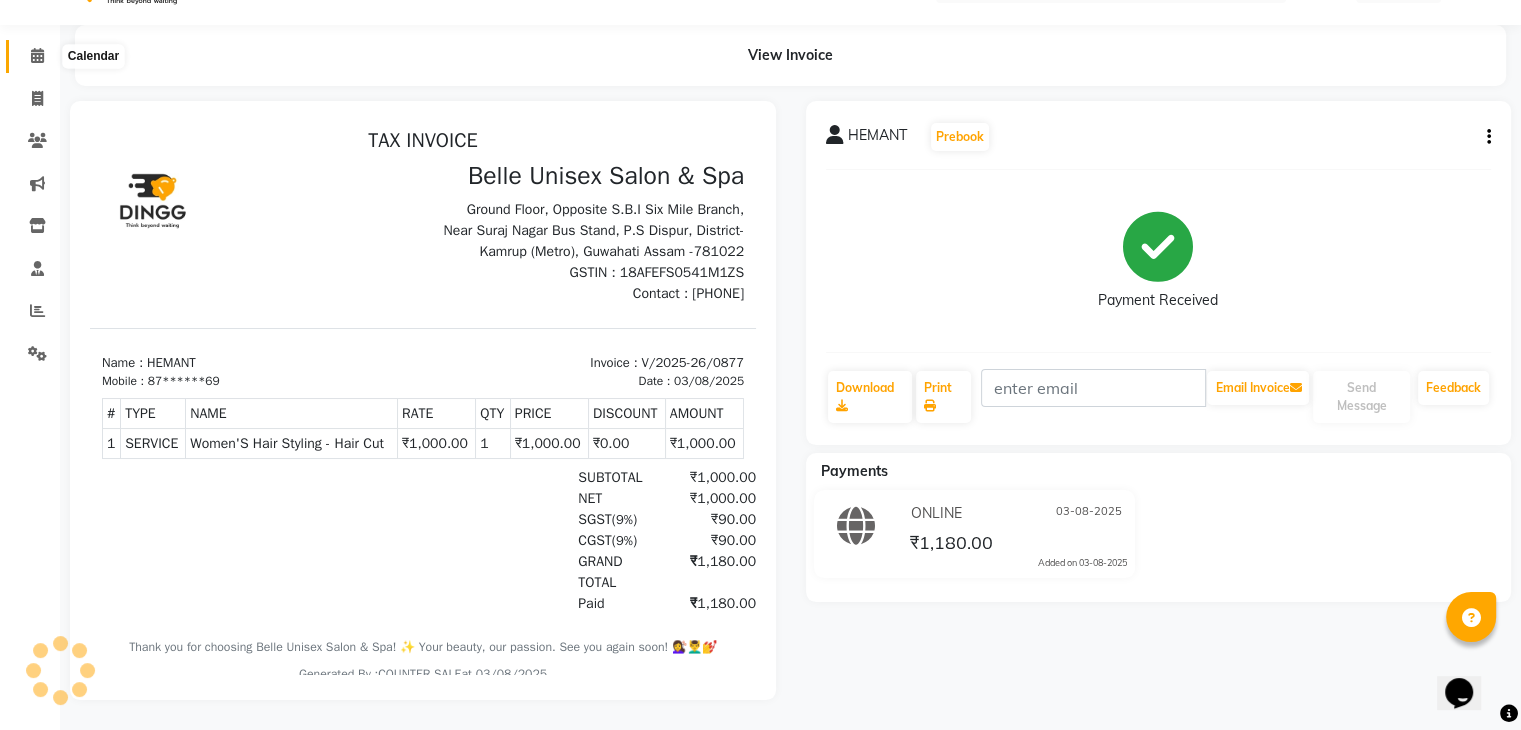 click 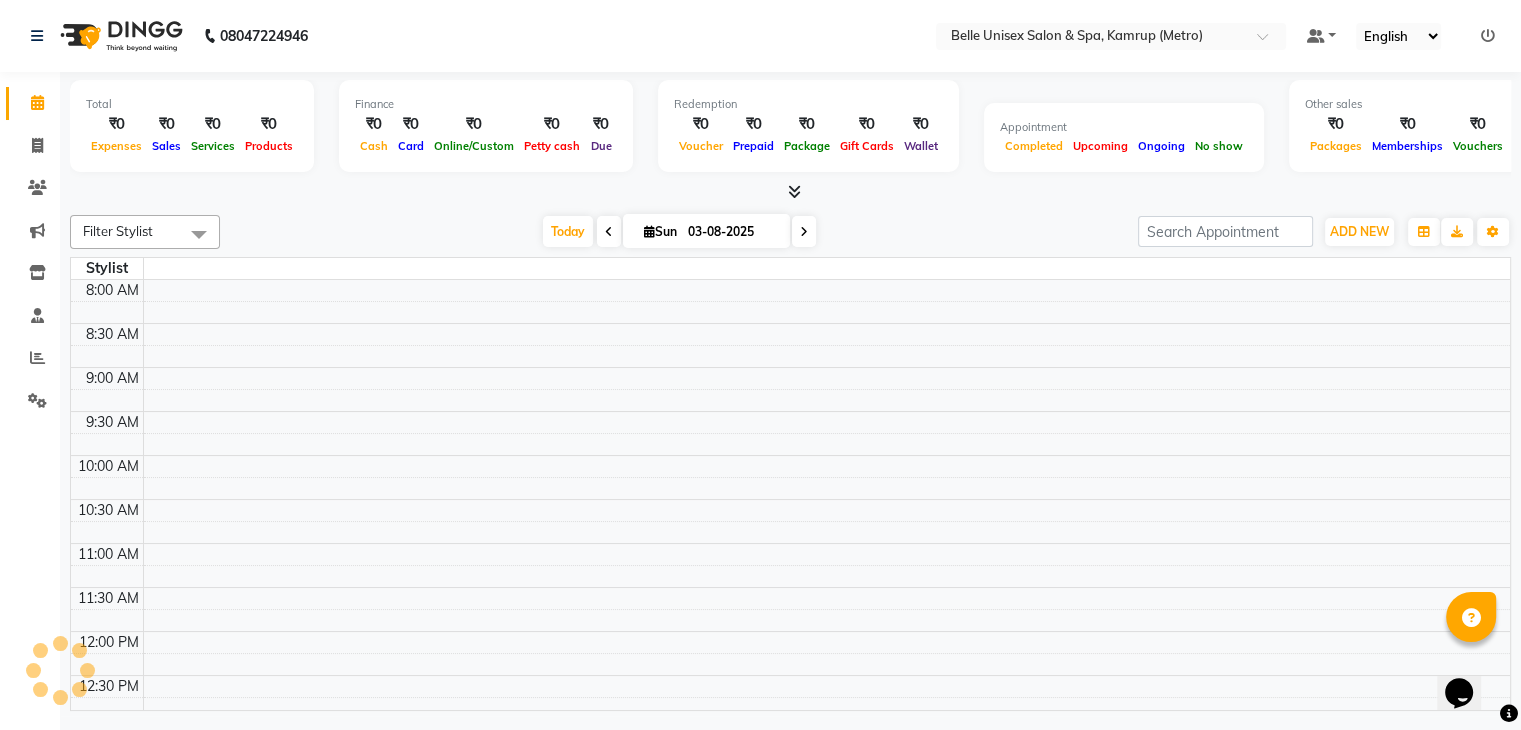 scroll, scrollTop: 0, scrollLeft: 0, axis: both 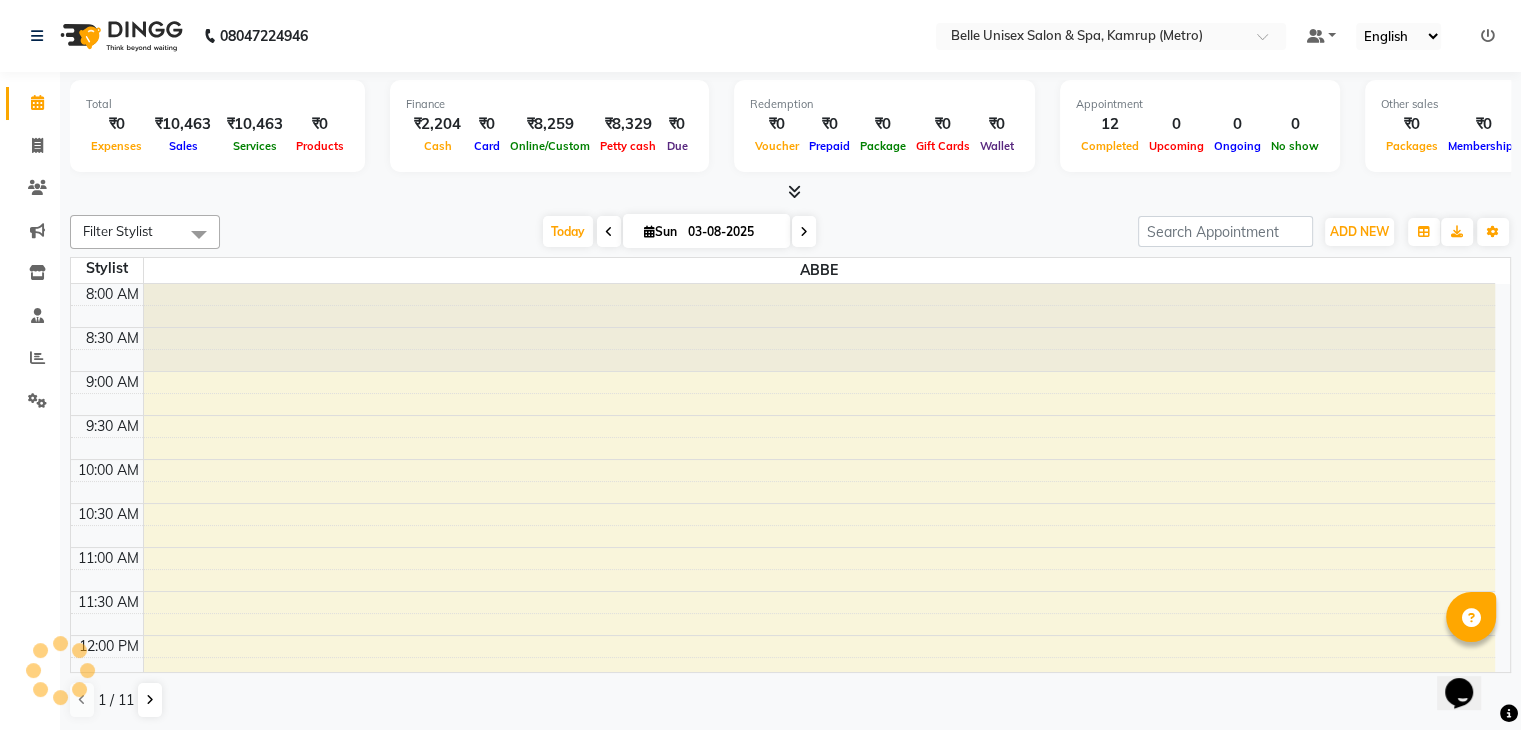 click at bounding box center [790, 192] 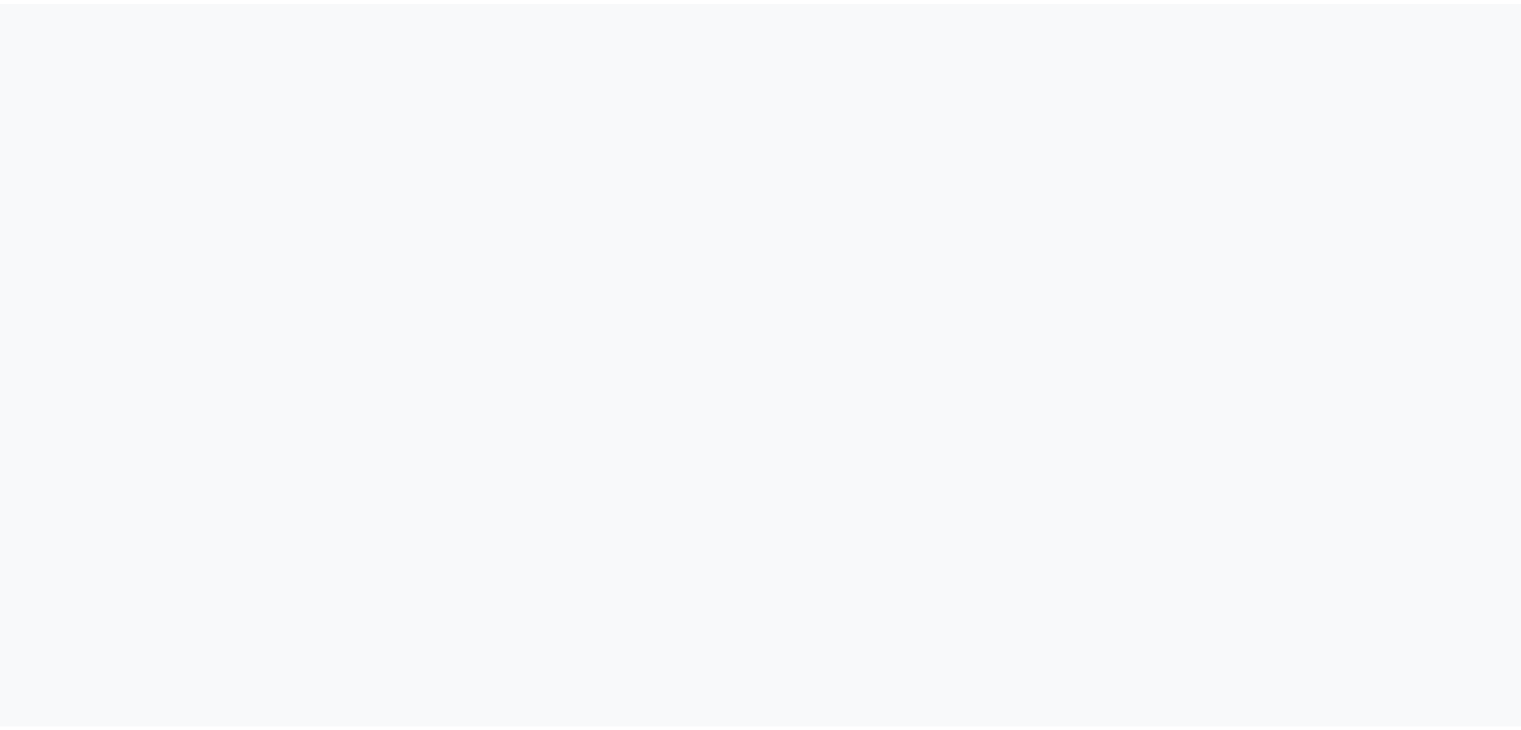 scroll, scrollTop: 0, scrollLeft: 0, axis: both 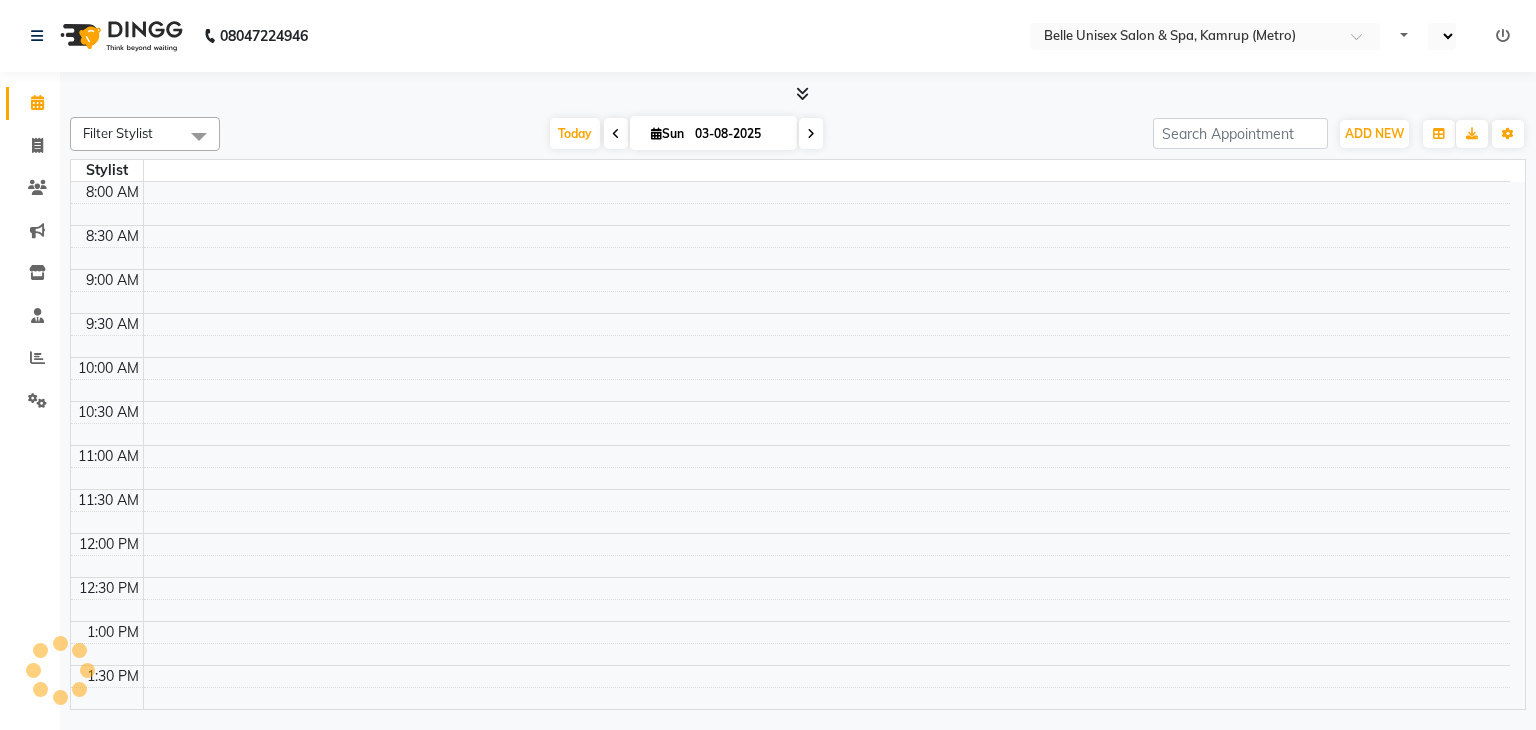 select on "en" 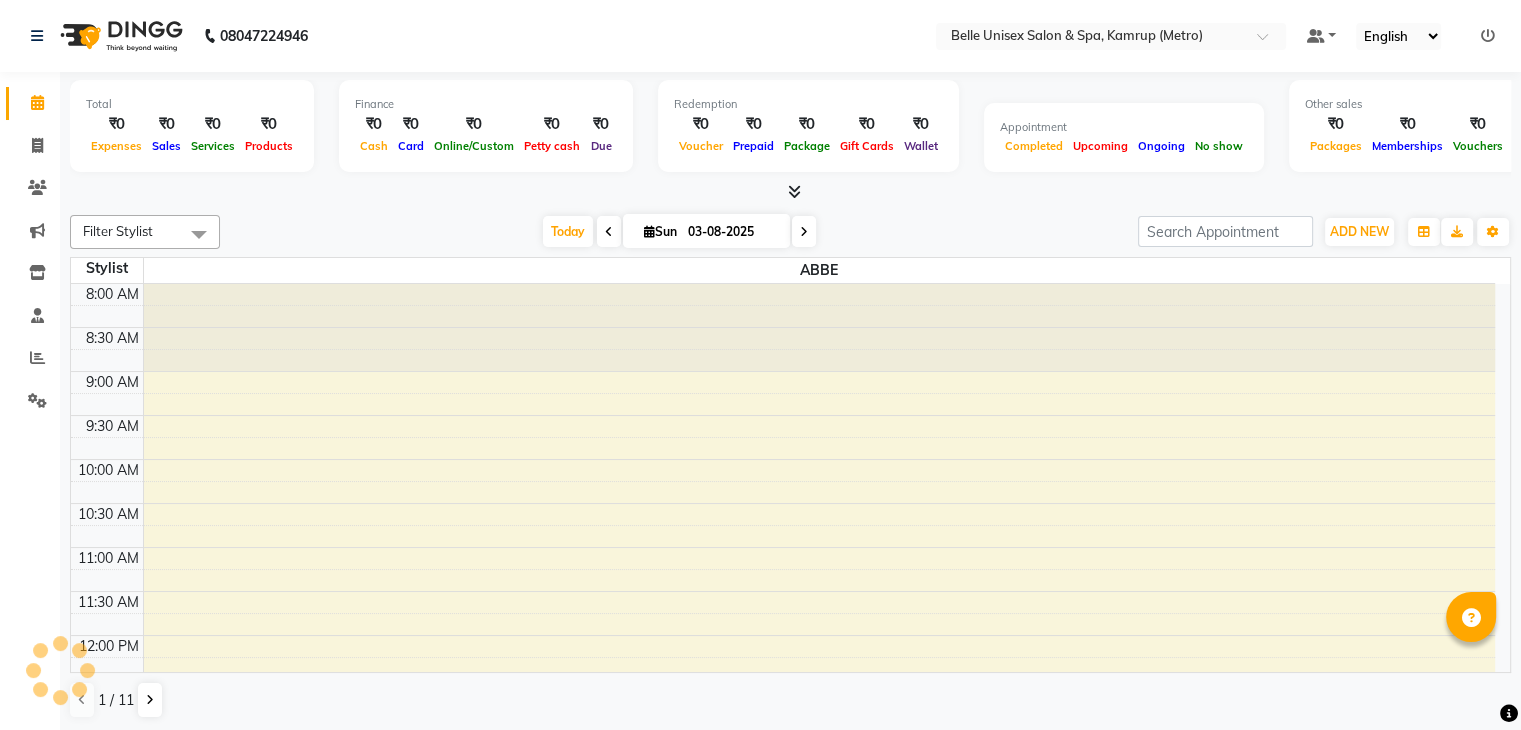 scroll, scrollTop: 0, scrollLeft: 0, axis: both 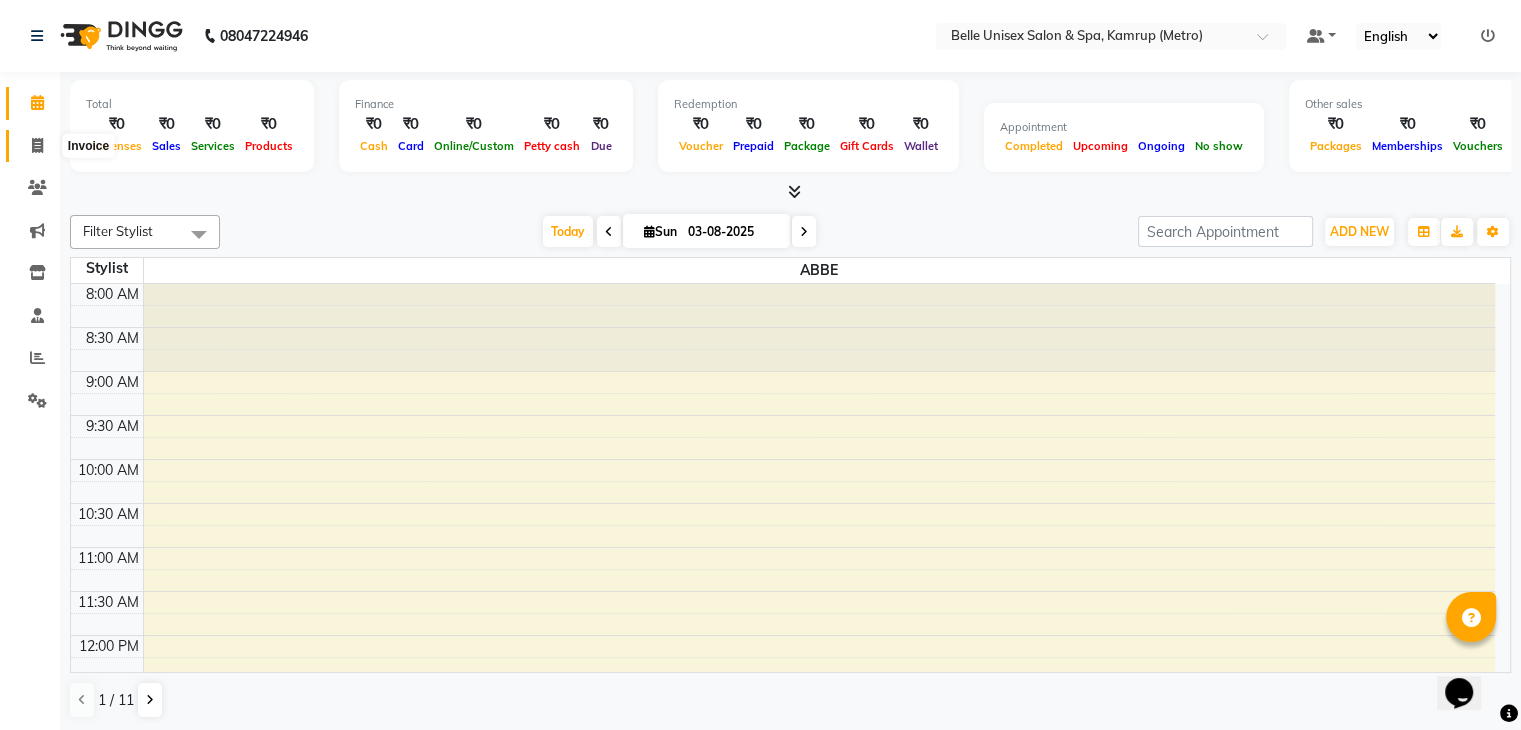 click 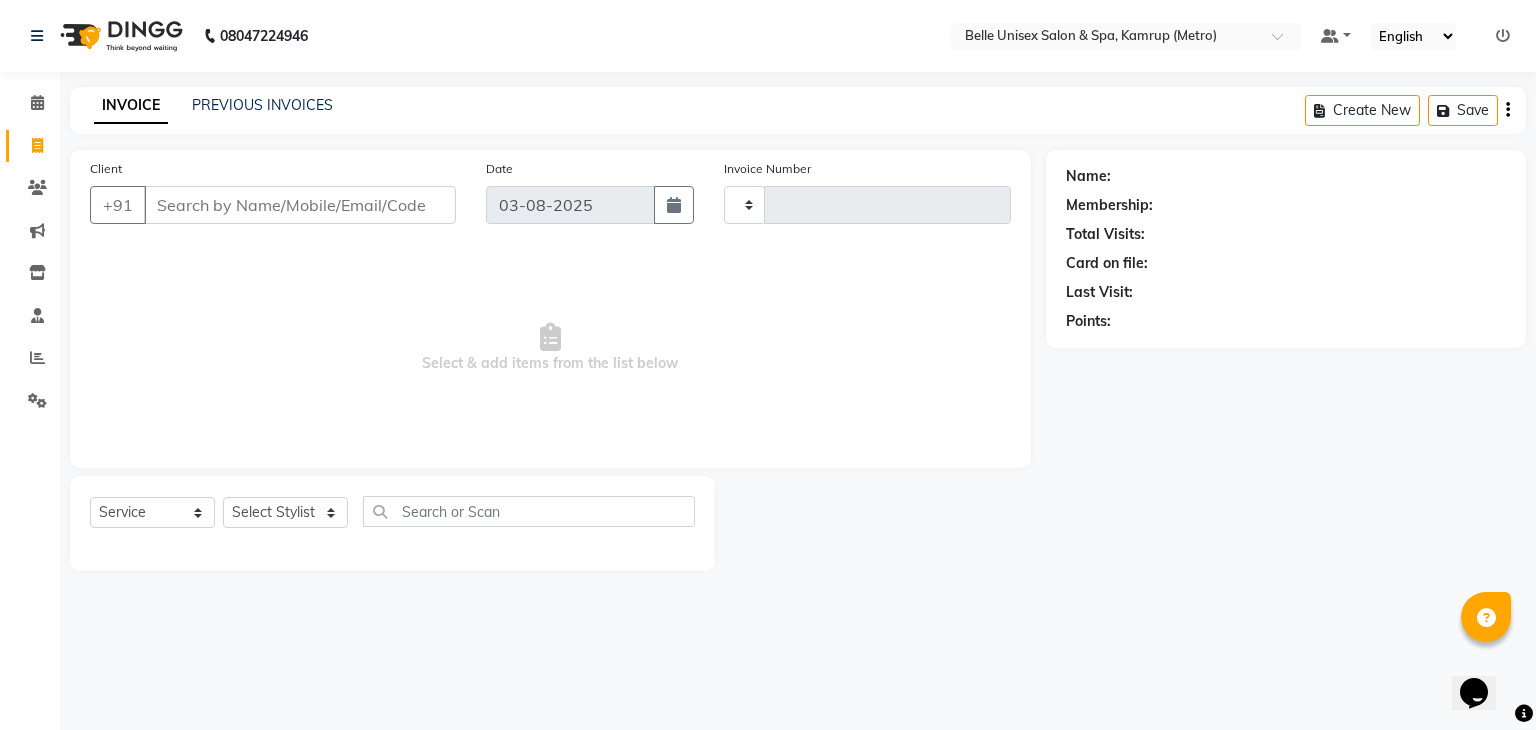 type on "0880" 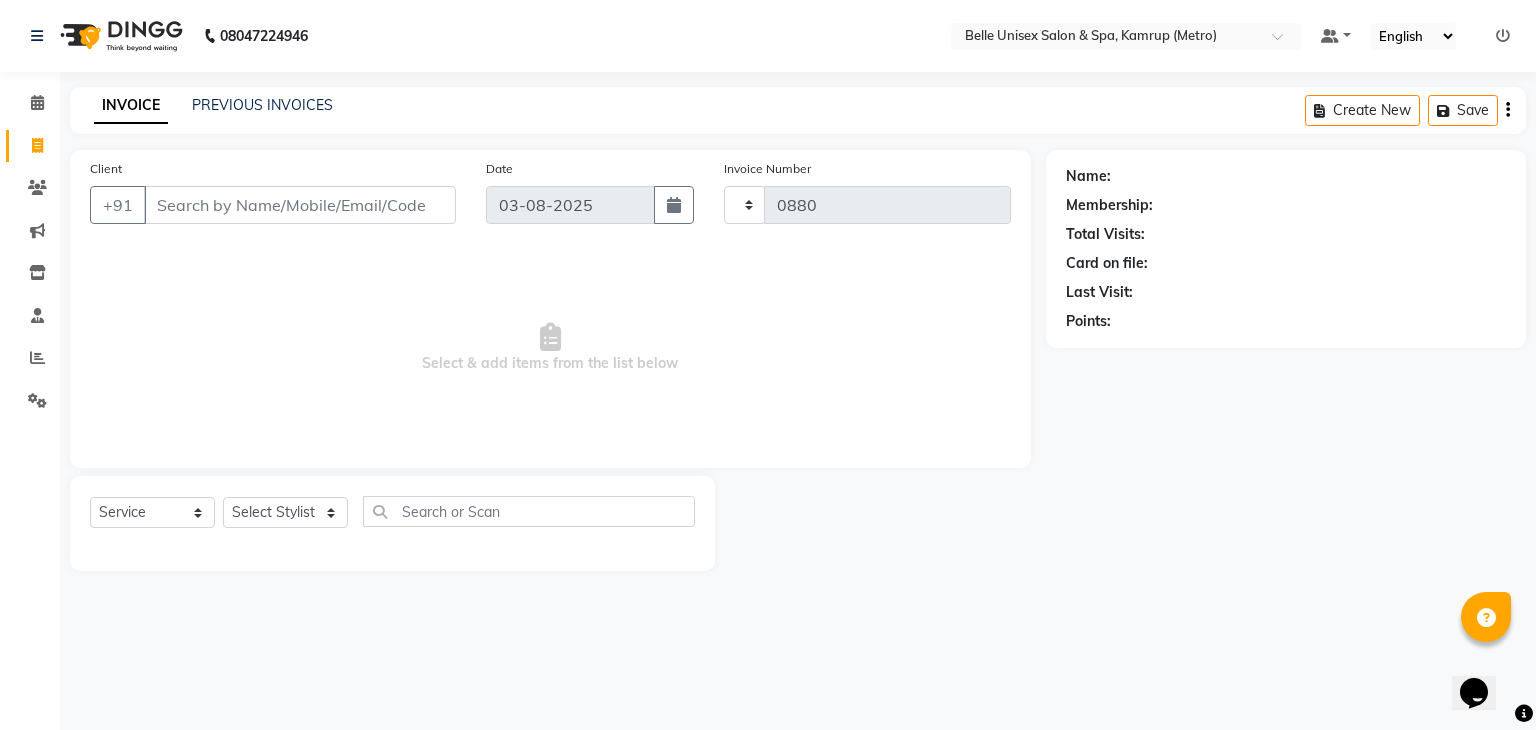 select on "7291" 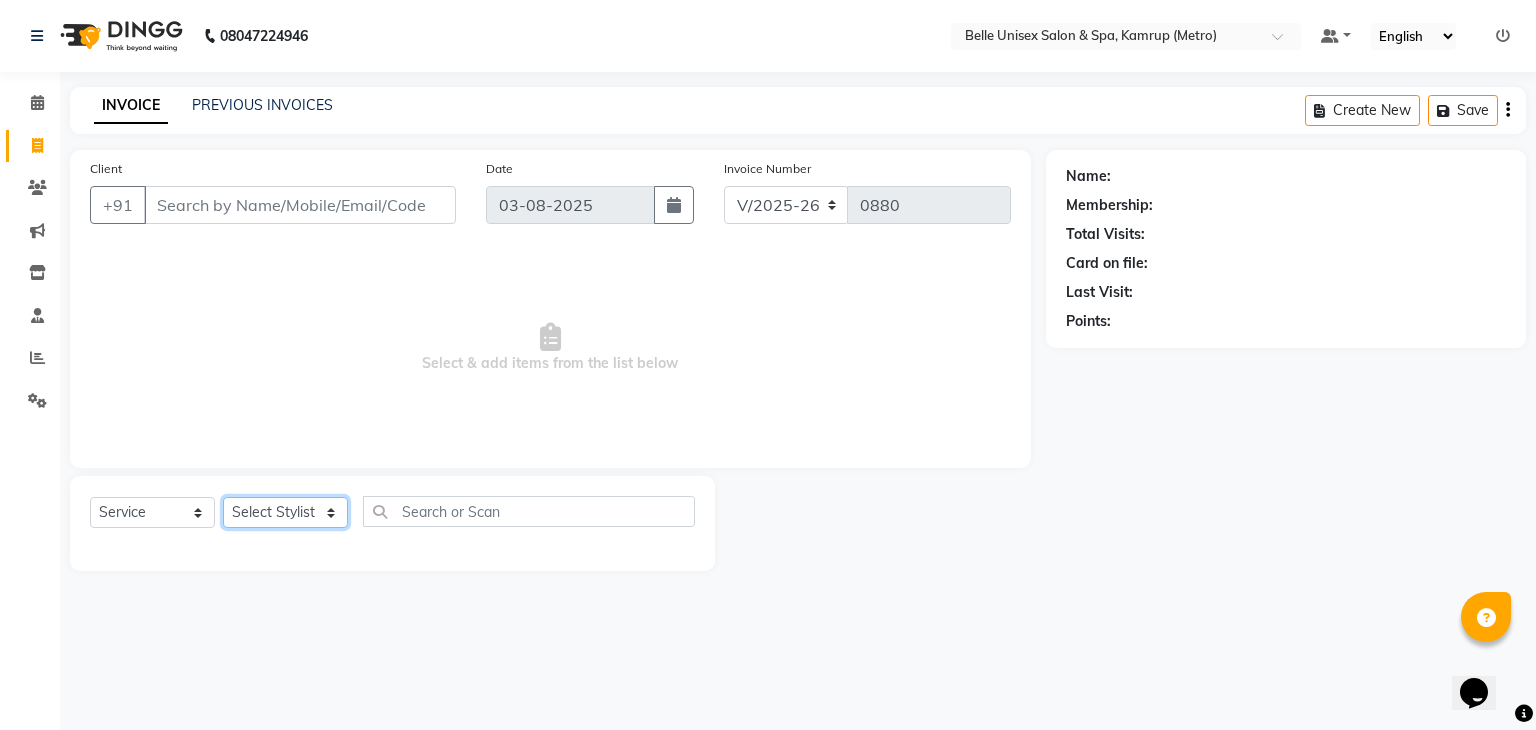 click on "Select Stylist ABBE Admin id ALEX UHD  ASEM  COUNTER SALE  IMLE AO JUPITARA(HK) PURNIMA HK  RANA KANTI SINHA   SABEHA SANGAM THERAPIST SOBITA BU THOIBA M." 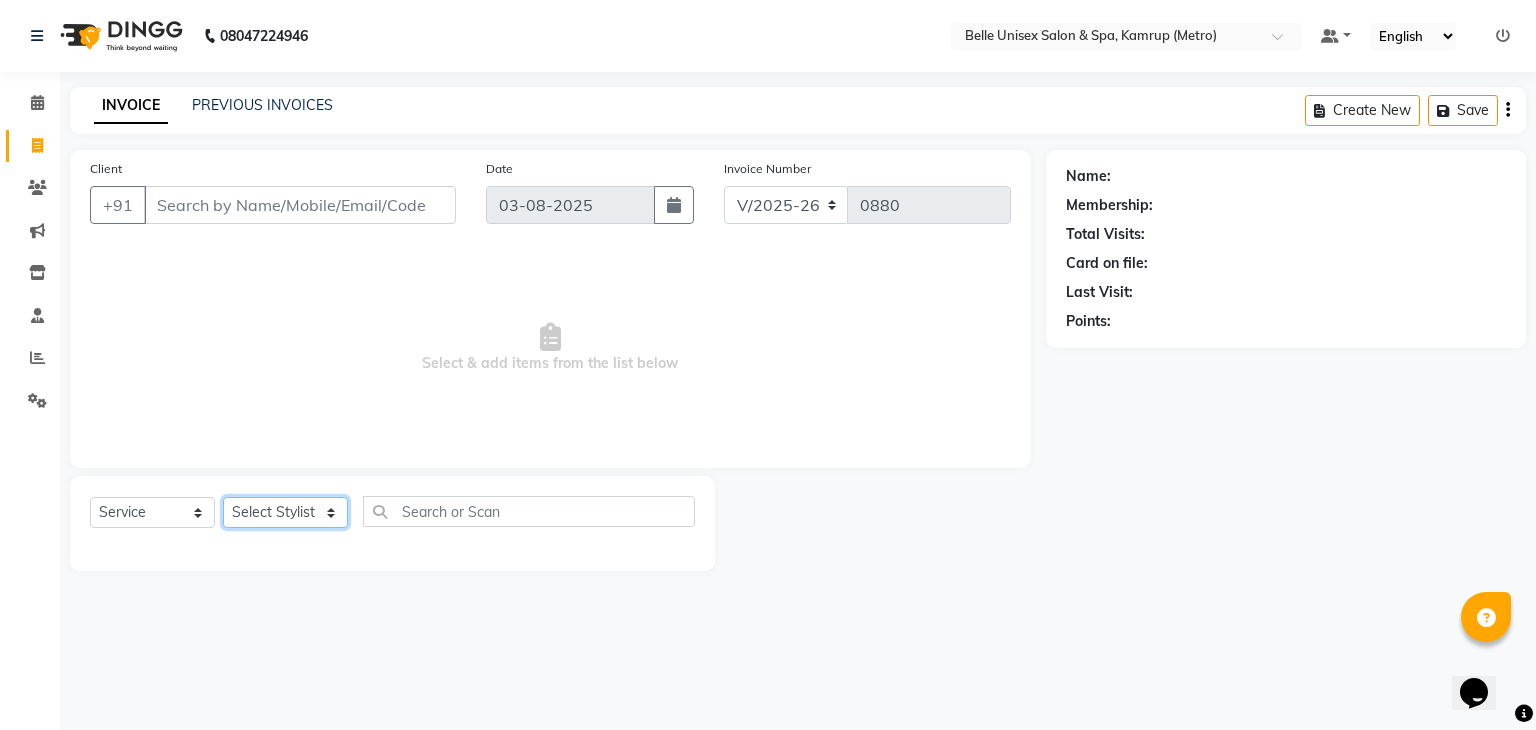 select on "82302" 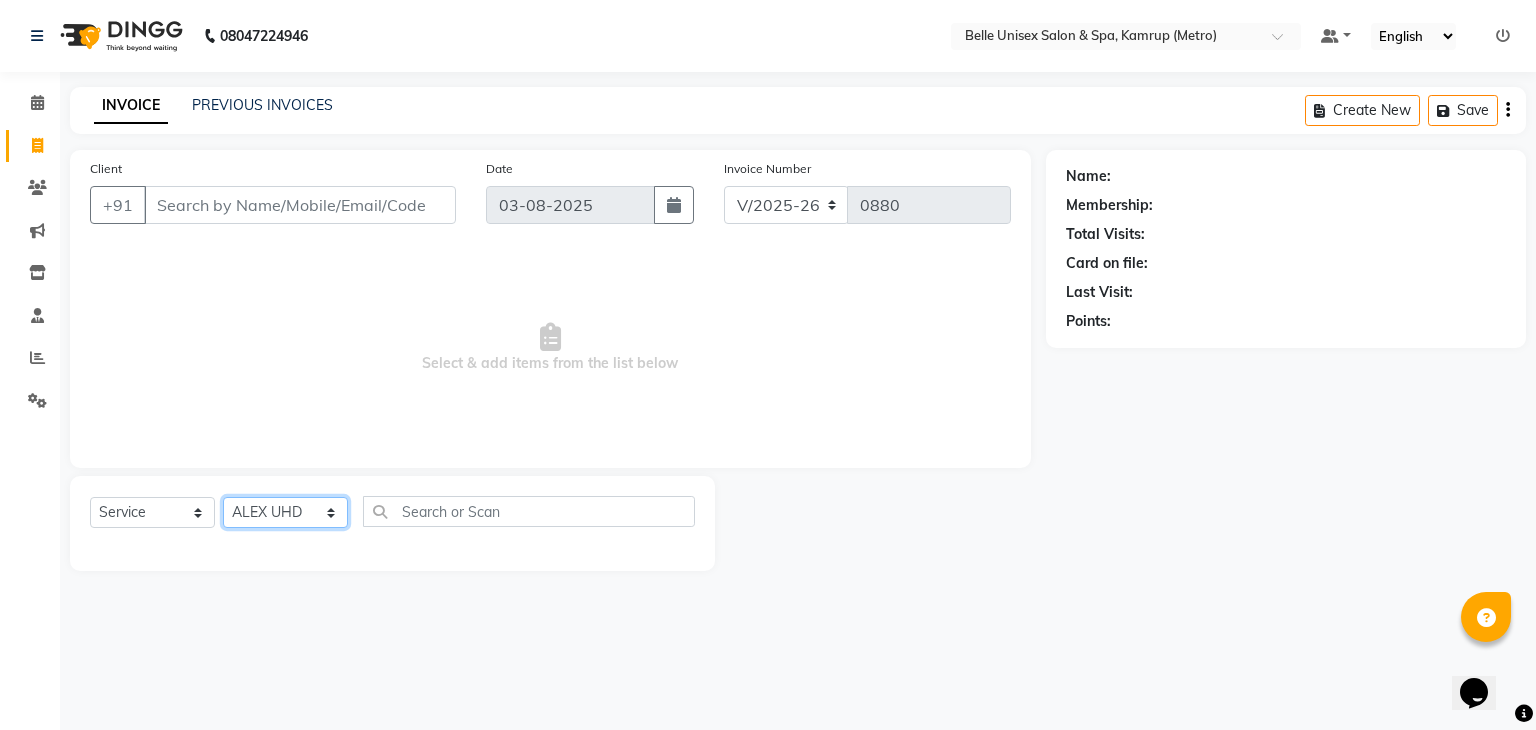 click on "Select Stylist ABBE Admin id ALEX UHD  ASEM  COUNTER SALE  IMLE AO JUPITARA(HK) PURNIMA HK  RANA KANTI SINHA   SABEHA SANGAM THERAPIST SOBITA BU THOIBA M." 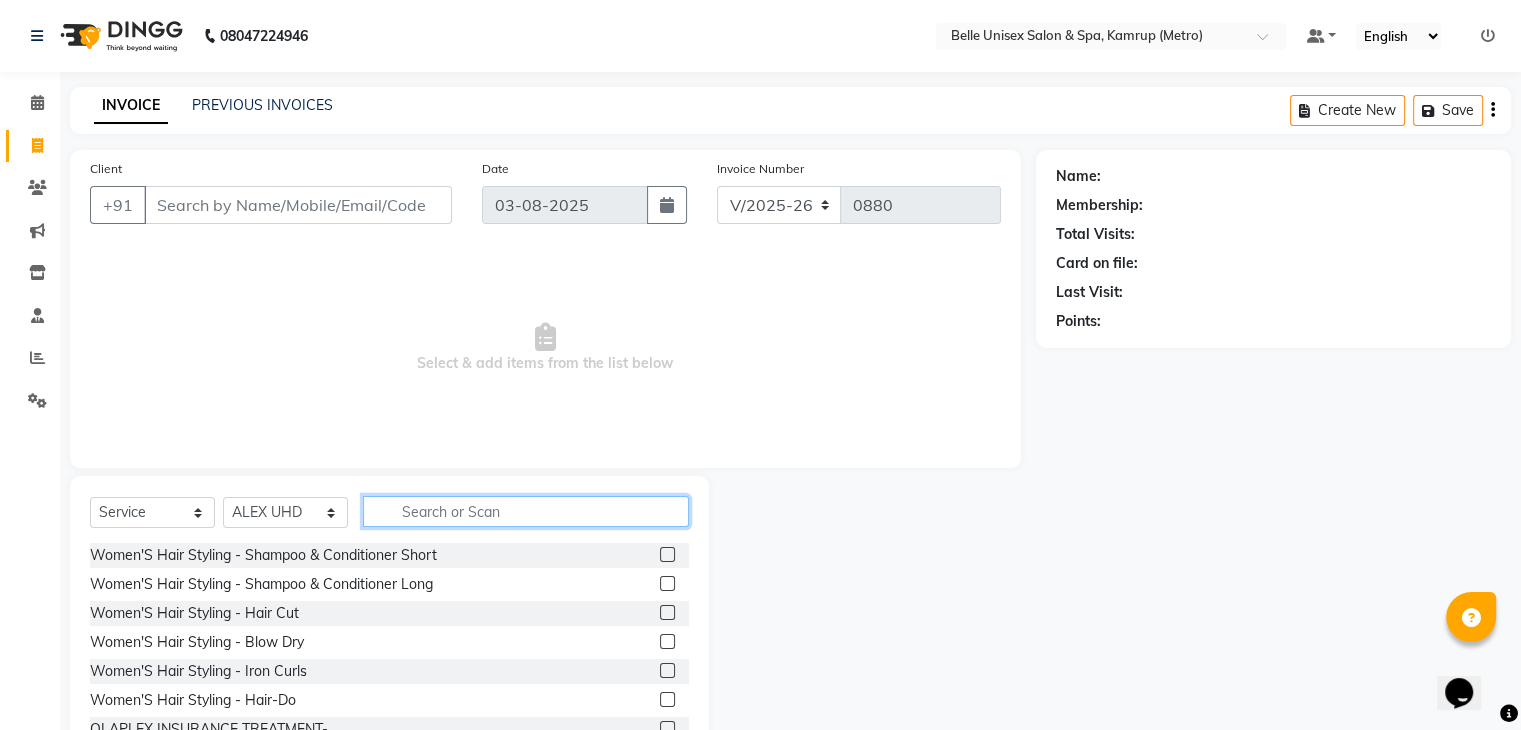 click 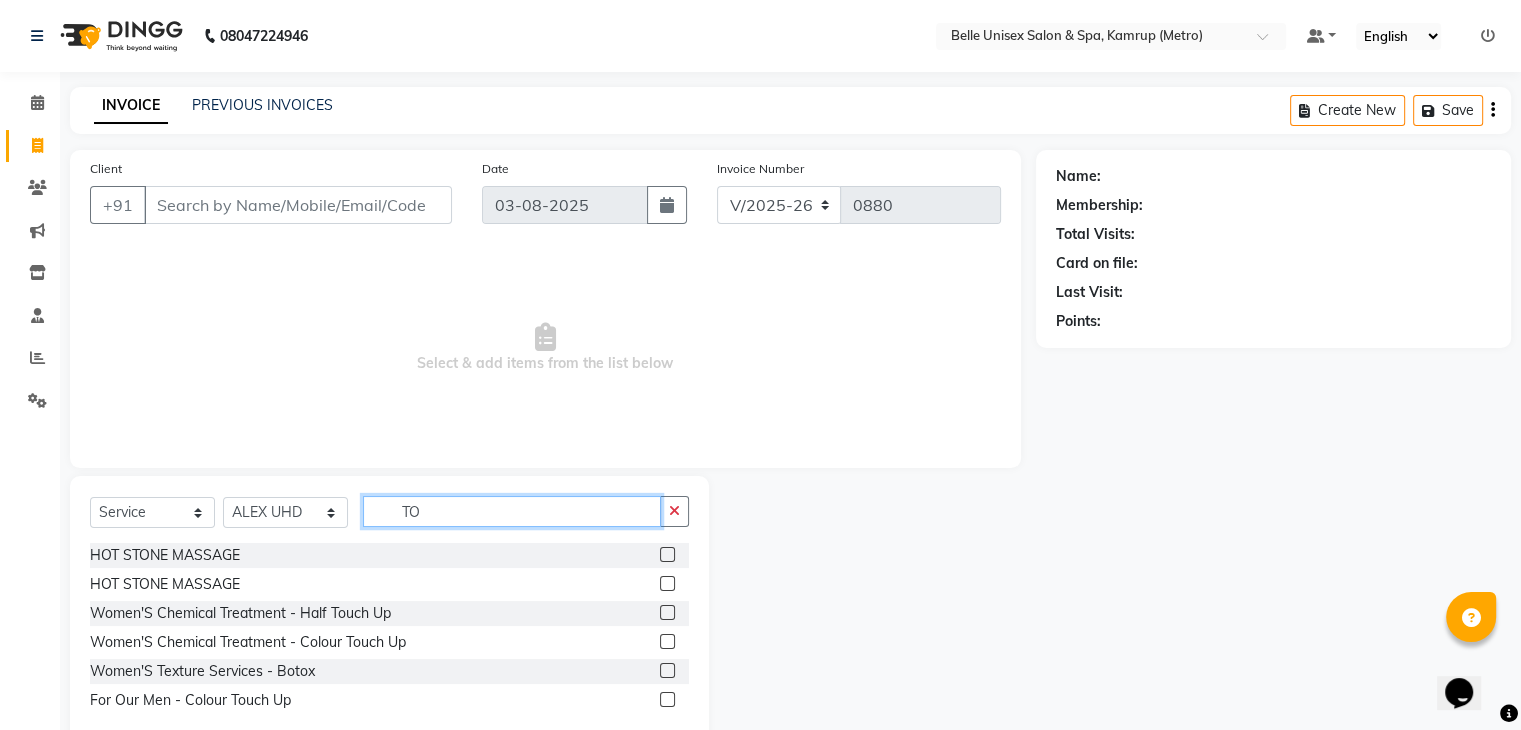 click on "TO" 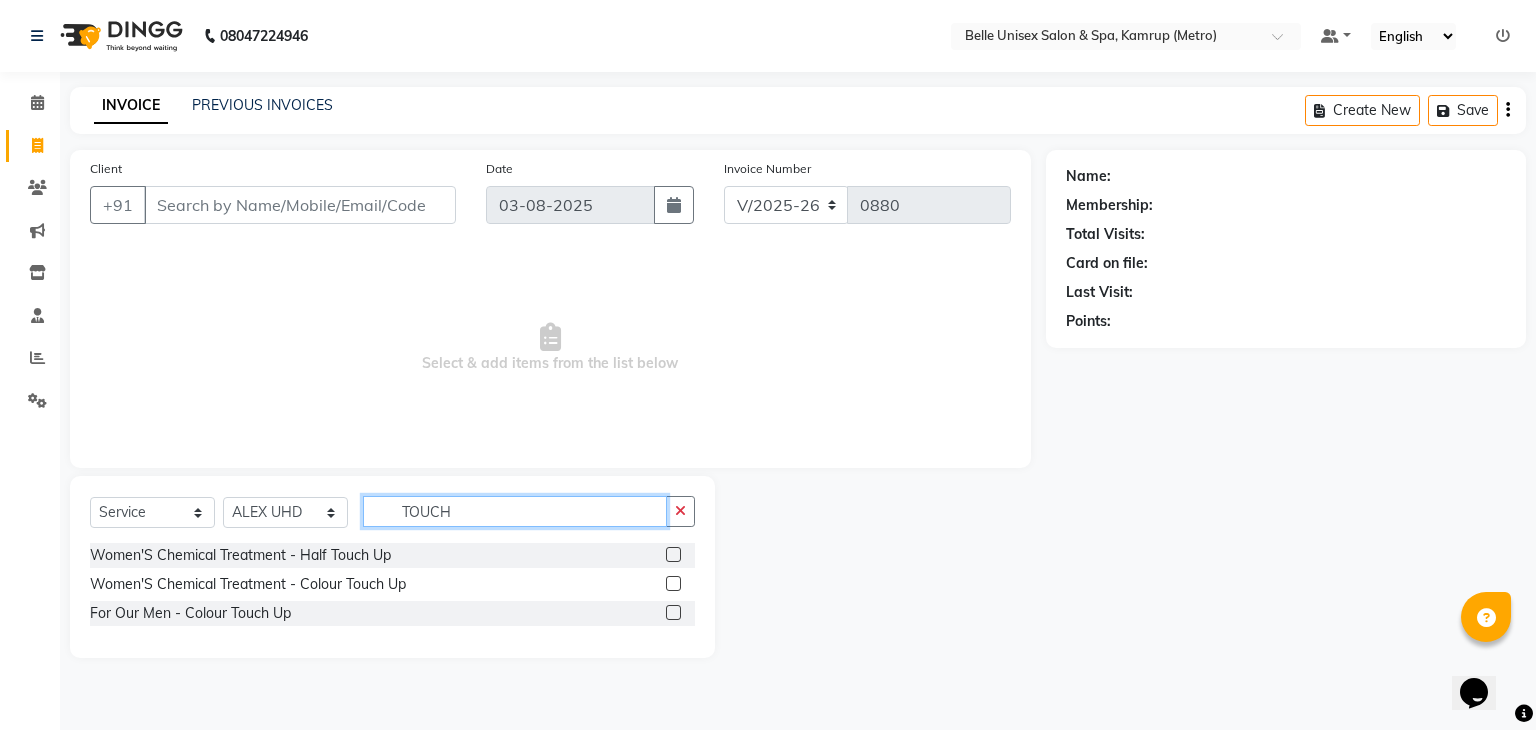 type on "TOUCH" 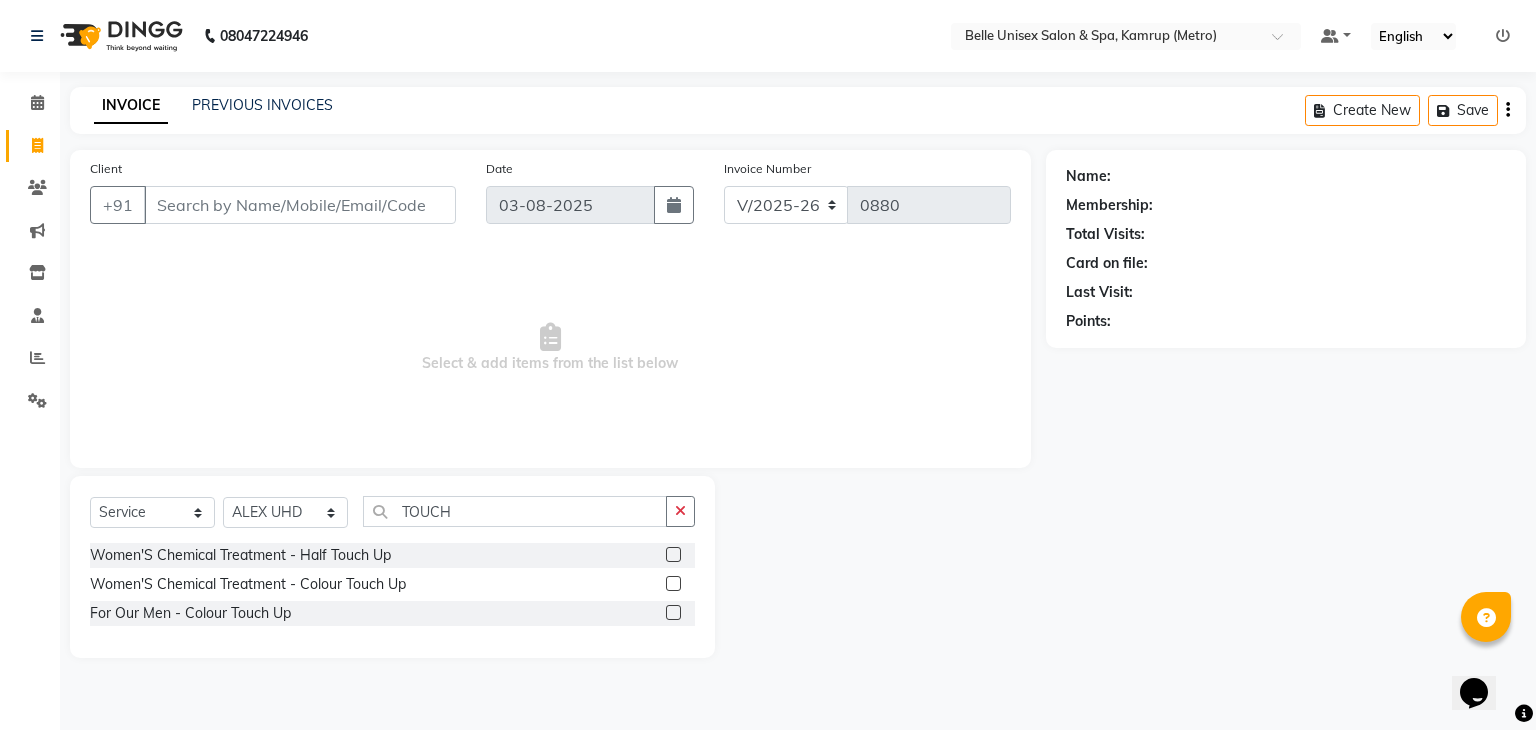 click 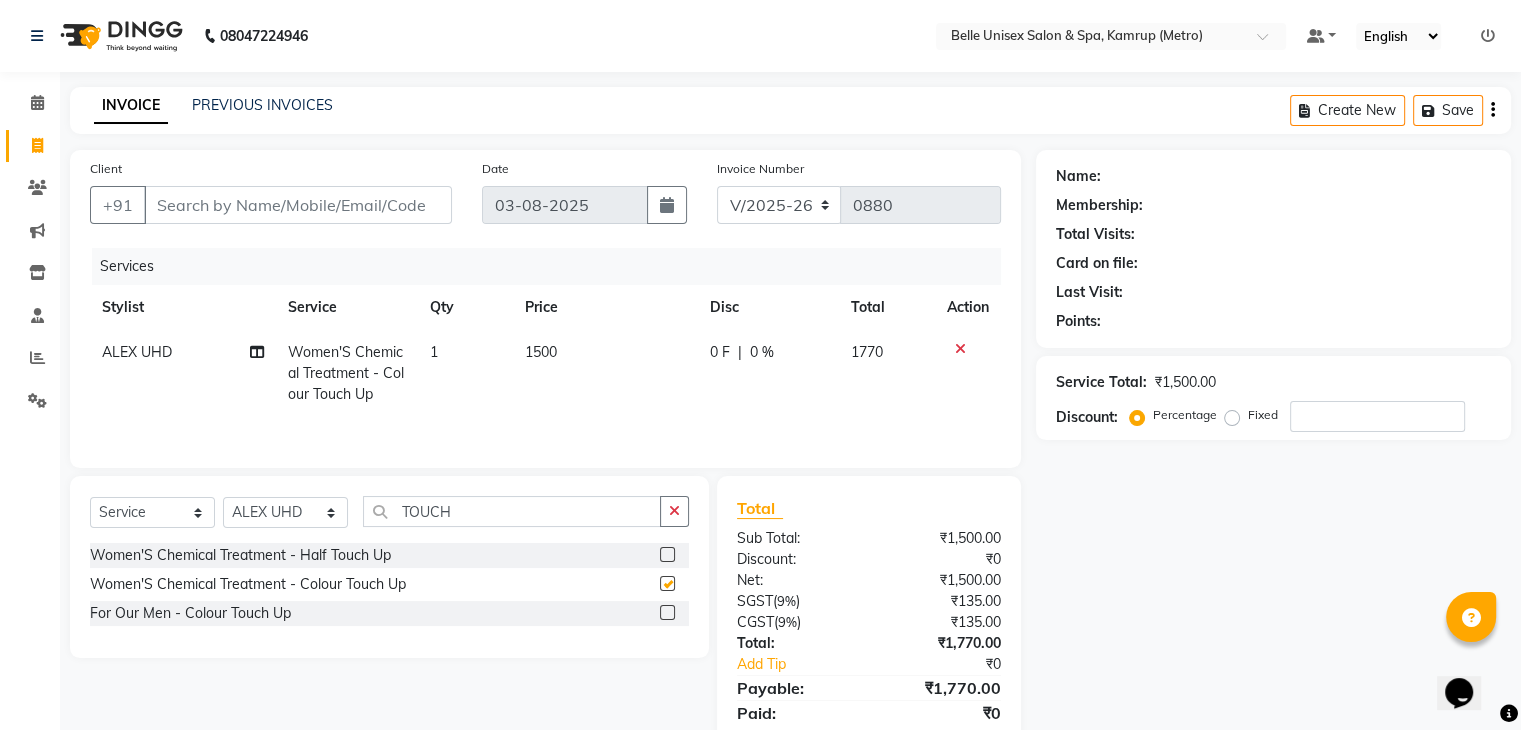 checkbox on "false" 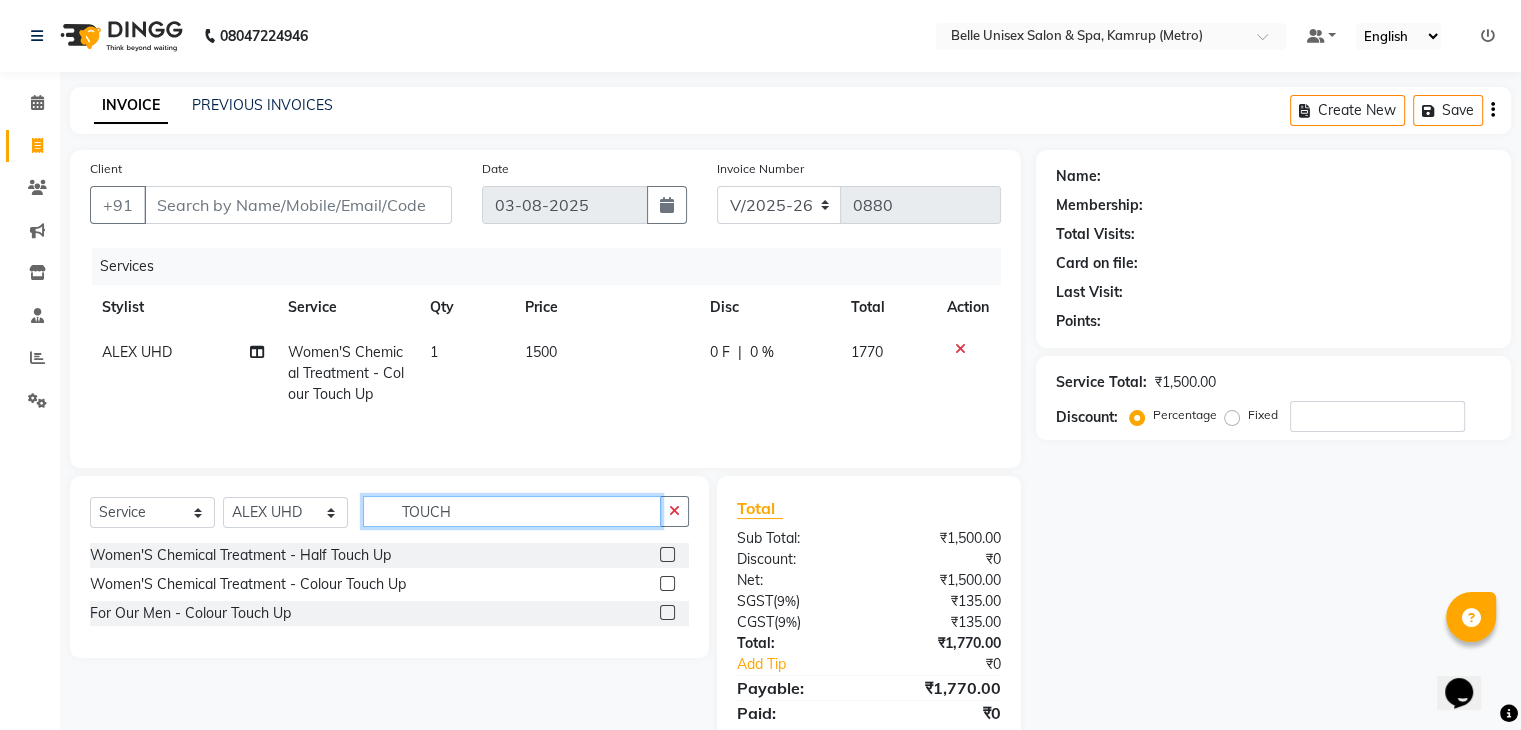 drag, startPoint x: 348, startPoint y: 515, endPoint x: 267, endPoint y: 519, distance: 81.09871 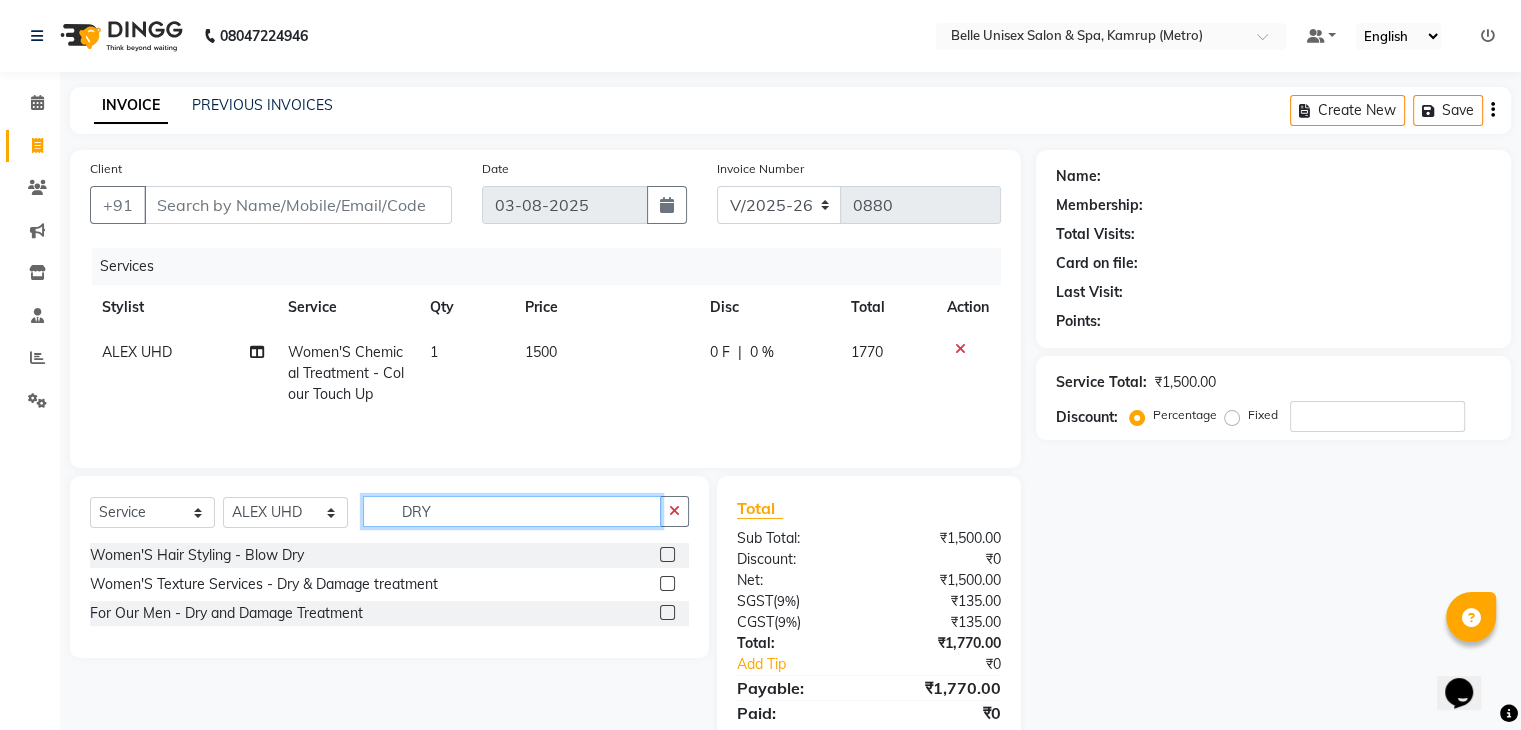 type on "DRY" 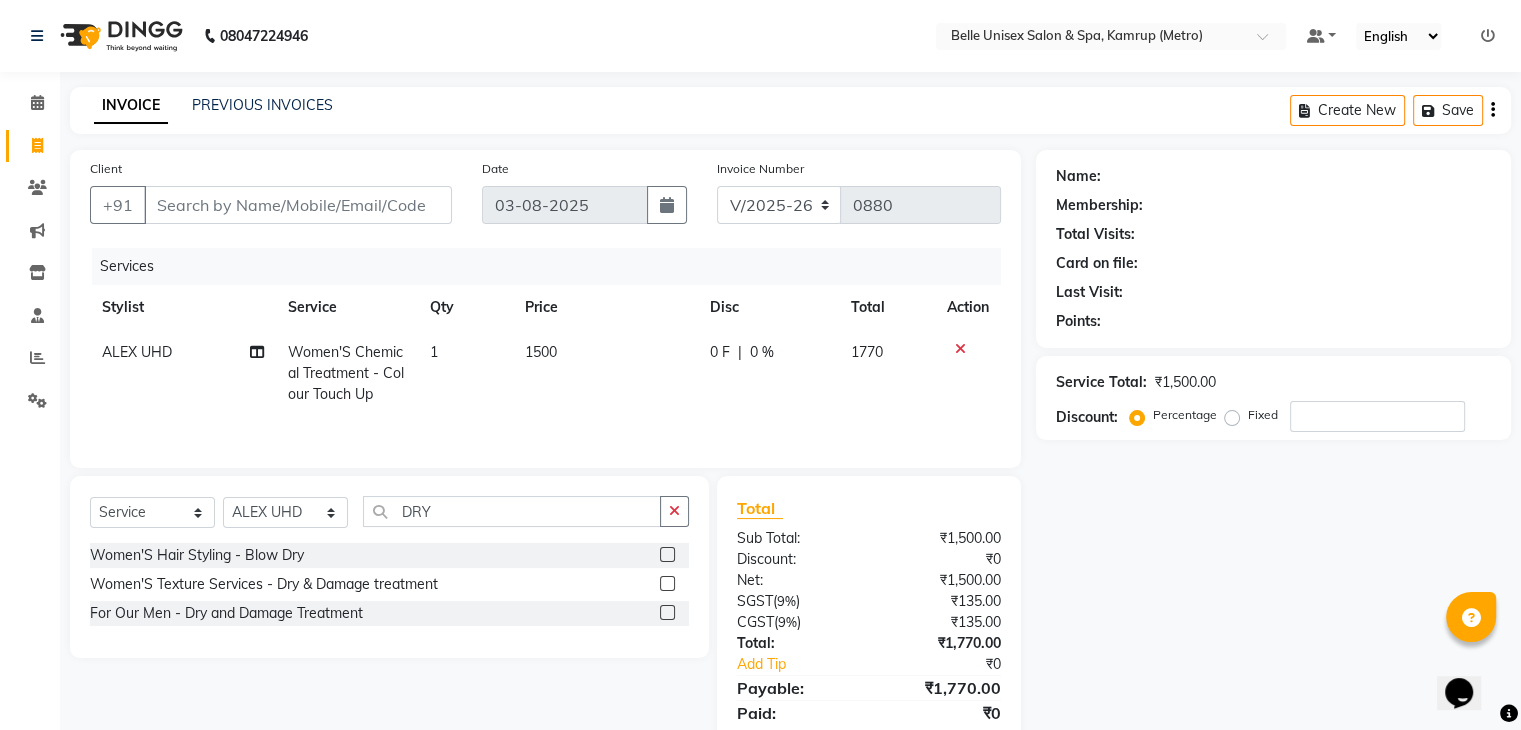 click 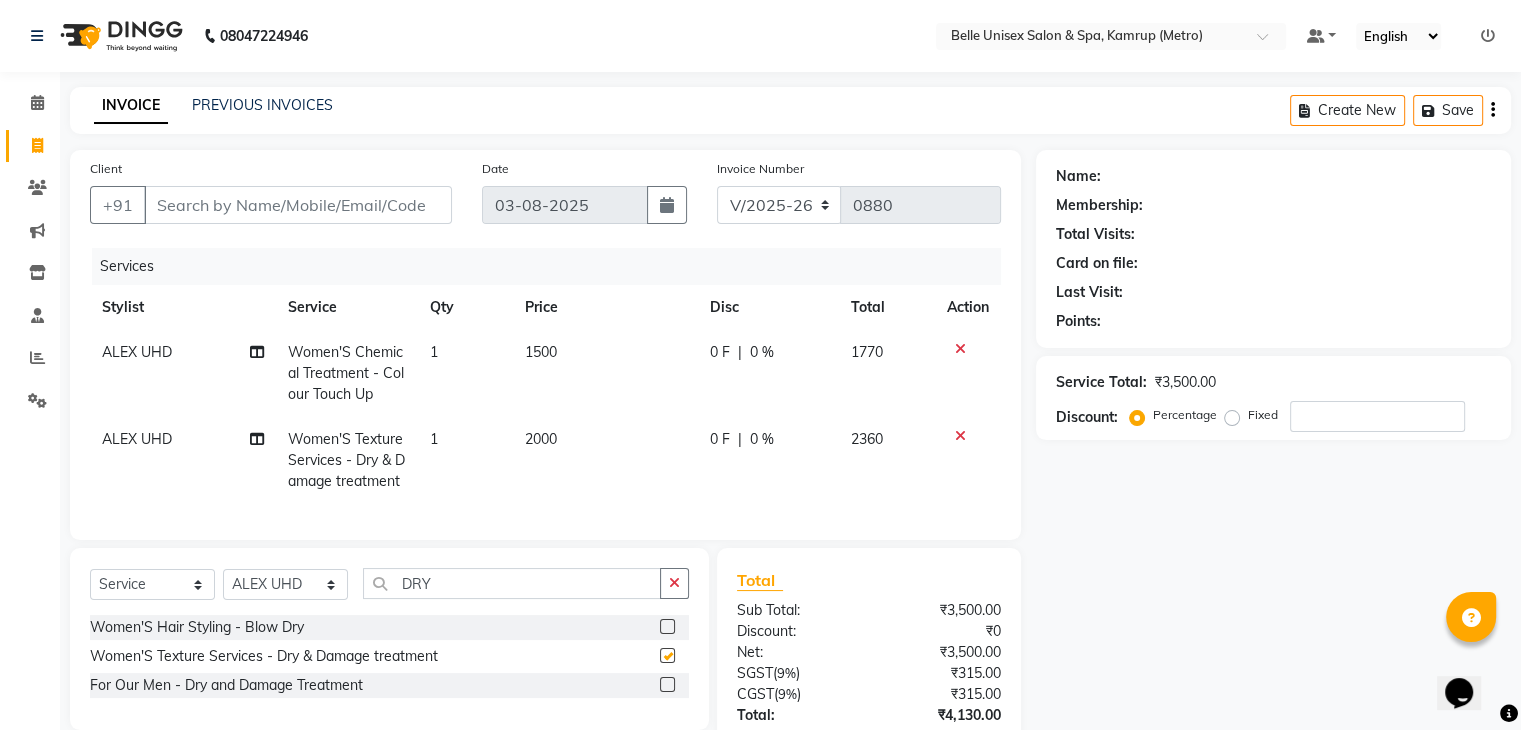 checkbox on "false" 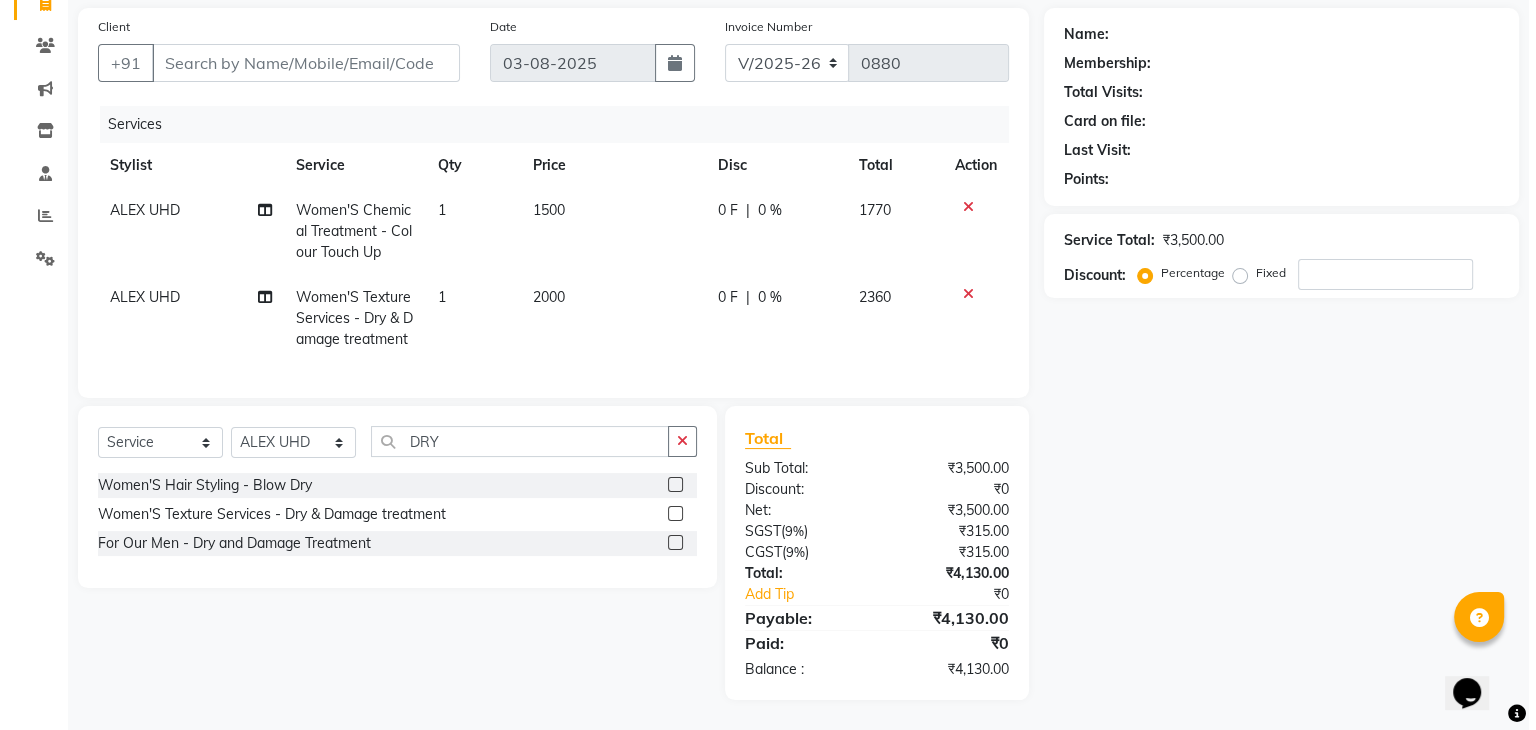 scroll, scrollTop: 0, scrollLeft: 0, axis: both 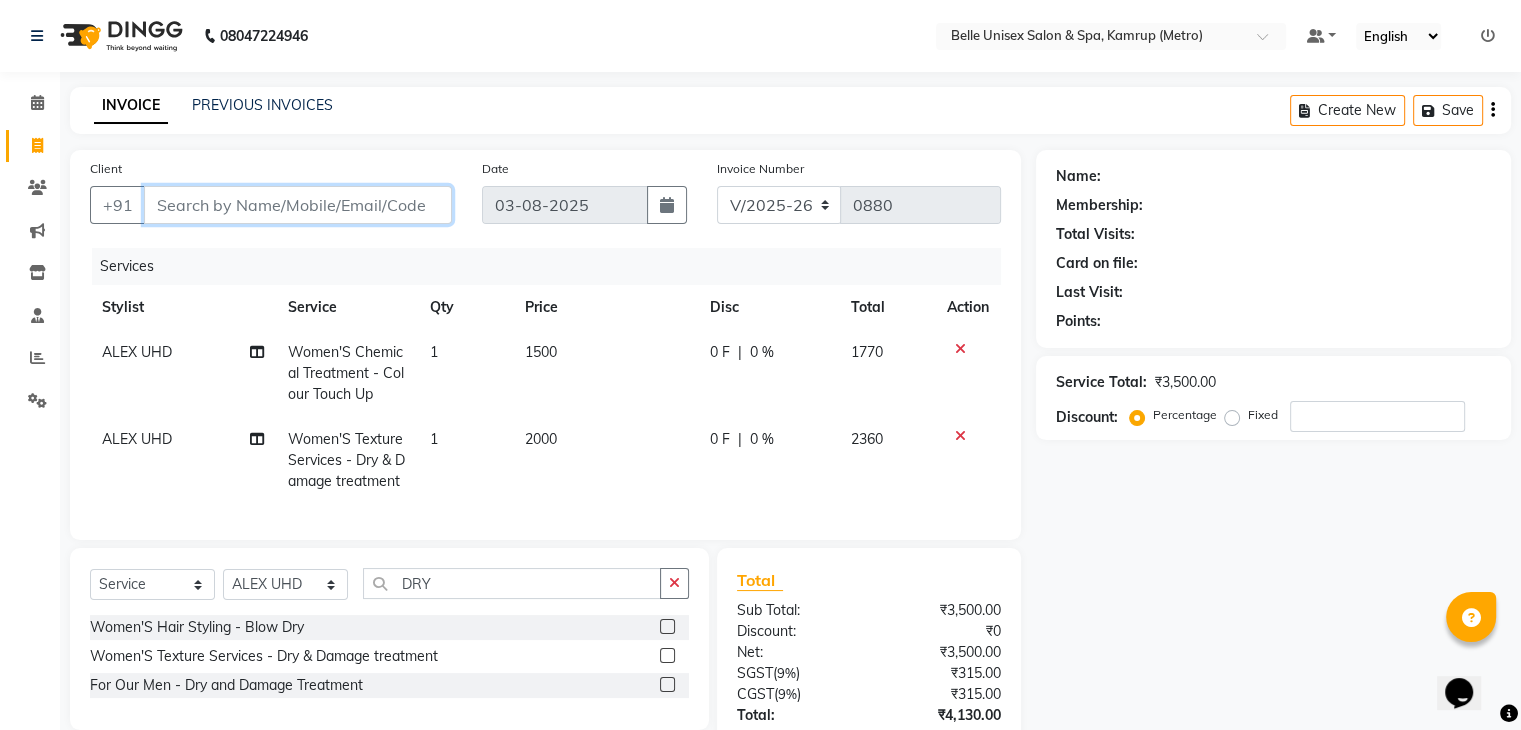 click on "Client" at bounding box center [298, 205] 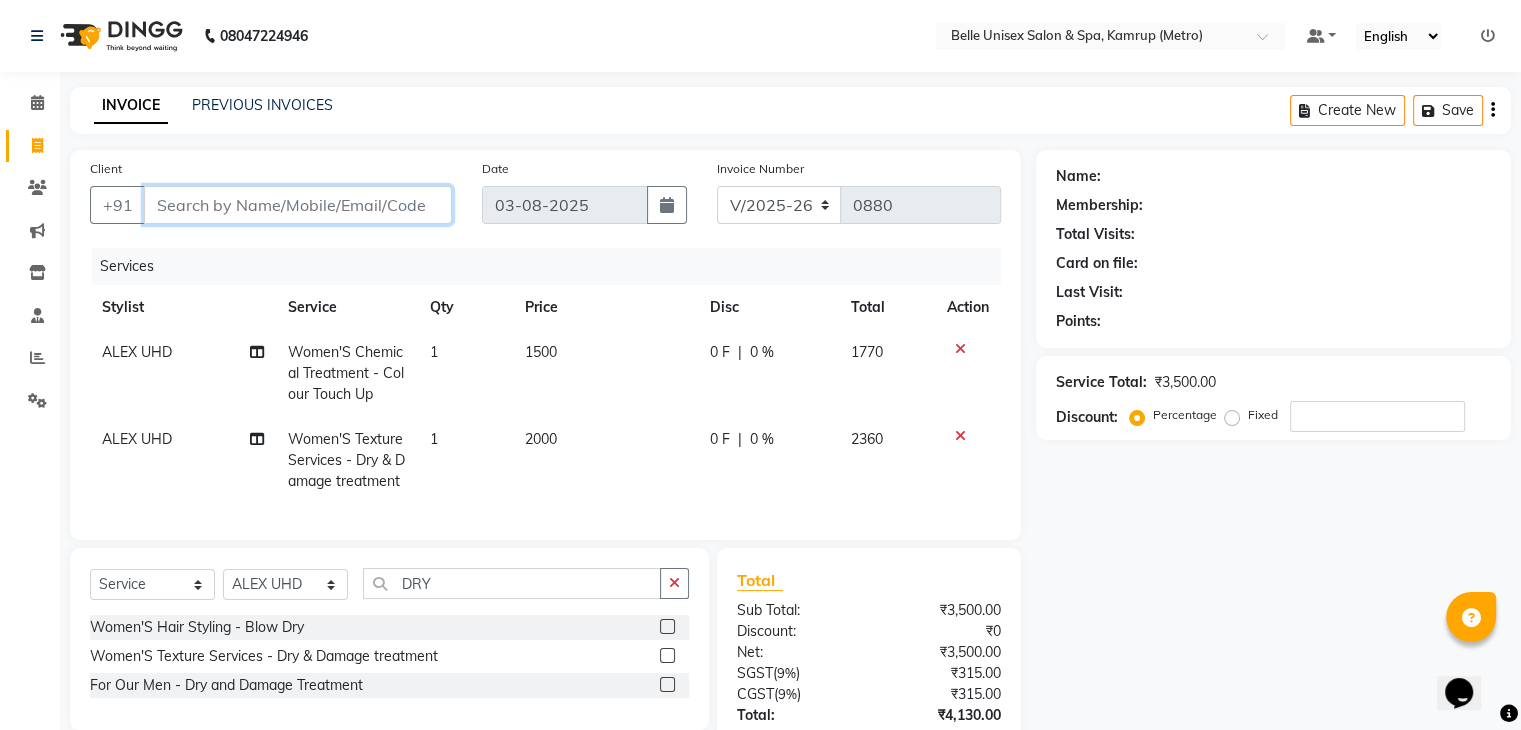 click on "Client" at bounding box center [298, 205] 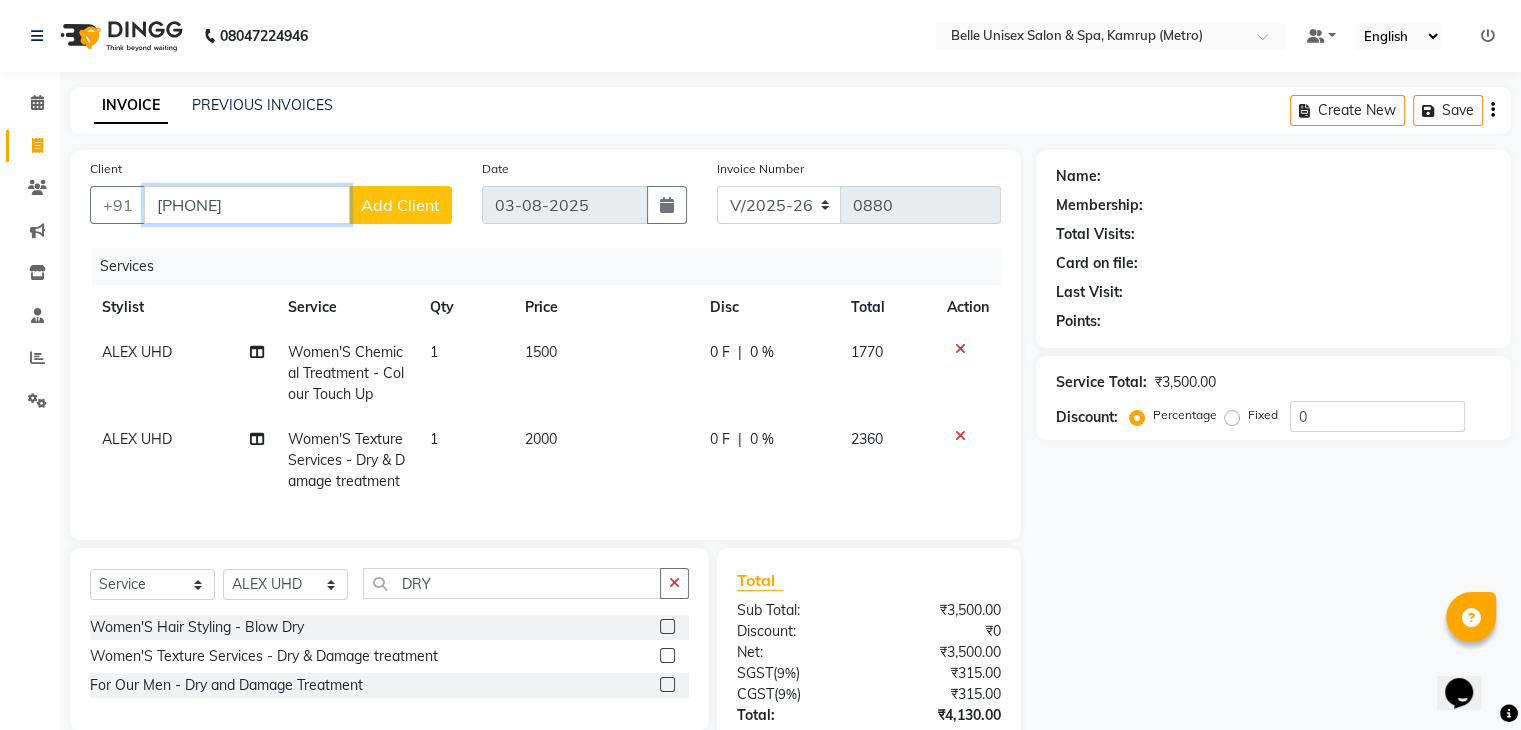 drag, startPoint x: 296, startPoint y: 213, endPoint x: 0, endPoint y: 229, distance: 296.43213 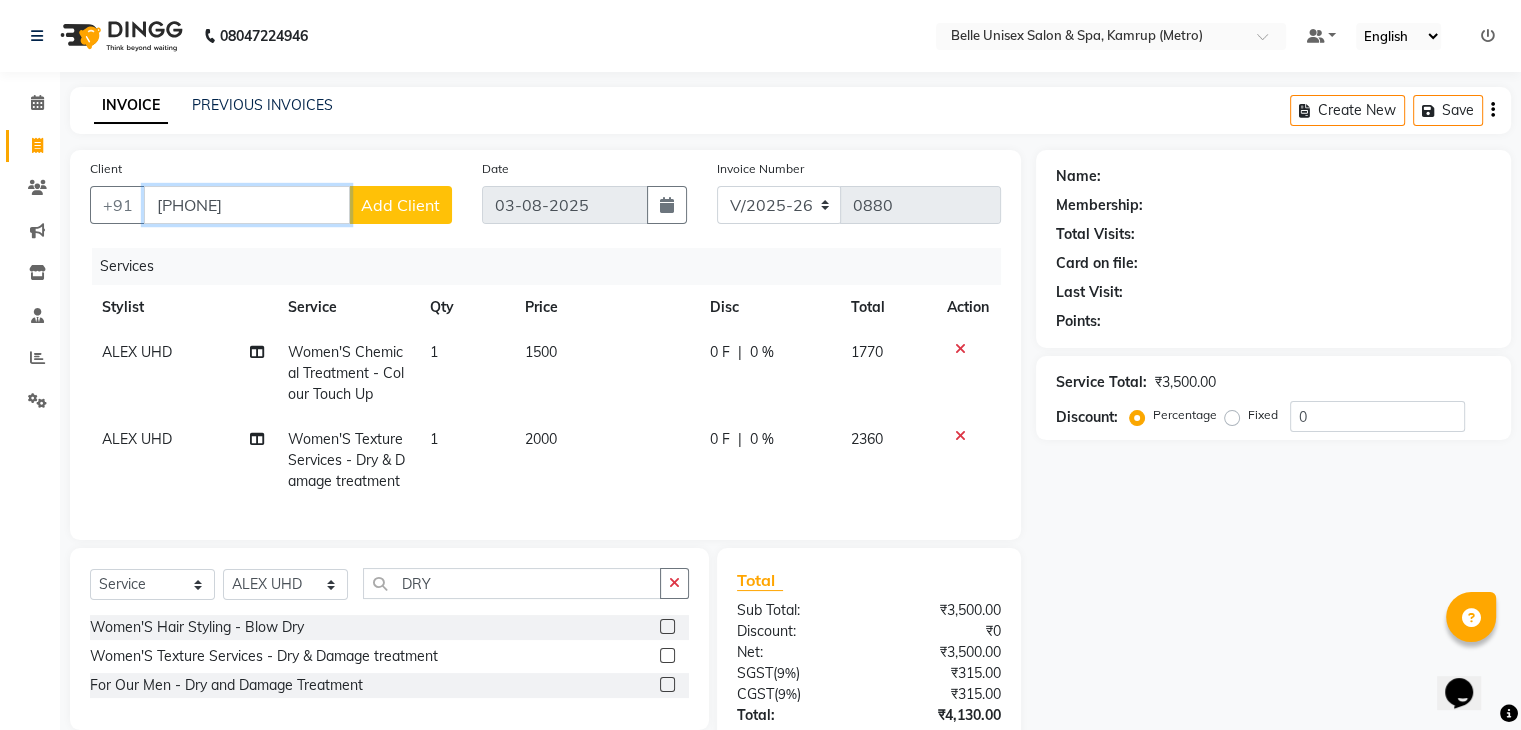 type on "9864513080" 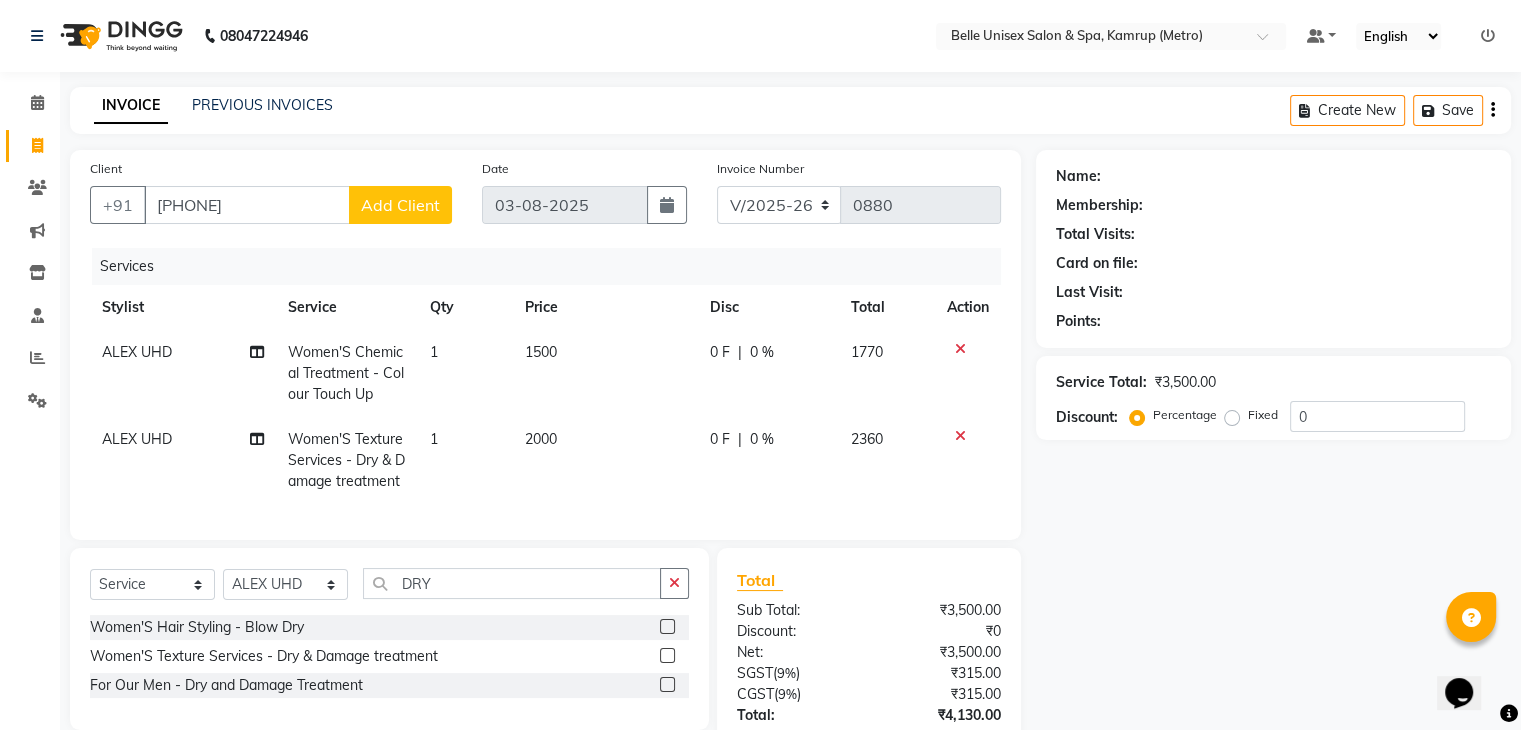 click on "Add Client" 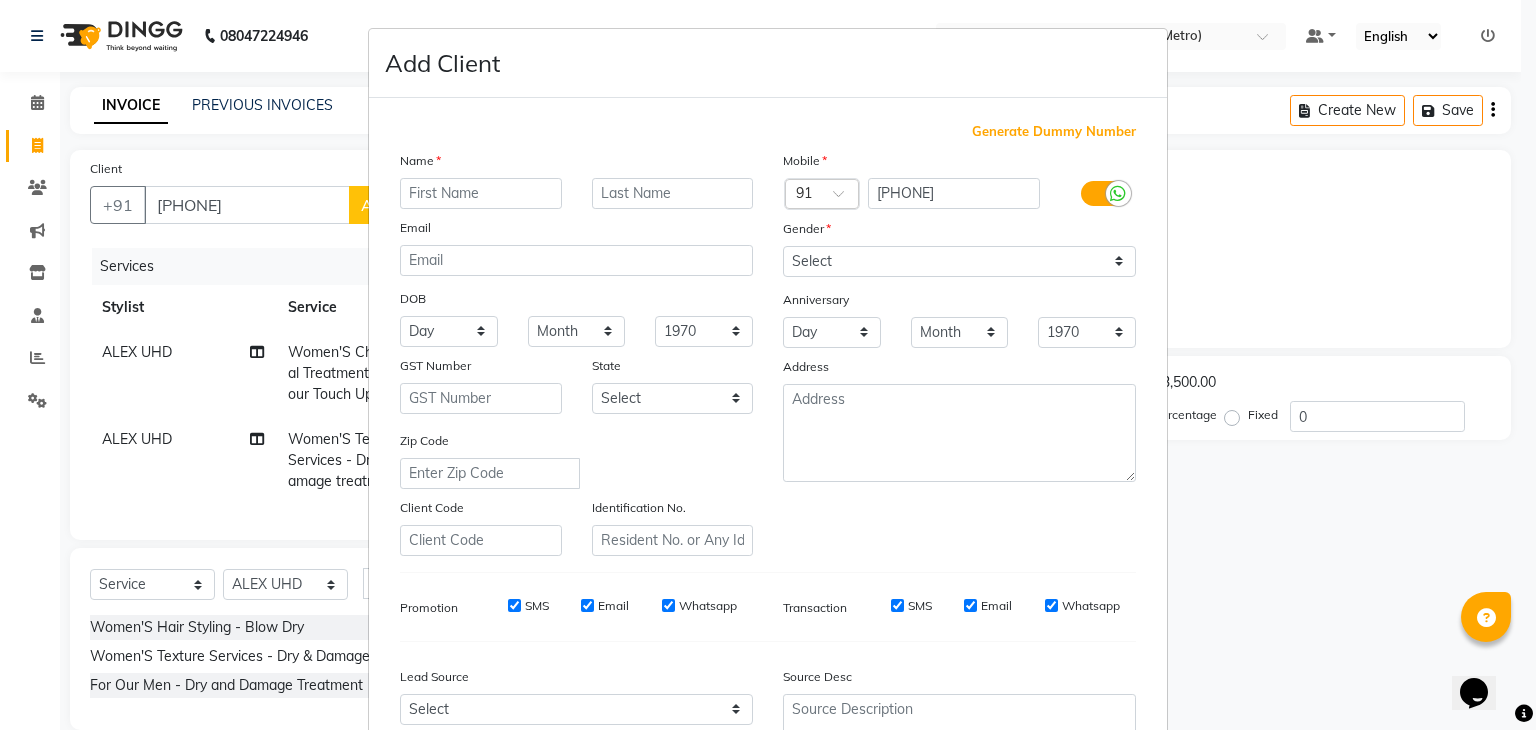 click at bounding box center (481, 193) 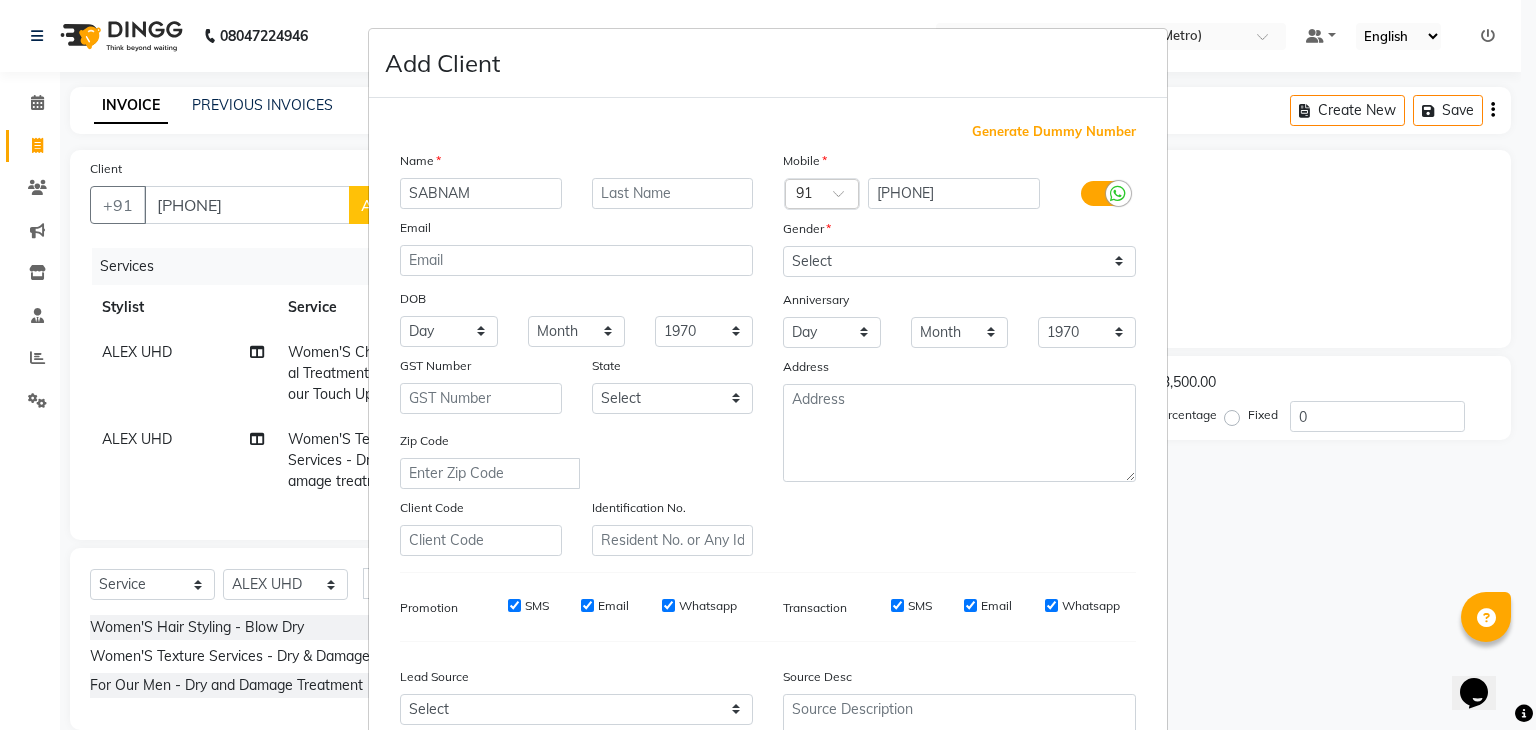 type on "SABNAM" 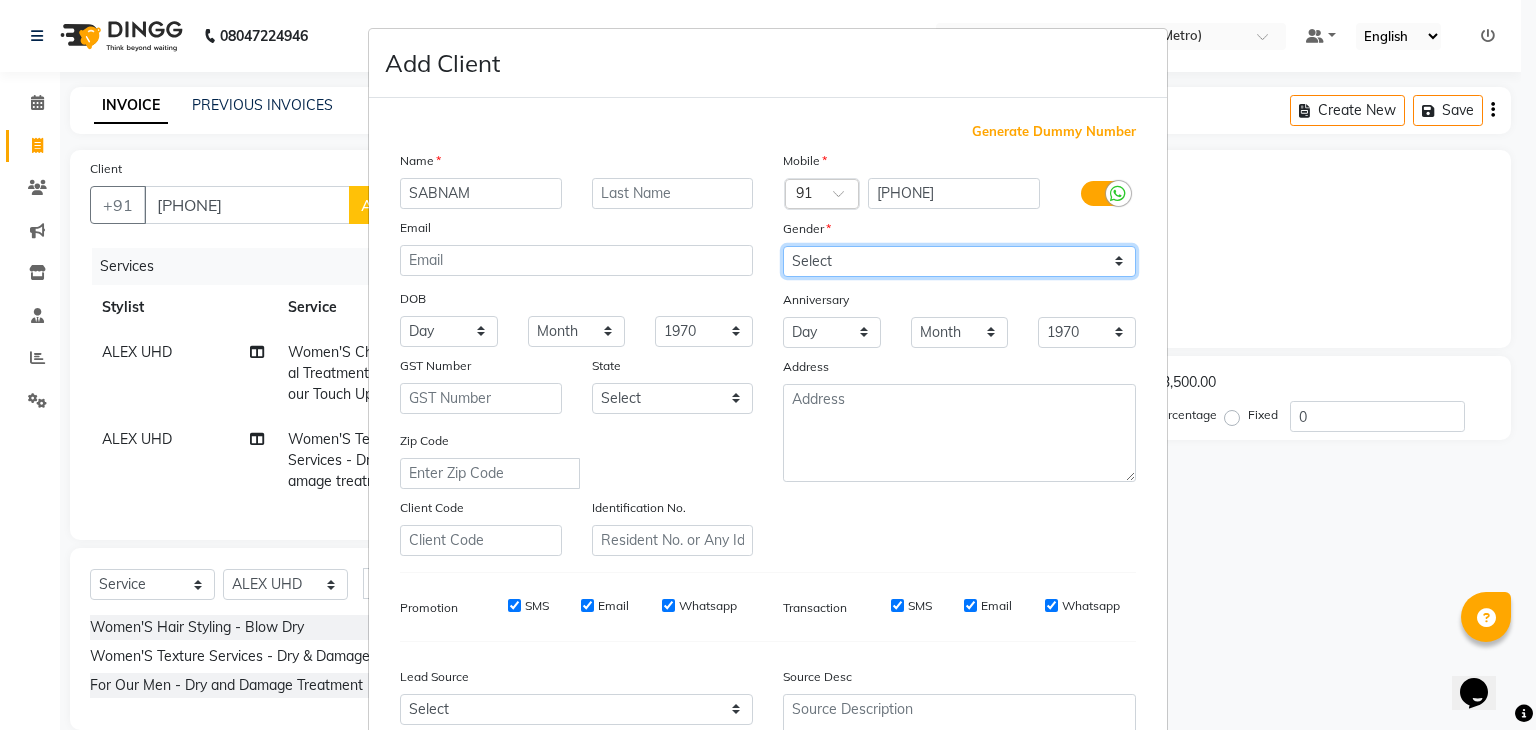 click on "Select Male Female Other Prefer Not To Say" at bounding box center [959, 261] 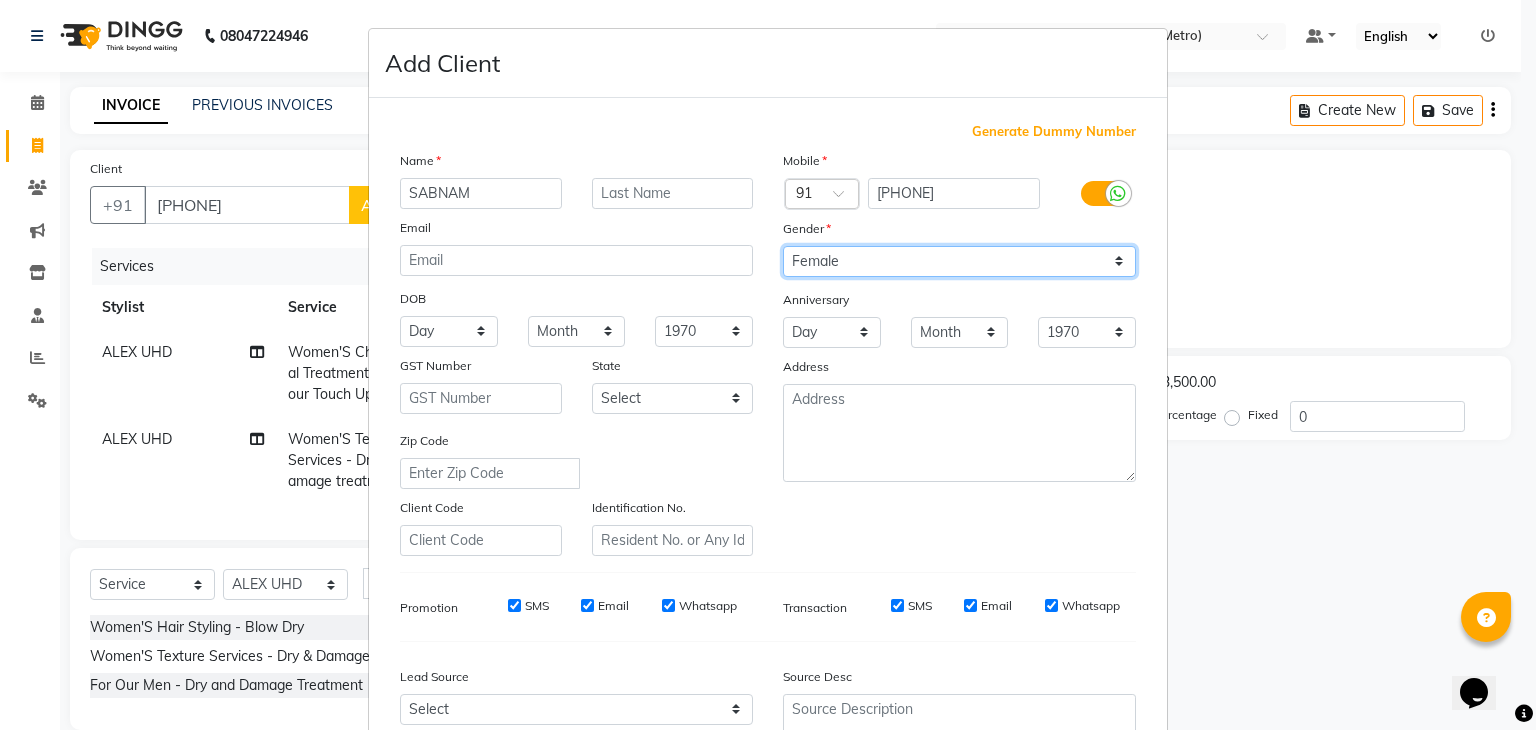 click on "Select Male Female Other Prefer Not To Say" at bounding box center [959, 261] 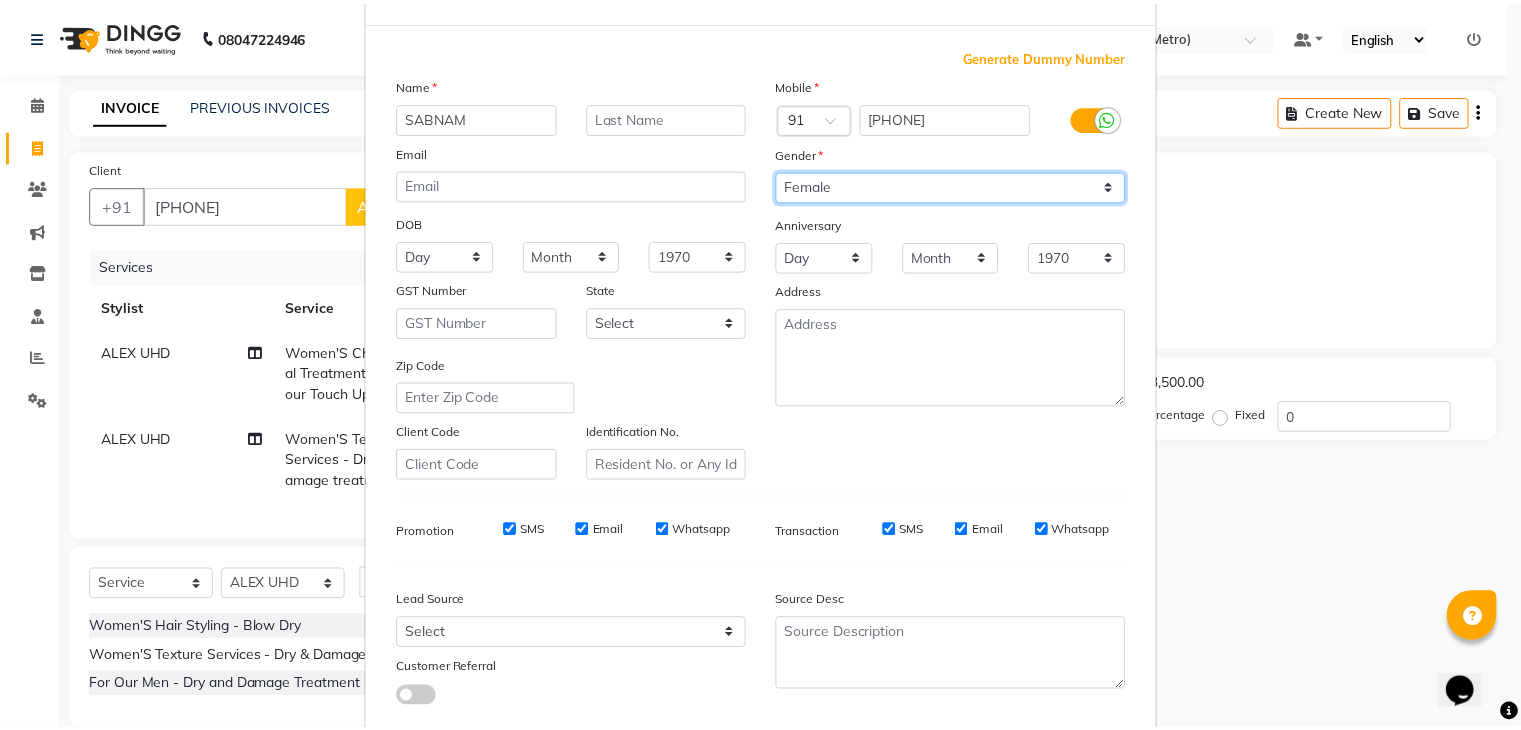 scroll, scrollTop: 203, scrollLeft: 0, axis: vertical 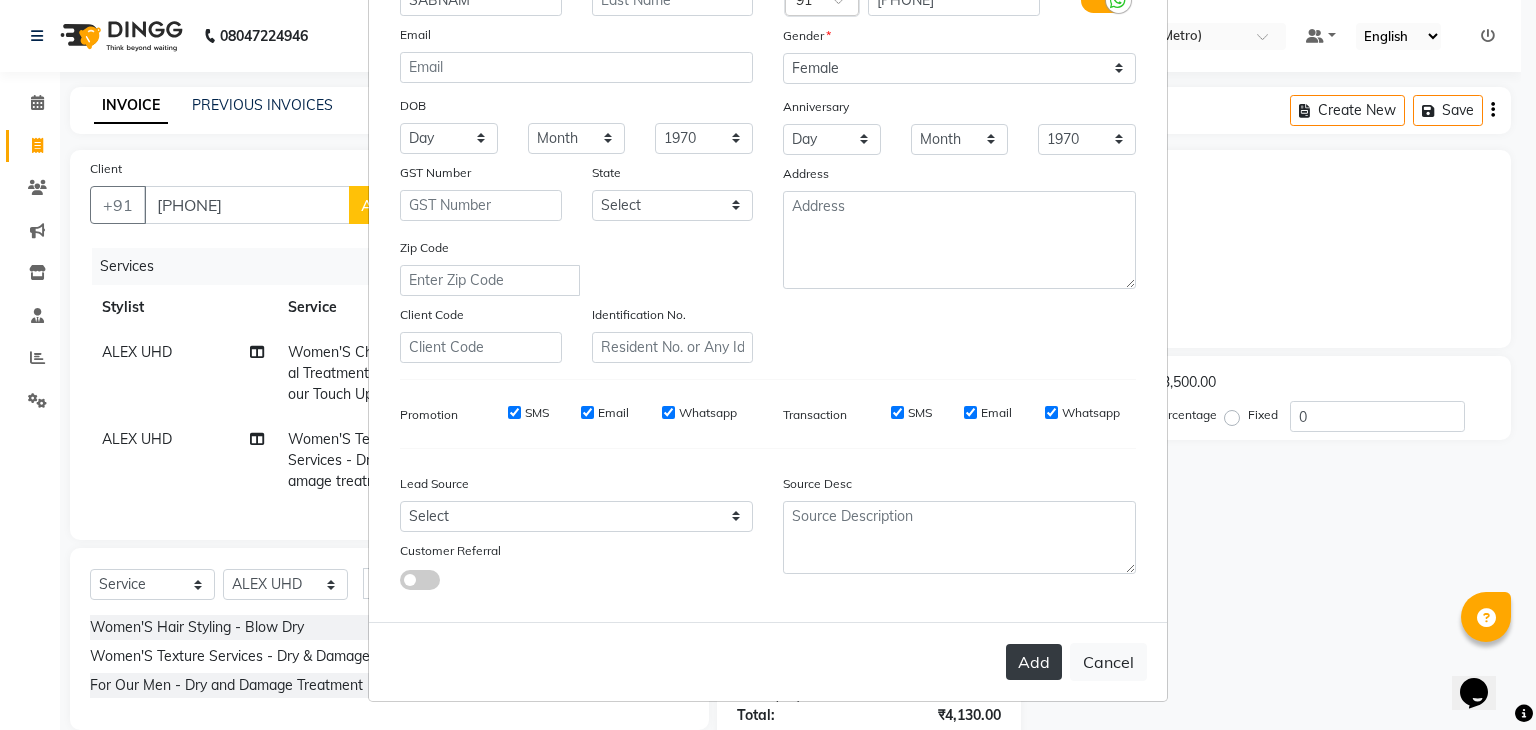 click on "Add" at bounding box center (1034, 662) 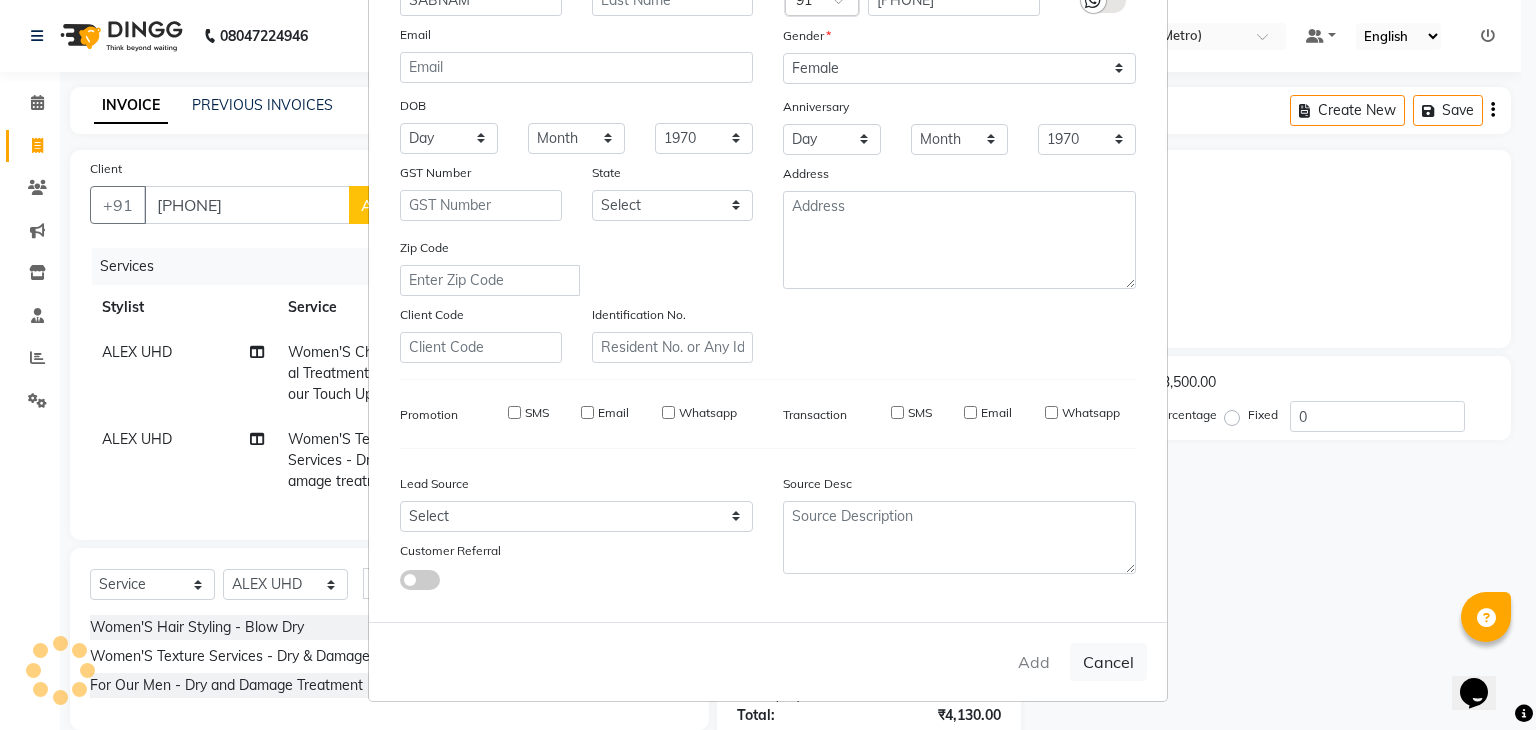 type on "98******80" 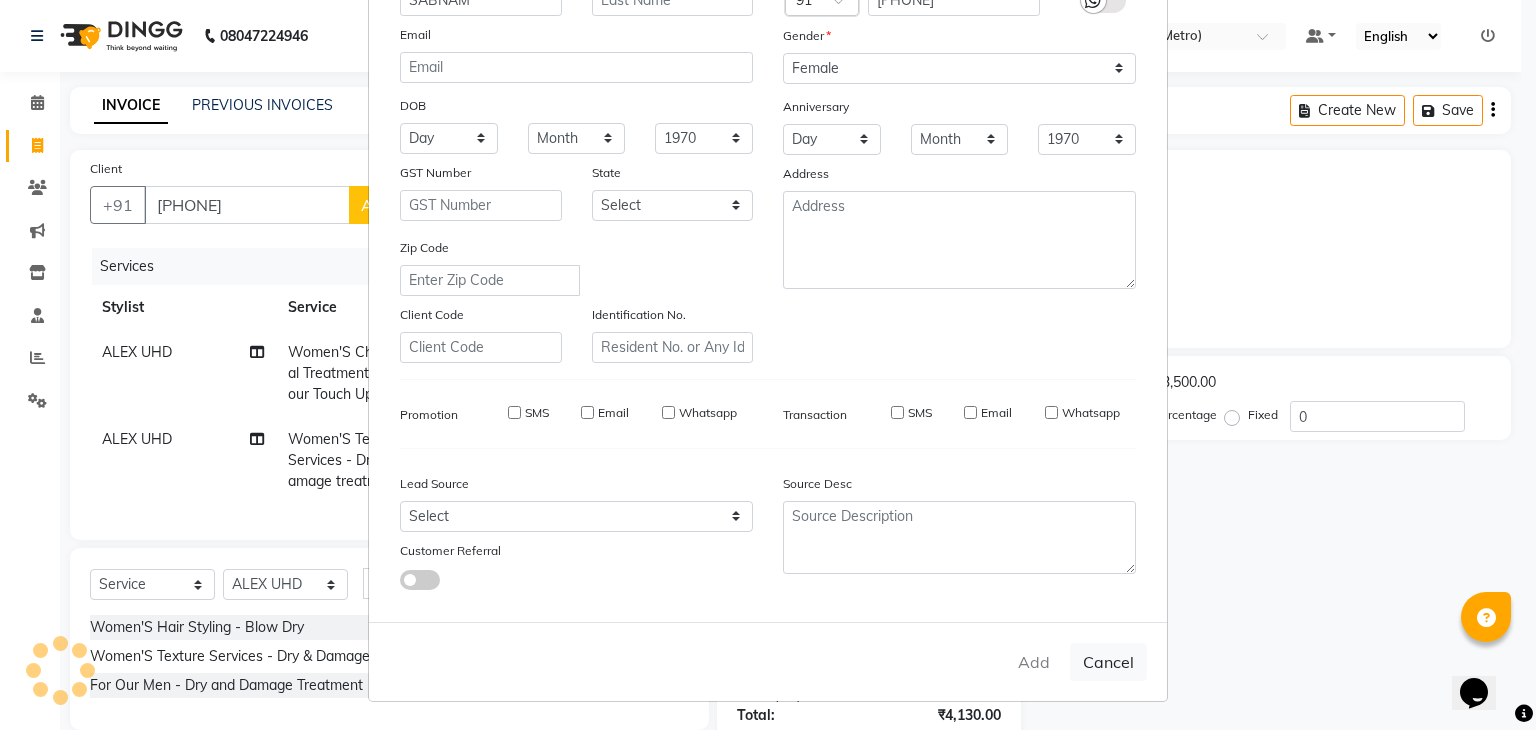 select 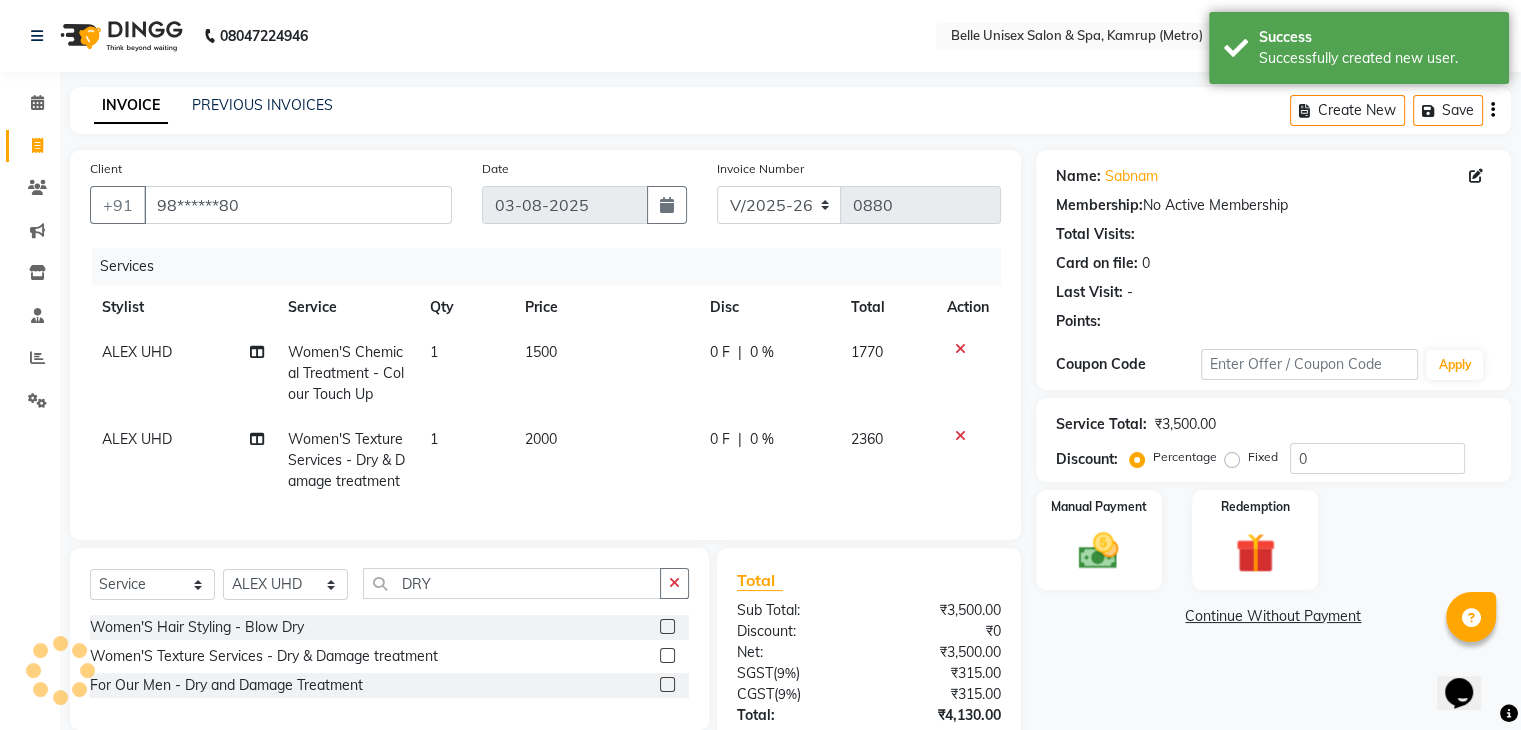 scroll, scrollTop: 179, scrollLeft: 0, axis: vertical 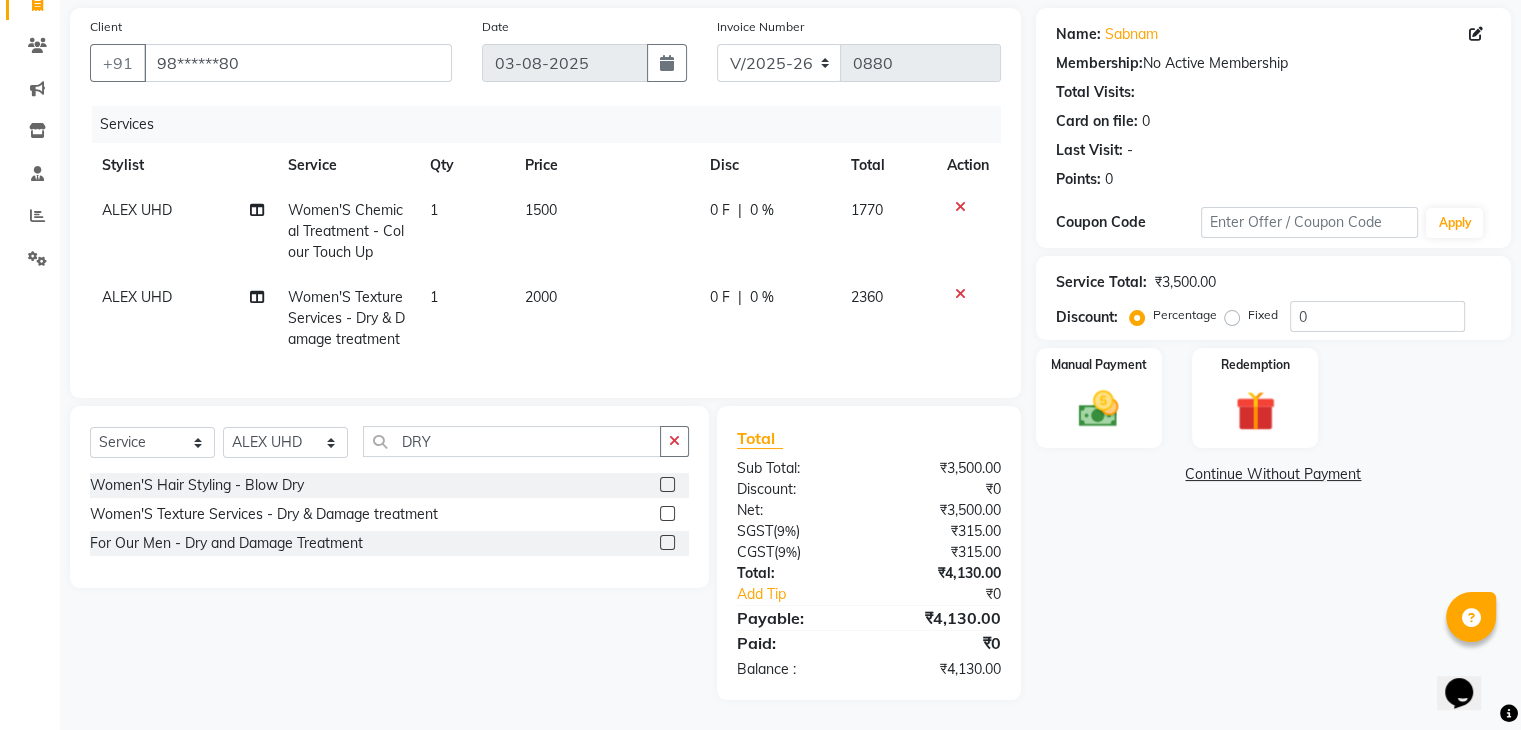 click on "Fixed" 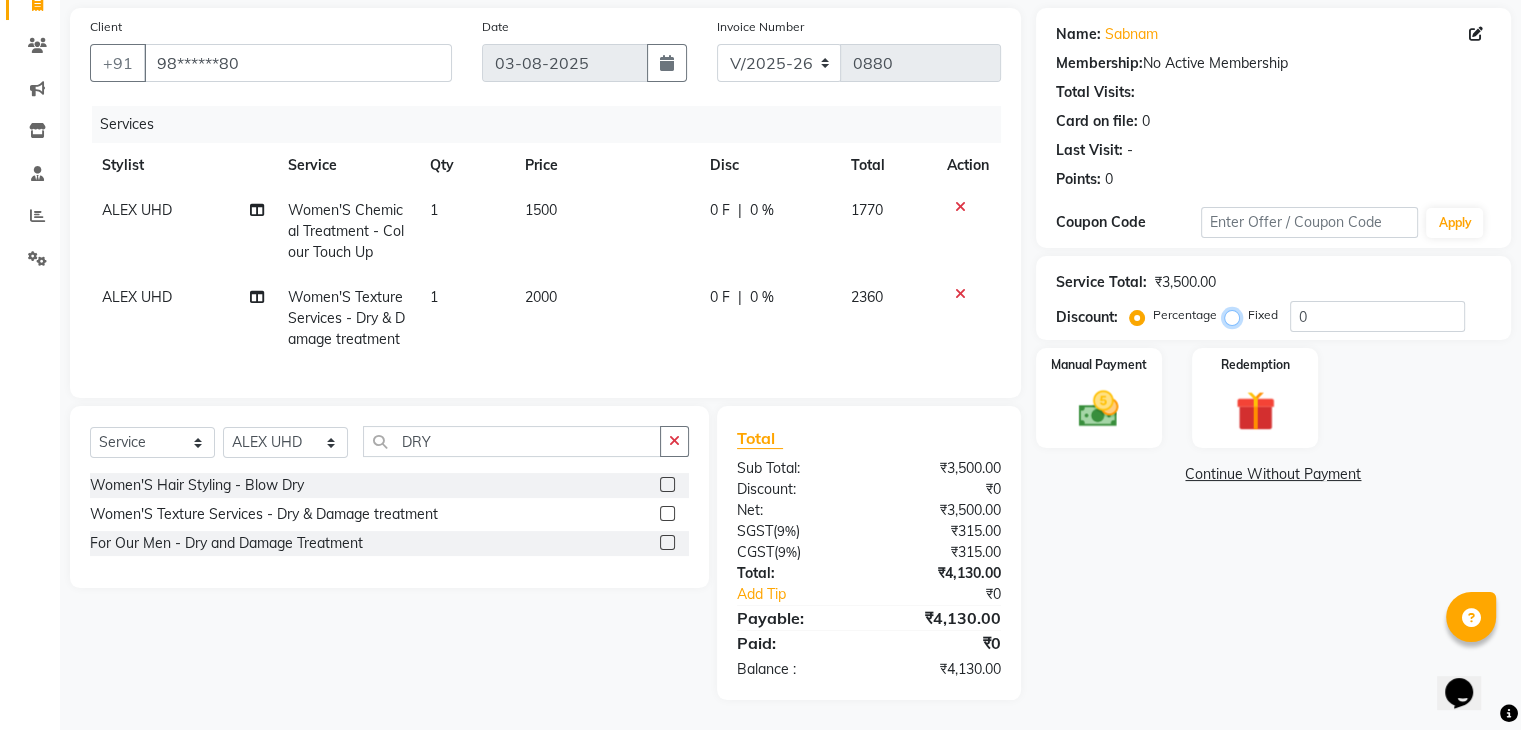 click on "Fixed" at bounding box center [1236, 315] 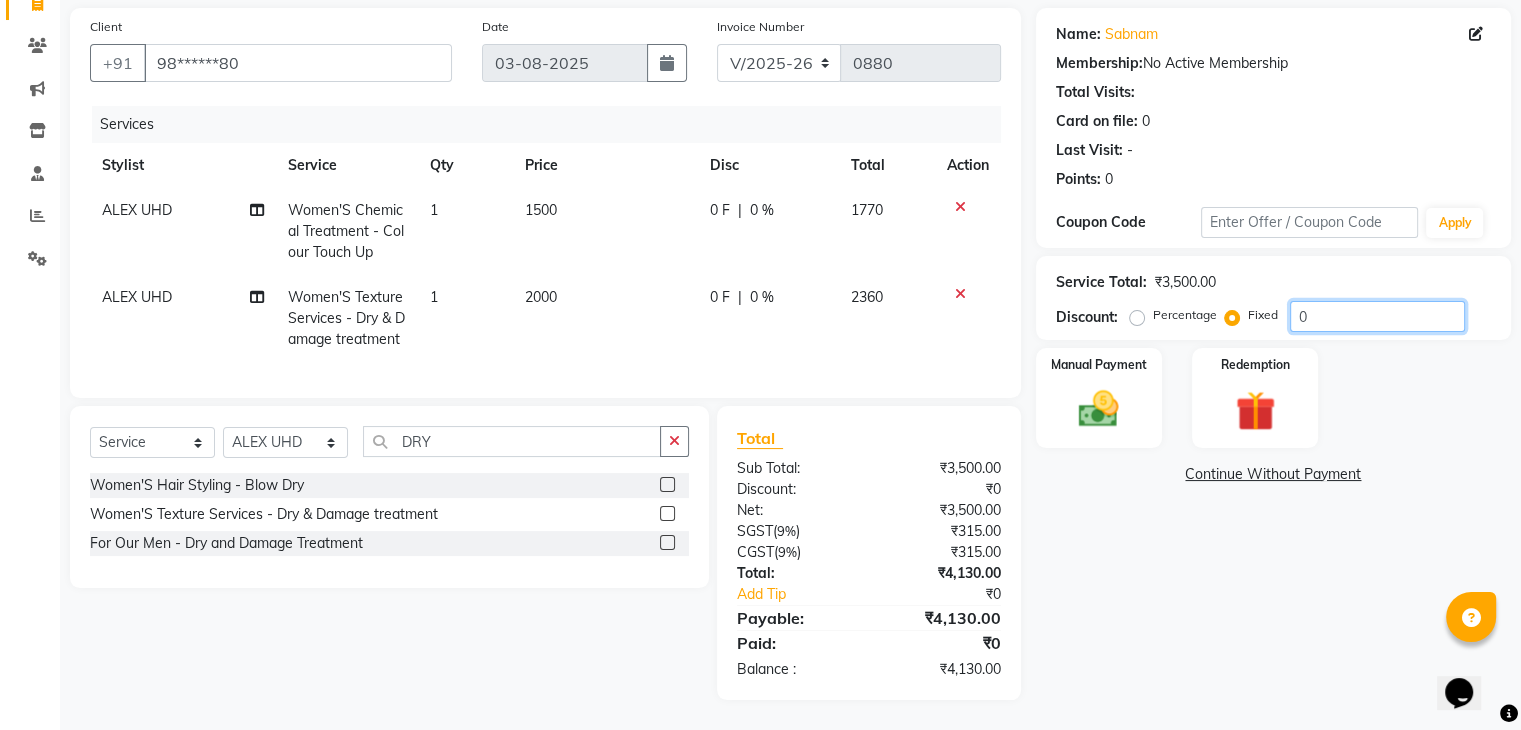 click on "0" 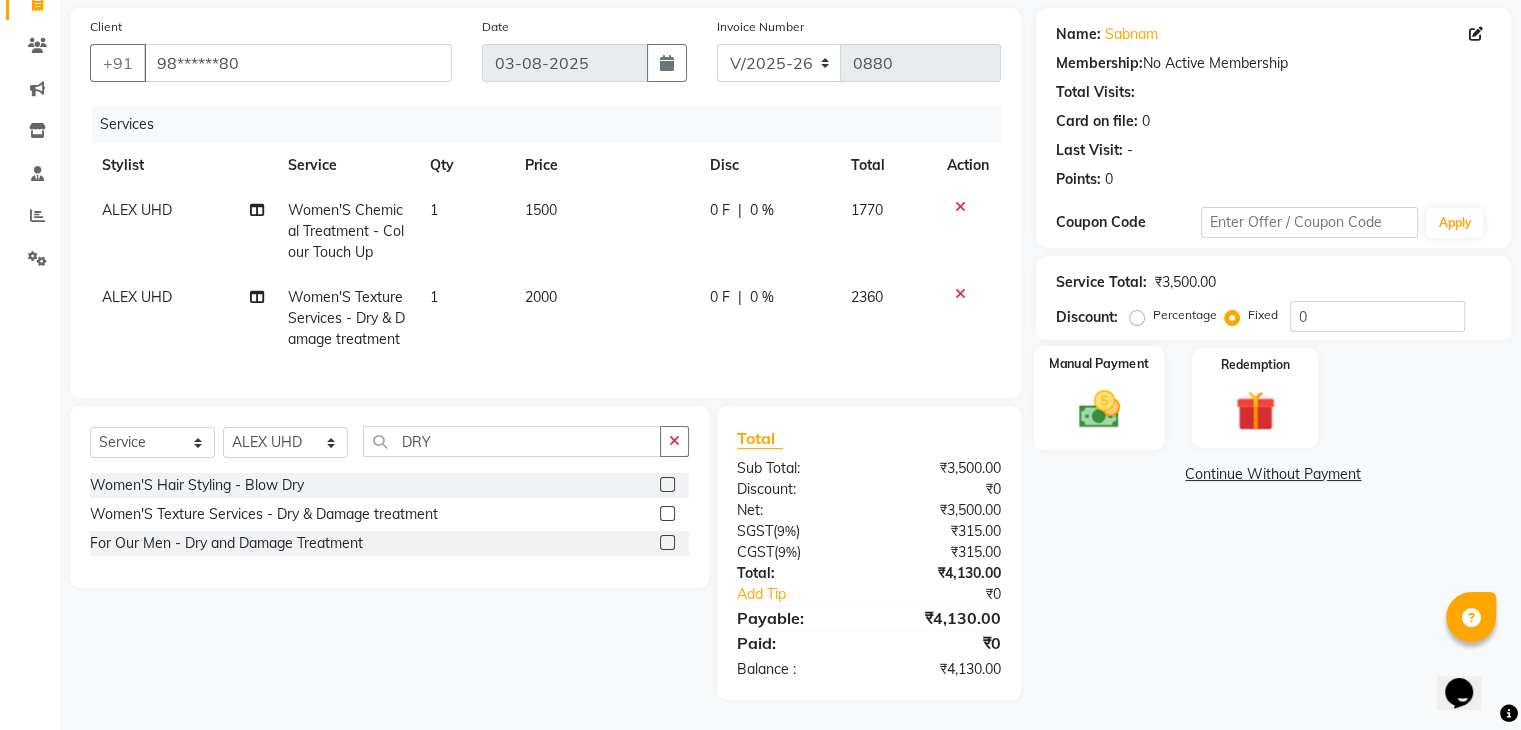 click on "Manual Payment" 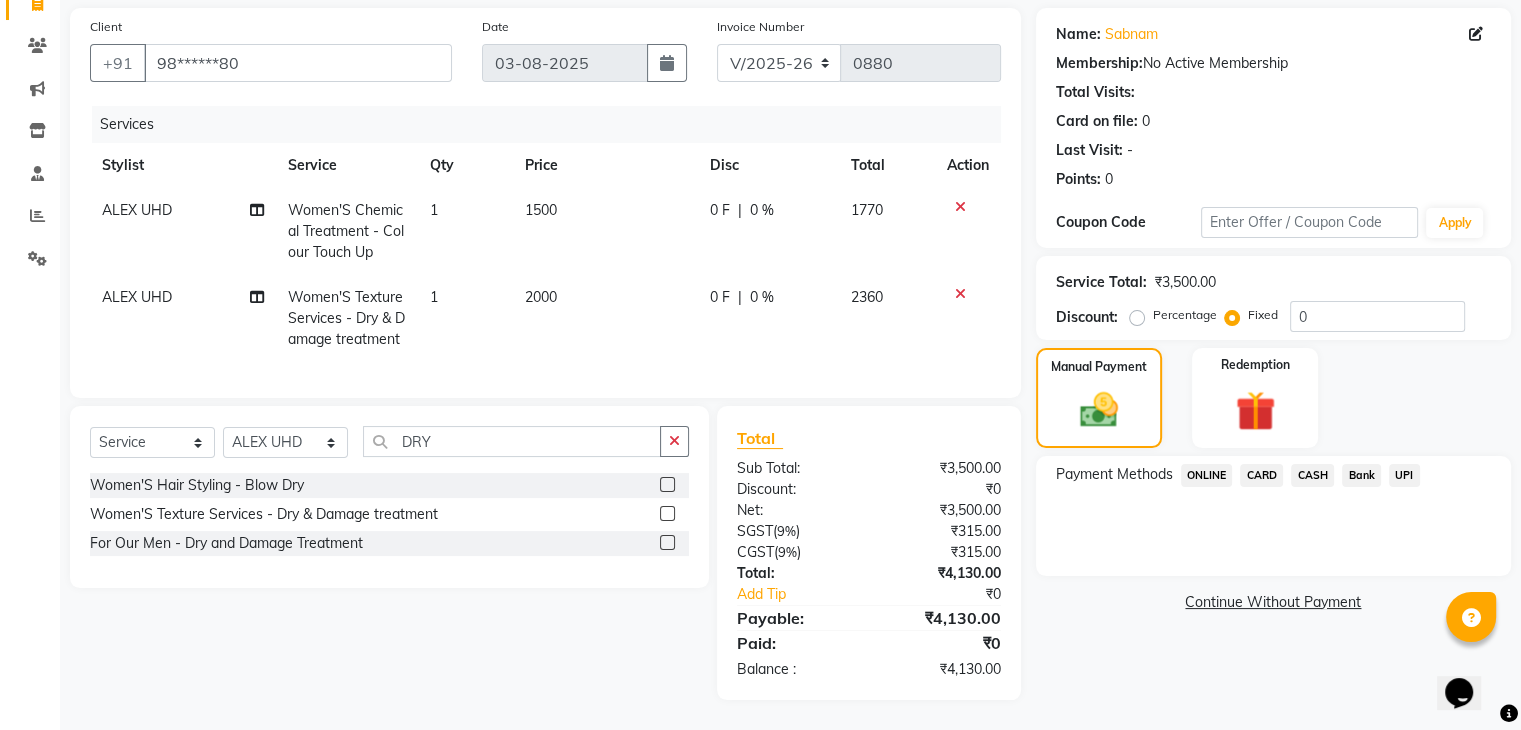 click on "ONLINE" 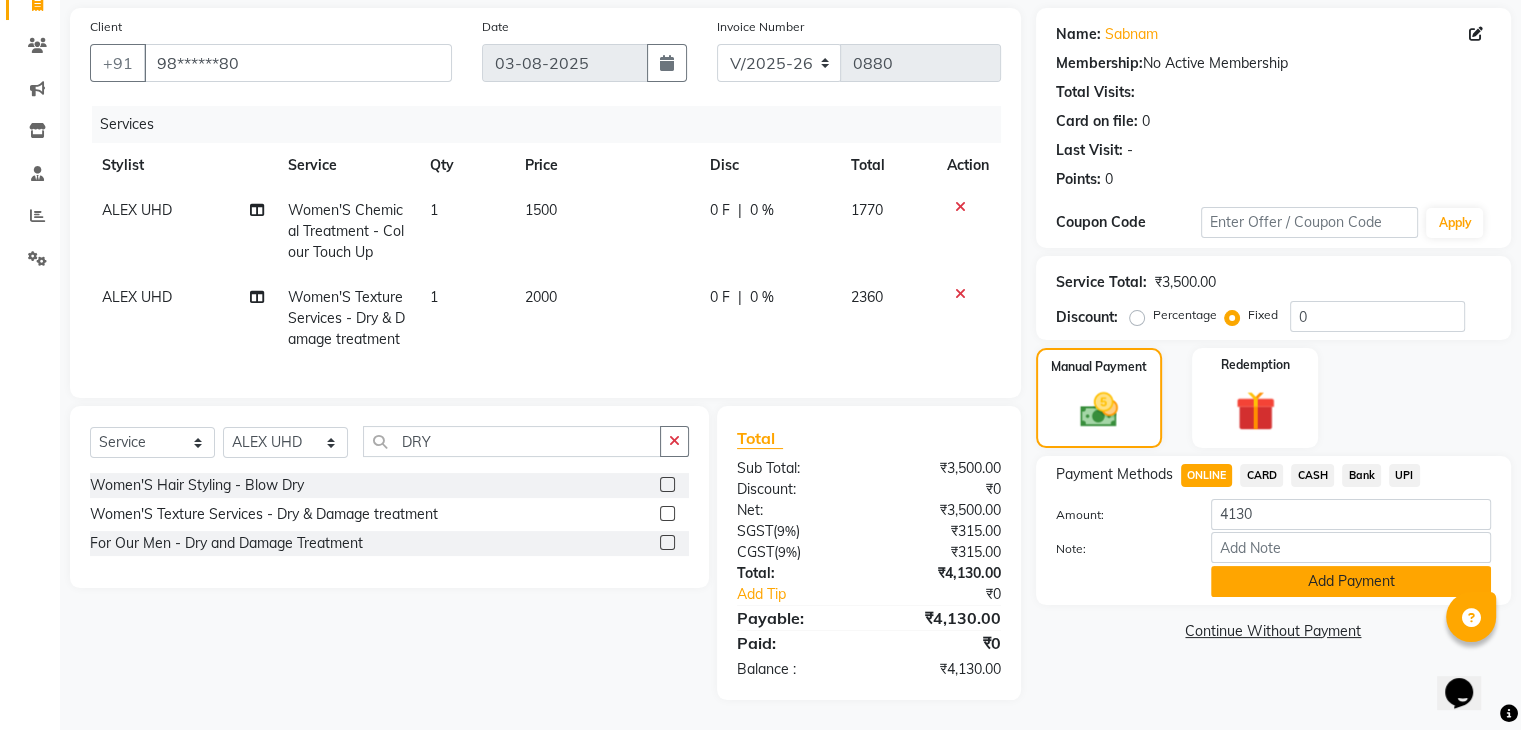 click on "Add Payment" 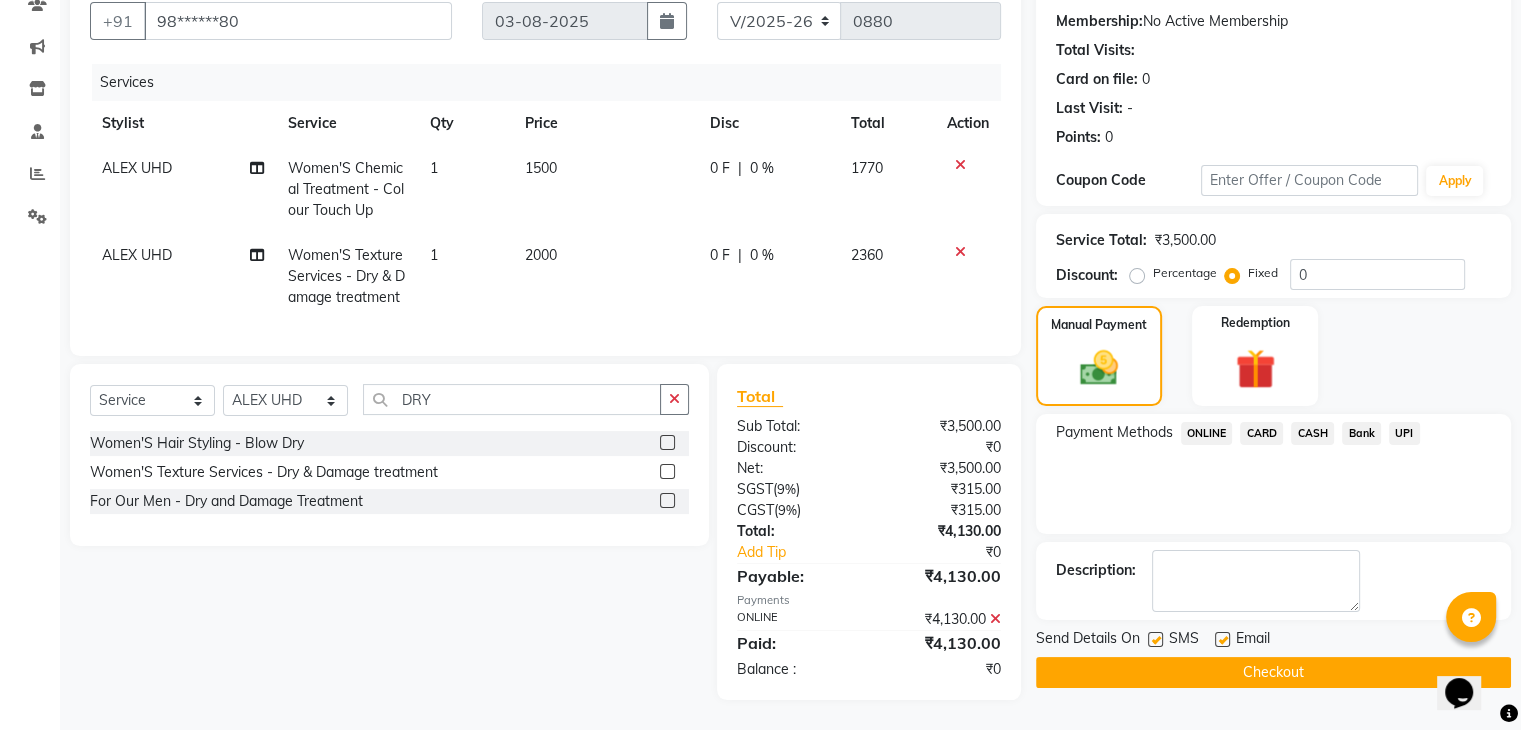 scroll, scrollTop: 220, scrollLeft: 0, axis: vertical 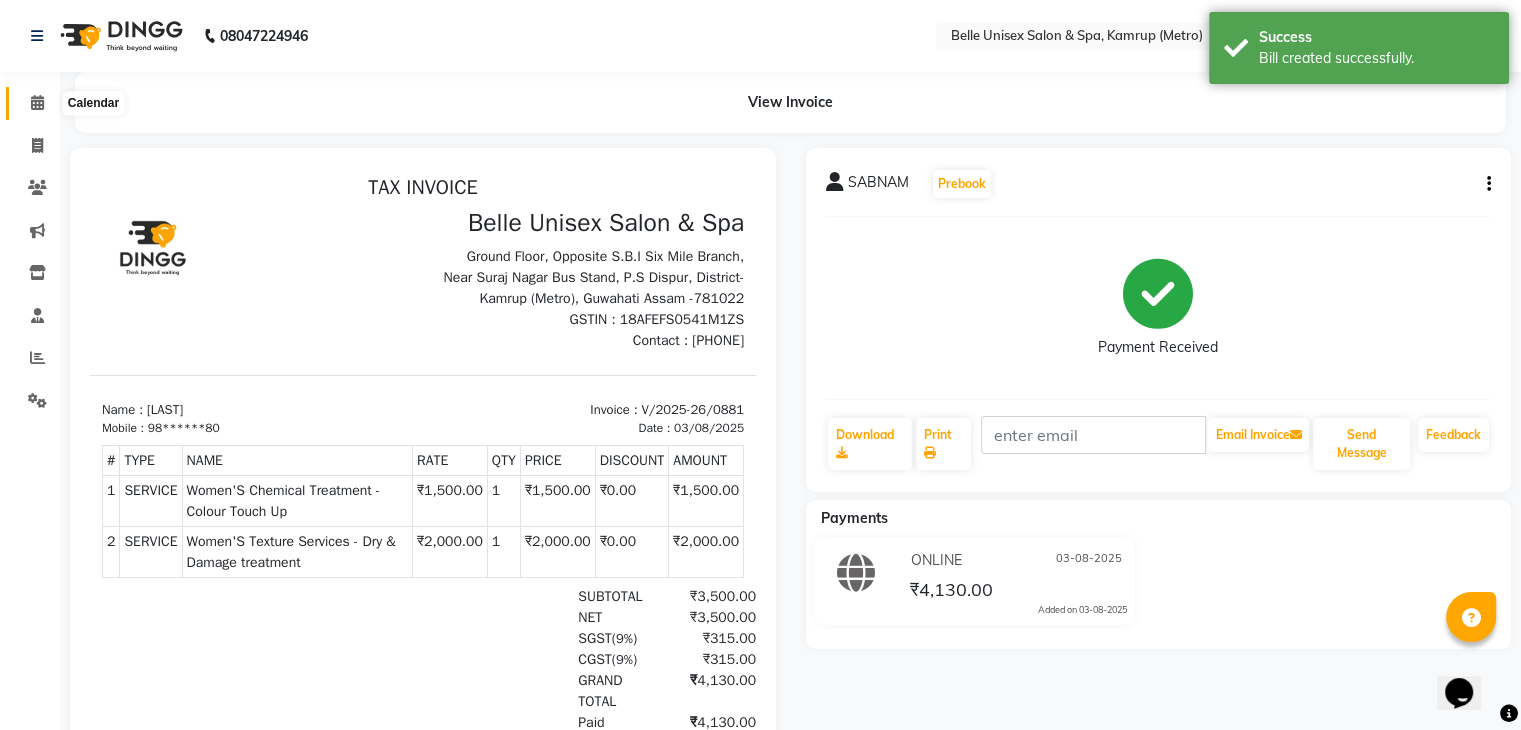 click 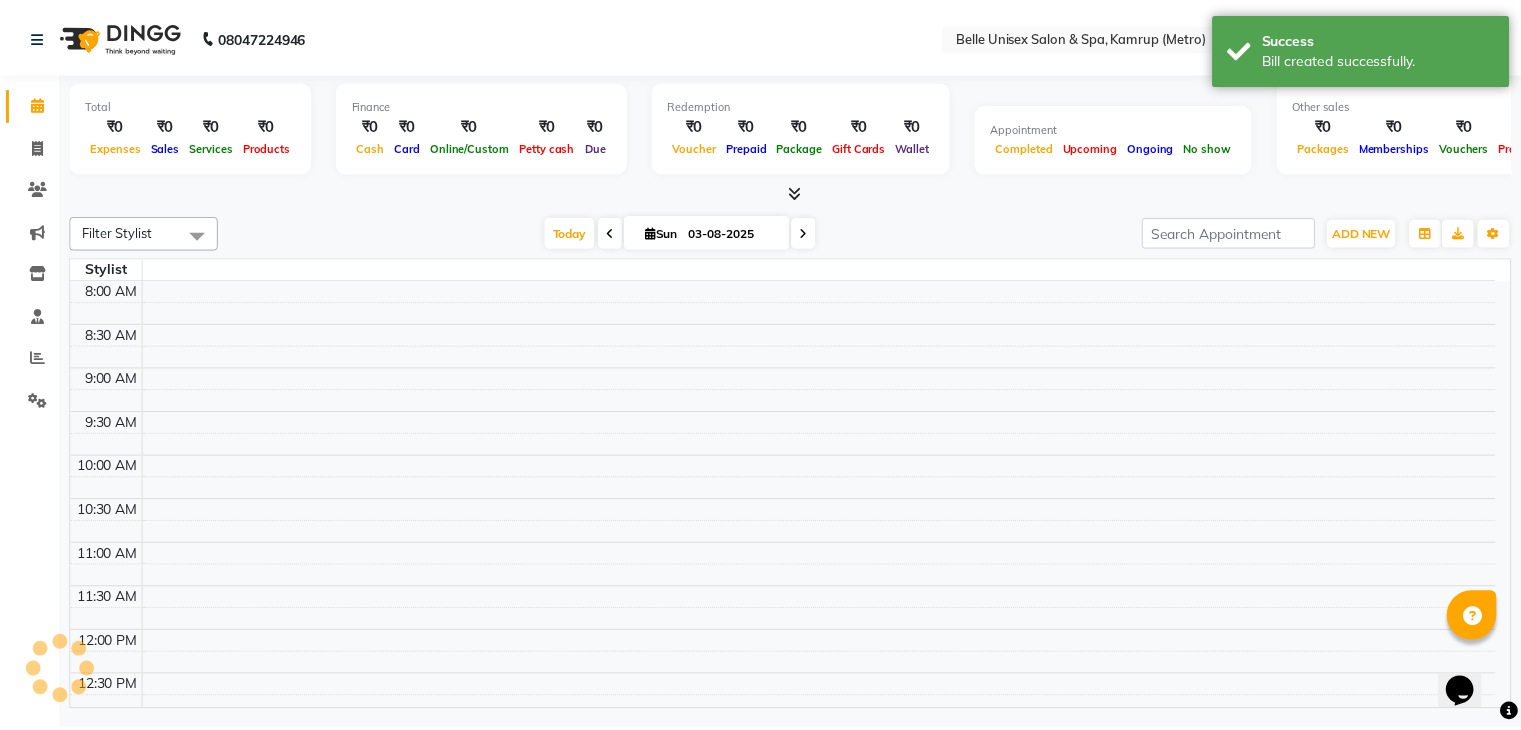 scroll, scrollTop: 701, scrollLeft: 0, axis: vertical 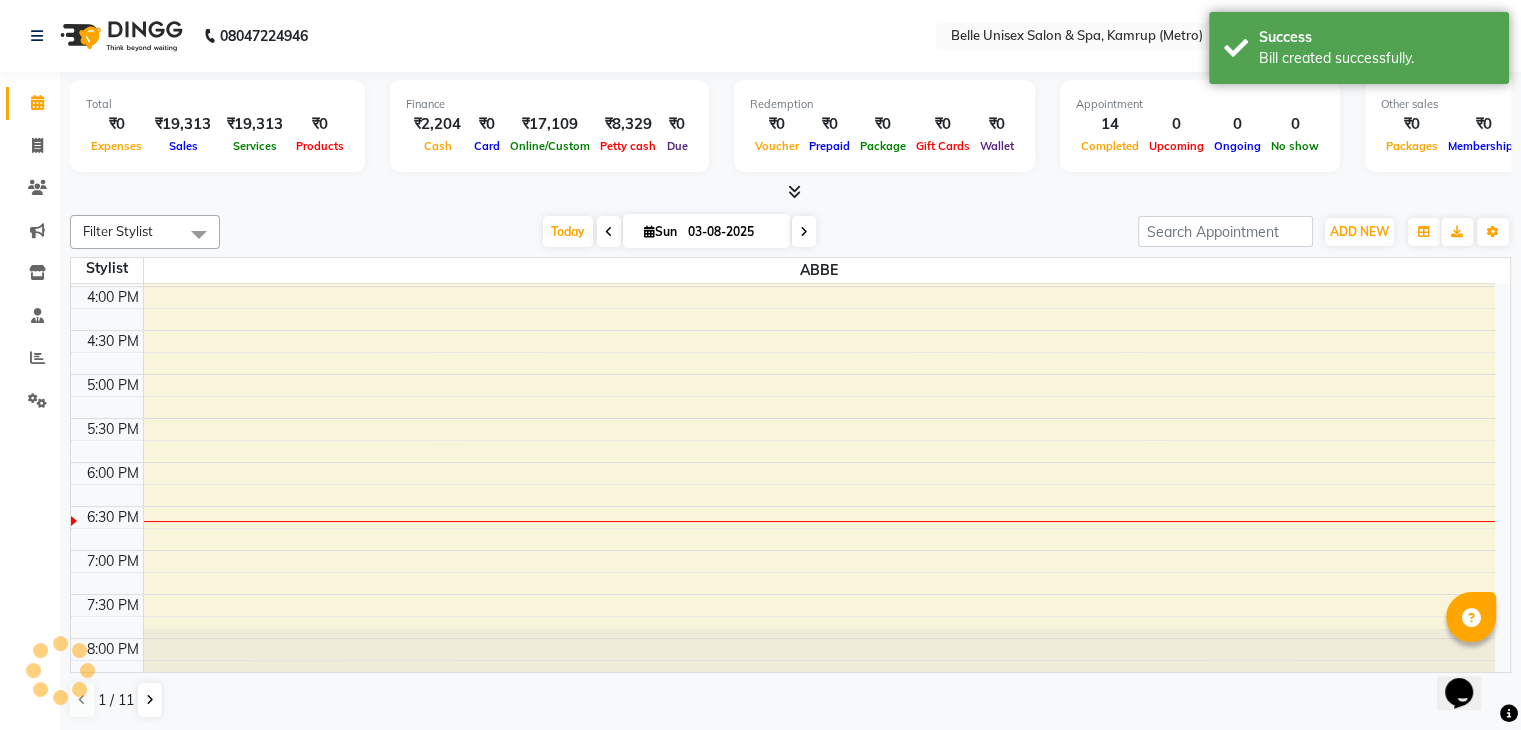 click on "Total  ₹0  Expenses ₹19,313  Sales ₹19,313  Services ₹0  Products Finance  ₹2,204  Cash ₹0  Card ₹17,109  Online/Custom ₹8,329 Petty cash ₹0 Due  Redemption  ₹0 Voucher ₹0 Prepaid ₹0 Package ₹0  Gift Cards ₹0  Wallet  Appointment  14 Completed 0 Upcoming 0 Ongoing 0 No show  Other sales  ₹0  Packages ₹0  Memberships ₹0  Vouchers ₹0  Prepaids ₹0  Gift Cards Filter Stylist Select All ABBE ALEX UHD  ASEM  COUNTER SALE  IMLE AO JUPITARA(HK) PURNIMA HK  RANA KANTI SINHA  SANGAM THERAPIST SOBITA BU THOIBA M. Today  Sun 03-08-2025 Toggle Dropdown Add Appointment Add Invoice Add Expense Add Attendance Add Client Add Transaction Toggle Dropdown Add Appointment Add Invoice Add Expense Add Attendance Add Client ADD NEW Toggle Dropdown Add Appointment Add Invoice Add Expense Add Attendance Add Client Add Transaction Filter Stylist Select All ABBE ALEX UHD  ASEM  COUNTER SALE  IMLE AO JUPITARA(HK) PURNIMA HK  RANA KANTI SINHA  SANGAM THERAPIST SOBITA BU THOIBA M. Group By  Staff View" 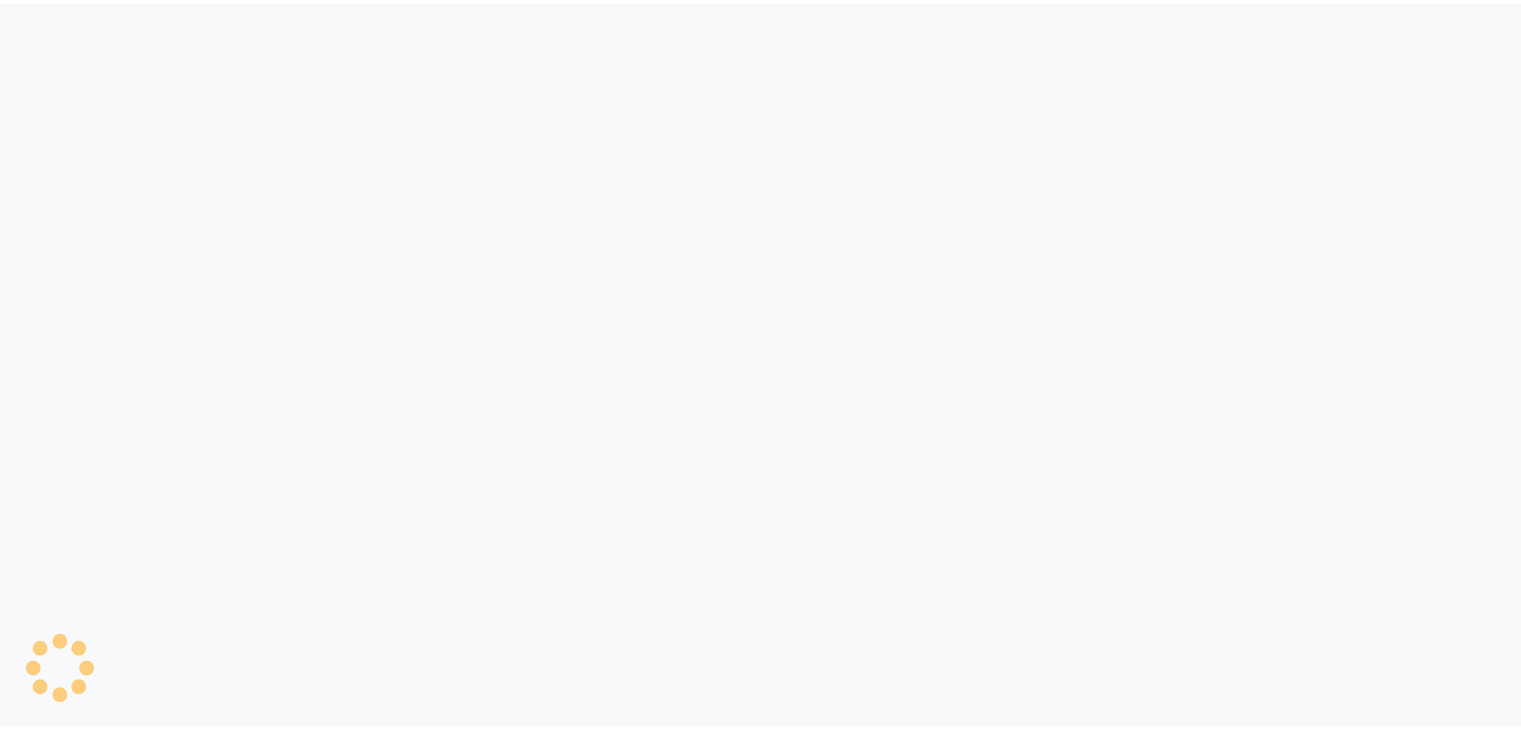 scroll, scrollTop: 0, scrollLeft: 0, axis: both 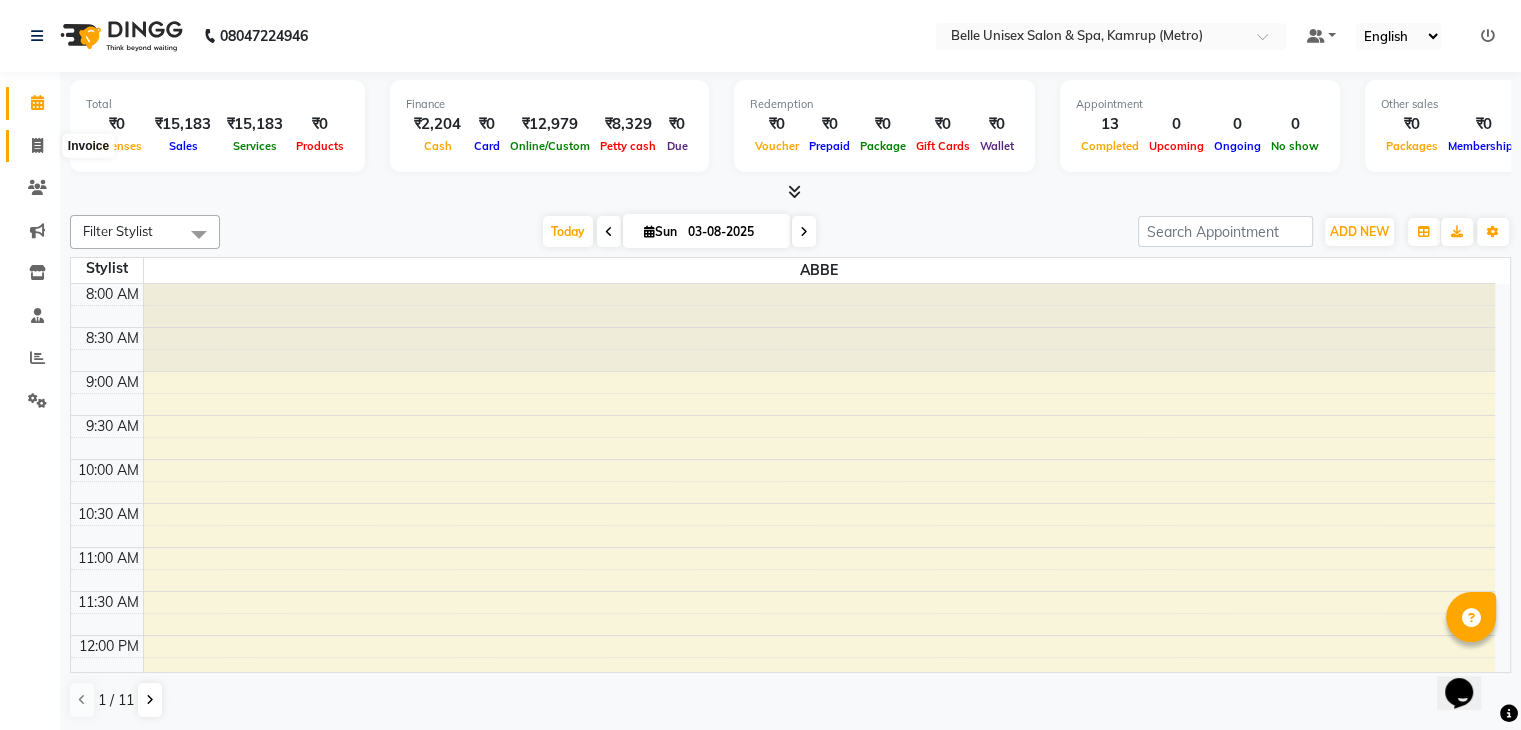 click 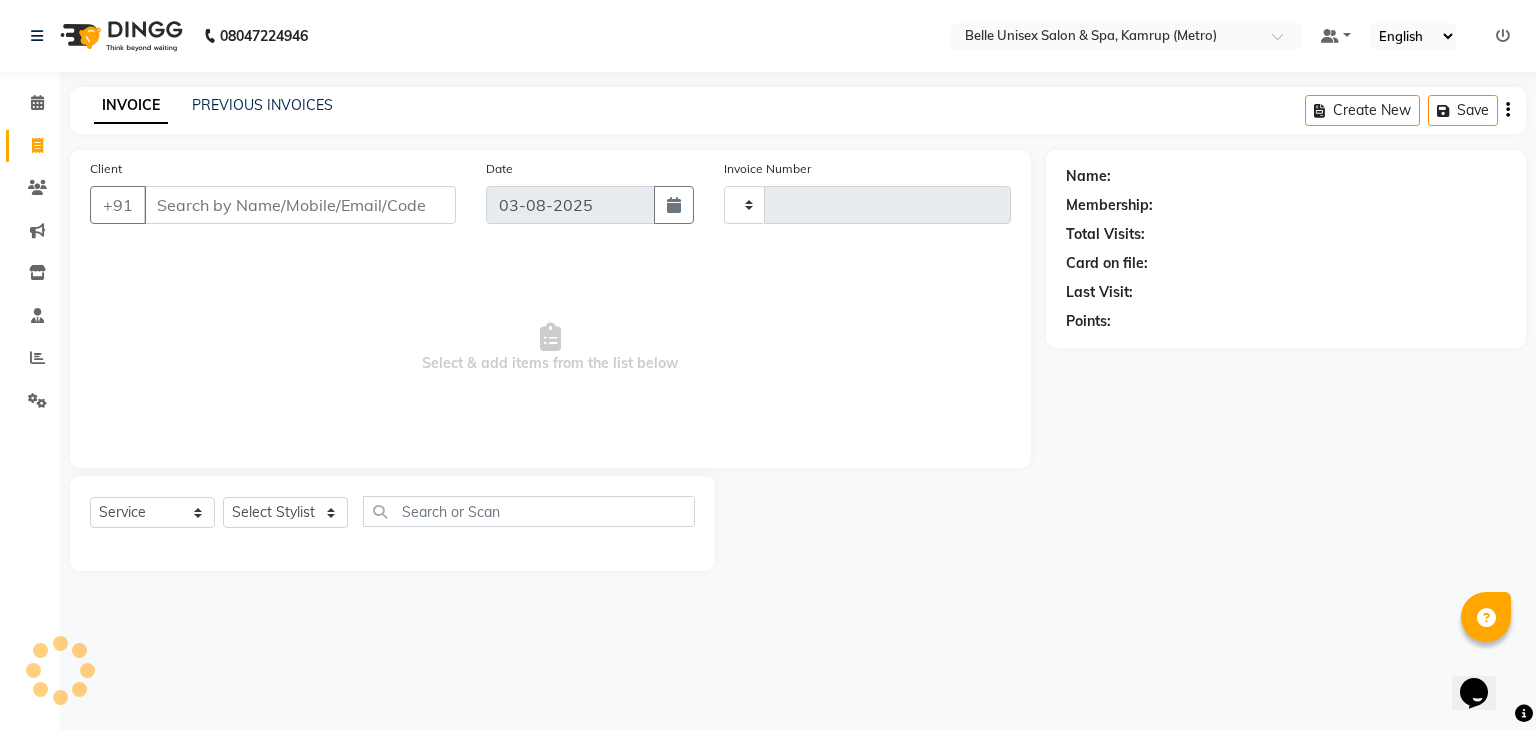 type on "0881" 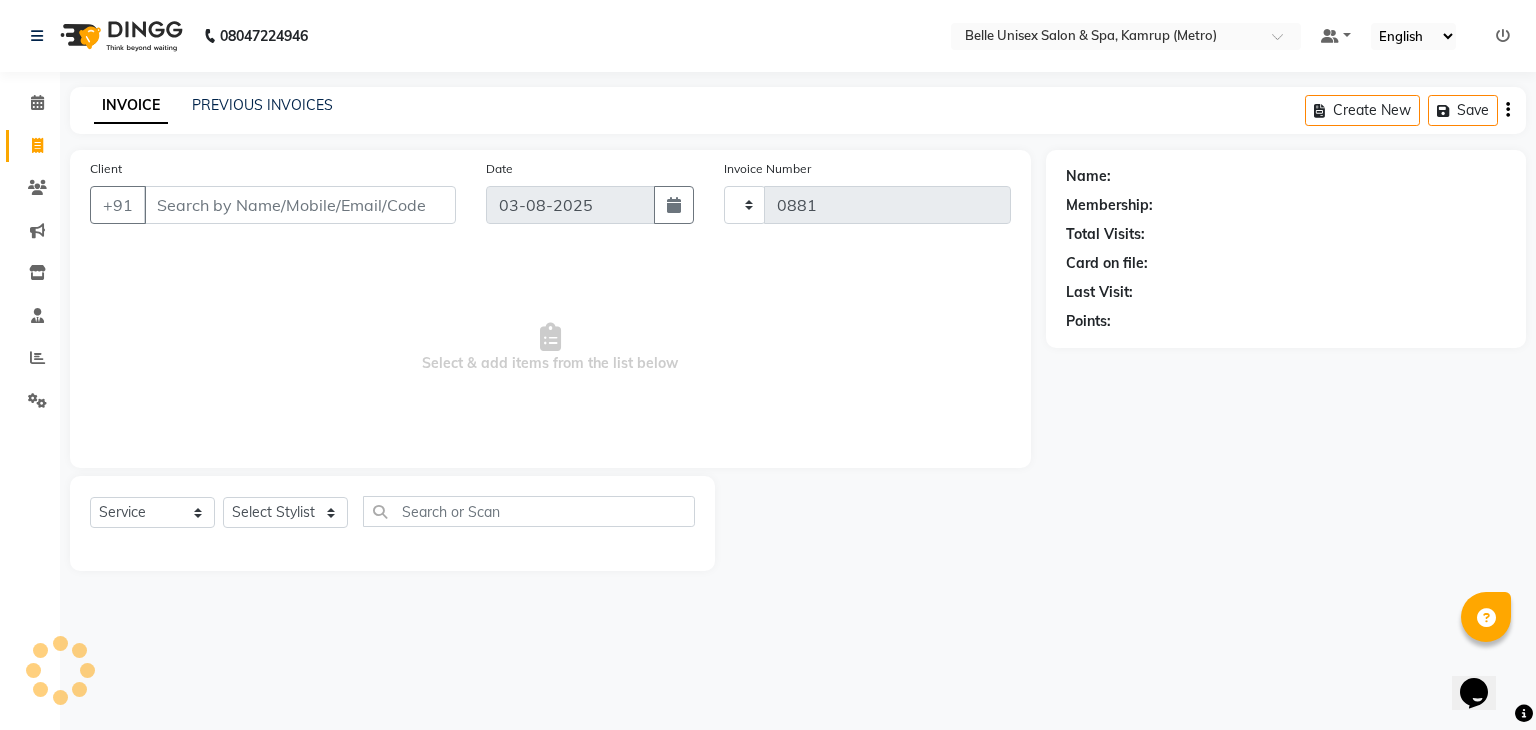 select on "7291" 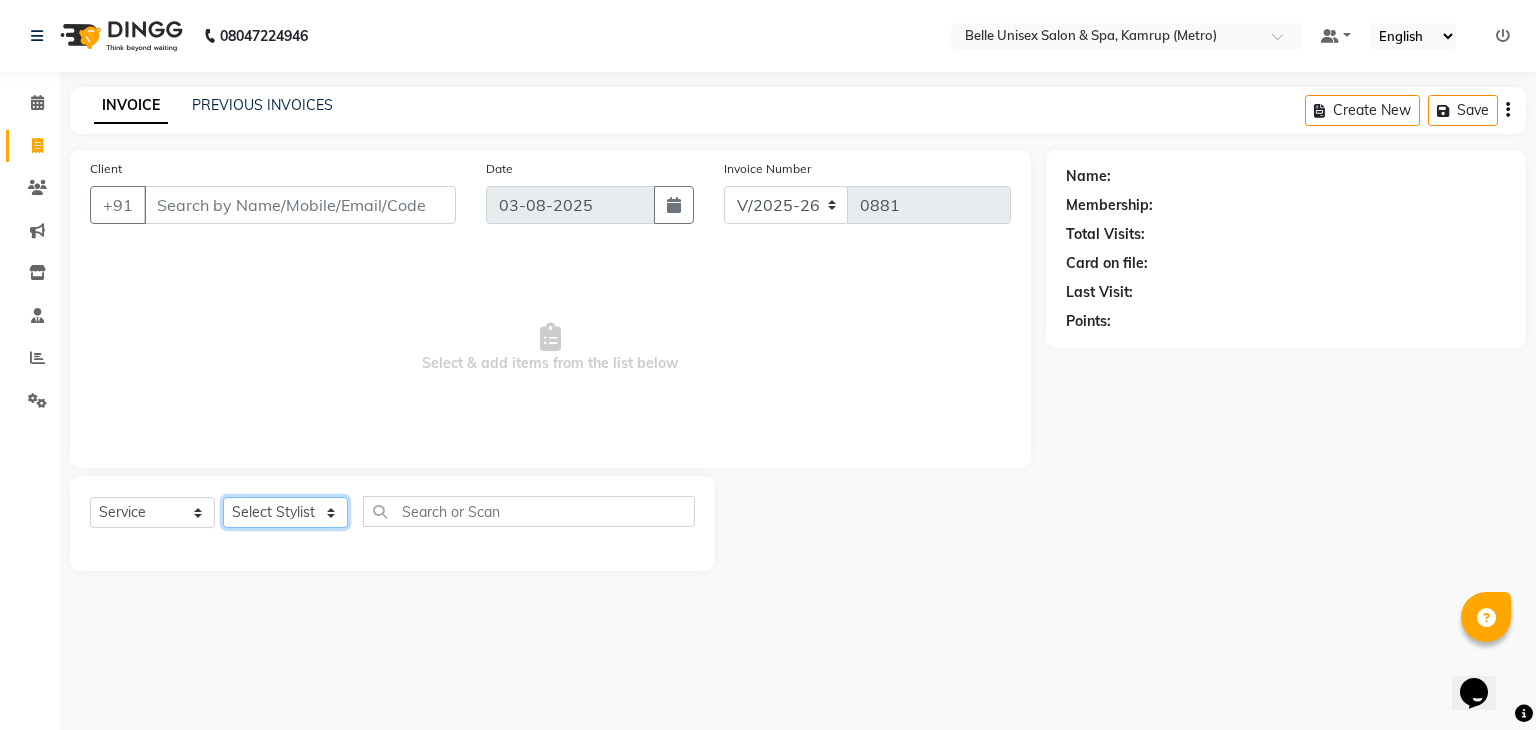 click on "Select Stylist ABBE Admin id ALEX UHD  ASEM  COUNTER SALE  IMLE AO JUPITARA(HK) PURNIMA HK  RANA KANTI SINHA   SABEHA SANGAM THERAPIST SOBITA BU THOIBA M." 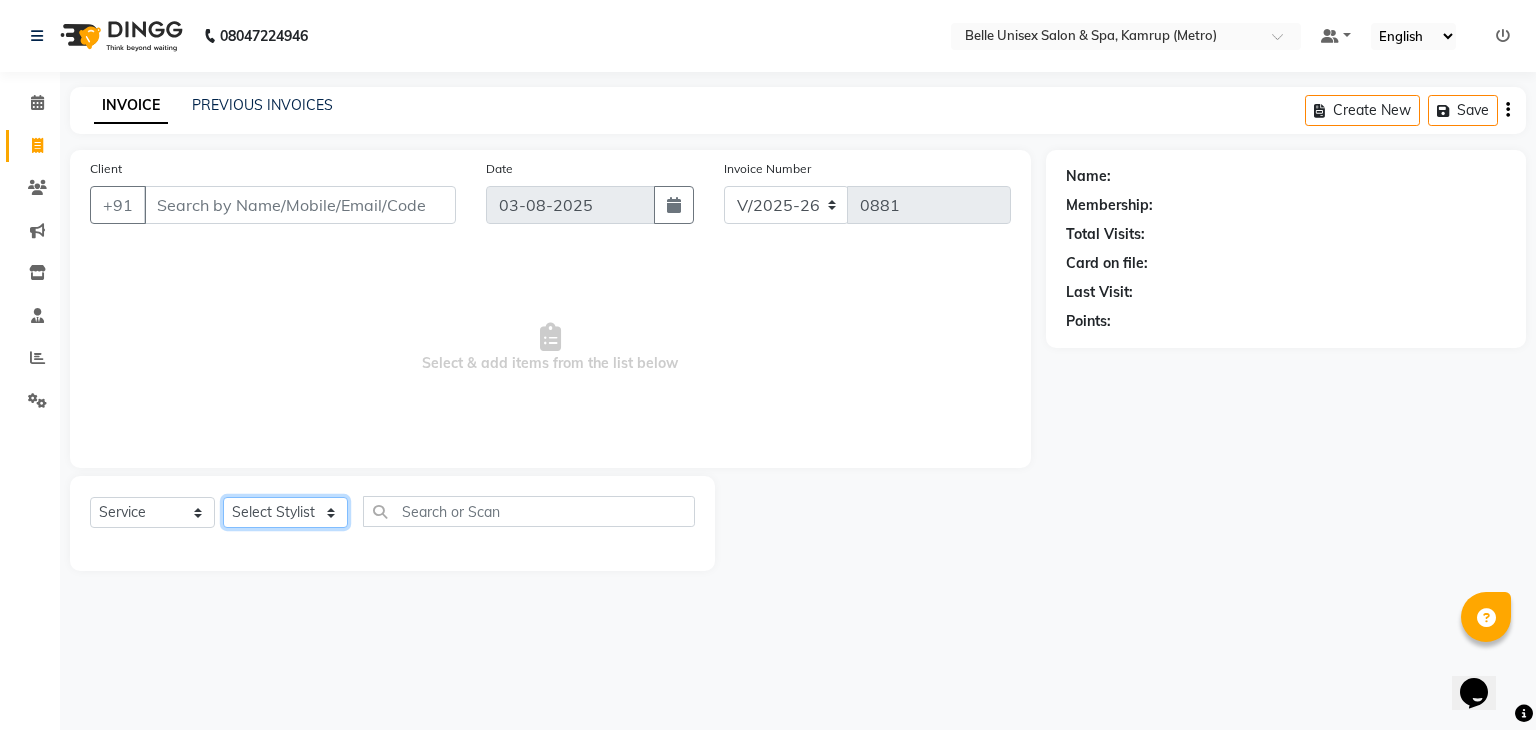 select on "83129" 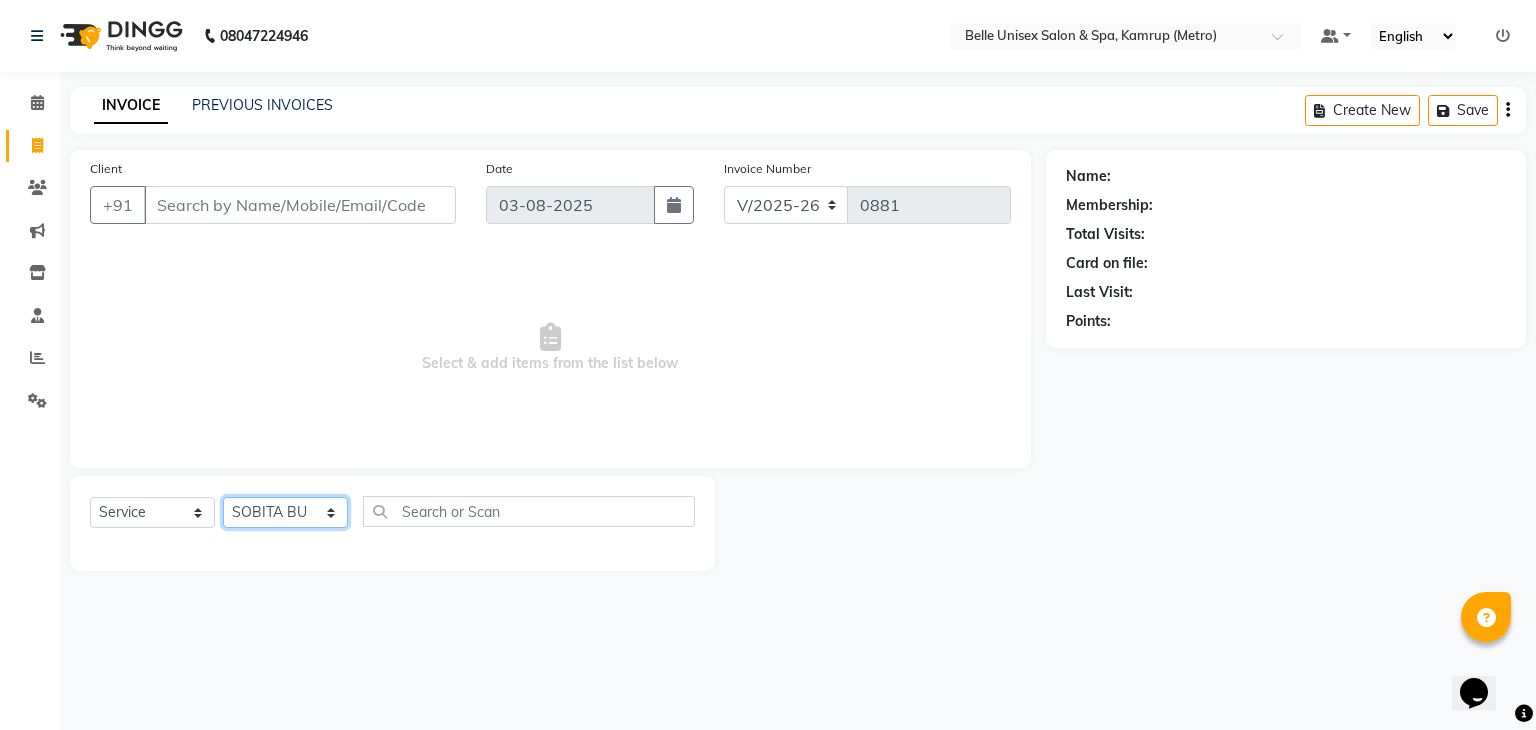 click on "Select Stylist ABBE Admin id ALEX UHD  ASEM  COUNTER SALE  IMLE AO JUPITARA(HK) PURNIMA HK  RANA KANTI SINHA   SABEHA SANGAM THERAPIST SOBITA BU THOIBA M." 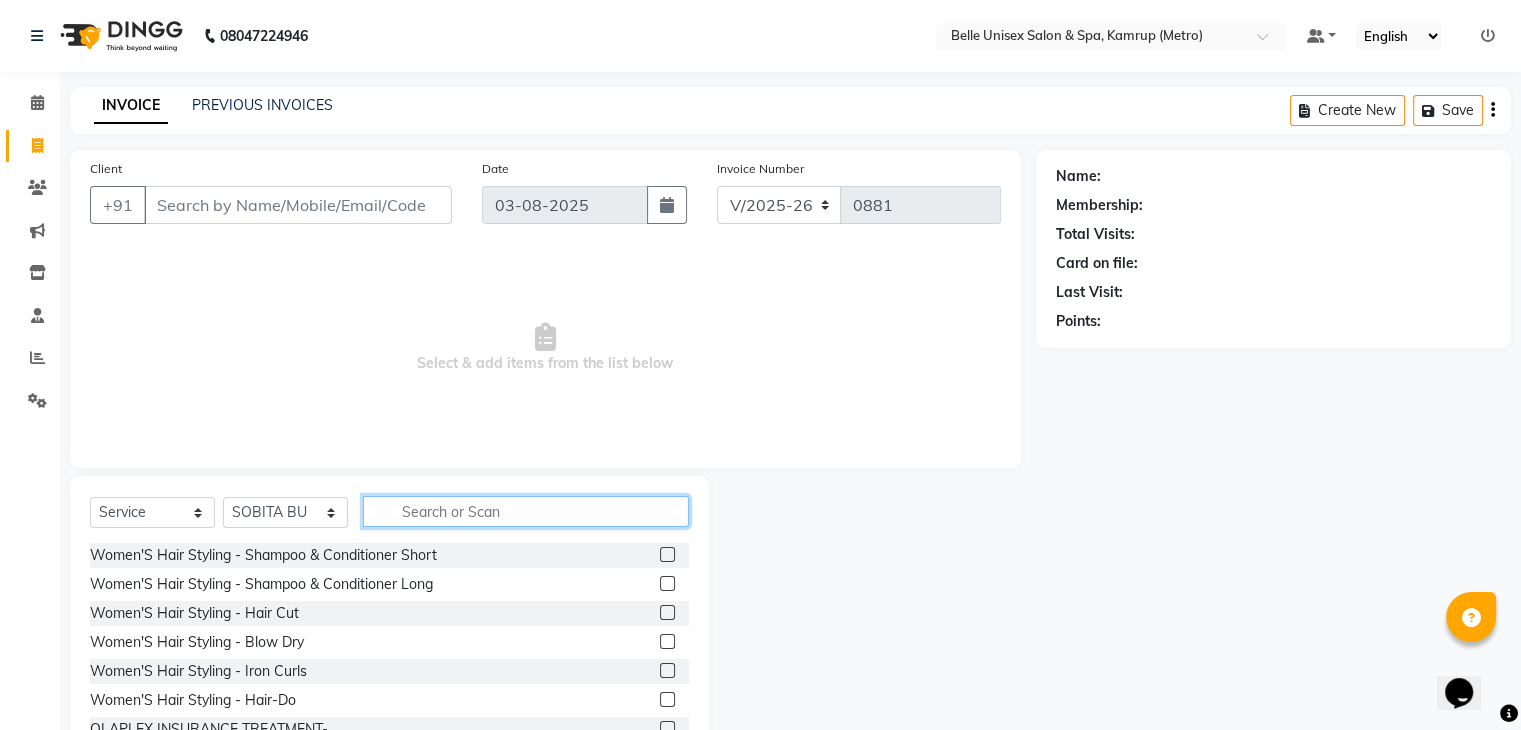 click 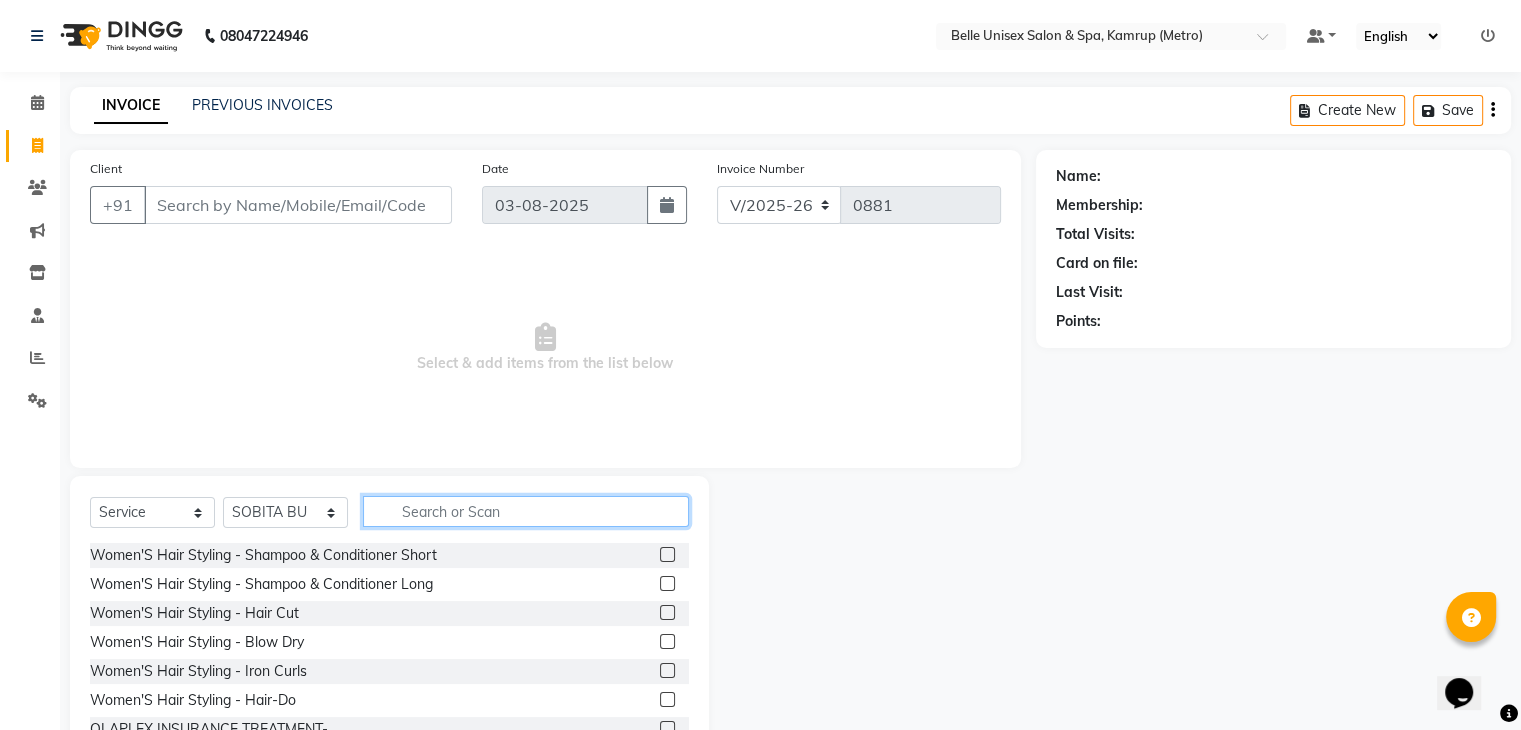 click 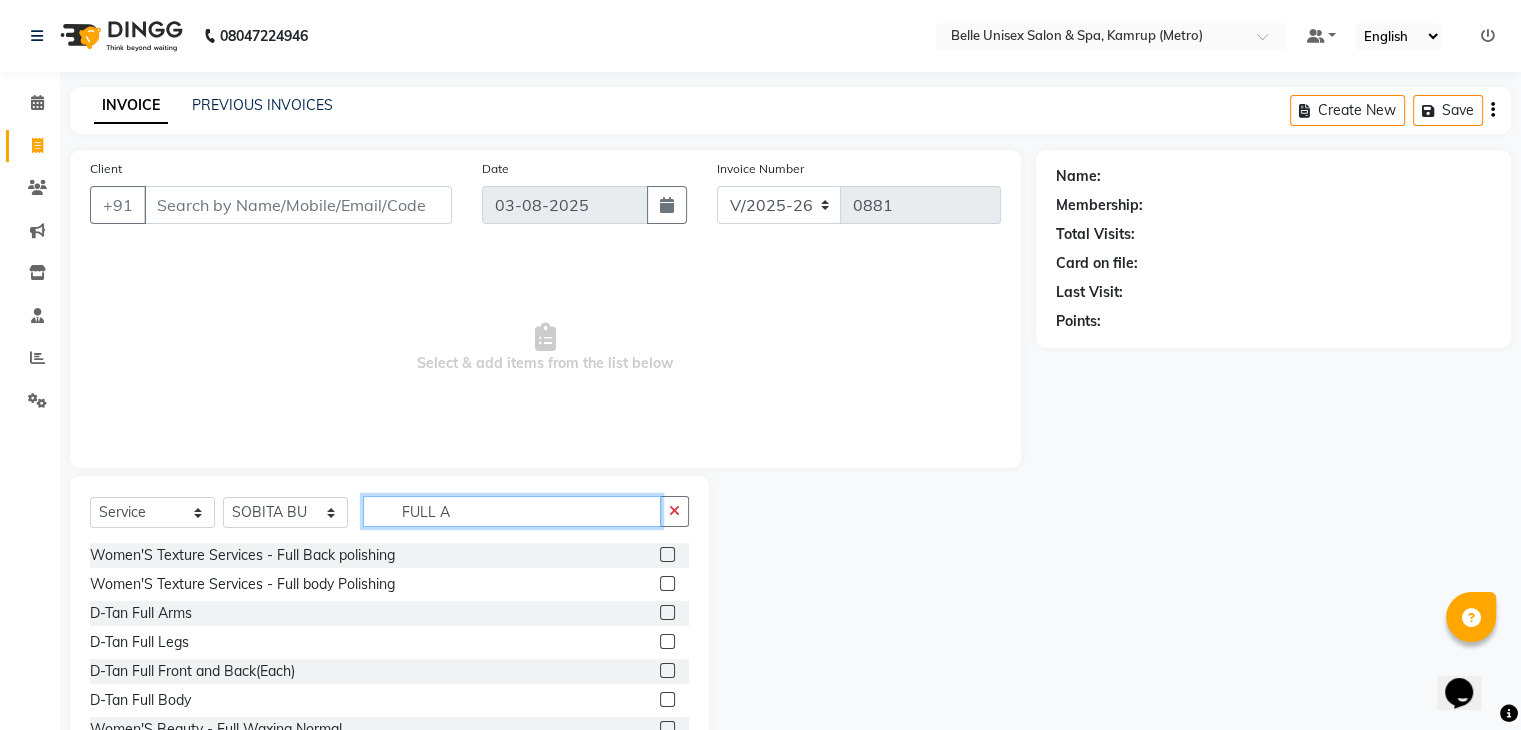 type on "FULL AR" 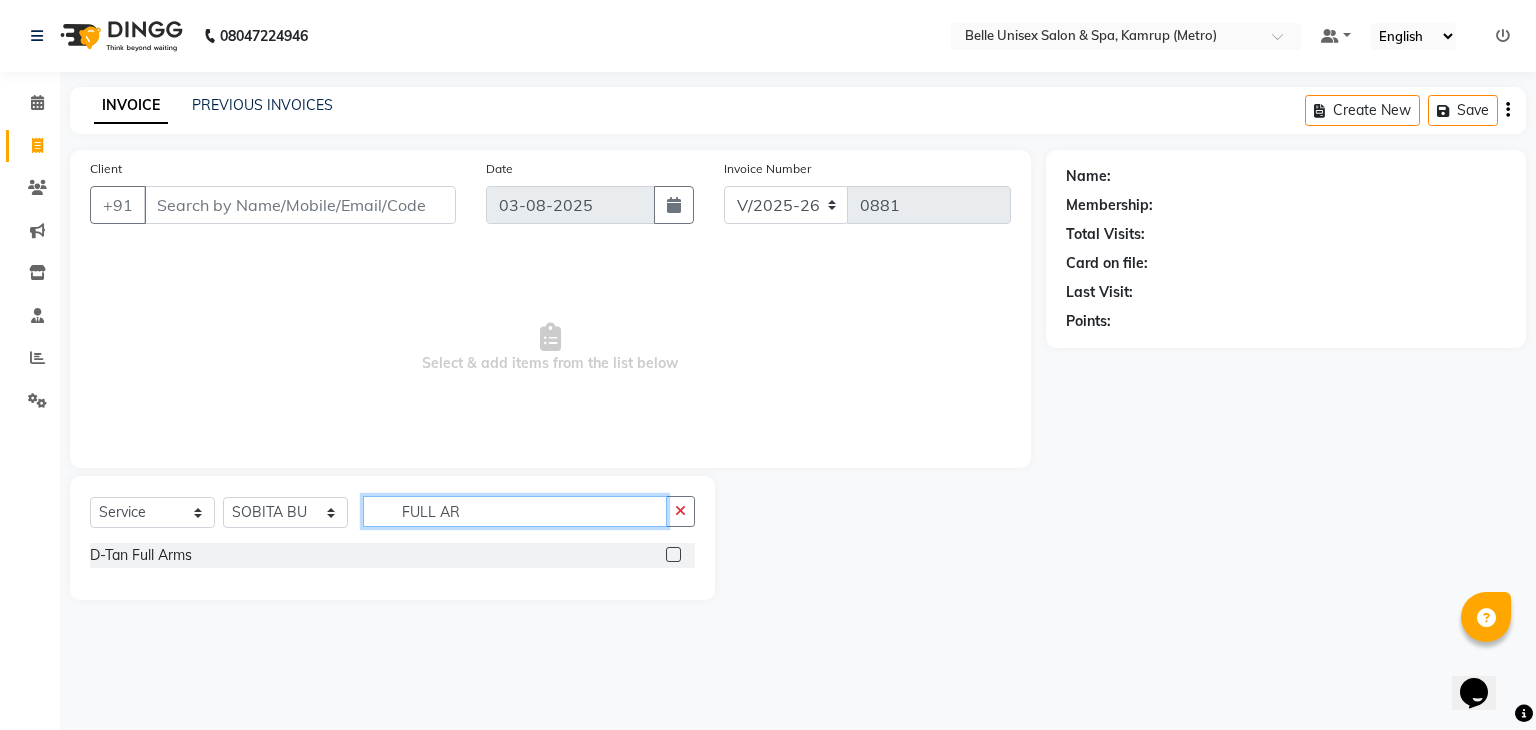 drag, startPoint x: 570, startPoint y: 513, endPoint x: 86, endPoint y: 544, distance: 484.99176 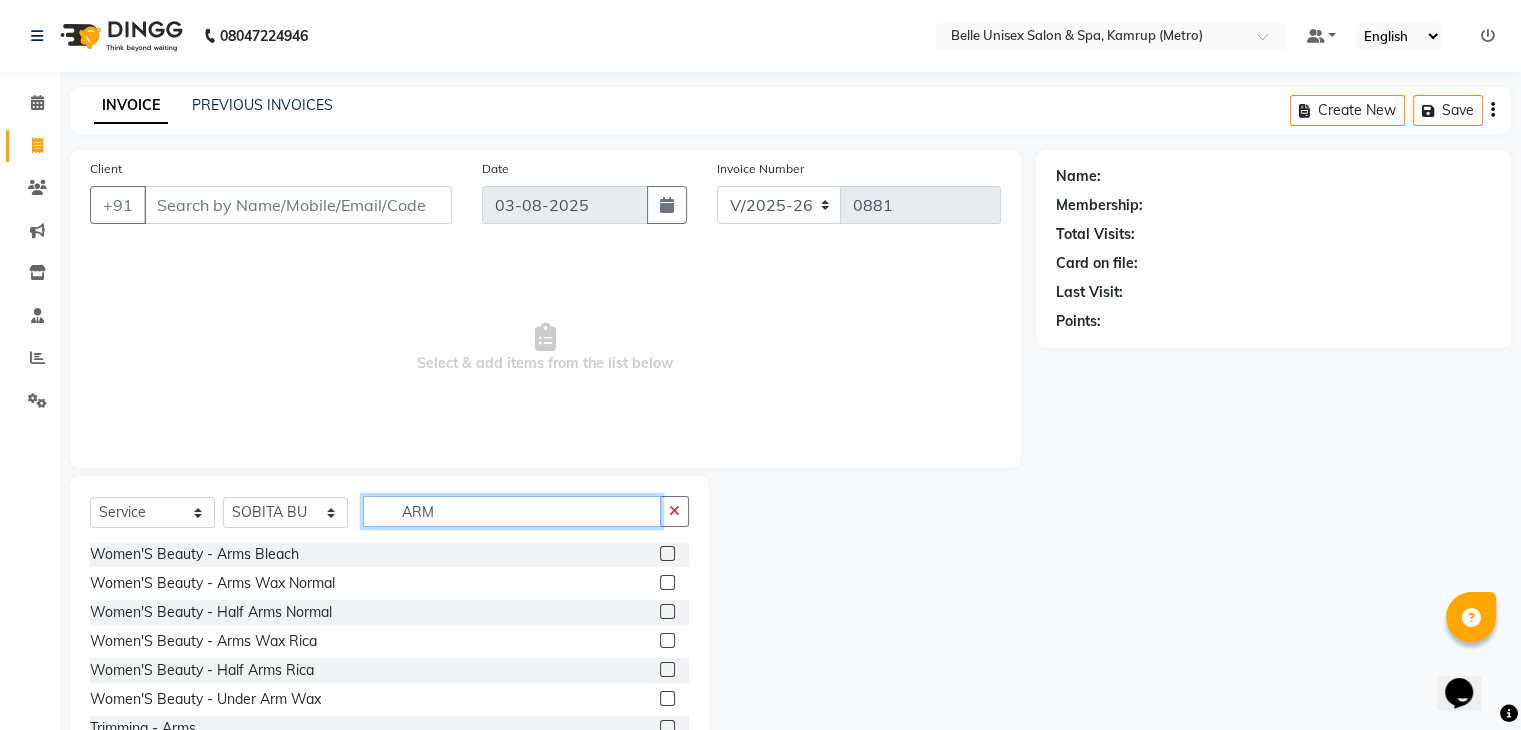 scroll, scrollTop: 60, scrollLeft: 0, axis: vertical 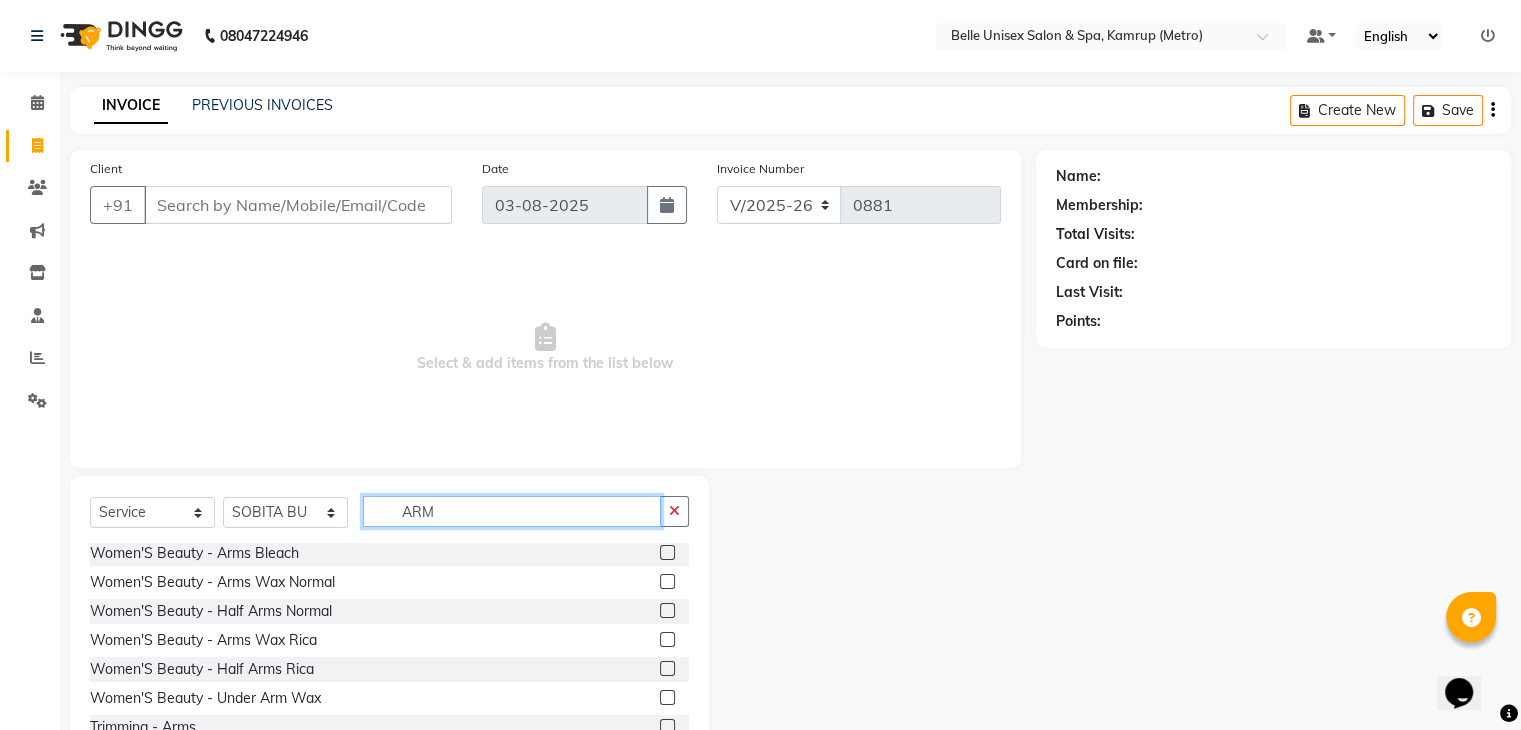type on "ARM" 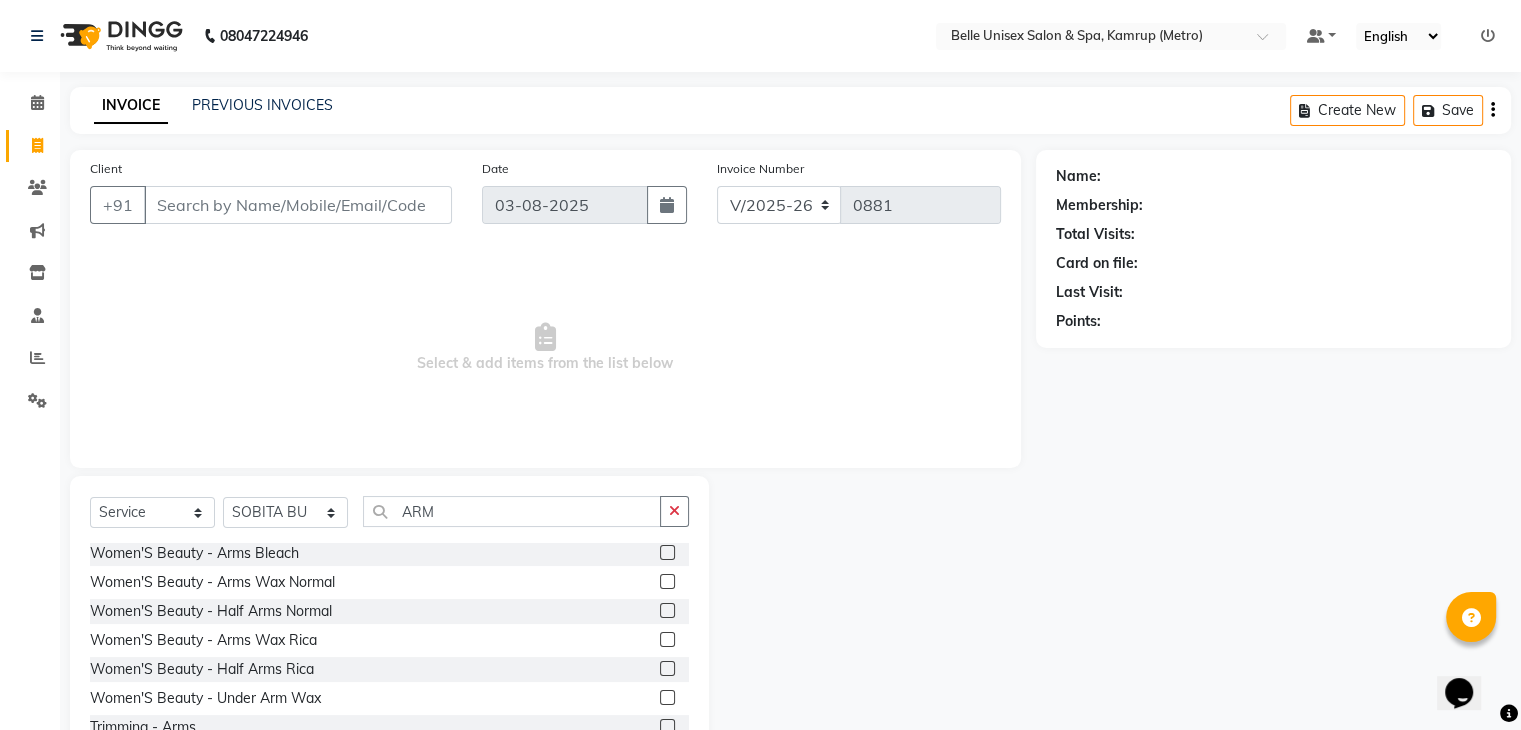 click 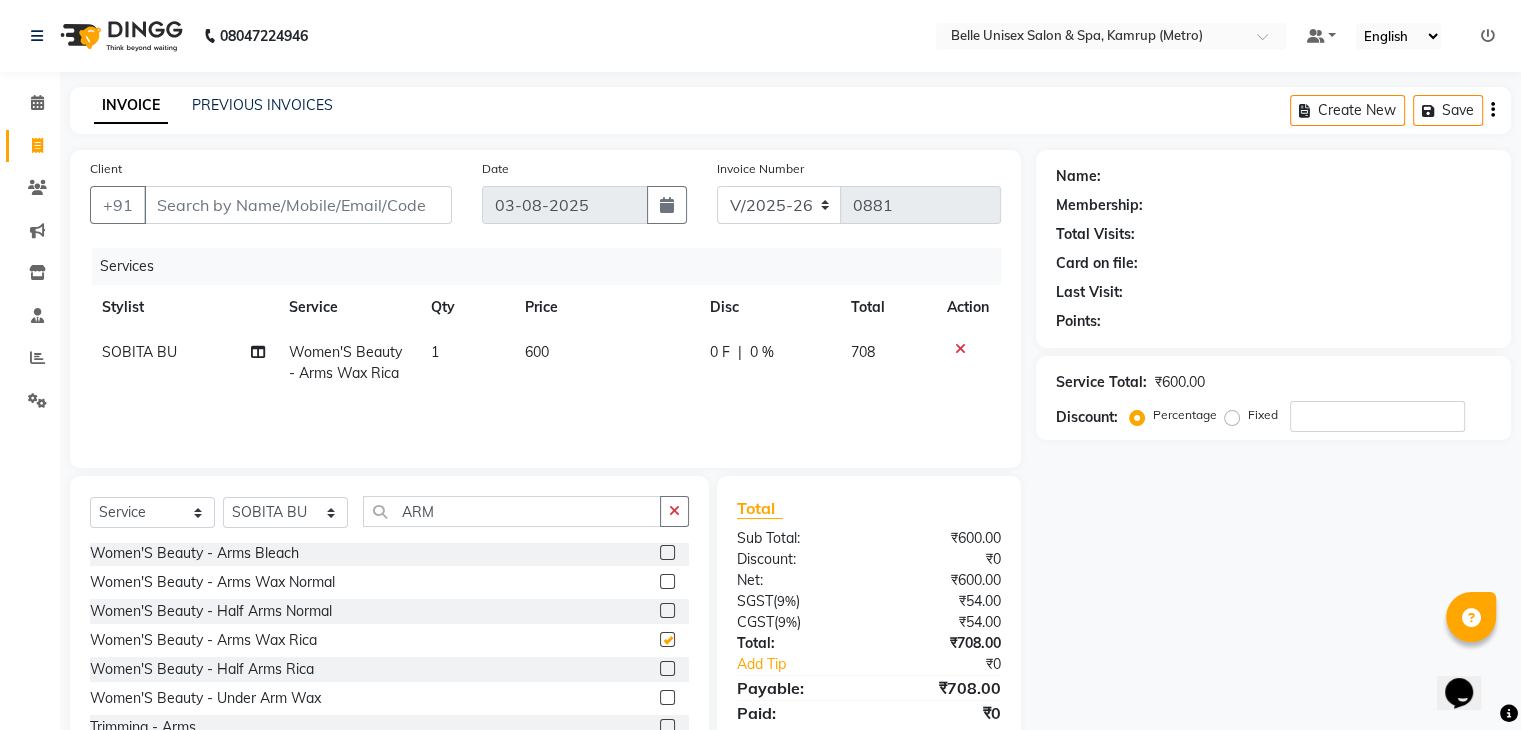 checkbox on "false" 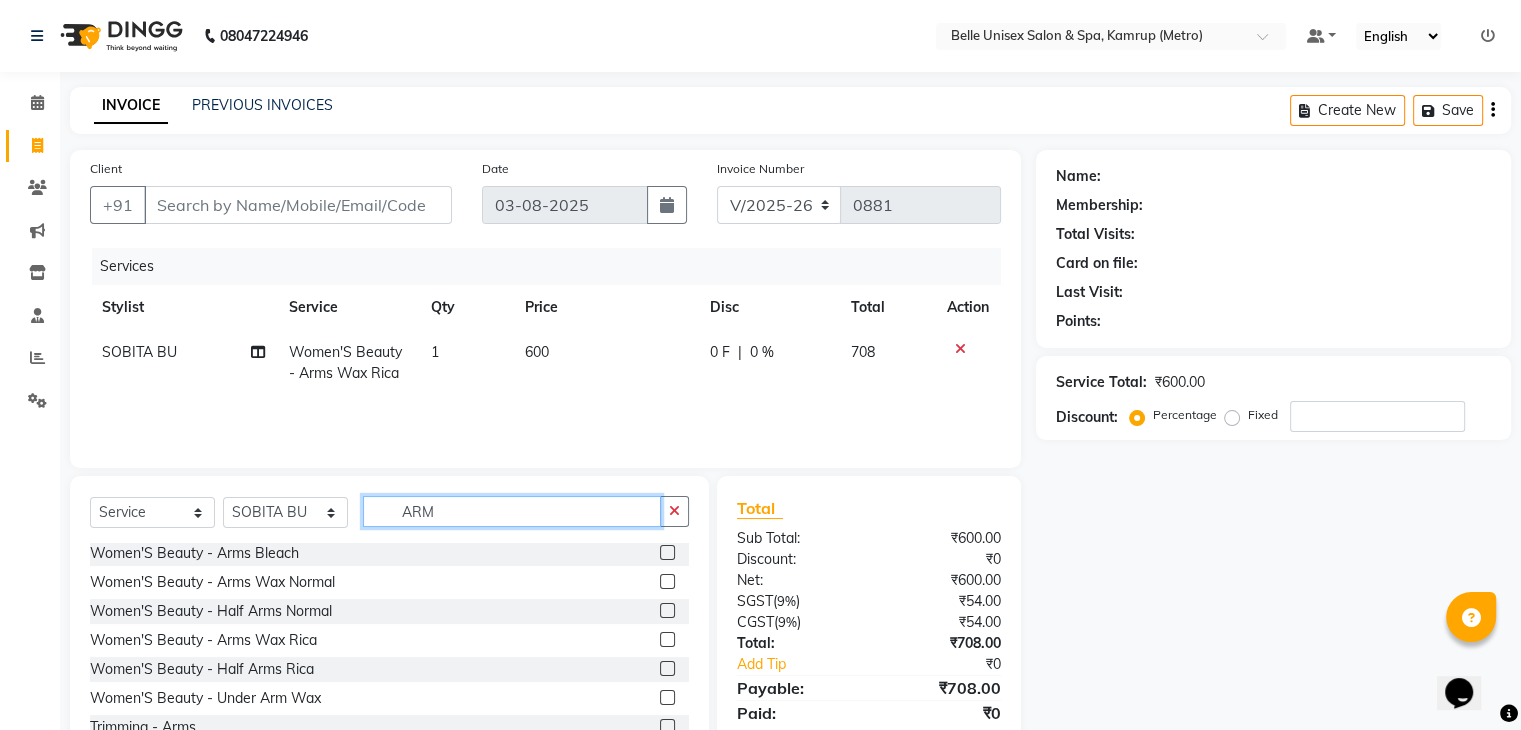drag, startPoint x: 474, startPoint y: 519, endPoint x: 293, endPoint y: 539, distance: 182.10162 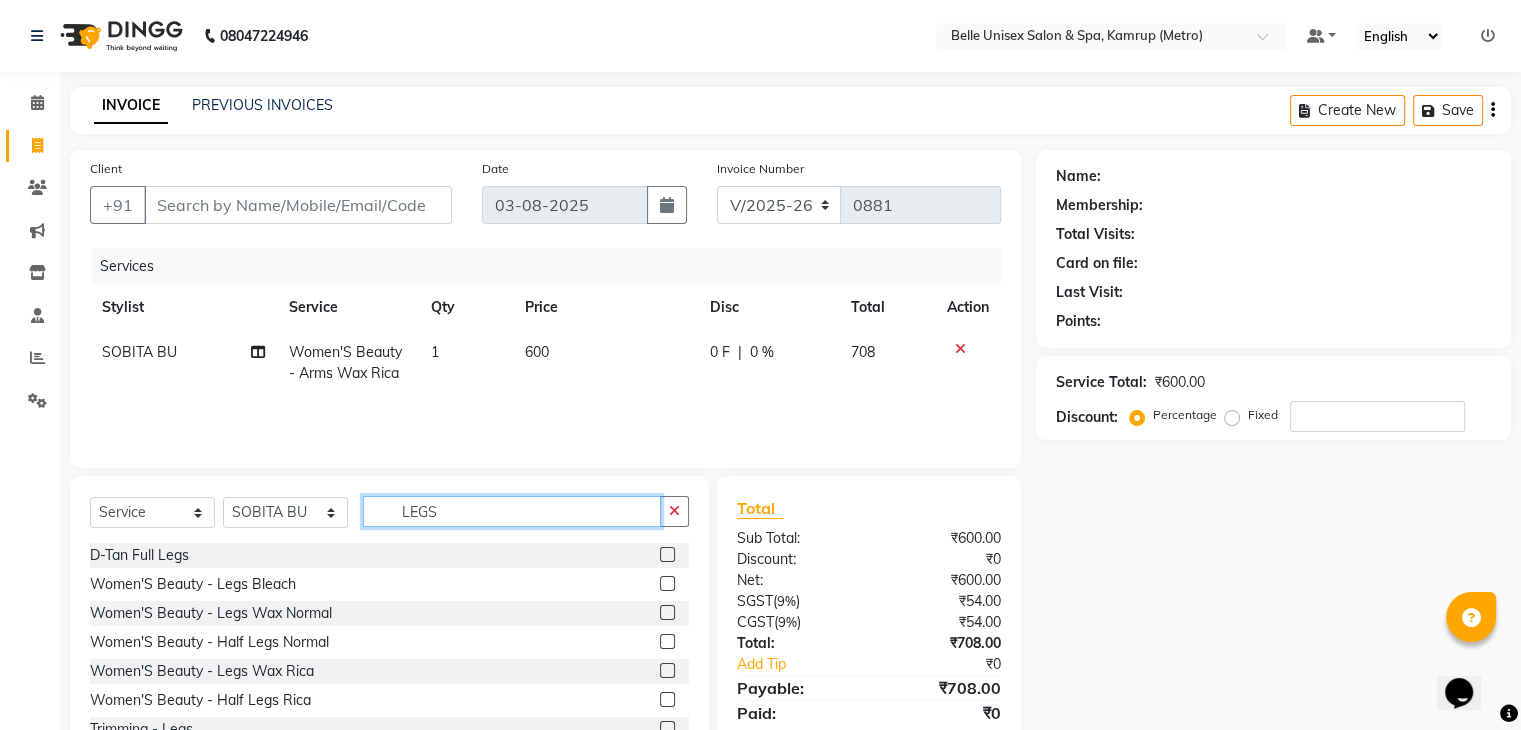 scroll, scrollTop: 3, scrollLeft: 0, axis: vertical 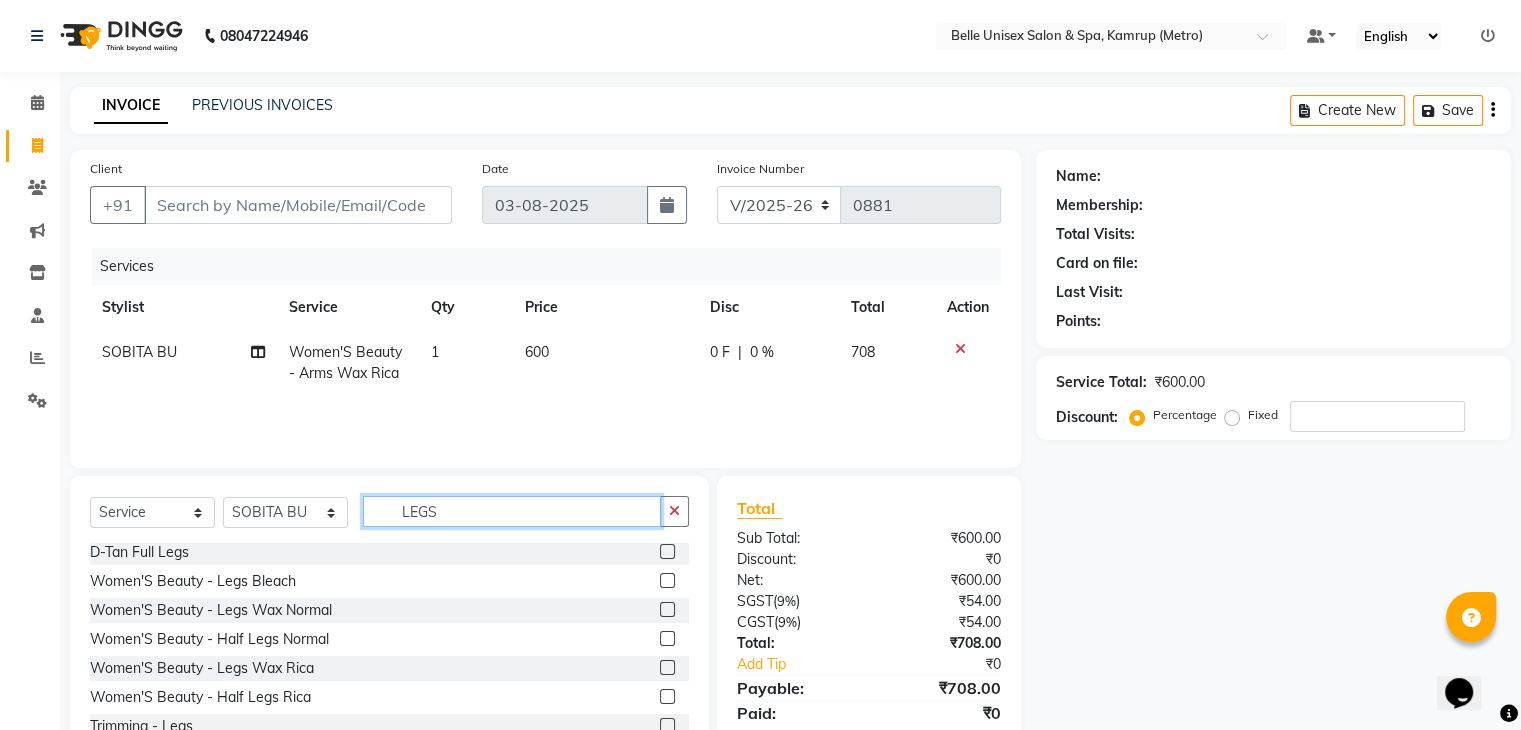 type on "LEGS" 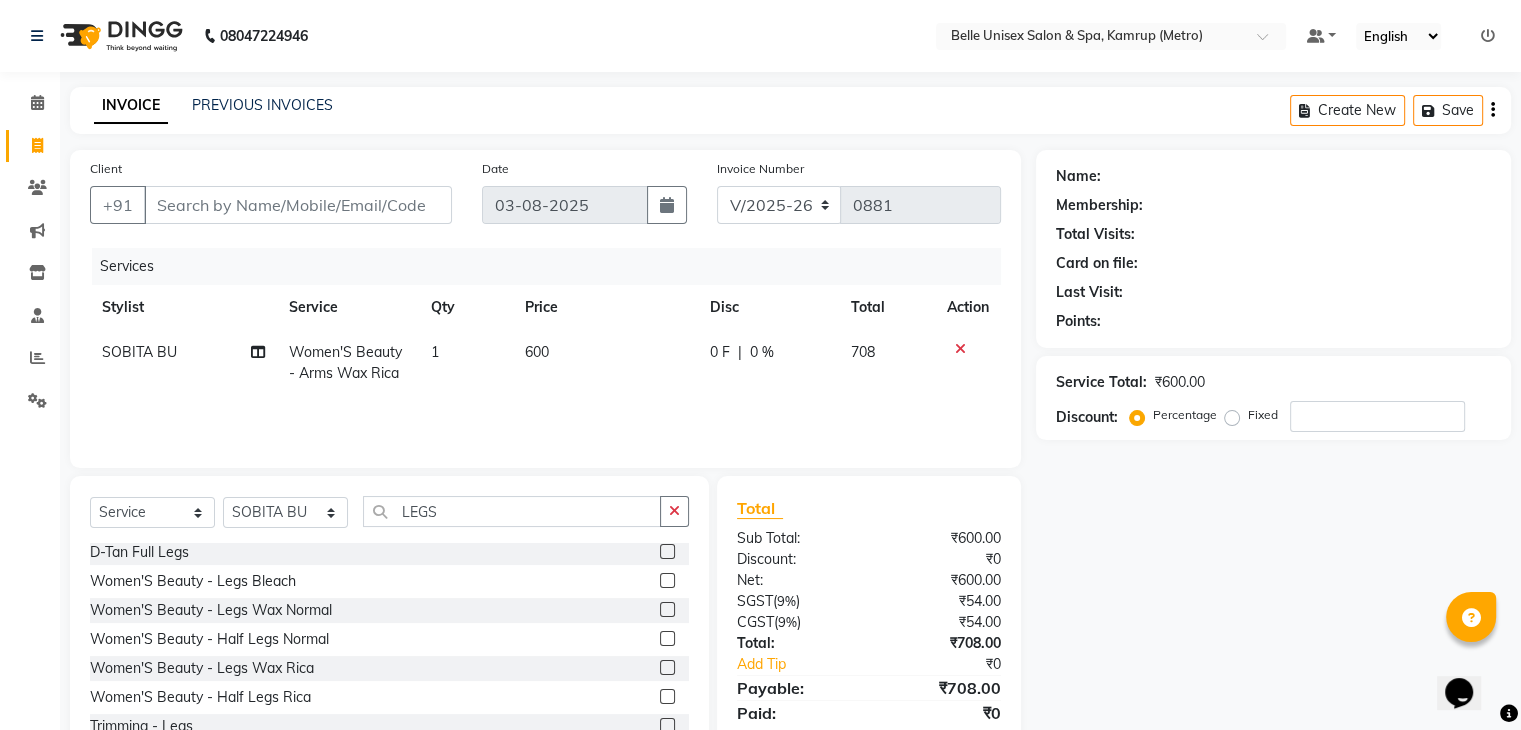 click 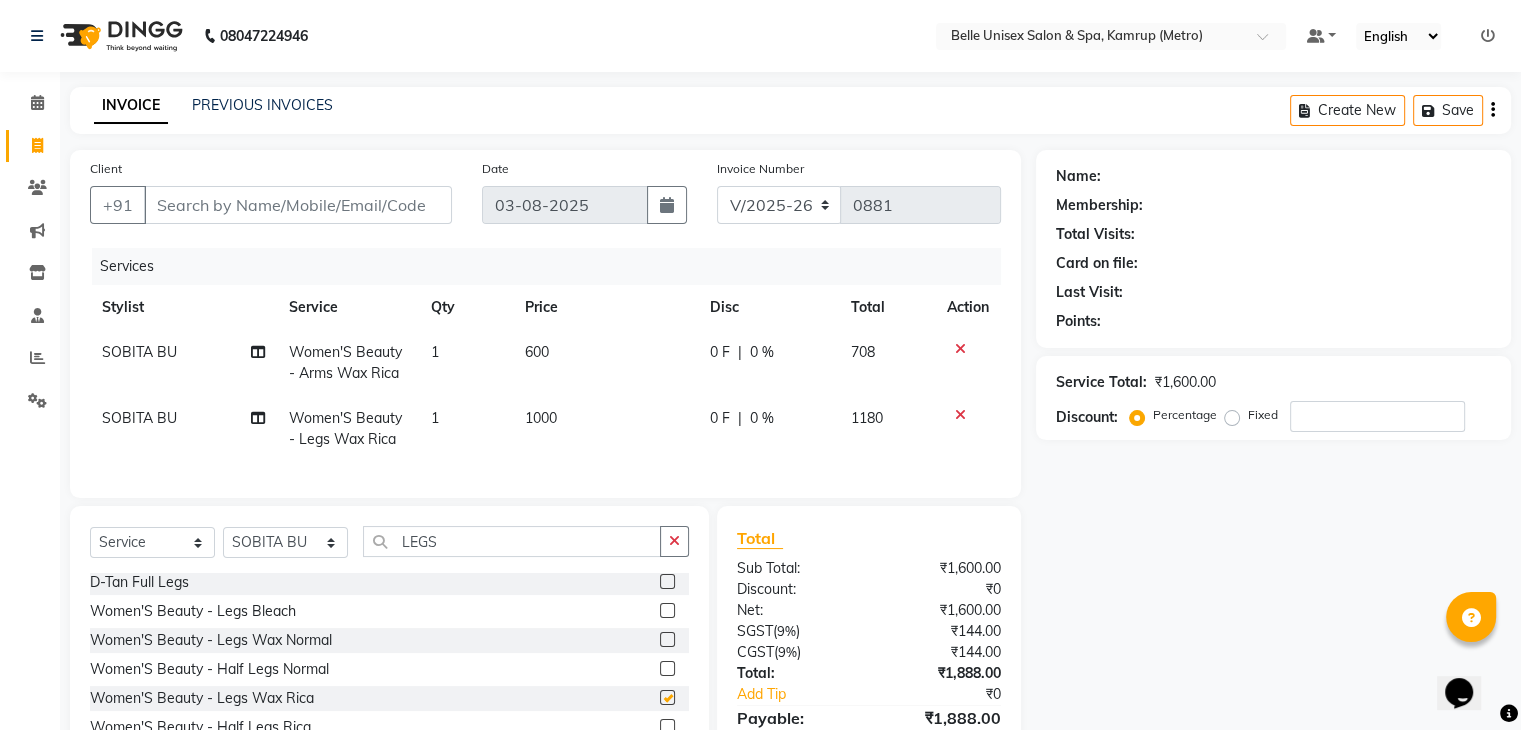 checkbox on "false" 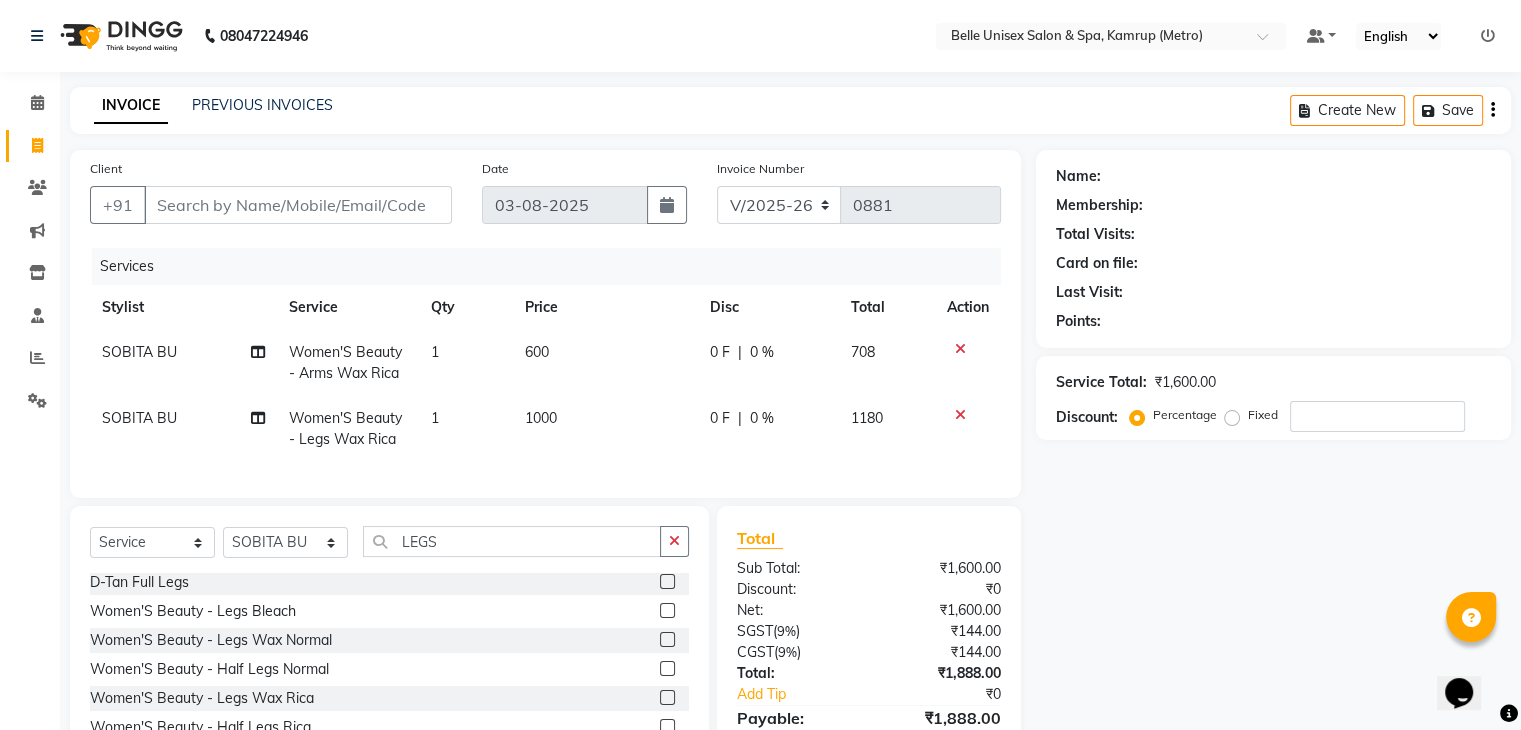 scroll, scrollTop: 117, scrollLeft: 0, axis: vertical 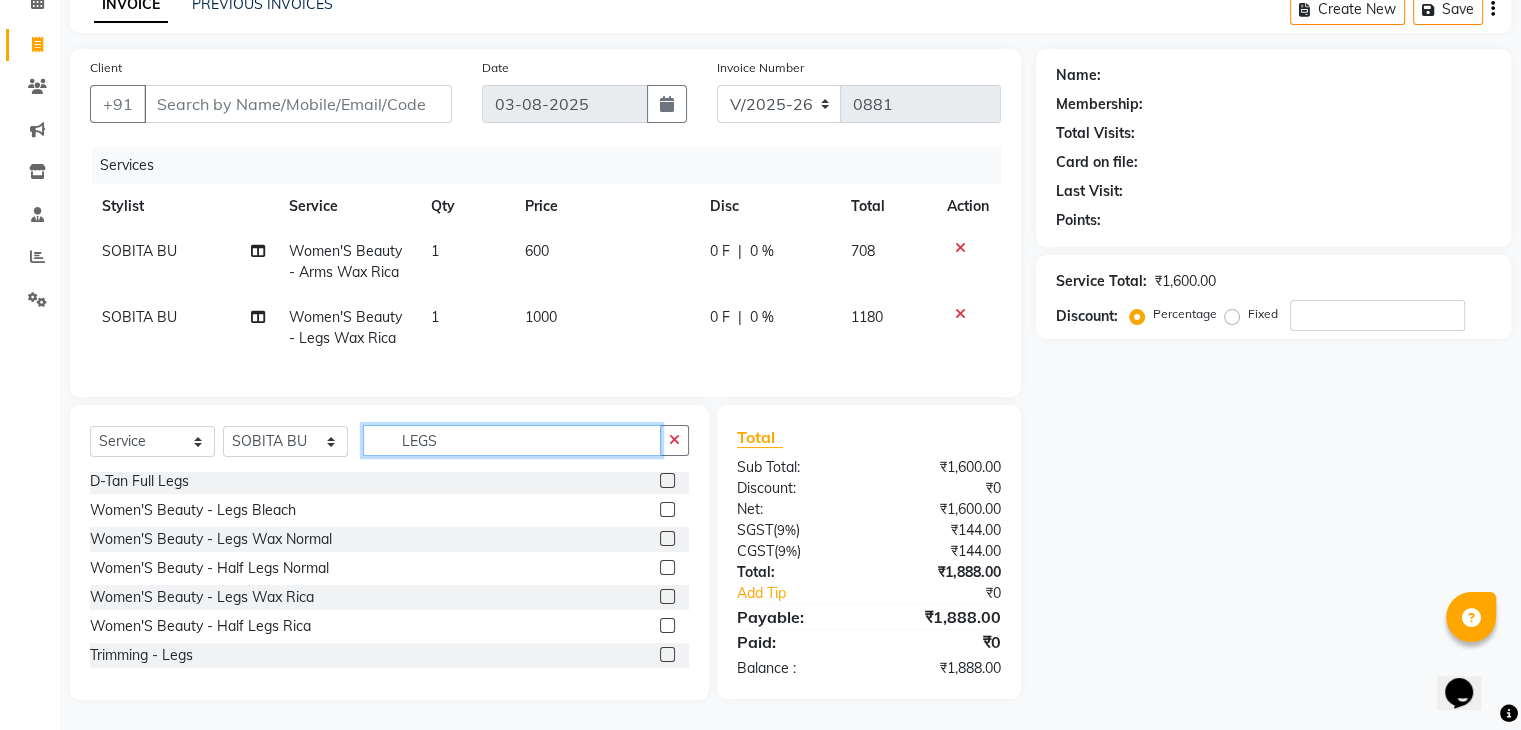 drag, startPoint x: 486, startPoint y: 436, endPoint x: 199, endPoint y: 471, distance: 289.12628 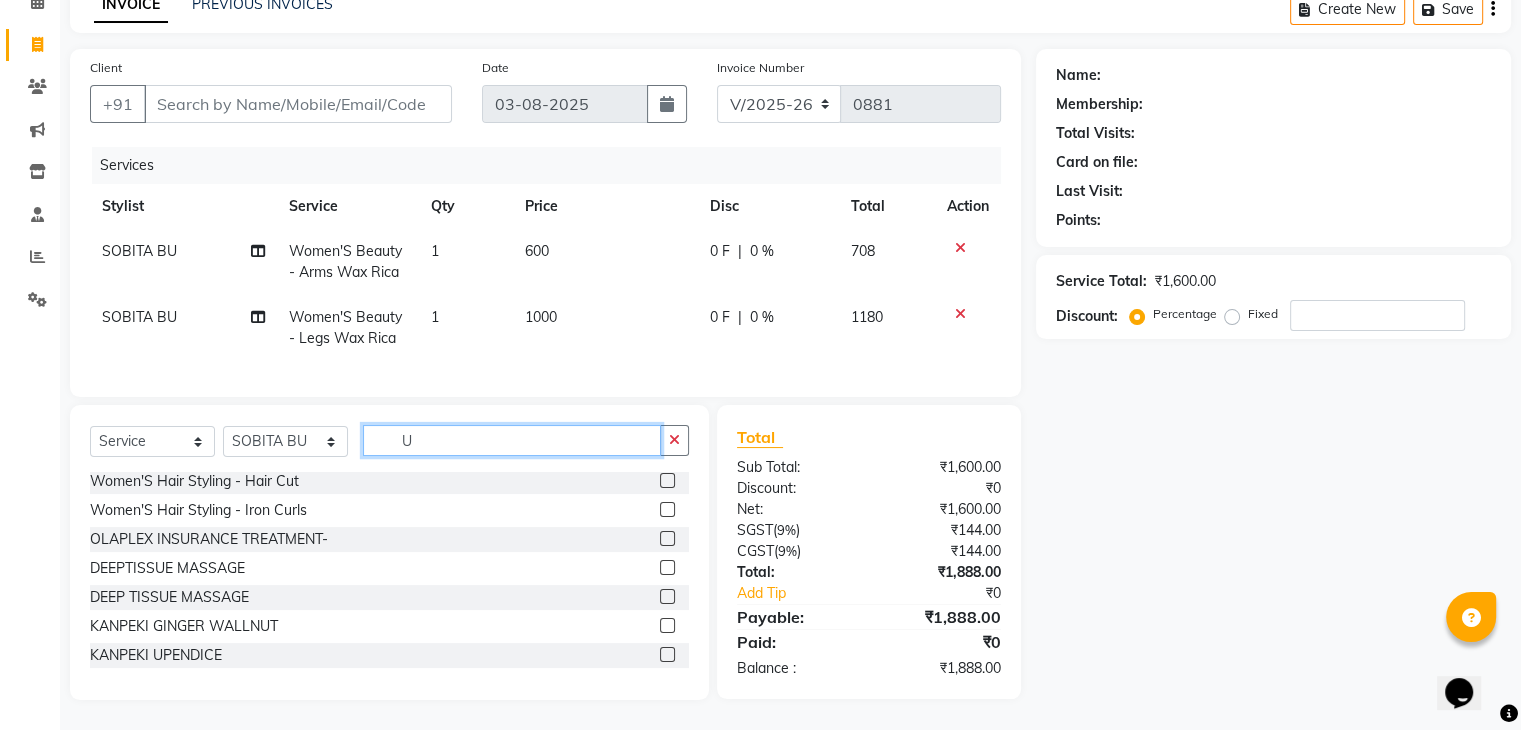scroll, scrollTop: 0, scrollLeft: 0, axis: both 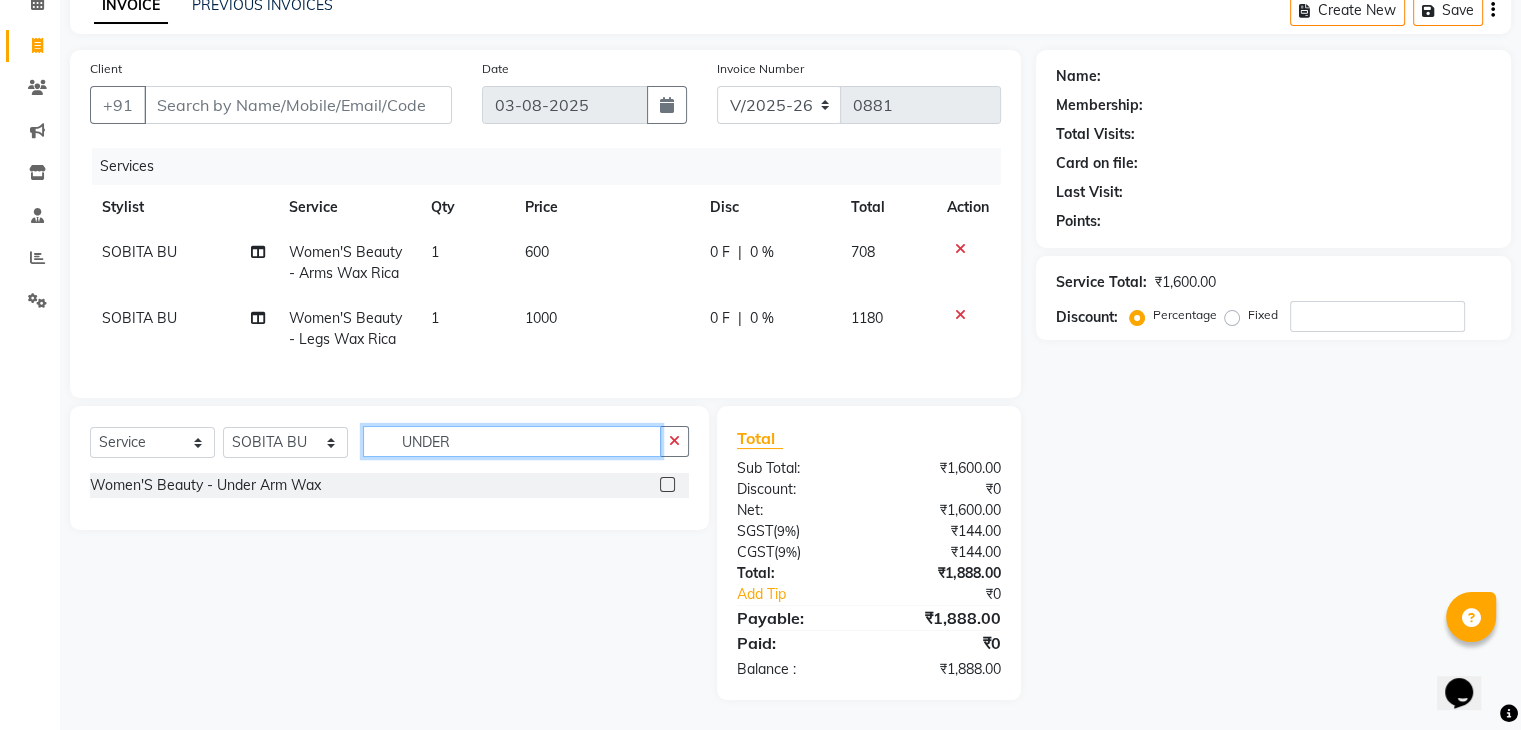 type on "UNDER" 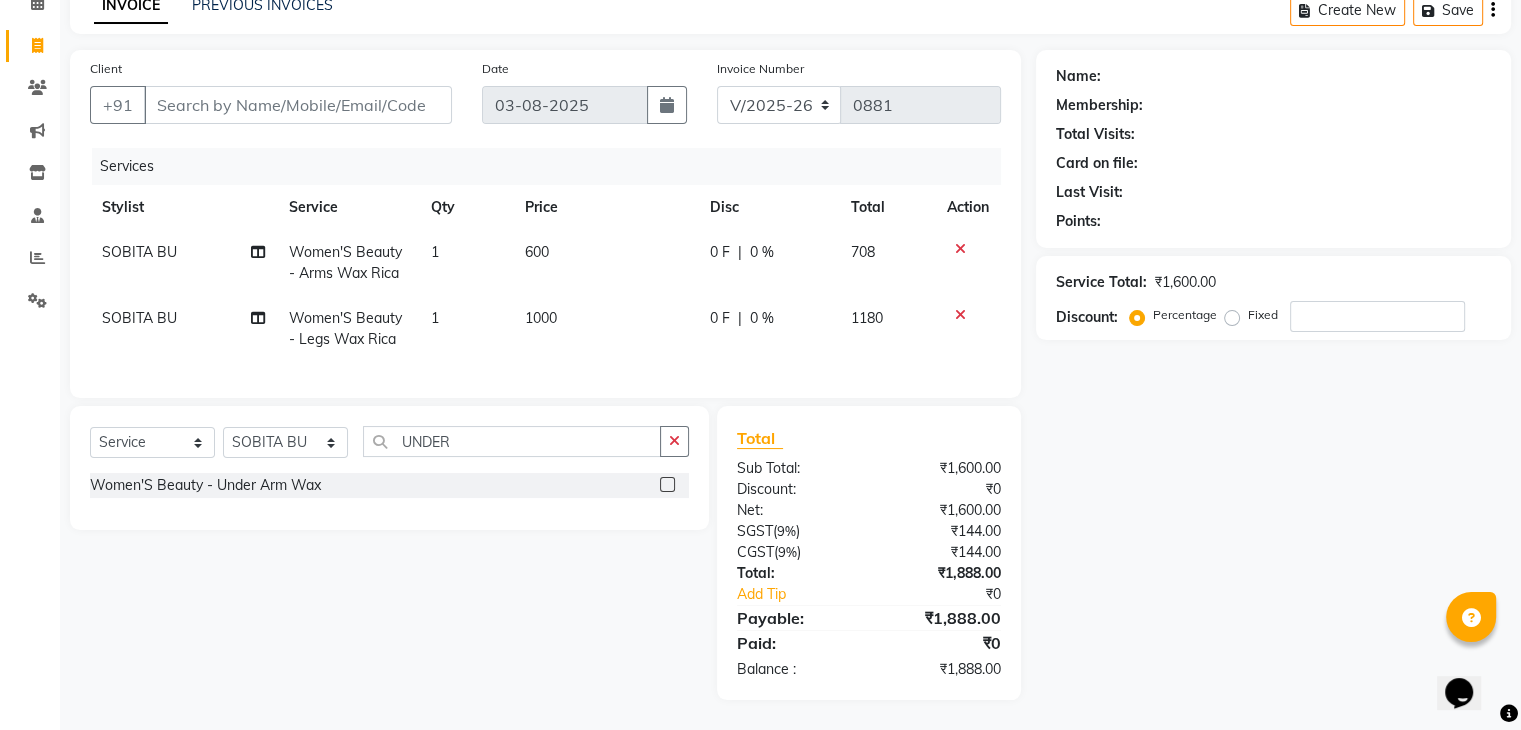 click 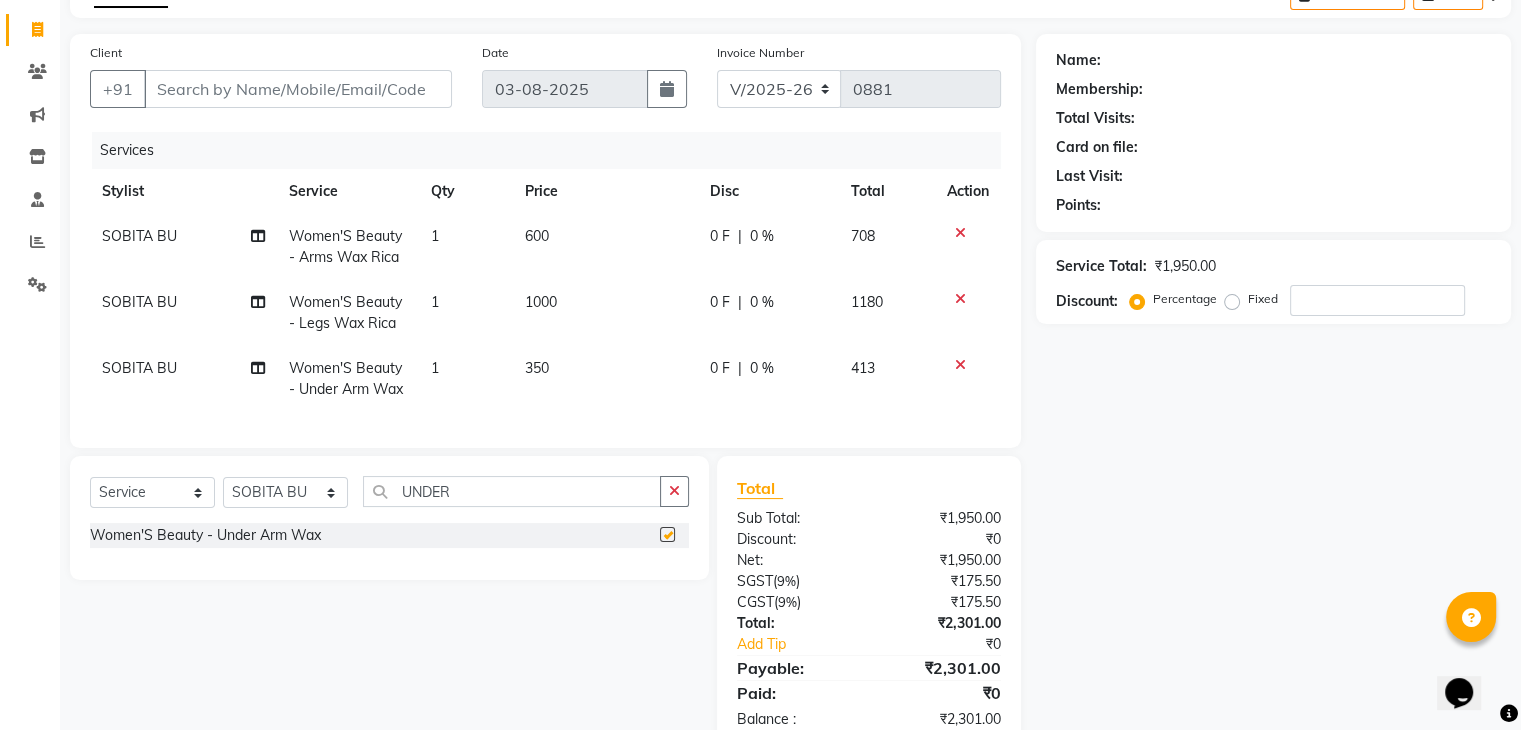 checkbox on "false" 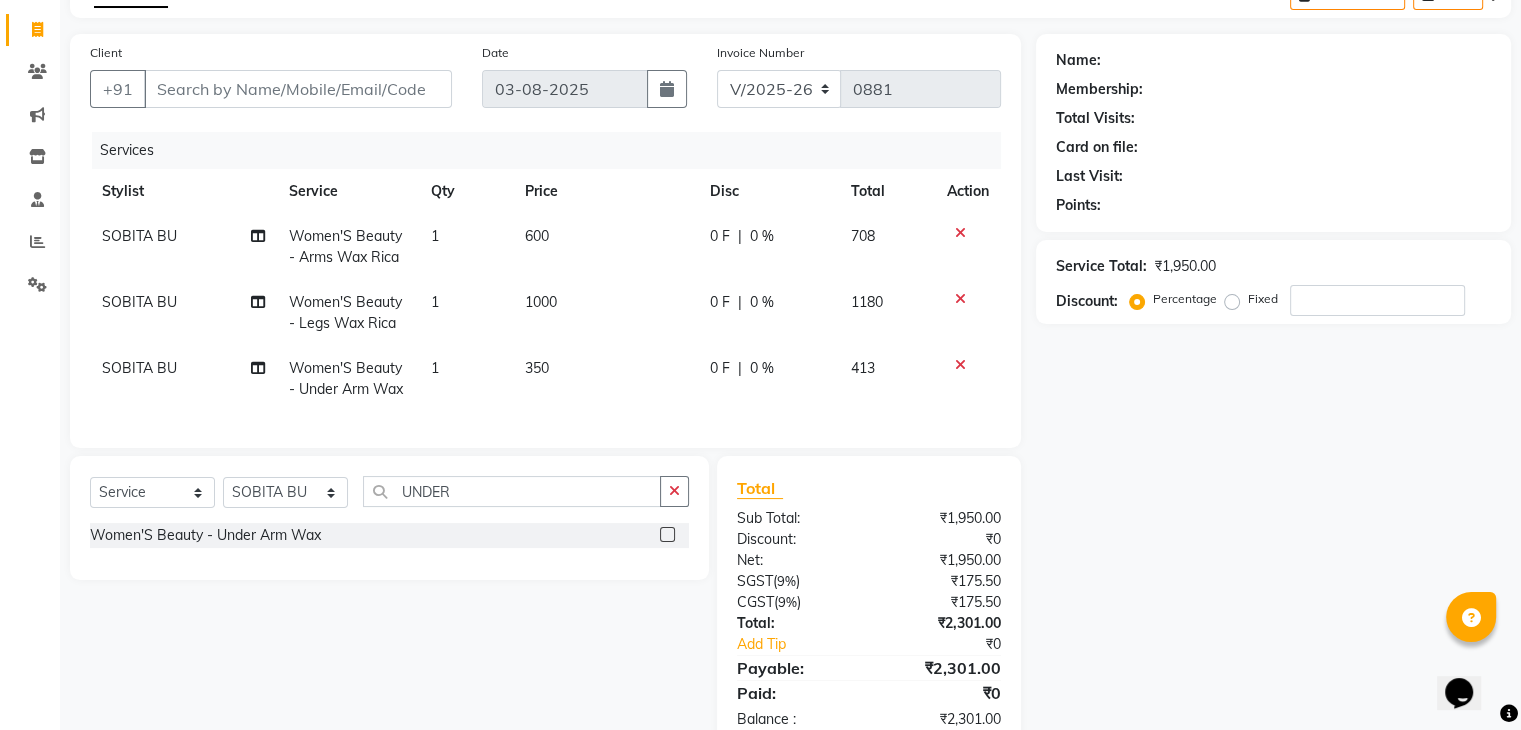 scroll, scrollTop: 182, scrollLeft: 0, axis: vertical 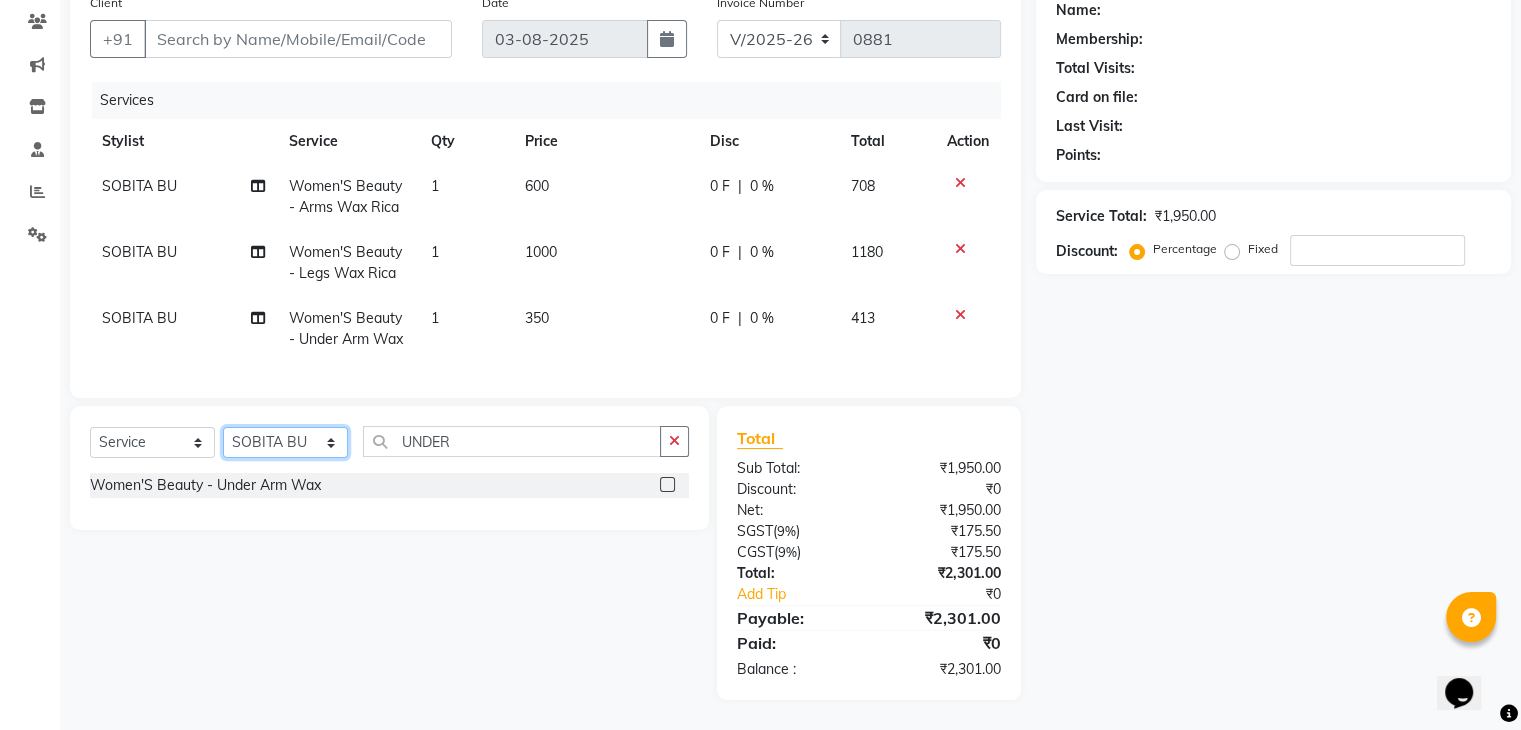 click on "Select Stylist ABBE Admin id ALEX UHD  ASEM  COUNTER SALE  IMLE AO JUPITARA(HK) PURNIMA HK  RANA KANTI SINHA   SABEHA SANGAM THERAPIST SOBITA BU THOIBA M." 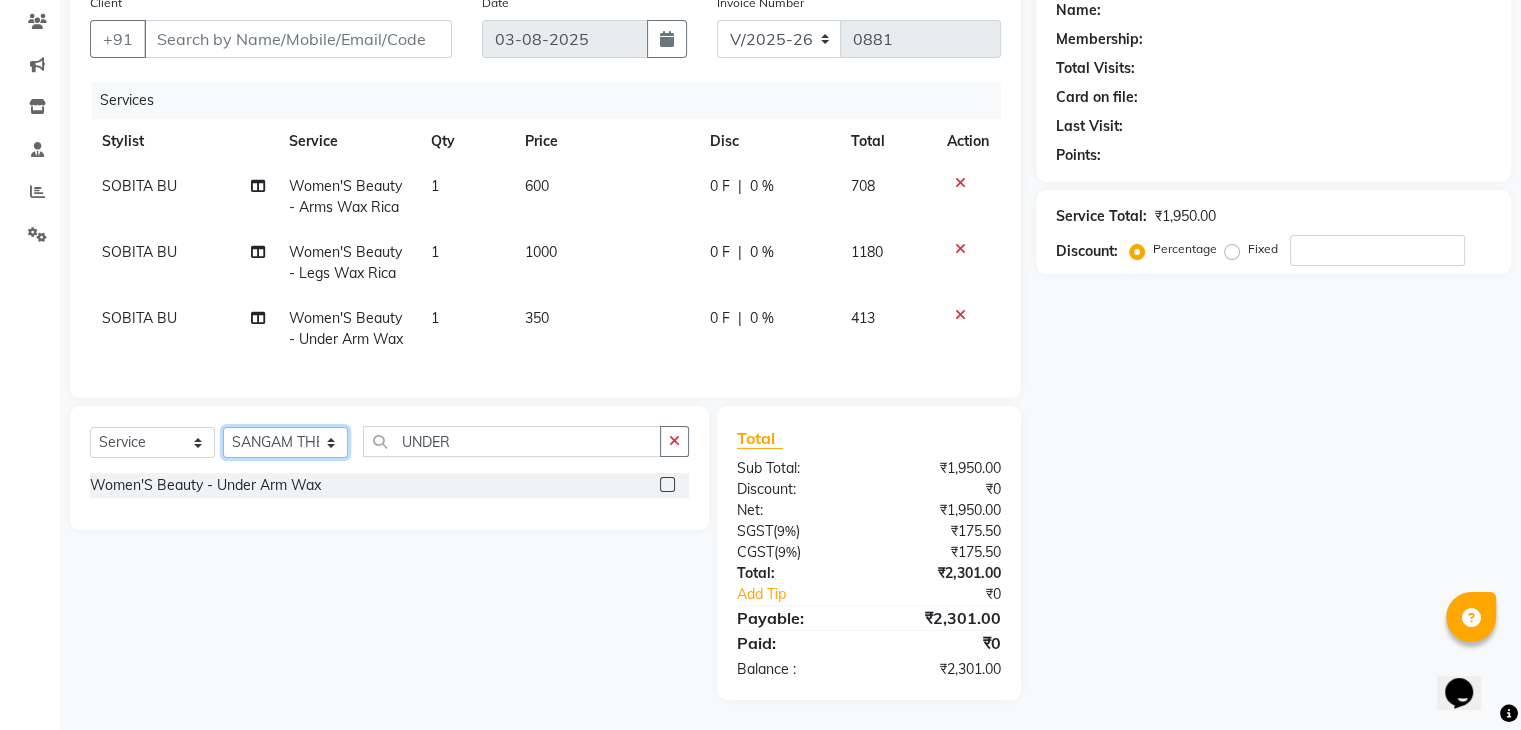 click on "Select Stylist ABBE Admin id ALEX UHD  ASEM  COUNTER SALE  IMLE AO JUPITARA(HK) PURNIMA HK  RANA KANTI SINHA   SABEHA SANGAM THERAPIST SOBITA BU THOIBA M." 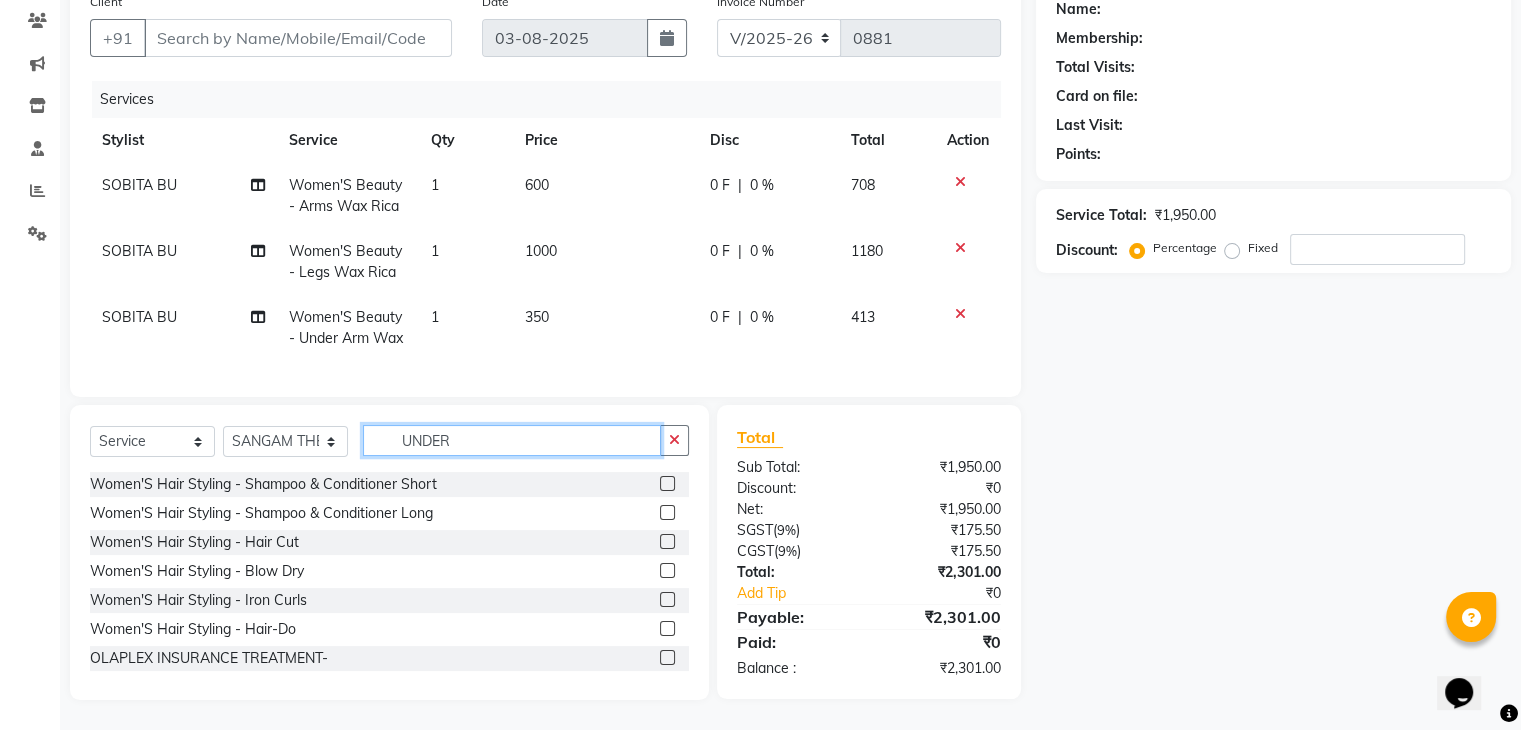 drag, startPoint x: 455, startPoint y: 435, endPoint x: 153, endPoint y: 436, distance: 302.00165 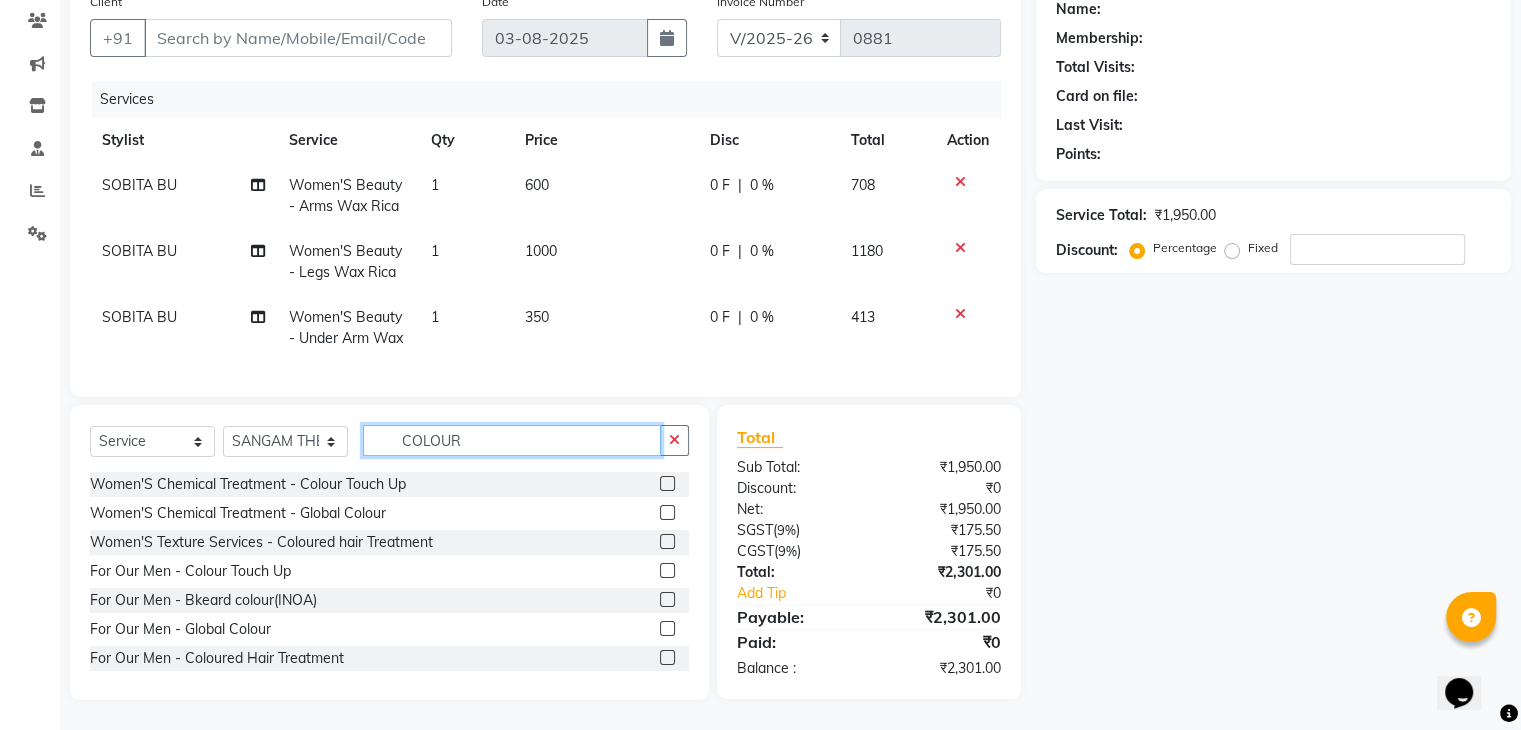 type on "COLOUR" 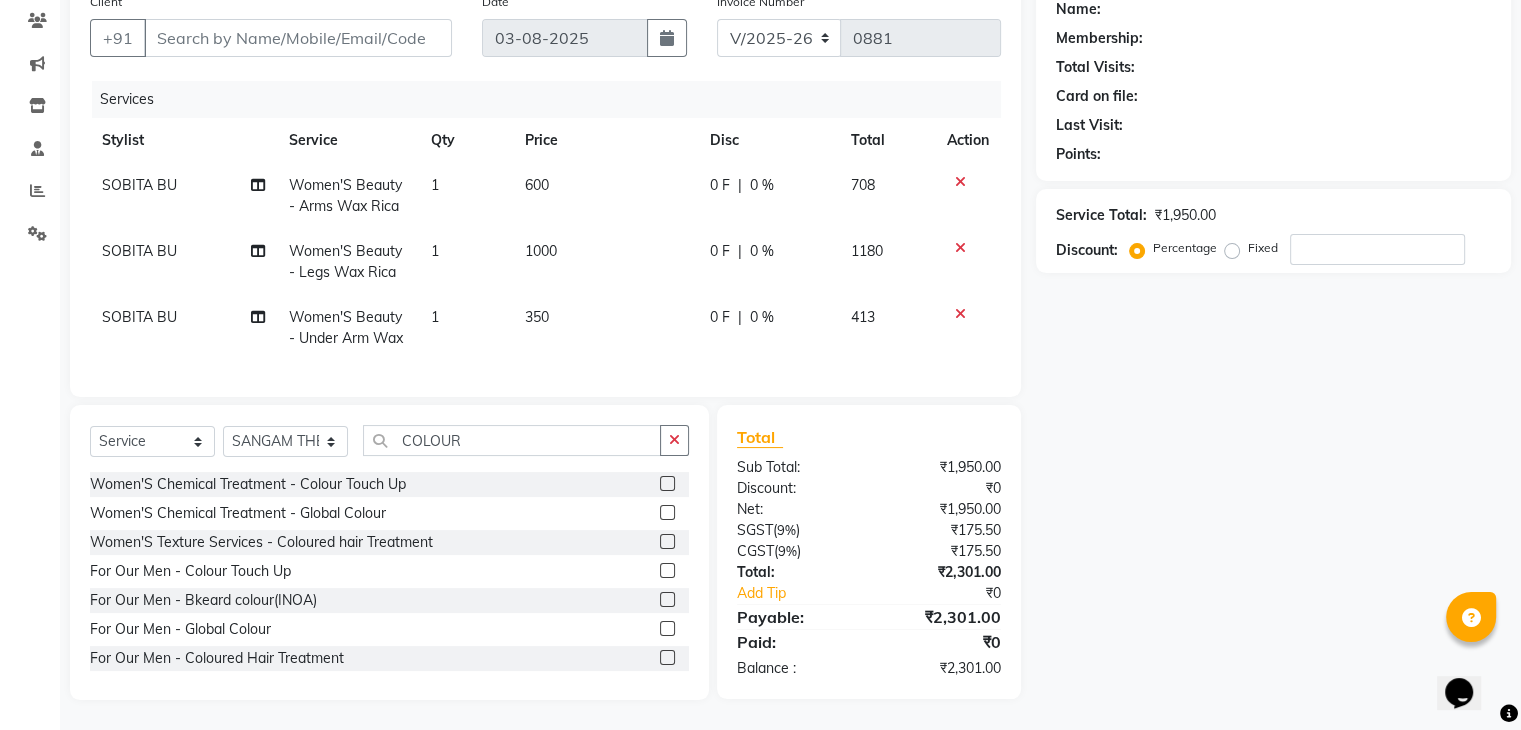 click 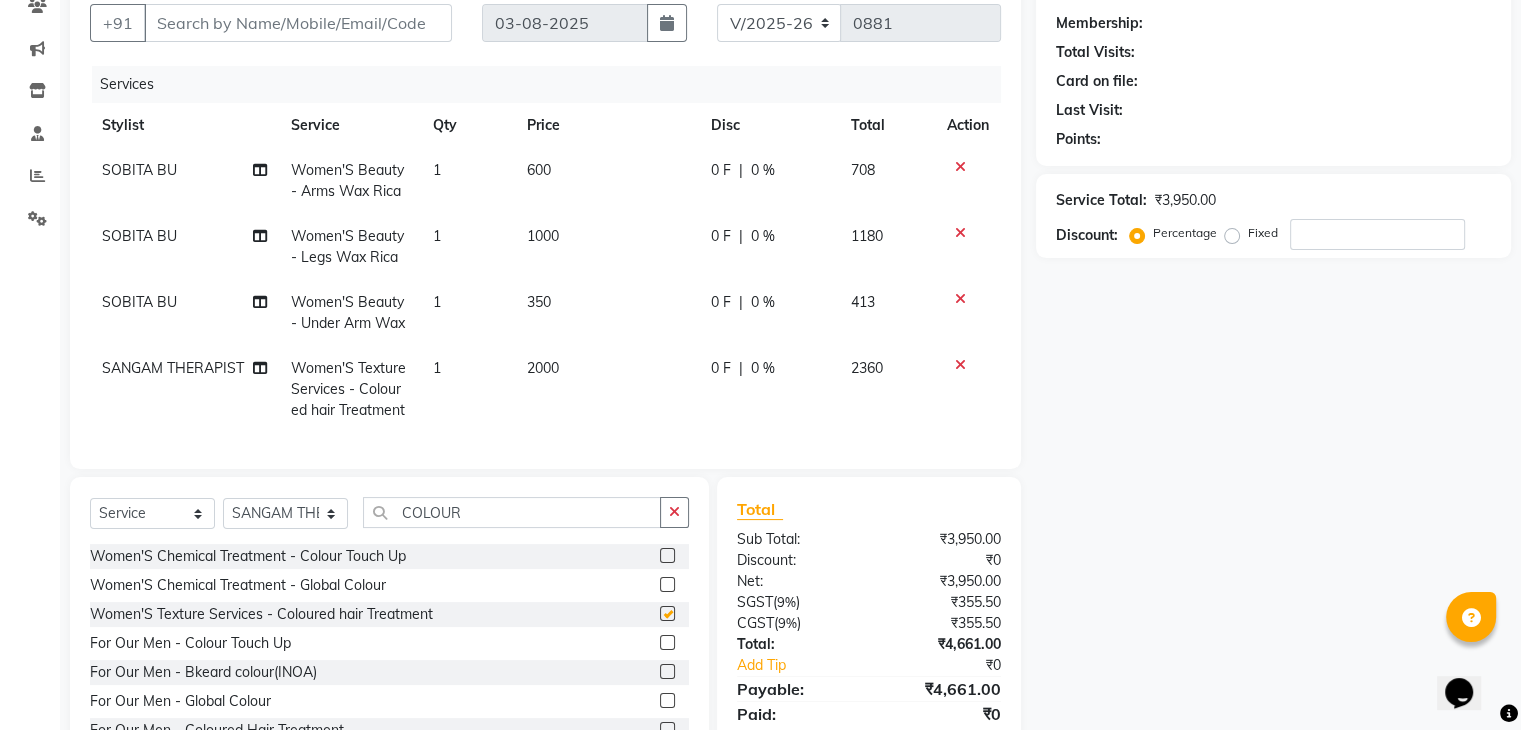 checkbox on "false" 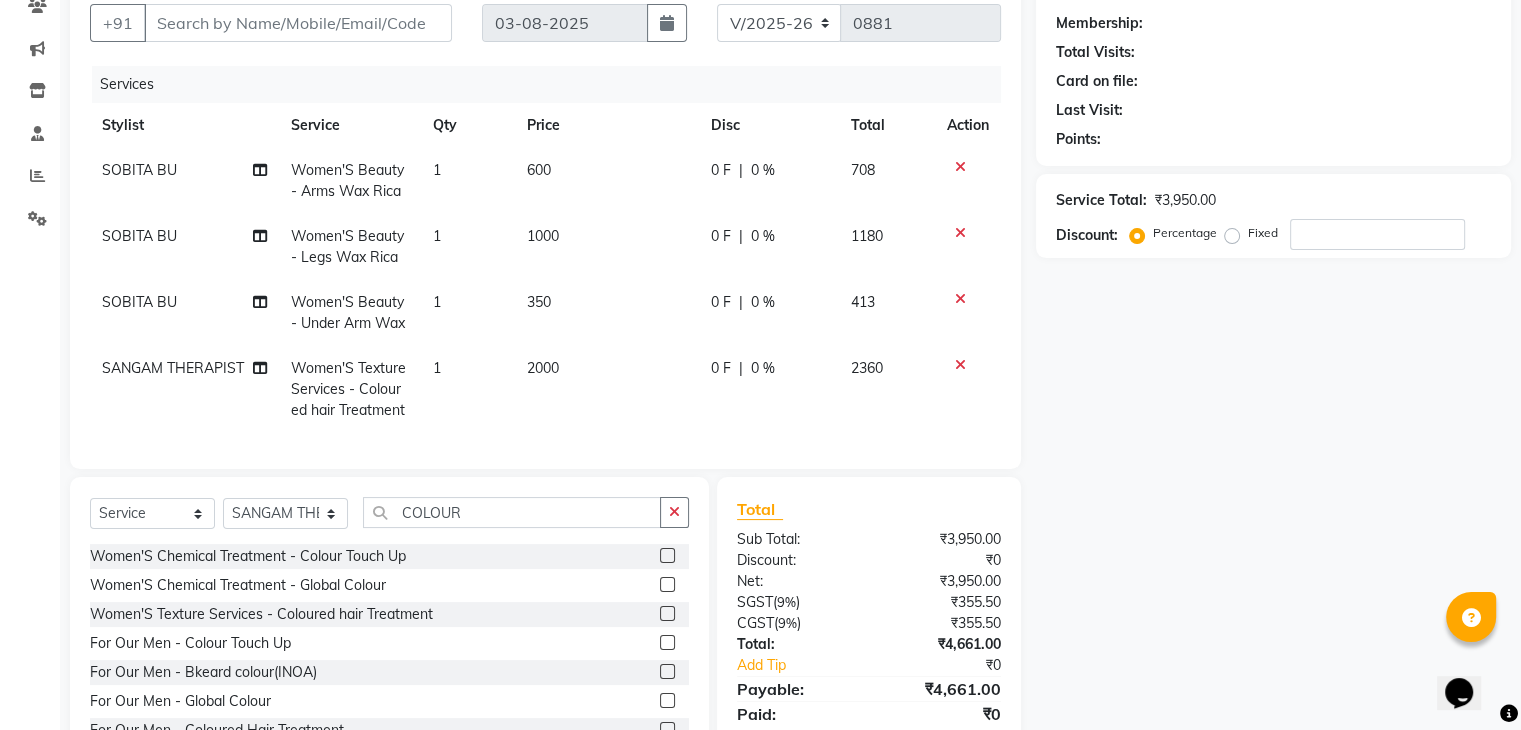 scroll, scrollTop: 270, scrollLeft: 0, axis: vertical 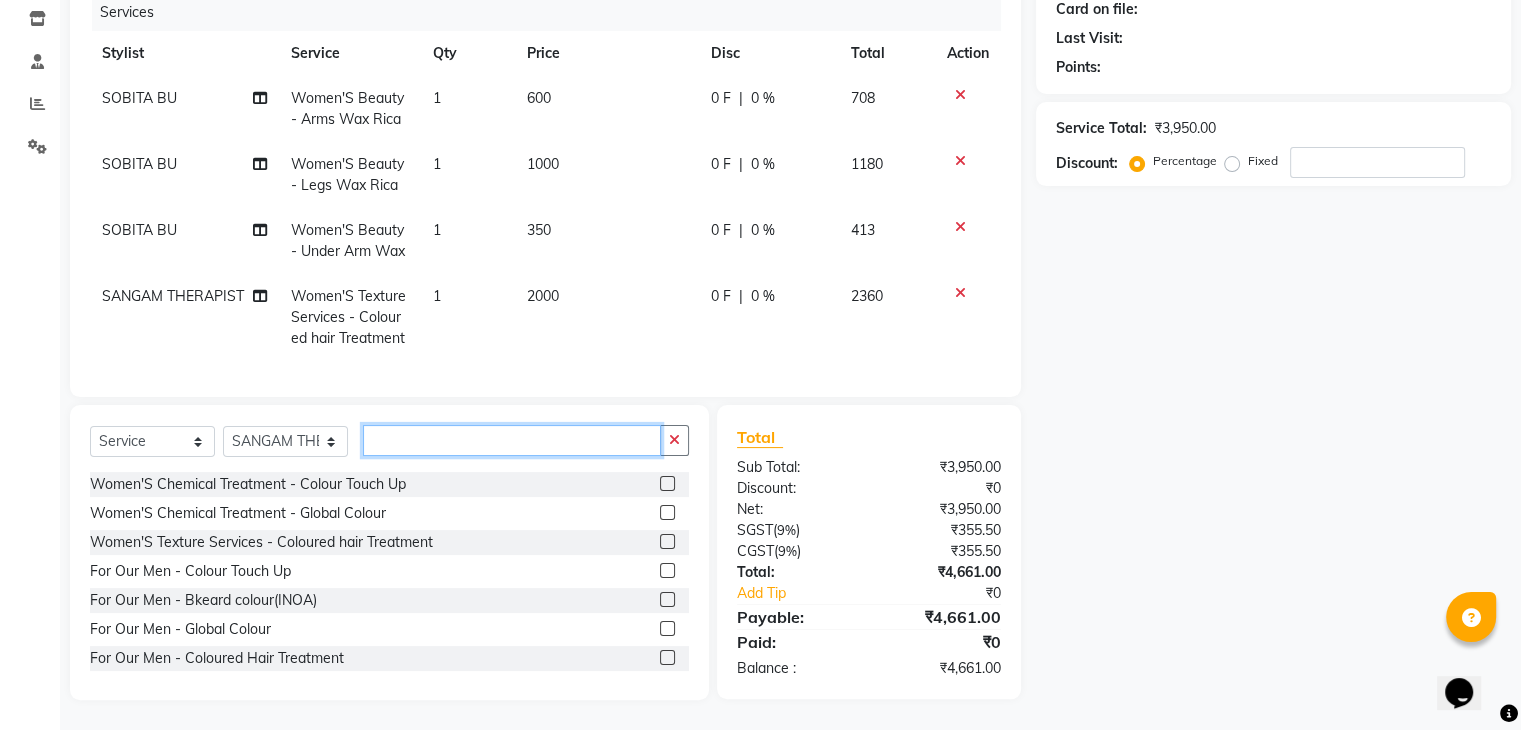 drag, startPoint x: 489, startPoint y: 429, endPoint x: 331, endPoint y: 440, distance: 158.38245 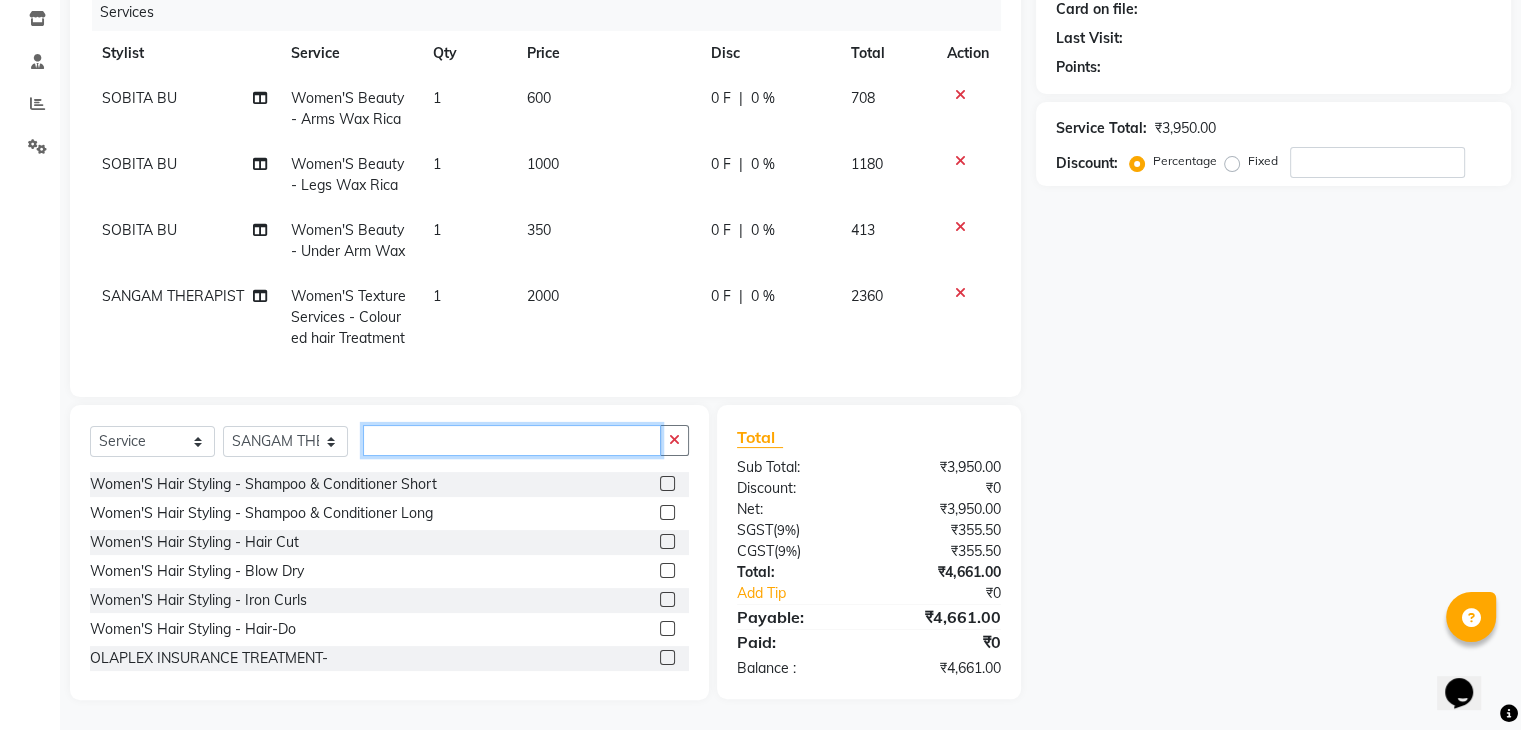 type 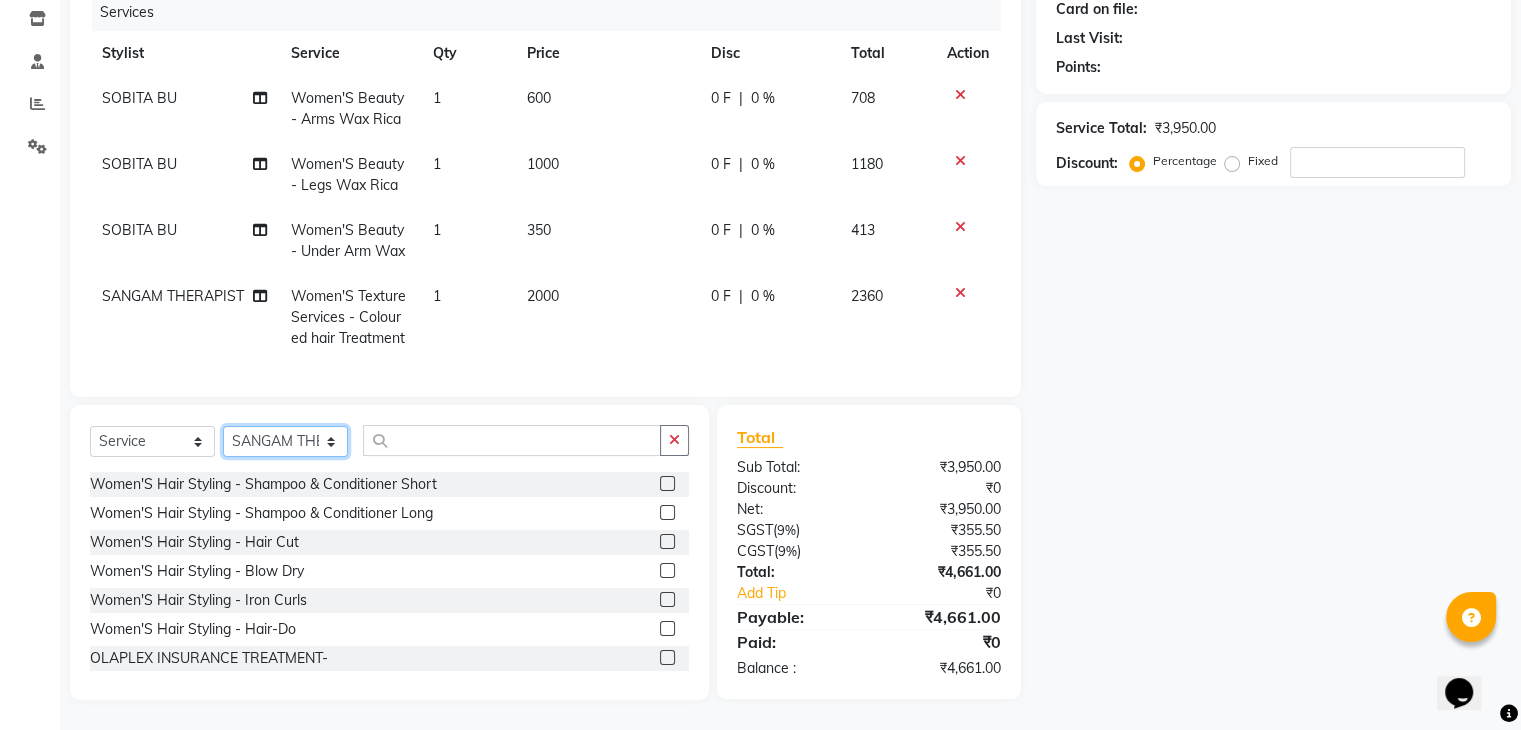 click on "Select Stylist ABBE Admin id ALEX UHD  ASEM  COUNTER SALE  IMLE AO JUPITARA(HK) PURNIMA HK  RANA KANTI SINHA   SABEHA SANGAM THERAPIST SOBITA BU THOIBA M." 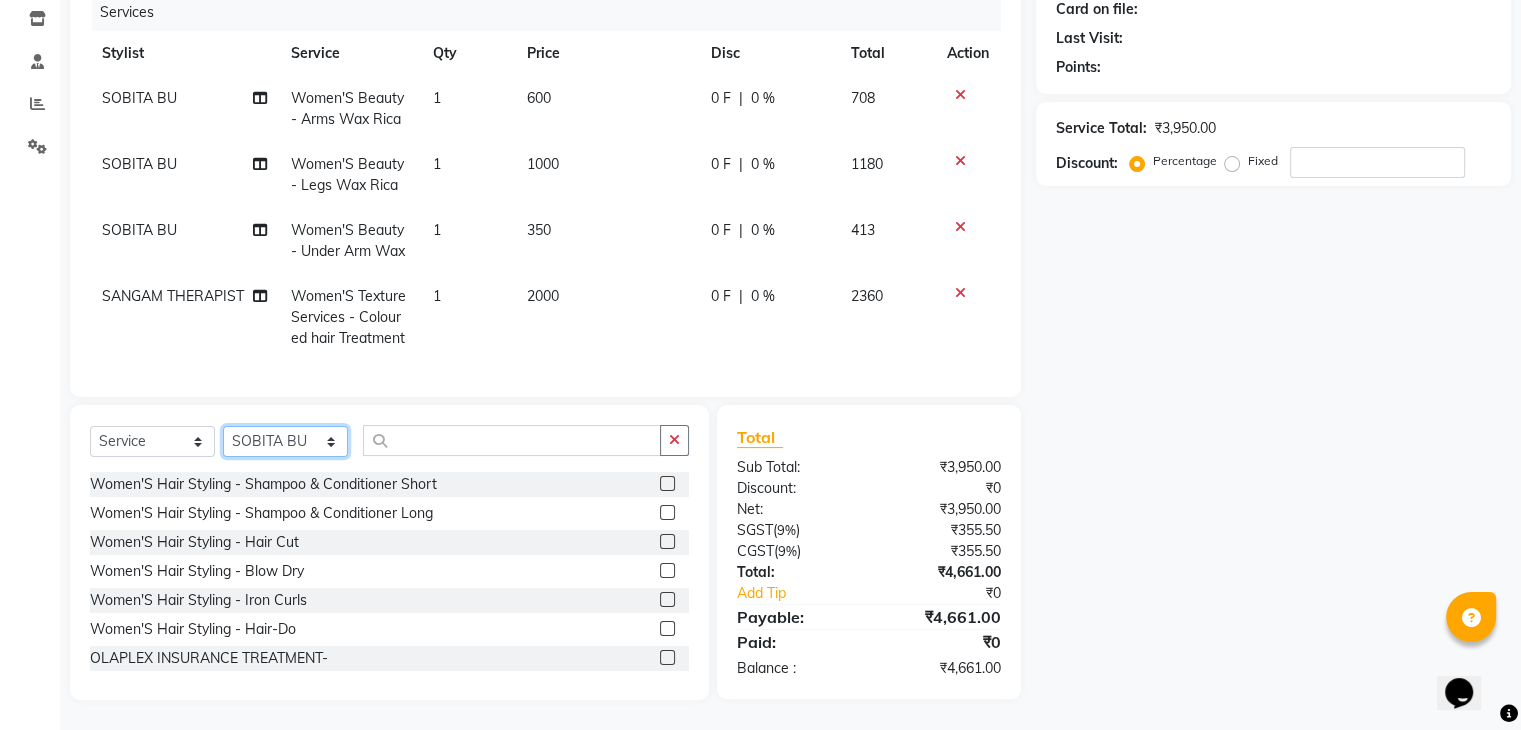 click on "Select Stylist ABBE Admin id ALEX UHD  ASEM  COUNTER SALE  IMLE AO JUPITARA(HK) PURNIMA HK  RANA KANTI SINHA   SABEHA SANGAM THERAPIST SOBITA BU THOIBA M." 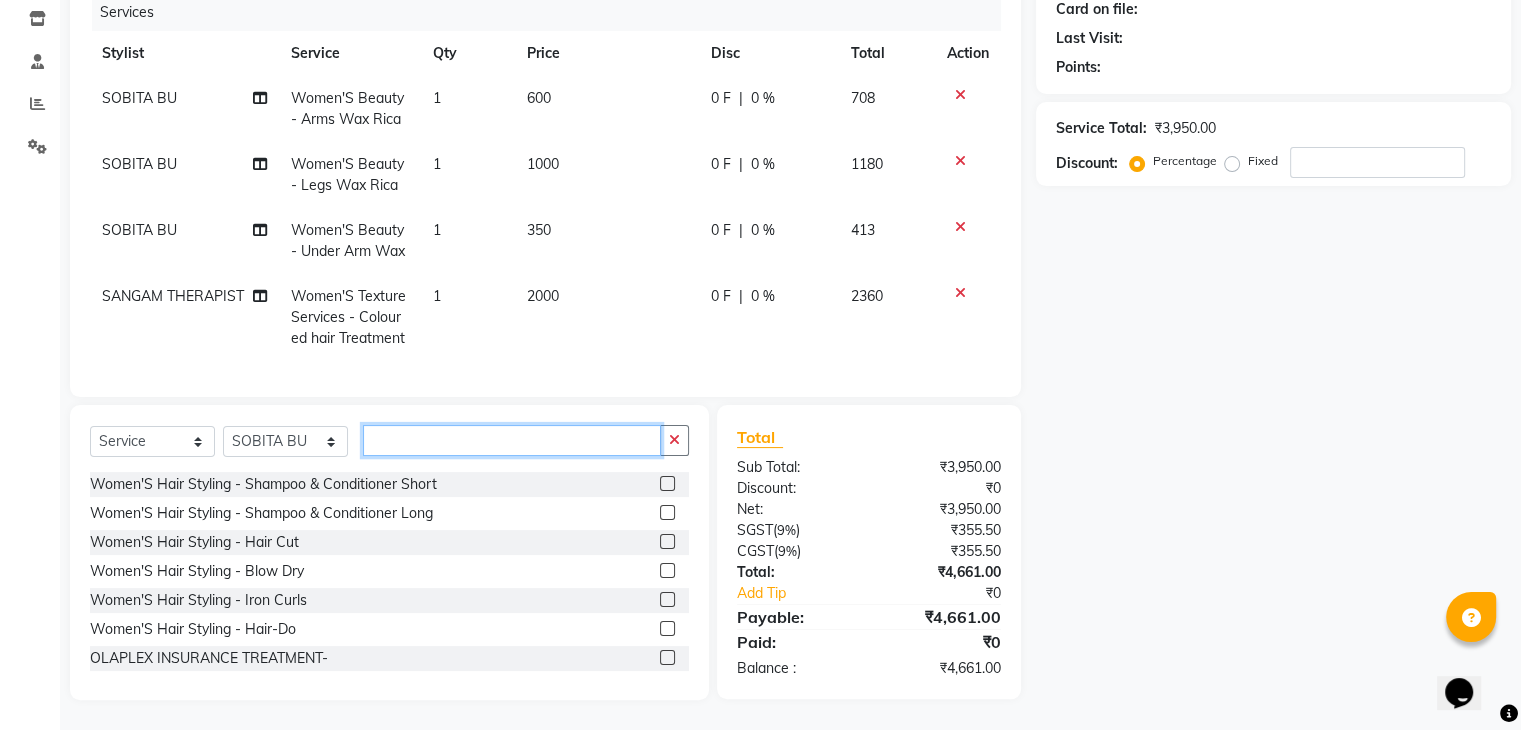 click 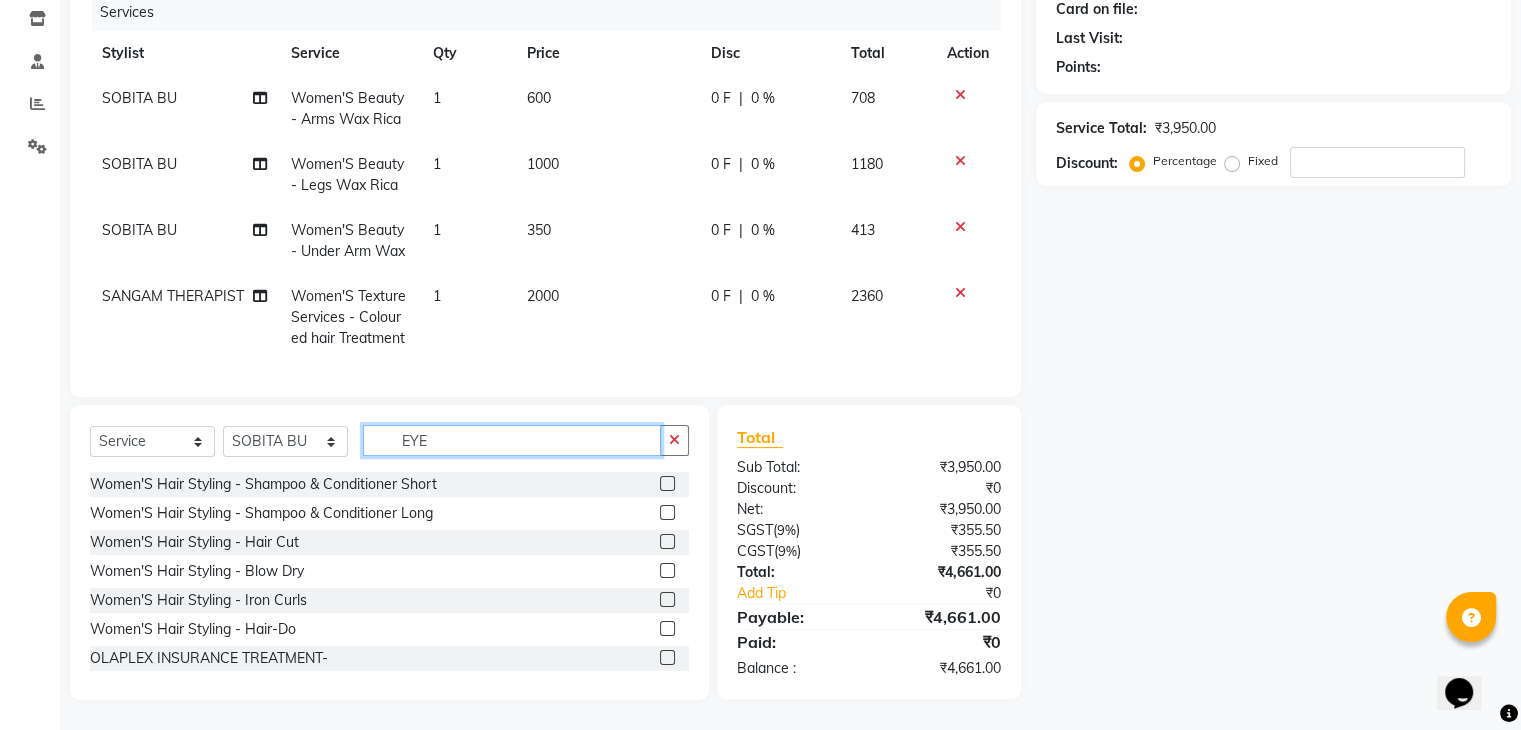 scroll, scrollTop: 269, scrollLeft: 0, axis: vertical 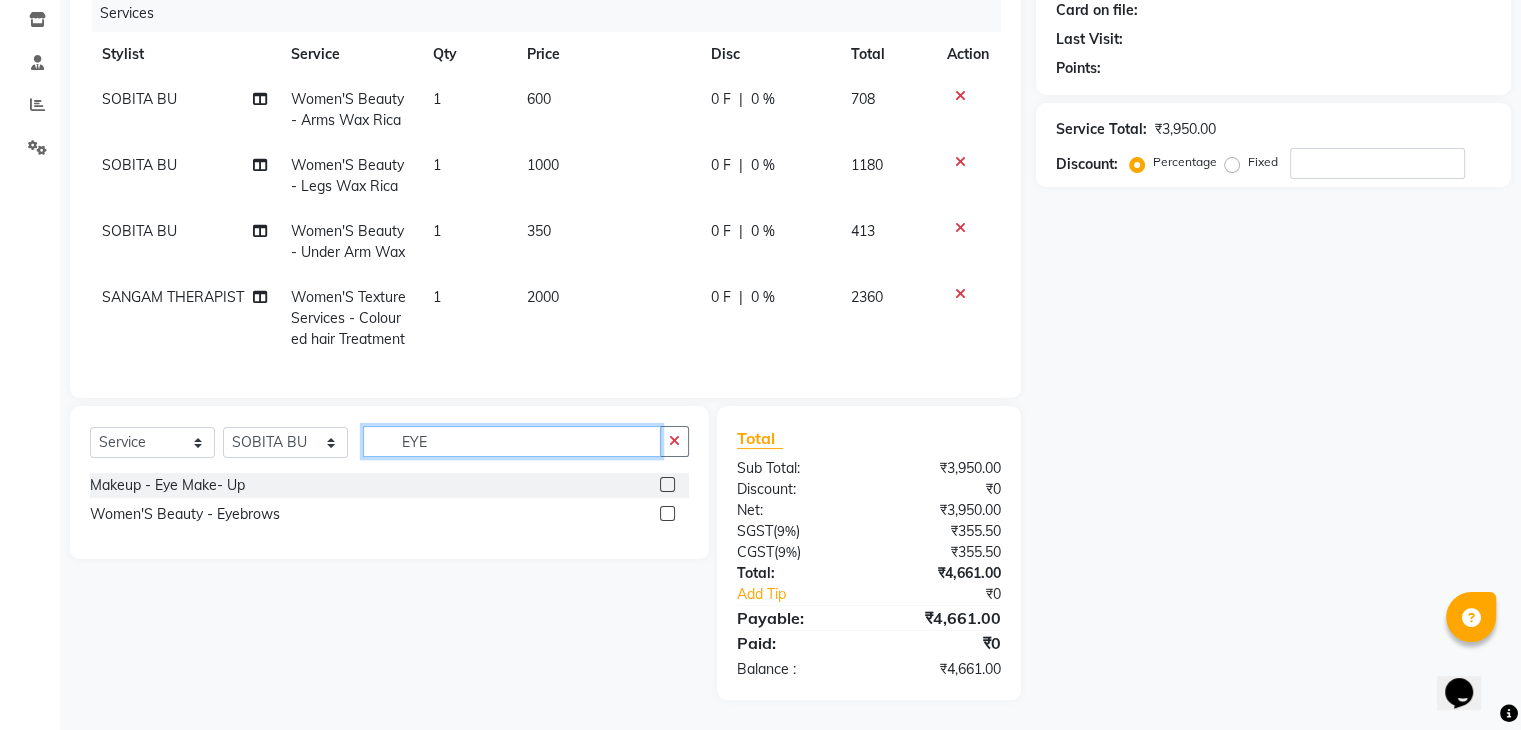 type on "EYE" 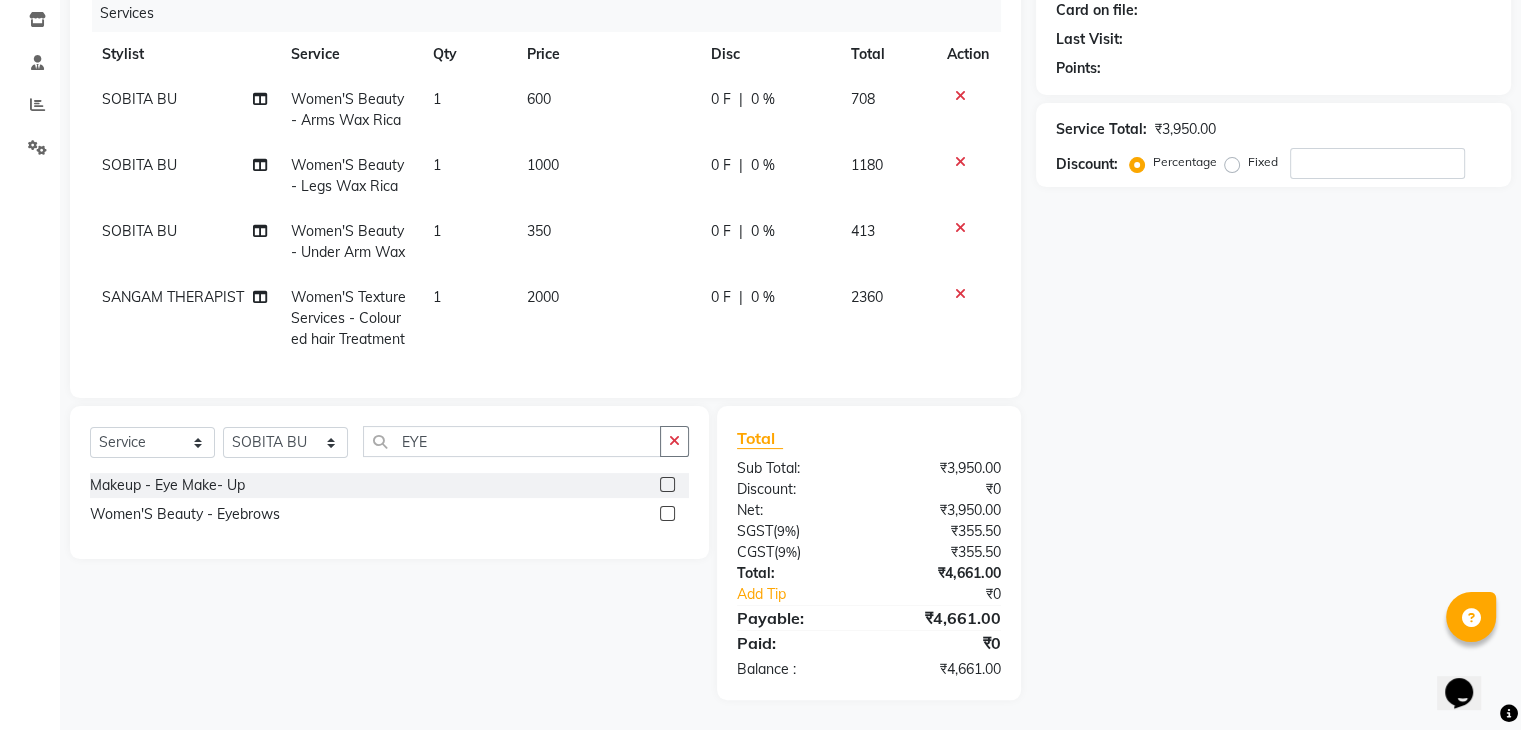 click 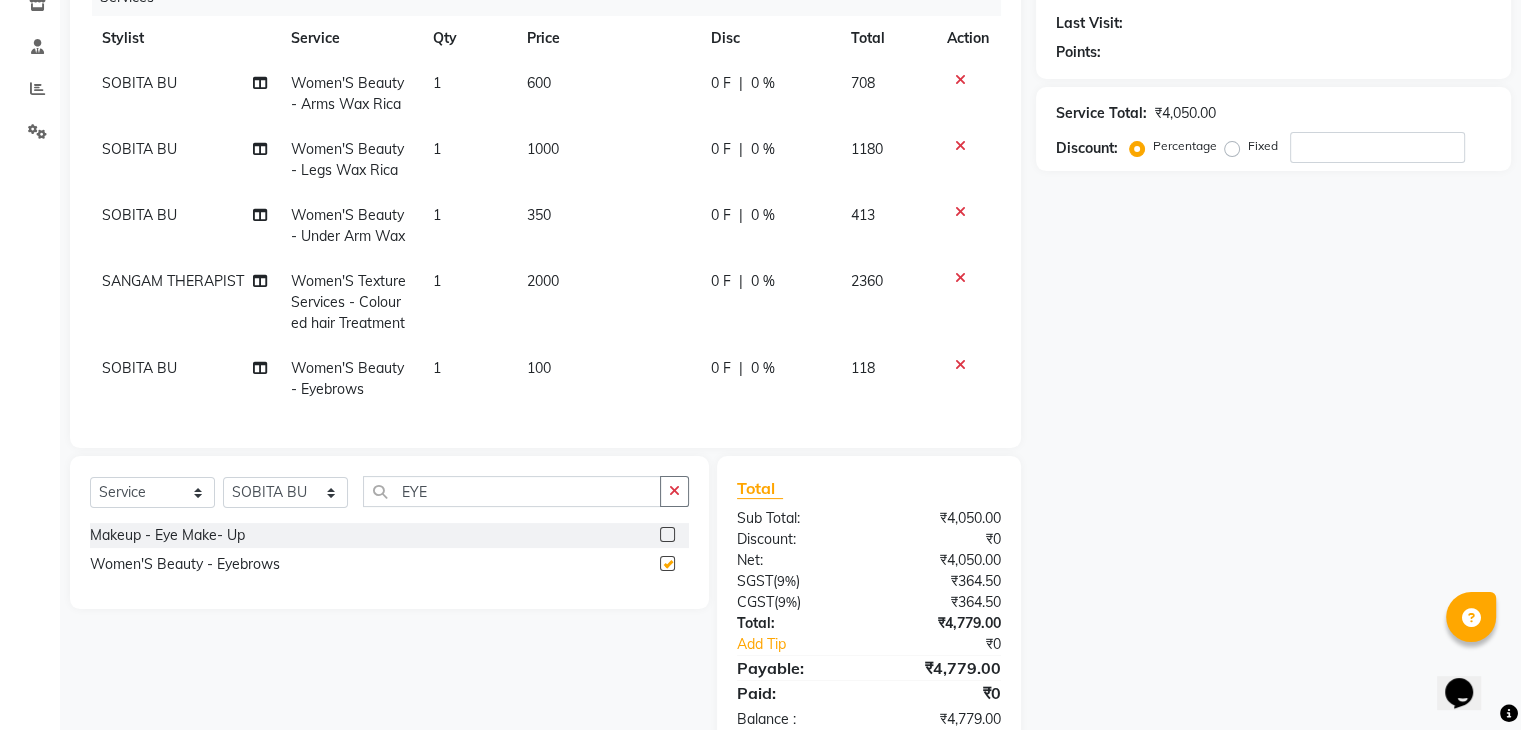 checkbox on "false" 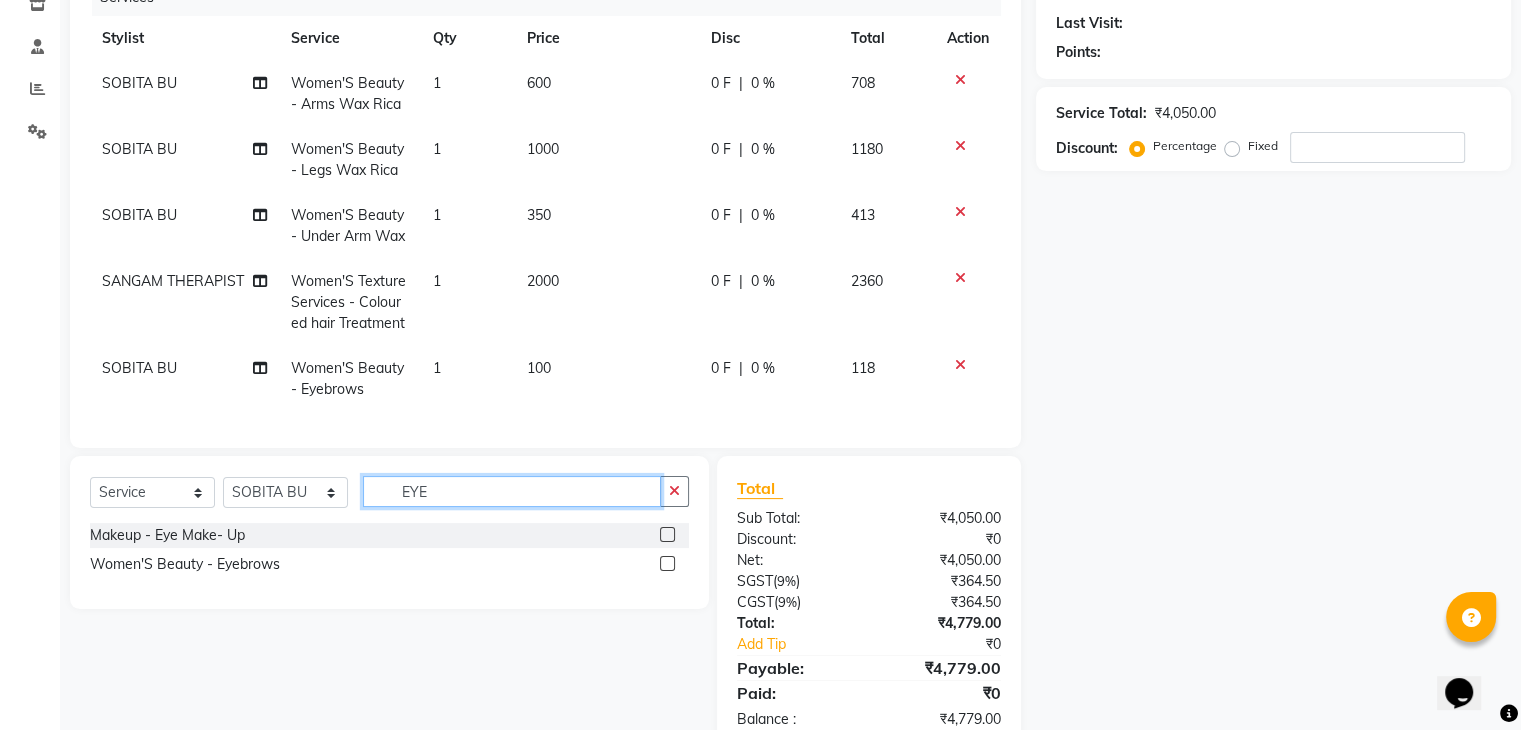 drag, startPoint x: 512, startPoint y: 515, endPoint x: 289, endPoint y: 514, distance: 223.00224 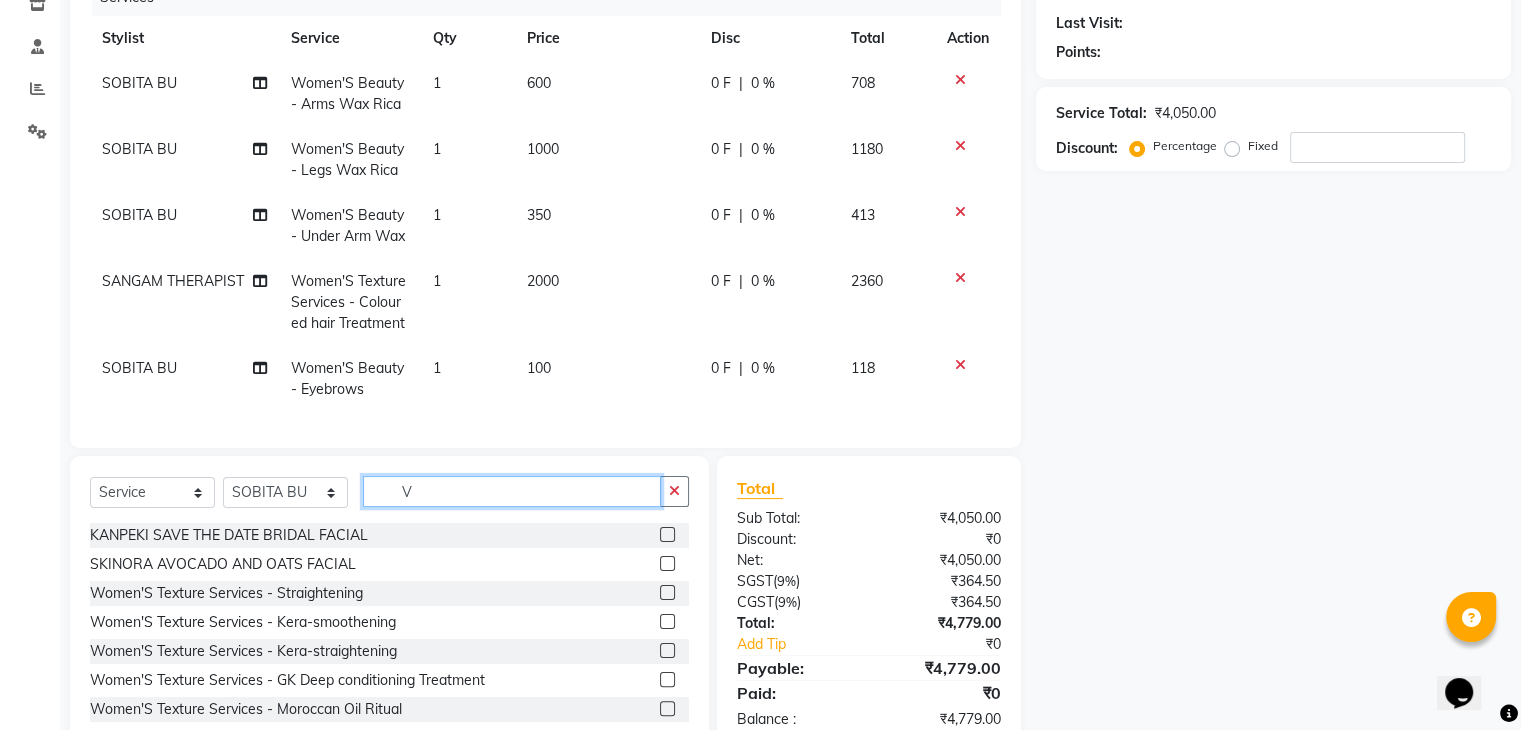 type on "V" 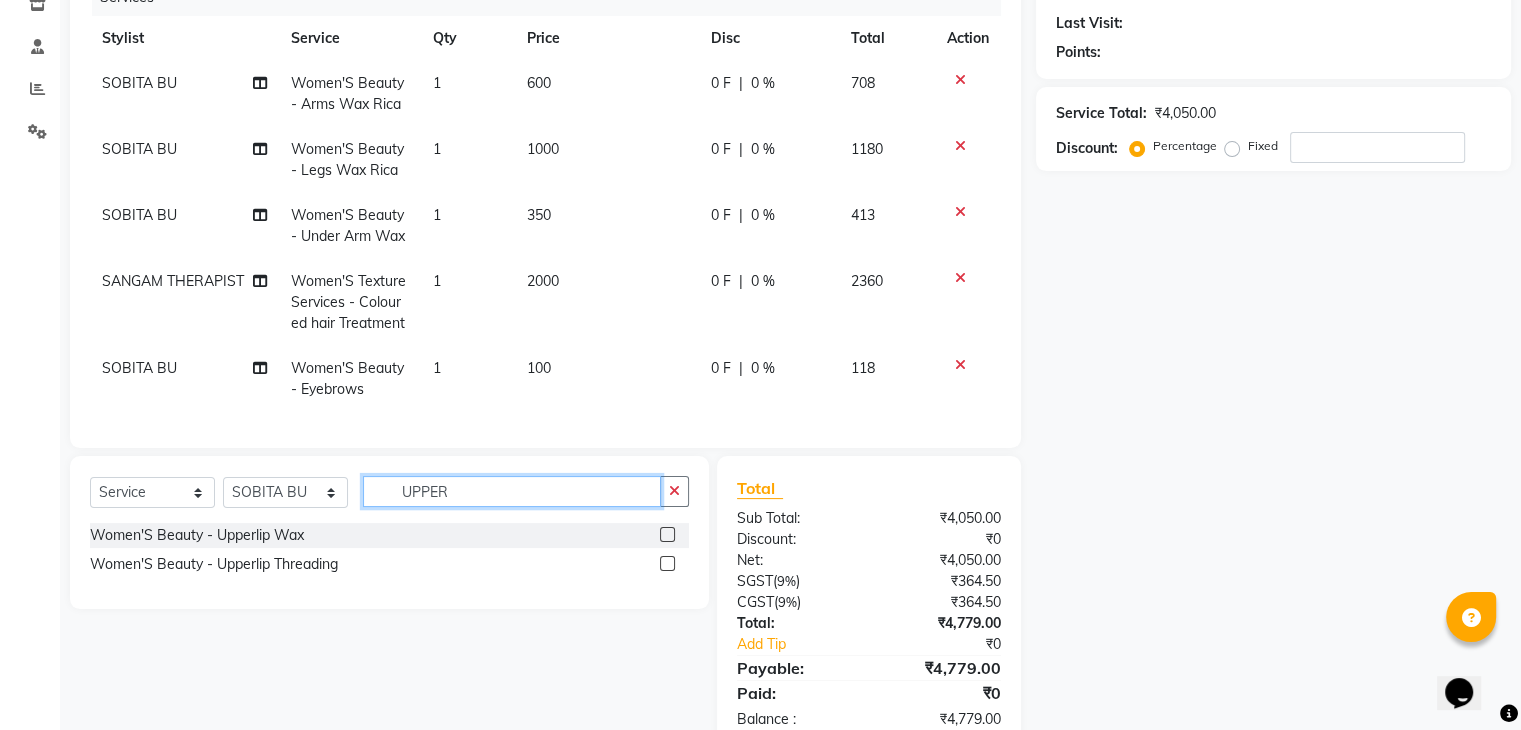 type on "UPPER" 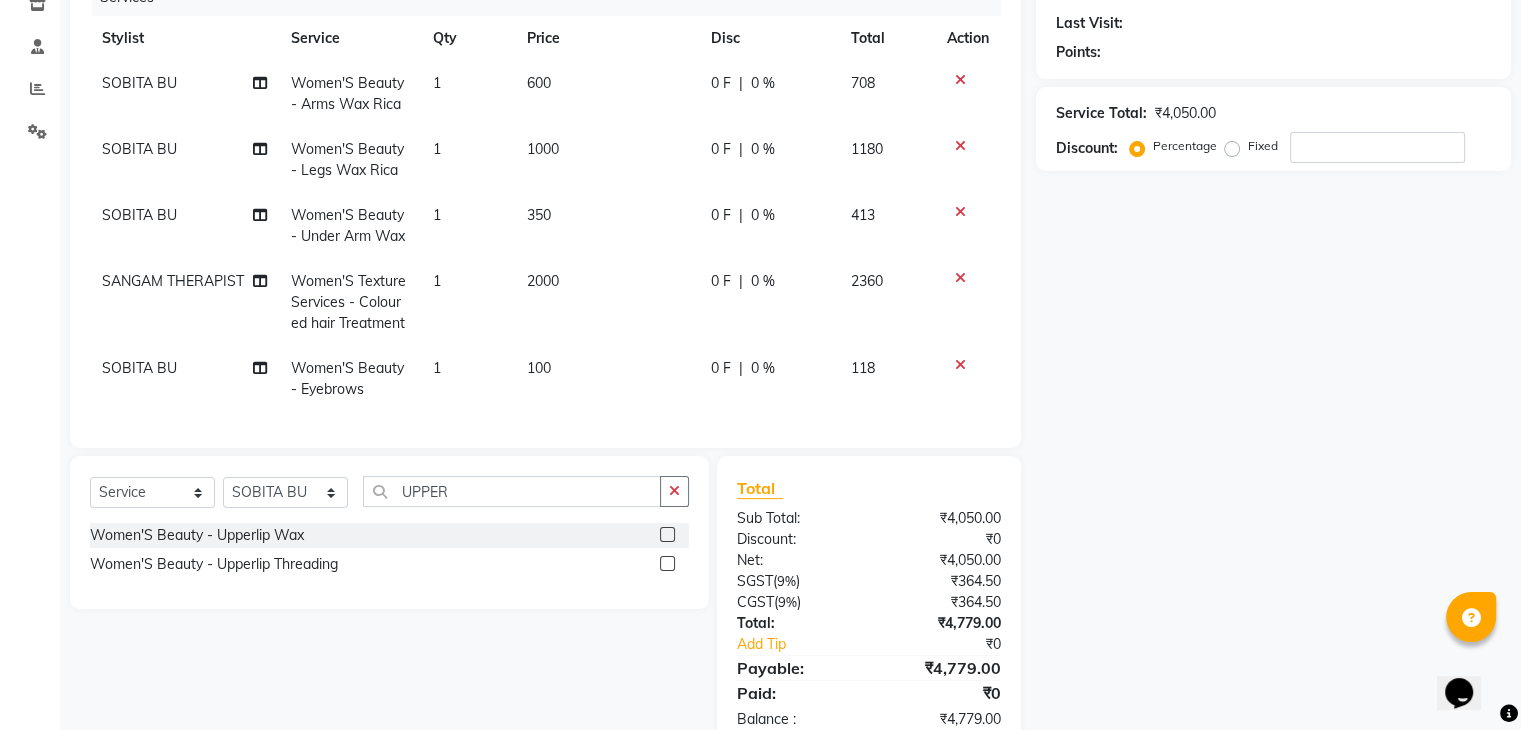 click 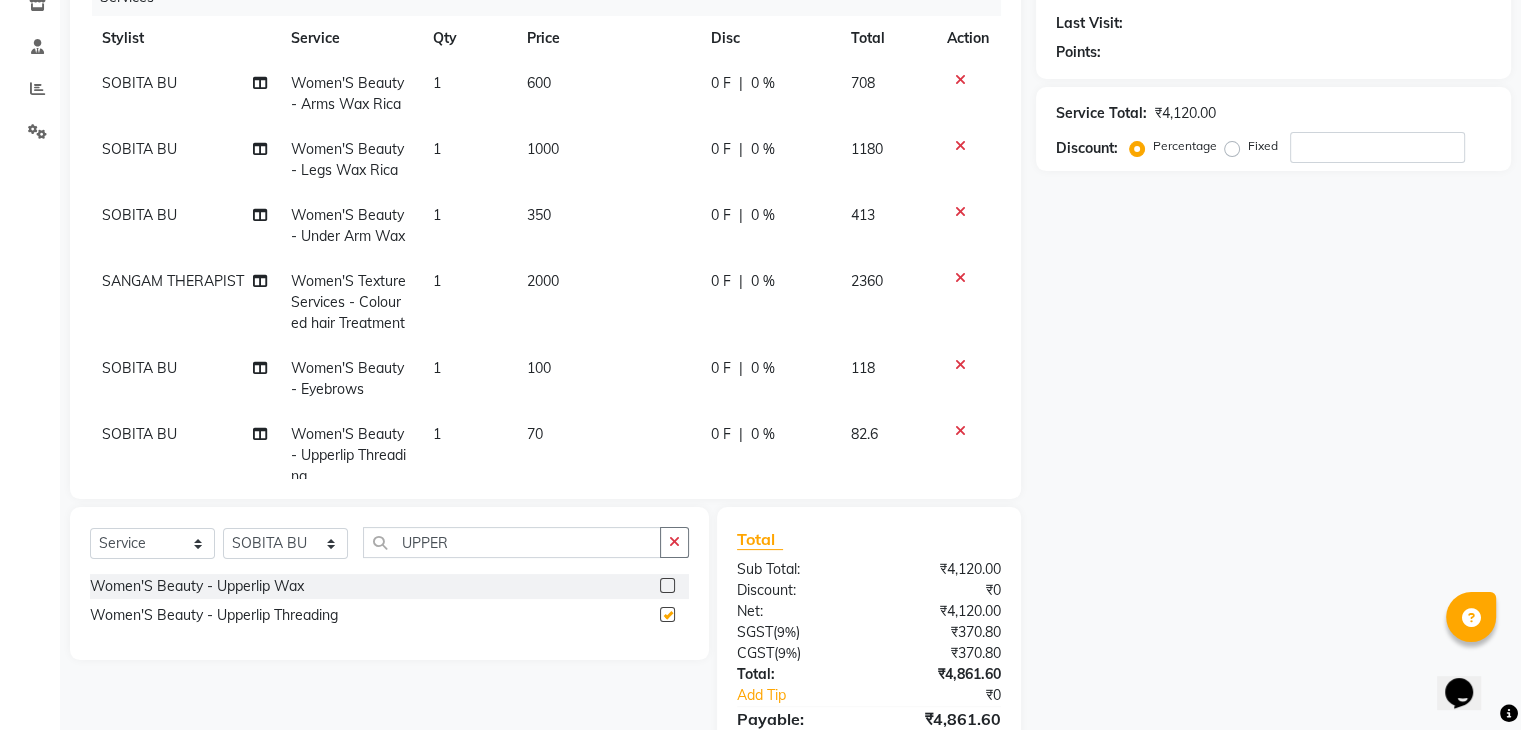 checkbox on "false" 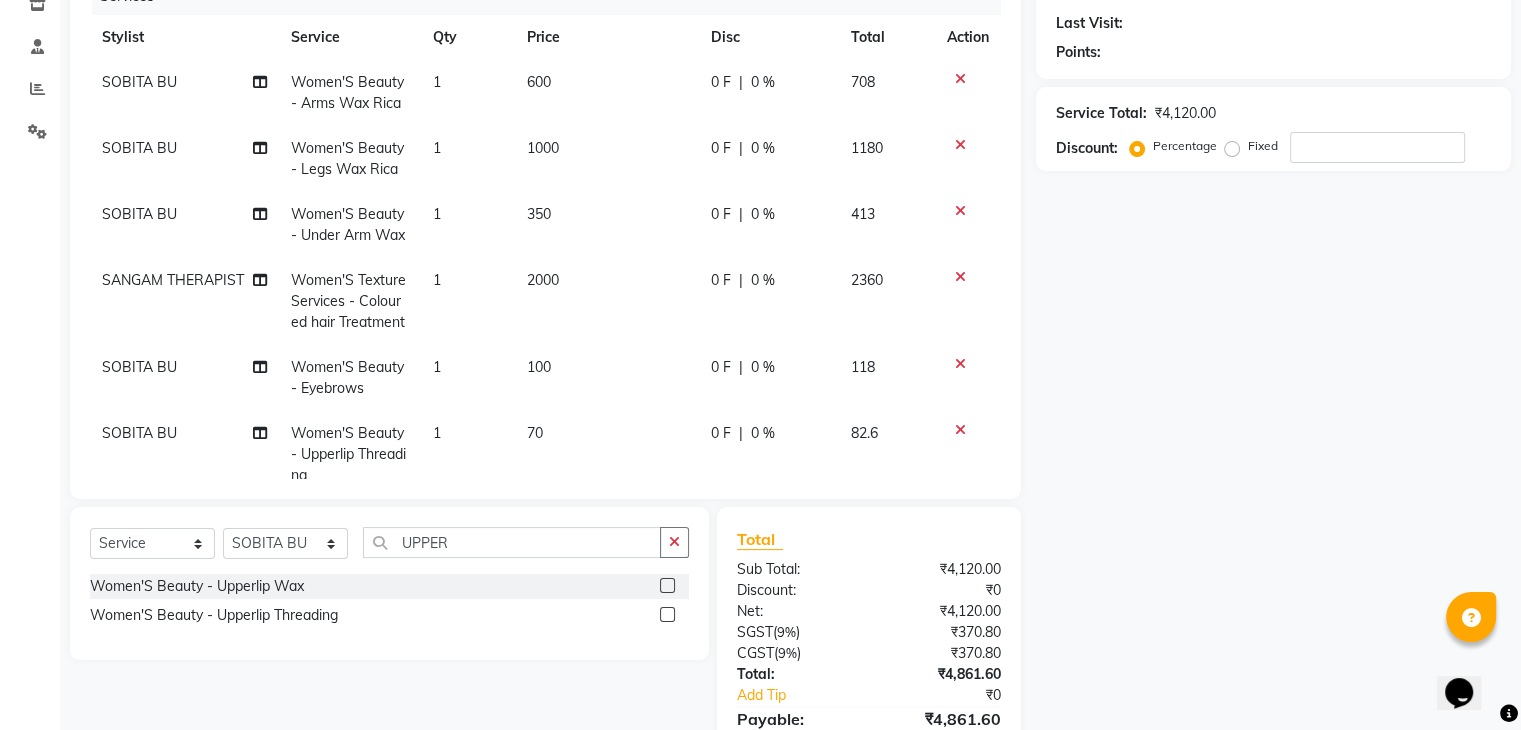 scroll, scrollTop: 0, scrollLeft: 0, axis: both 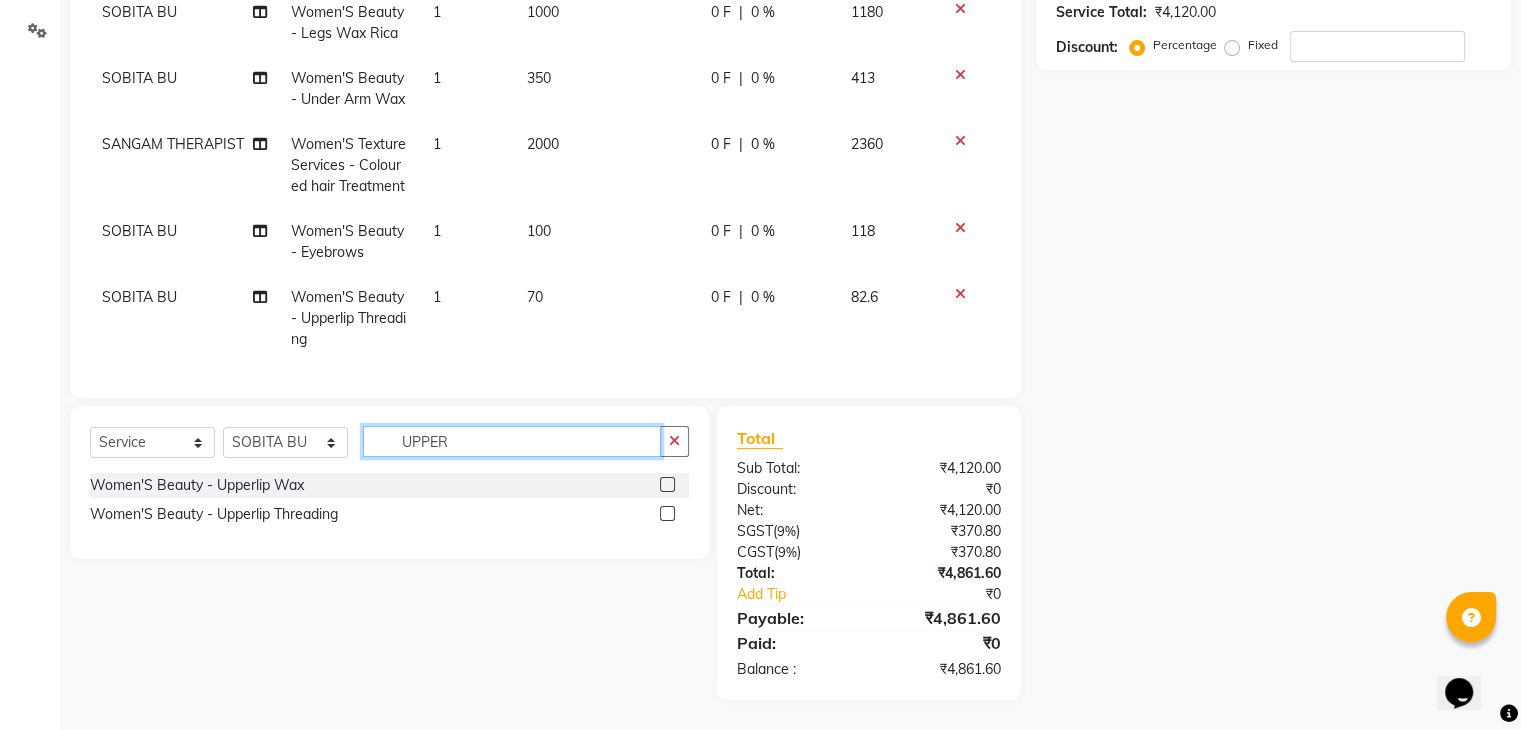 drag, startPoint x: 479, startPoint y: 448, endPoint x: 237, endPoint y: 468, distance: 242.82504 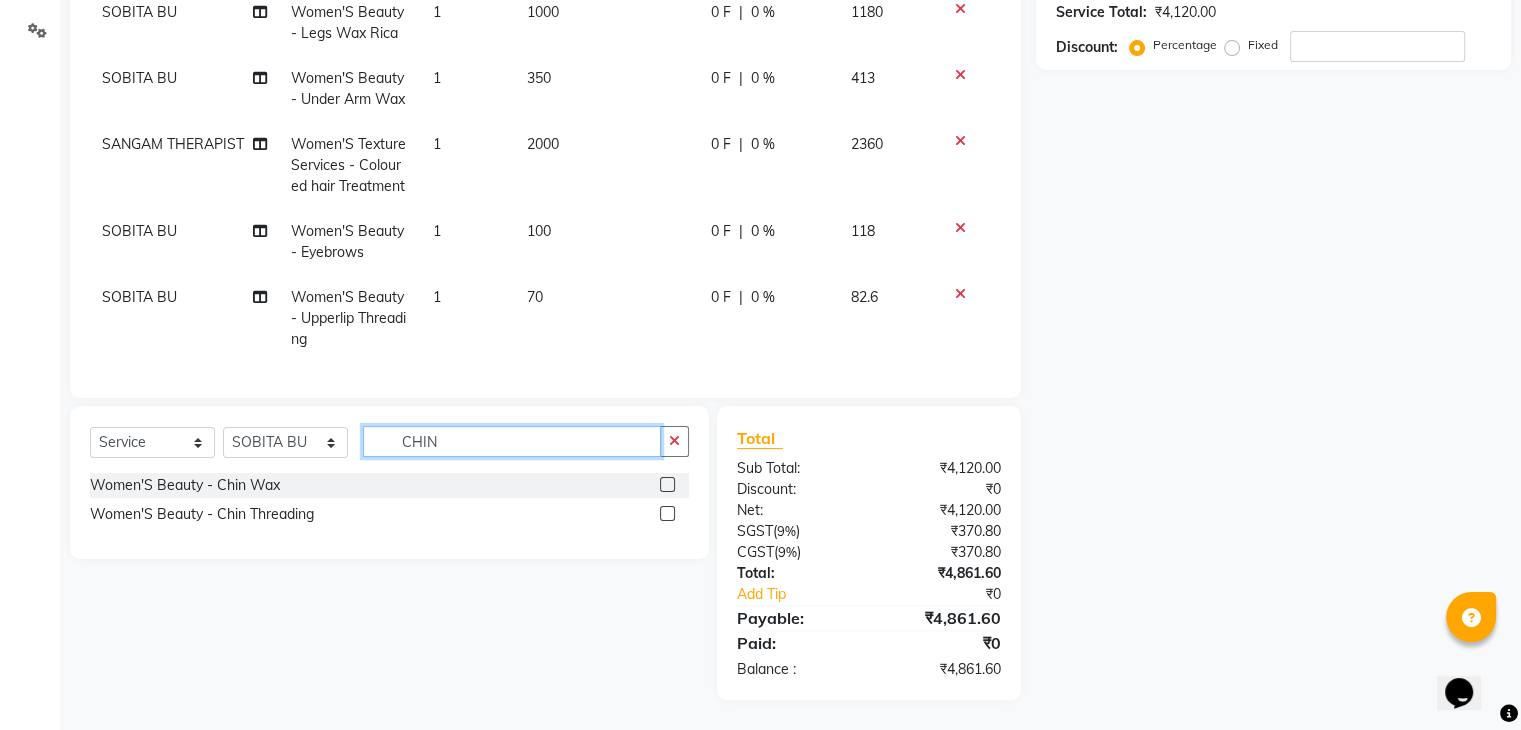 type on "CHIN" 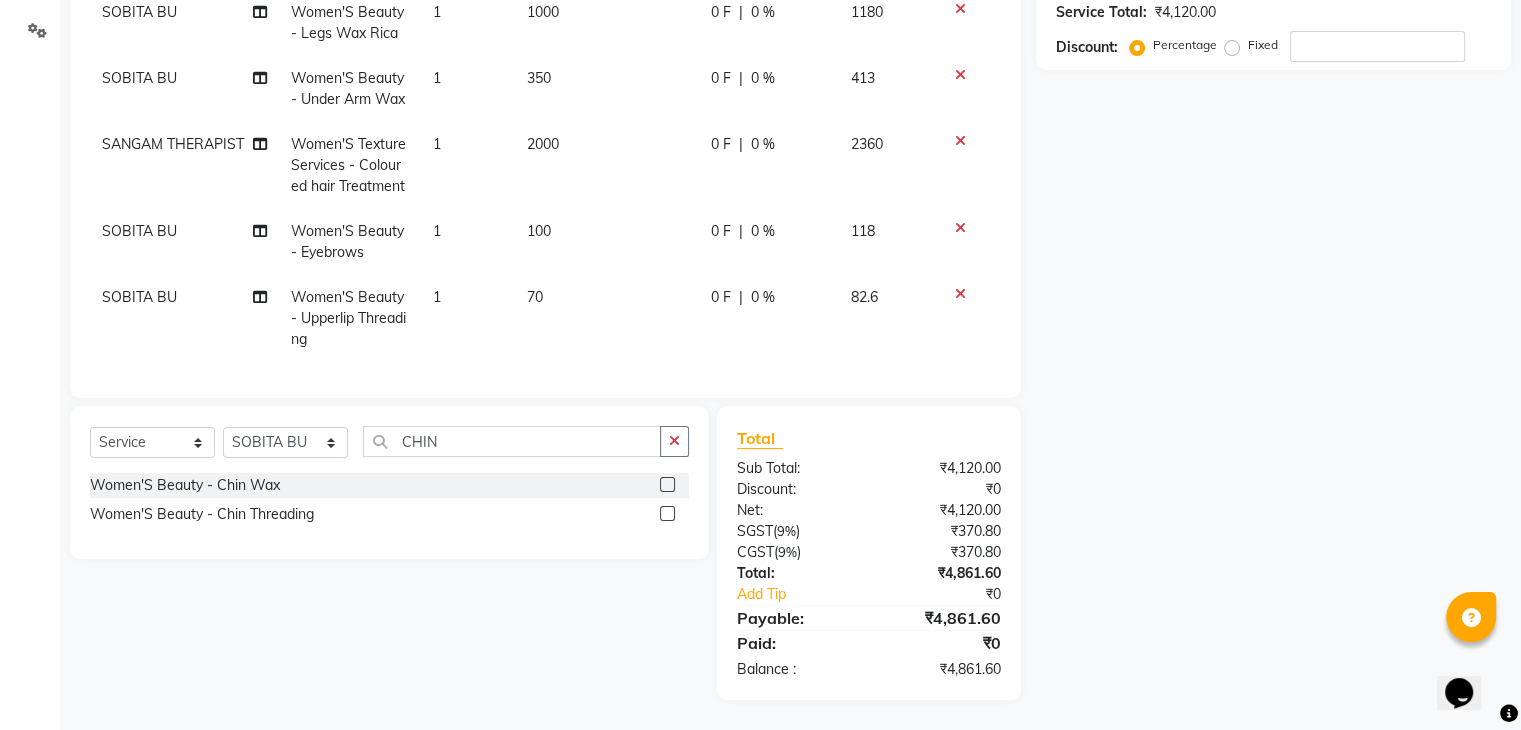 click 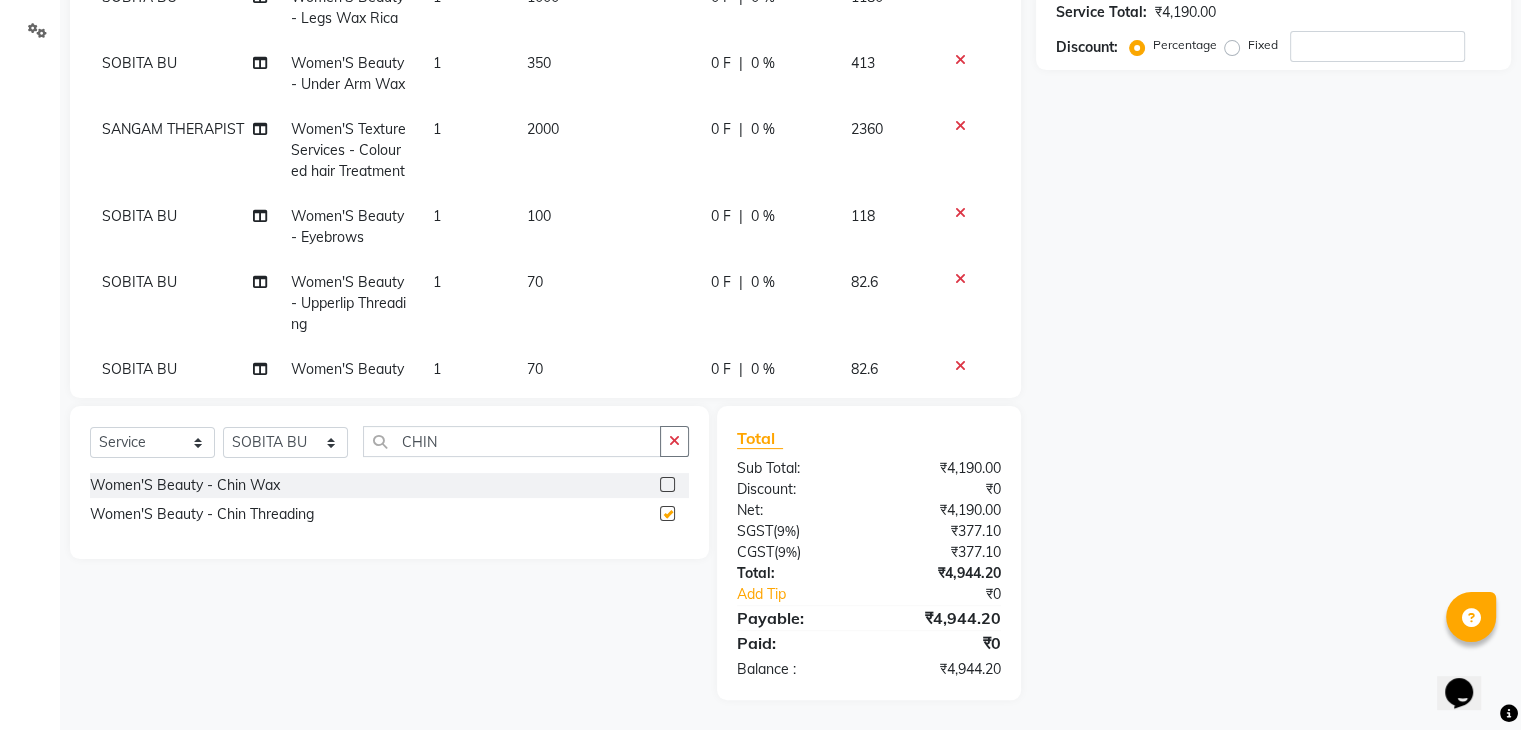 checkbox on "false" 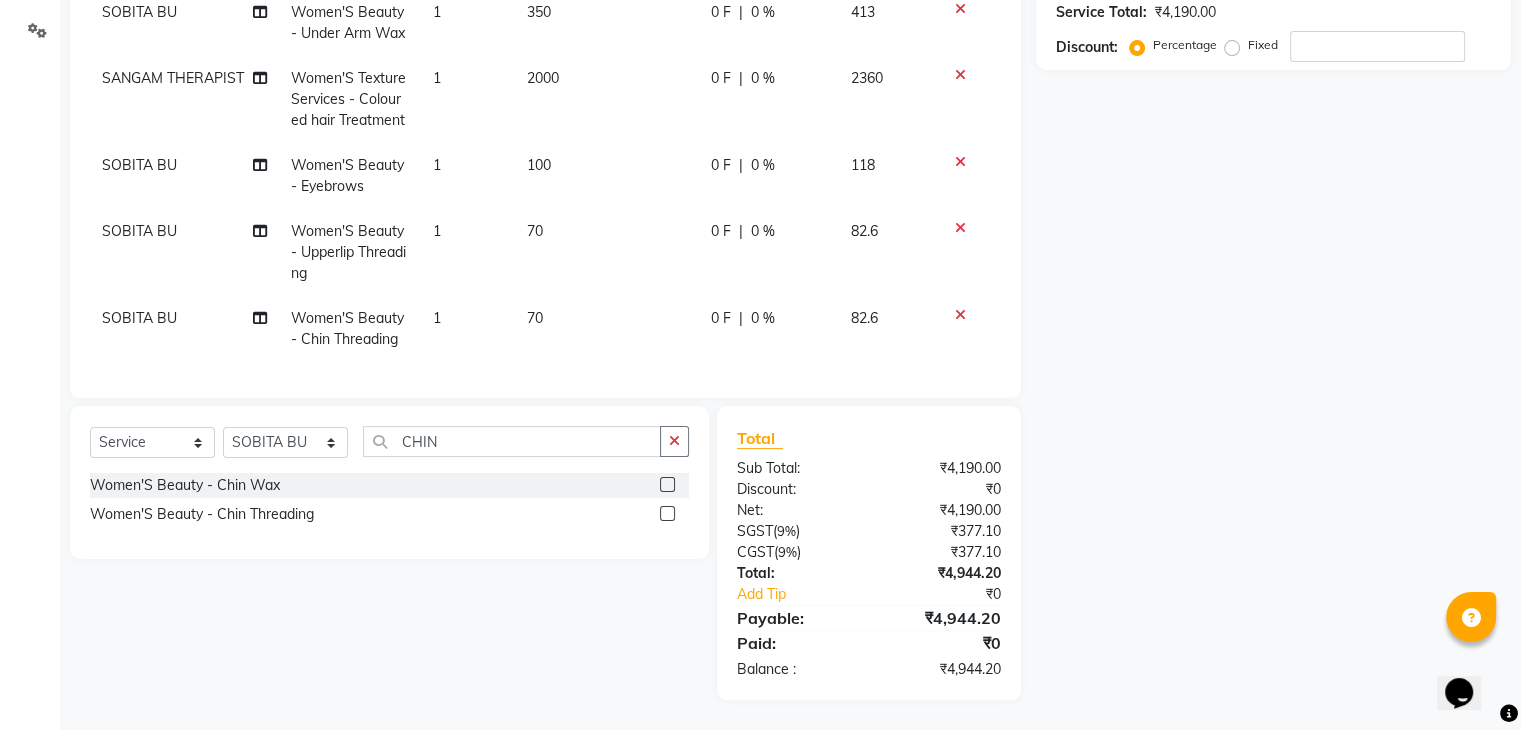scroll, scrollTop: 117, scrollLeft: 0, axis: vertical 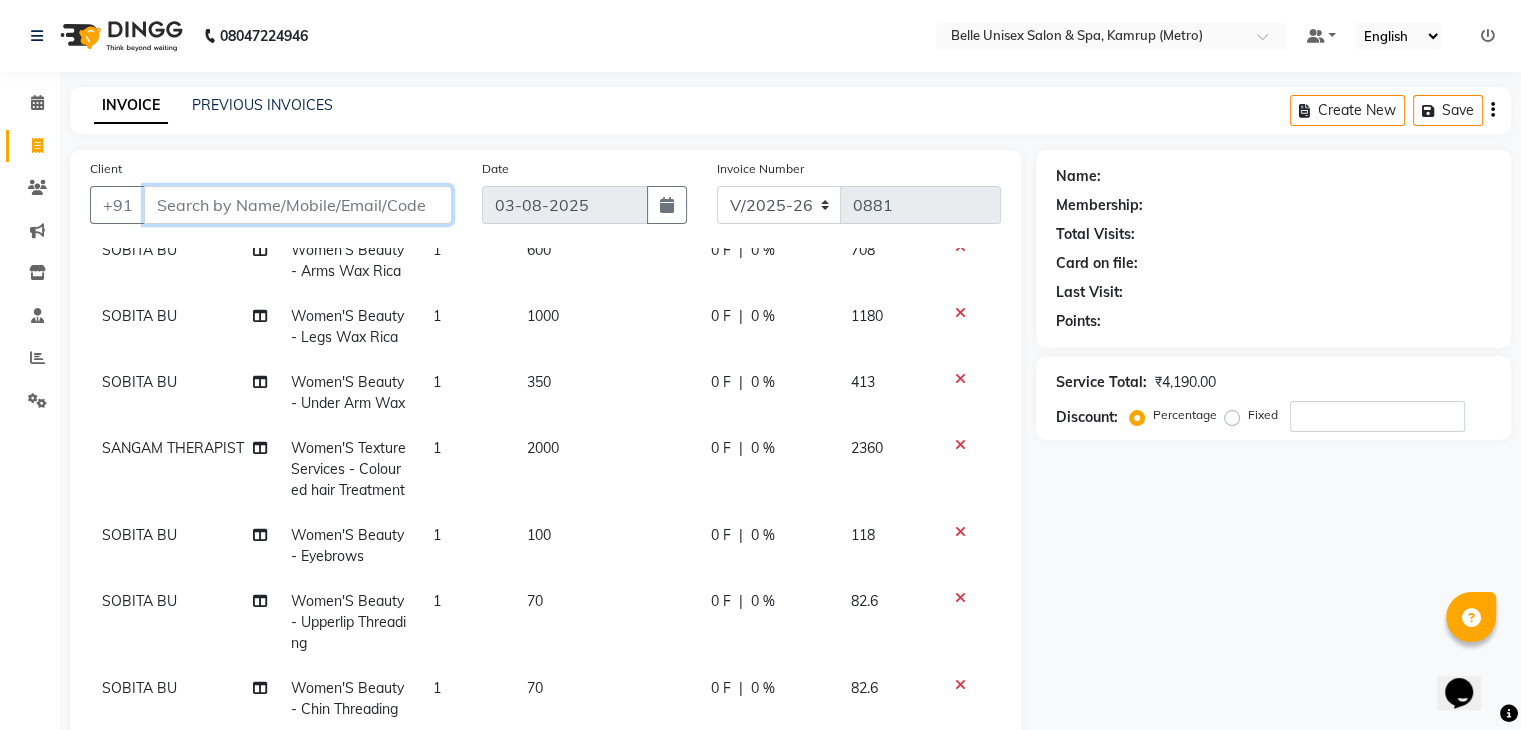 click on "Client" at bounding box center [298, 205] 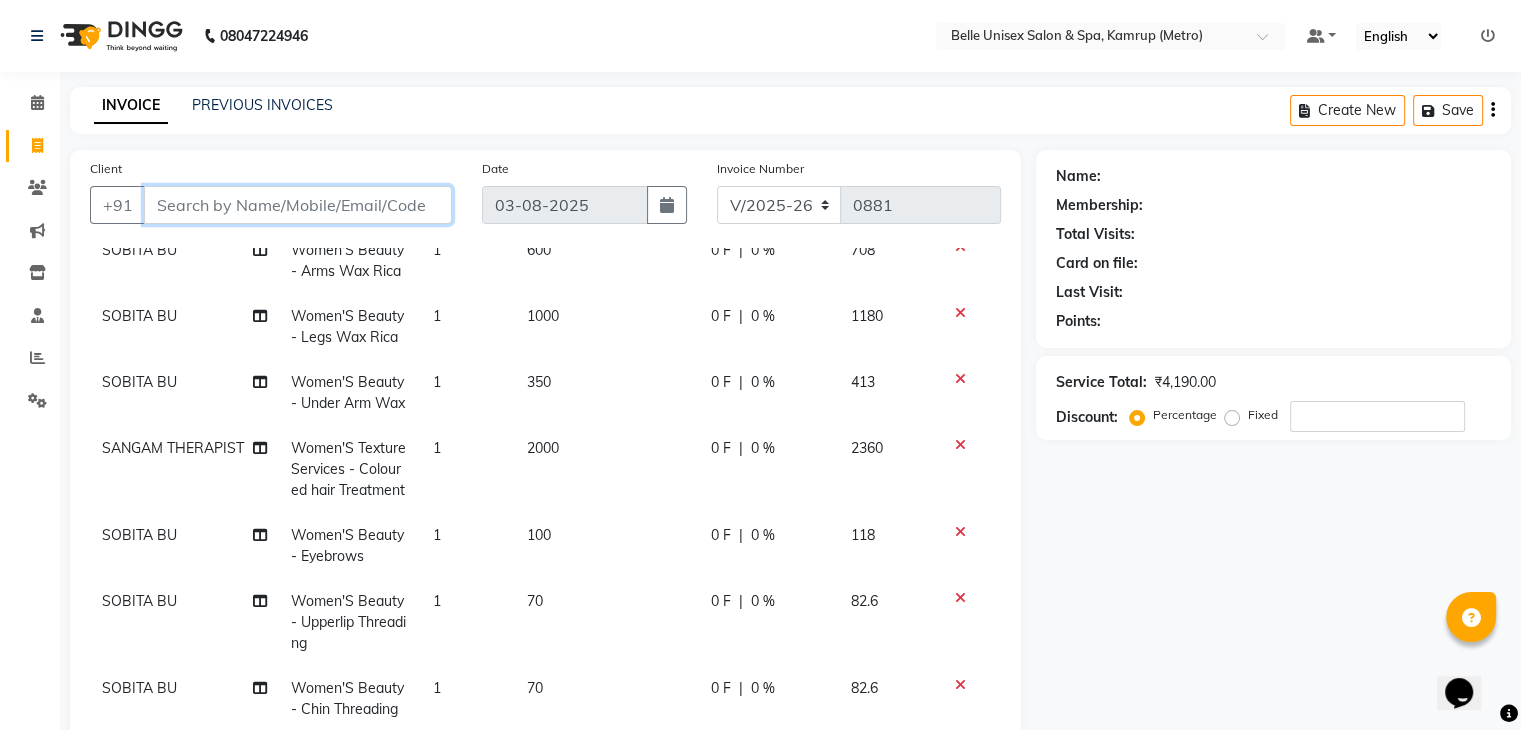 type on "7" 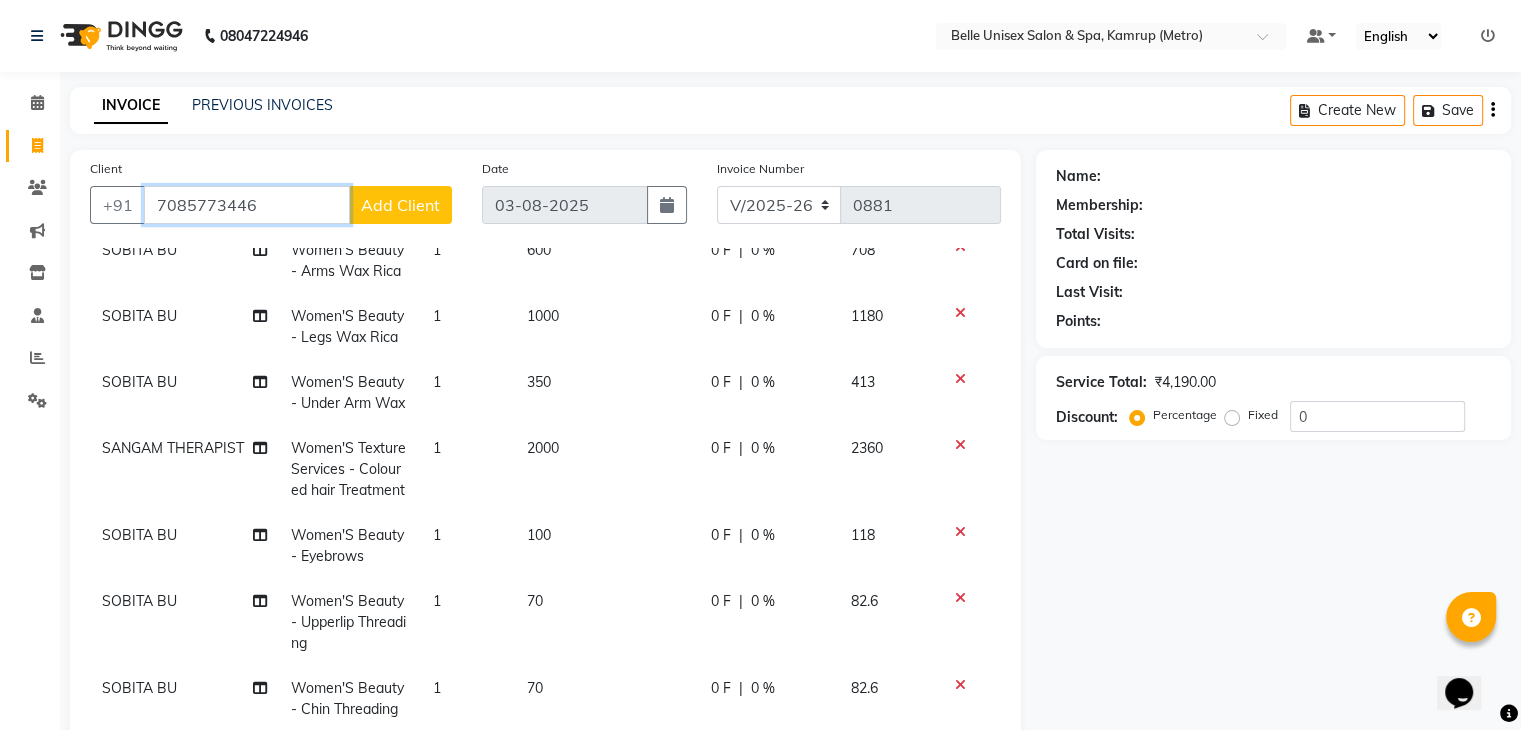 type on "7085773446" 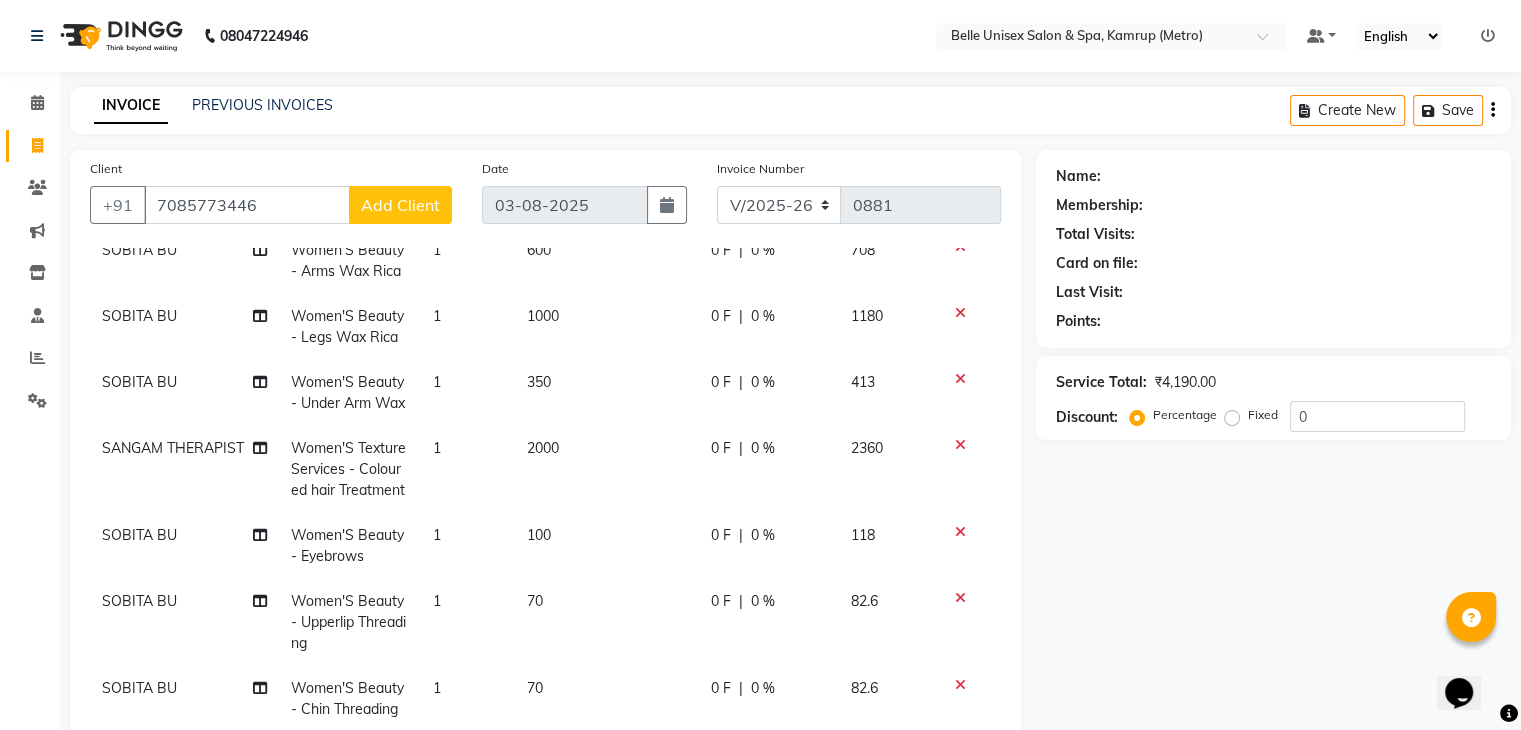 click on "Add Client" 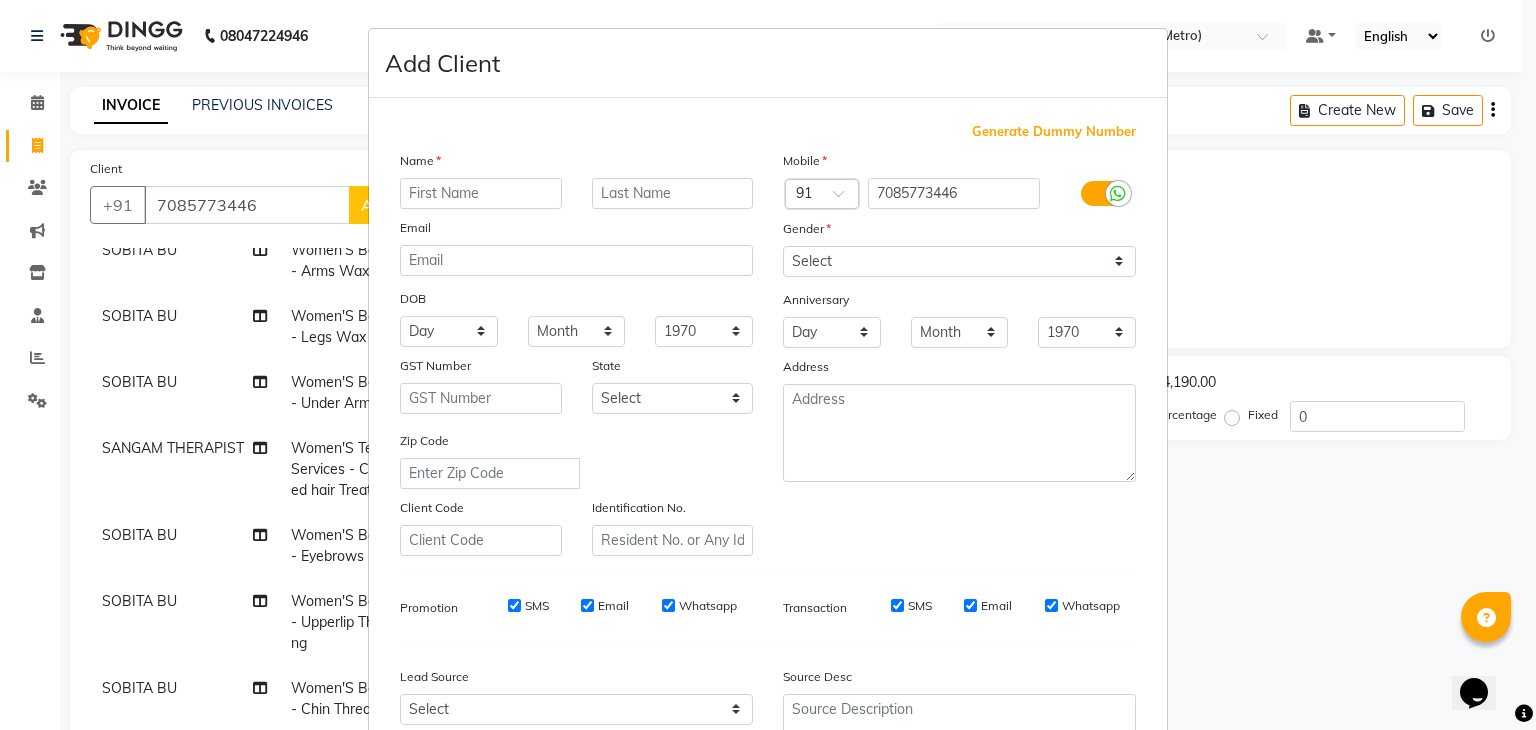 click at bounding box center [481, 193] 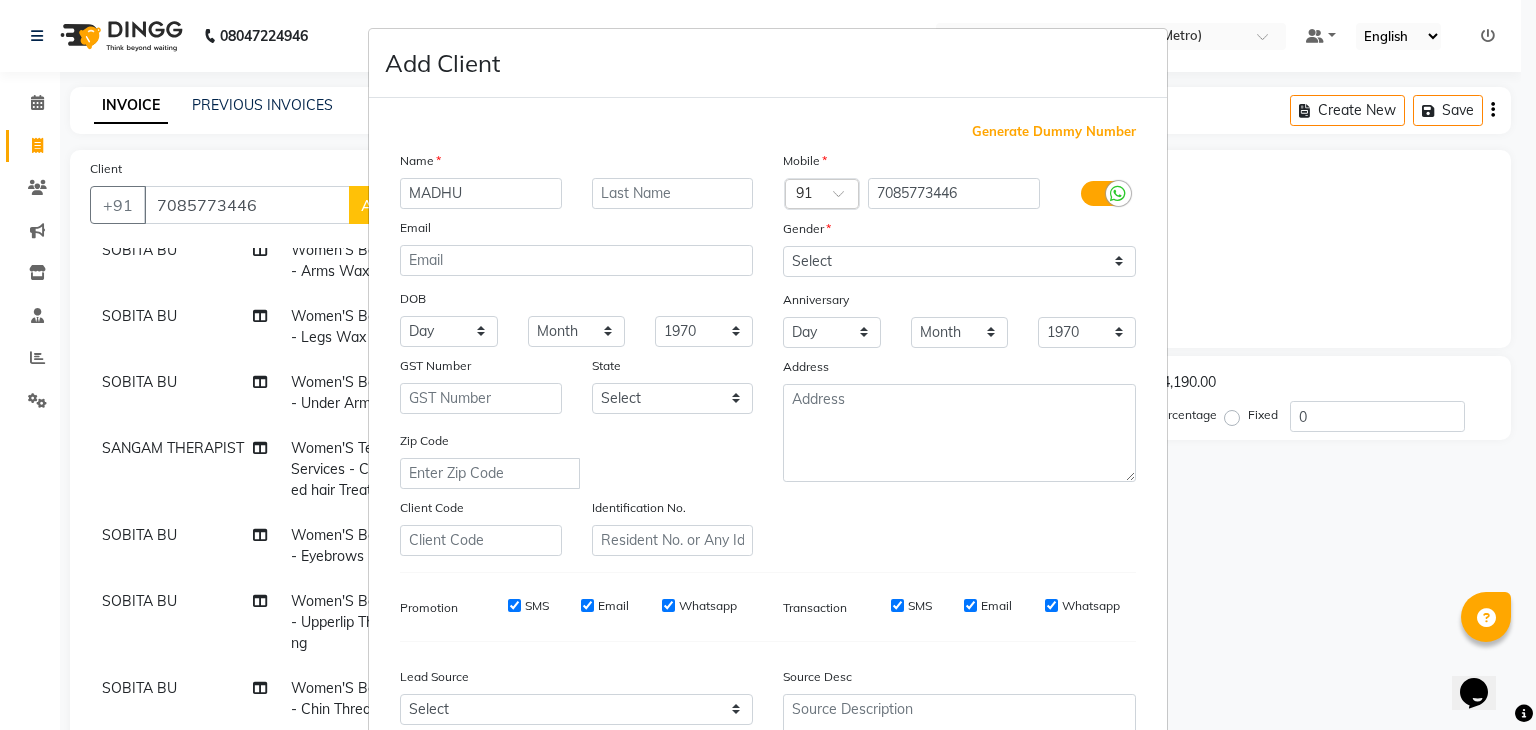 type on "MADHU" 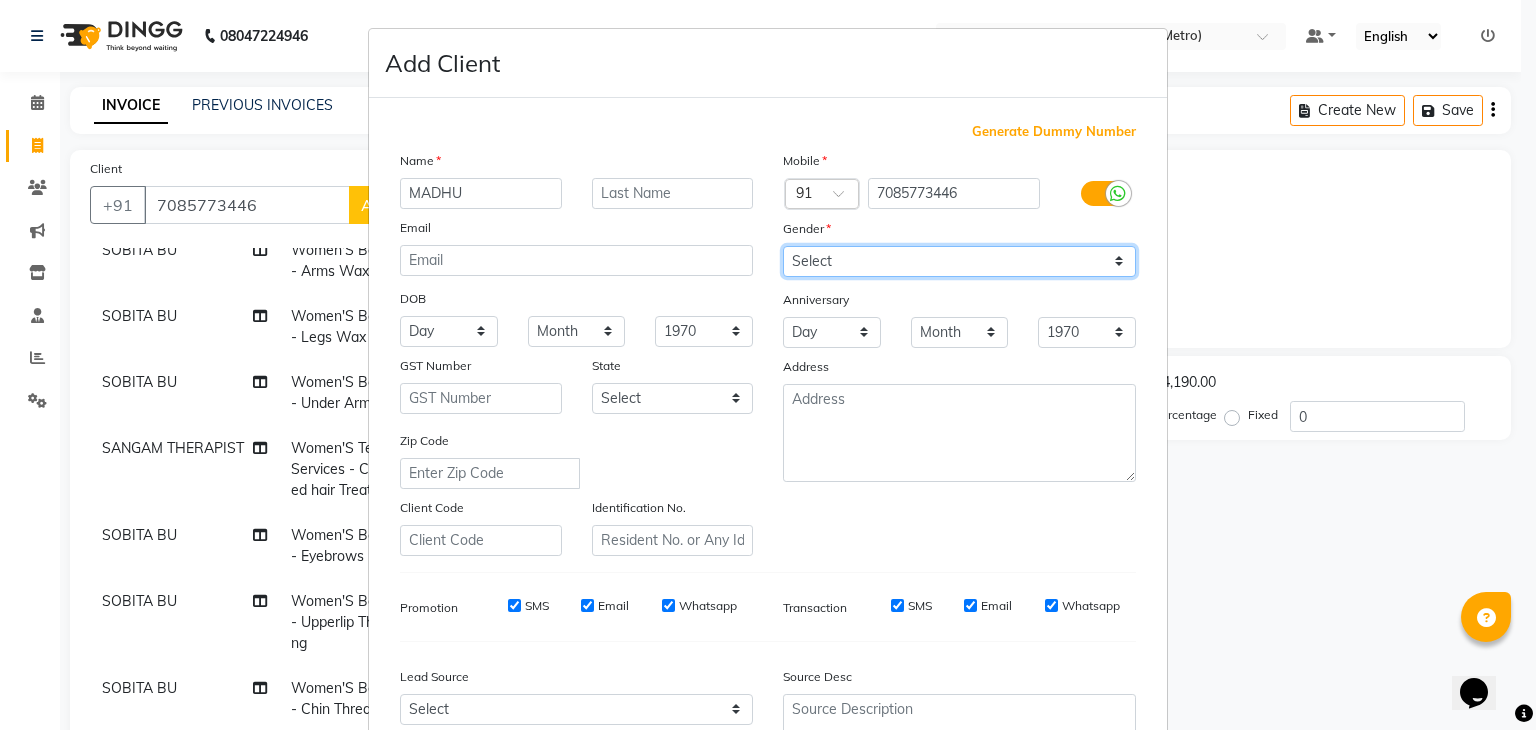 click on "Select Male Female Other Prefer Not To Say" at bounding box center (959, 261) 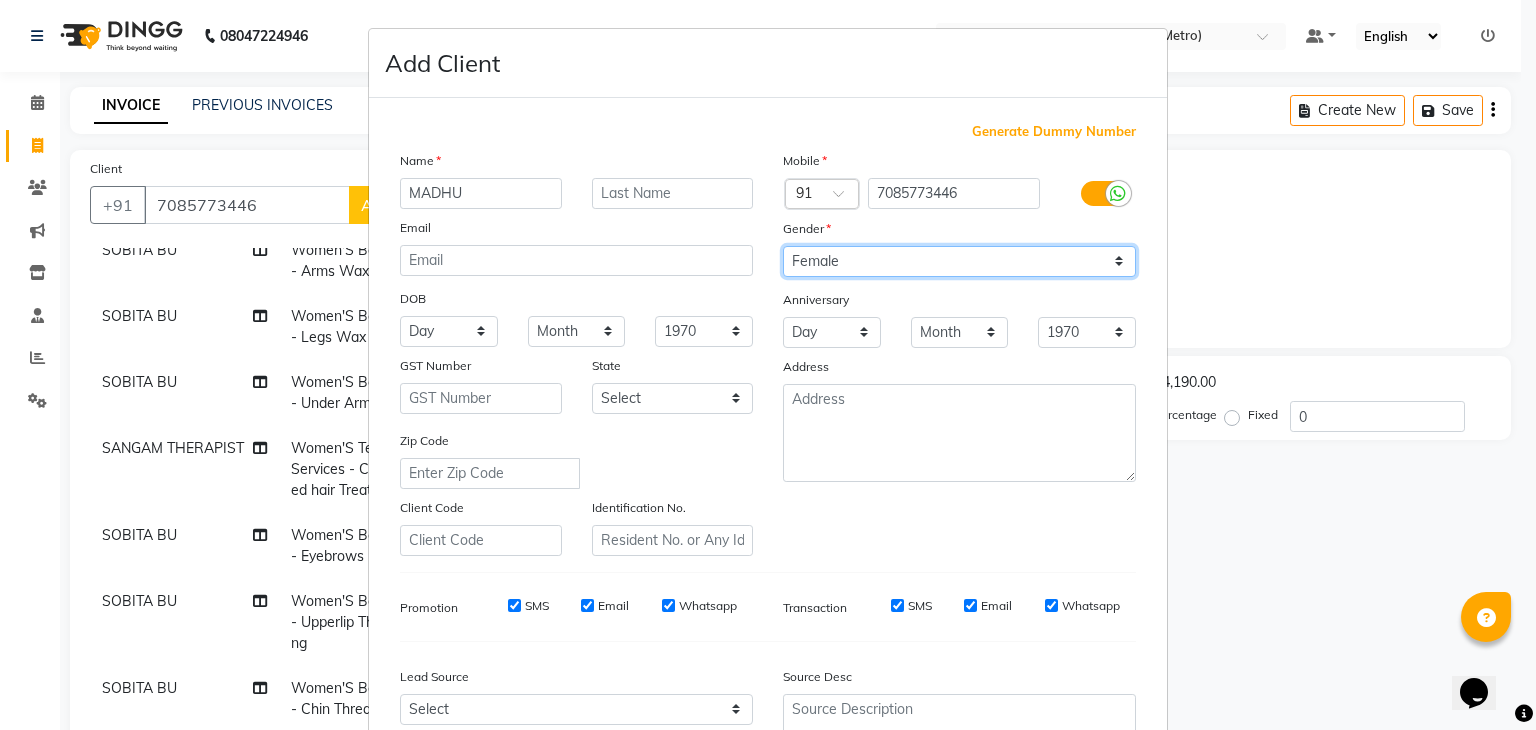click on "Select Male Female Other Prefer Not To Say" at bounding box center (959, 261) 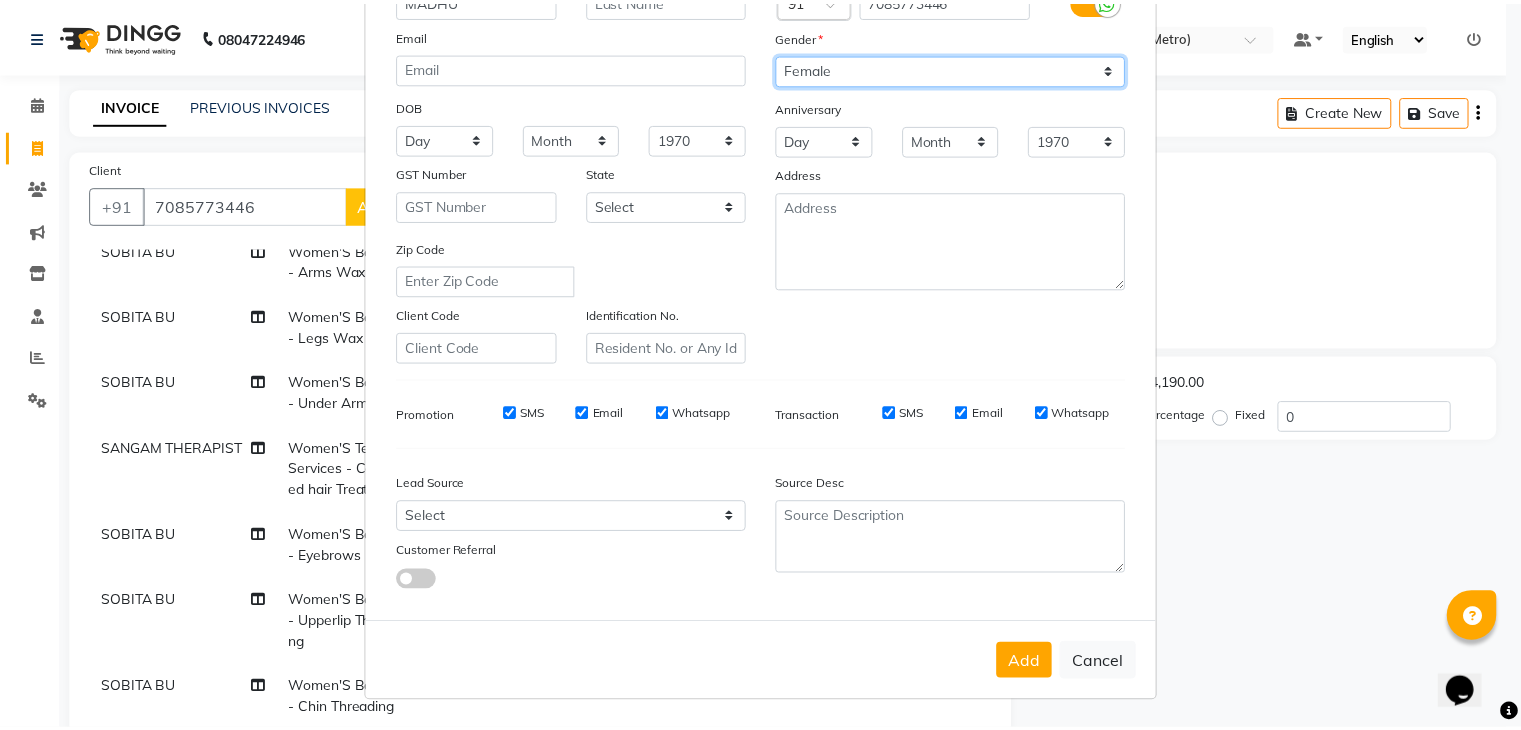 scroll, scrollTop: 203, scrollLeft: 0, axis: vertical 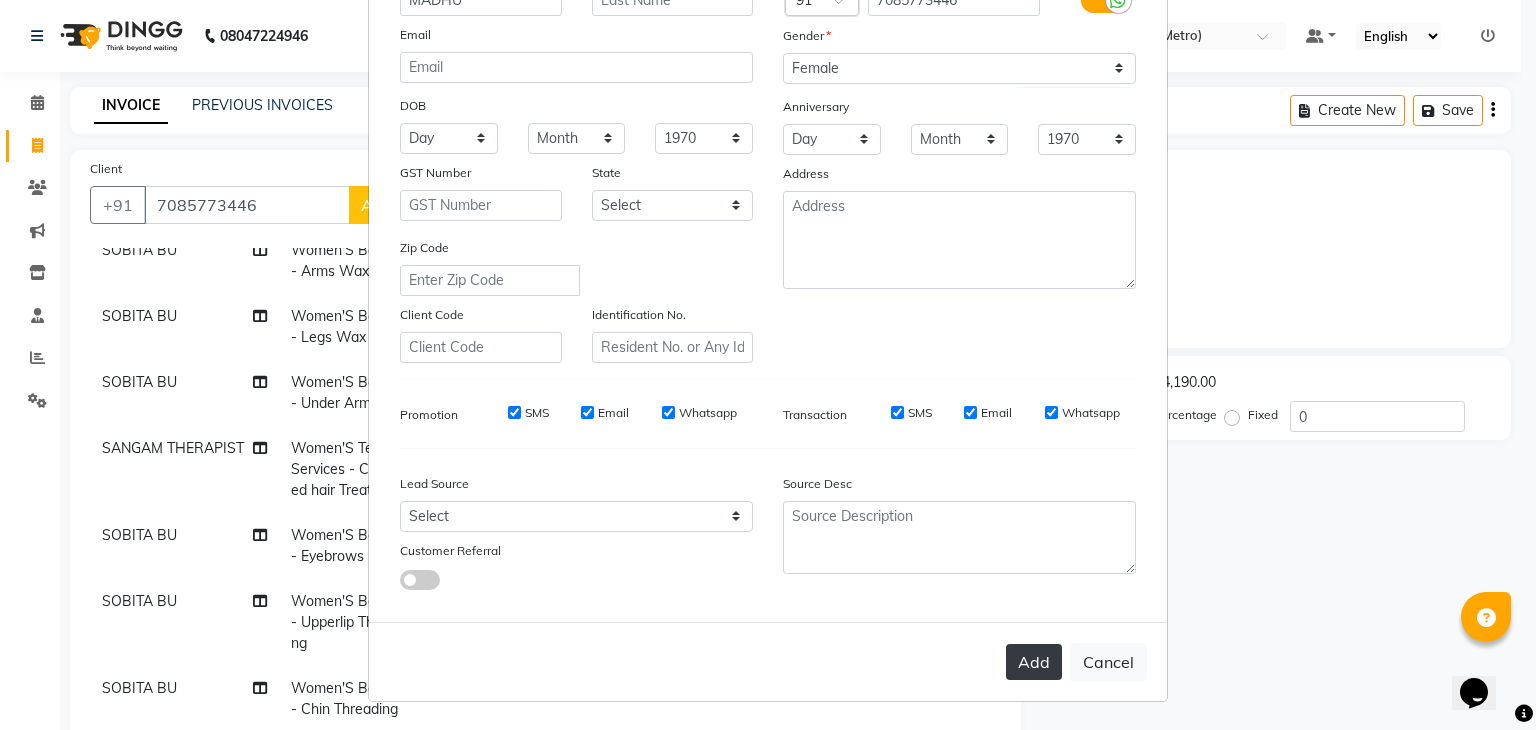 click on "Add" at bounding box center [1034, 662] 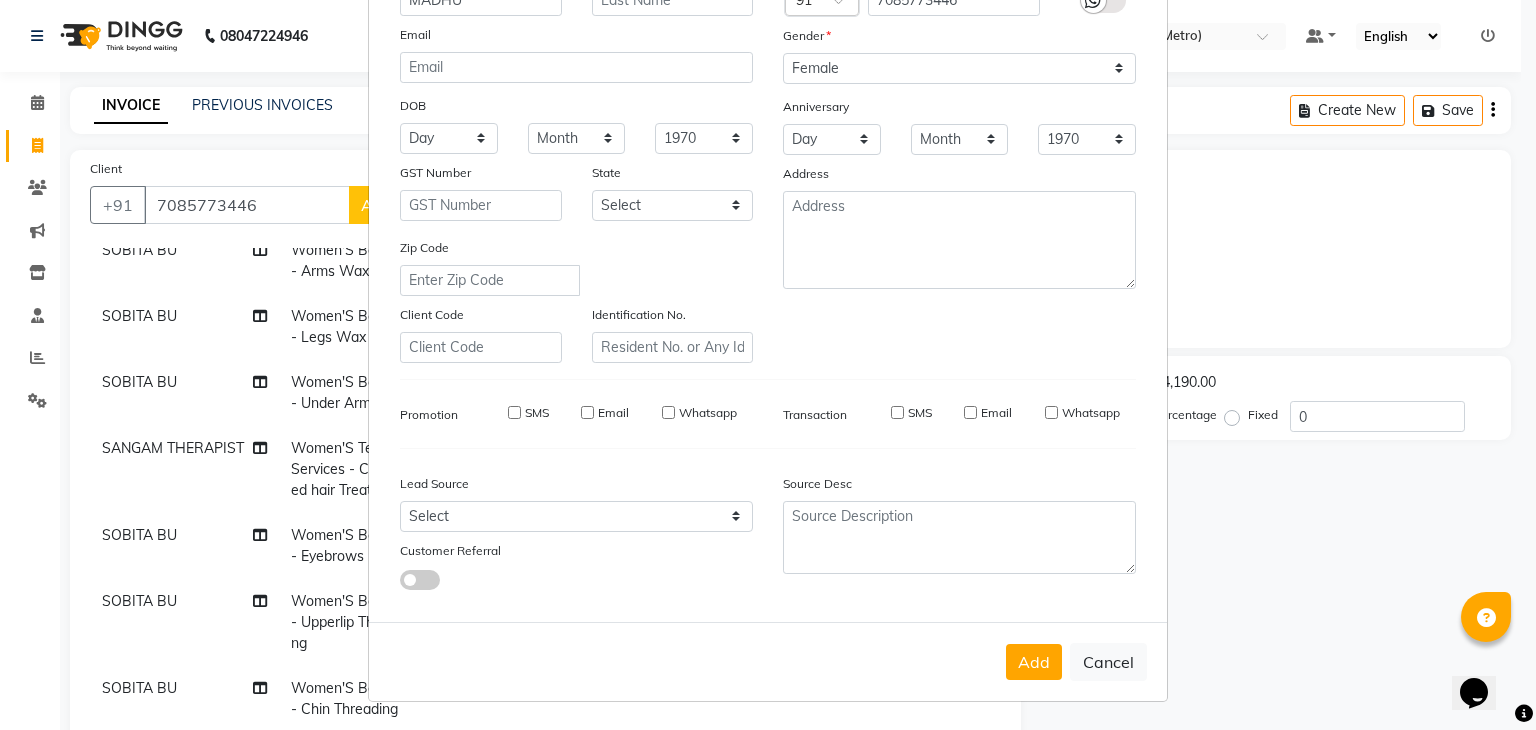 type on "70******46" 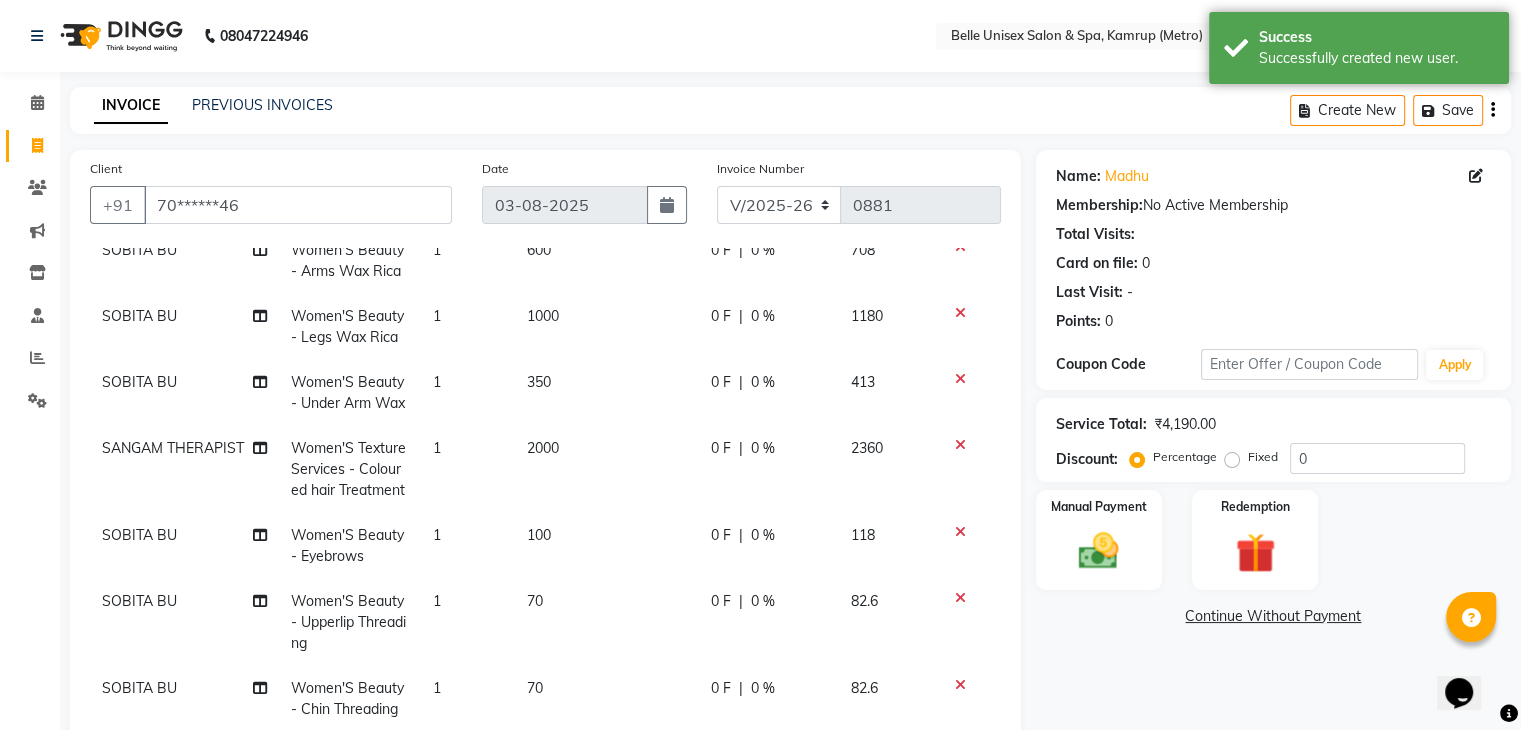 scroll, scrollTop: 371, scrollLeft: 0, axis: vertical 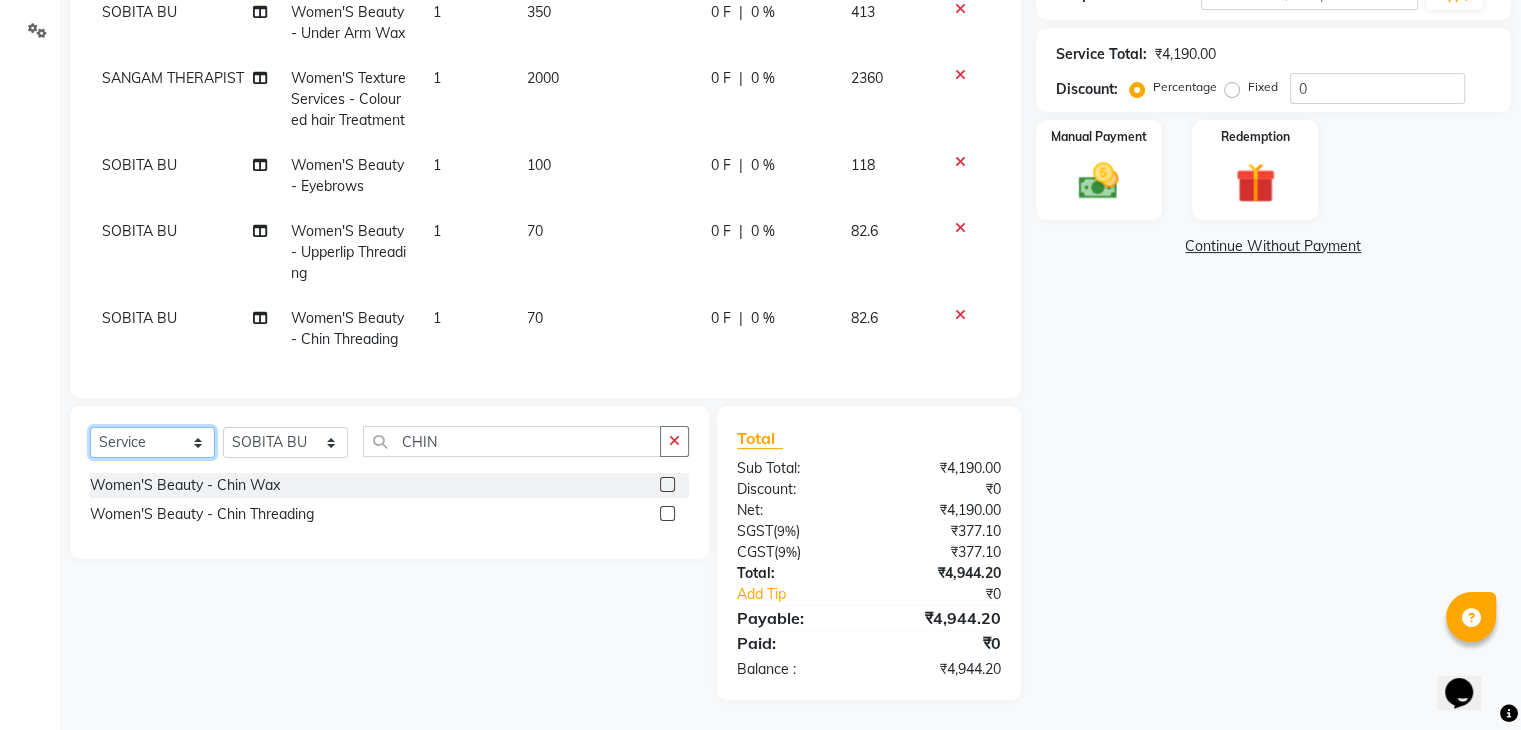 click on "Select  Service  Product  Membership  Package Voucher Prepaid Gift Card" 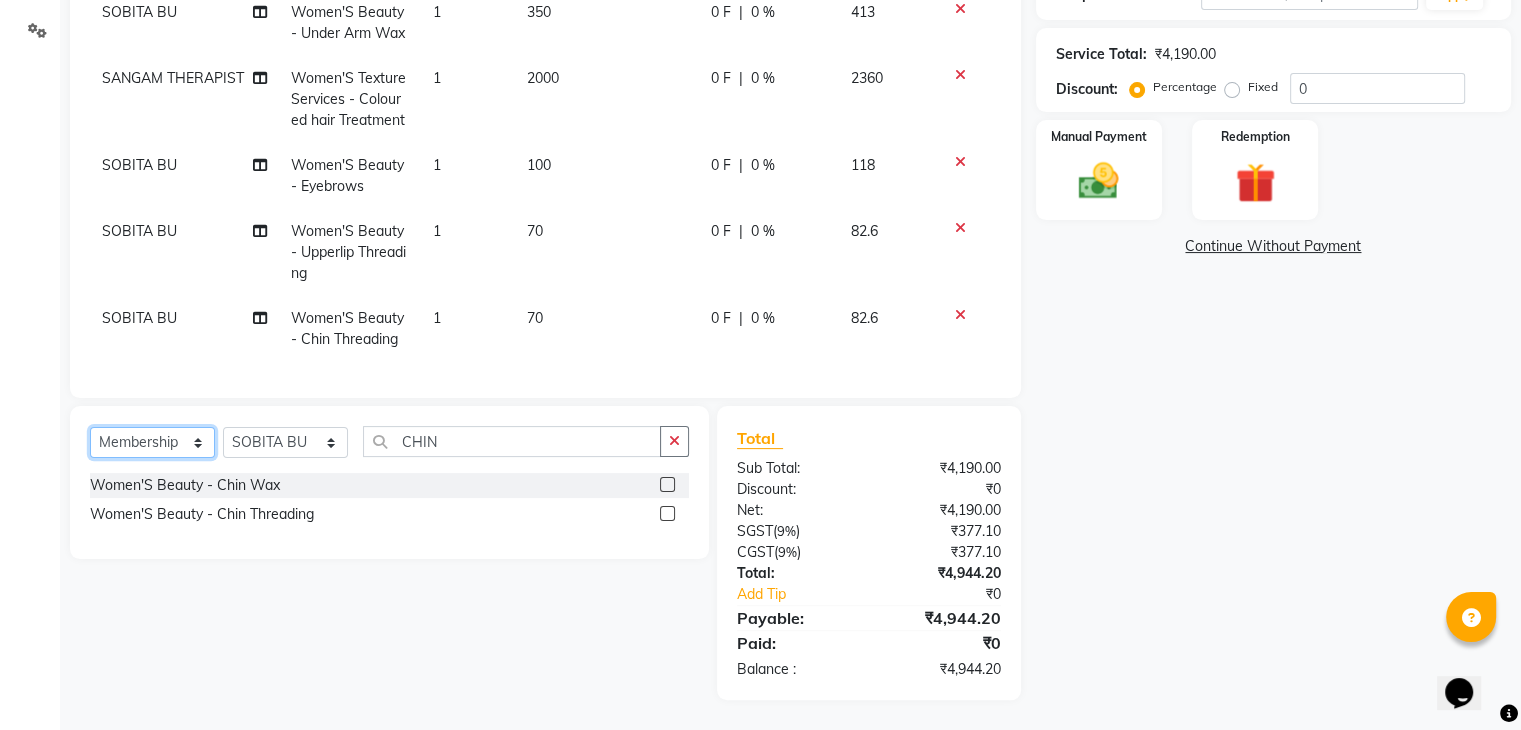 click on "Select  Service  Product  Membership  Package Voucher Prepaid Gift Card" 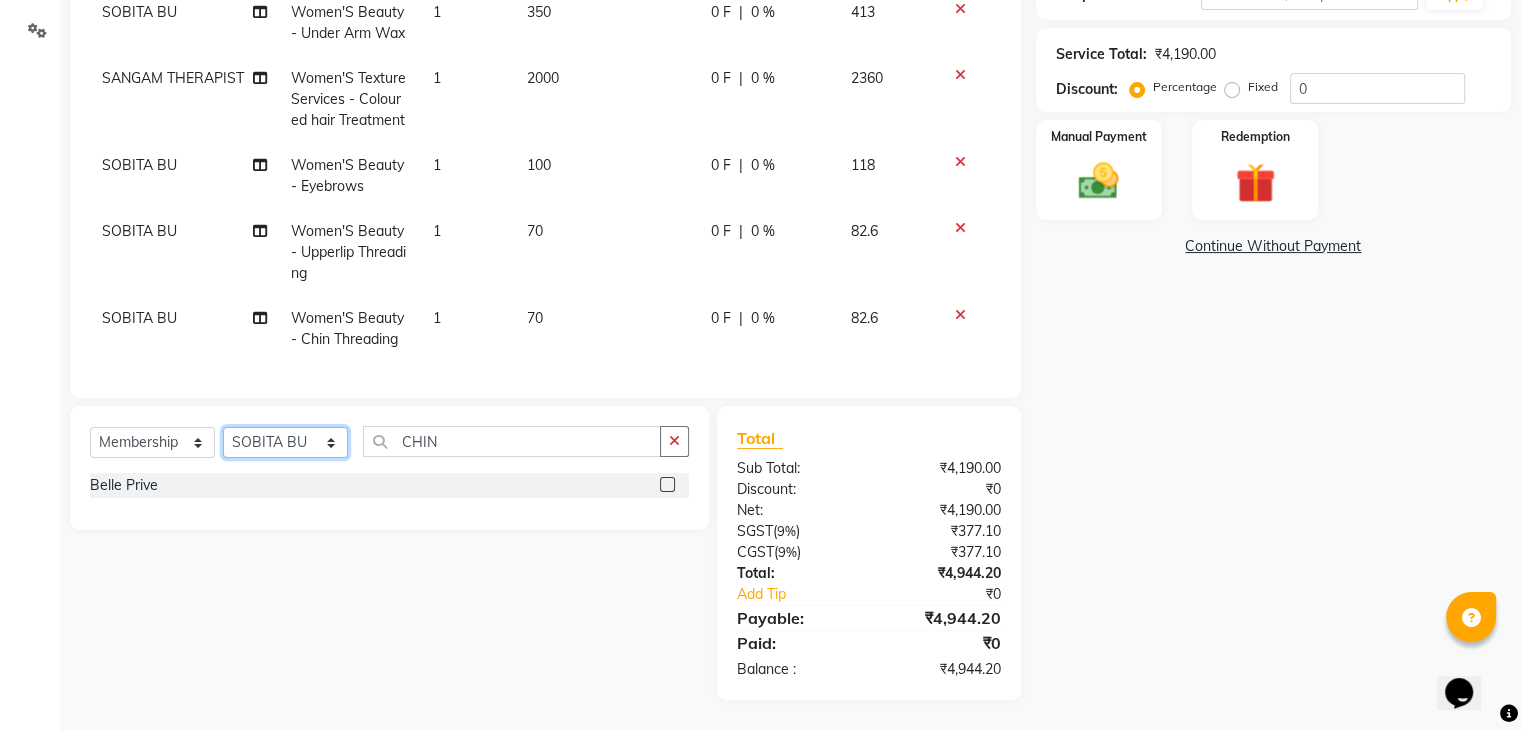 click on "Select Stylist ABBE Admin id ALEX UHD  ASEM  COUNTER SALE  IMLE AO JUPITARA(HK) PURNIMA HK  RANA KANTI SINHA   SABEHA SANGAM THERAPIST SOBITA BU THOIBA M." 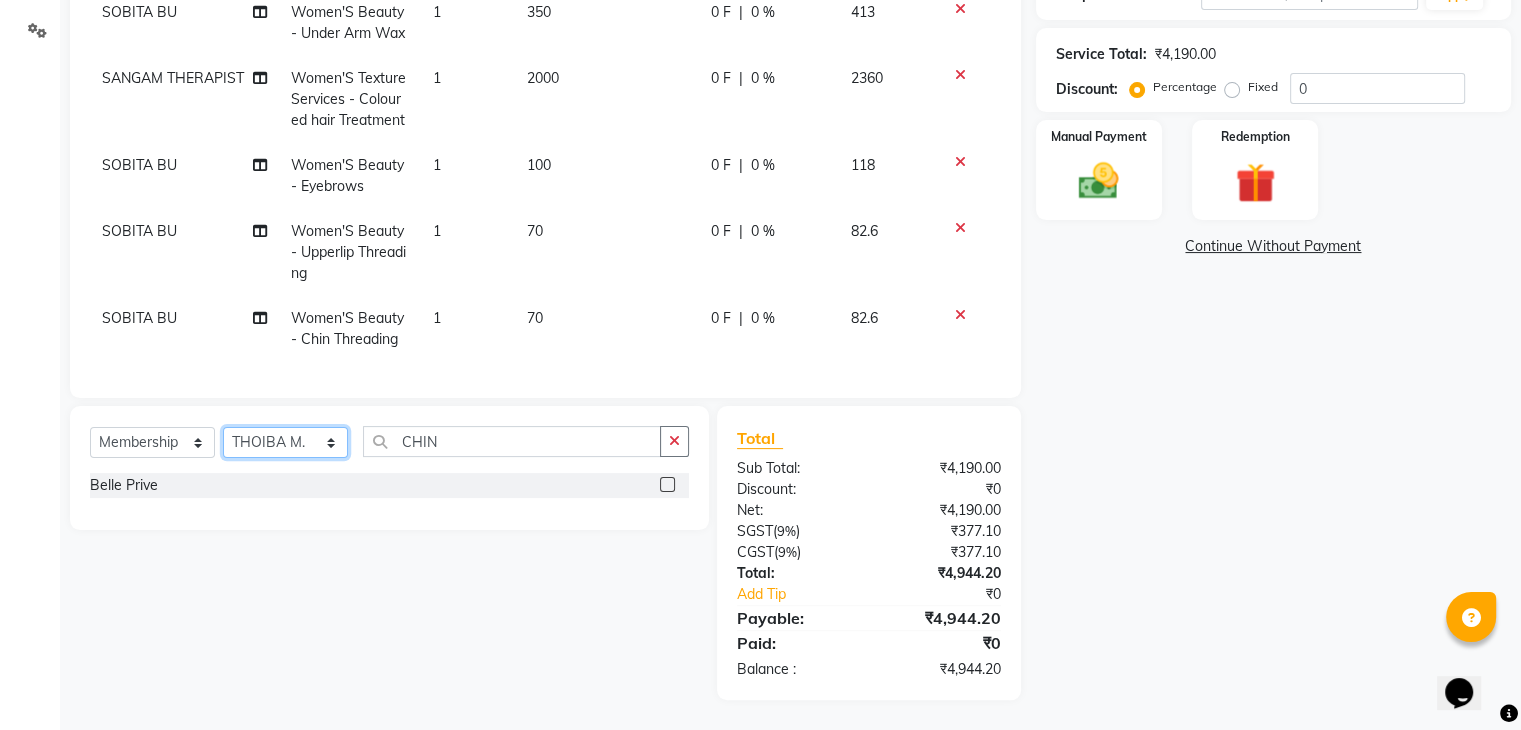 click on "Select Stylist ABBE Admin id ALEX UHD  ASEM  COUNTER SALE  IMLE AO JUPITARA(HK) PURNIMA HK  RANA KANTI SINHA   SABEHA SANGAM THERAPIST SOBITA BU THOIBA M." 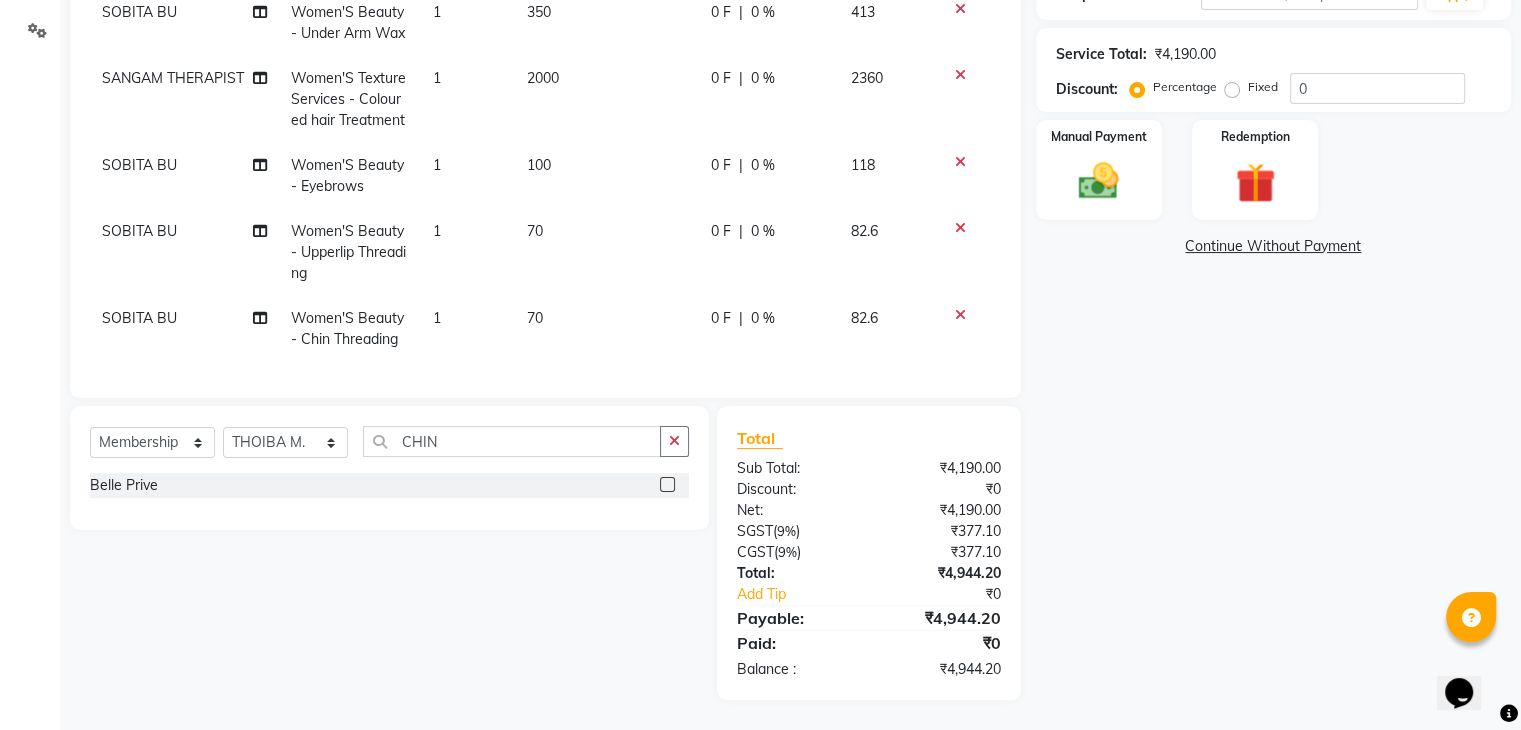 click 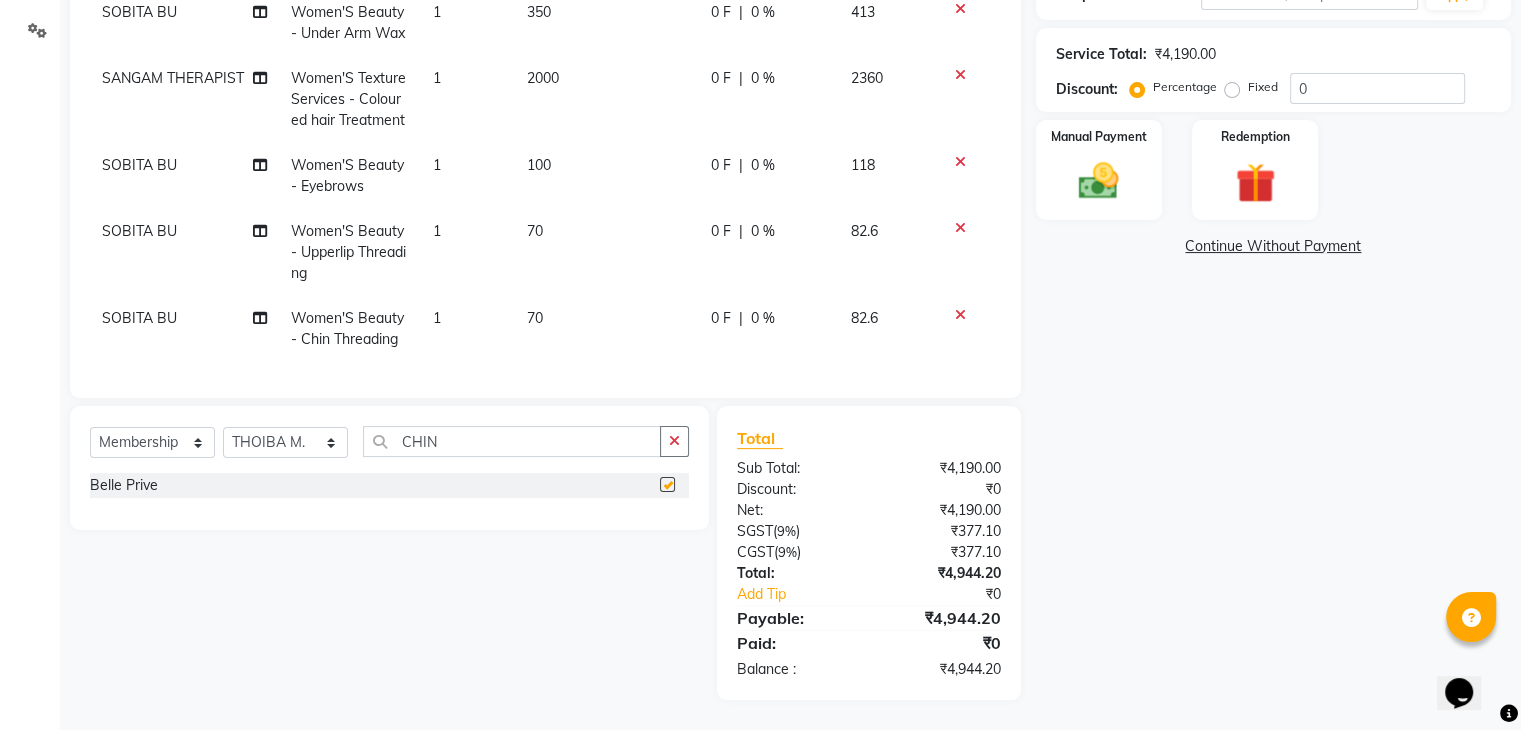 select on "select" 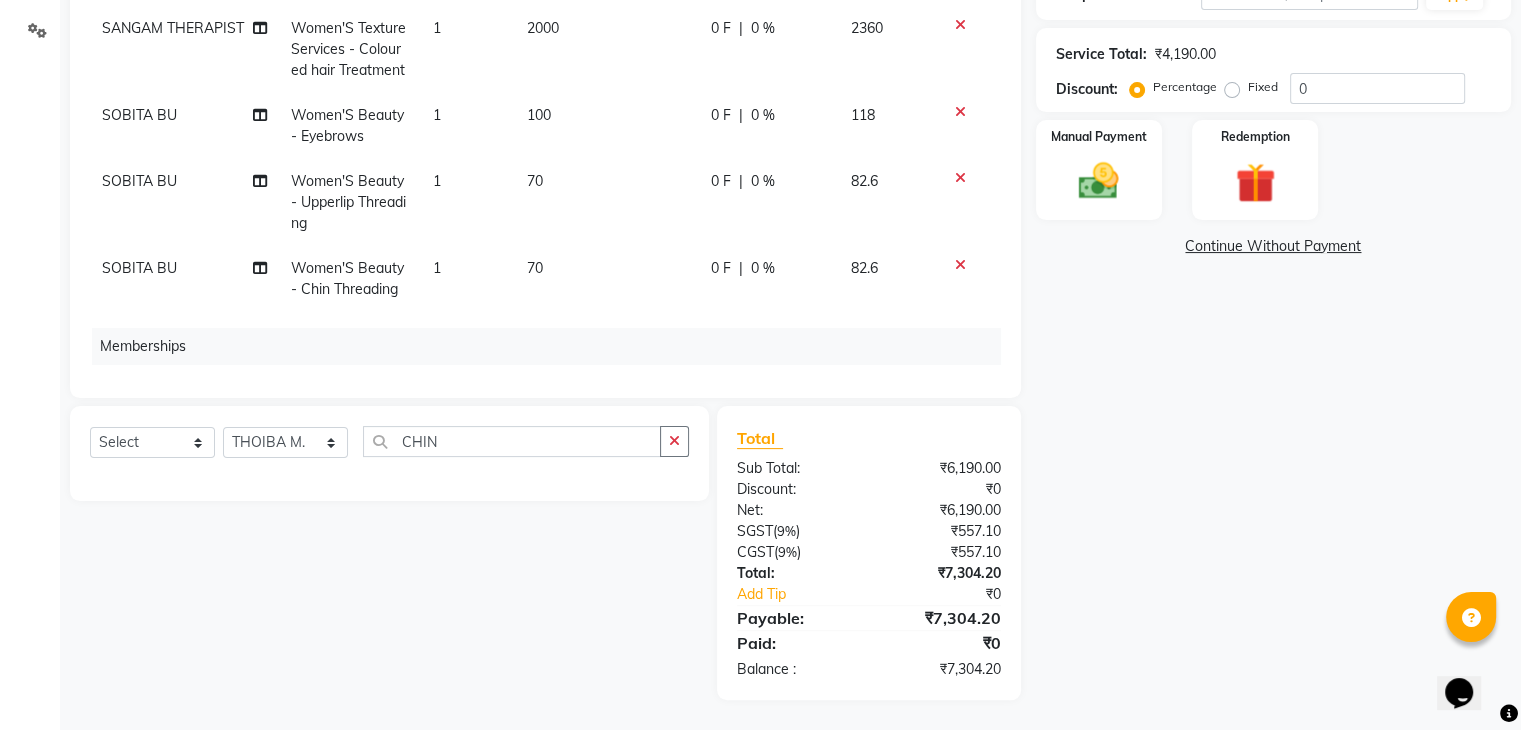 scroll, scrollTop: 0, scrollLeft: 0, axis: both 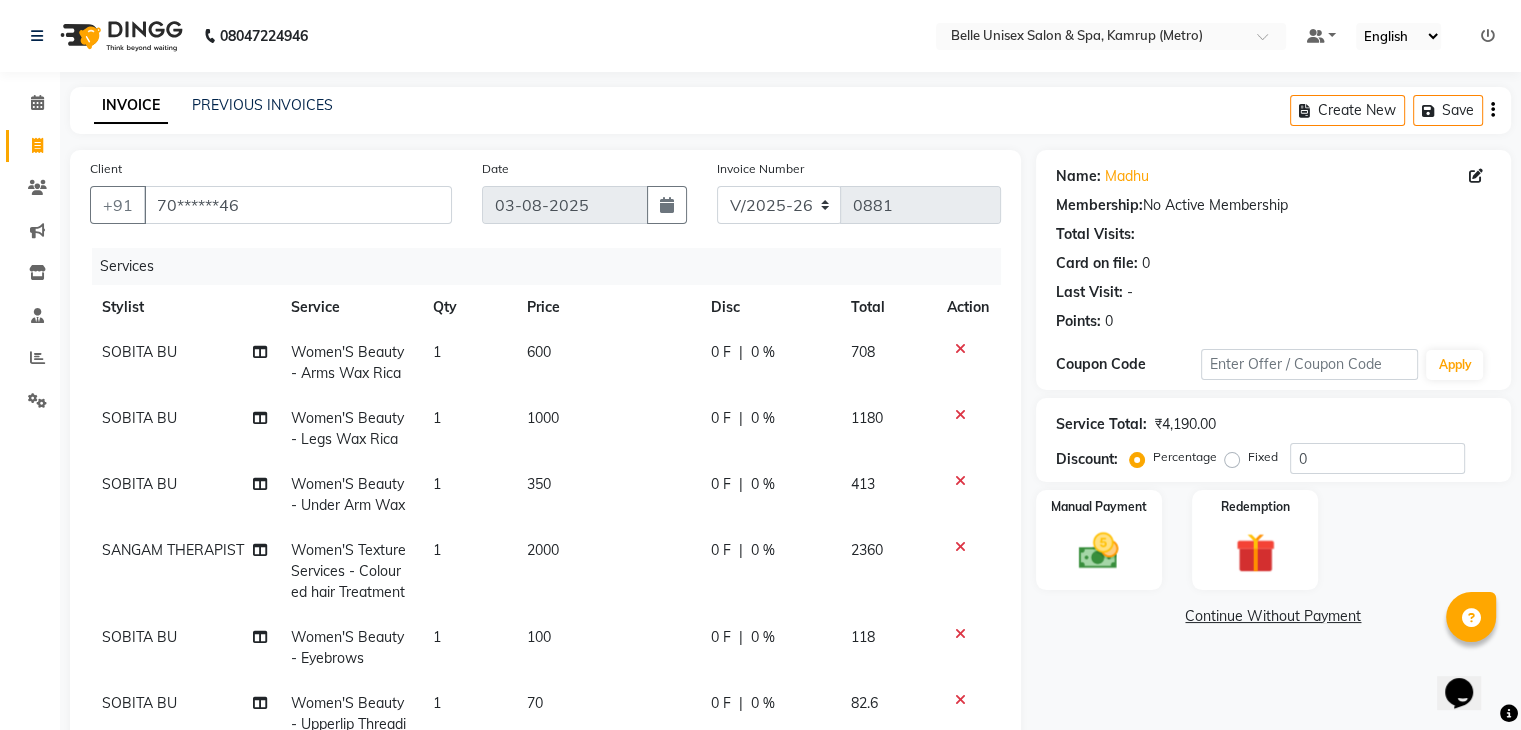 click on "0 %" 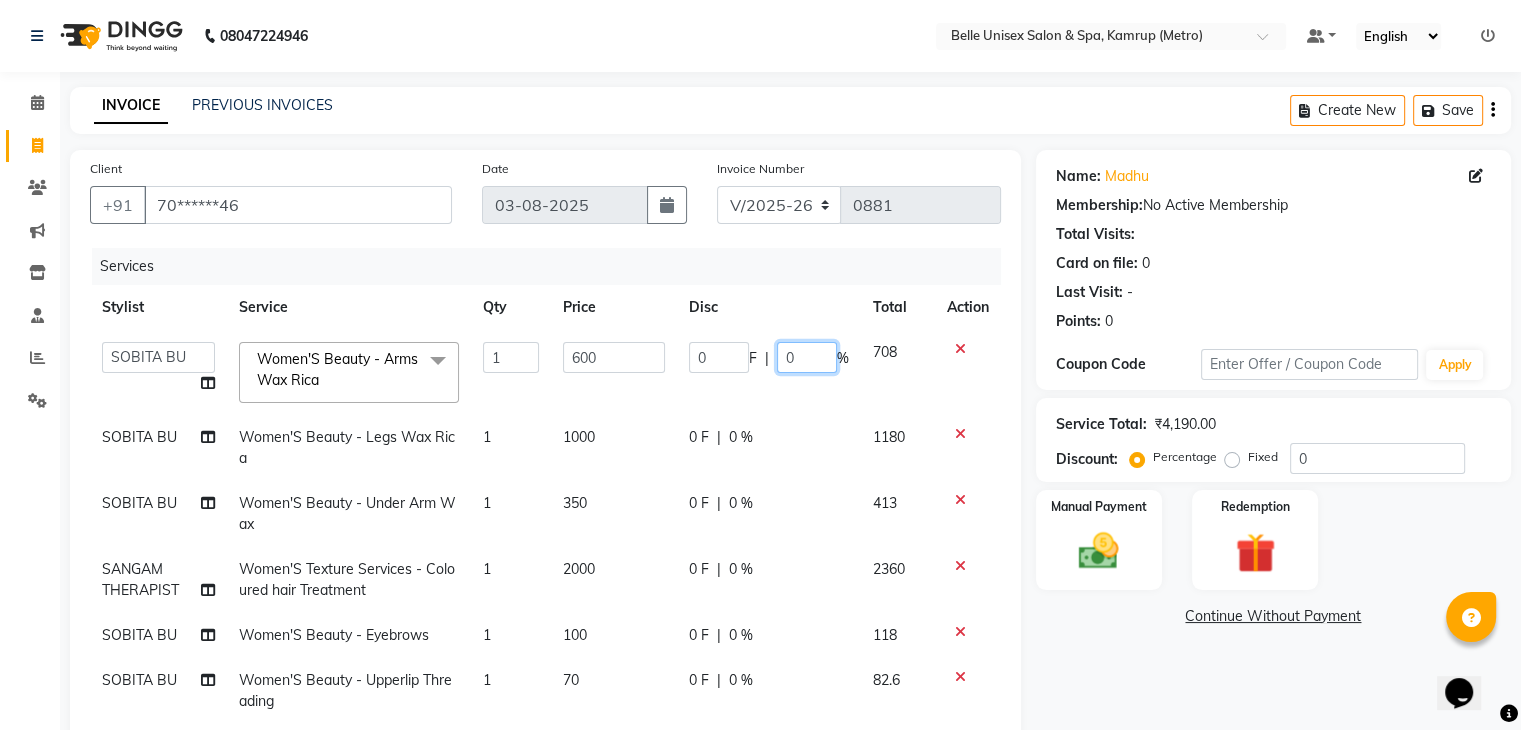 click on "0" 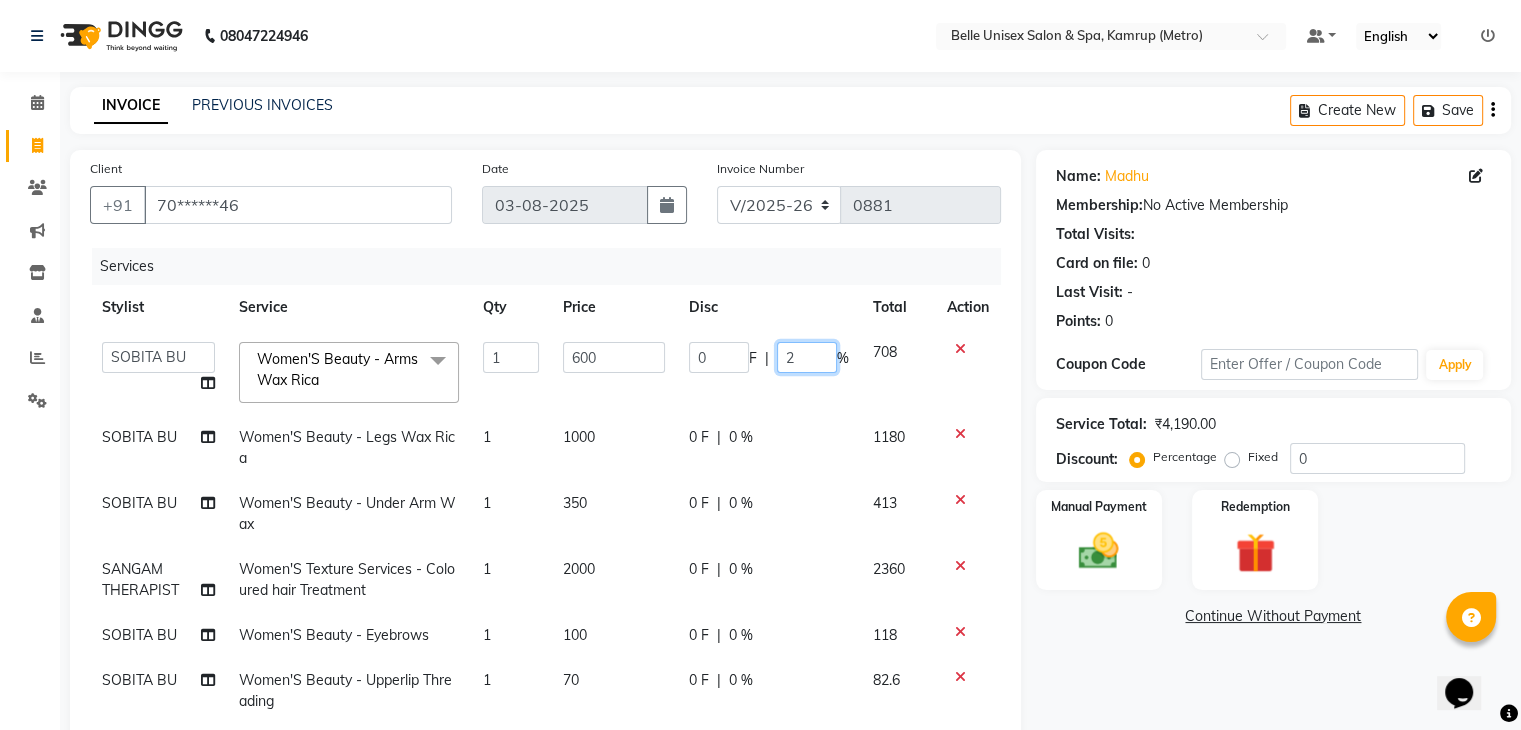 type on "20" 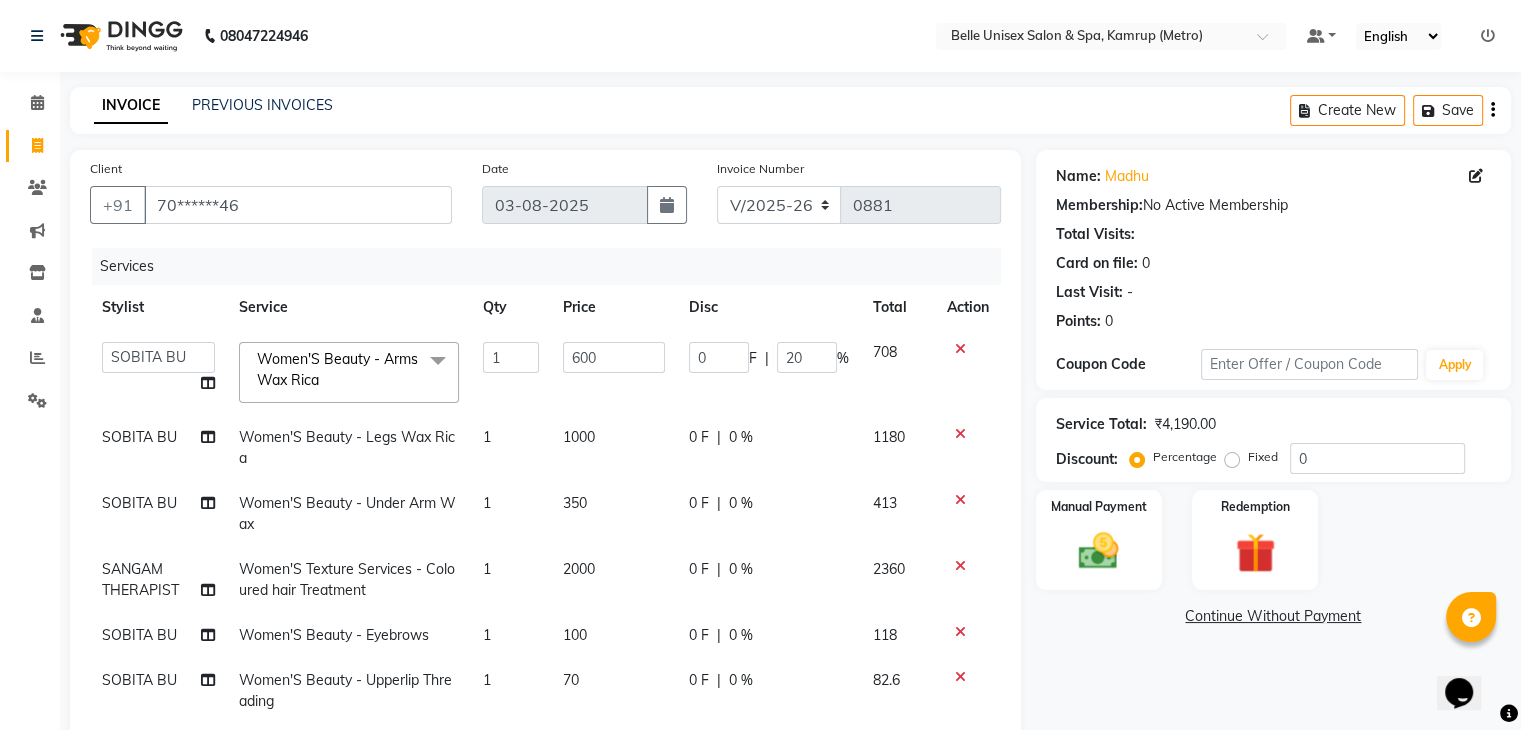 click on "0 F | 0 %" 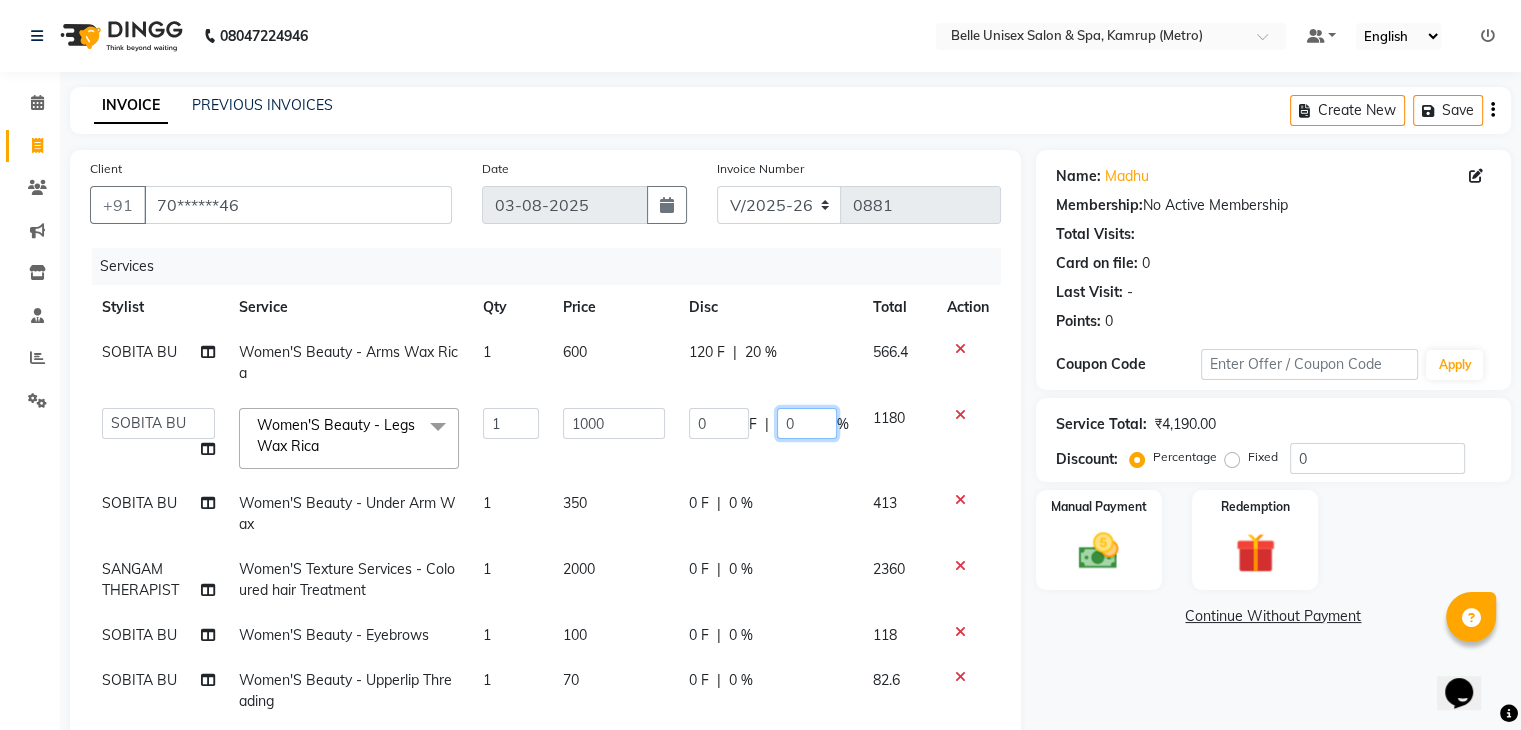 click on "0" 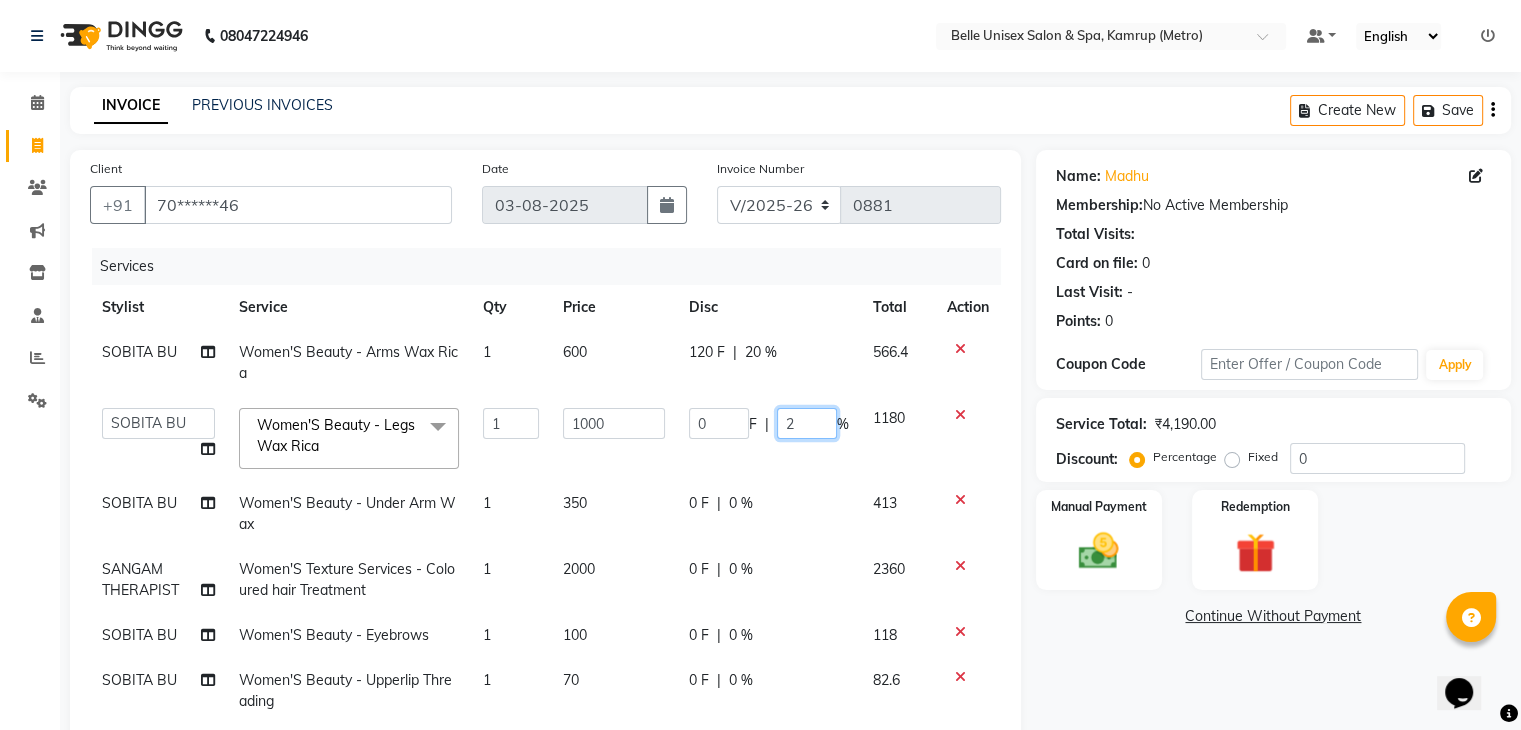 type on "20" 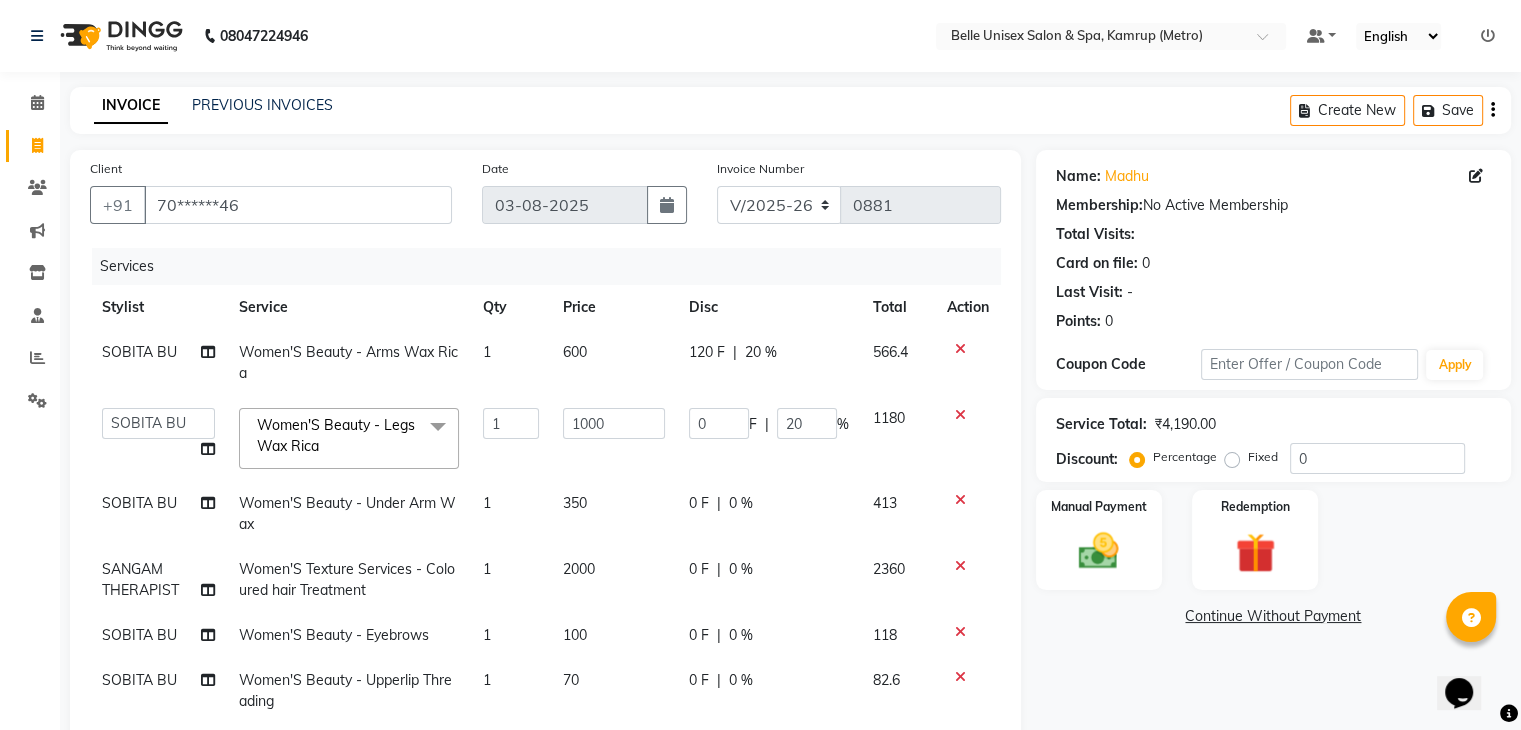 click on "0 F | 0 %" 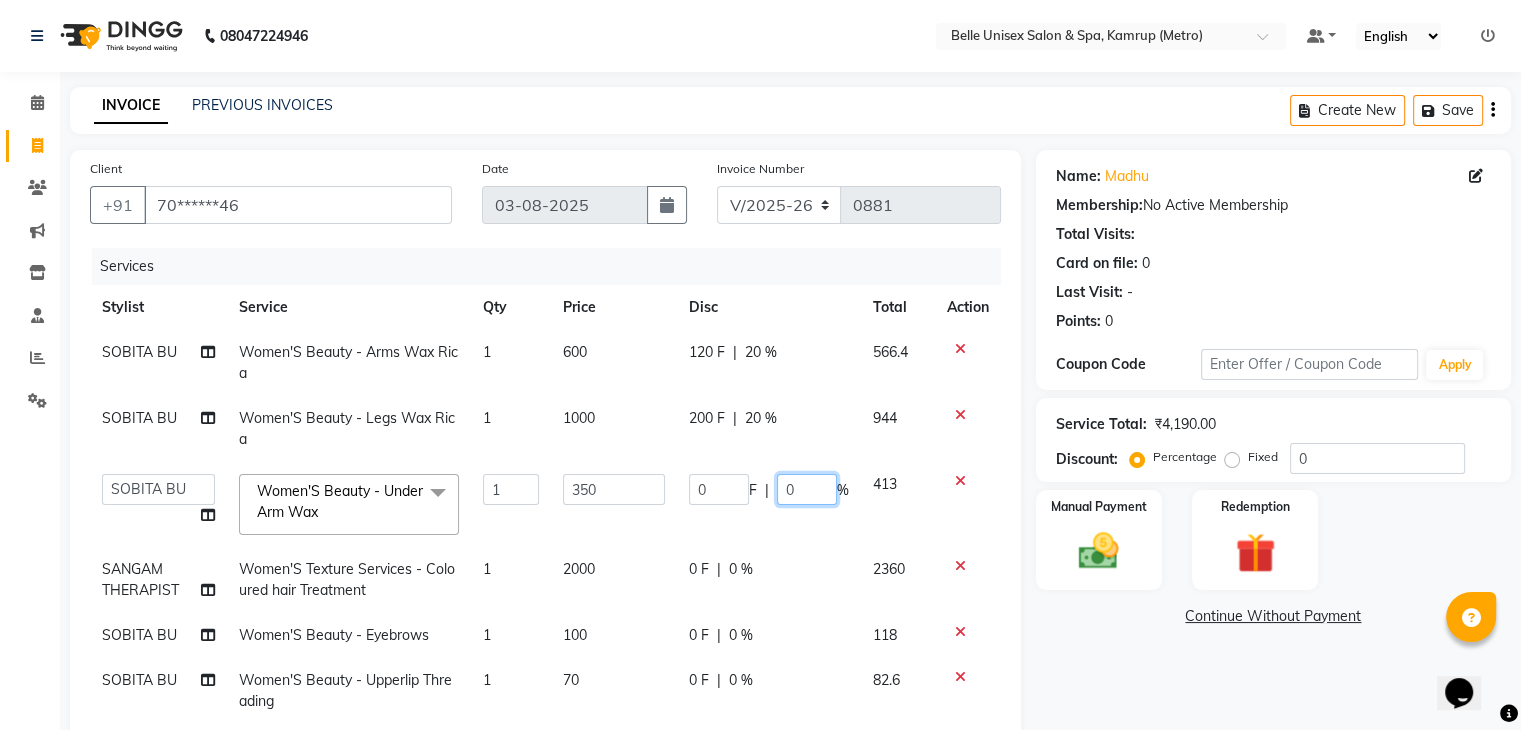 click on "0" 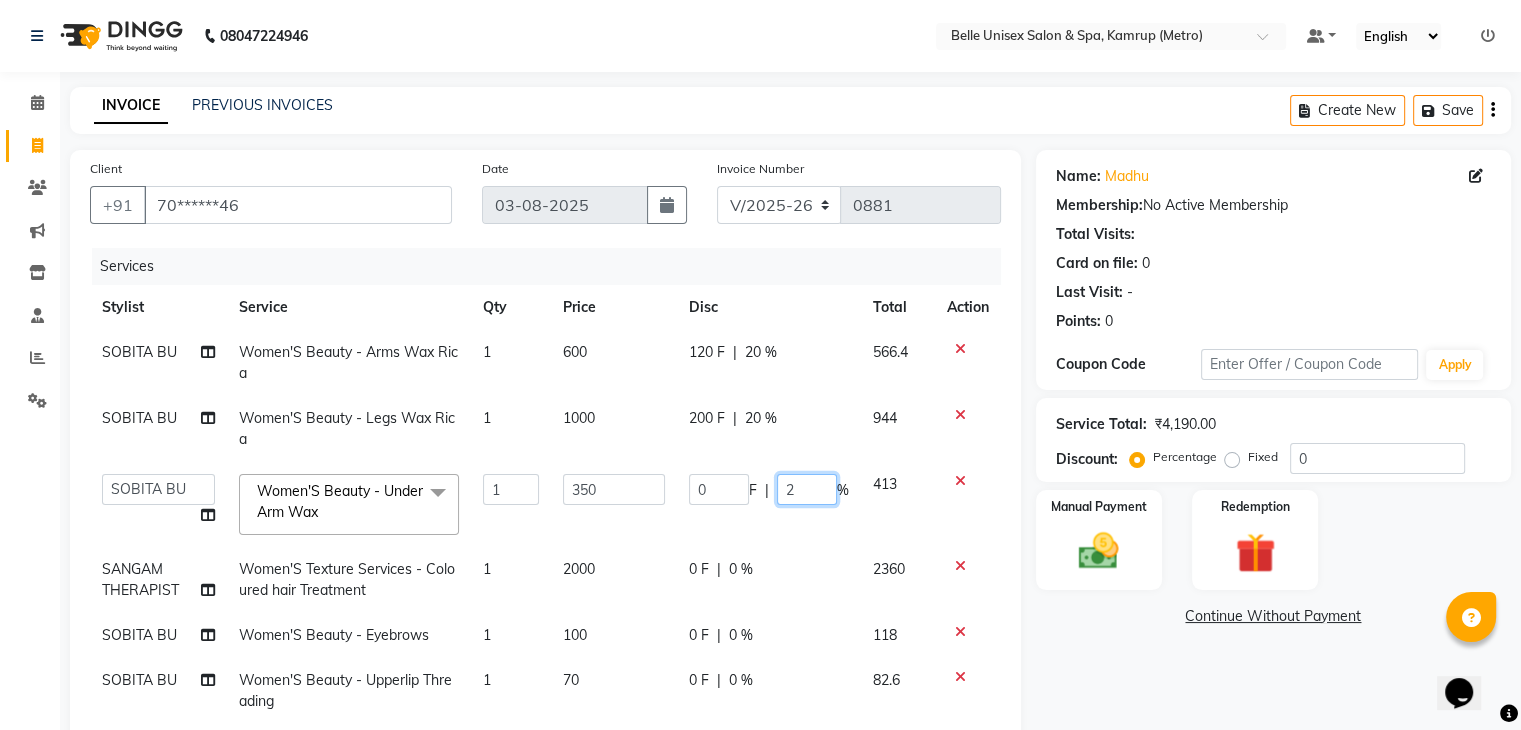 type on "20" 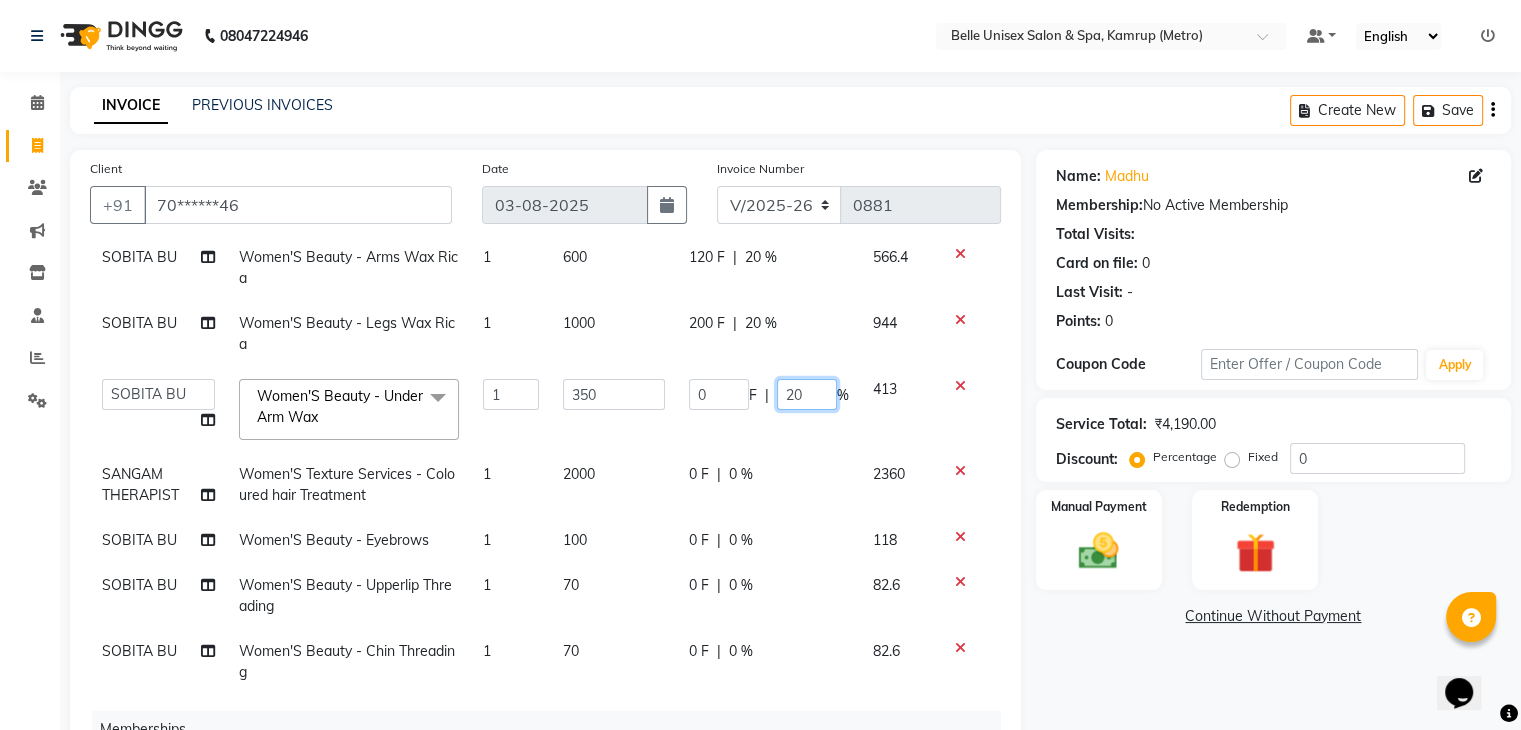 scroll, scrollTop: 100, scrollLeft: 0, axis: vertical 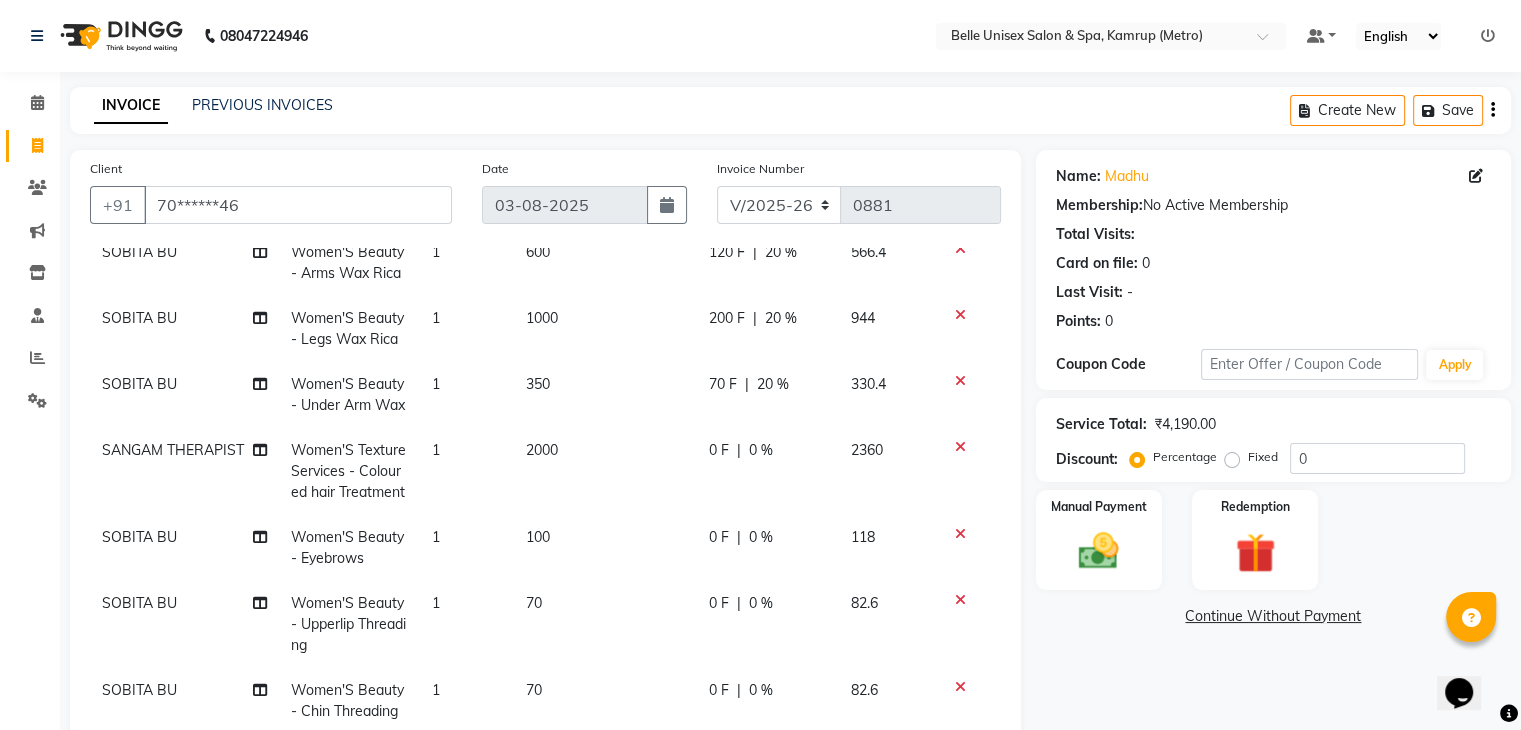 click on "0 F | 0 %" 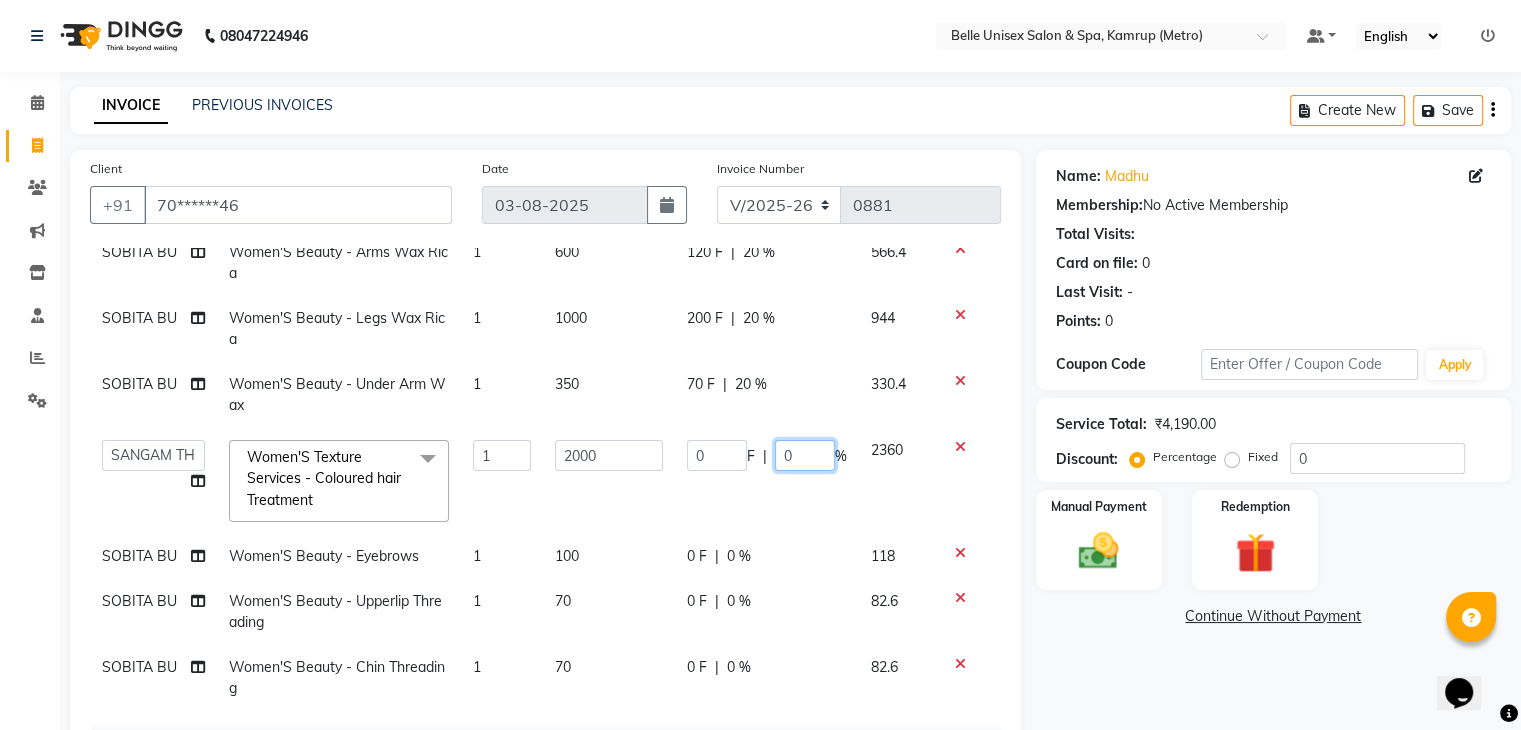 click on "0" 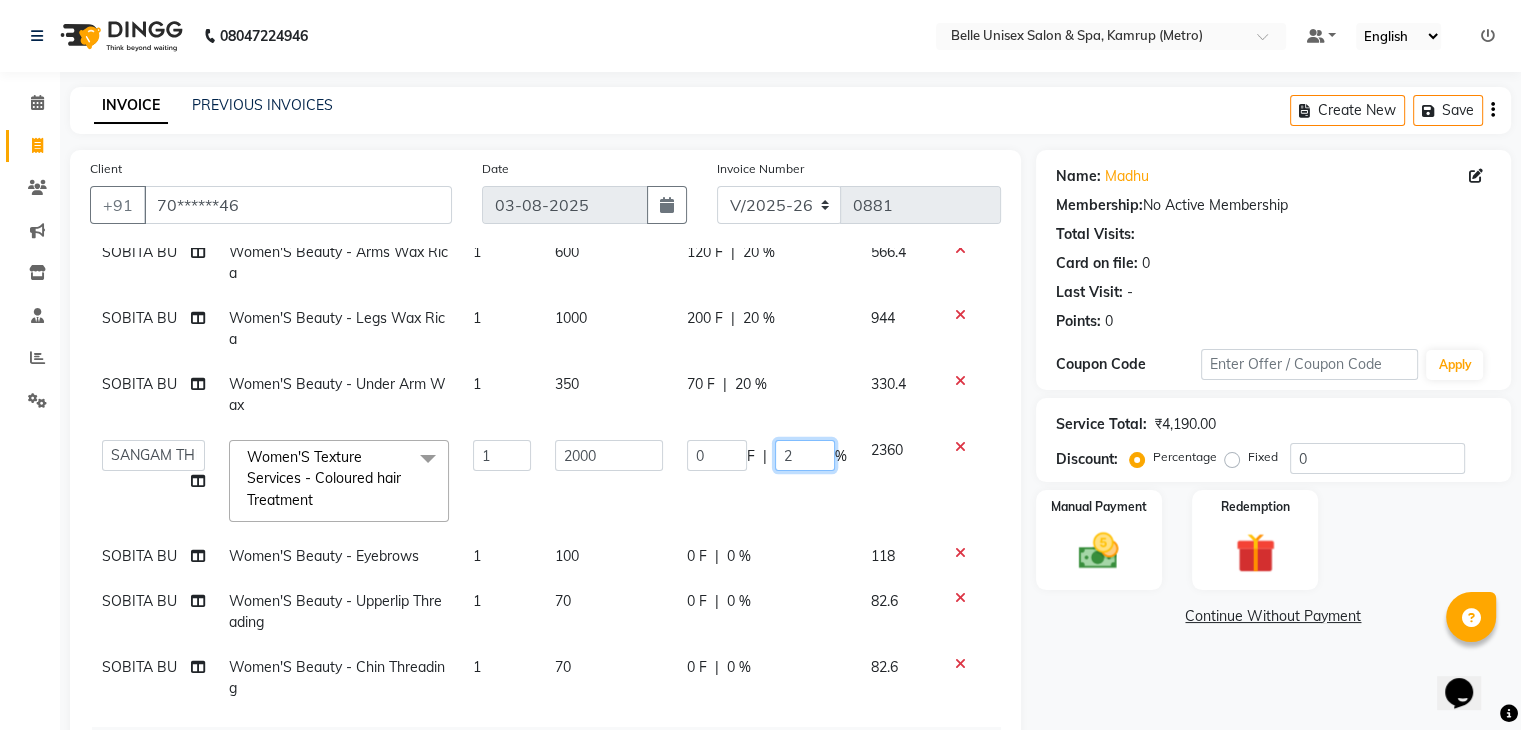 type on "20" 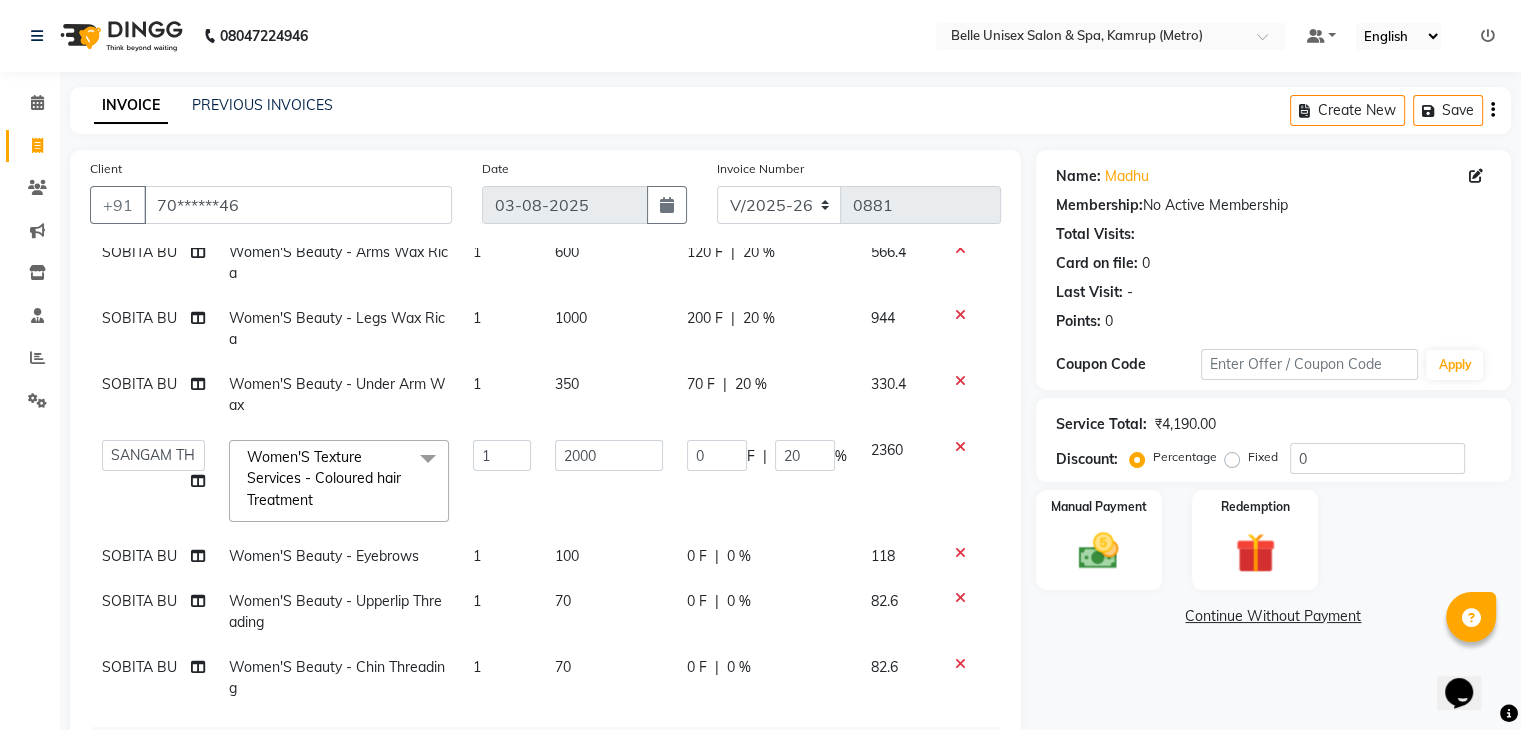 click on "SOBITA BU Women'S Beauty - Arms Wax Rica 1 600 120 F | 20 % 566.4 SOBITA BU Women'S Beauty - Legs Wax Rica 1 1000 200 F | 20 % 944 SOBITA BU Women'S Beauty - Under Arm Wax 1 350 70 F | 20 % 330.4  ABBE   Admin id   ALEX UHD    ASEM    COUNTER SALE    IMLE AO   JUPITARA(HK)   PURNIMA HK    RANA KANTI SINHA     SABEHA   SANGAM THERAPIST   SOBITA BU   THOIBA M.  Women'S Texture Services - Coloured hair Treatment   x Women'S Hair Styling - Shampoo & Conditioner Short Women'S Hair Styling - Shampoo & Conditioner Long Women'S Hair Styling - Hair Cut Women'S Hair Styling - Blow Dry Women'S Hair Styling - Iron Curls Women'S Hair Styling - Hair-Do OLAPLEX INSURANCE TREATMENT- DEEPTISSUE MASSAGE DEEP TISSUE MASSAGE BELLYNESS MASSAGE SWEDISH  SAREEDRAPING KANPEKI PAPAYA MARSHMELLOW KANPEKI GINGER WALLNUT JAMAICAN SORELL BLANCH FACIAL KANPEKI UPENDICE KANPEKI SENSI ACE FACIAL  KANPEKI SAVE THE DATE BRIDAL FACIAL  KANPEKI PRO HYDRA FACIAL  KANPEKI PRO MATTE FACIAL  KANPEKI PRO MERGE FACIAL CASMARA RGNERIM TREATMENT  1 0" 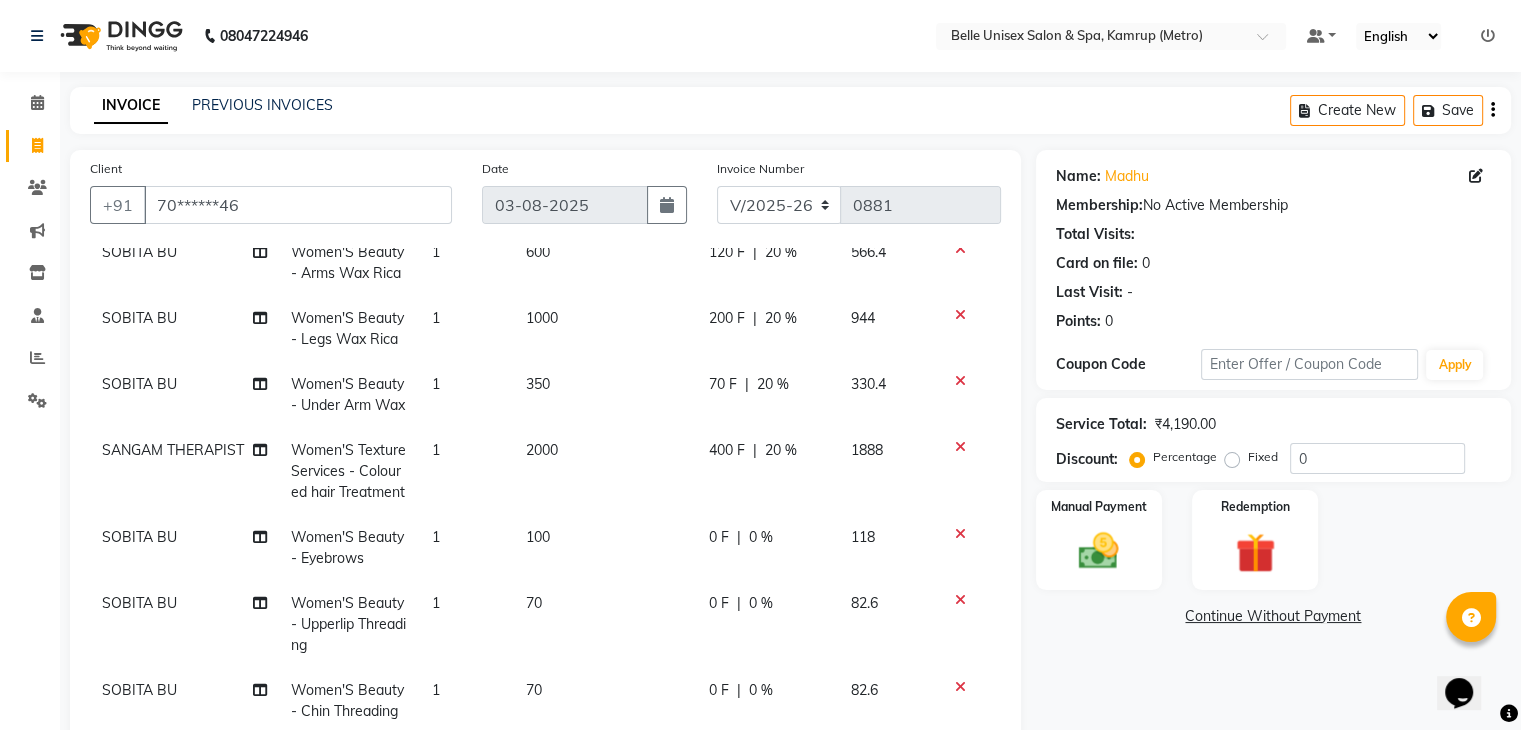 click on "0 %" 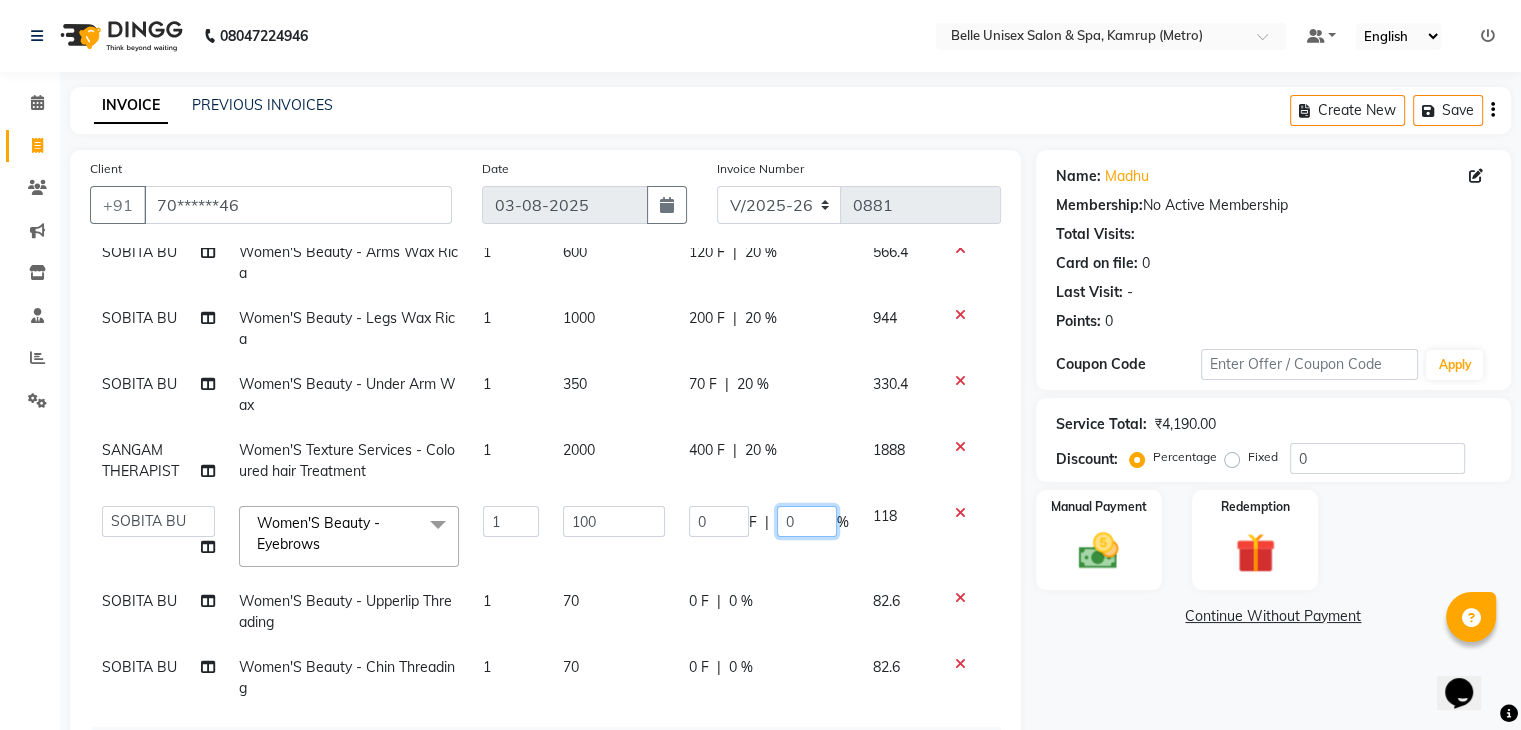 click on "0" 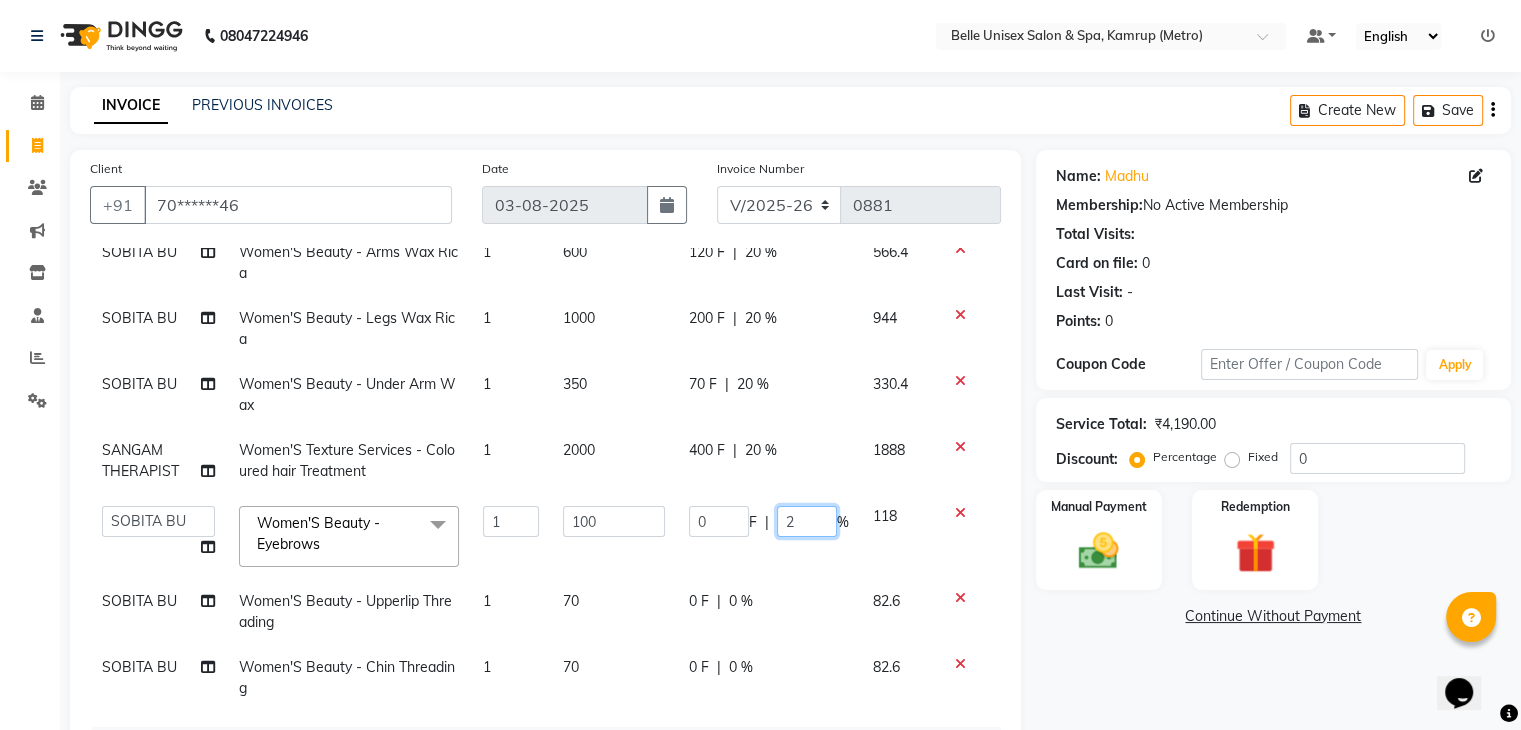 type on "20" 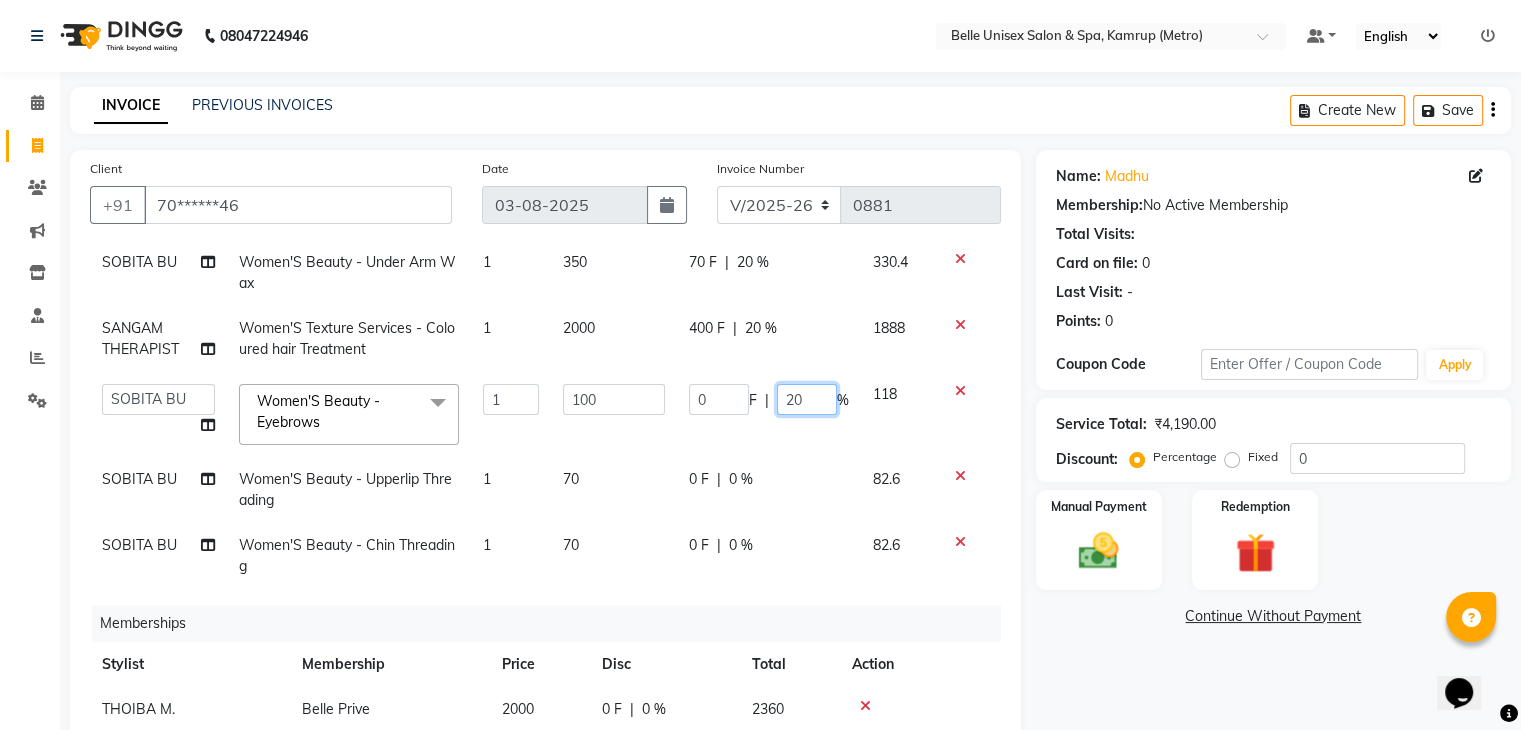 scroll, scrollTop: 236, scrollLeft: 0, axis: vertical 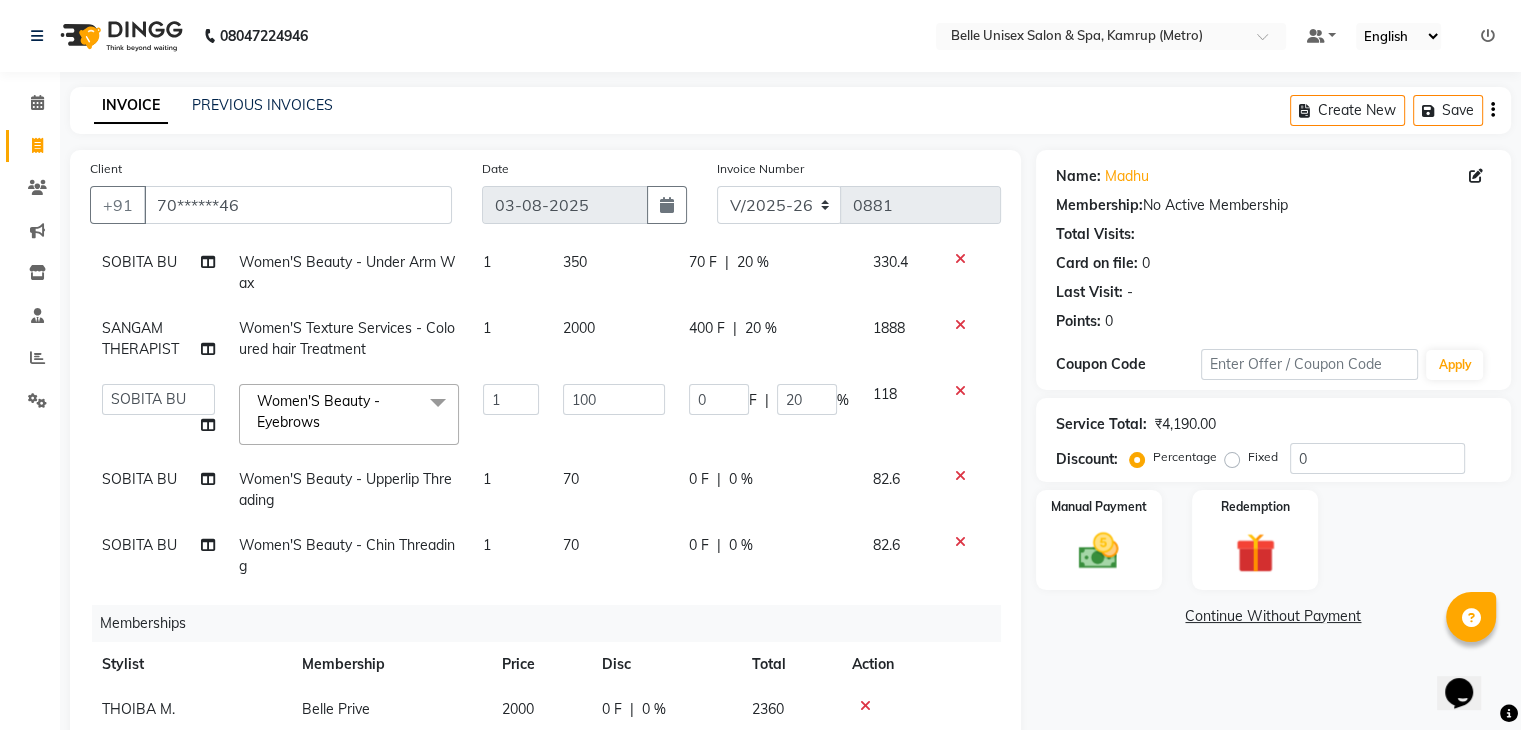 click on "SOBITA BU Women'S Beauty - Arms Wax Rica 1 600 120 F | 20 % 566.4 SOBITA BU Women'S Beauty - Legs Wax Rica 1 1000 200 F | 20 % 944 SOBITA BU Women'S Beauty - Under Arm Wax 1 350 70 F | 20 % 330.4 SANGAM THERAPIST Women'S Texture Services - Coloured hair Treatment  1 2000 400 F | 20 % 1888  ABBE   Admin id   ALEX UHD    ASEM    COUNTER SALE    IMLE AO   JUPITARA(HK)   PURNIMA HK    RANA KANTI SINHA     SABEHA   SANGAM THERAPIST   SOBITA BU   THOIBA M.  Women'S Beauty - Eyebrows  x Women'S Hair Styling - Shampoo & Conditioner Short Women'S Hair Styling - Shampoo & Conditioner Long Women'S Hair Styling - Hair Cut Women'S Hair Styling - Blow Dry Women'S Hair Styling - Iron Curls Women'S Hair Styling - Hair-Do OLAPLEX INSURANCE TREATMENT- DEEPTISSUE MASSAGE DEEP TISSUE MASSAGE BELLYNESS MASSAGE SWEDISH  SAREEDRAPING KANPEKI PAPAYA MARSHMELLOW KANPEKI GINGER WALLNUT JAMAICAN SORELL BLANCH FACIAL KANPEKI UPENDICE KANPEKI SENSI ACE FACIAL  KANPEKI SAVE THE DATE BRIDAL FACIAL  KANPEKI PRO HYDRA FACIAL  AROMA MASSAGE" 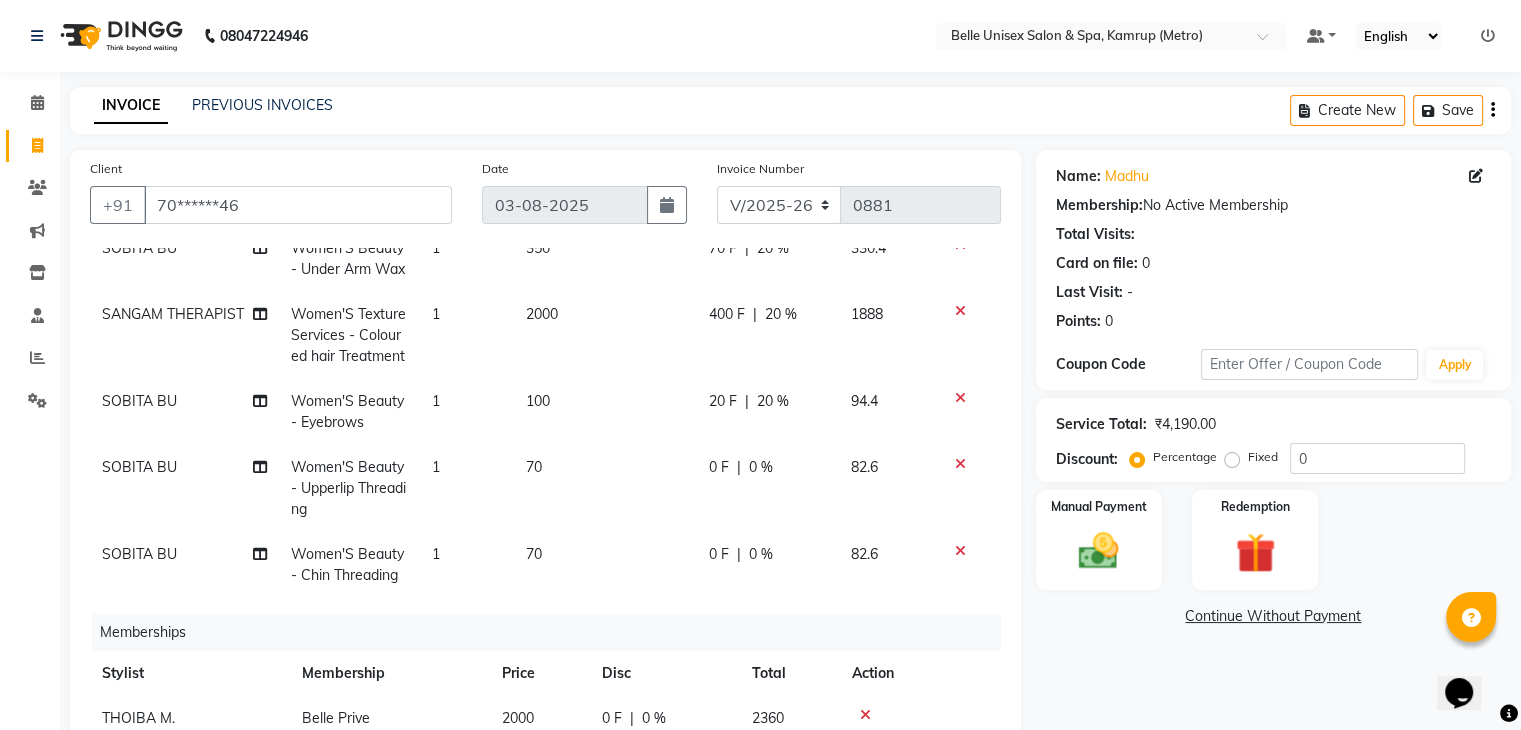 click on "0 %" 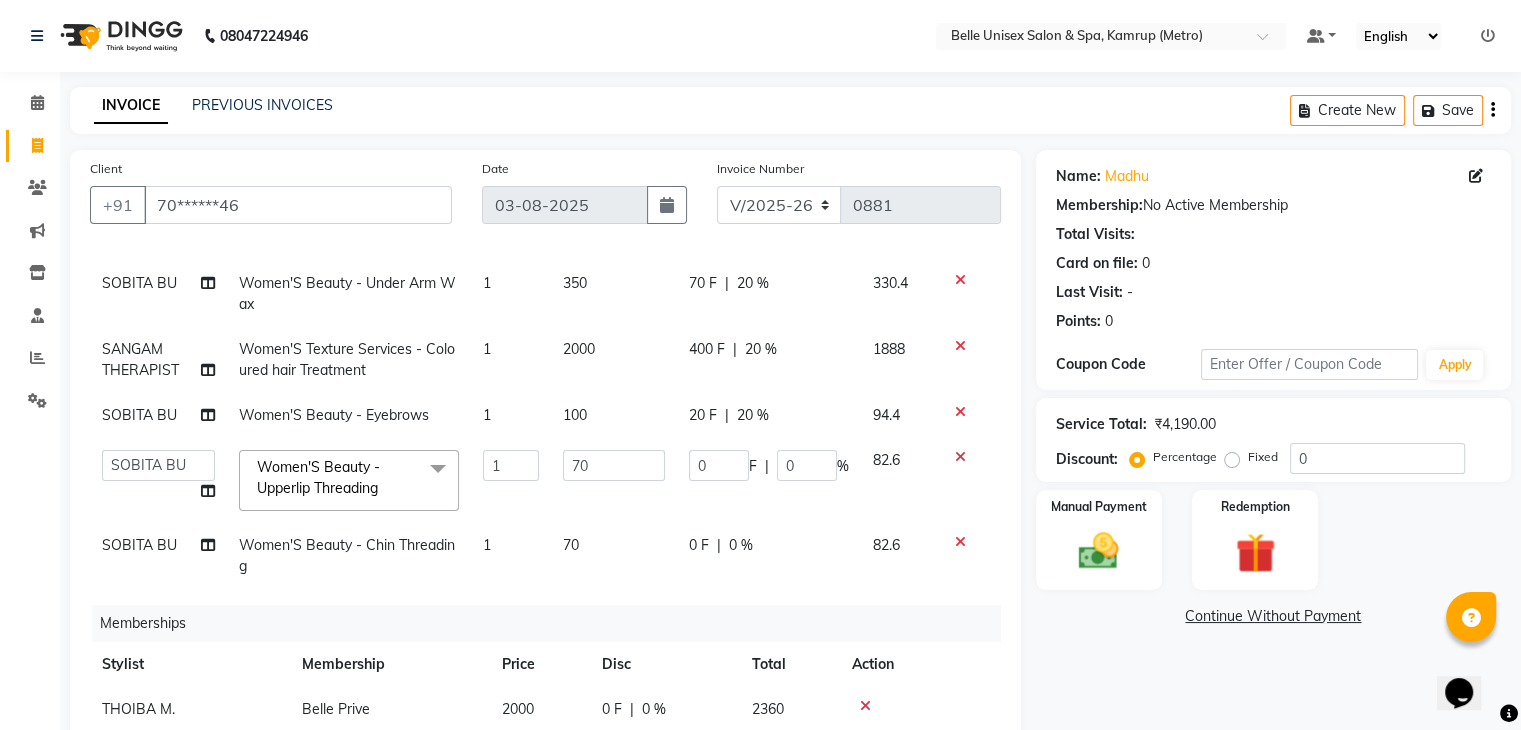 scroll, scrollTop: 216, scrollLeft: 0, axis: vertical 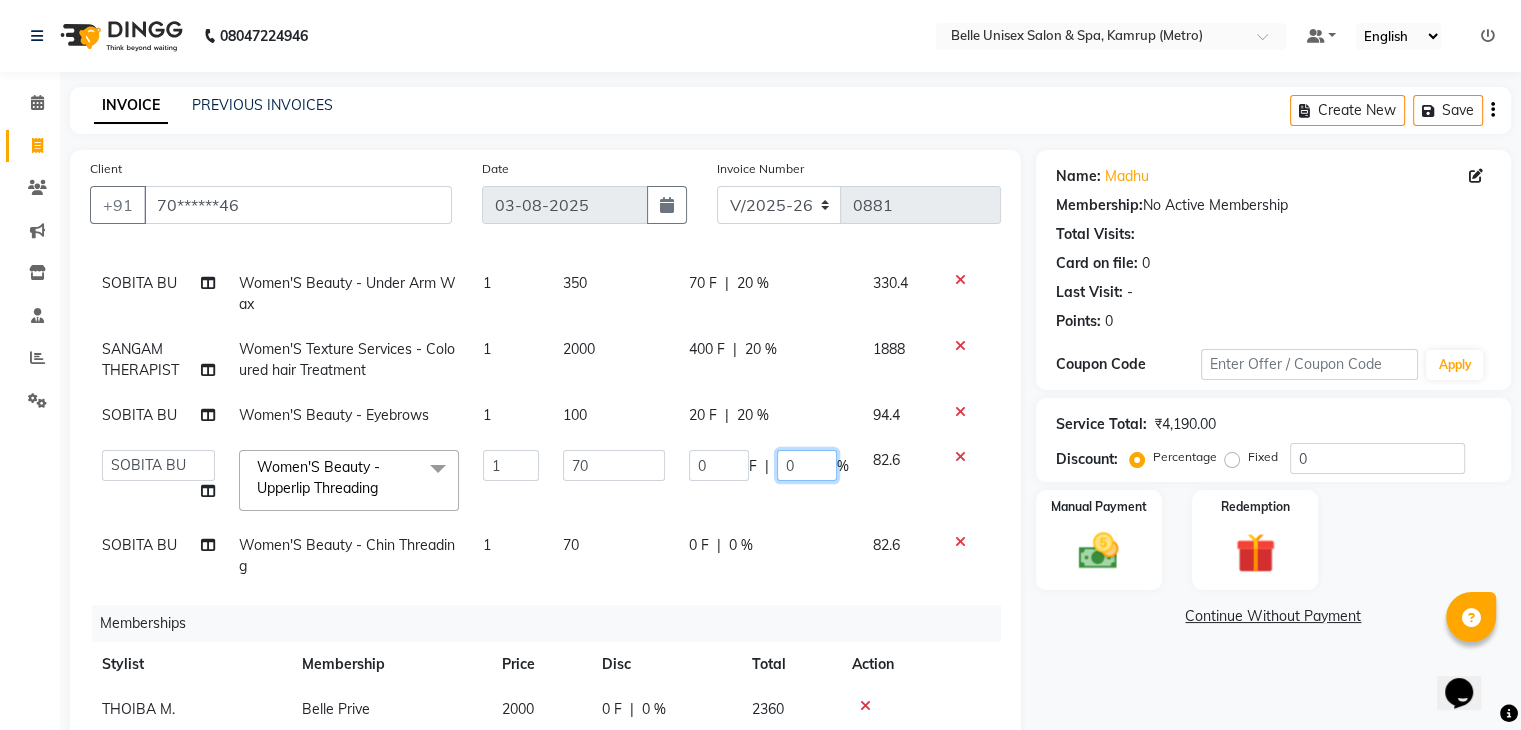 click on "0" 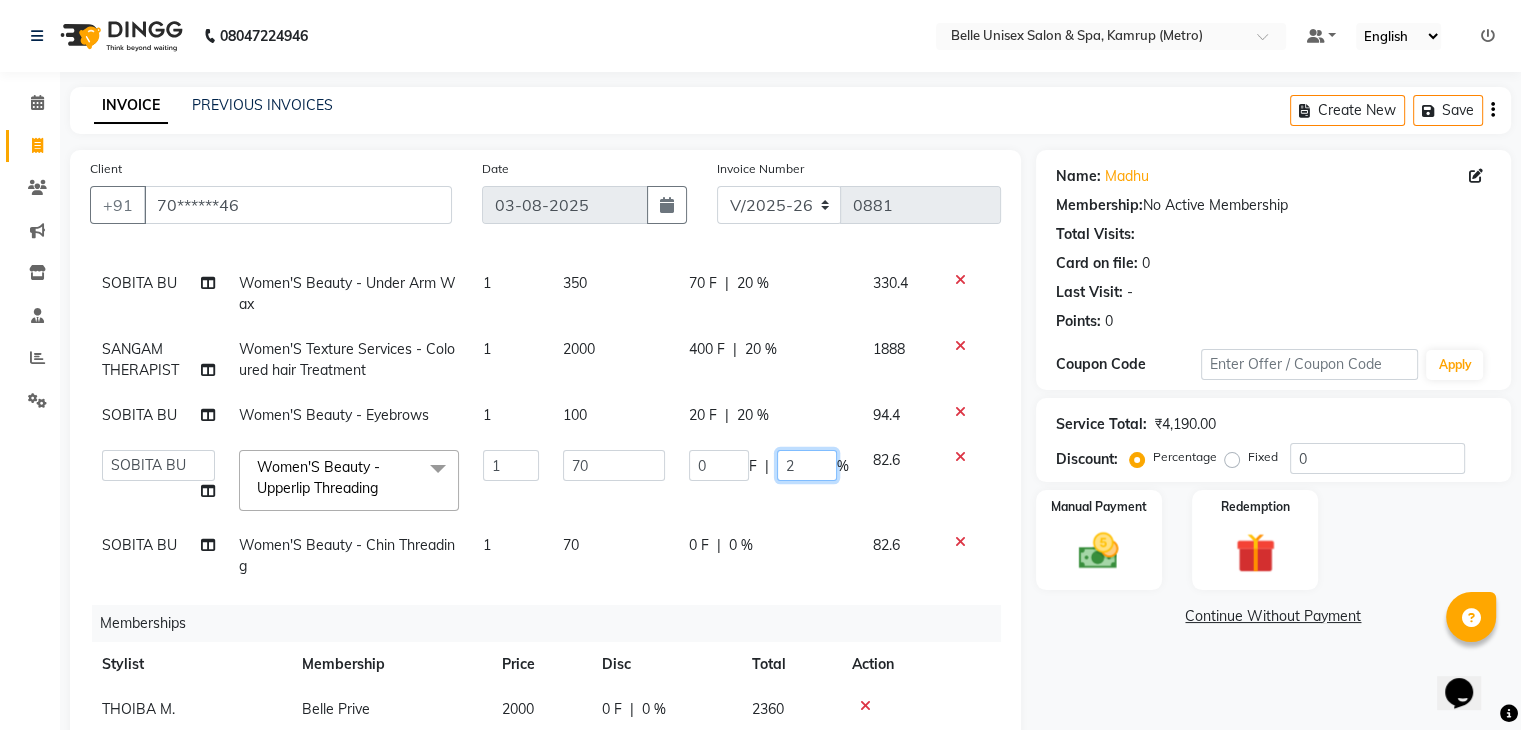 type on "20" 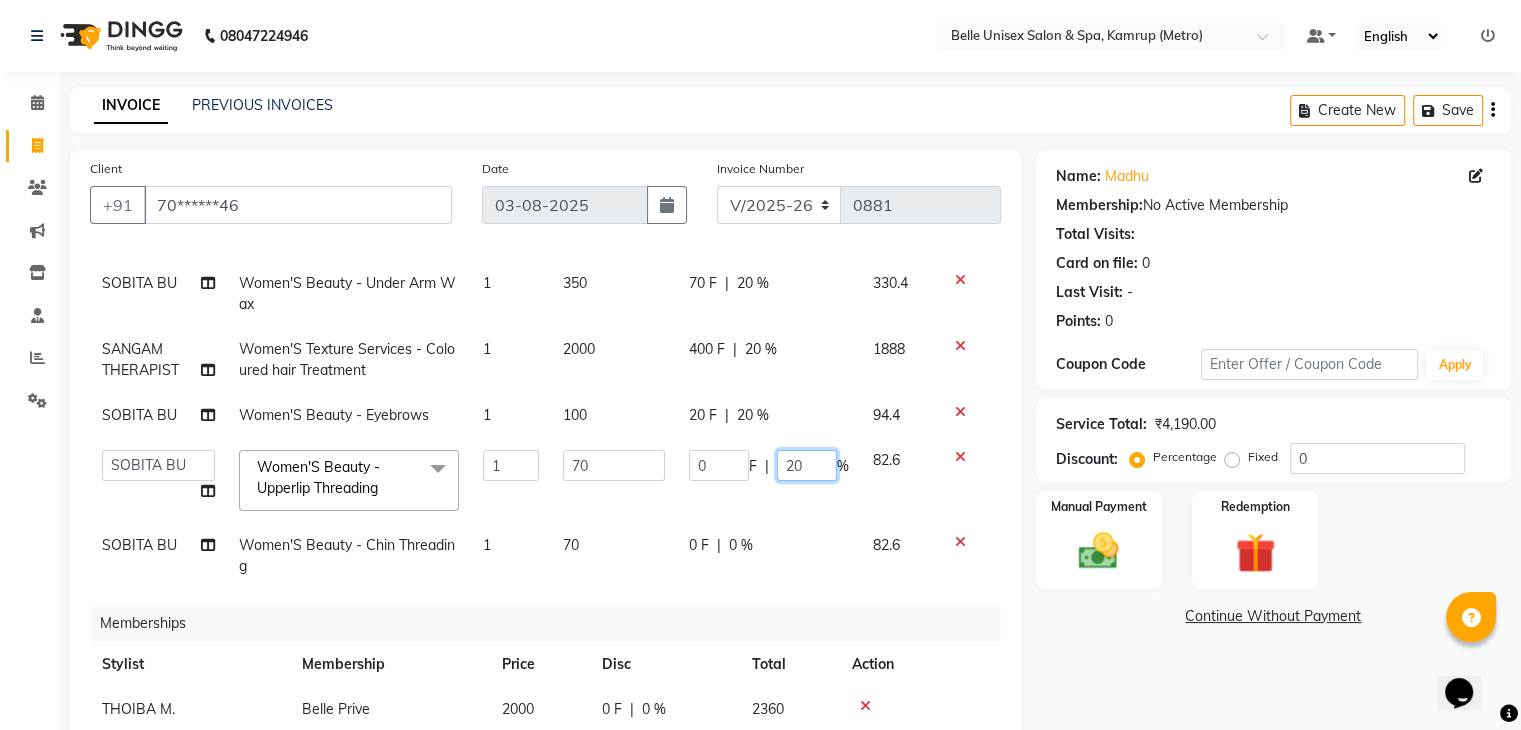 scroll, scrollTop: 300, scrollLeft: 0, axis: vertical 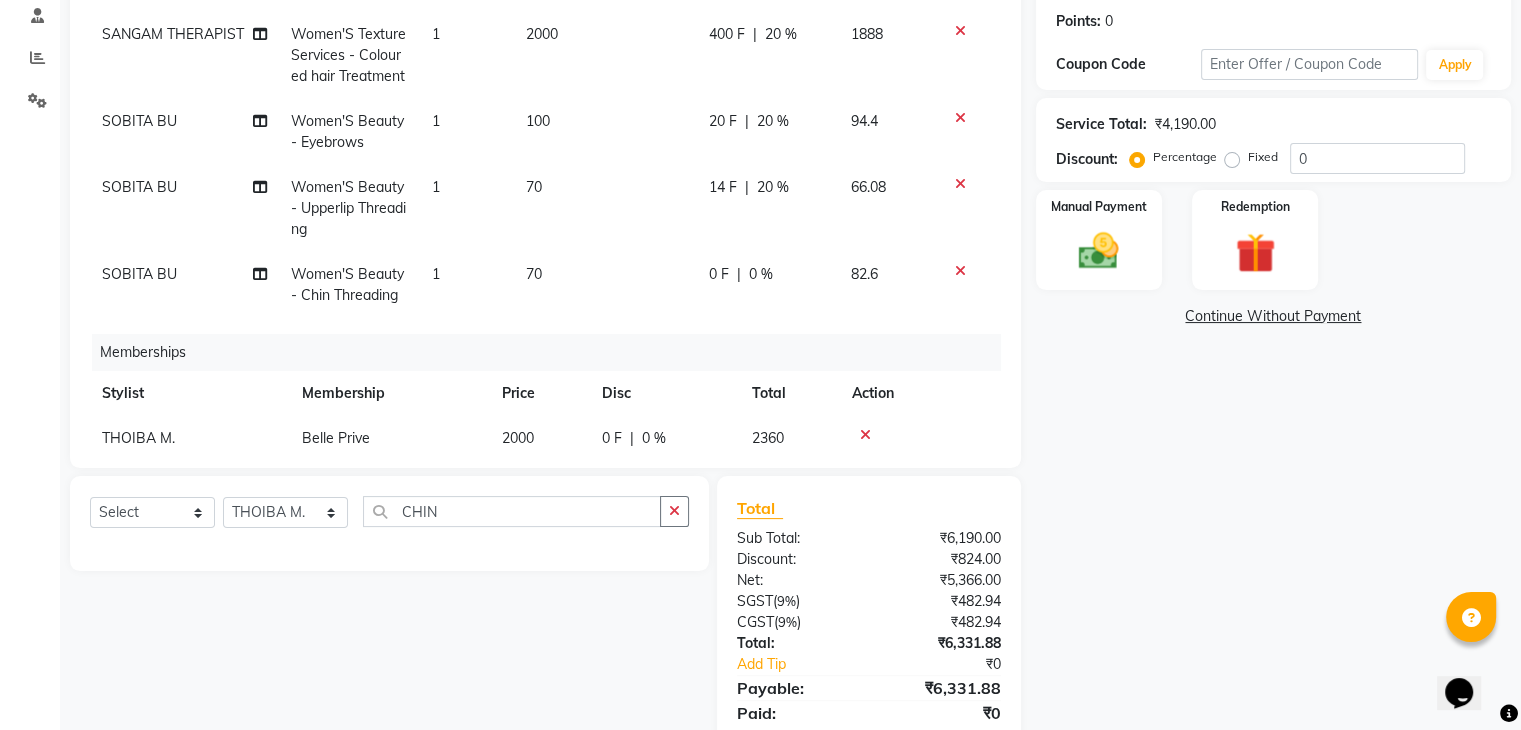 click on "SOBITA BU Women'S Beauty - Arms Wax Rica 1 600 120 F | 20 % 566.4 SOBITA BU Women'S Beauty - Legs Wax Rica 1 1000 200 F | 20 % 944 SOBITA BU Women'S Beauty - Under Arm Wax 1 350 70 F | 20 % 330.4 SANGAM THERAPIST Women'S Texture Services - Coloured hair Treatment  1 2000 400 F | 20 % 1888 SOBITA BU Women'S Beauty - Eyebrows 1 100 20 F | 20 % 94.4 SOBITA BU Women'S Beauty - Upperlip Threading 1 70 14 F | 20 % 66.08 SOBITA BU Women'S Beauty - Chin Threading 1 70 0 F | 0 % 82.6" 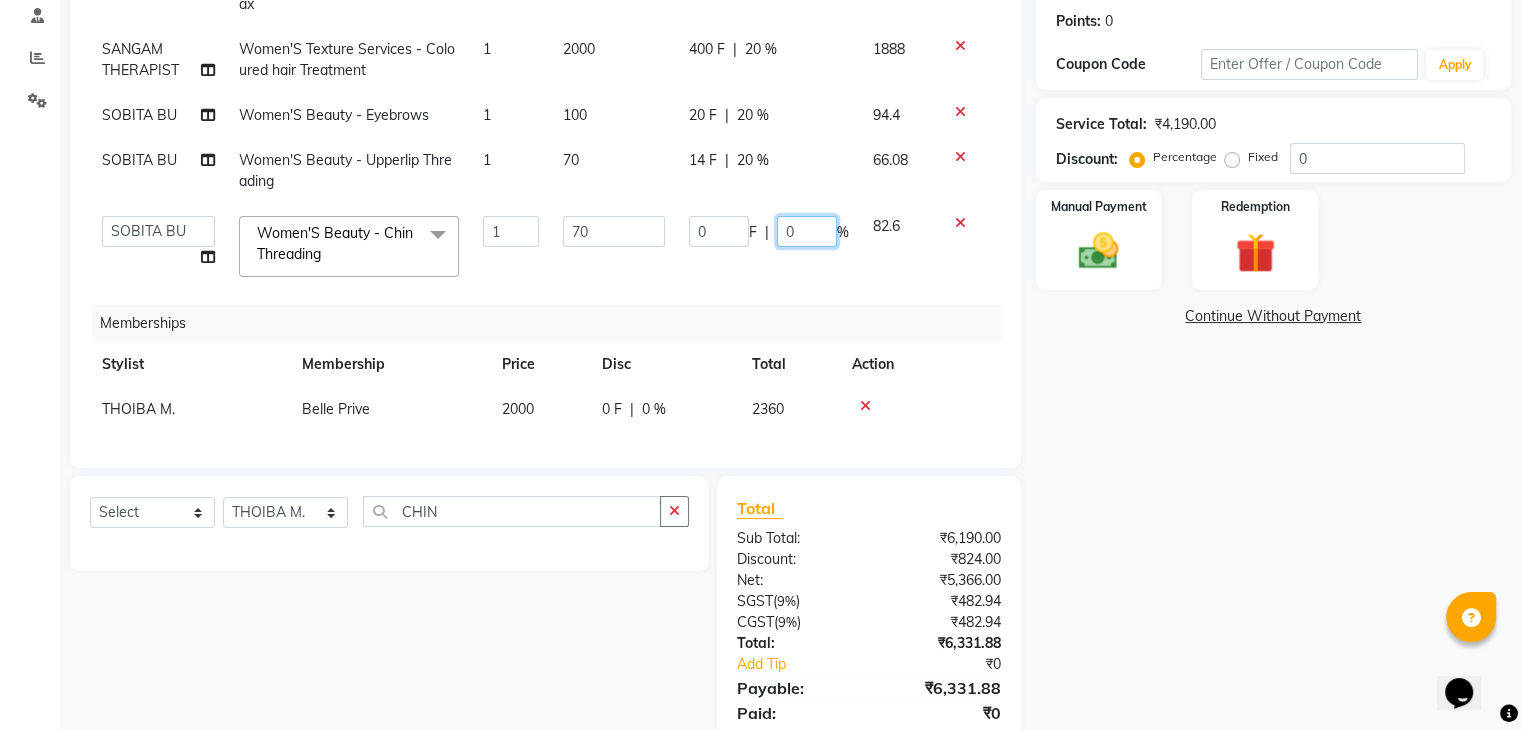 click on "0" 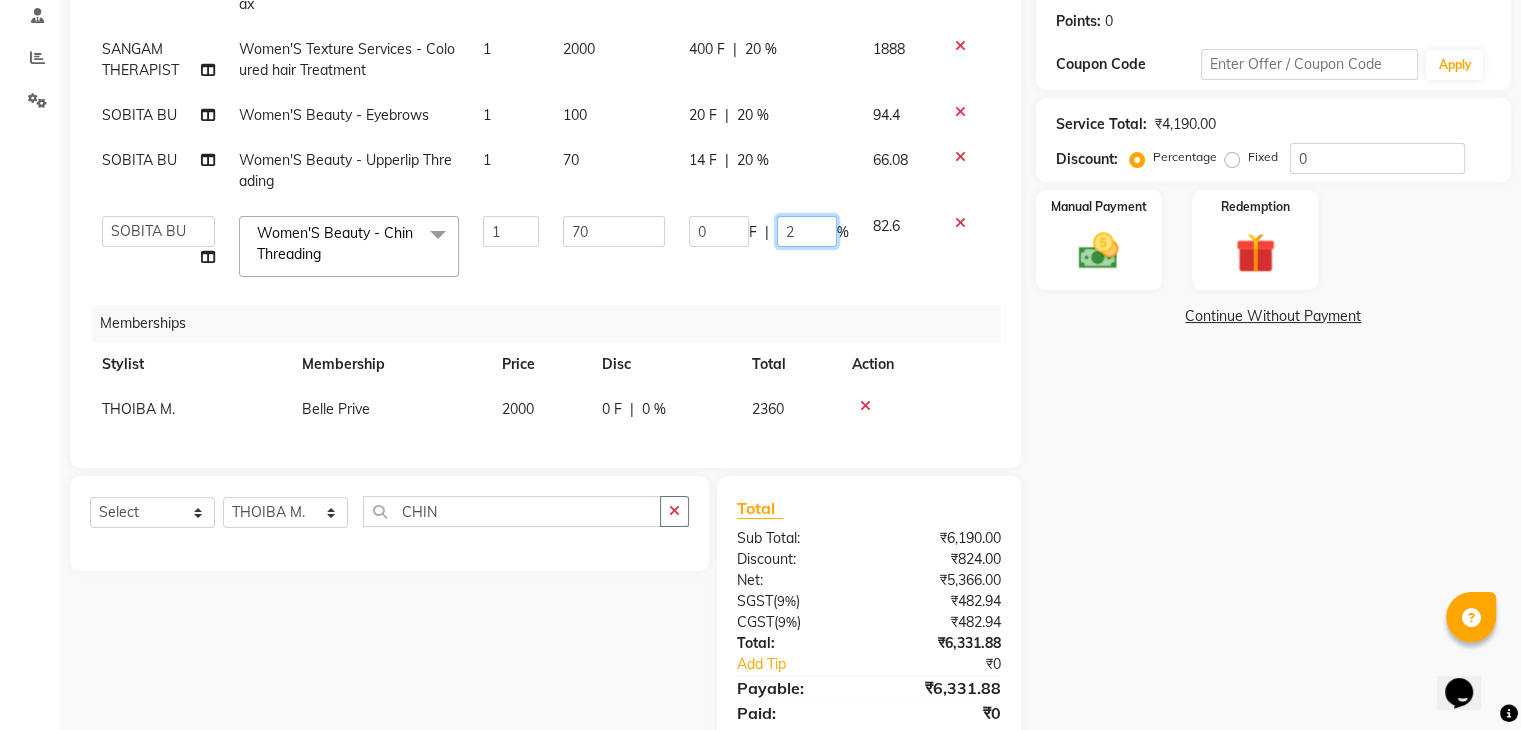 type on "20" 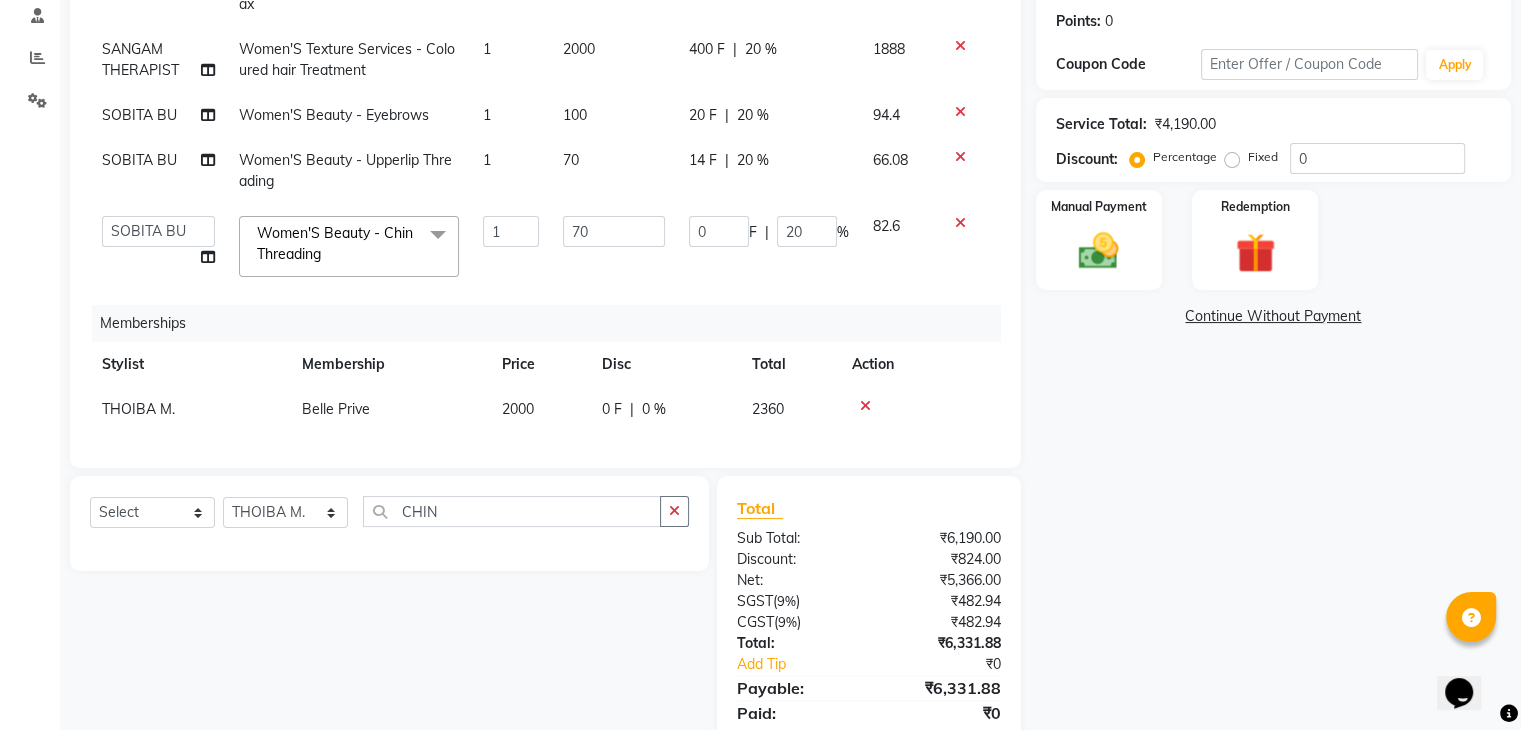 click on "SOBITA BU Women'S Beauty - Arms Wax Rica 1 600 120 F | 20 % 566.4 SOBITA BU Women'S Beauty - Legs Wax Rica 1 1000 200 F | 20 % 944 SOBITA BU Women'S Beauty - Under Arm Wax 1 350 70 F | 20 % 330.4 SANGAM THERAPIST Women'S Texture Services - Coloured hair Treatment  1 2000 400 F | 20 % 1888 SOBITA BU Women'S Beauty - Eyebrows 1 100 20 F | 20 % 94.4 SOBITA BU Women'S Beauty - Upperlip Threading 1 70 14 F | 20 % 66.08  ABBE   Admin id   ALEX UHD    ASEM    COUNTER SALE    IMLE AO   JUPITARA(HK)   PURNIMA HK    RANA KANTI SINHA     SABEHA   SANGAM THERAPIST   SOBITA BU   THOIBA M.  Women'S Beauty - Chin Threading  x Women'S Hair Styling - Shampoo & Conditioner Short Women'S Hair Styling - Shampoo & Conditioner Long Women'S Hair Styling - Hair Cut Women'S Hair Styling - Blow Dry Women'S Hair Styling - Iron Curls Women'S Hair Styling - Hair-Do OLAPLEX INSURANCE TREATMENT- DEEPTISSUE MASSAGE DEEP TISSUE MASSAGE BELLYNESS MASSAGE SWEDISH  SAREEDRAPING KANPEKI PAPAYA MARSHMELLOW KANPEKI GINGER WALLNUT JAMAICAN SORELL" 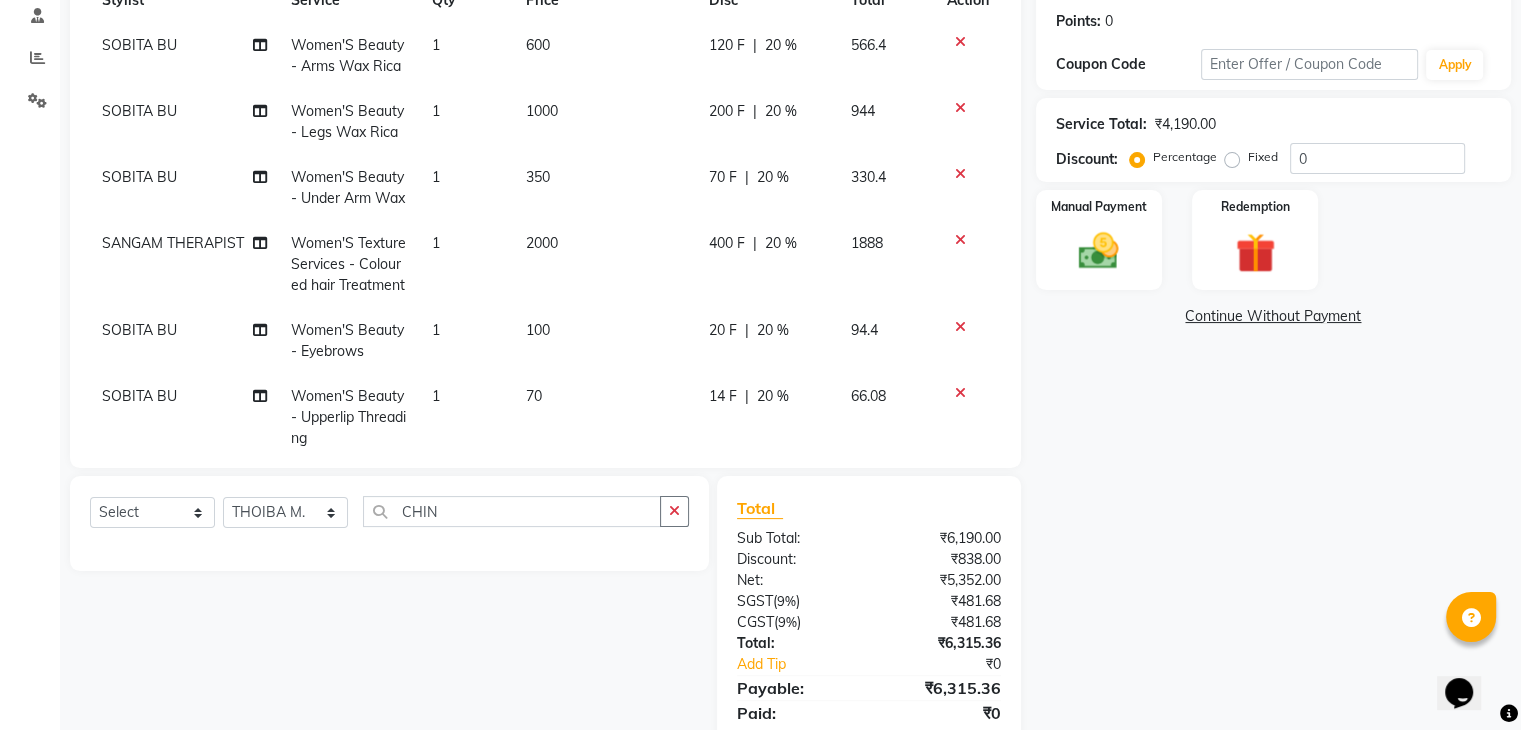 scroll, scrollTop: 0, scrollLeft: 0, axis: both 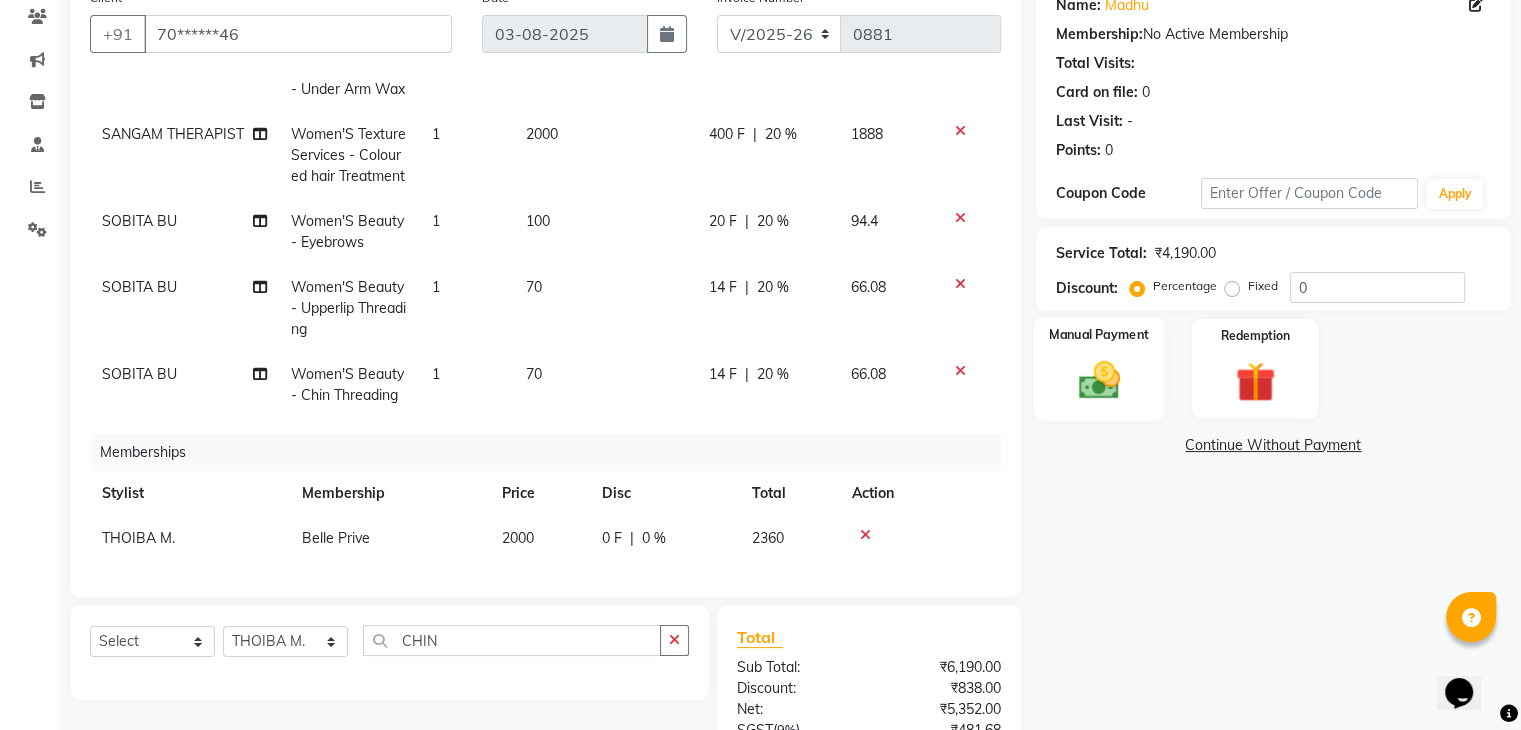 click on "Manual Payment" 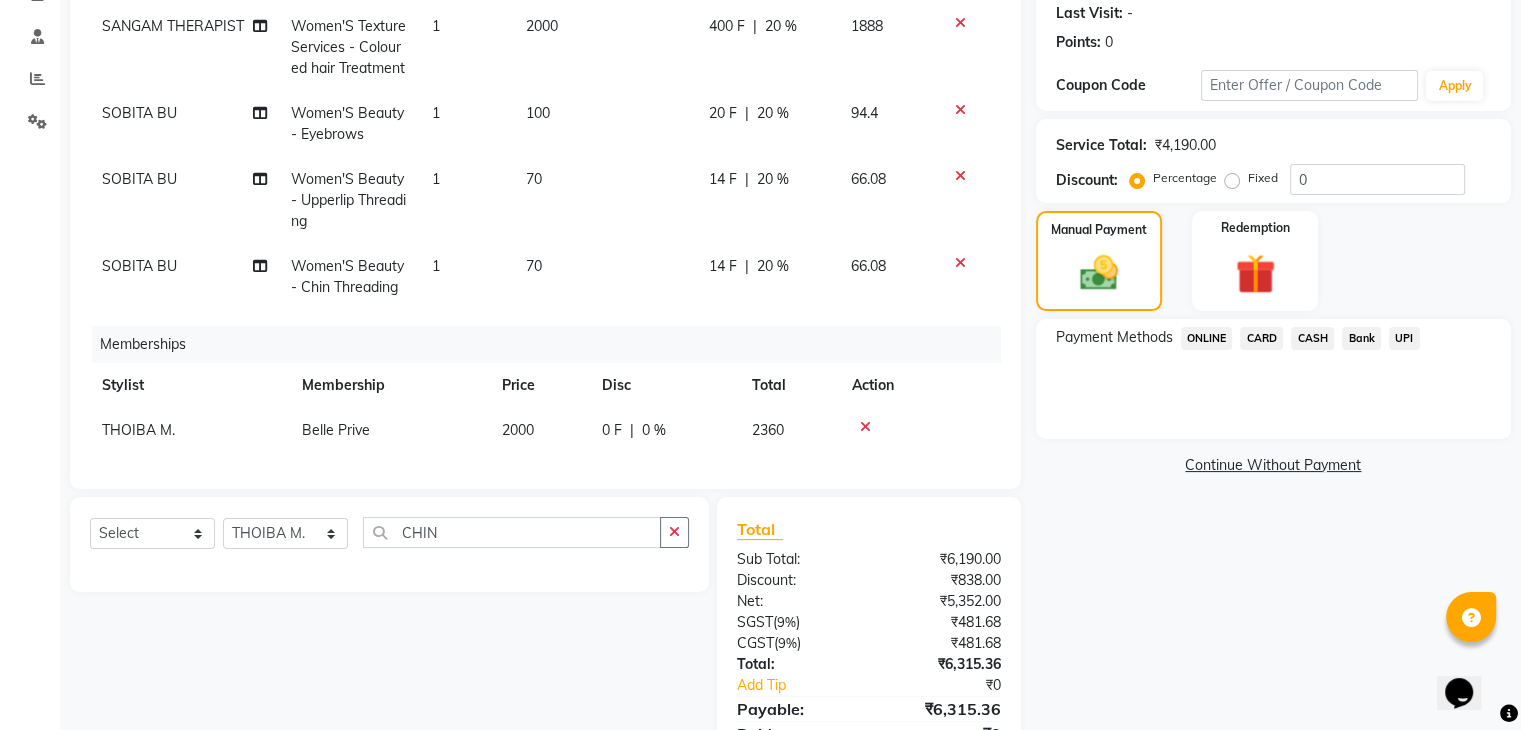 scroll, scrollTop: 371, scrollLeft: 0, axis: vertical 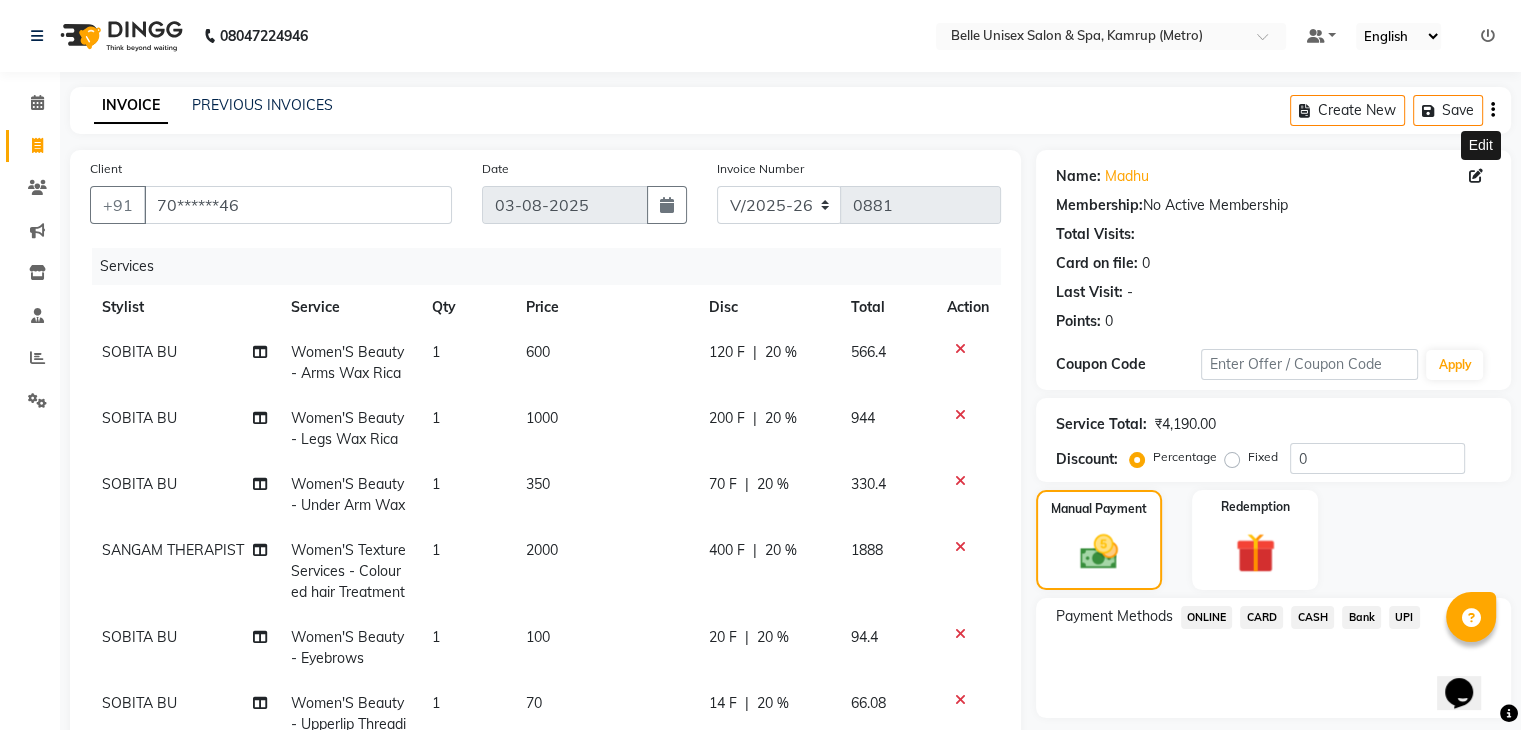 click 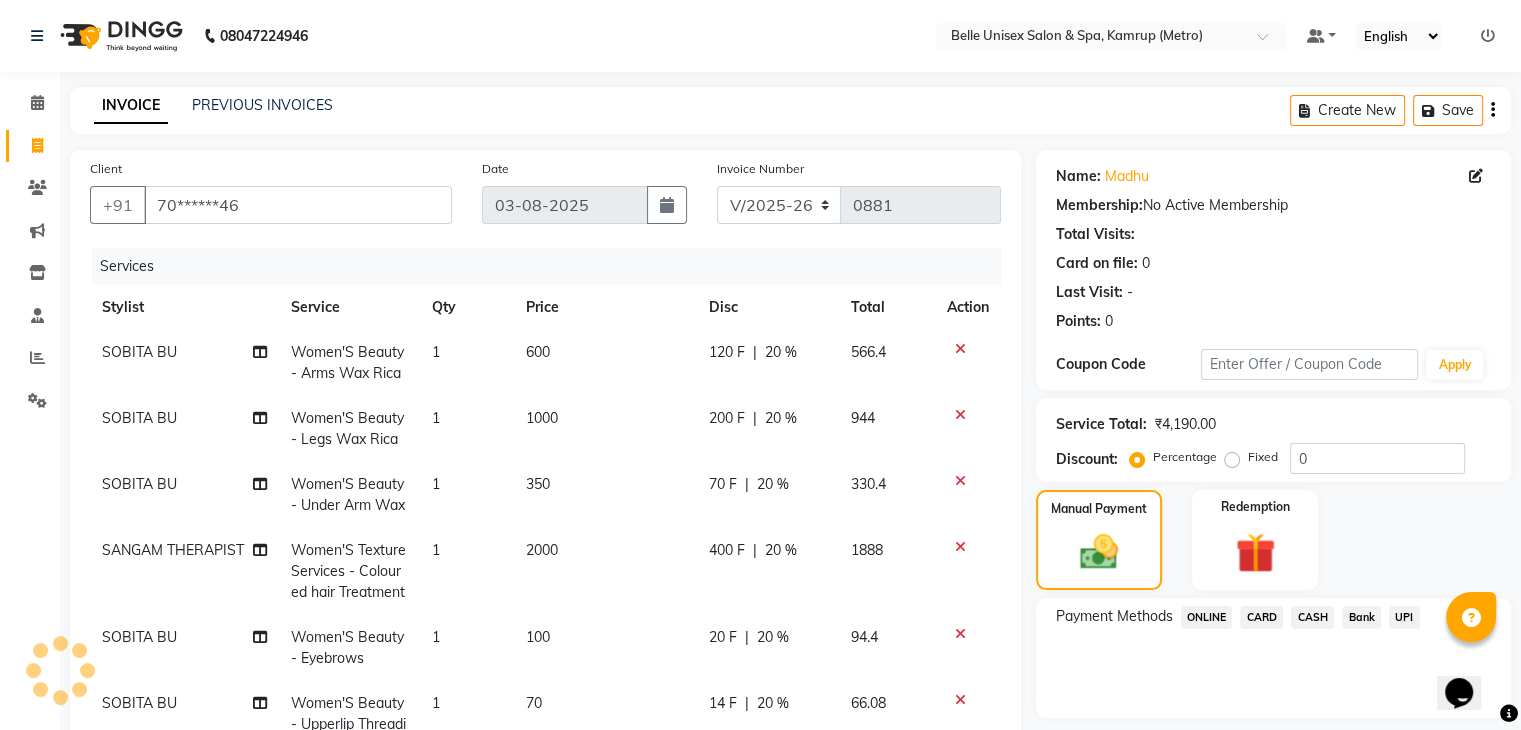 select on "female" 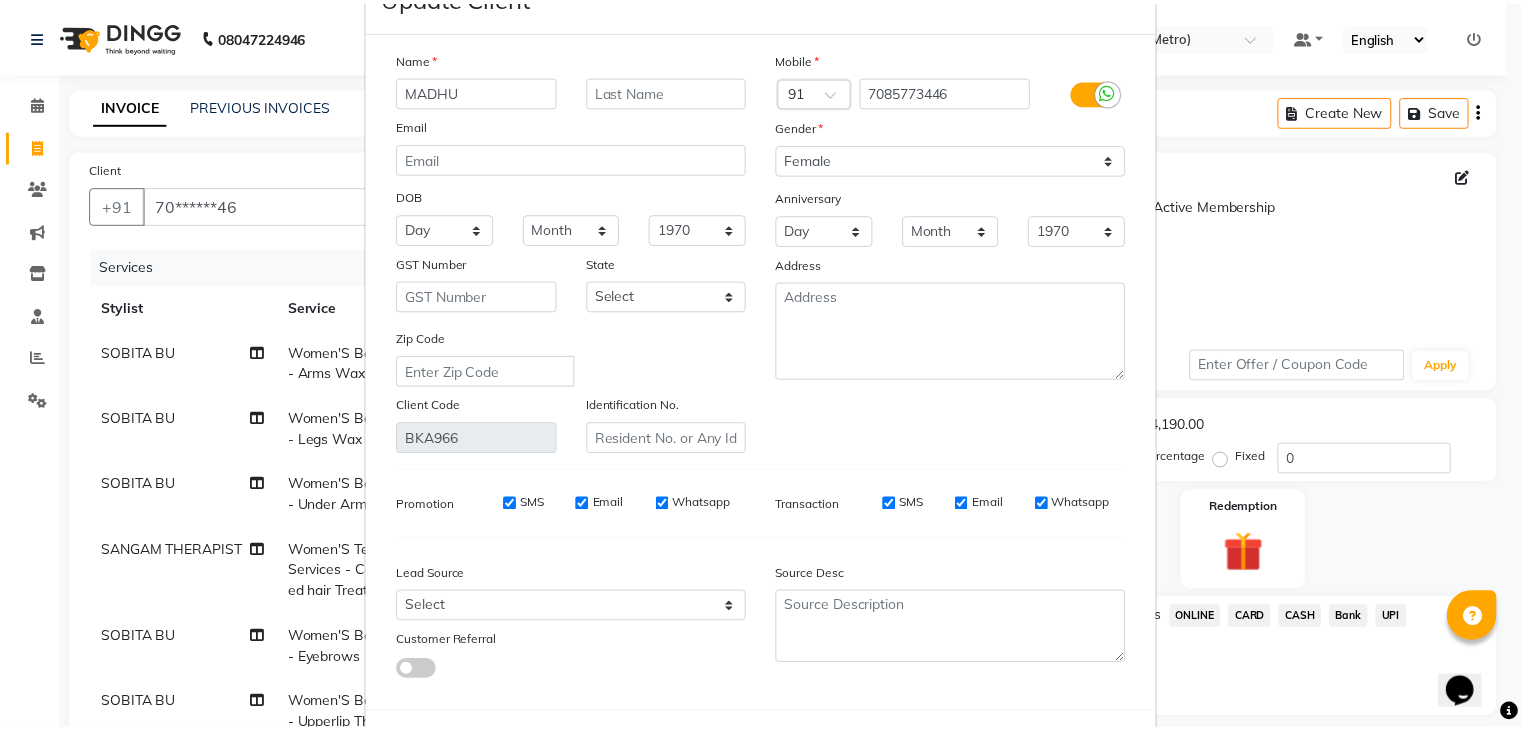 scroll, scrollTop: 168, scrollLeft: 0, axis: vertical 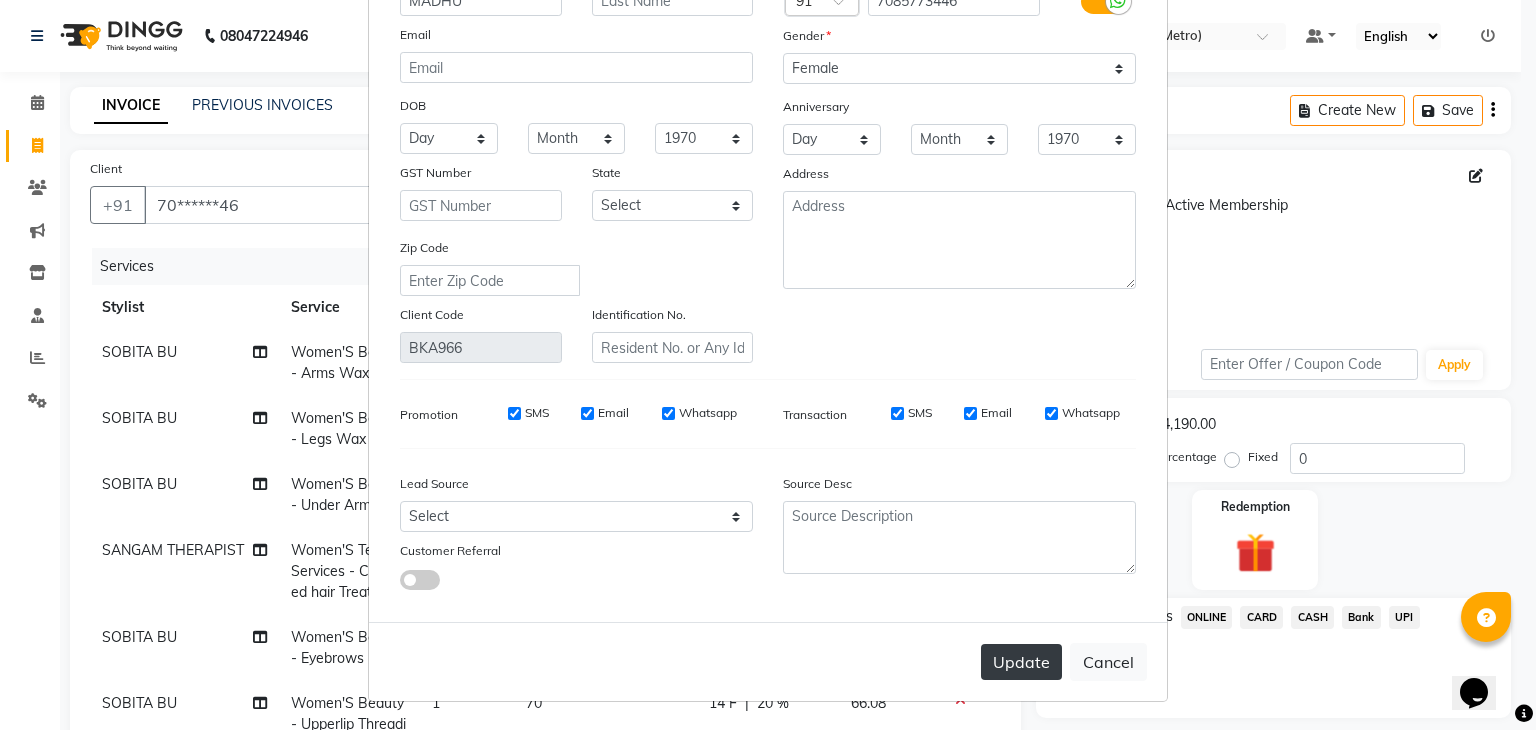click on "Update" at bounding box center (1021, 662) 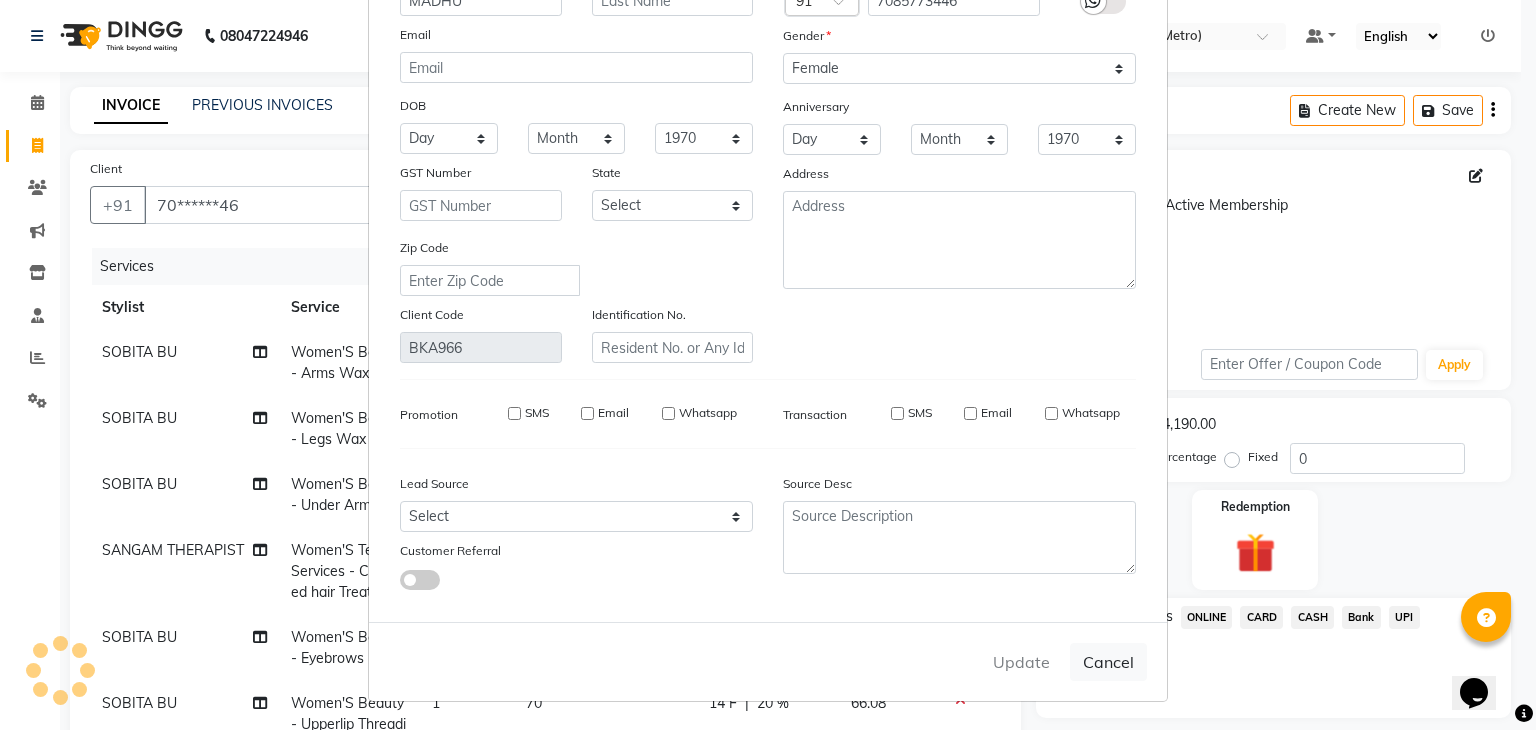 type 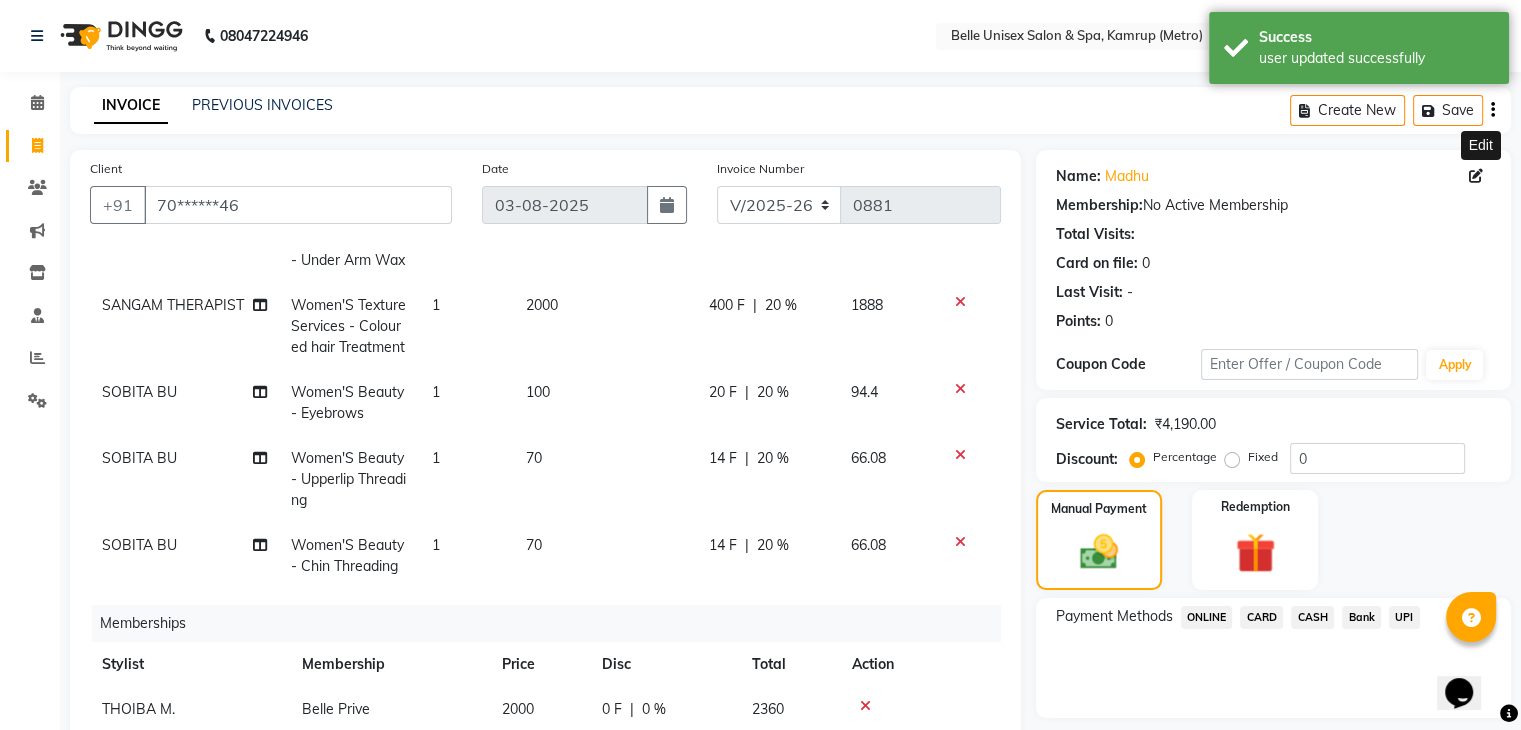 scroll, scrollTop: 302, scrollLeft: 0, axis: vertical 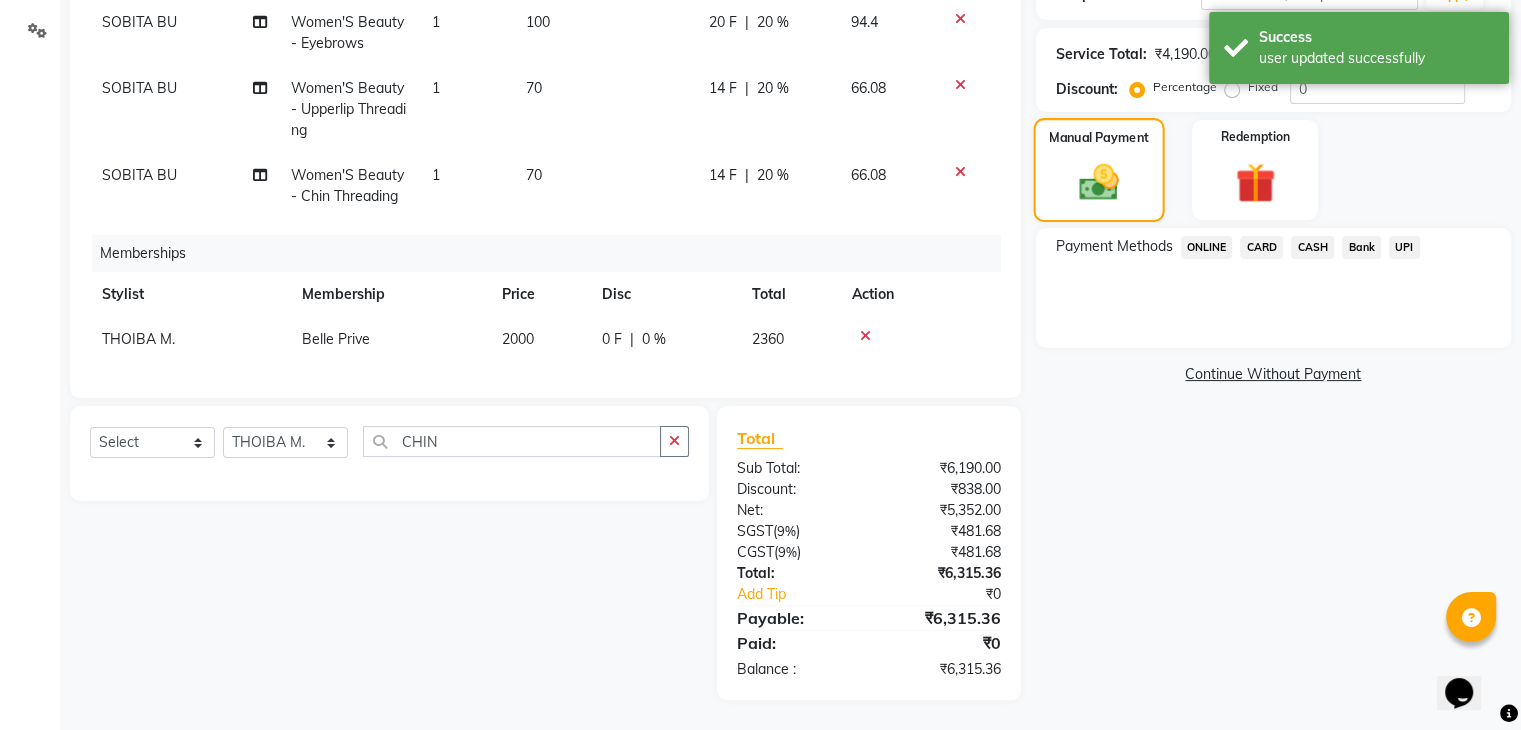 click 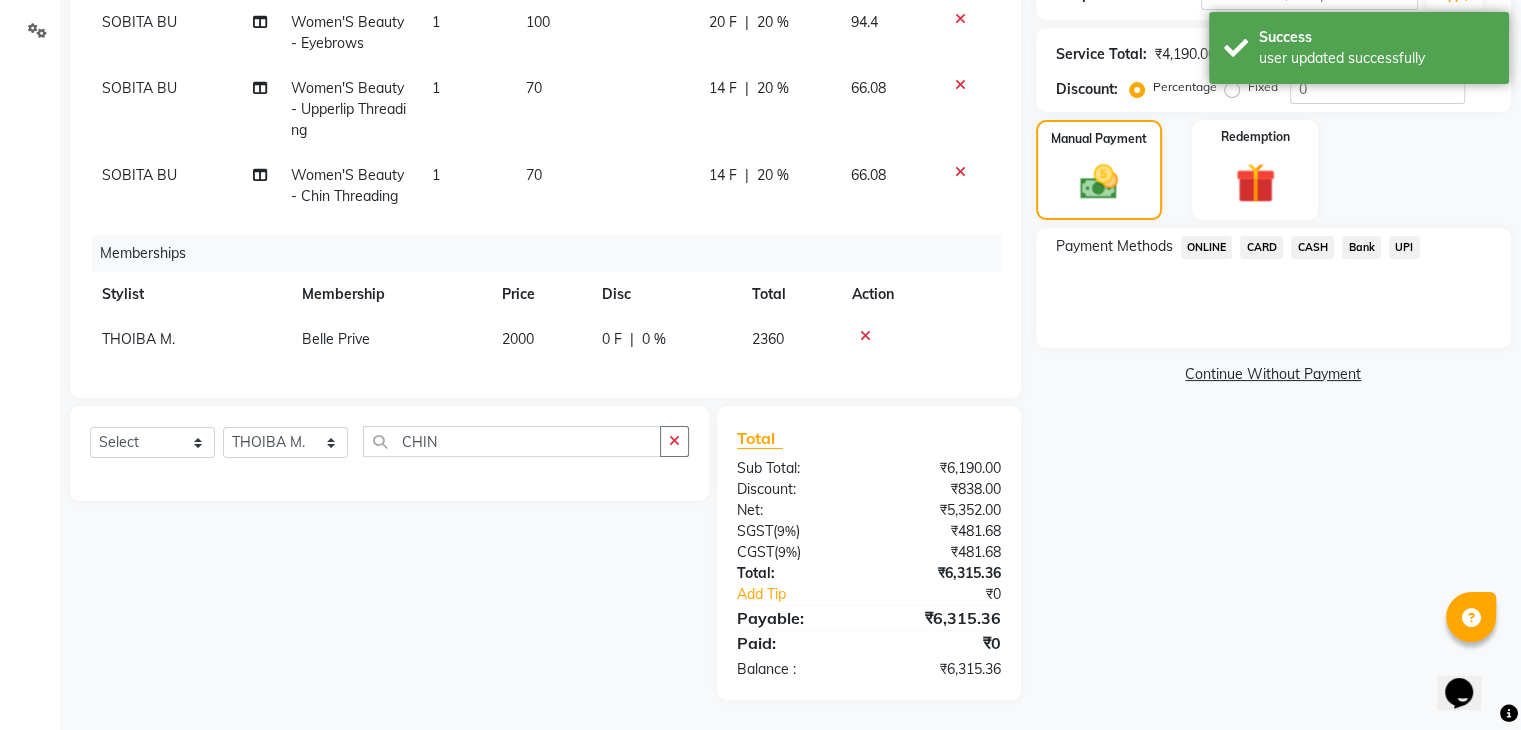 click on "CASH" 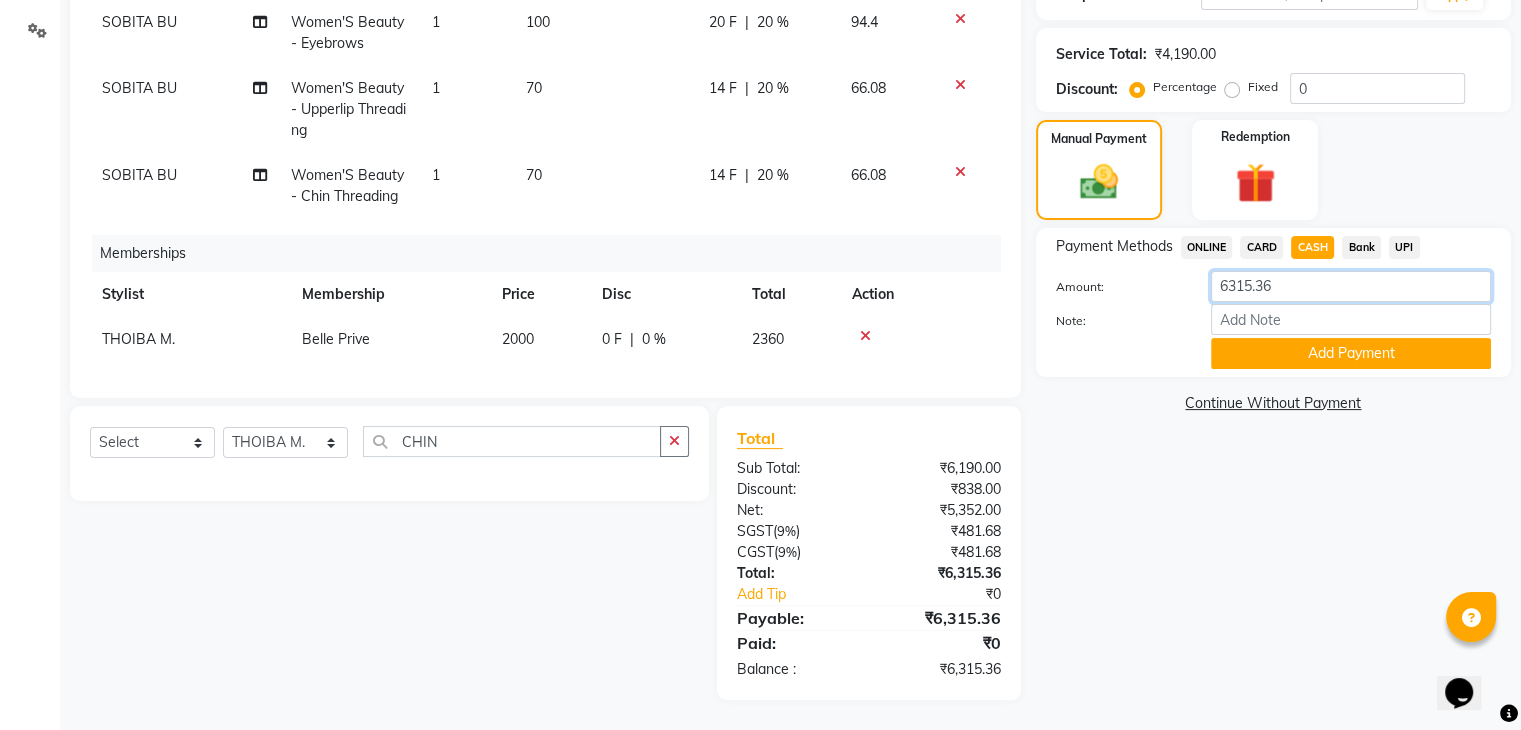 click on "6315.36" 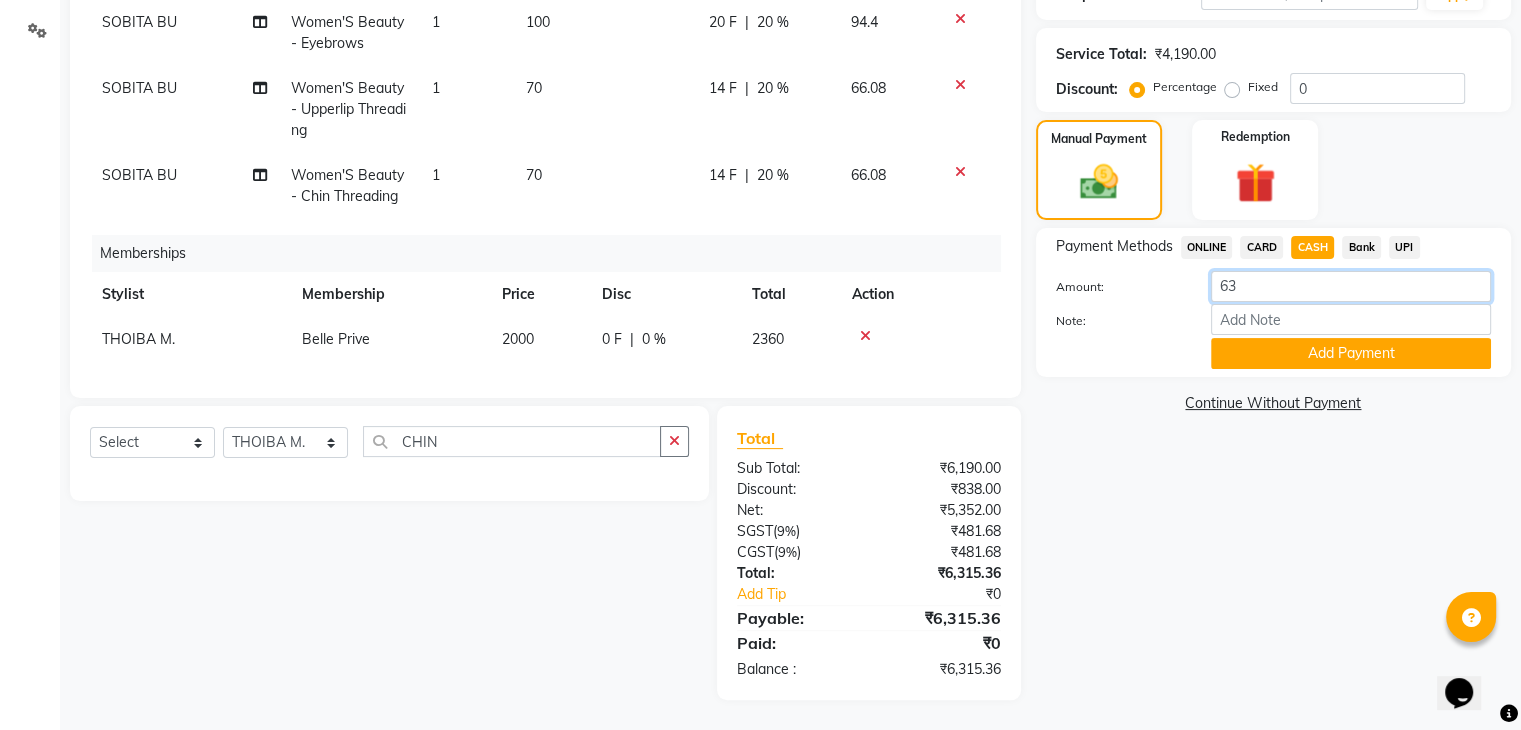 type on "6" 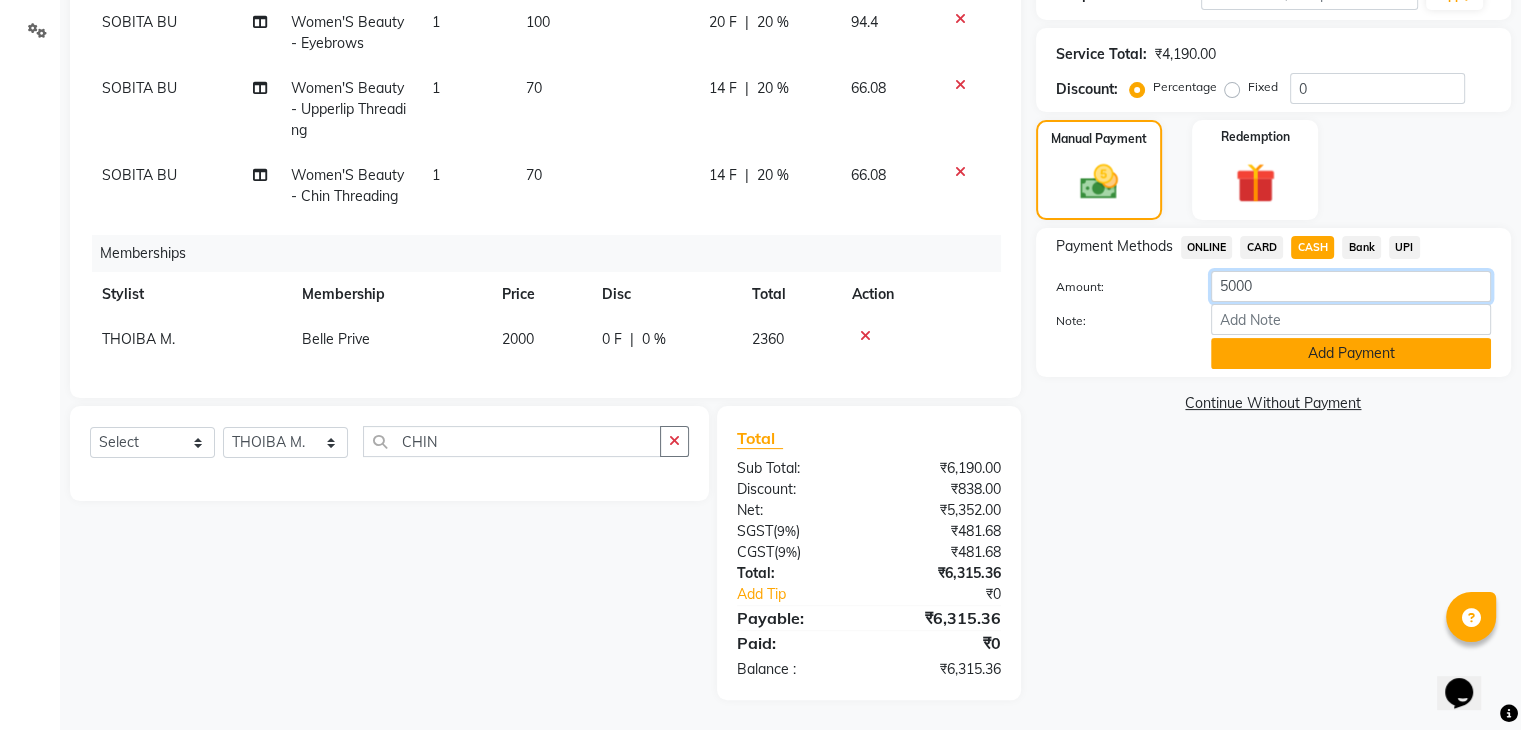 type on "5000" 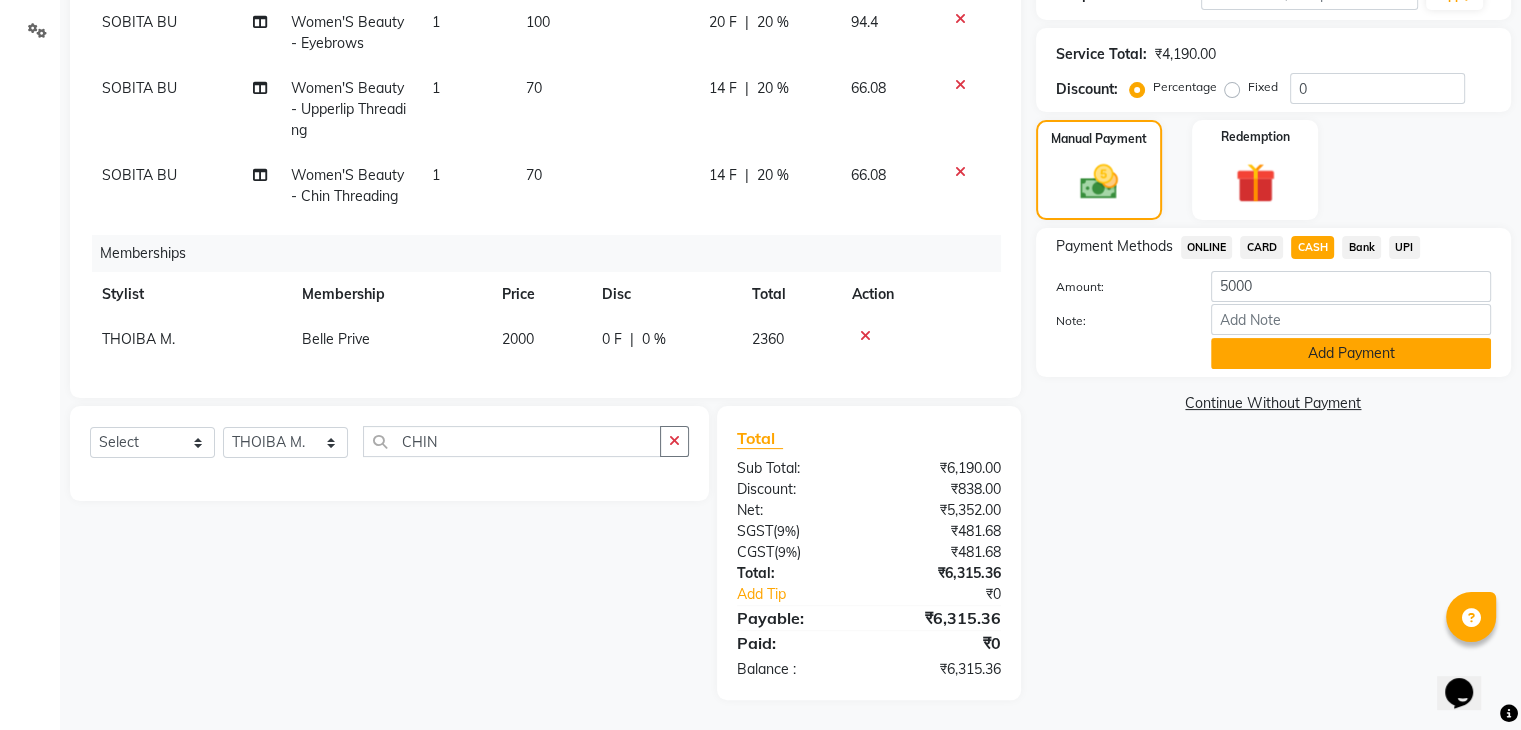 click on "Add Payment" 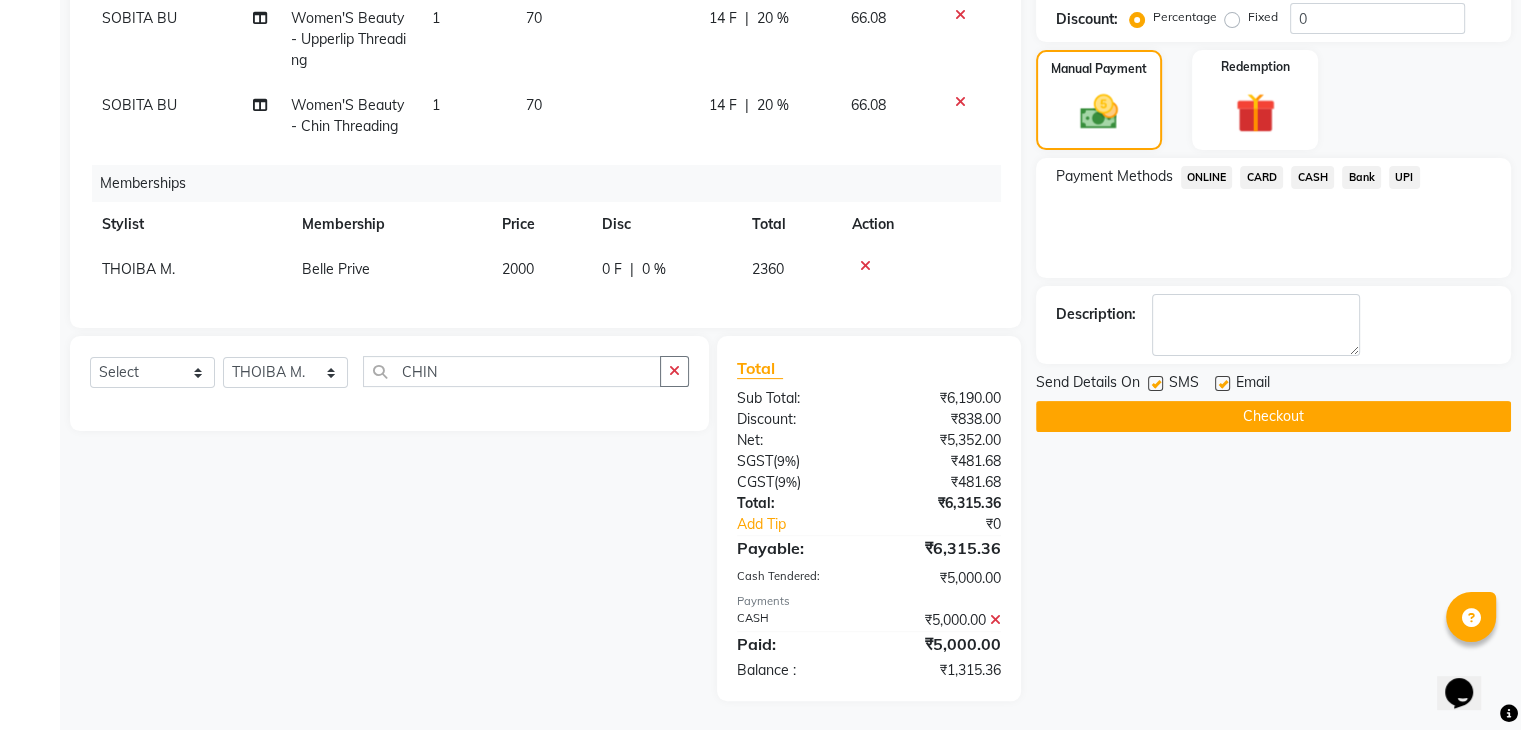 scroll, scrollTop: 241, scrollLeft: 0, axis: vertical 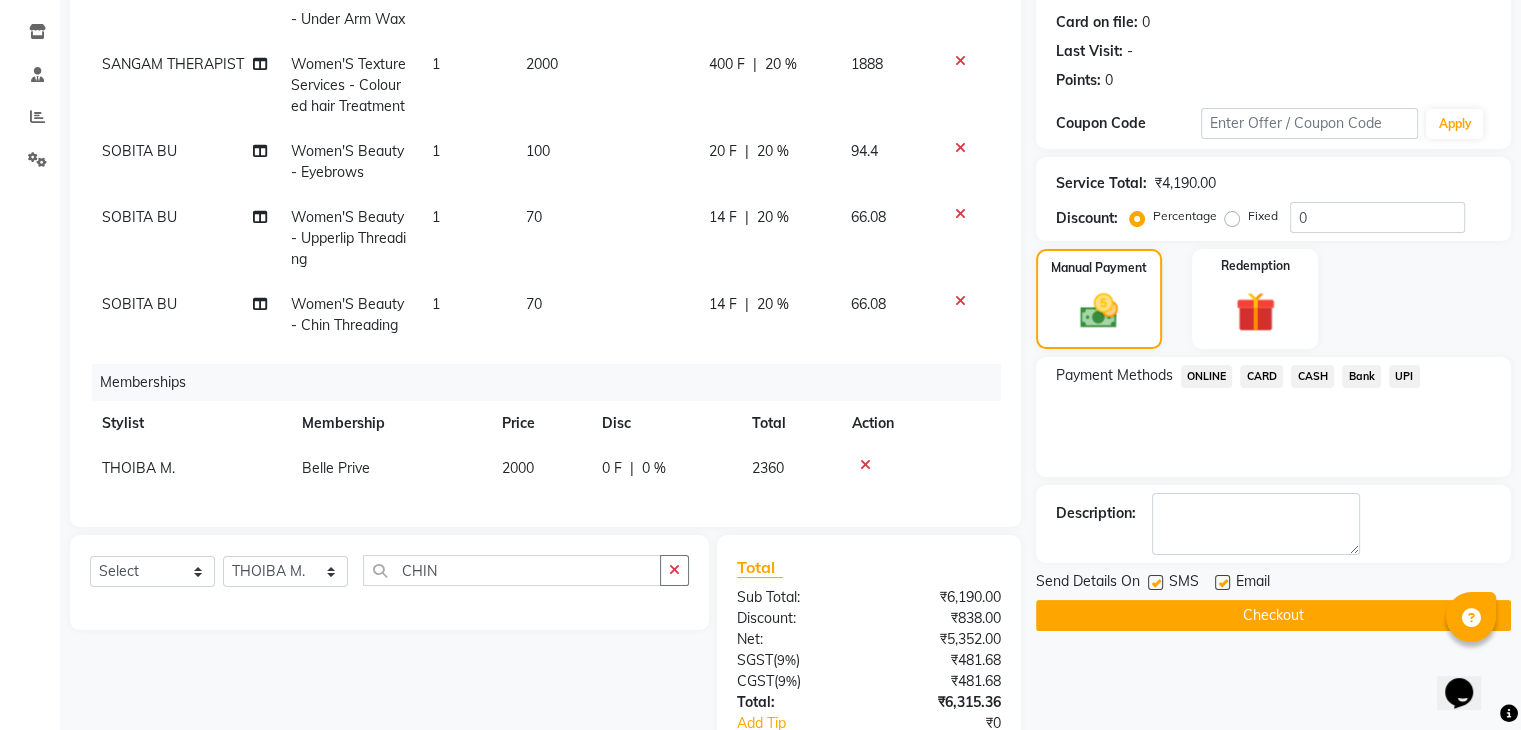 click on "ONLINE" 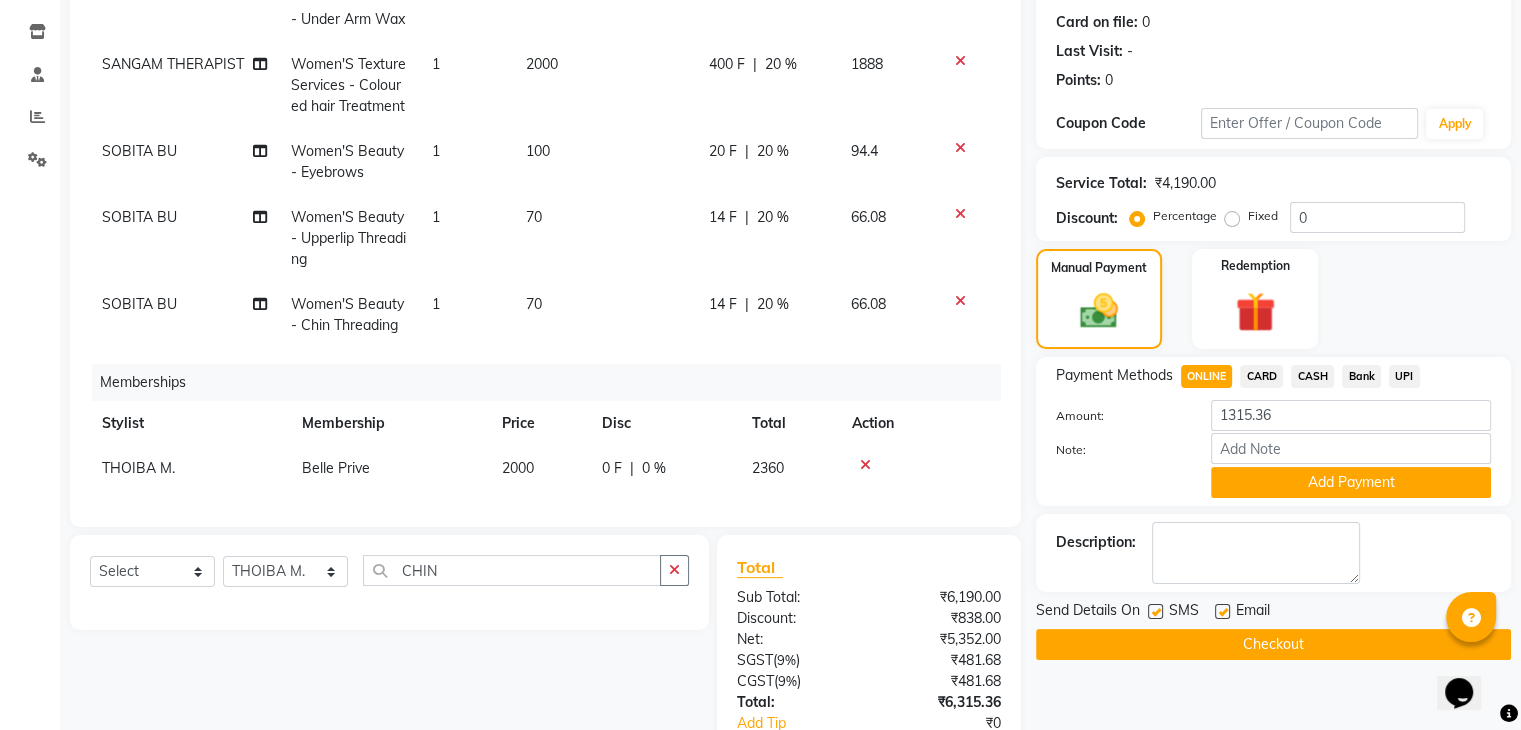 scroll, scrollTop: 441, scrollLeft: 0, axis: vertical 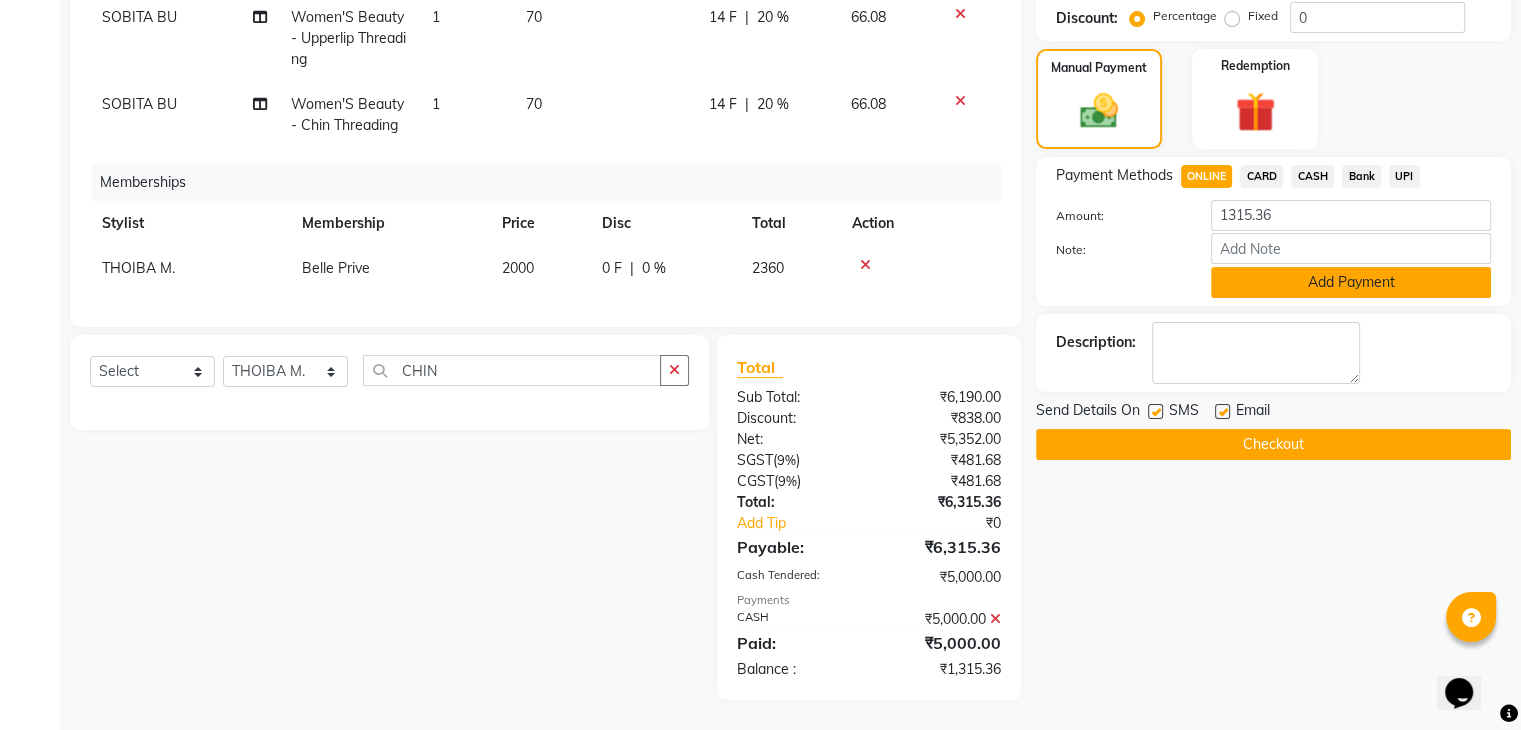 click on "Add Payment" 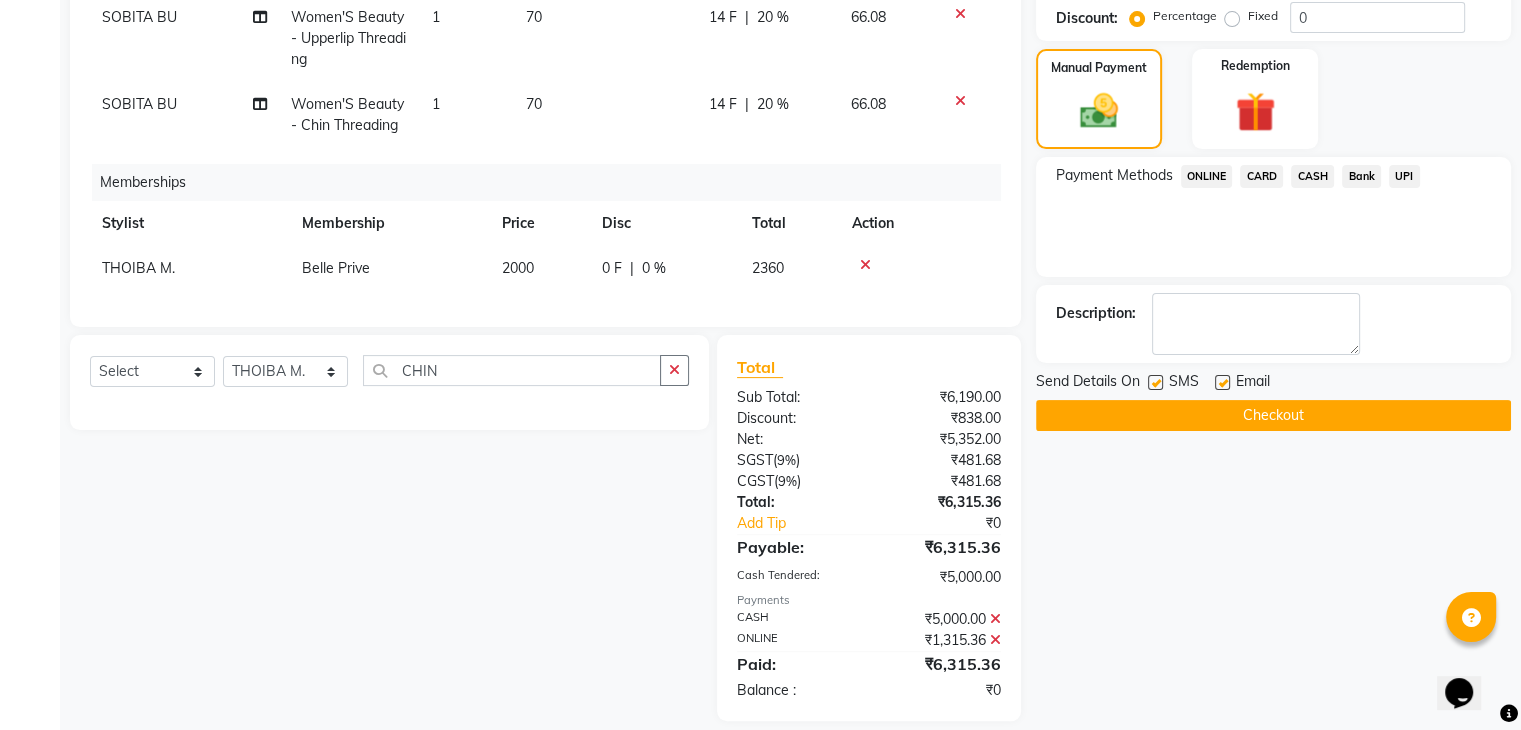 scroll, scrollTop: 463, scrollLeft: 0, axis: vertical 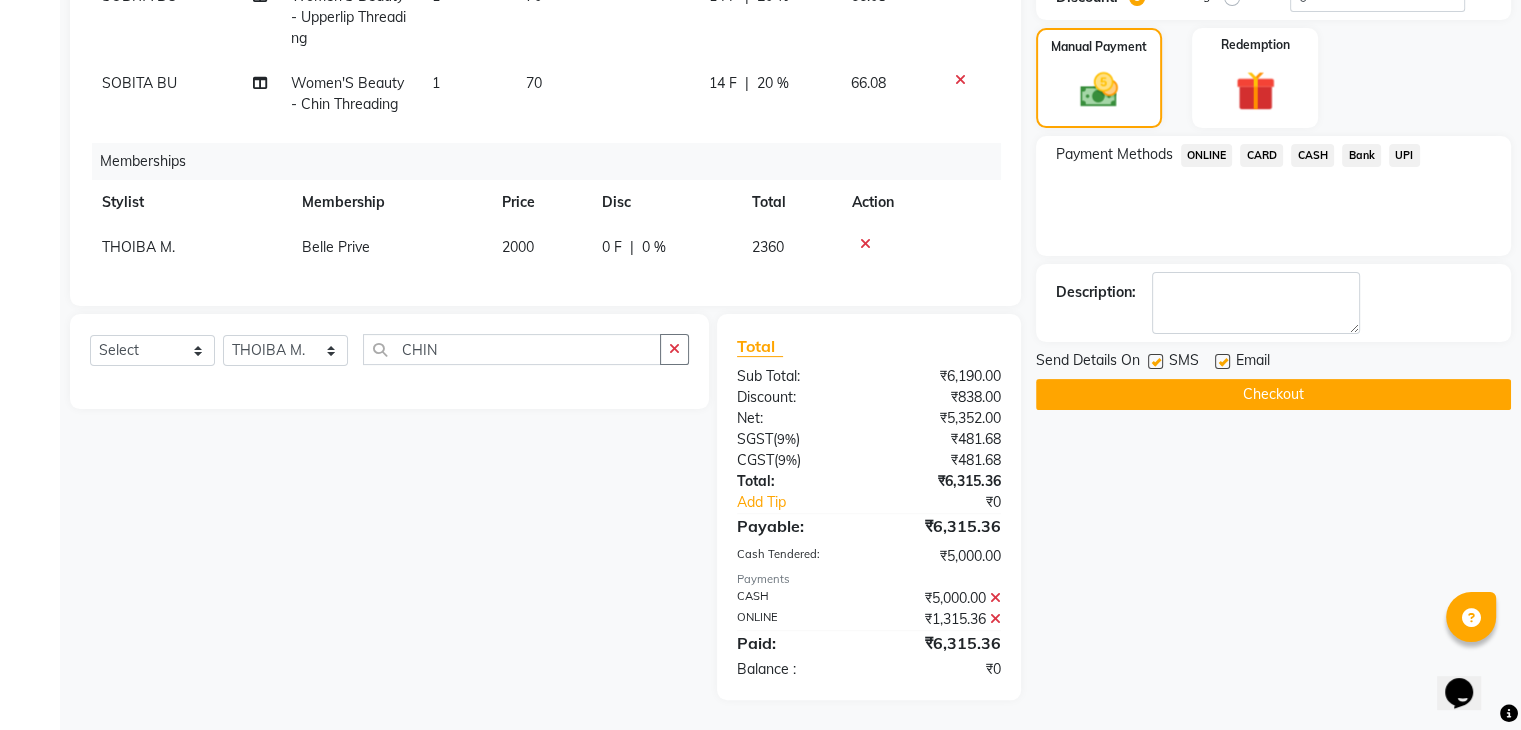 click on "Checkout" 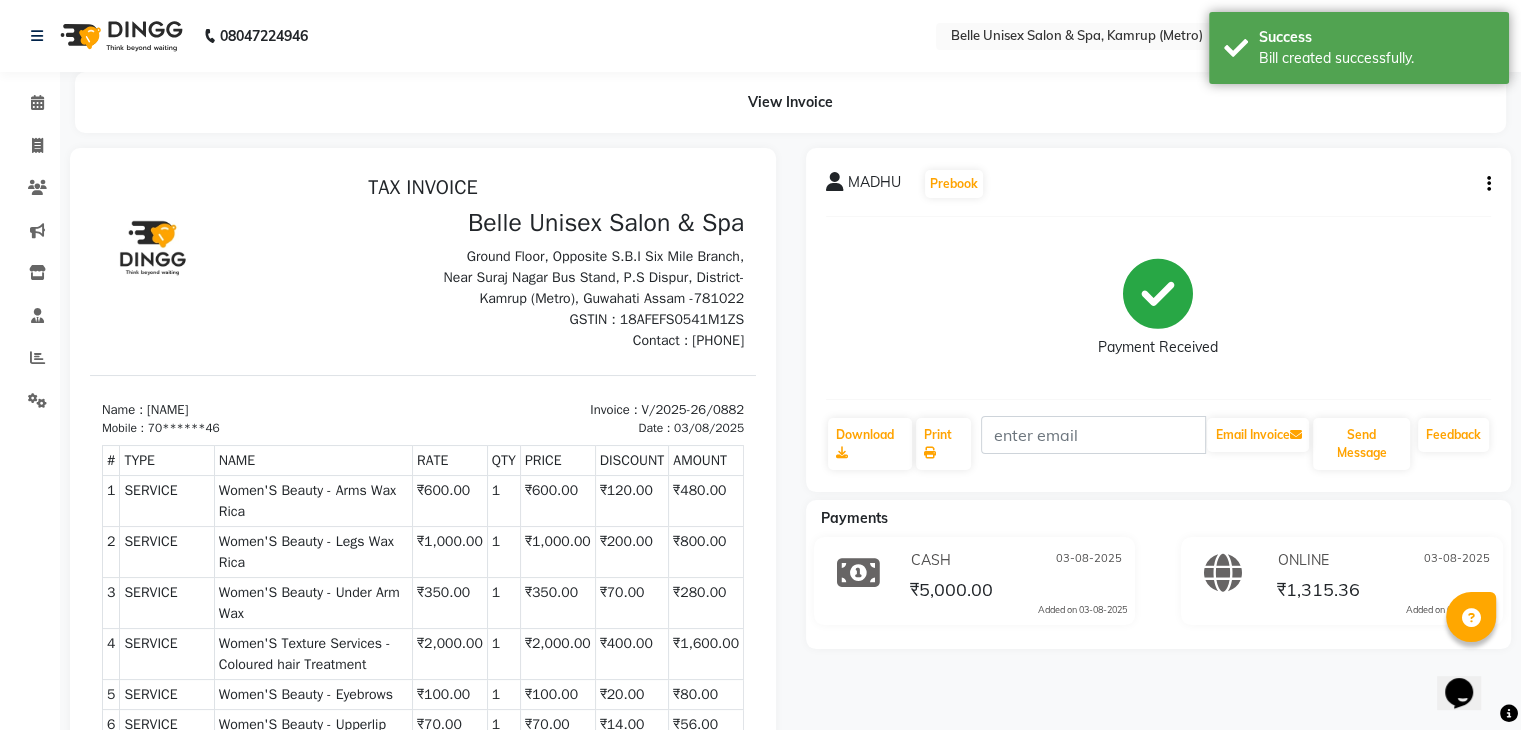scroll, scrollTop: 0, scrollLeft: 0, axis: both 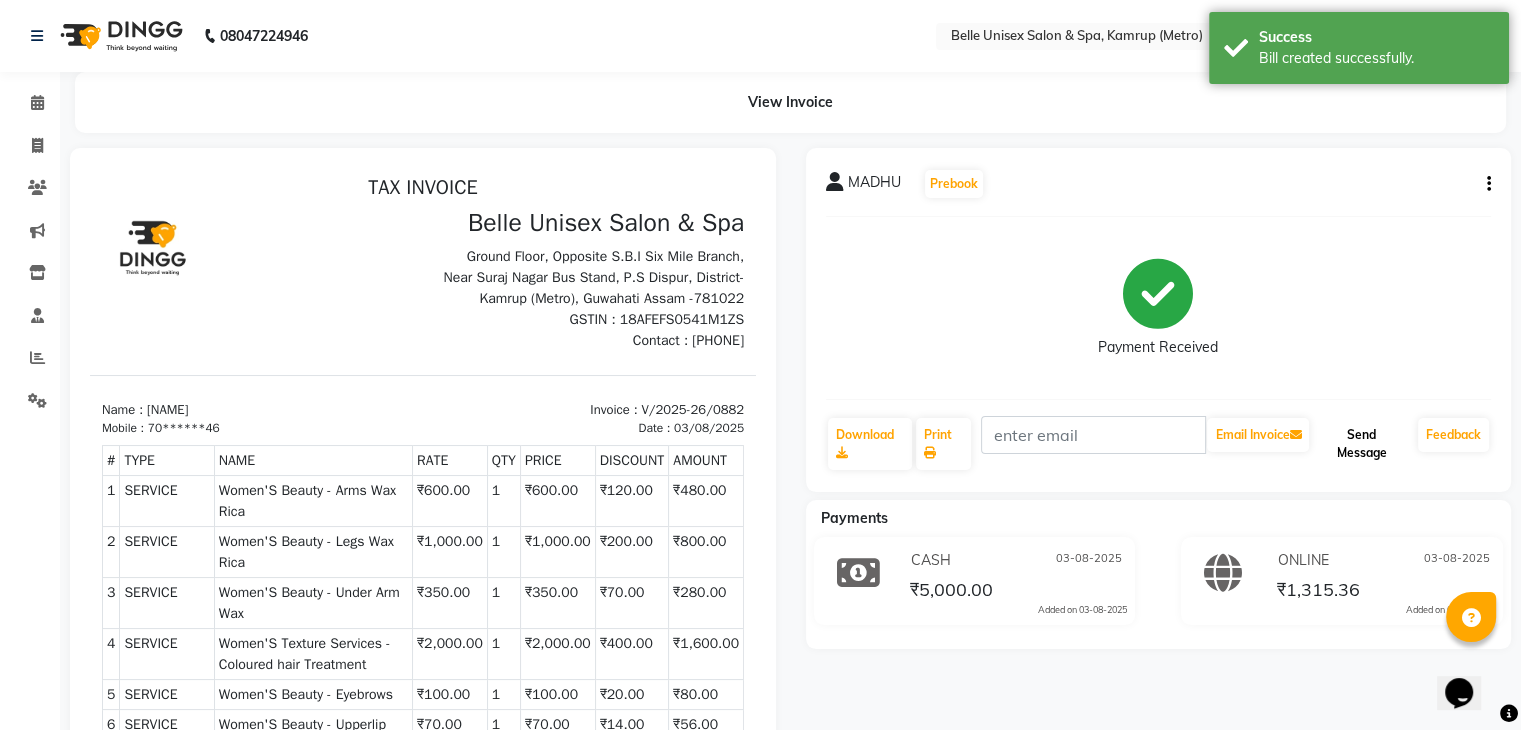 click on "Send Message" 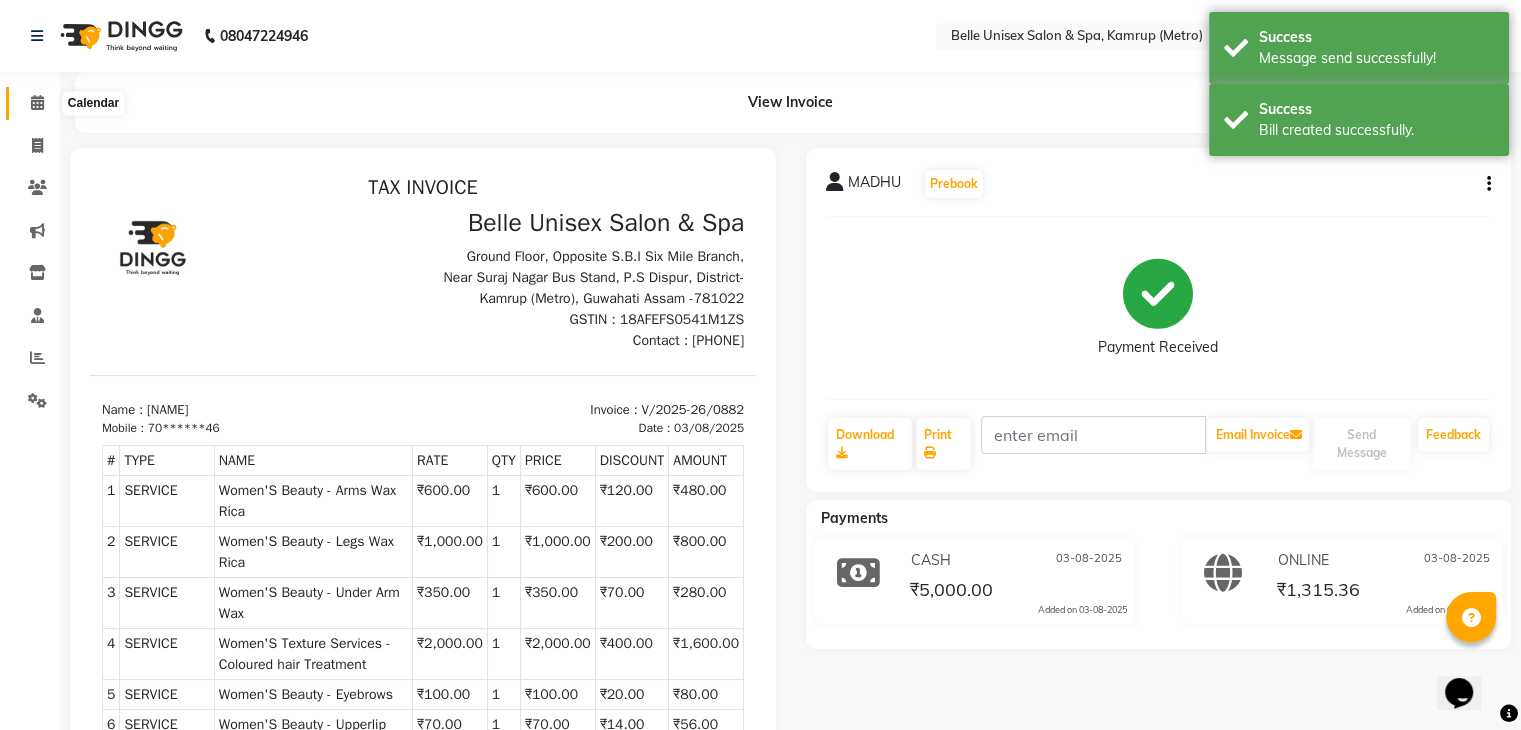 click 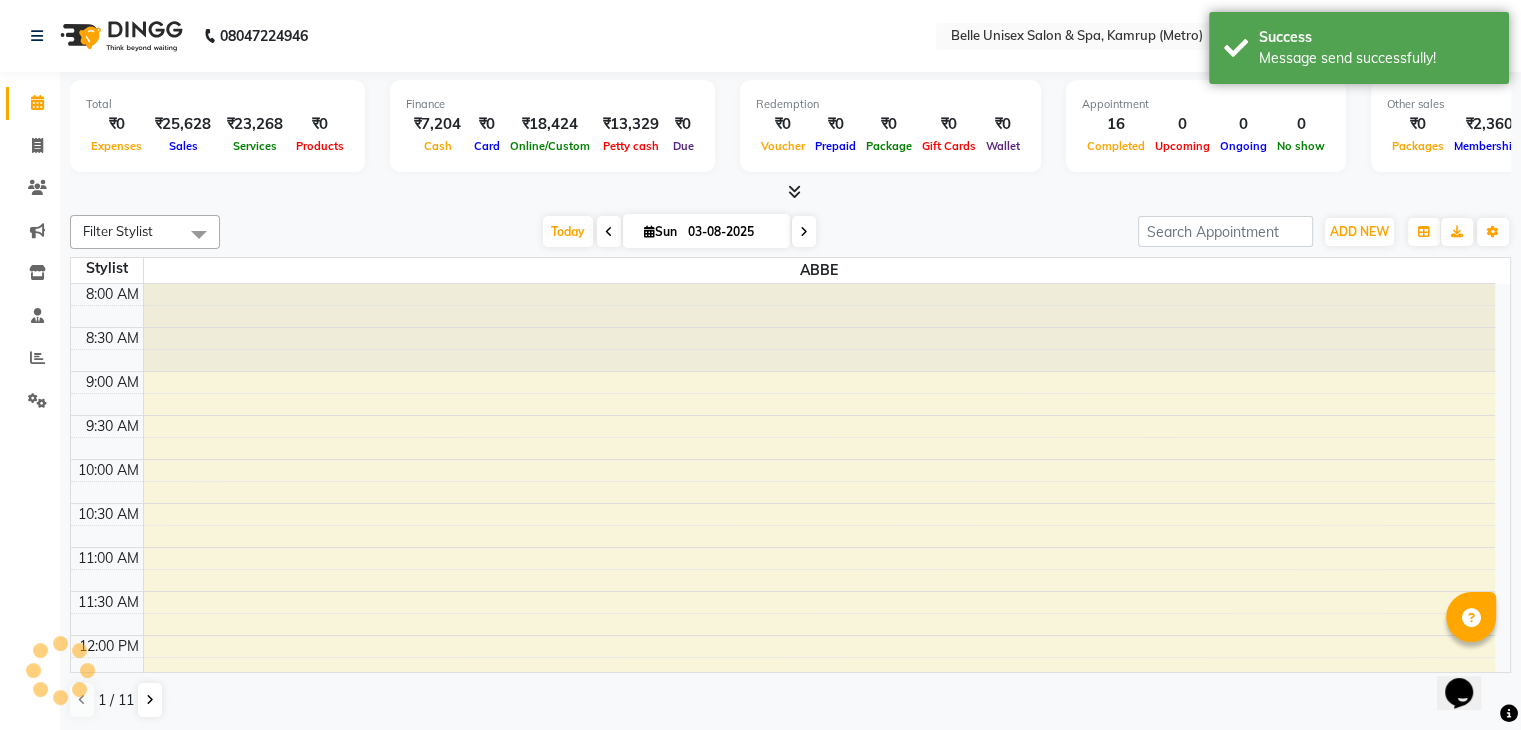 scroll, scrollTop: 0, scrollLeft: 0, axis: both 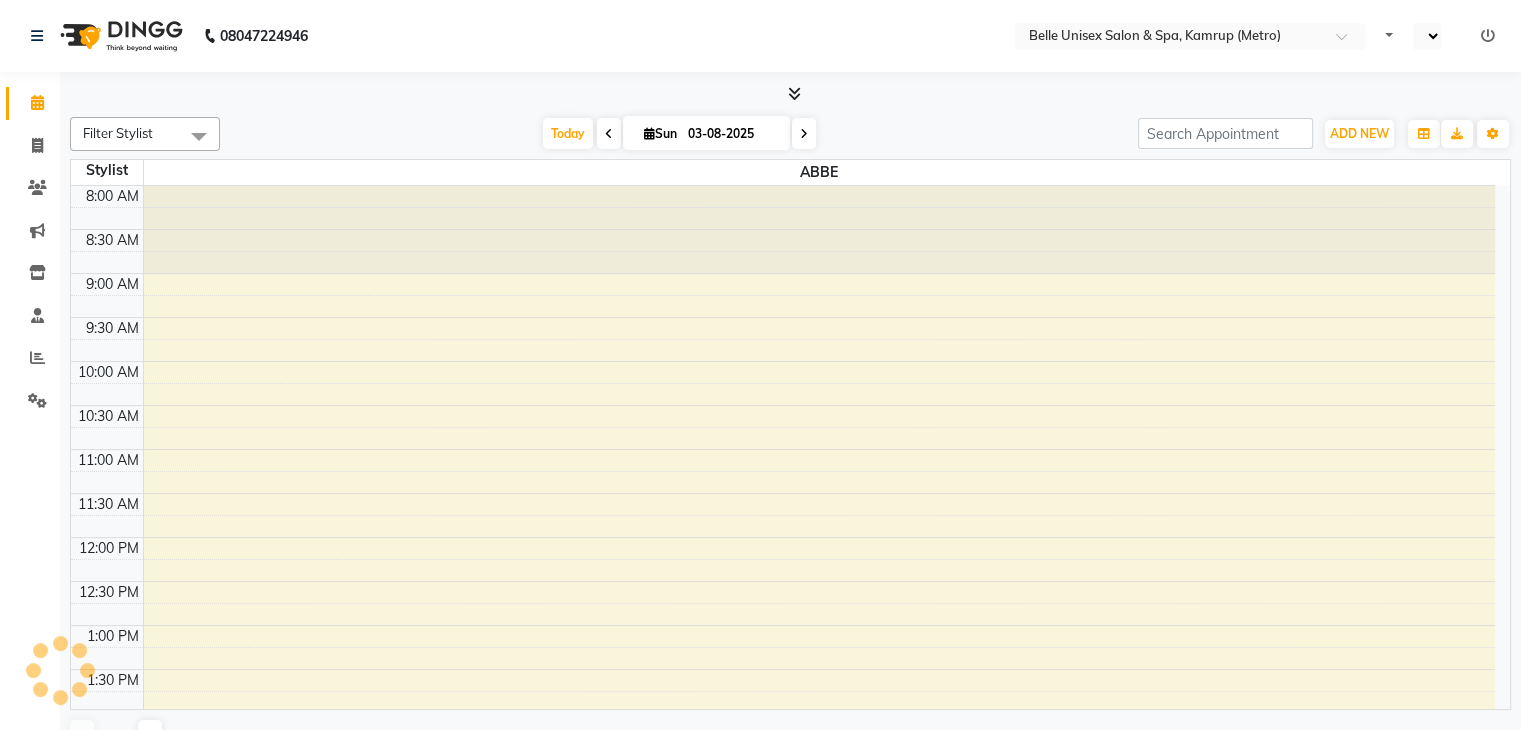 select on "en" 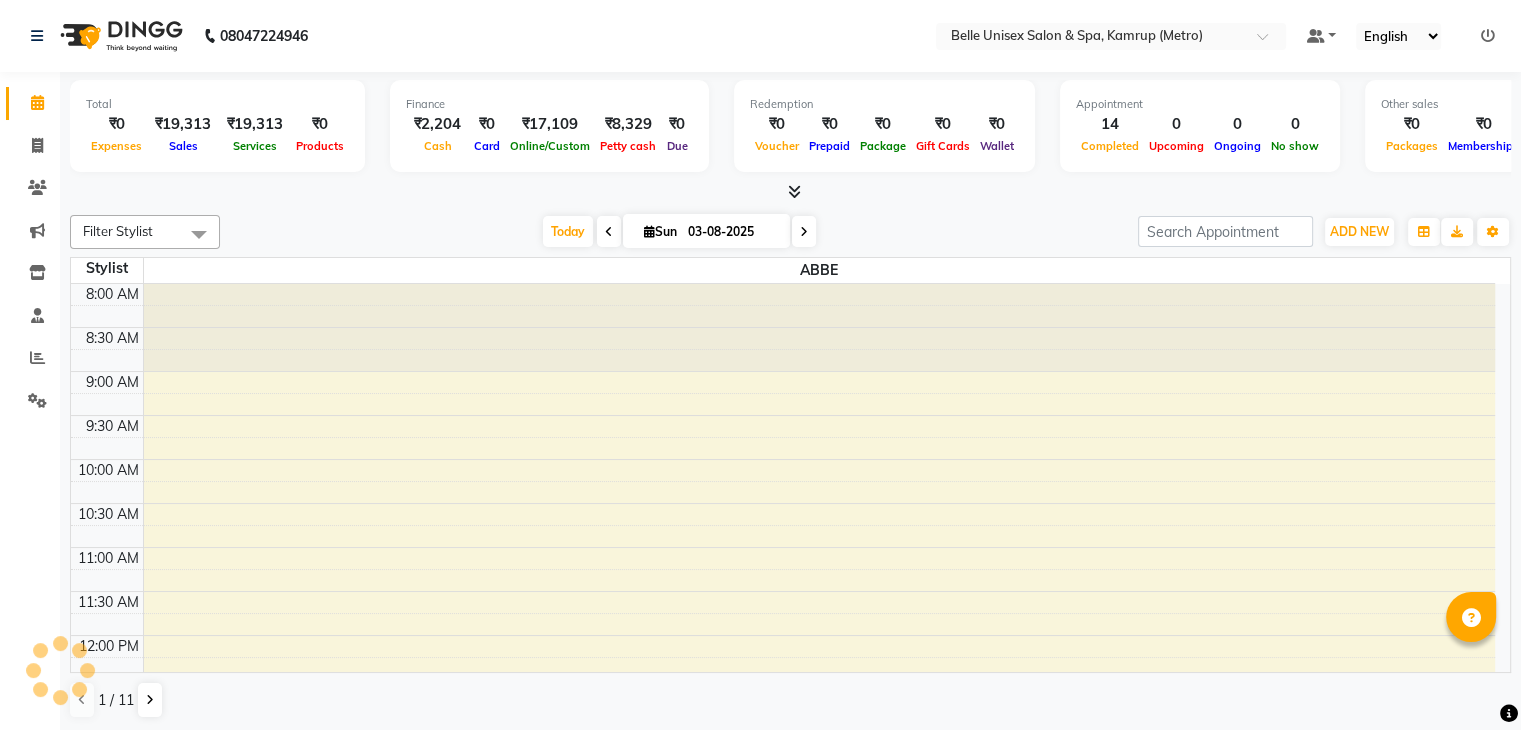 scroll, scrollTop: 0, scrollLeft: 0, axis: both 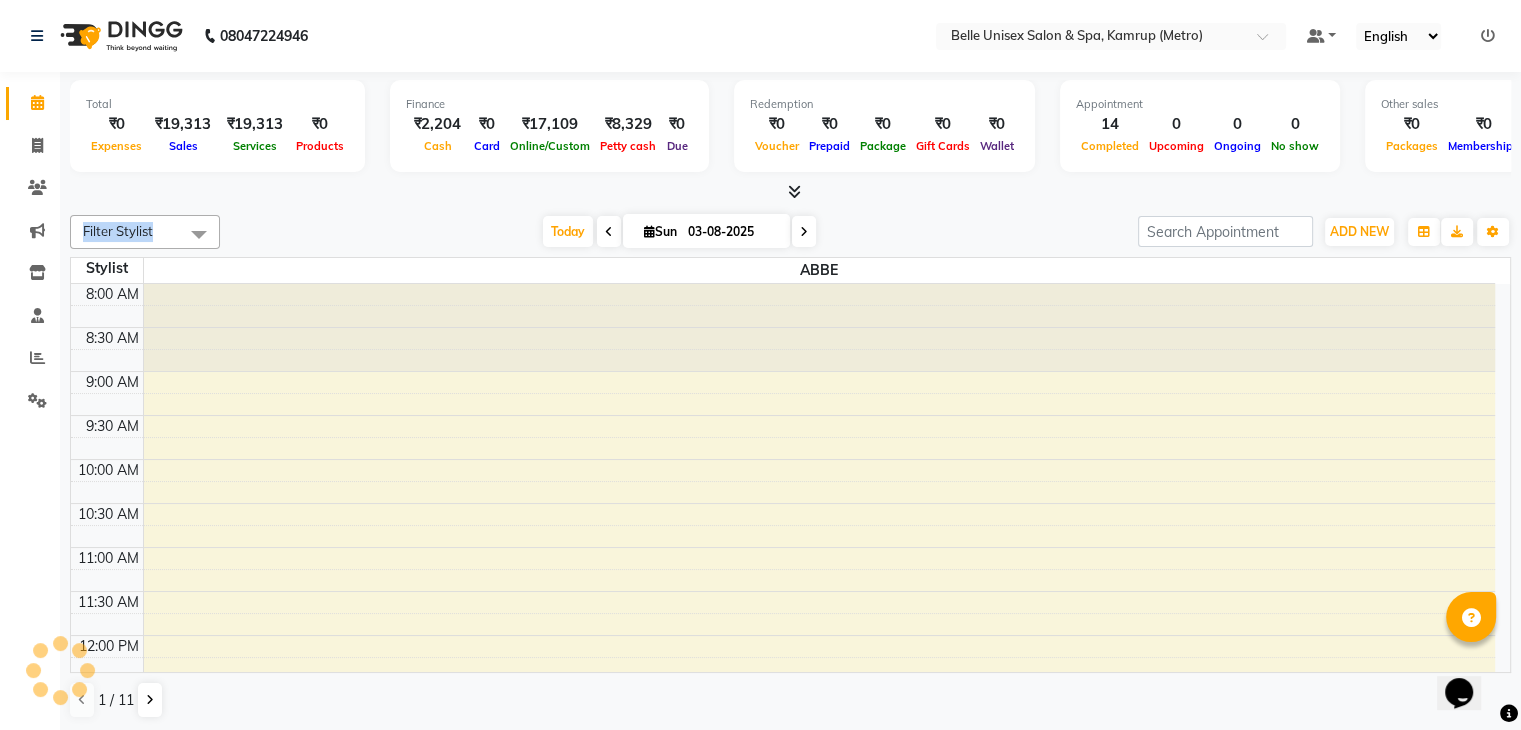 click on "Total  ₹0  Expenses ₹19,313  Sales ₹19,313  Services ₹0  Products Finance  ₹2,204  Cash ₹0  Card ₹17,109  Online/Custom ₹8,329 Petty cash ₹0 Due  Redemption  ₹0 Voucher ₹0 Prepaid ₹0 Package ₹0  Gift Cards ₹0  Wallet  Appointment  14 Completed 0 Upcoming 0 Ongoing 0 No show  Other sales  ₹0  Packages ₹0  Memberships ₹0  Vouchers ₹0  Prepaids ₹0  Gift Cards Filter Stylist Select All ABBE ALEX UHD  ASEM  COUNTER SALE  IMLE AO JUPITARA(HK) PURNIMA HK  RANA KANTI SINHA  SANGAM THERAPIST SOBITA BU THOIBA M. Today  Sun 03-08-2025 Toggle Dropdown Add Appointment Add Invoice Add Expense Add Attendance Add Client Add Transaction Toggle Dropdown Add Appointment Add Invoice Add Expense Add Attendance Add Client ADD NEW Toggle Dropdown Add Appointment Add Invoice Add Expense Add Attendance Add Client Add Transaction Filter Stylist Select All ABBE ALEX UHD  ASEM  COUNTER SALE  IMLE AO JUPITARA(HK) PURNIMA HK  RANA KANTI SINHA  SANGAM THERAPIST SOBITA BU THOIBA M. Group By  Staff View" 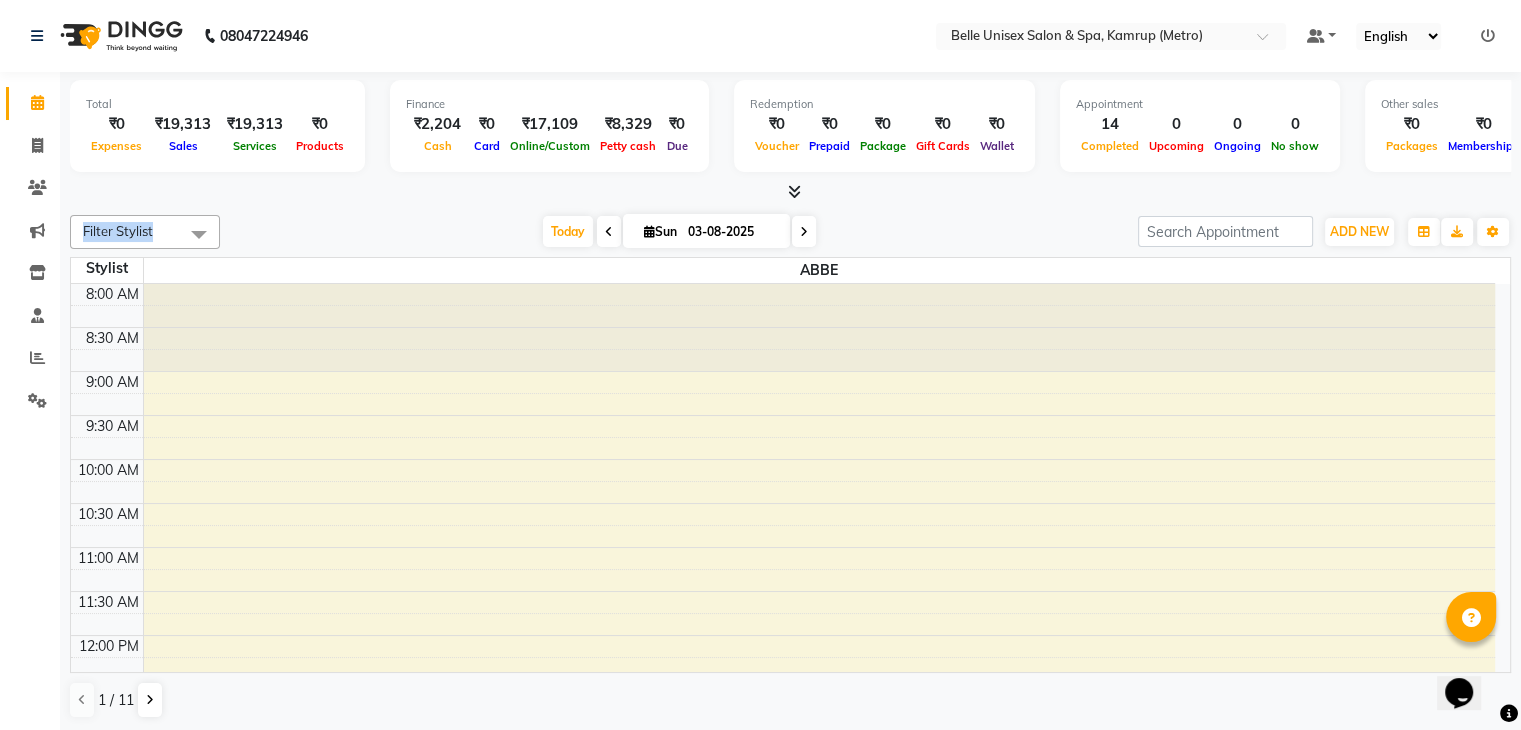 drag, startPoint x: 283, startPoint y: 201, endPoint x: 269, endPoint y: 182, distance: 23.600847 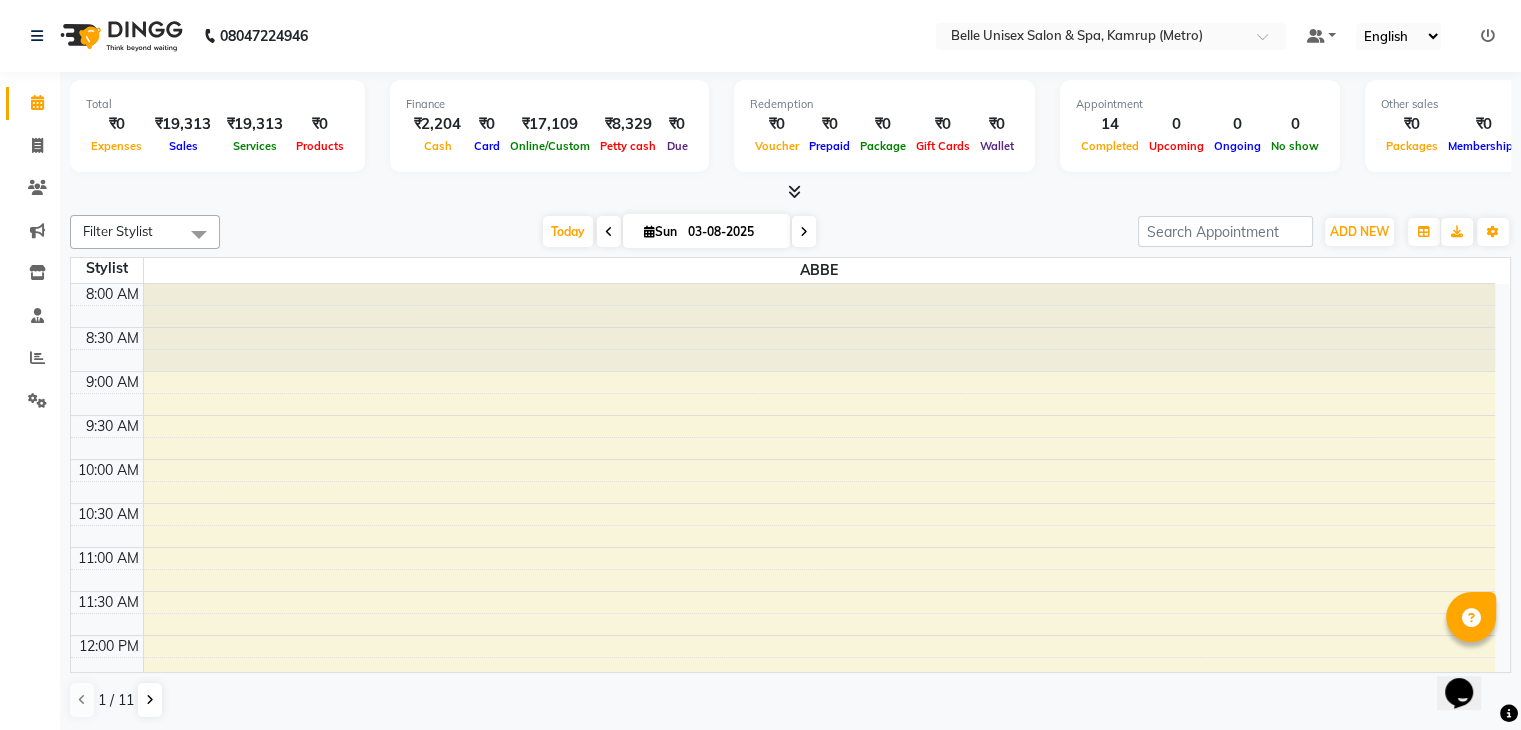 click at bounding box center [790, 192] 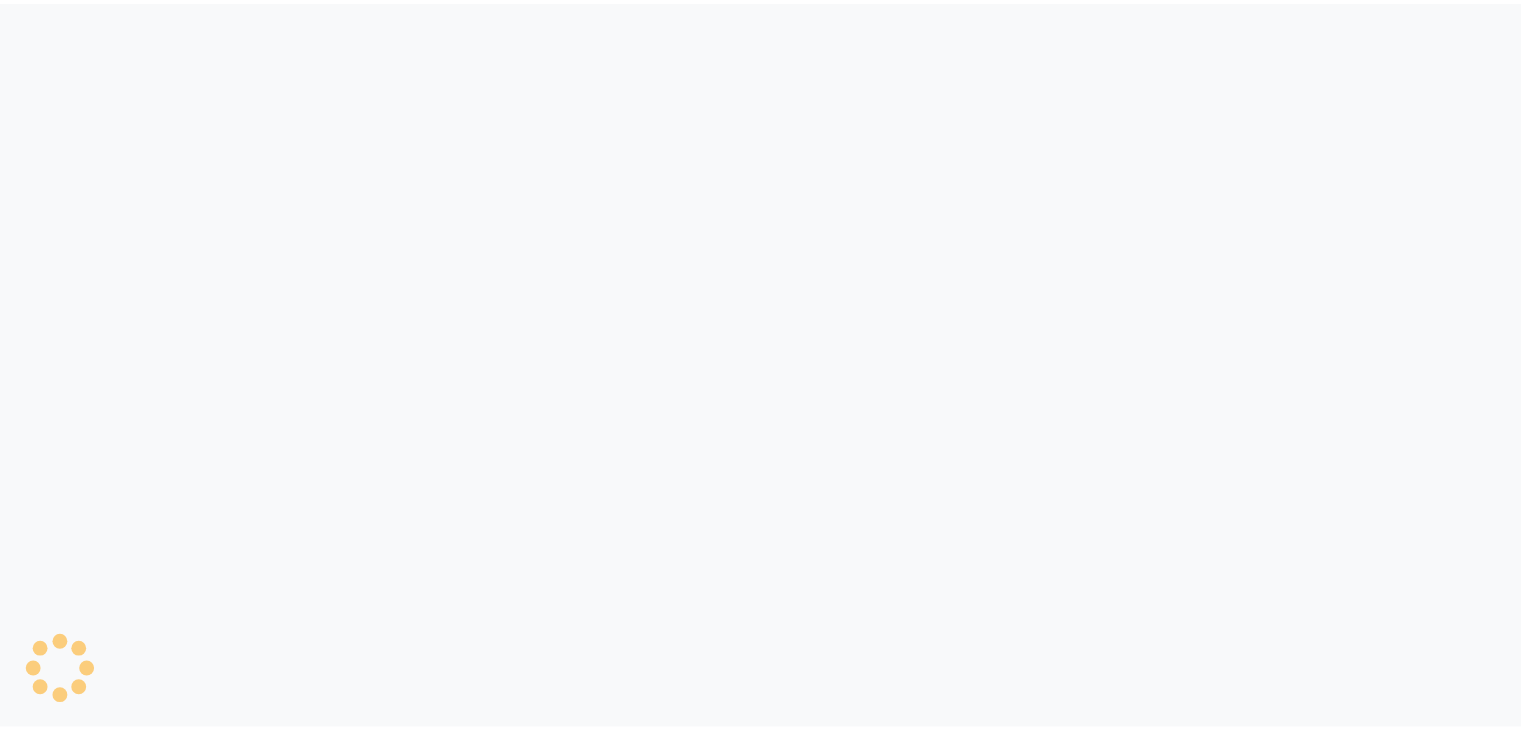 scroll, scrollTop: 0, scrollLeft: 0, axis: both 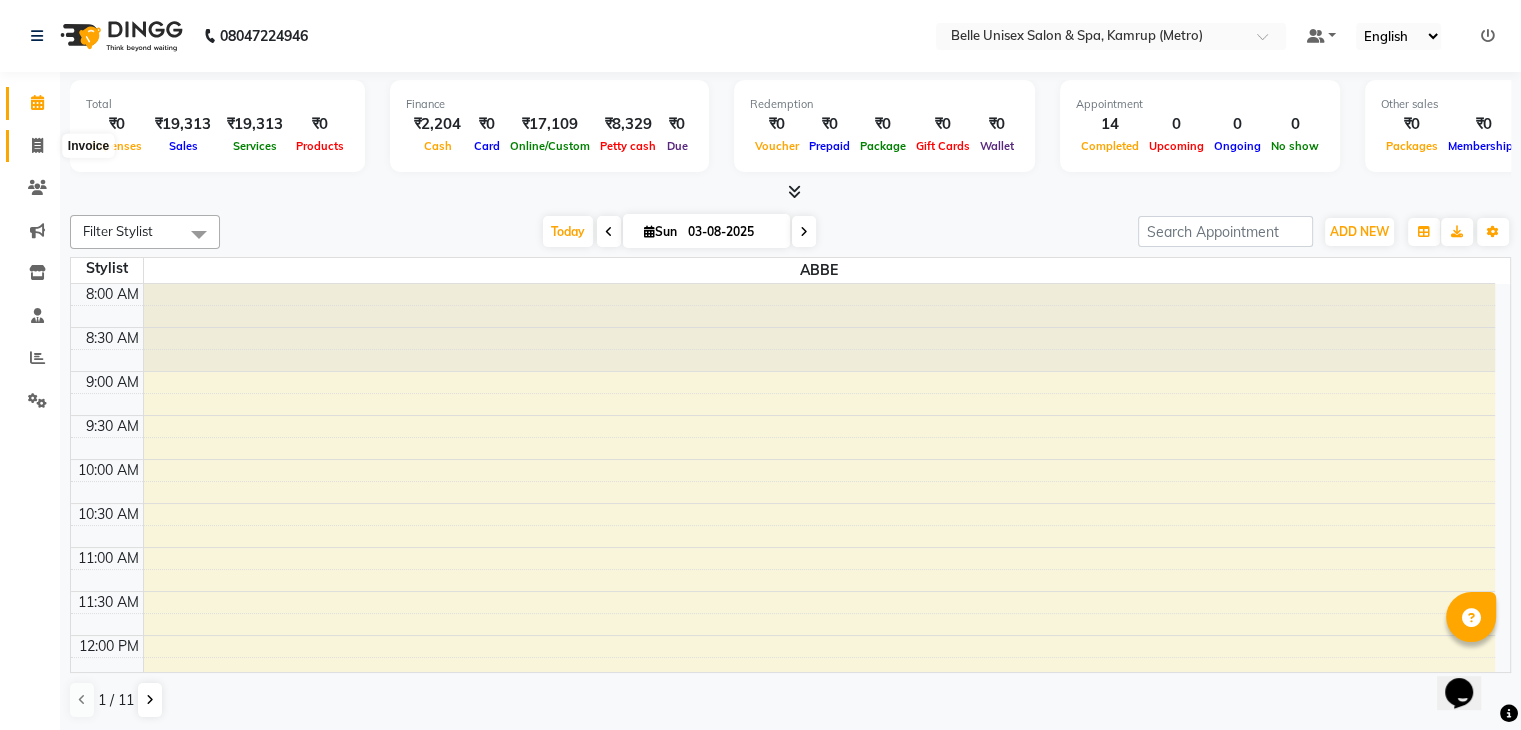 click 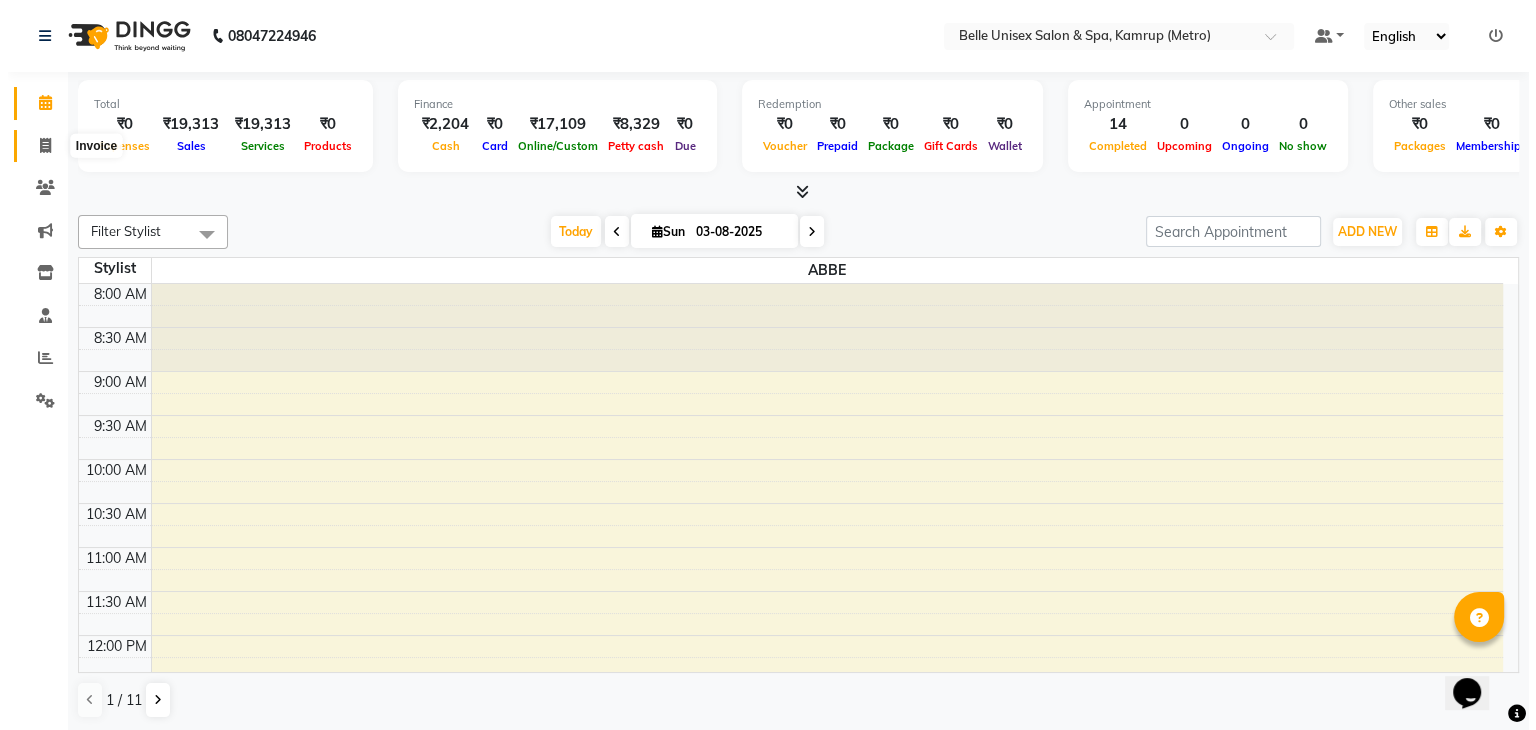 select on "service" 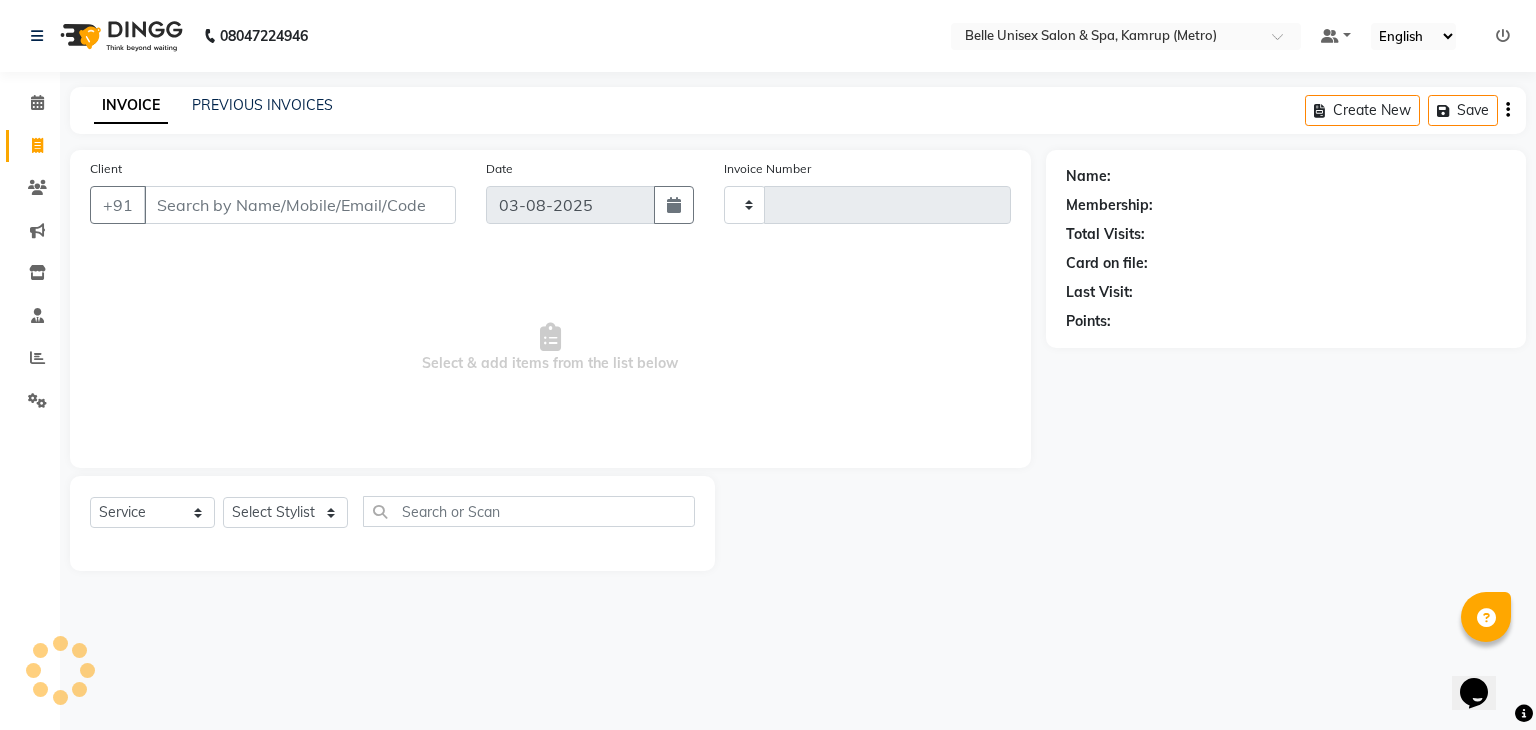 type on "0882" 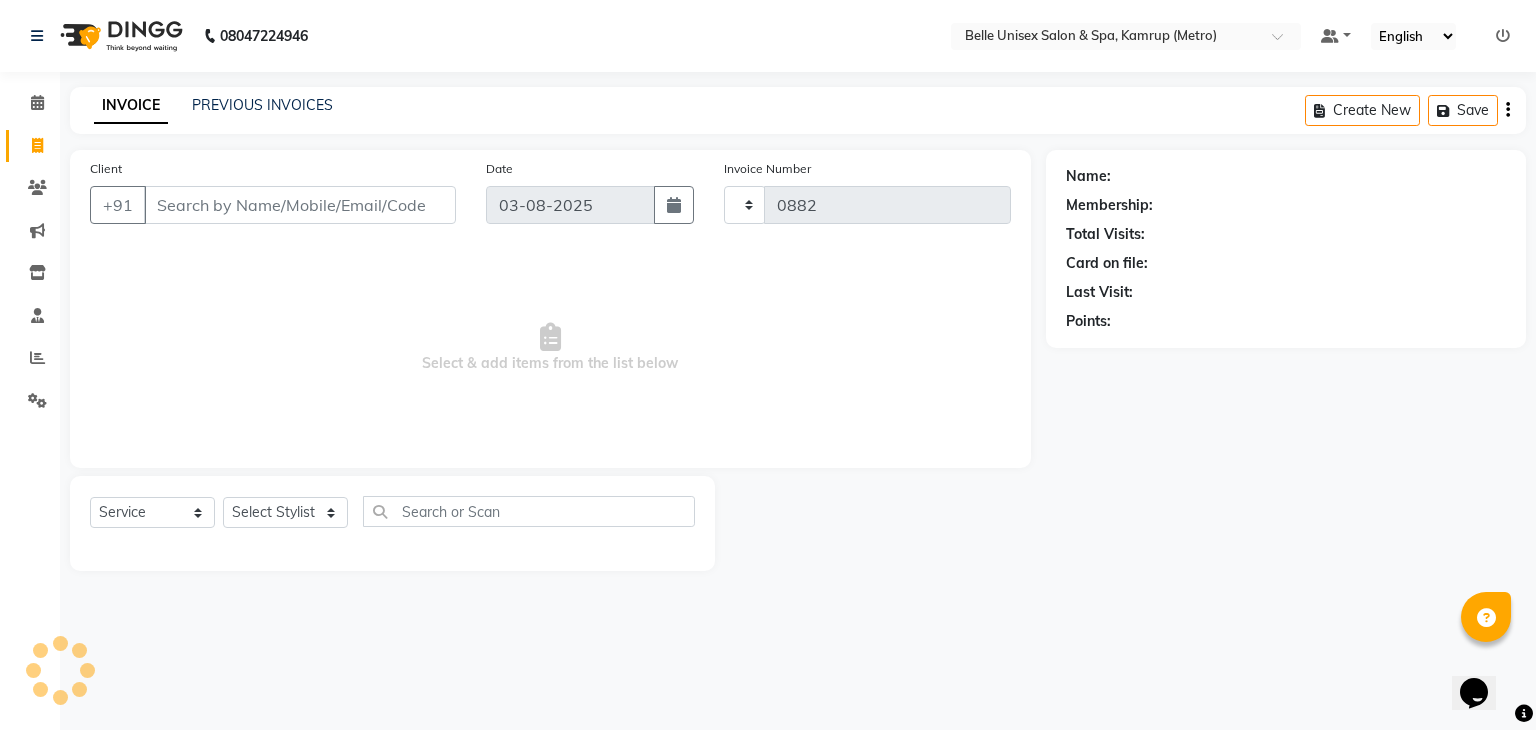 select on "7291" 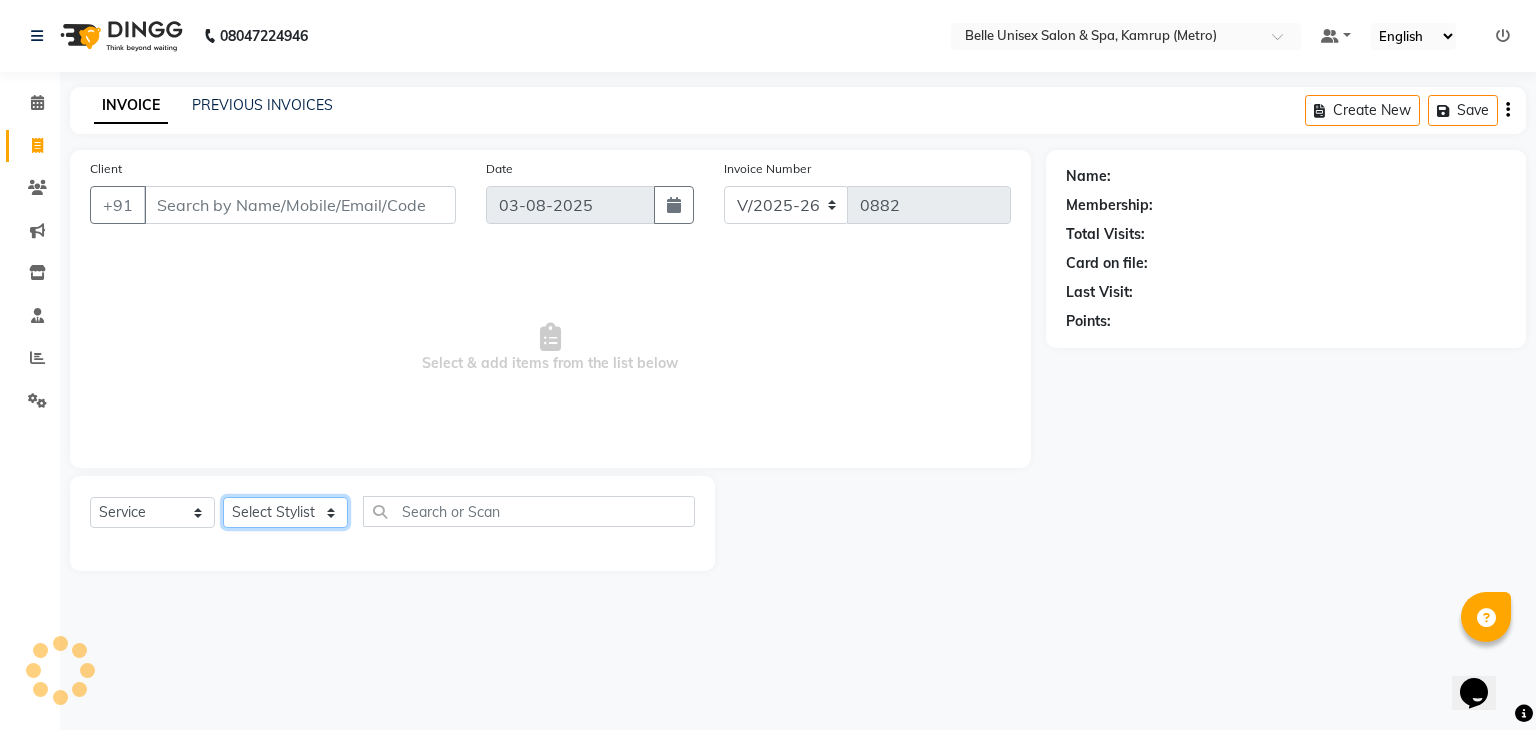 click on "Select Stylist" 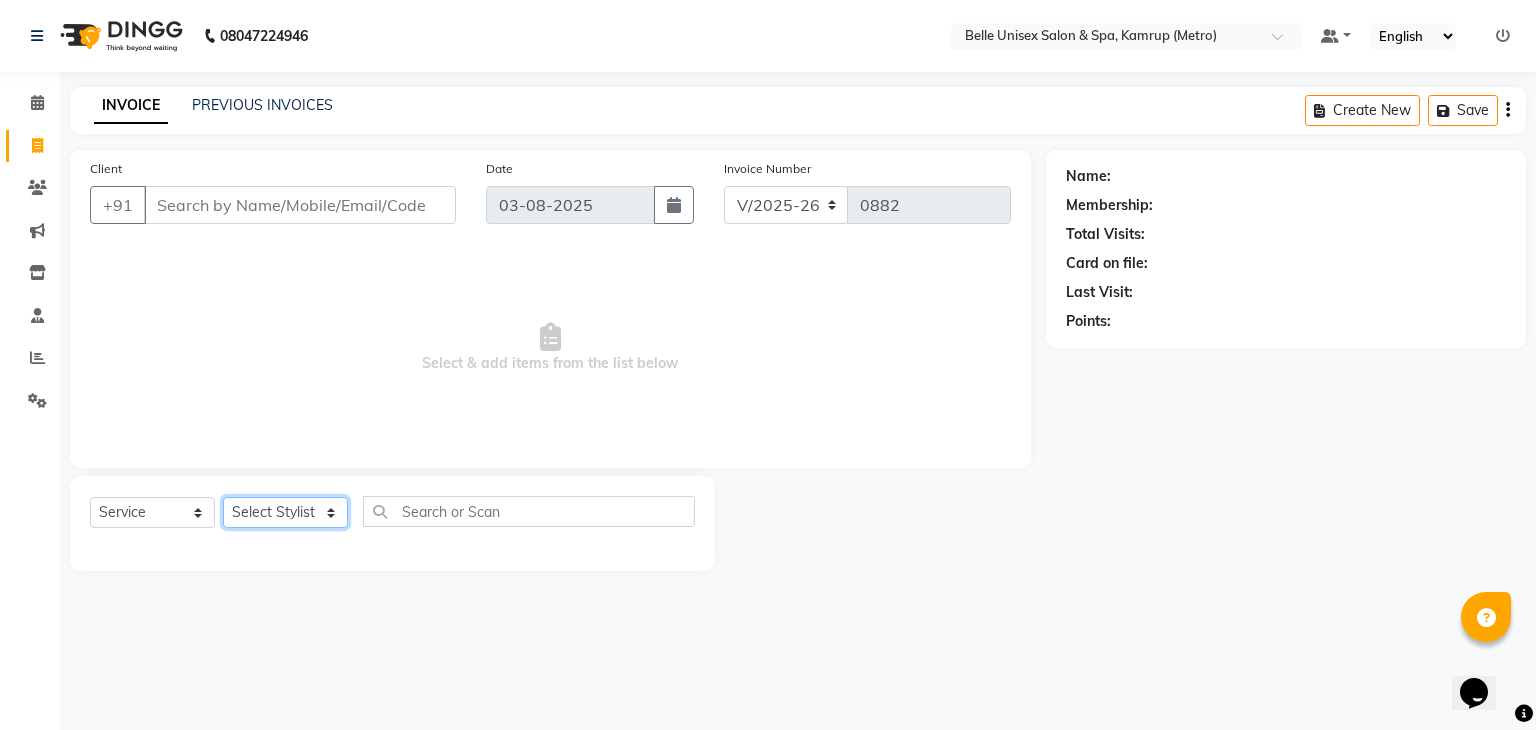 select on "82302" 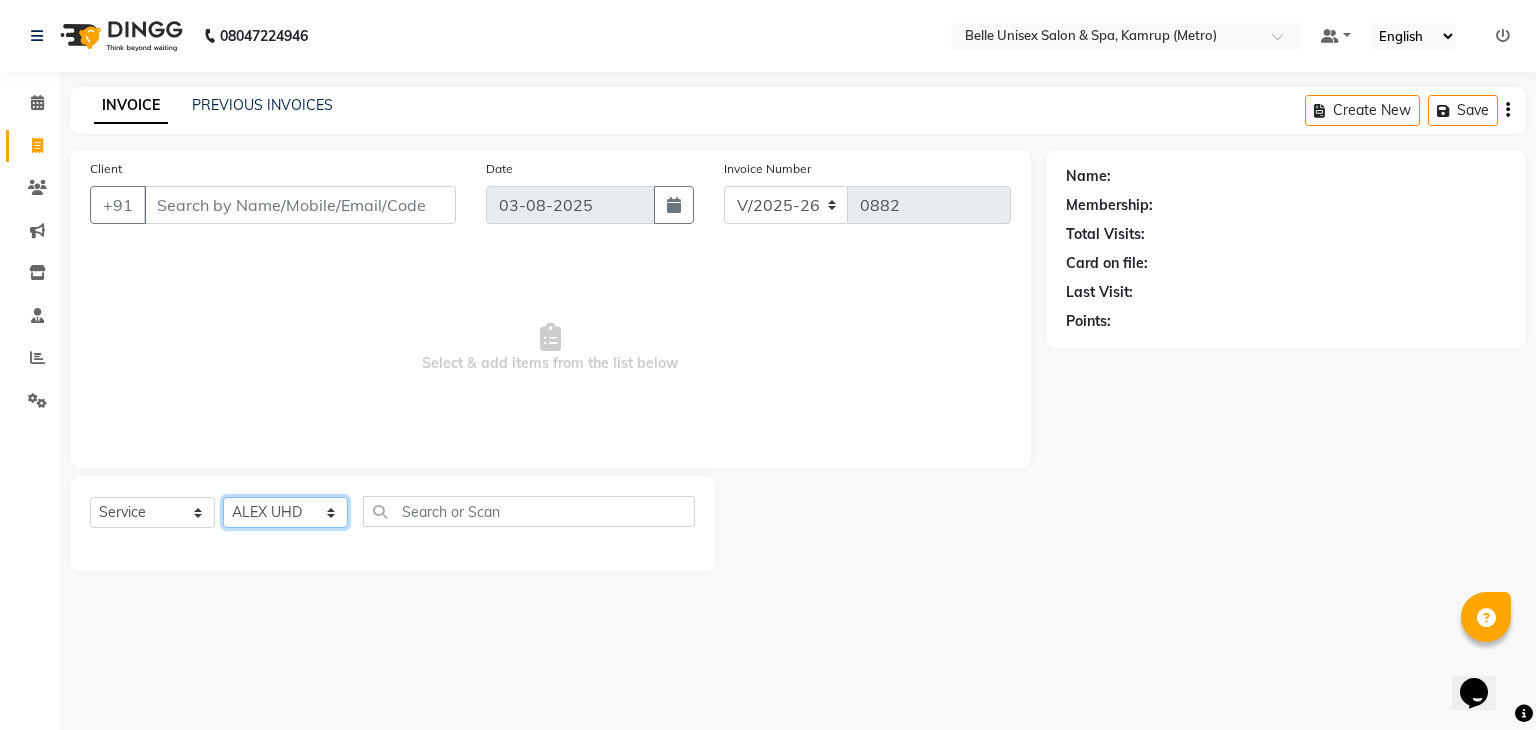click on "Select Stylist ABBE Admin id ALEX UHD  ASEM  COUNTER SALE  IMLE AO JUPITARA(HK) PURNIMA HK  RANA KANTI SINHA   SABEHA SANGAM THERAPIST SOBITA BU THOIBA M." 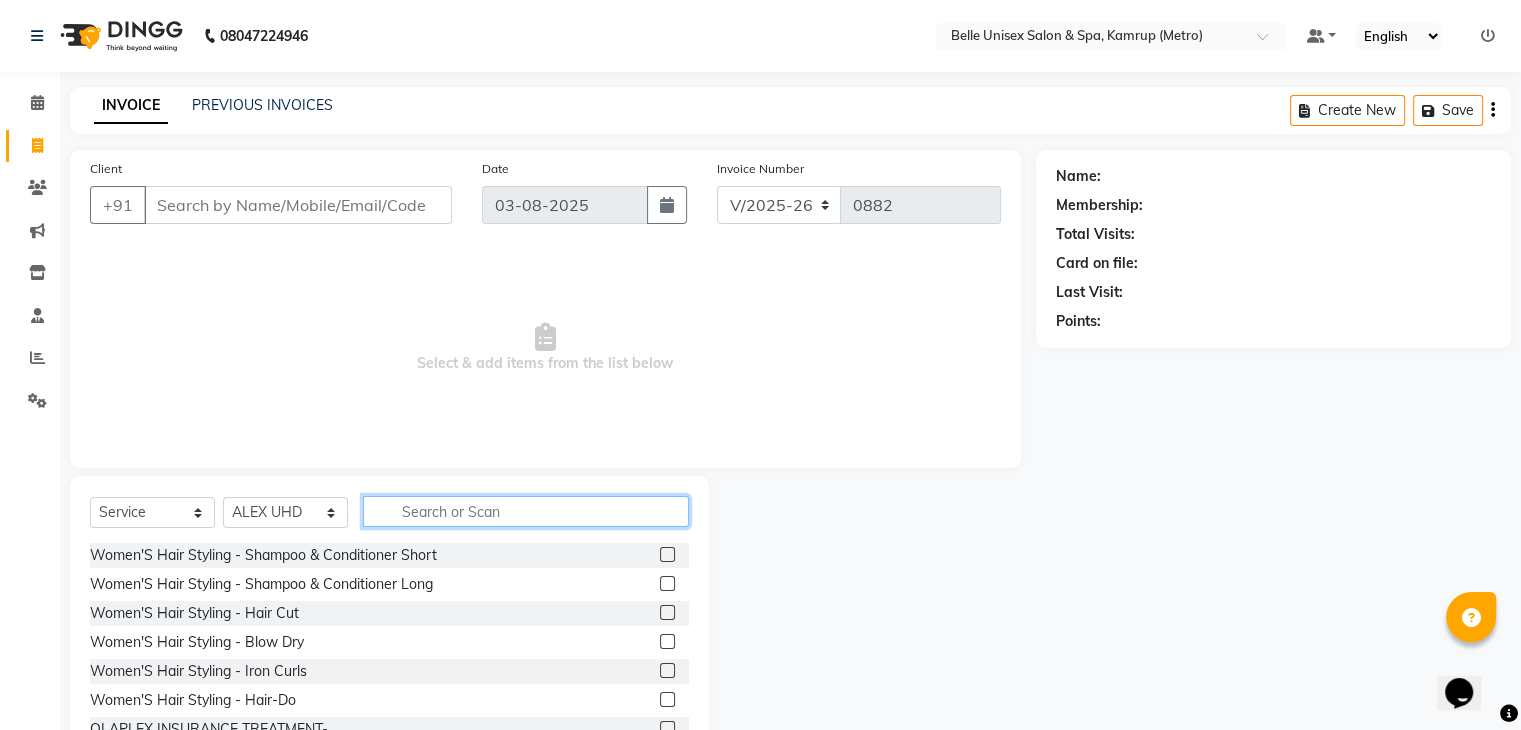 click 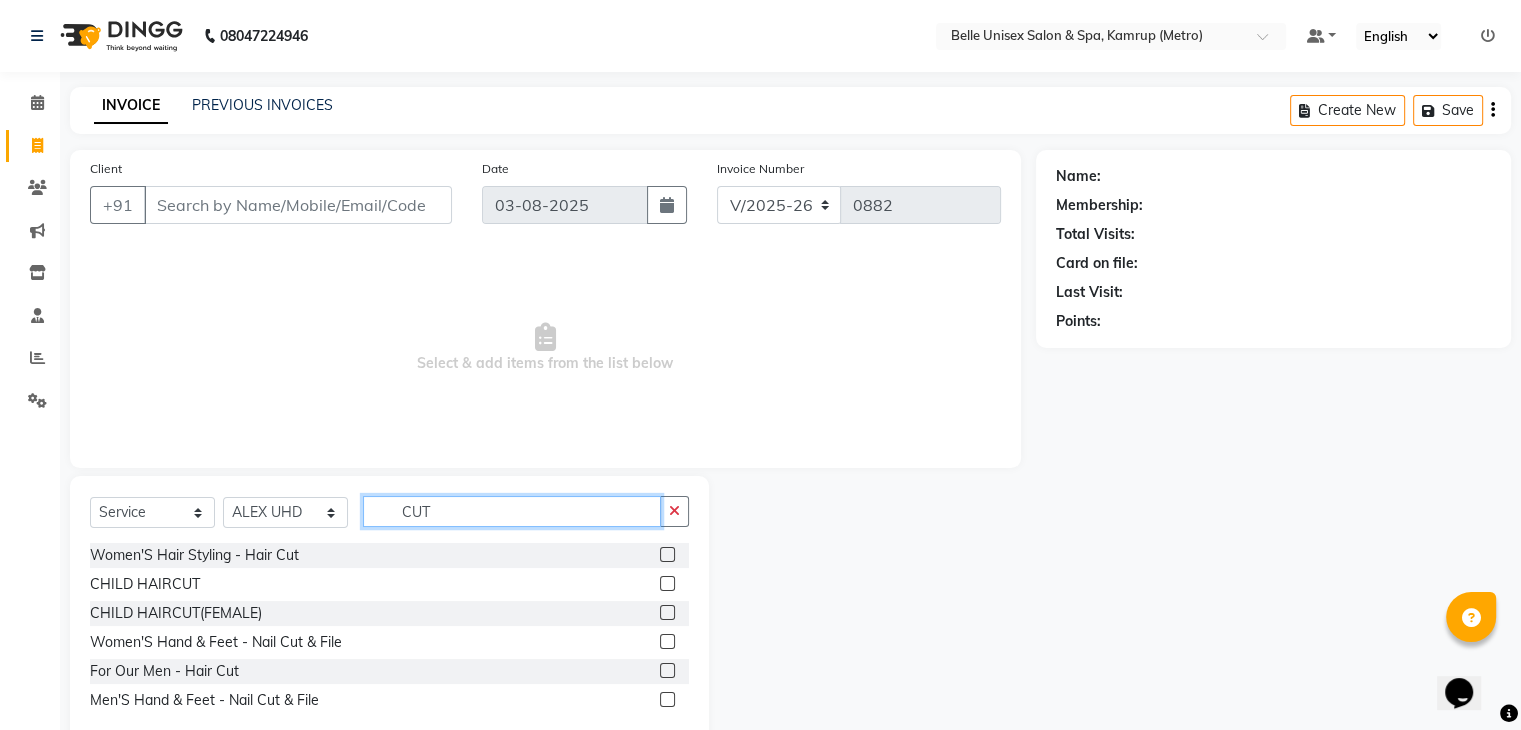 type on "CUT" 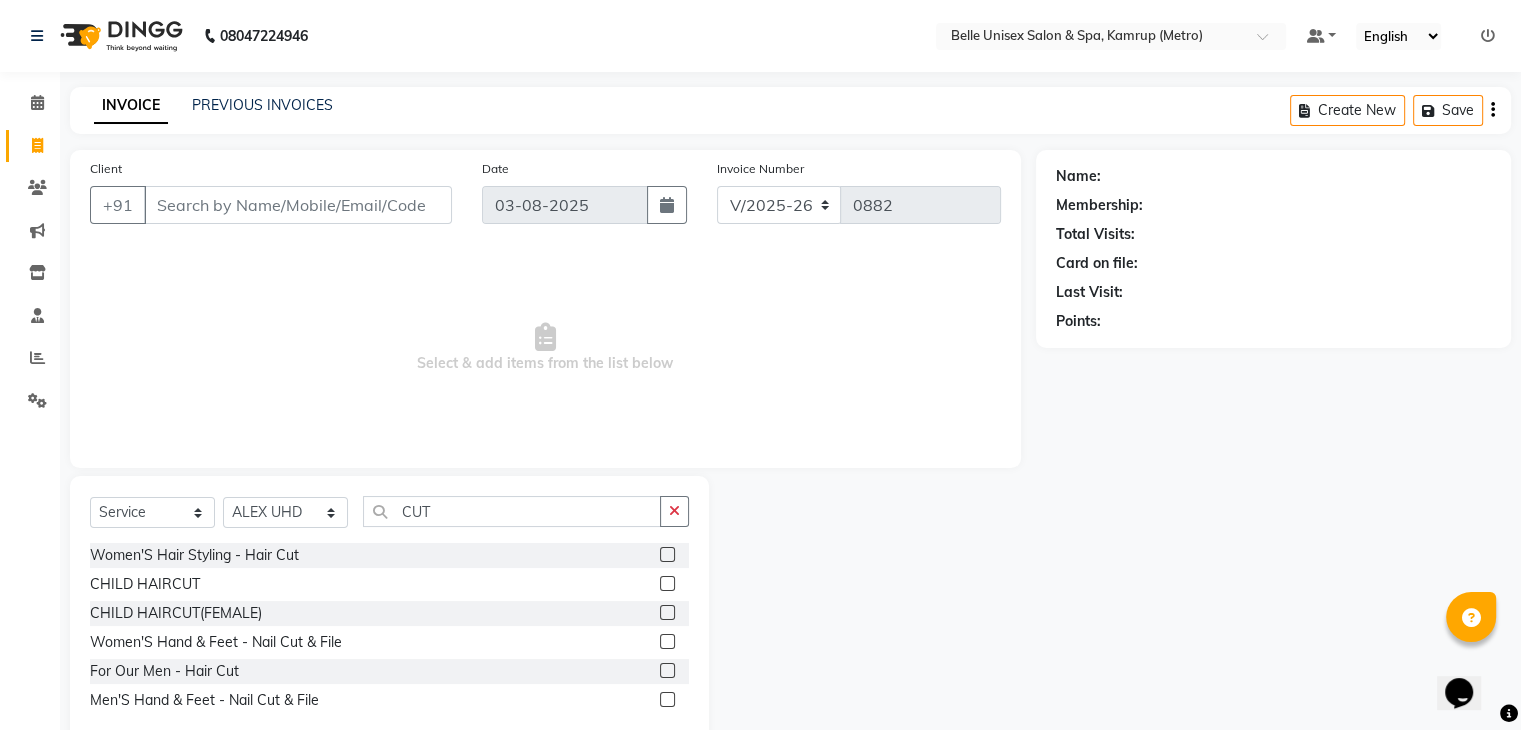 click 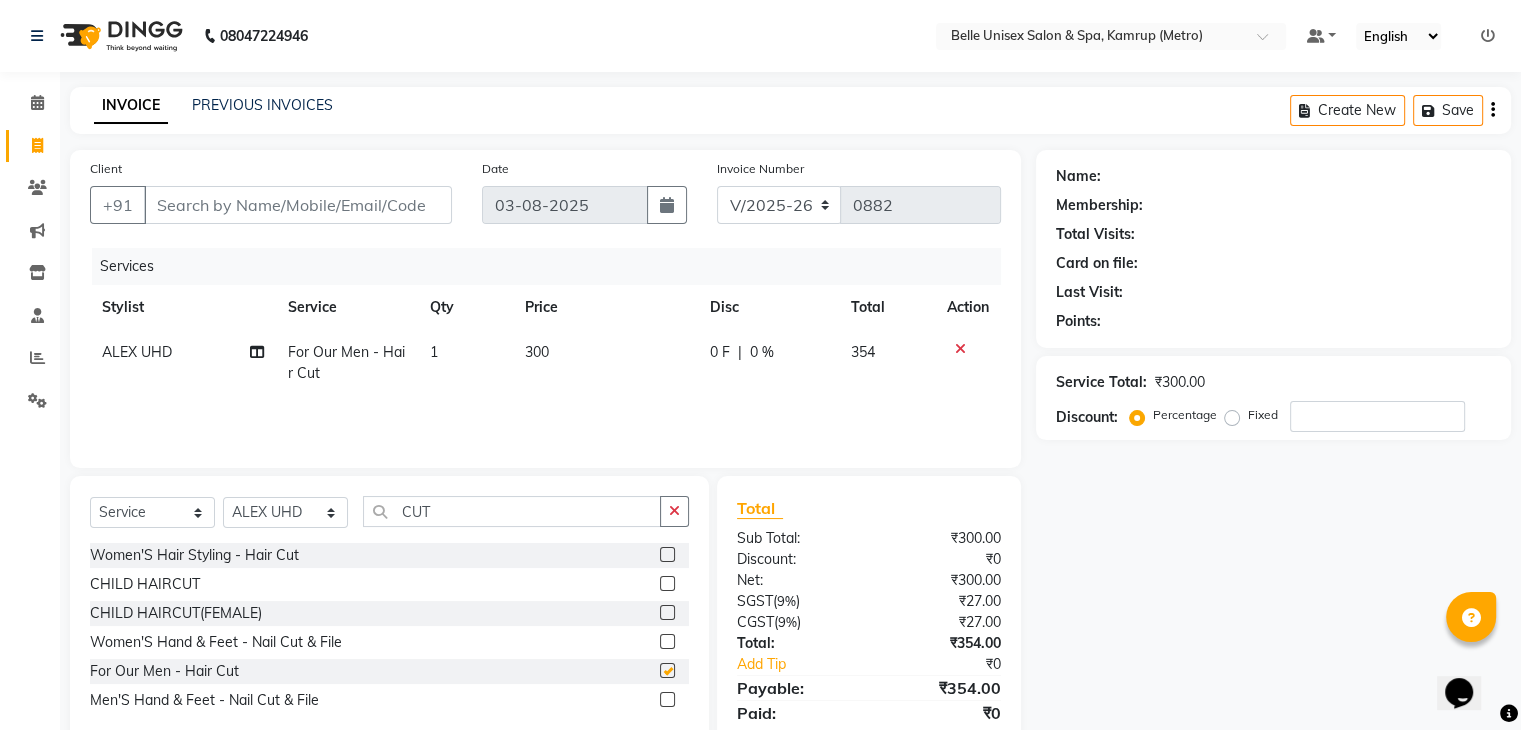 checkbox on "false" 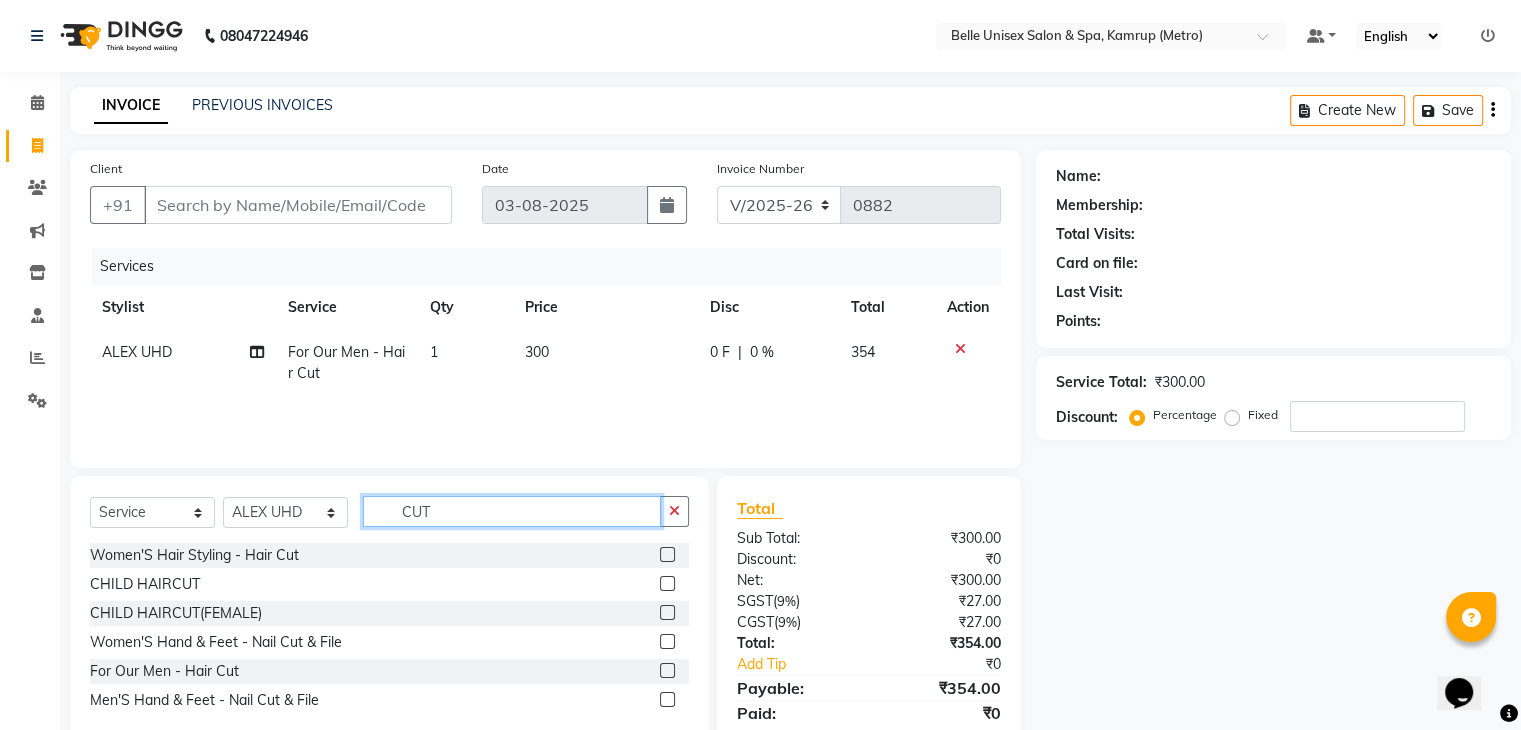 drag, startPoint x: 494, startPoint y: 510, endPoint x: 235, endPoint y: 529, distance: 259.69598 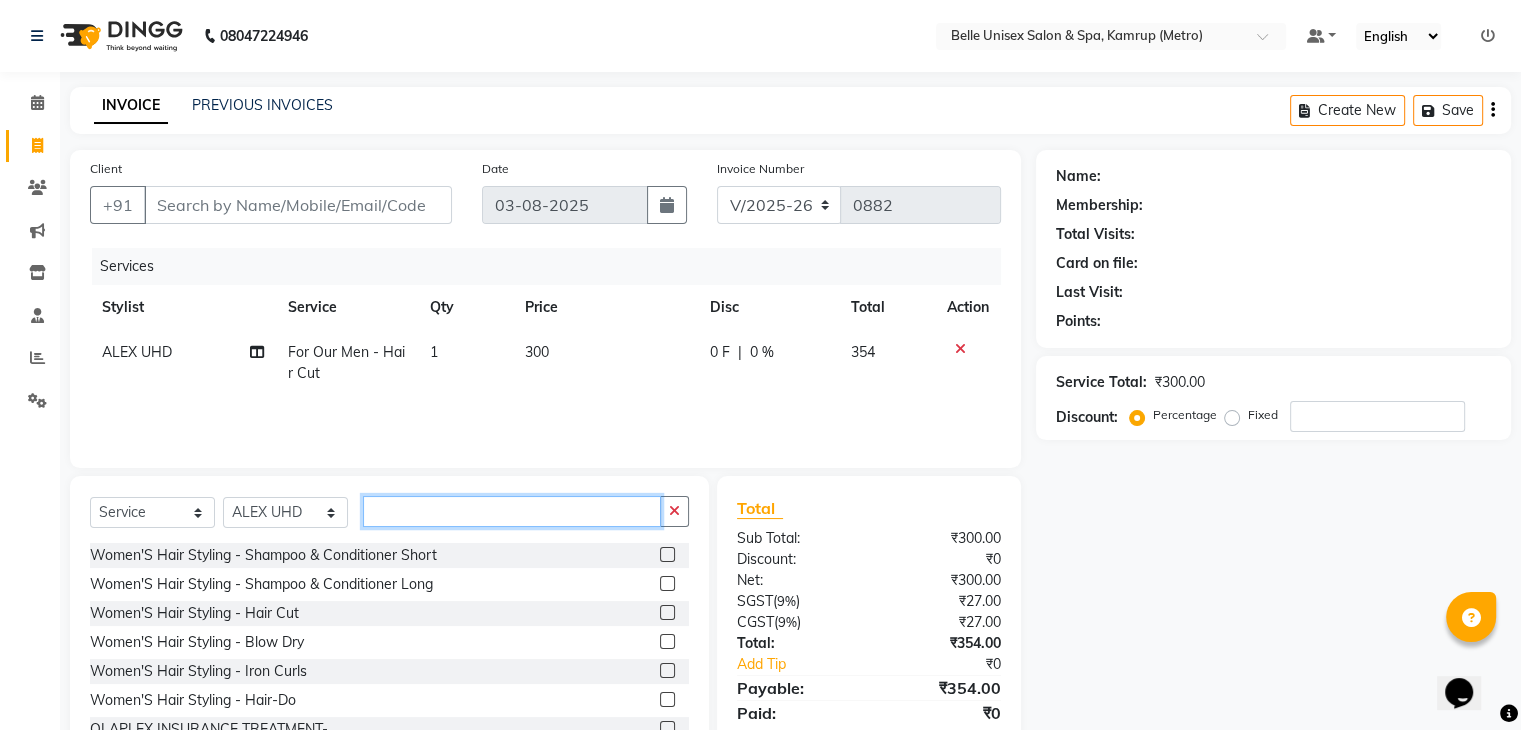 type 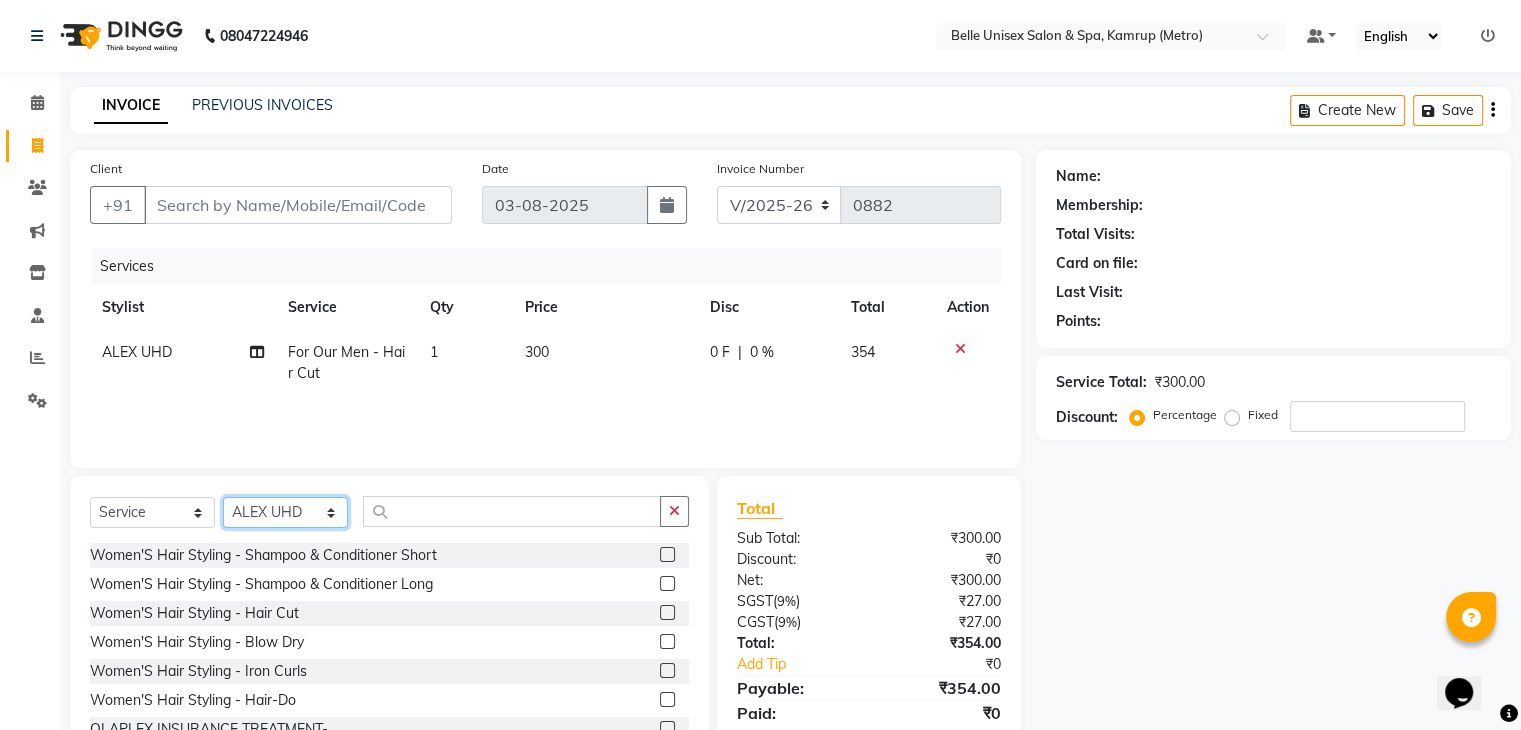 click on "Select Stylist ABBE Admin id ALEX UHD  ASEM  COUNTER SALE  IMLE AO JUPITARA(HK) PURNIMA HK  RANA KANTI SINHA   SABEHA SANGAM THERAPIST SOBITA BU THOIBA M." 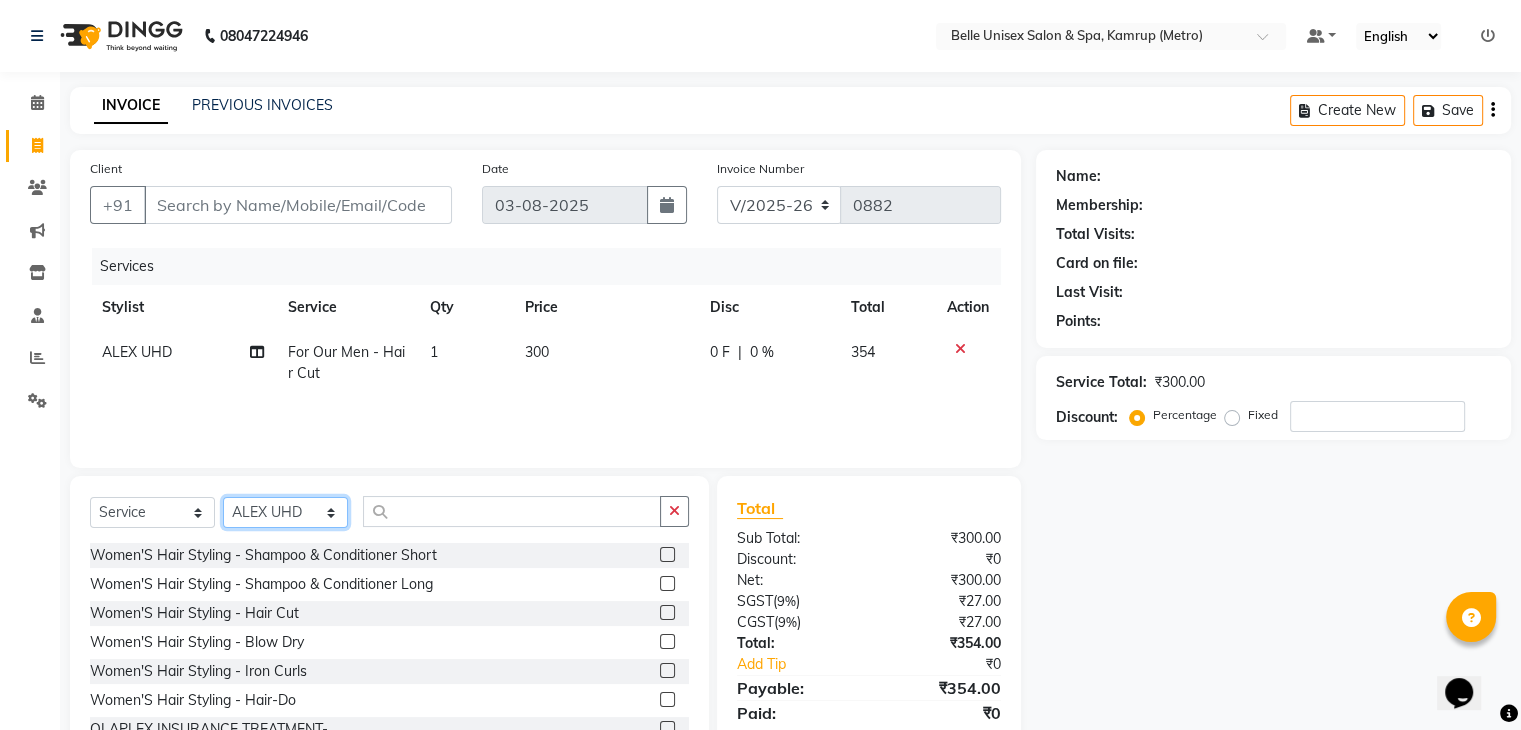 select on "76986" 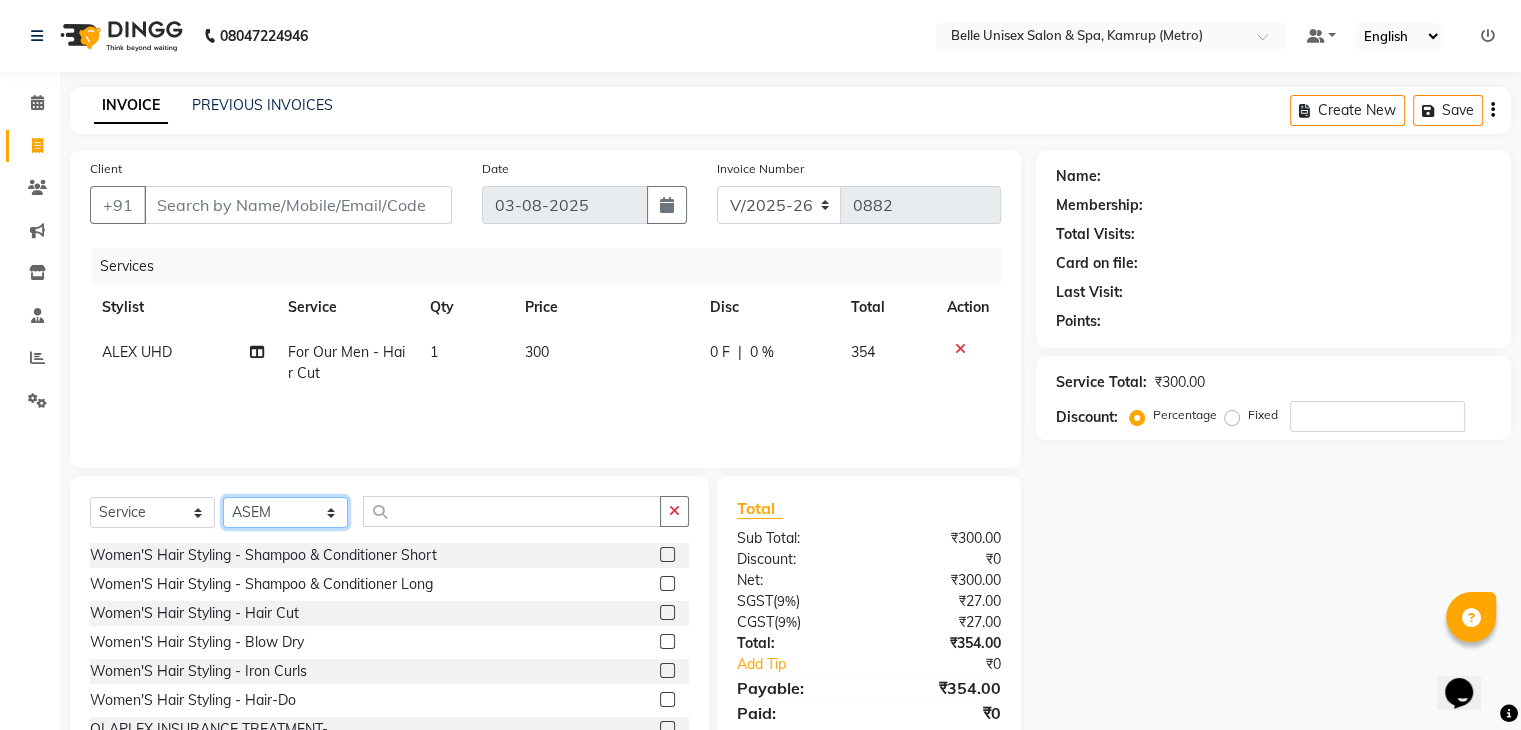 click on "Select Stylist ABBE Admin id ALEX UHD  ASEM  COUNTER SALE  IMLE AO JUPITARA(HK) PURNIMA HK  RANA KANTI SINHA   SABEHA SANGAM THERAPIST SOBITA BU THOIBA M." 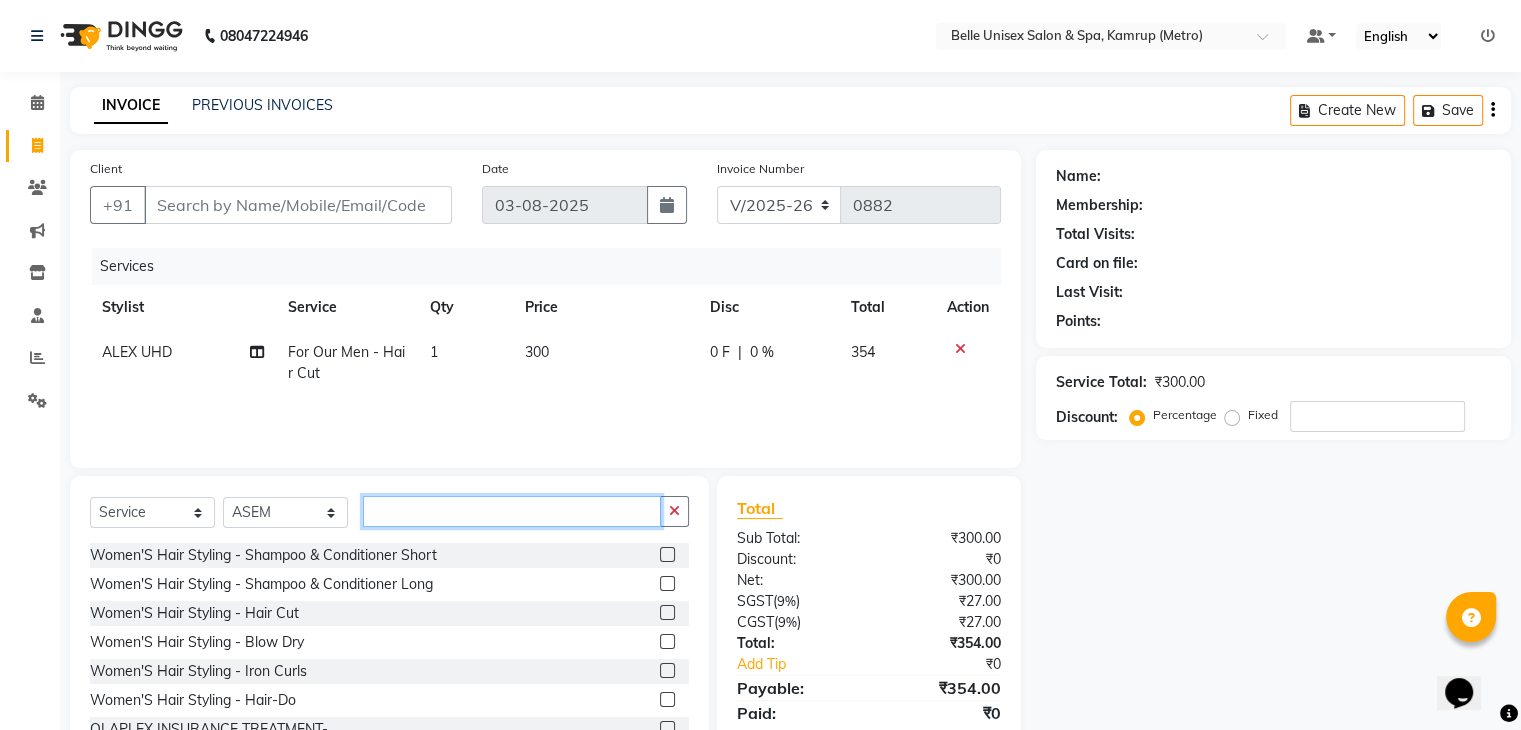 click 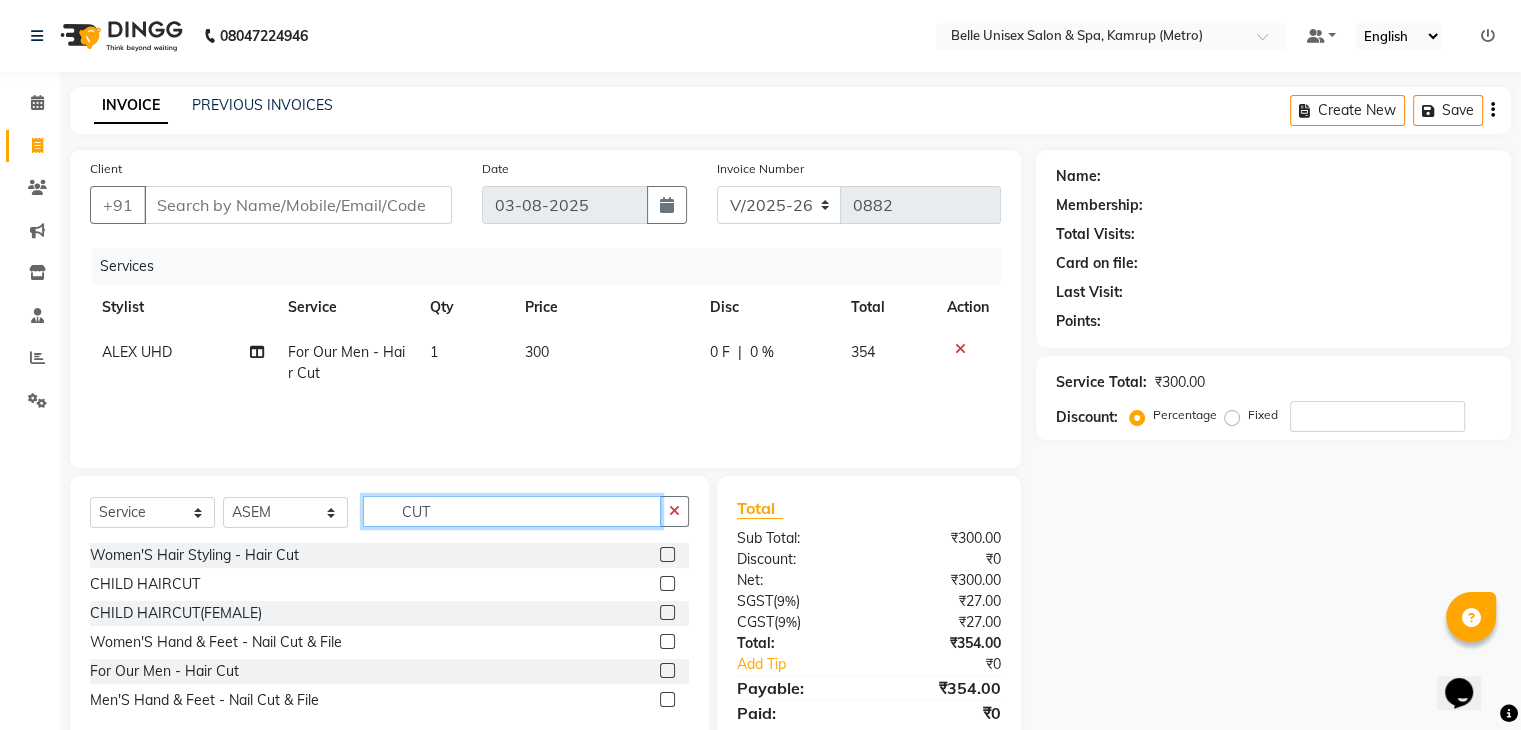 type on "CUT" 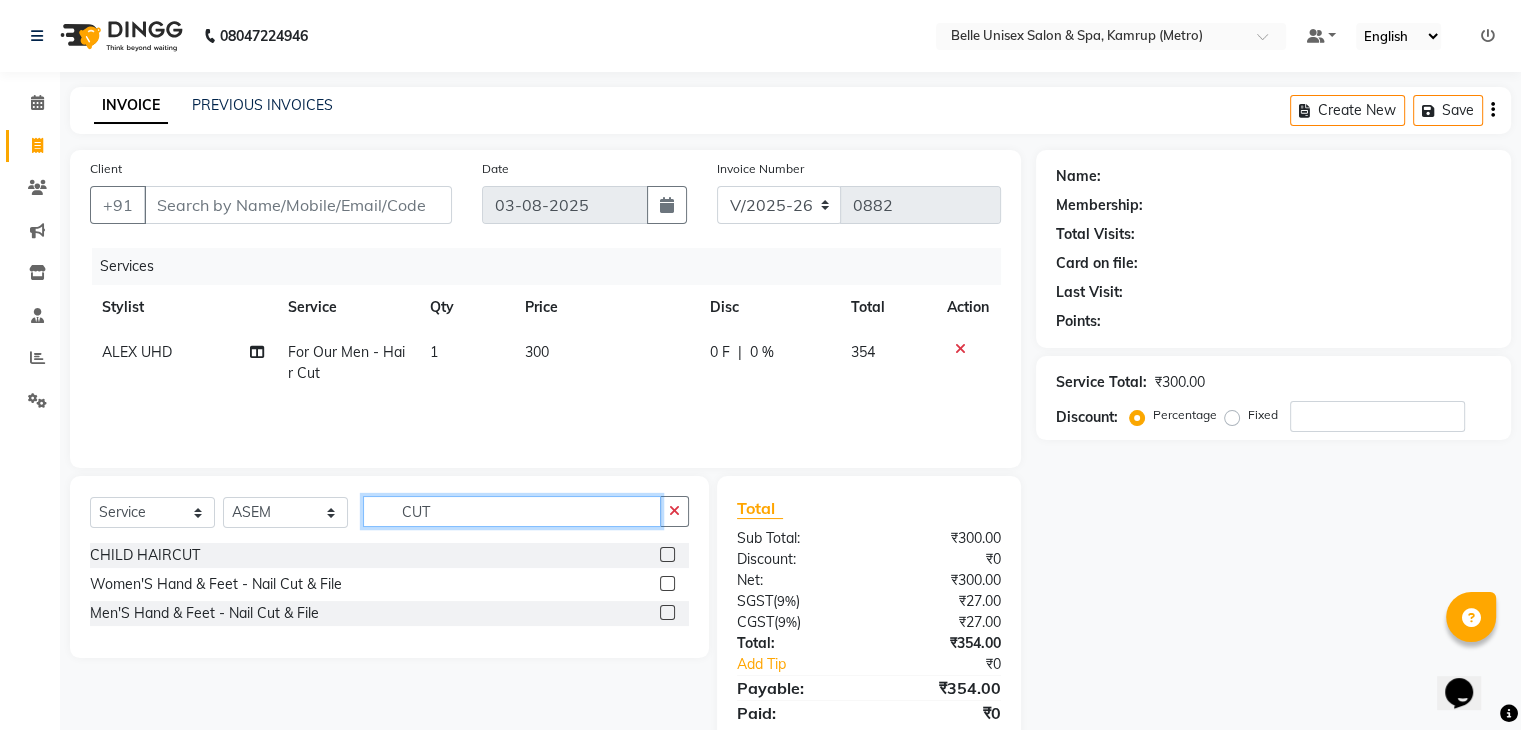 drag, startPoint x: 559, startPoint y: 516, endPoint x: 224, endPoint y: 556, distance: 337.3796 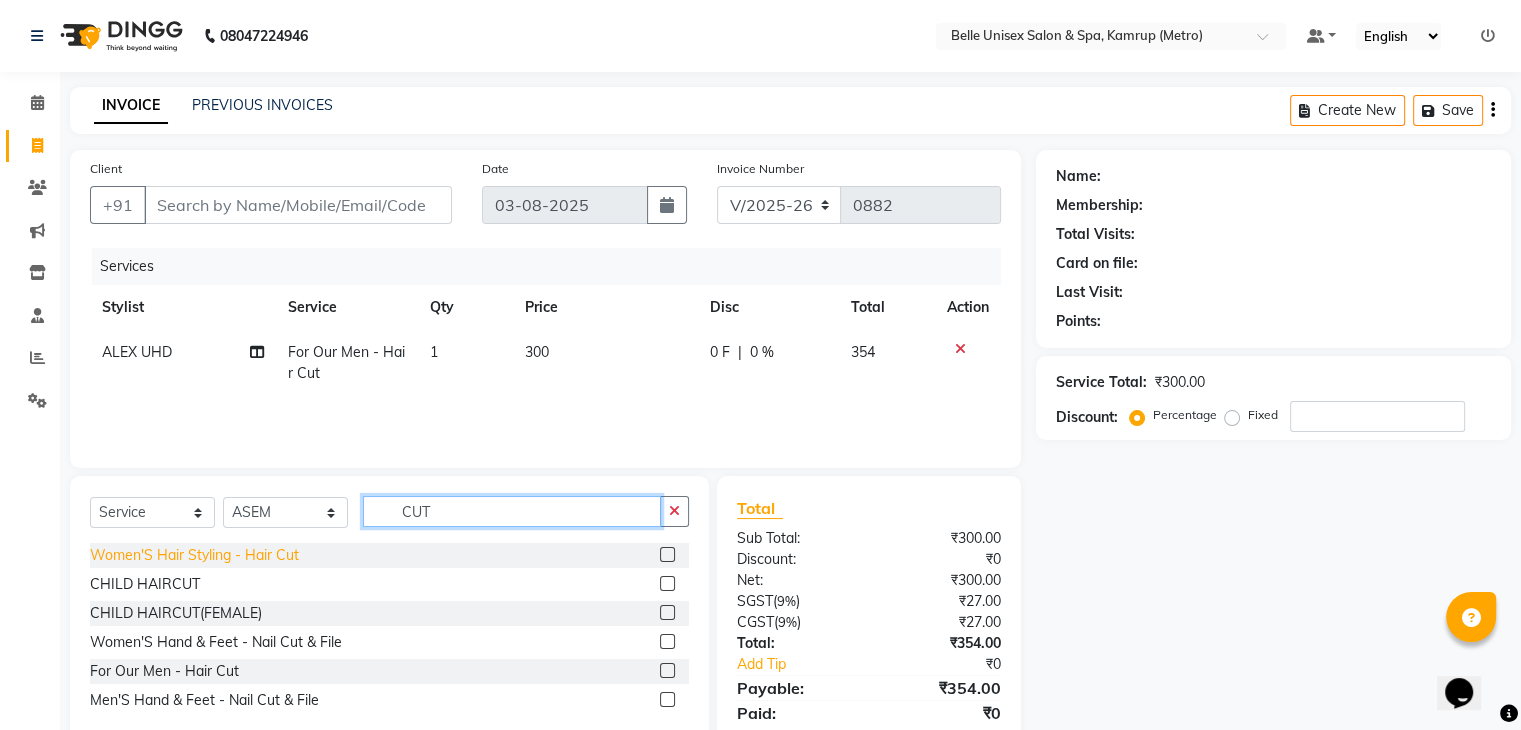 scroll, scrollTop: 71, scrollLeft: 0, axis: vertical 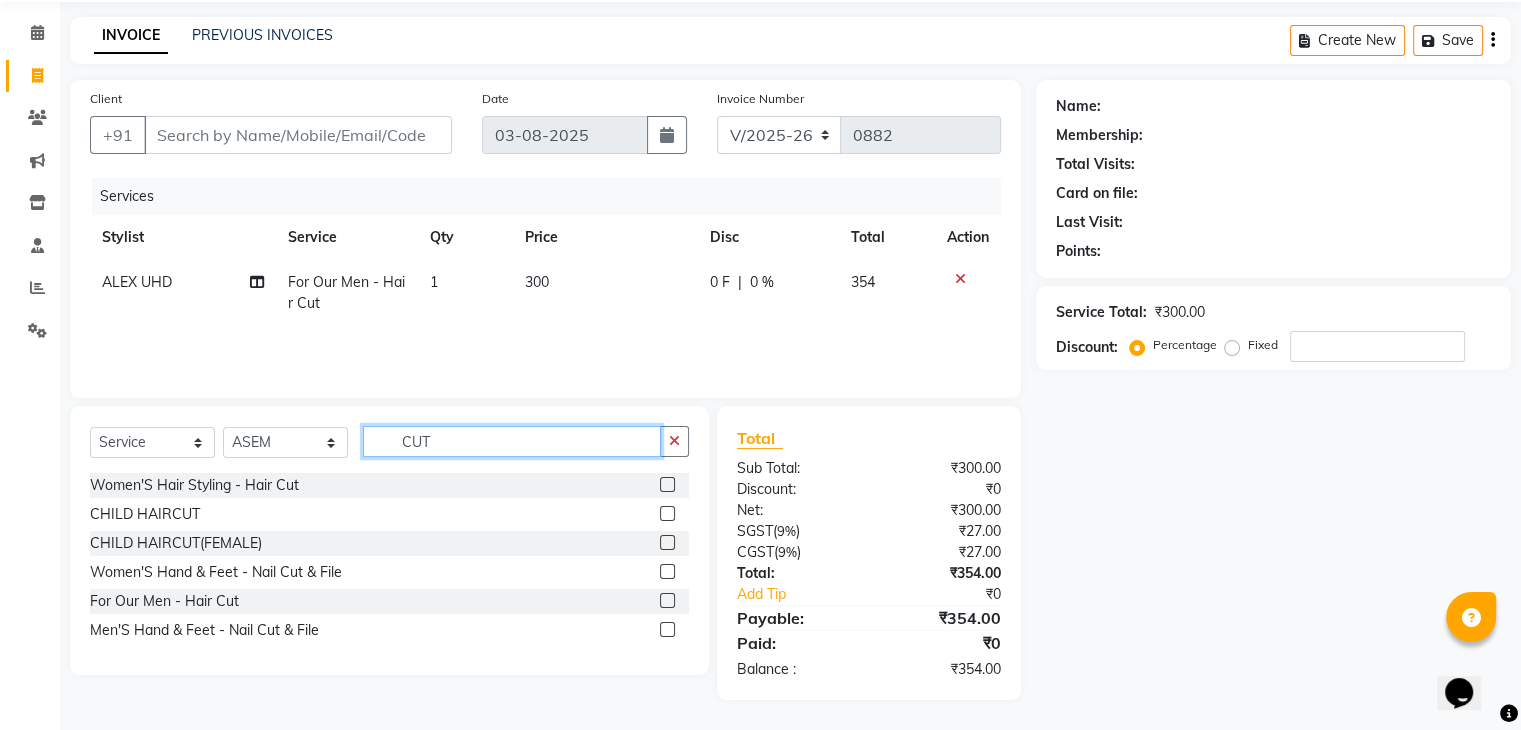 type on "CUT" 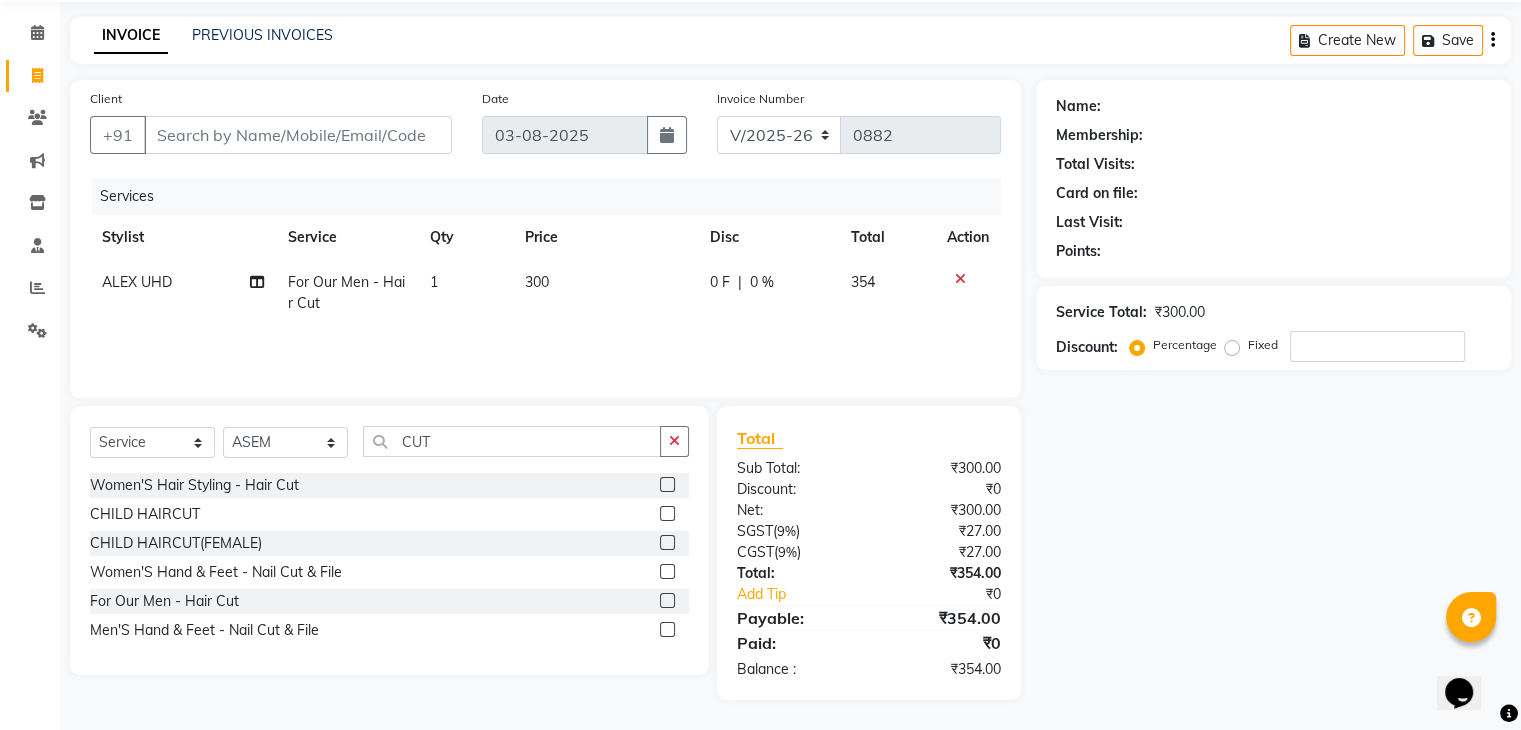 click 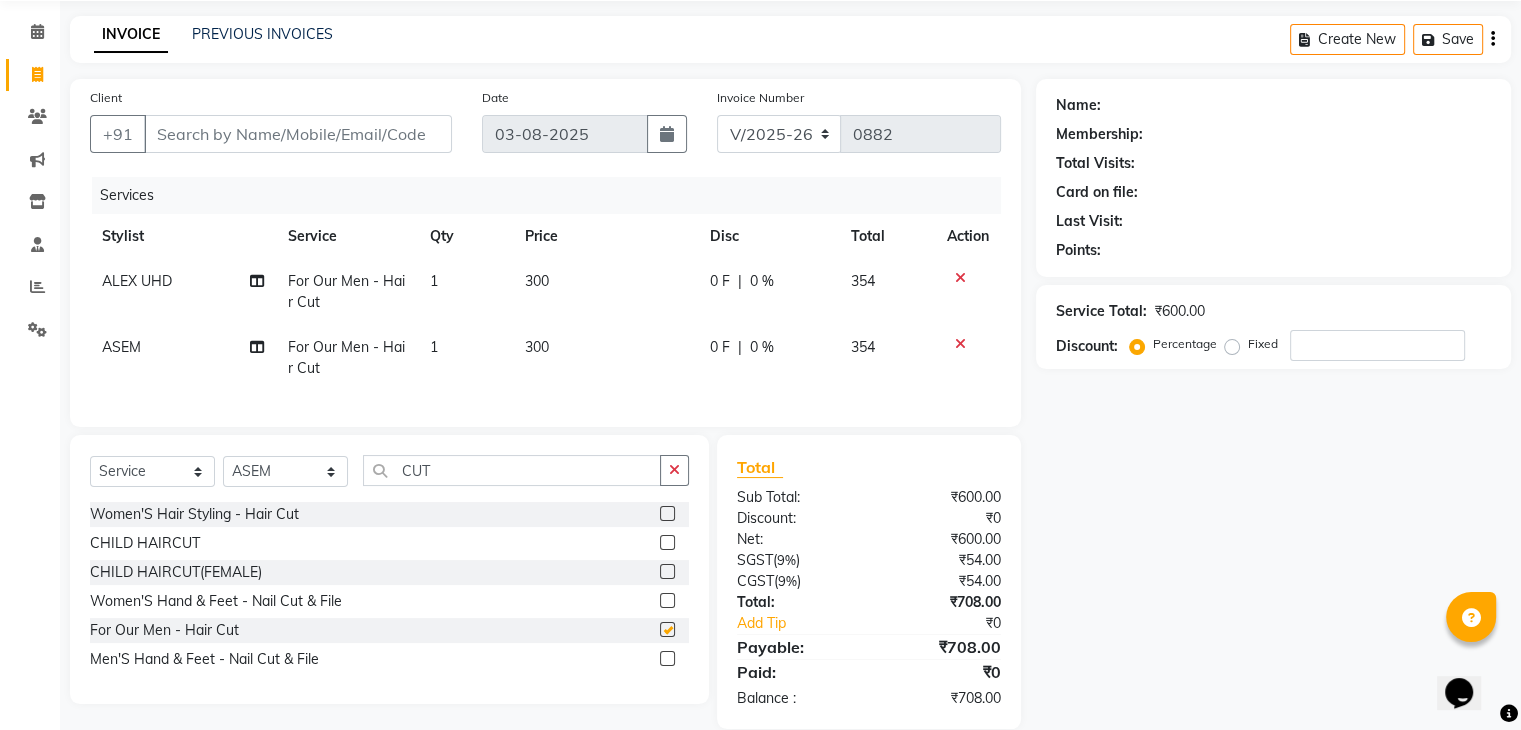 checkbox on "false" 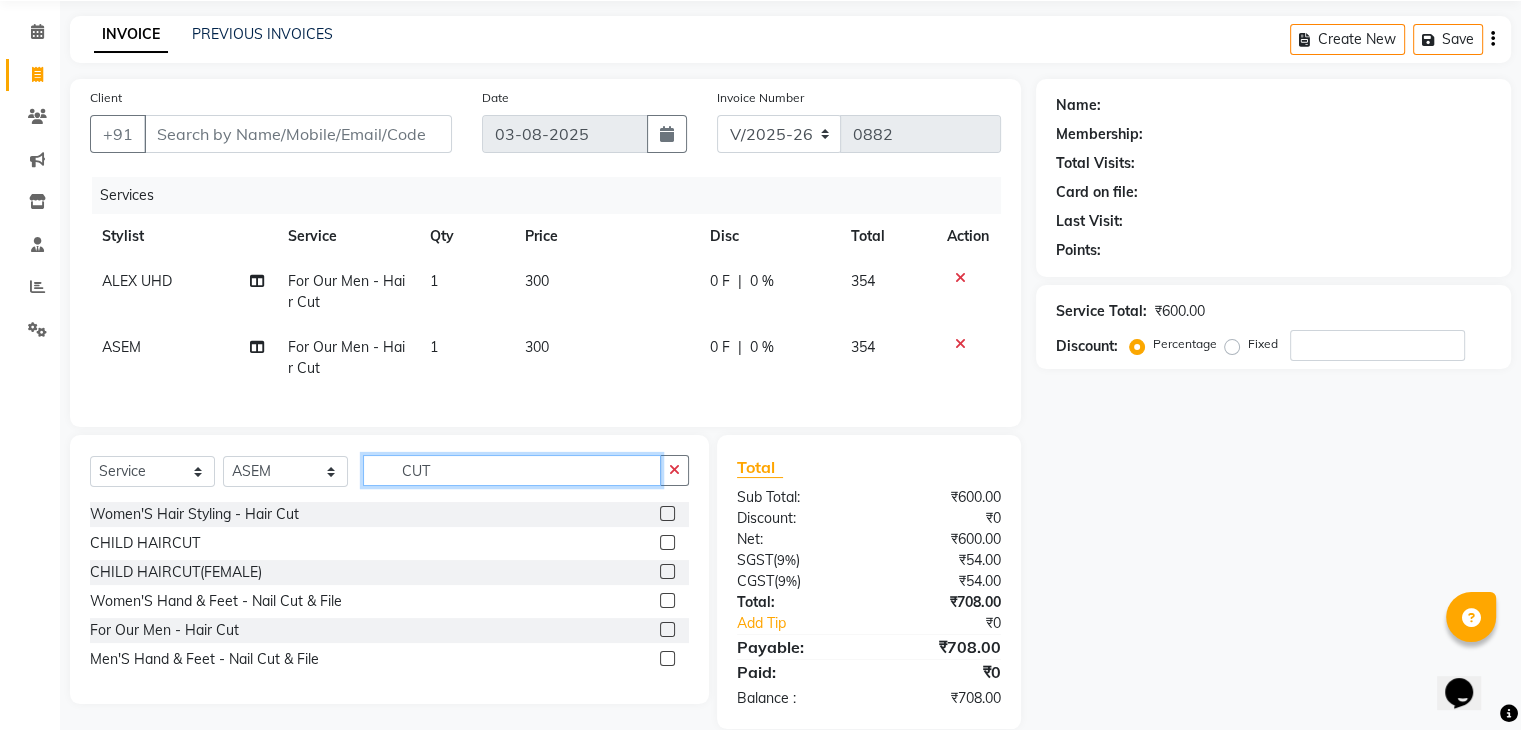 drag, startPoint x: 469, startPoint y: 493, endPoint x: 260, endPoint y: 505, distance: 209.34421 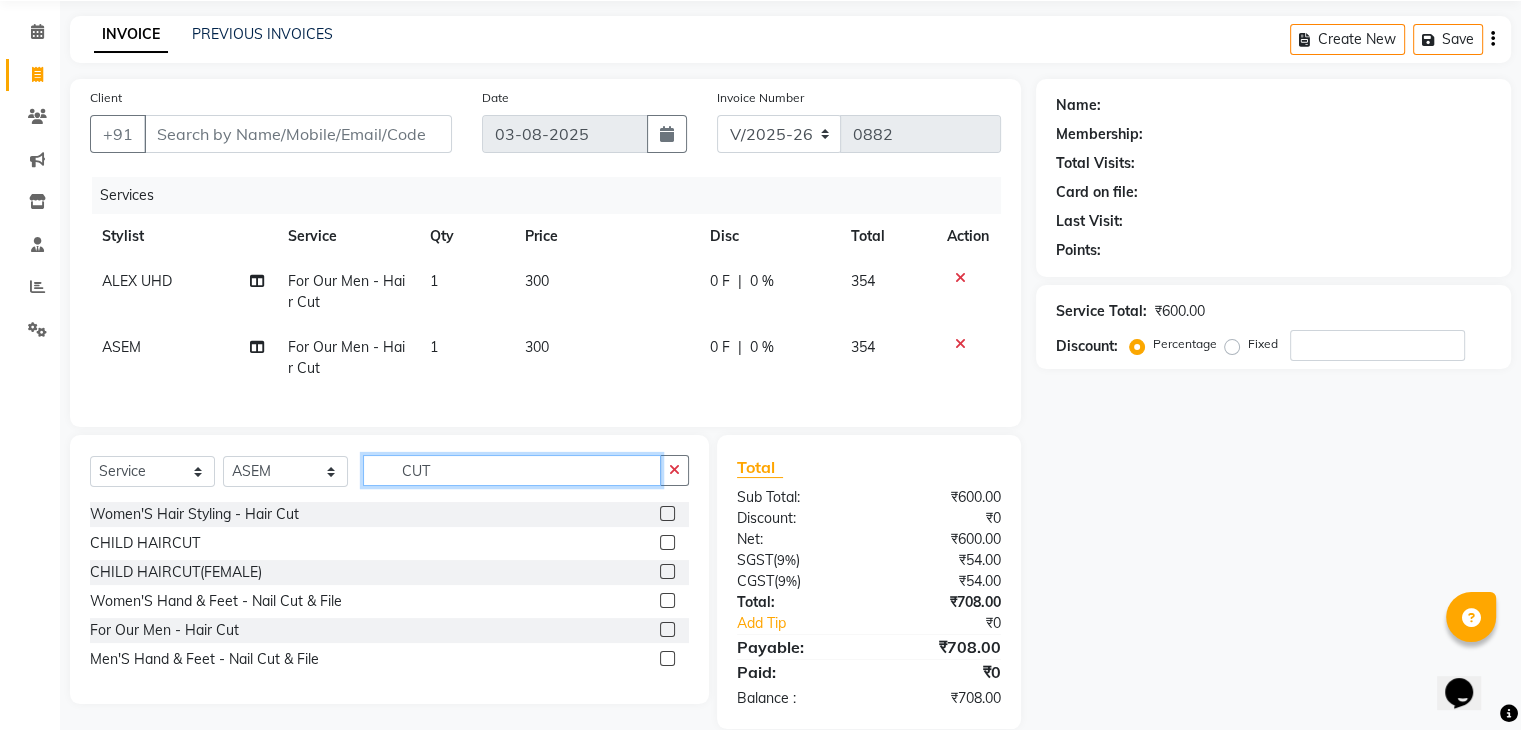 type on "CUT" 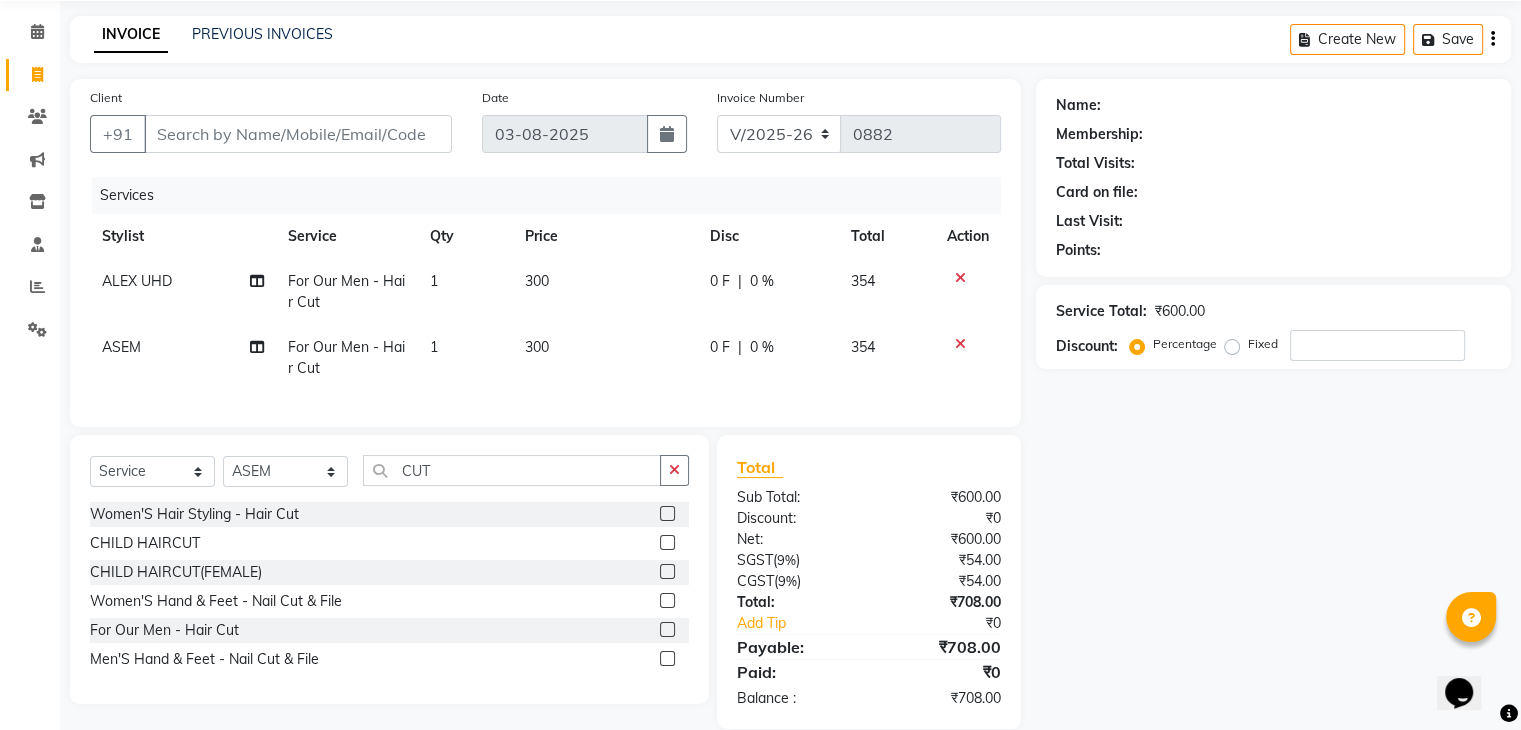 click 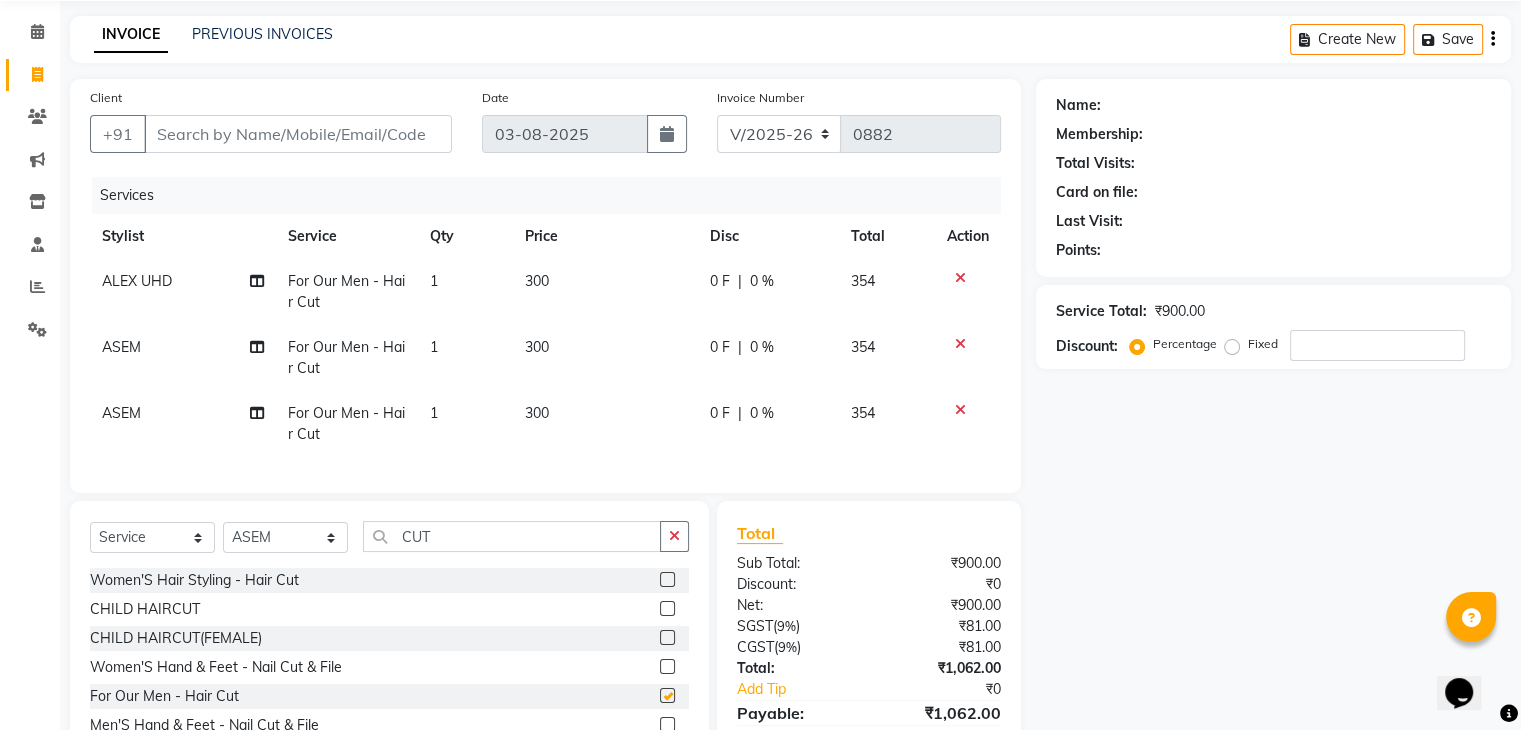 checkbox on "false" 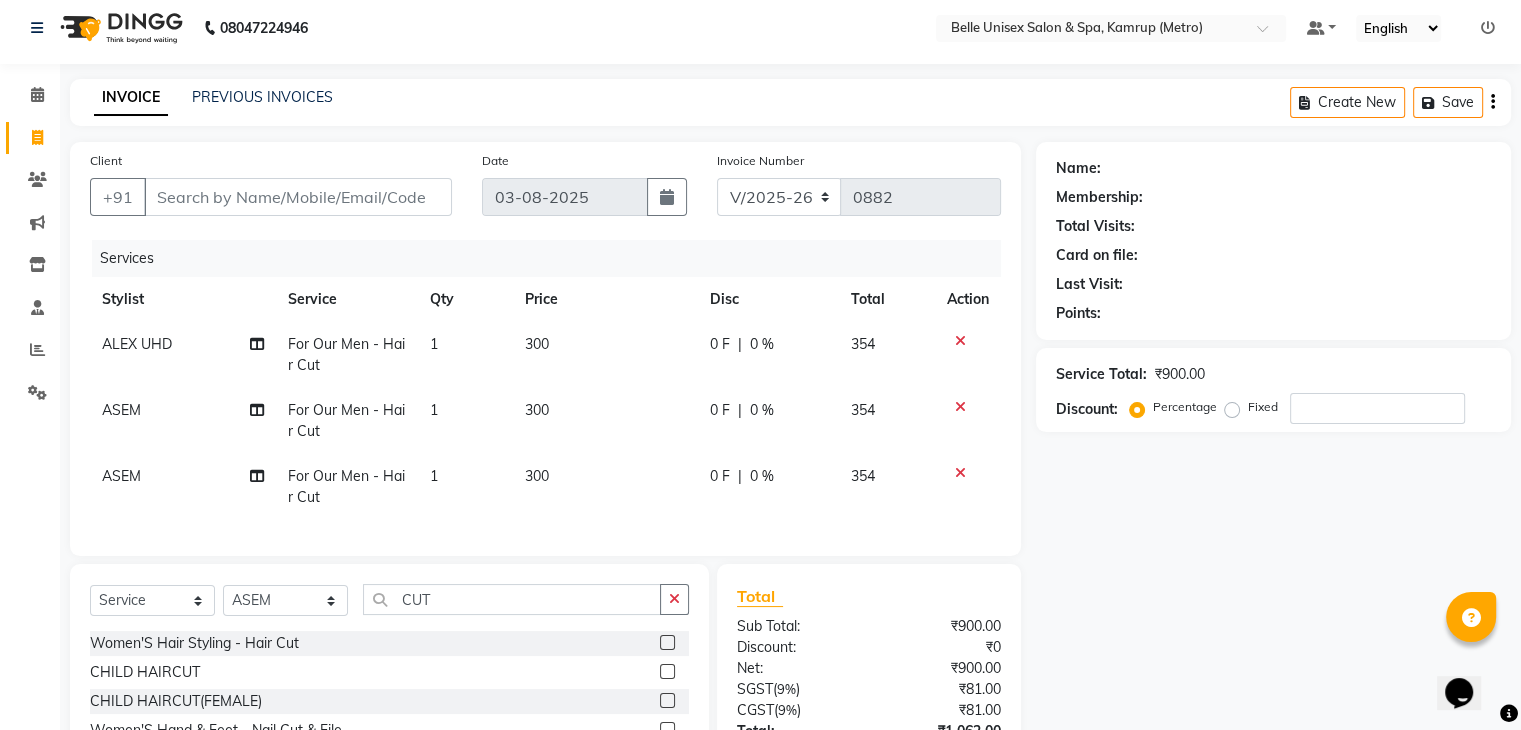scroll, scrollTop: 0, scrollLeft: 0, axis: both 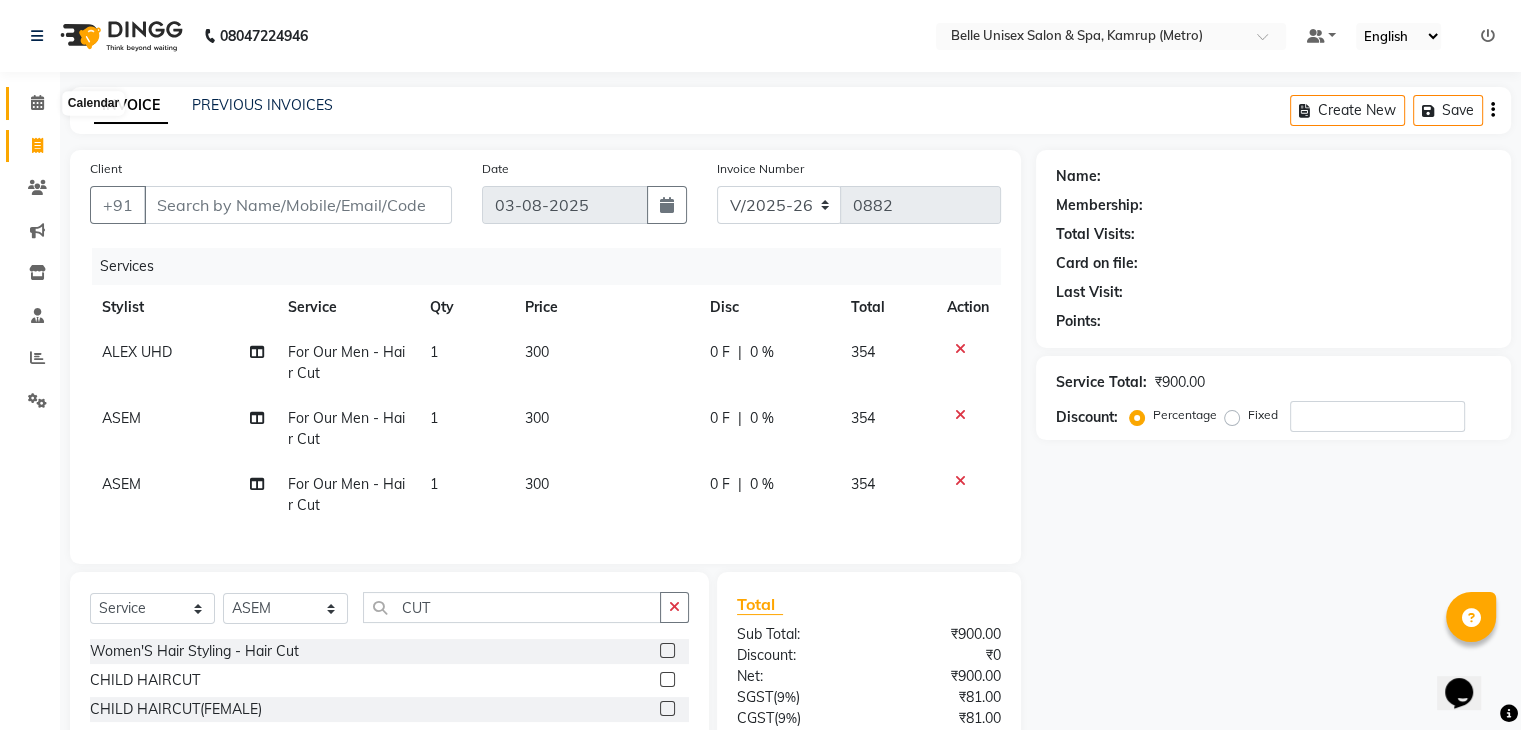 click 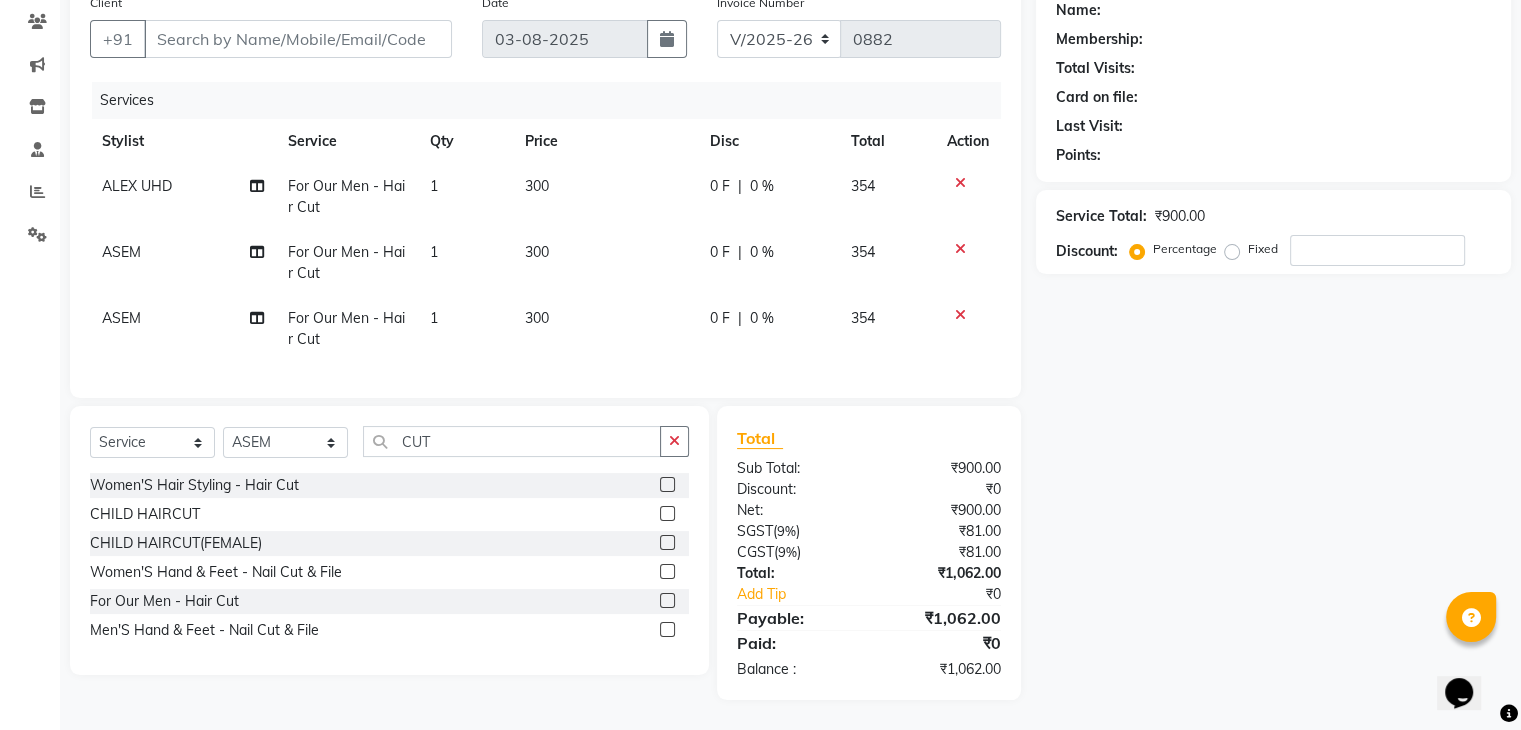 scroll, scrollTop: 0, scrollLeft: 0, axis: both 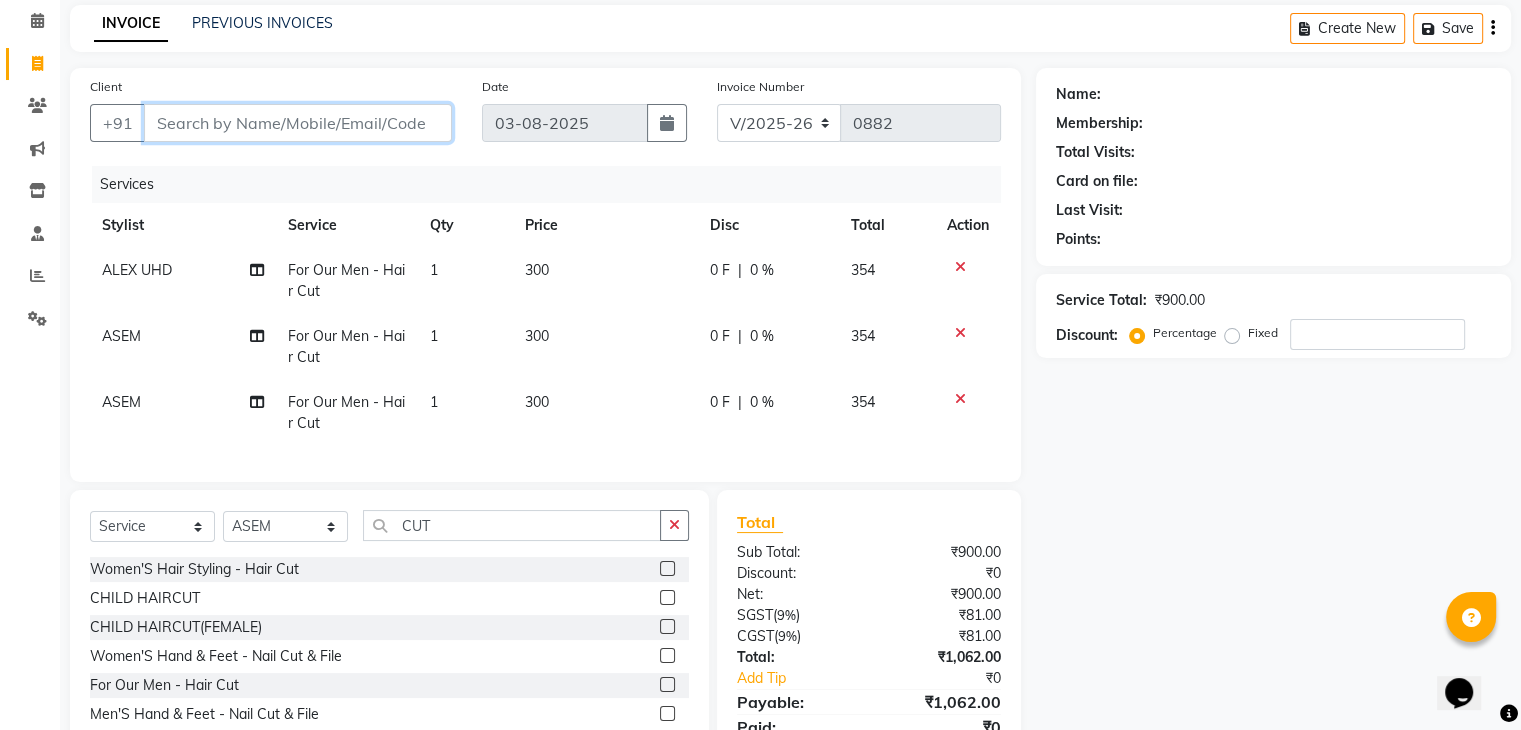 click on "Client" at bounding box center [298, 123] 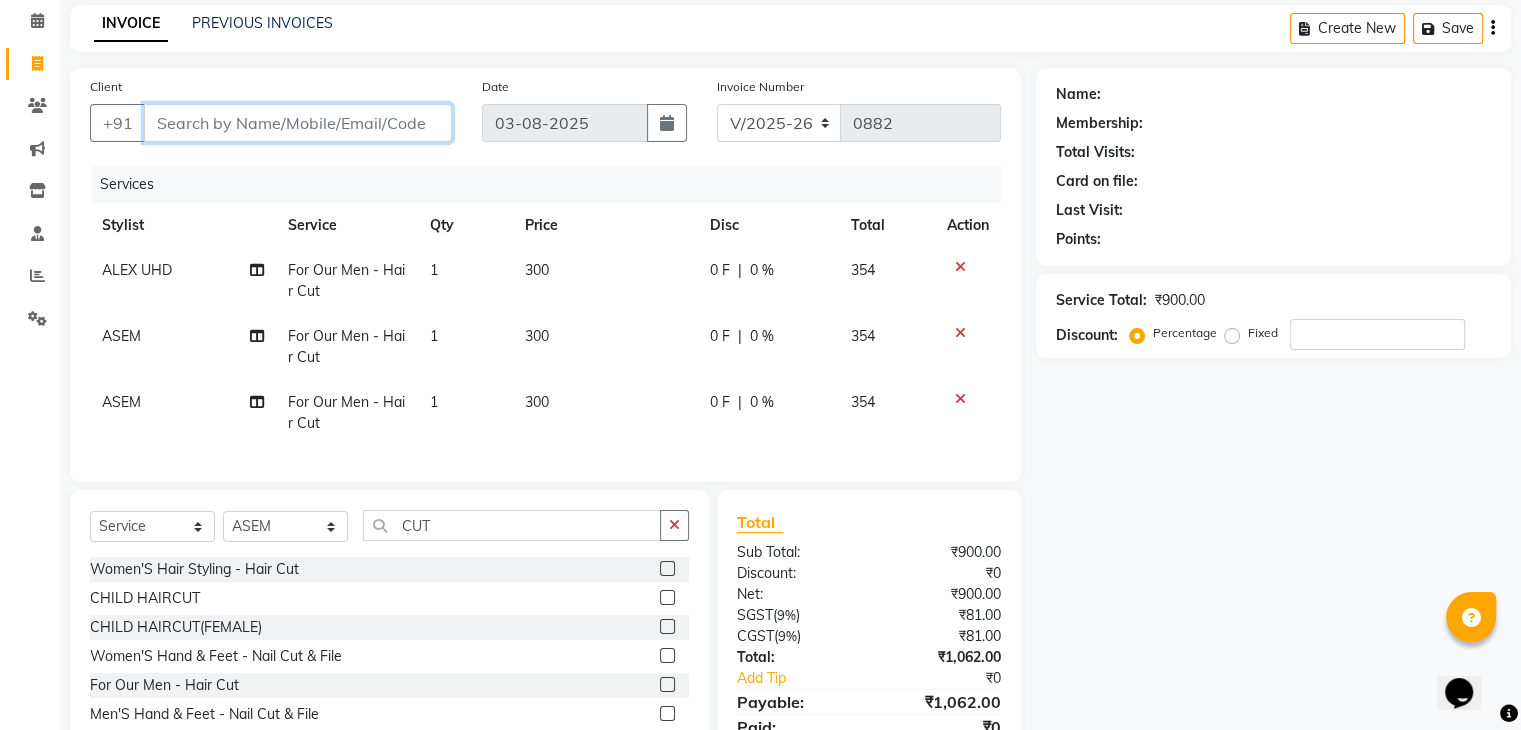 type on "9" 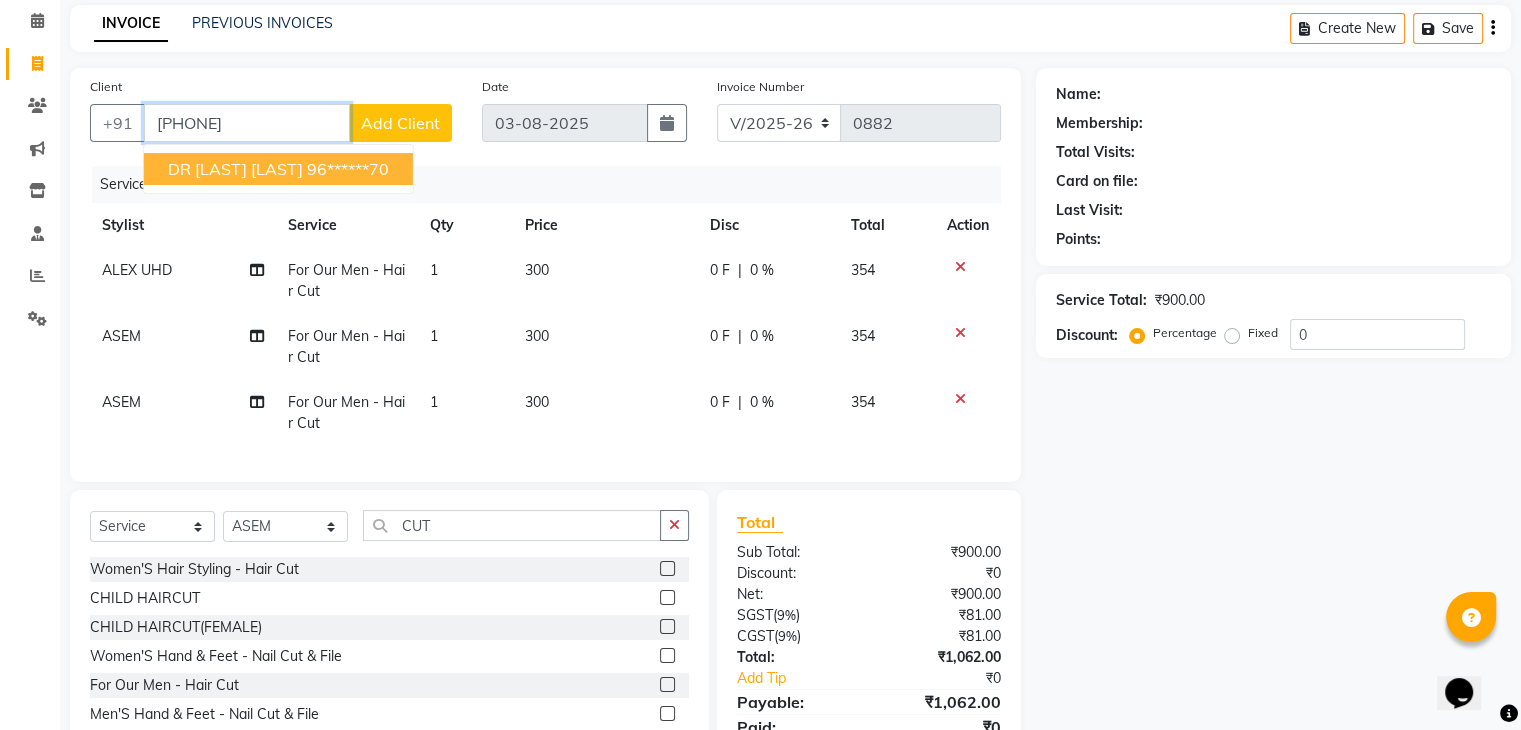 click on "DR AKASH DEEP" at bounding box center [235, 169] 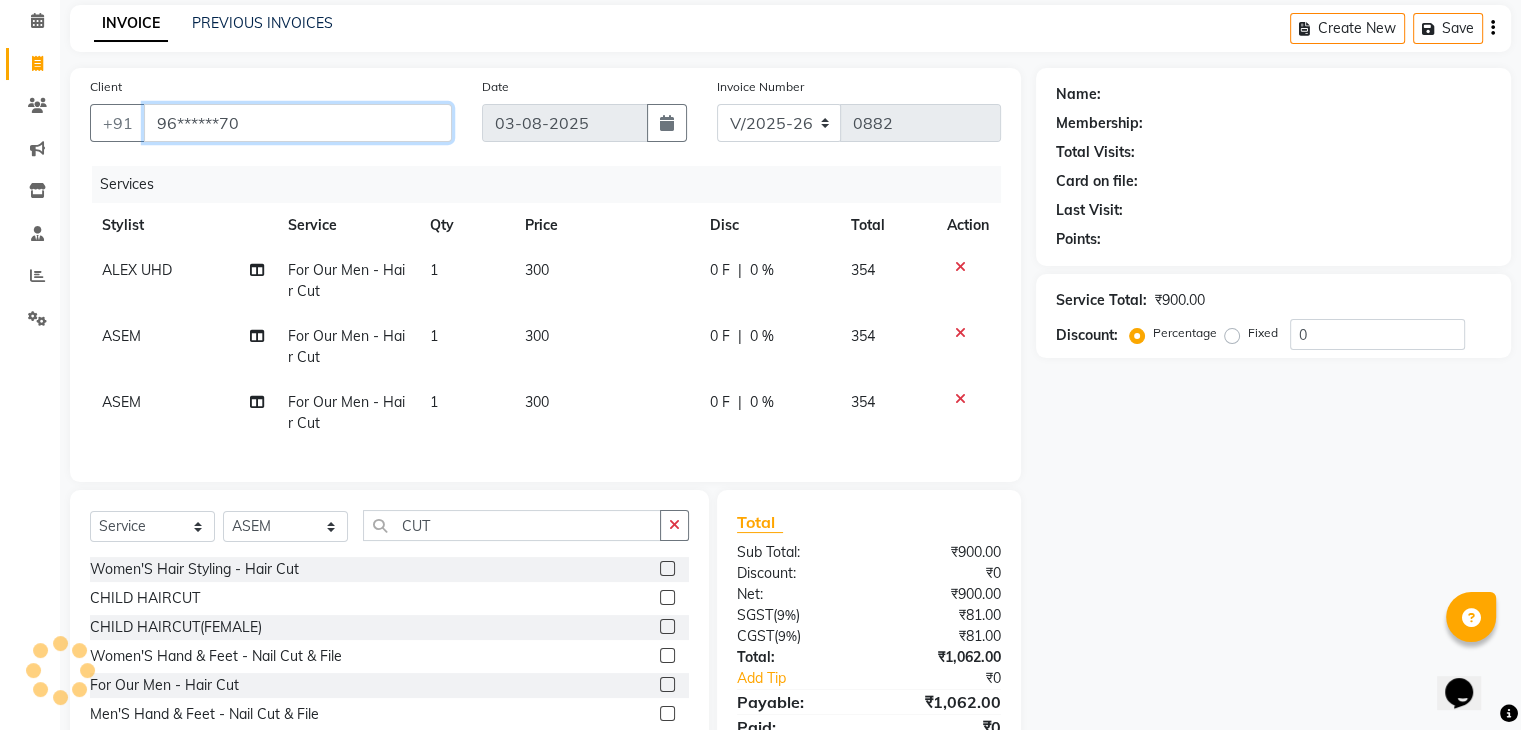 type on "96******70" 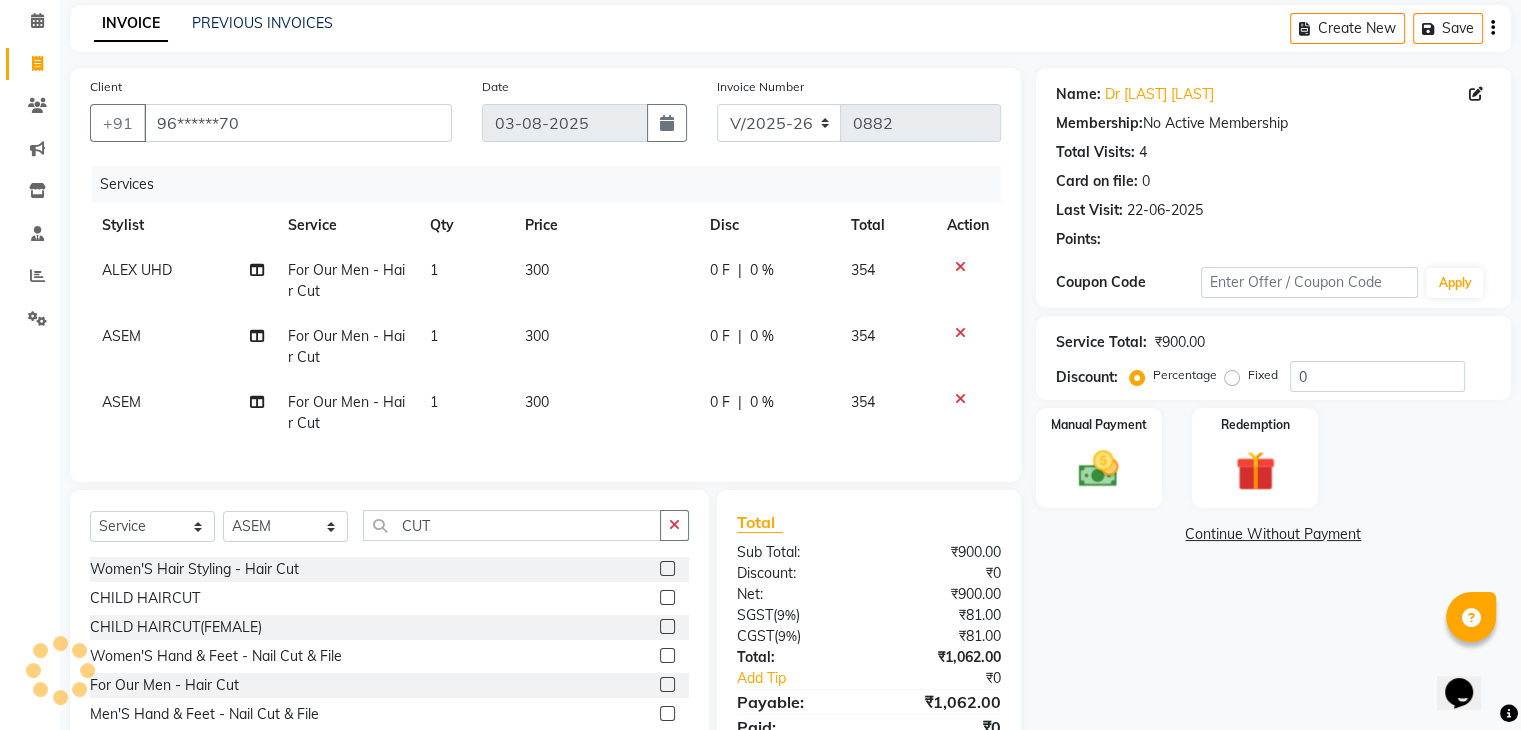 scroll, scrollTop: 182, scrollLeft: 0, axis: vertical 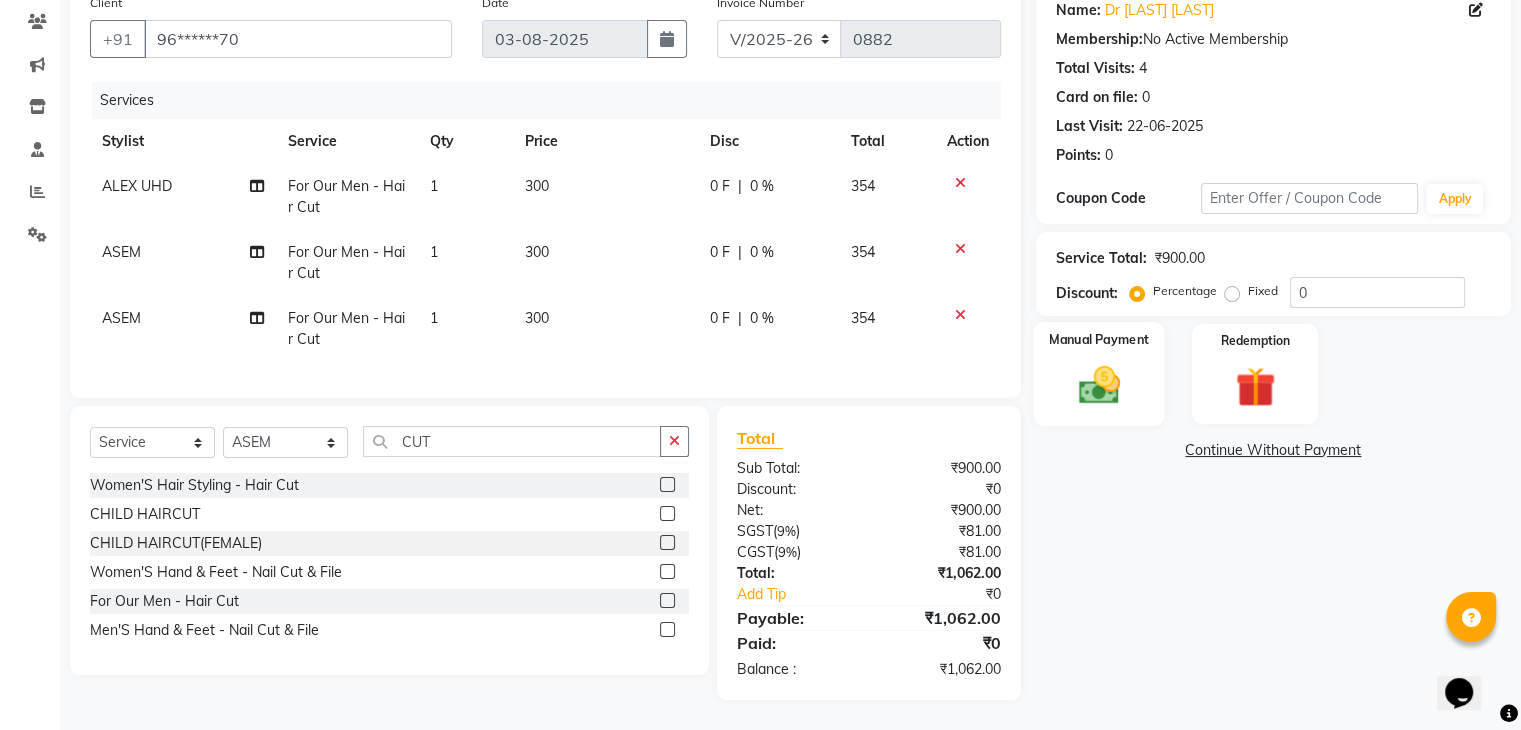 click 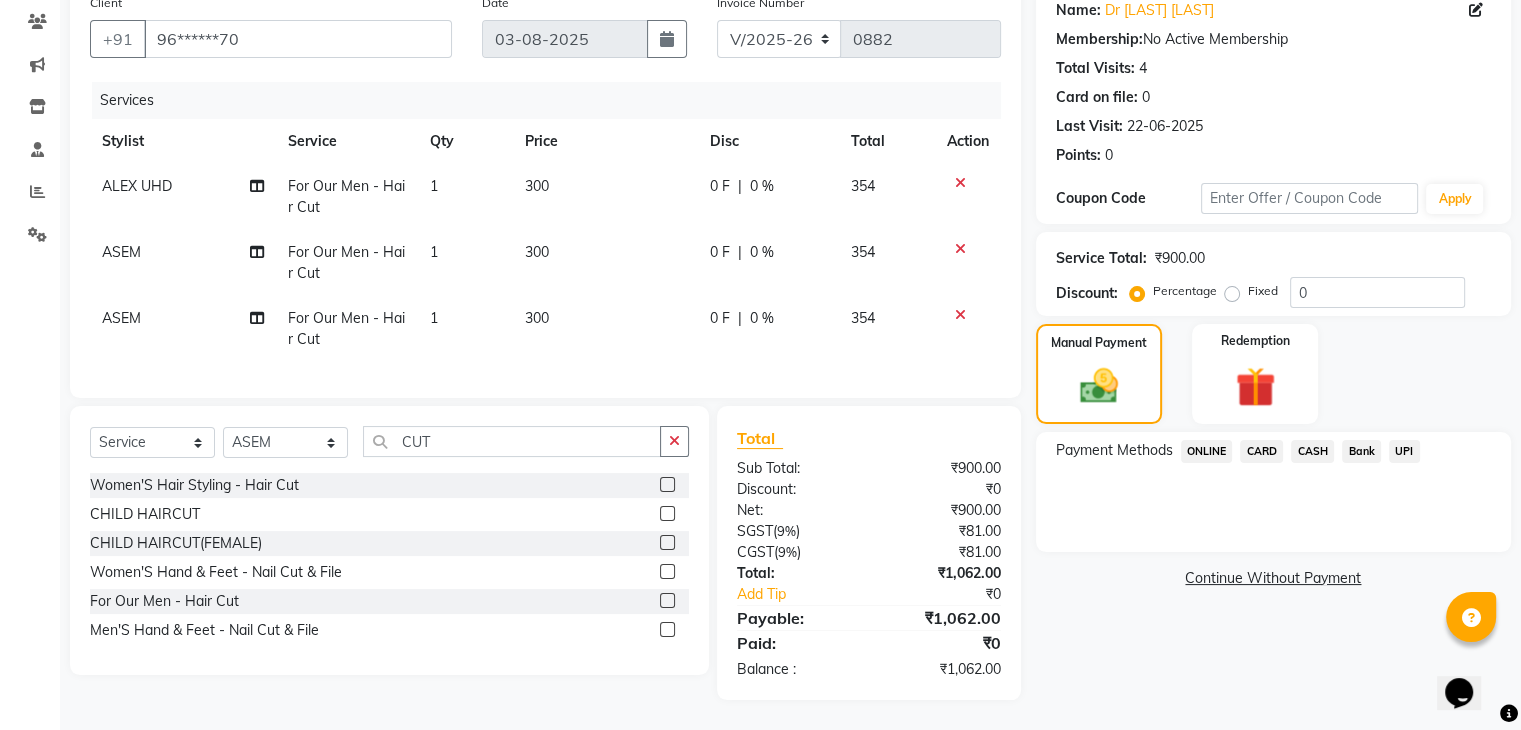 click on "CASH" 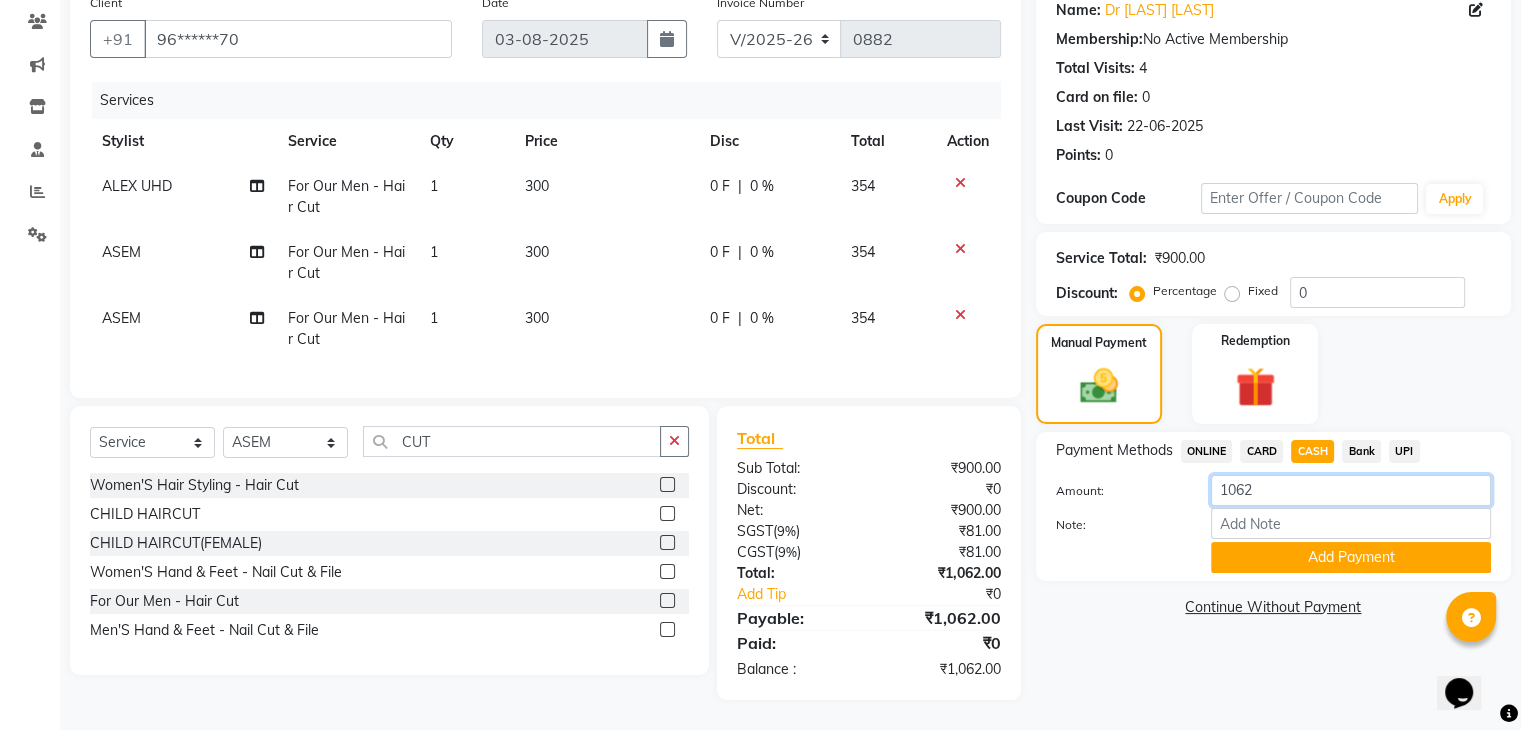 drag, startPoint x: 1285, startPoint y: 478, endPoint x: 1160, endPoint y: 484, distance: 125.14392 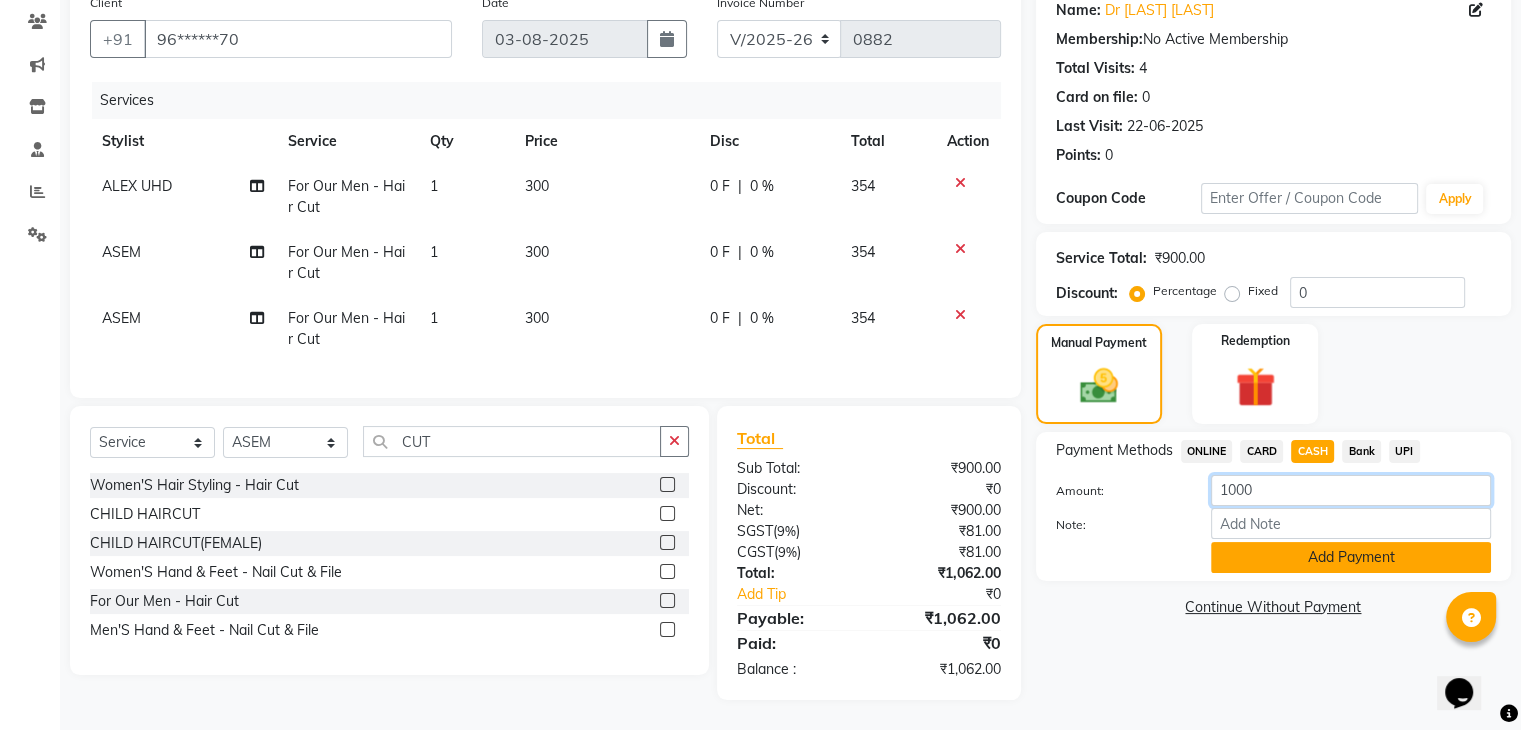 type on "1000" 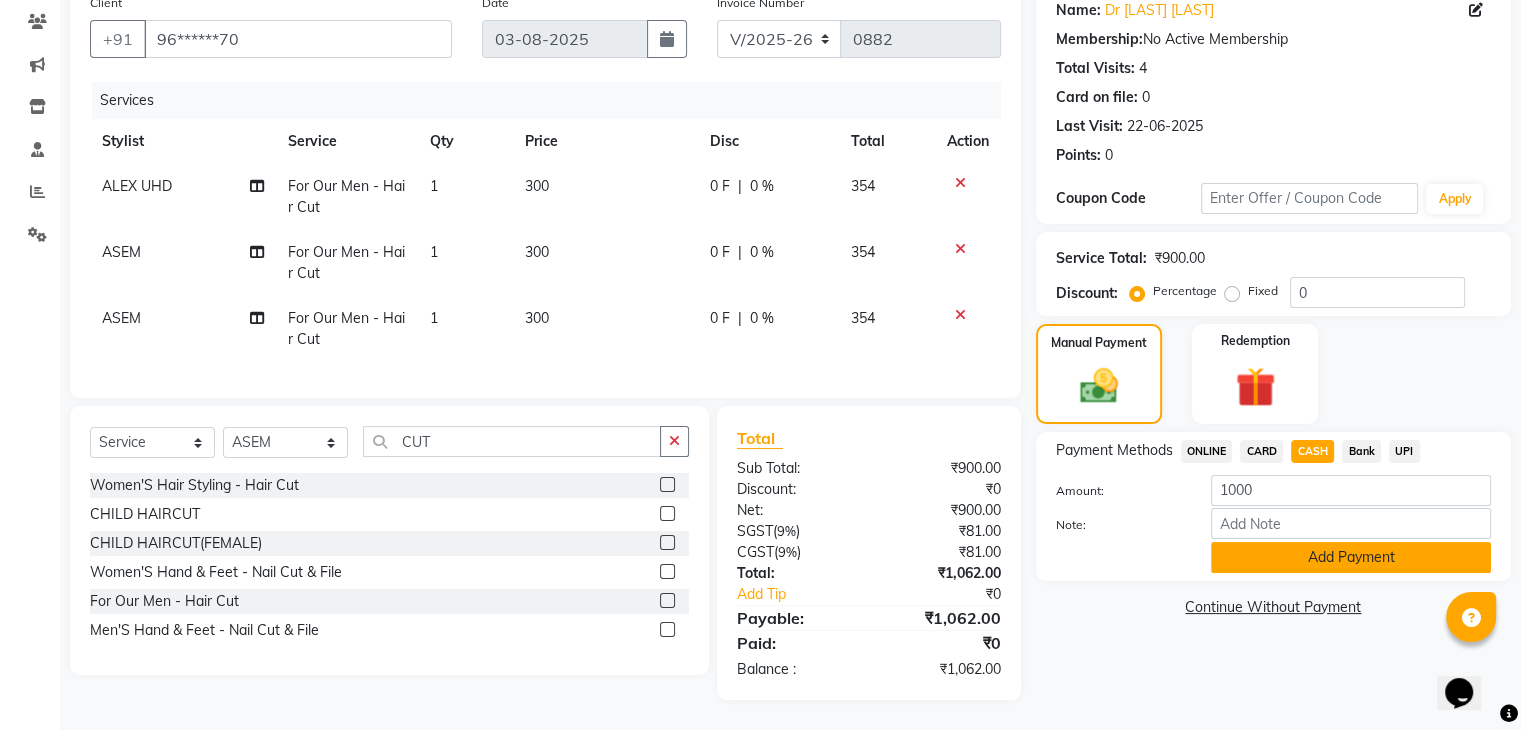 click on "Add Payment" 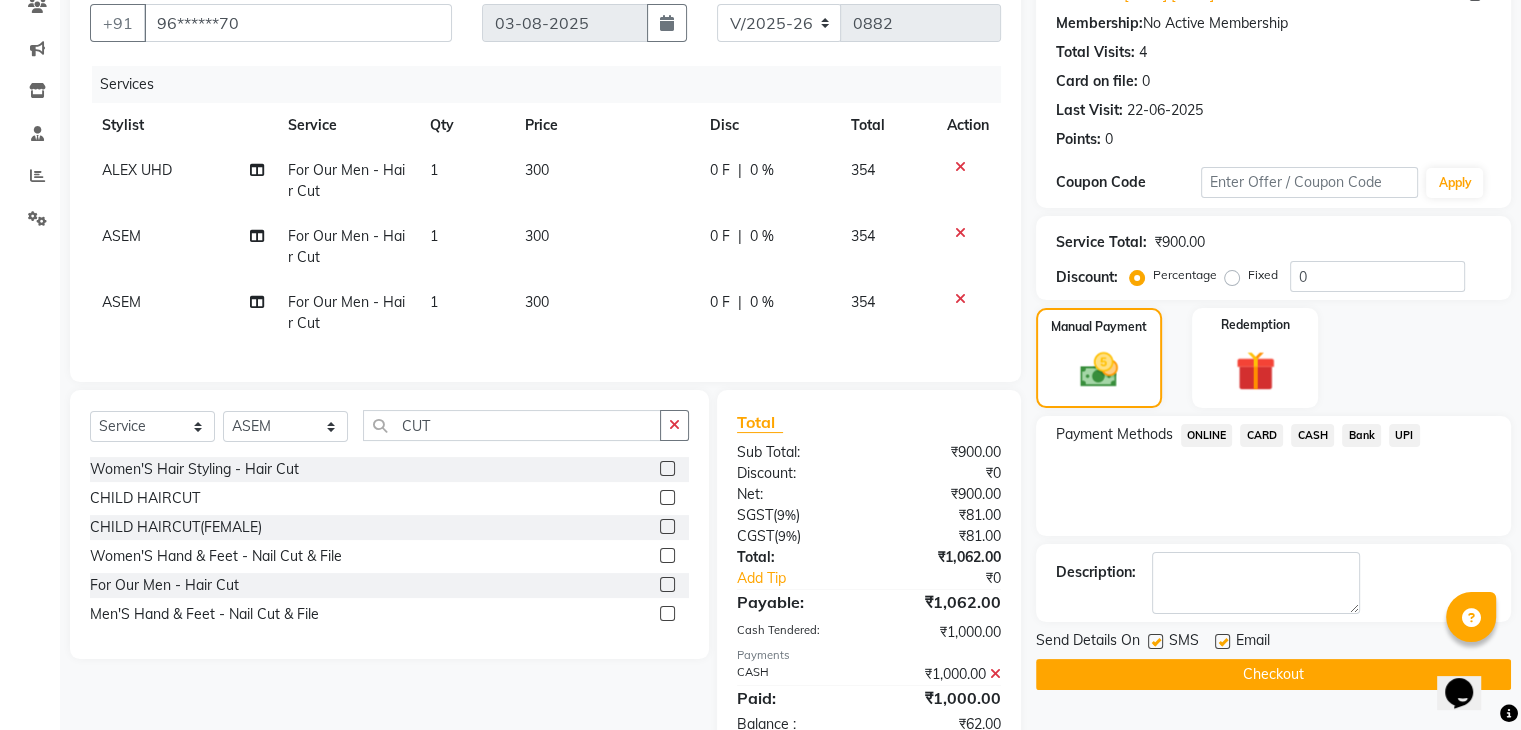 scroll, scrollTop: 252, scrollLeft: 0, axis: vertical 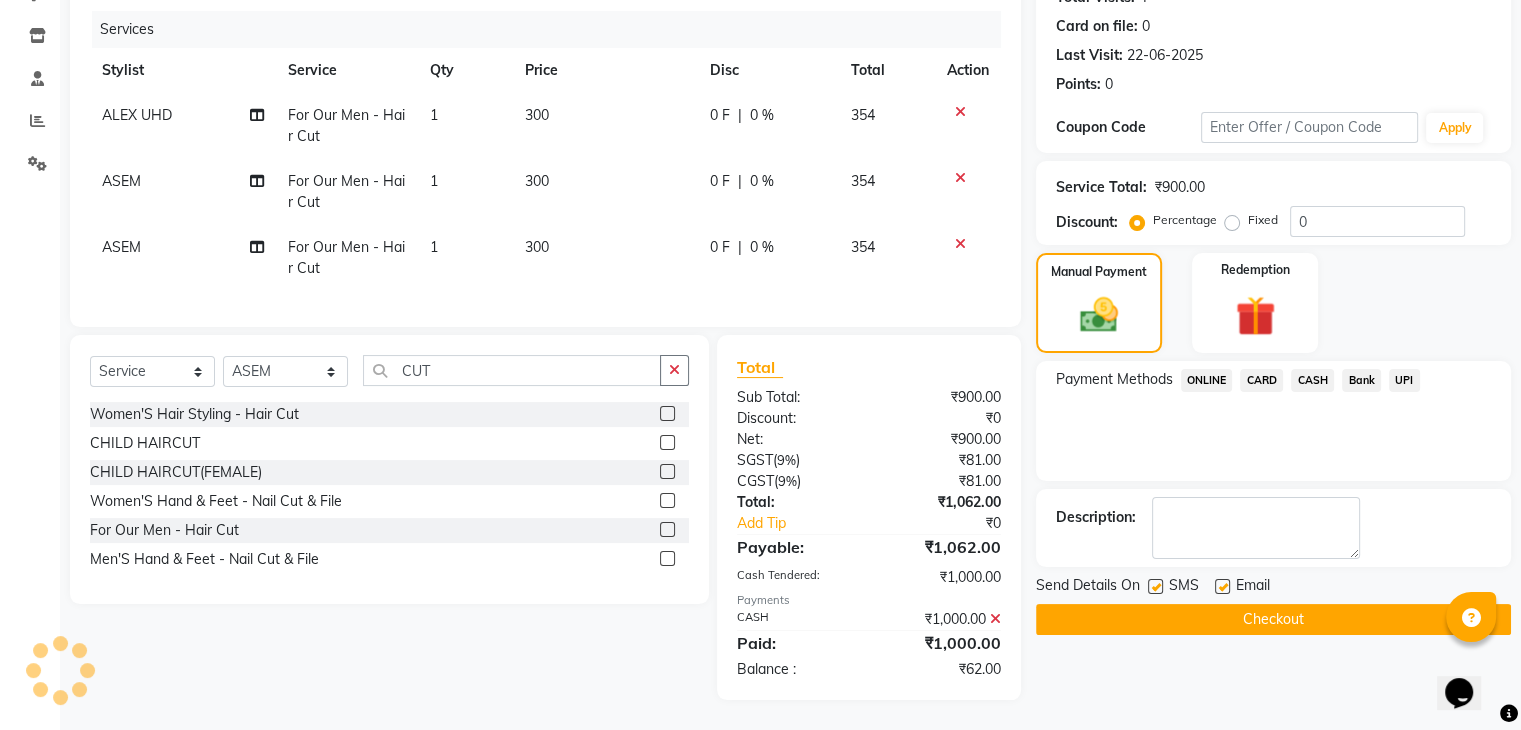 click 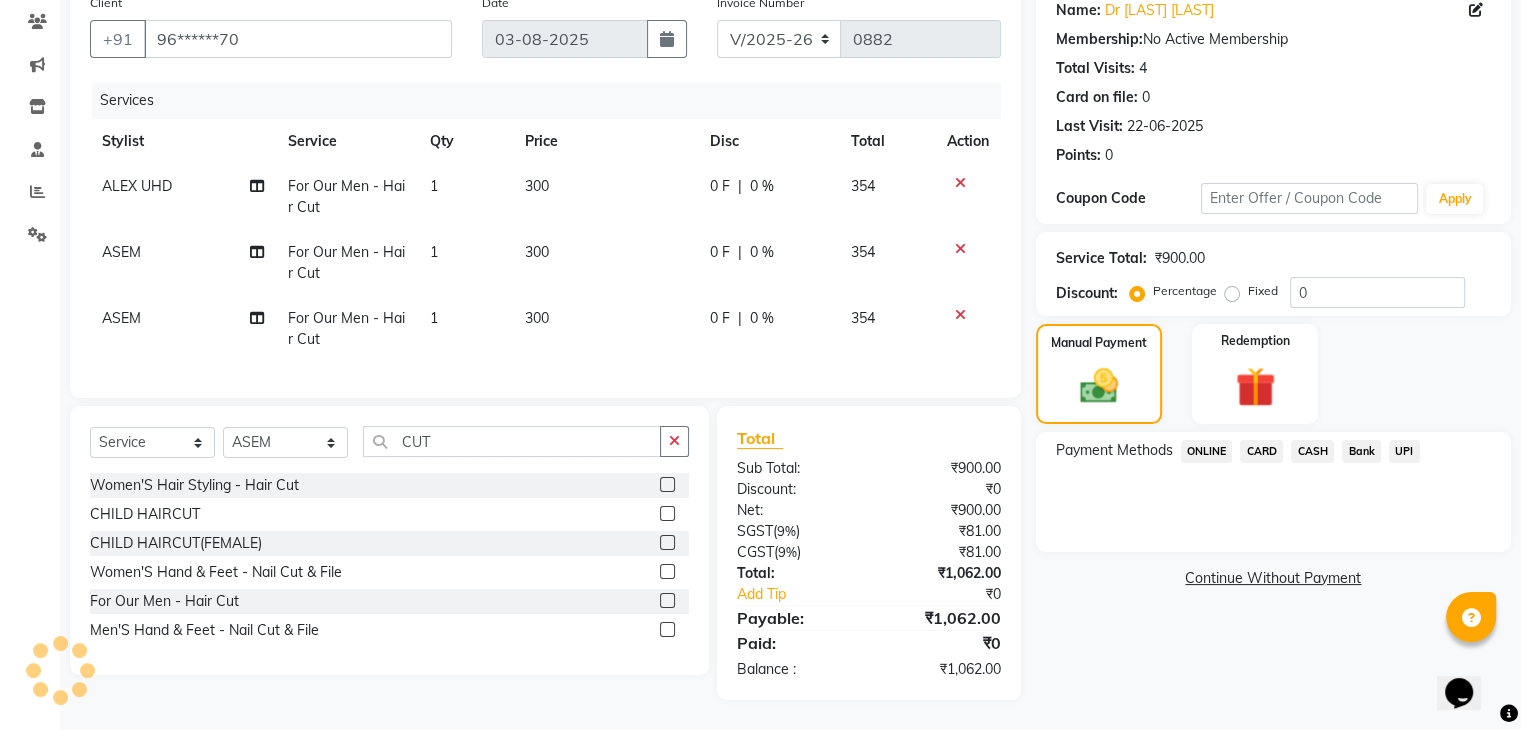 scroll, scrollTop: 182, scrollLeft: 0, axis: vertical 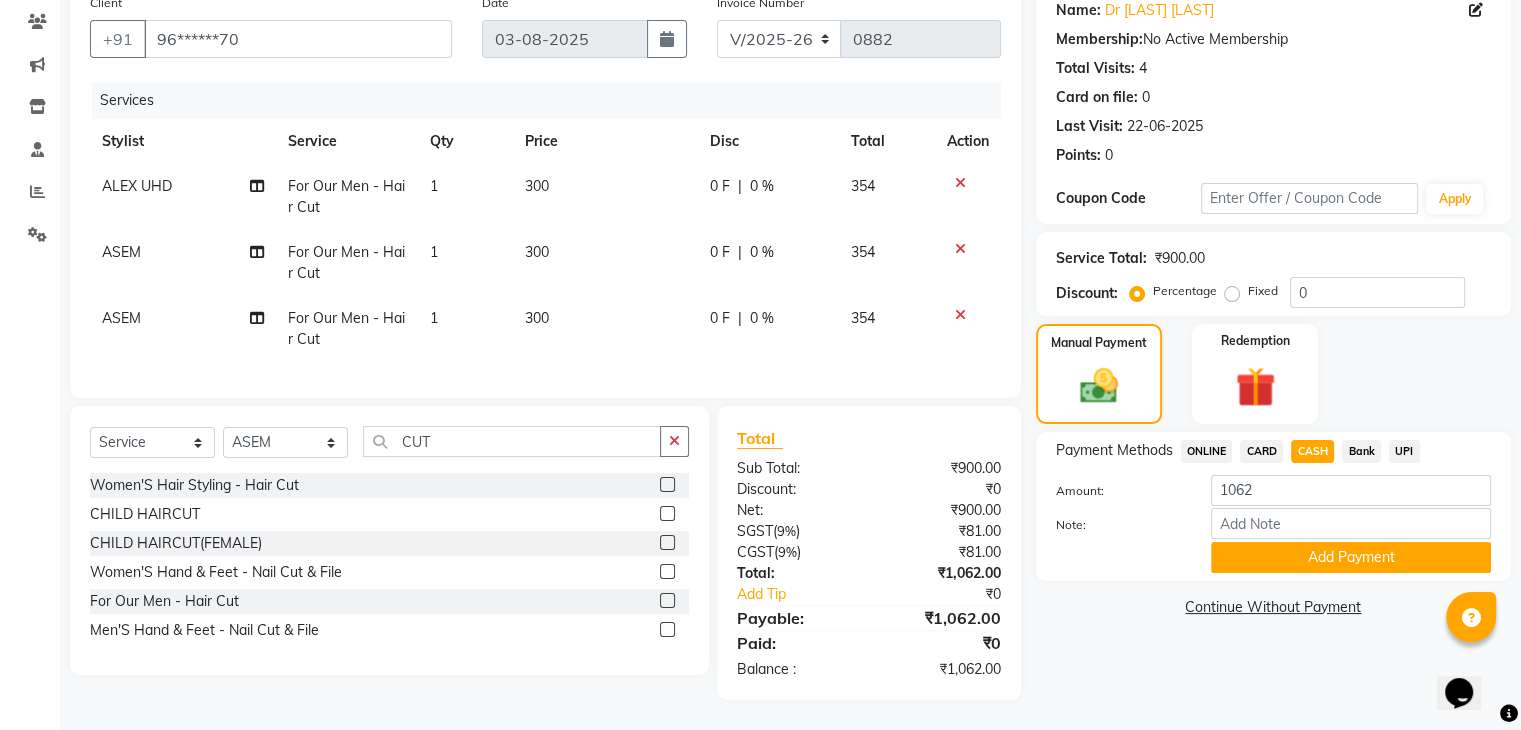click on "Fixed" 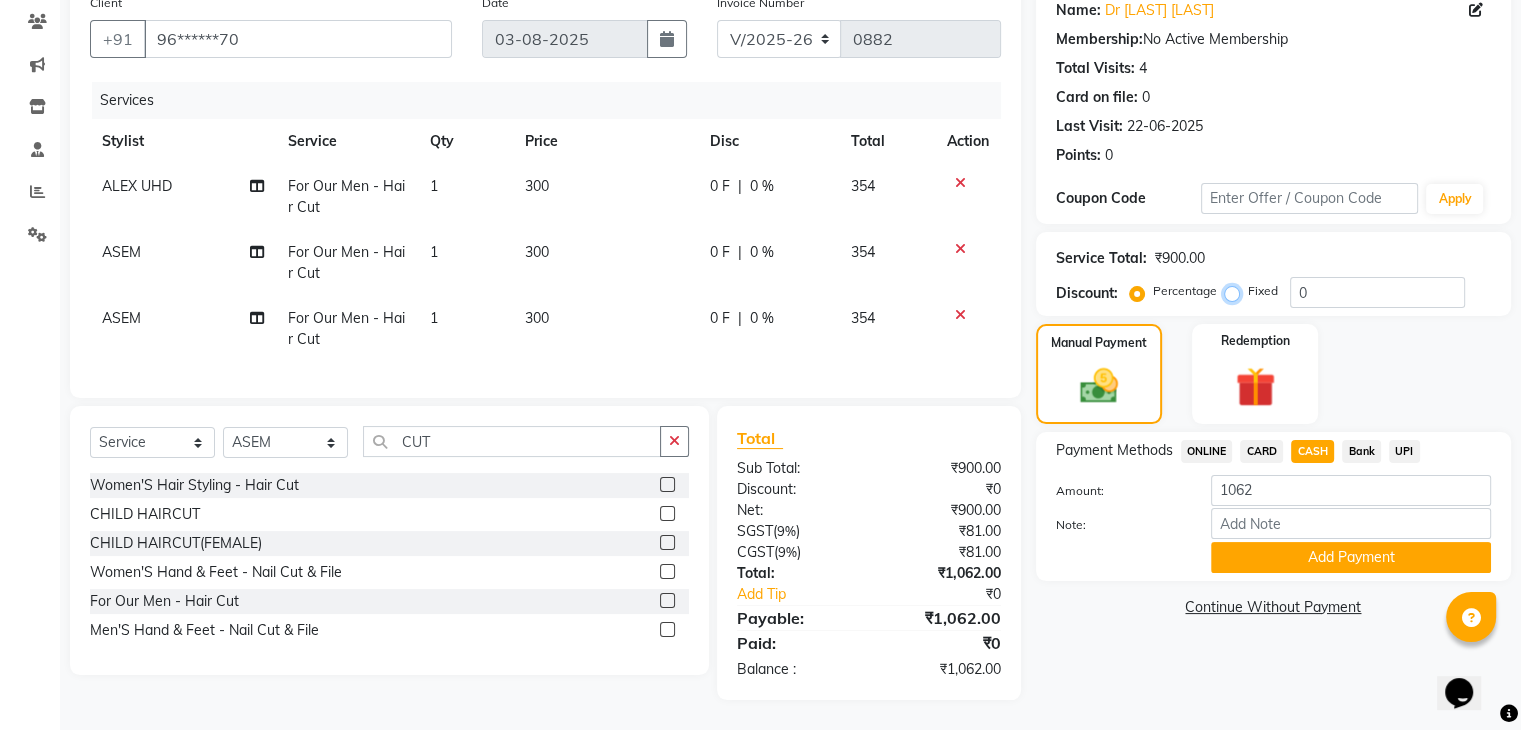 click on "Fixed" at bounding box center [1236, 291] 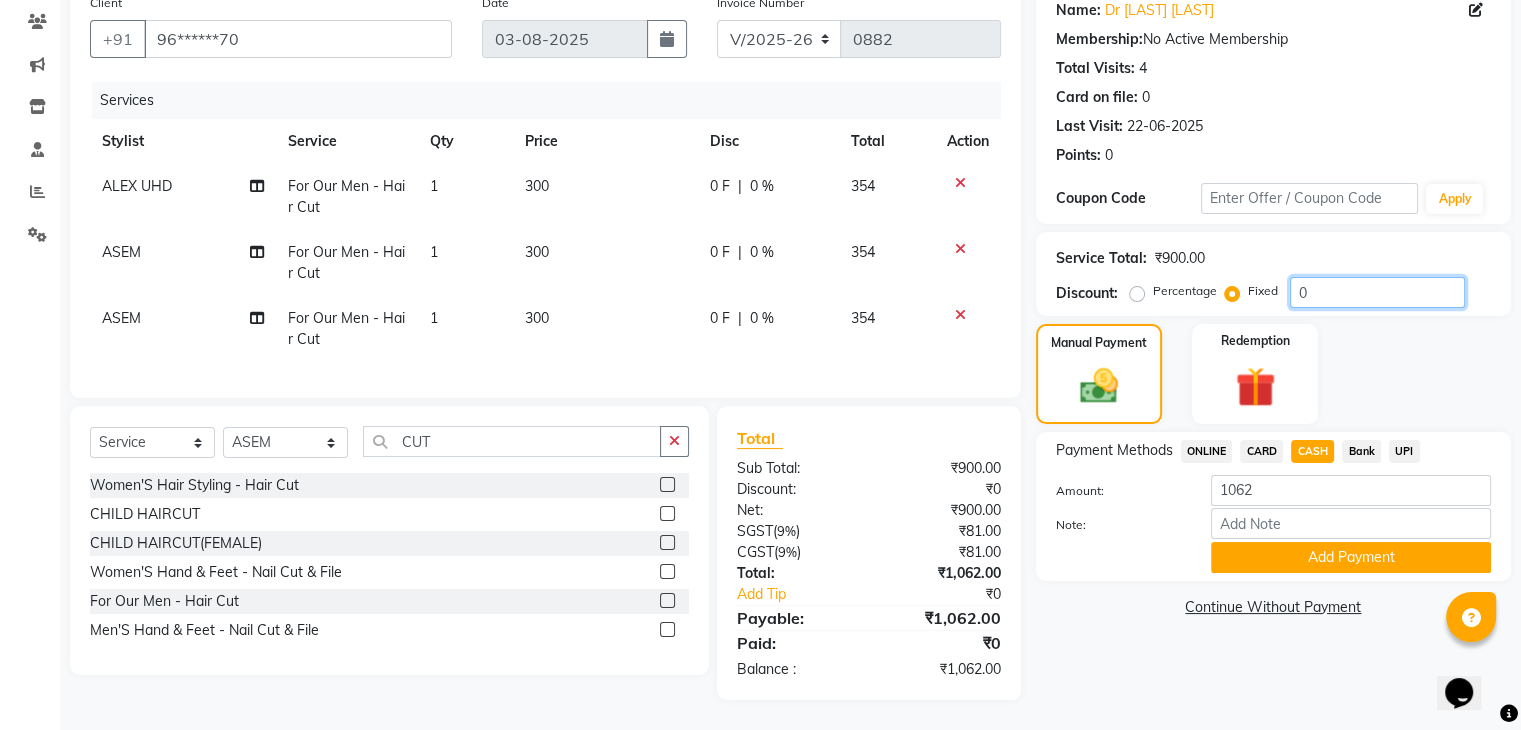 click on "0" 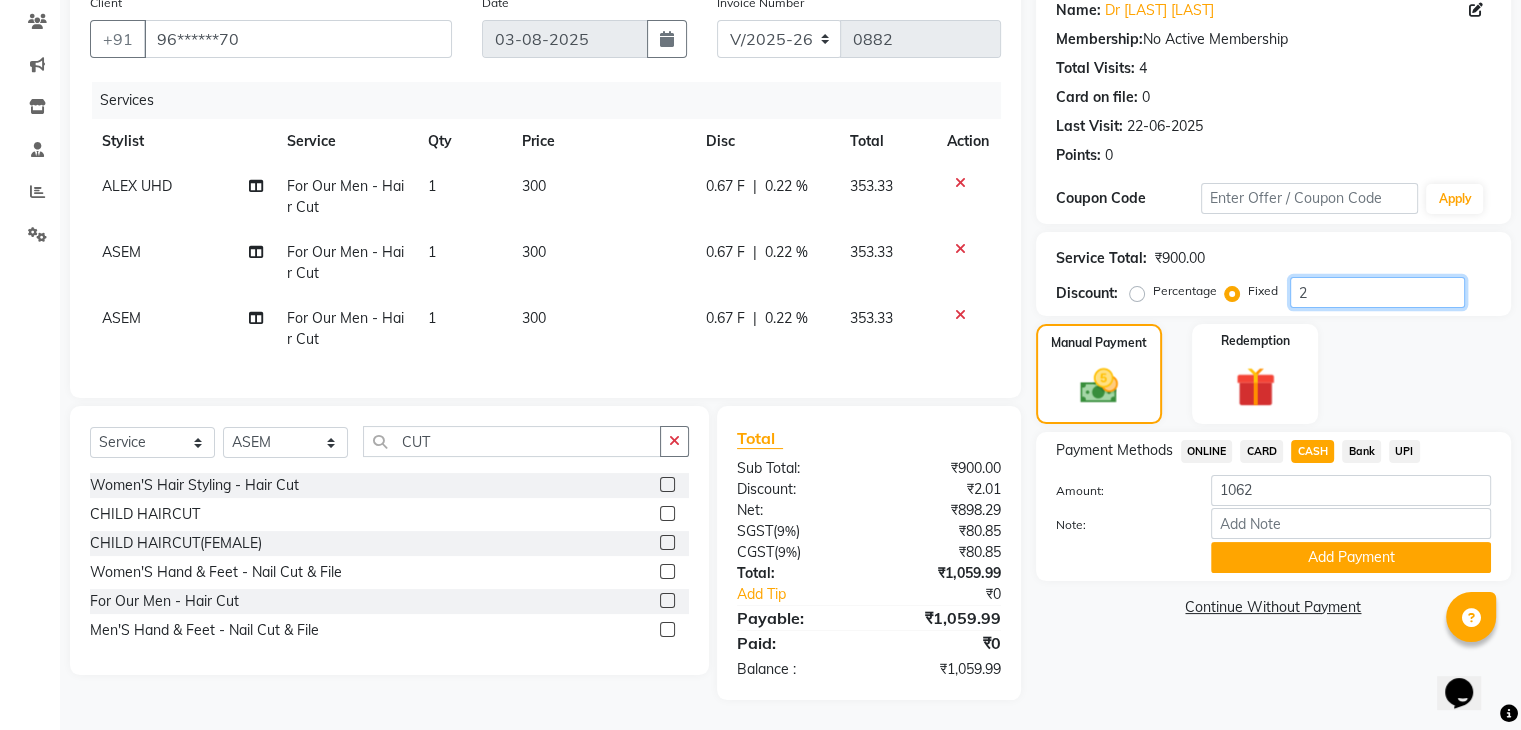 type on "2" 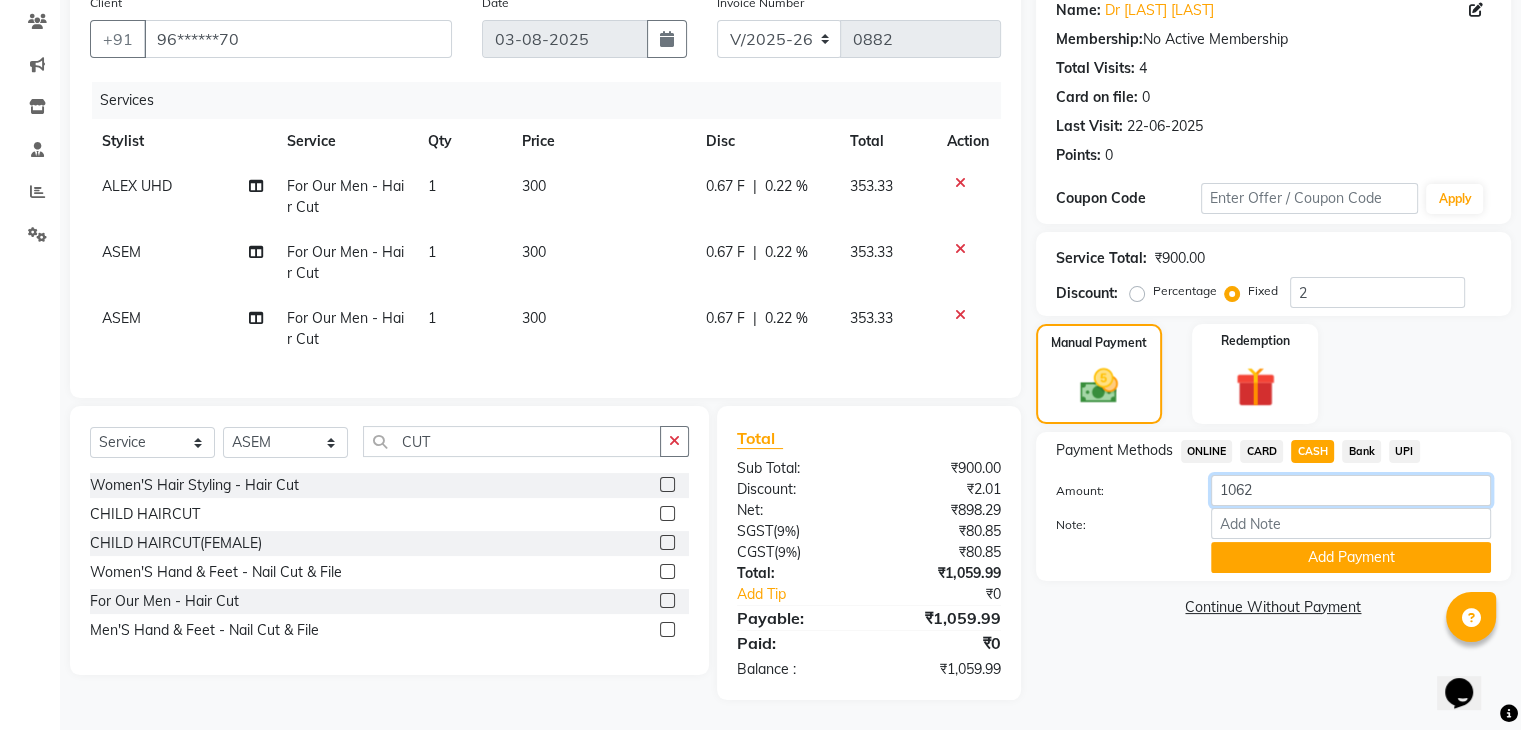 click on "1062" 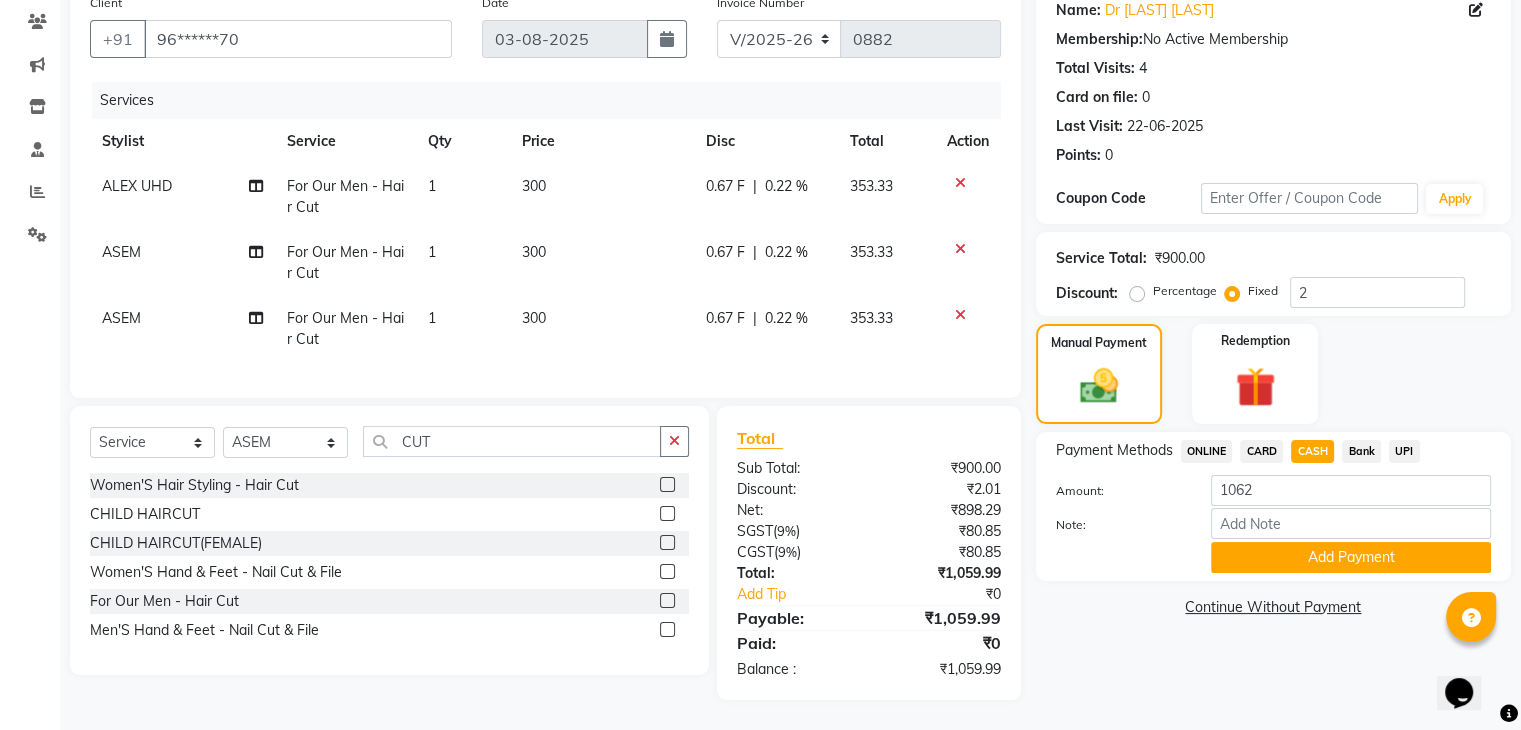 click on "CASH" 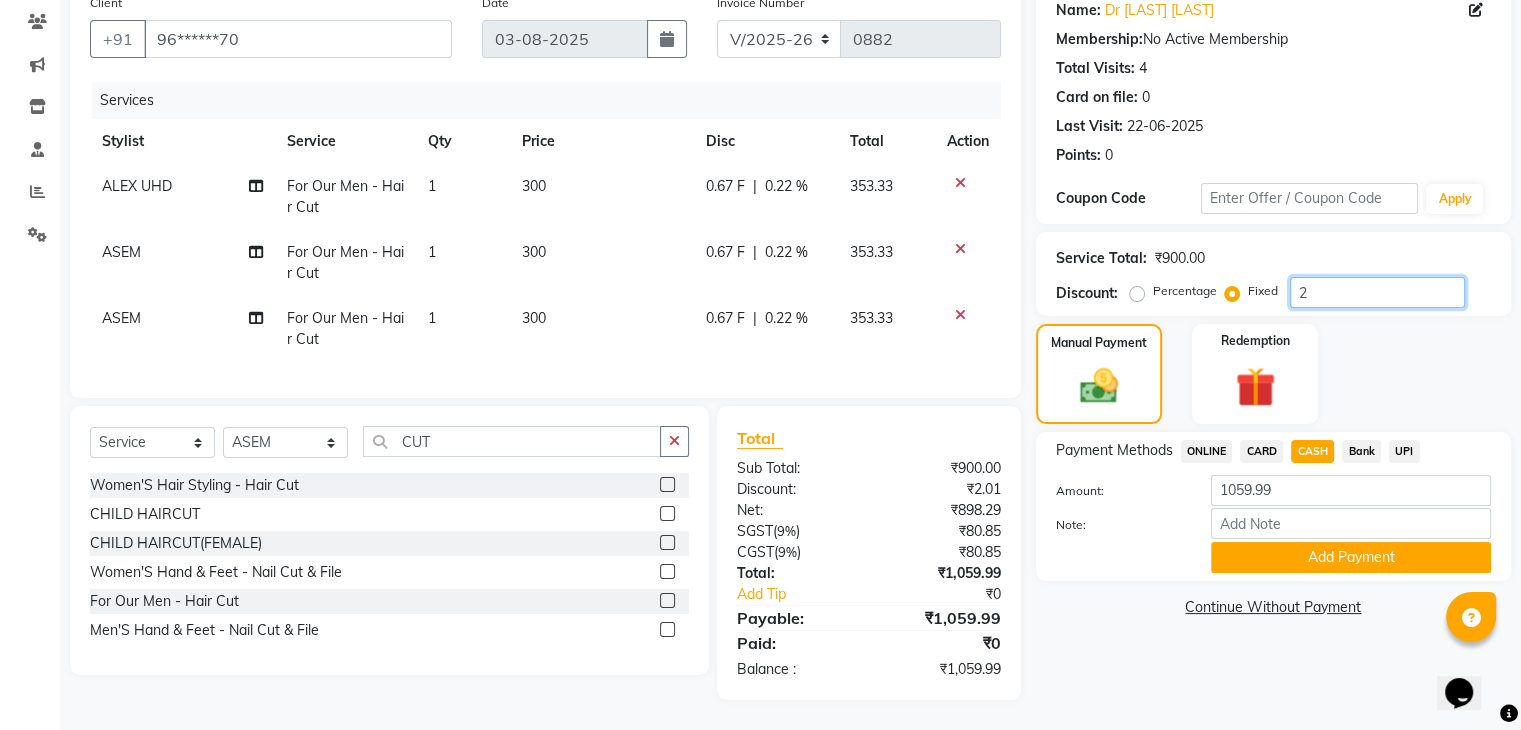 drag, startPoint x: 1323, startPoint y: 282, endPoint x: 1299, endPoint y: 281, distance: 24.020824 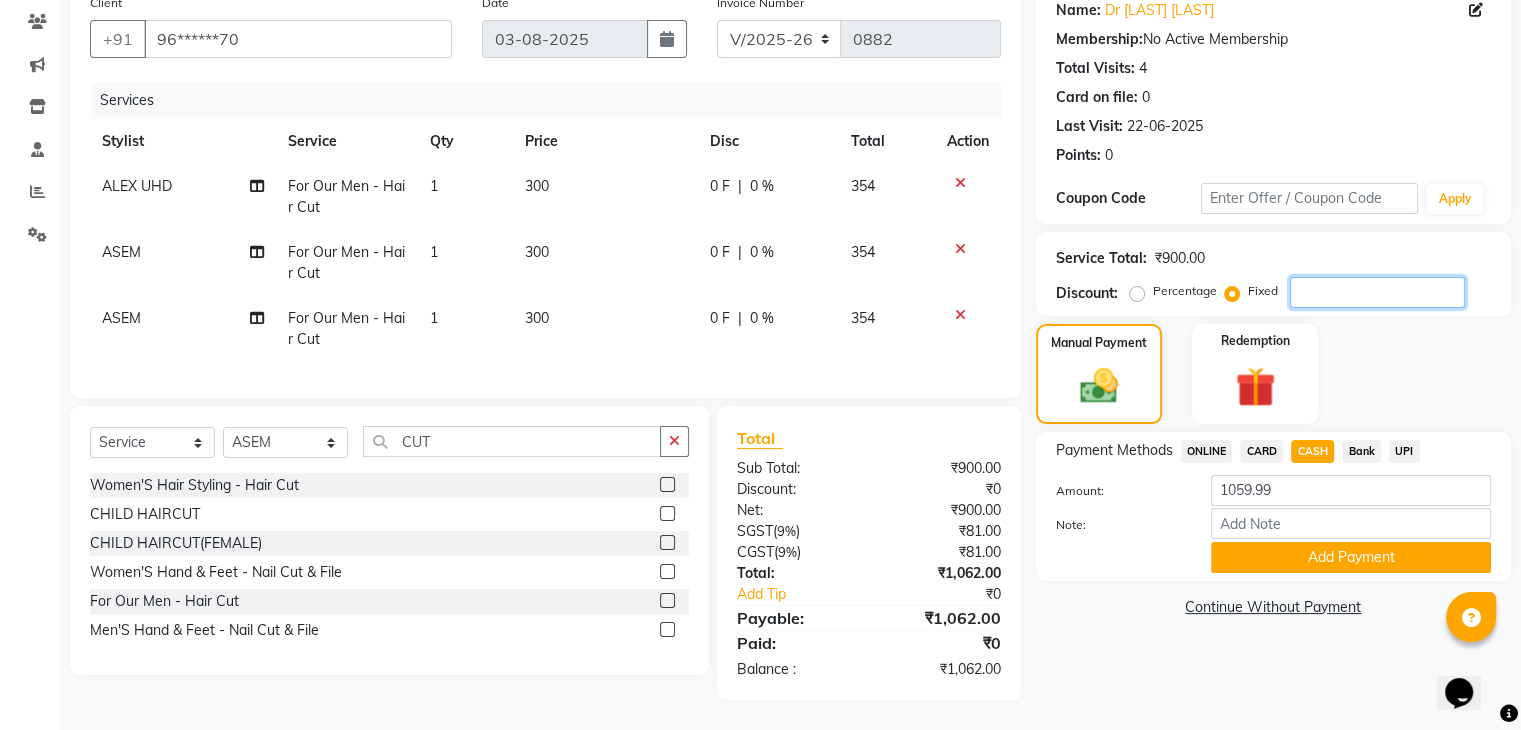 type on "2" 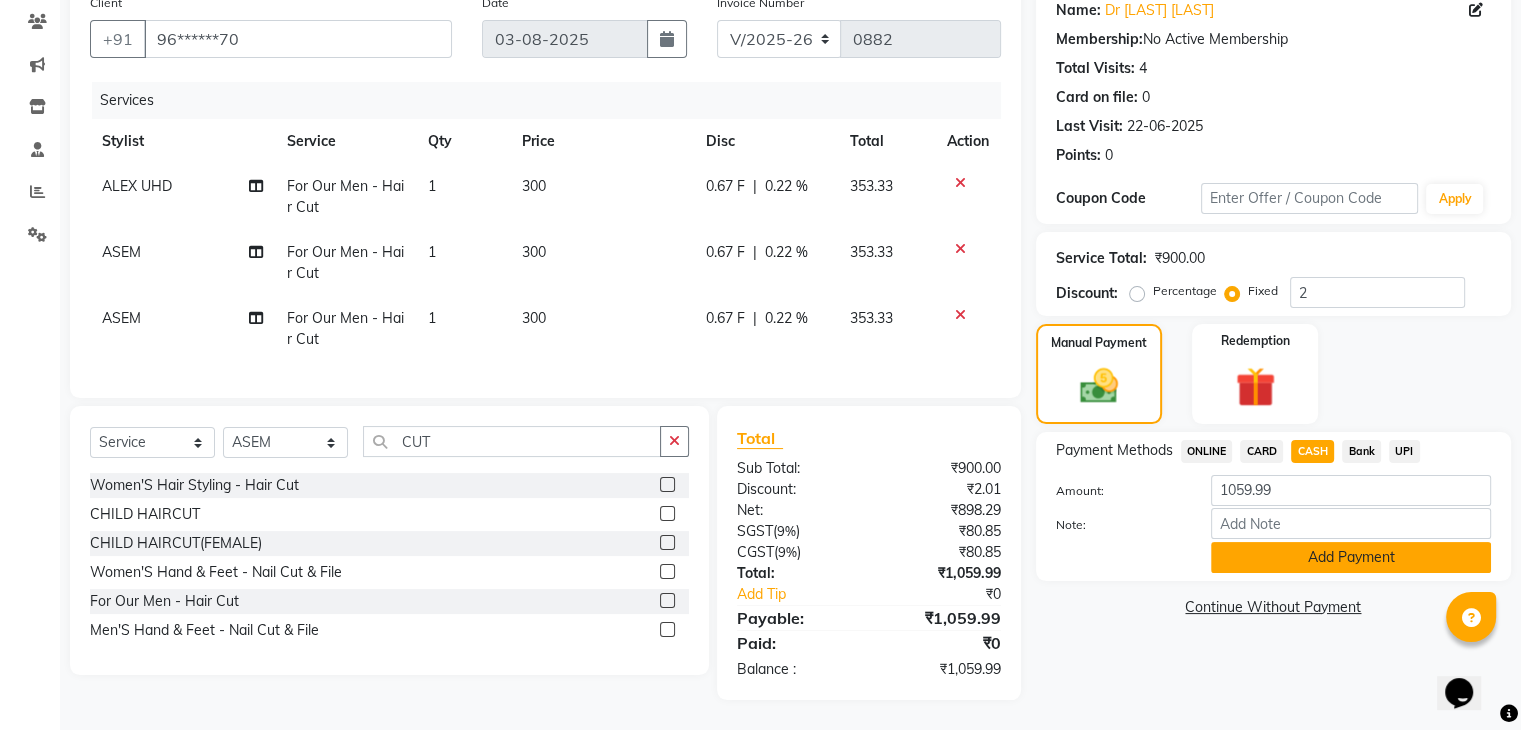 click on "Add Payment" 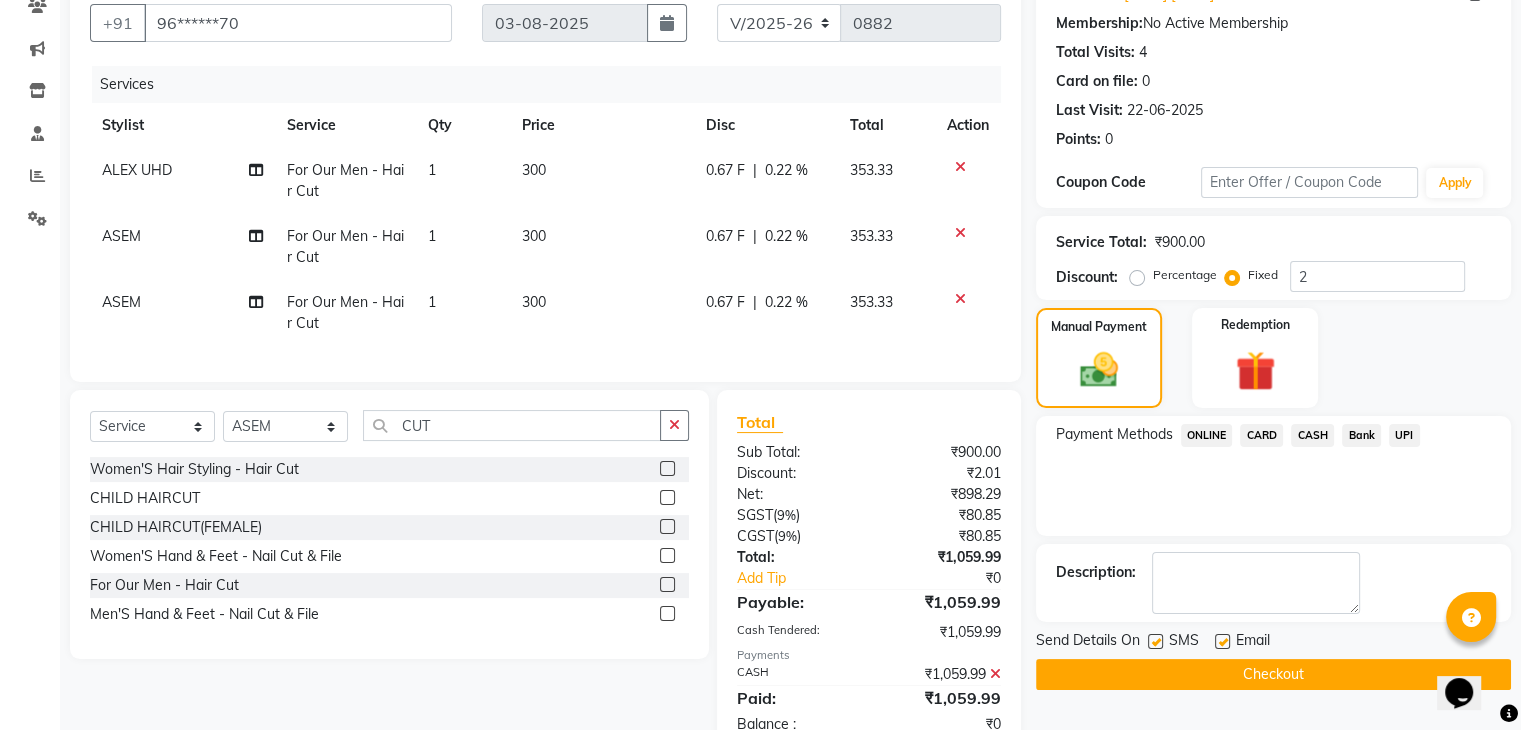 scroll, scrollTop: 252, scrollLeft: 0, axis: vertical 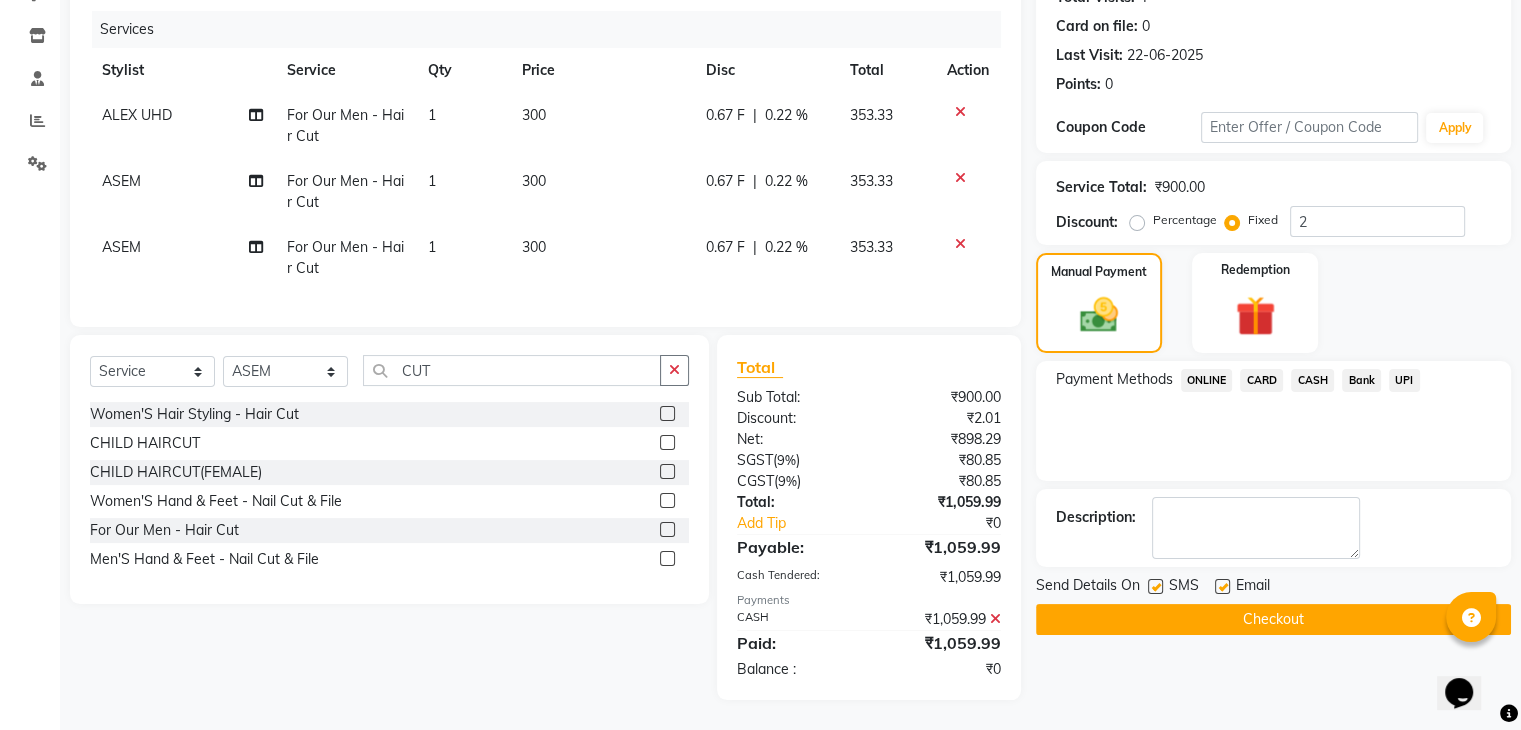click on "Checkout" 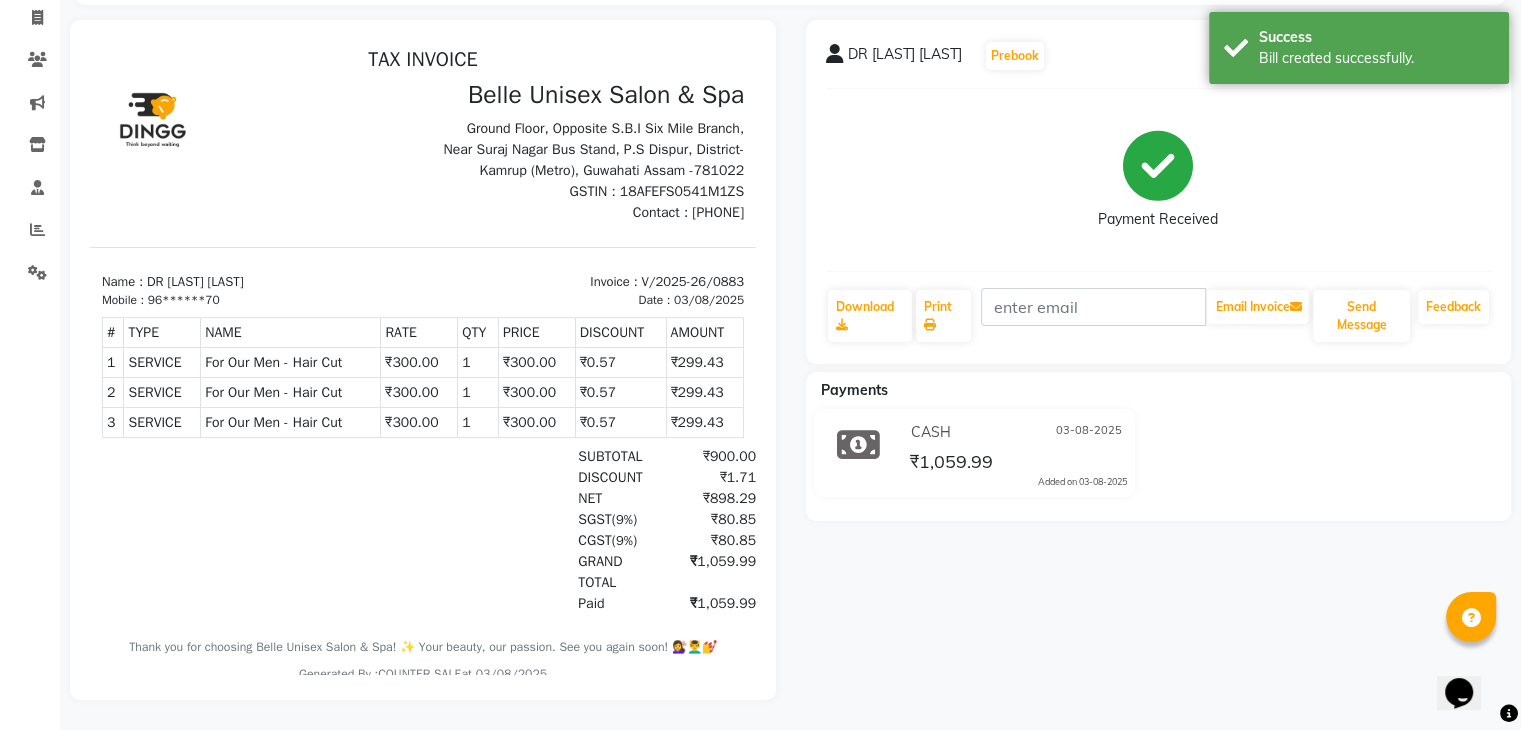 scroll, scrollTop: 142, scrollLeft: 0, axis: vertical 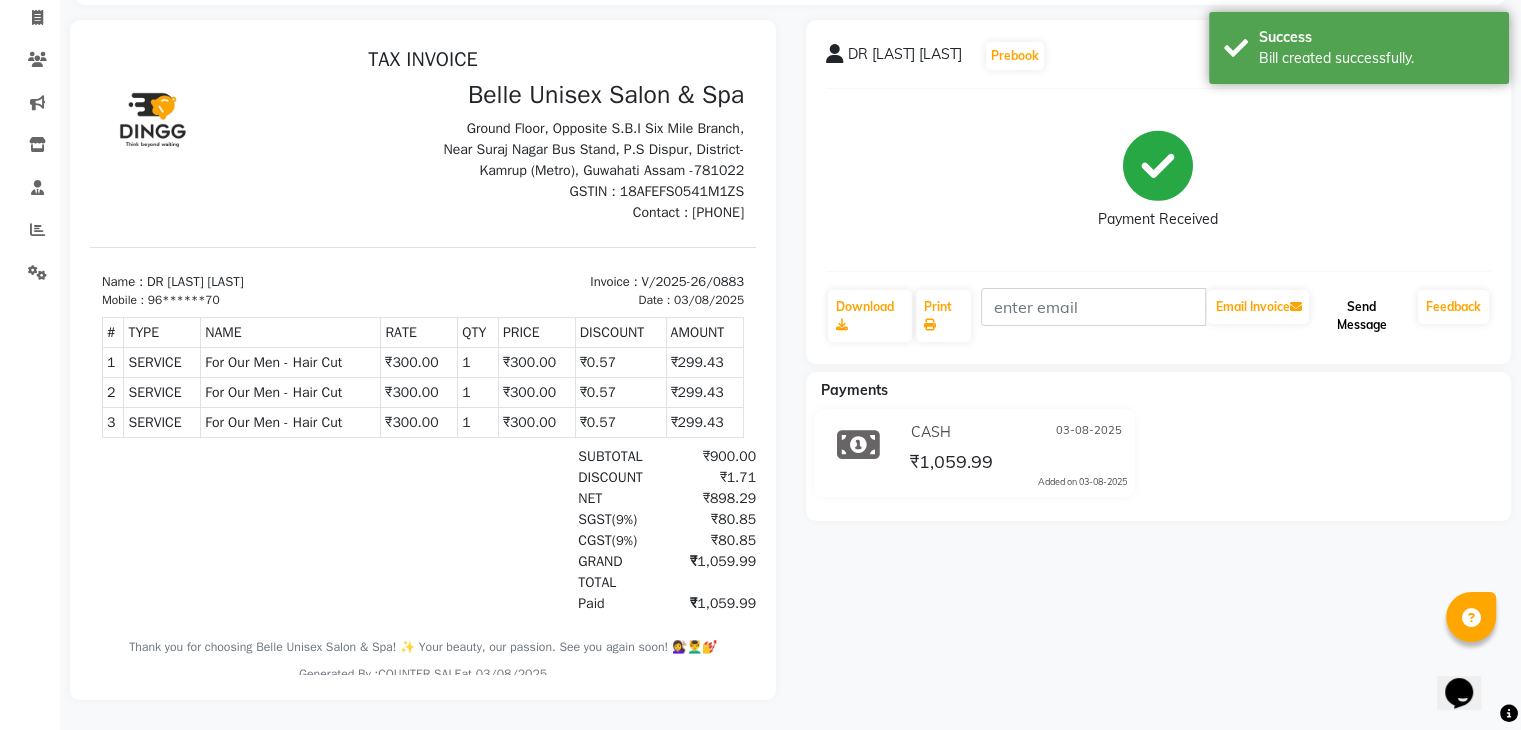 click on "Send Message" 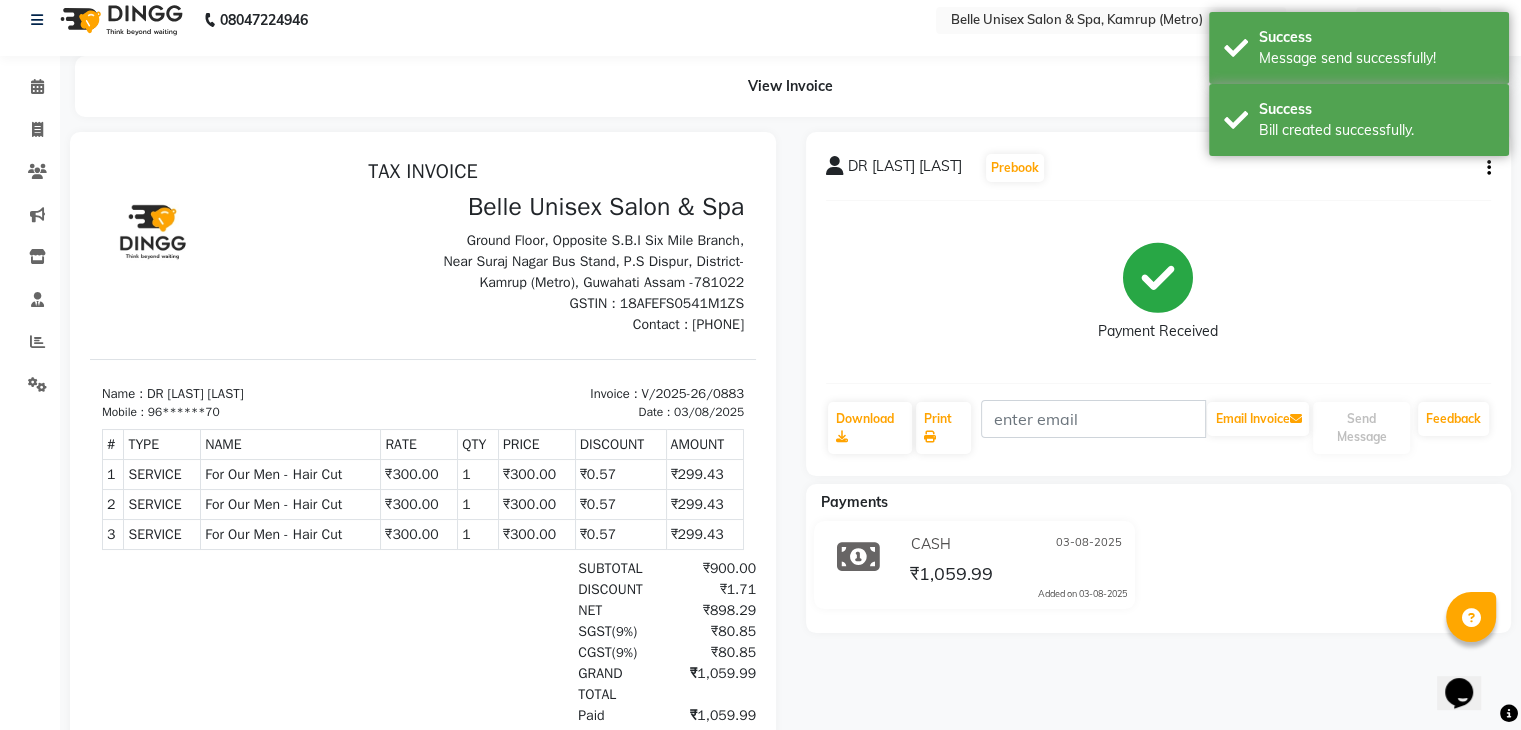 scroll, scrollTop: 0, scrollLeft: 0, axis: both 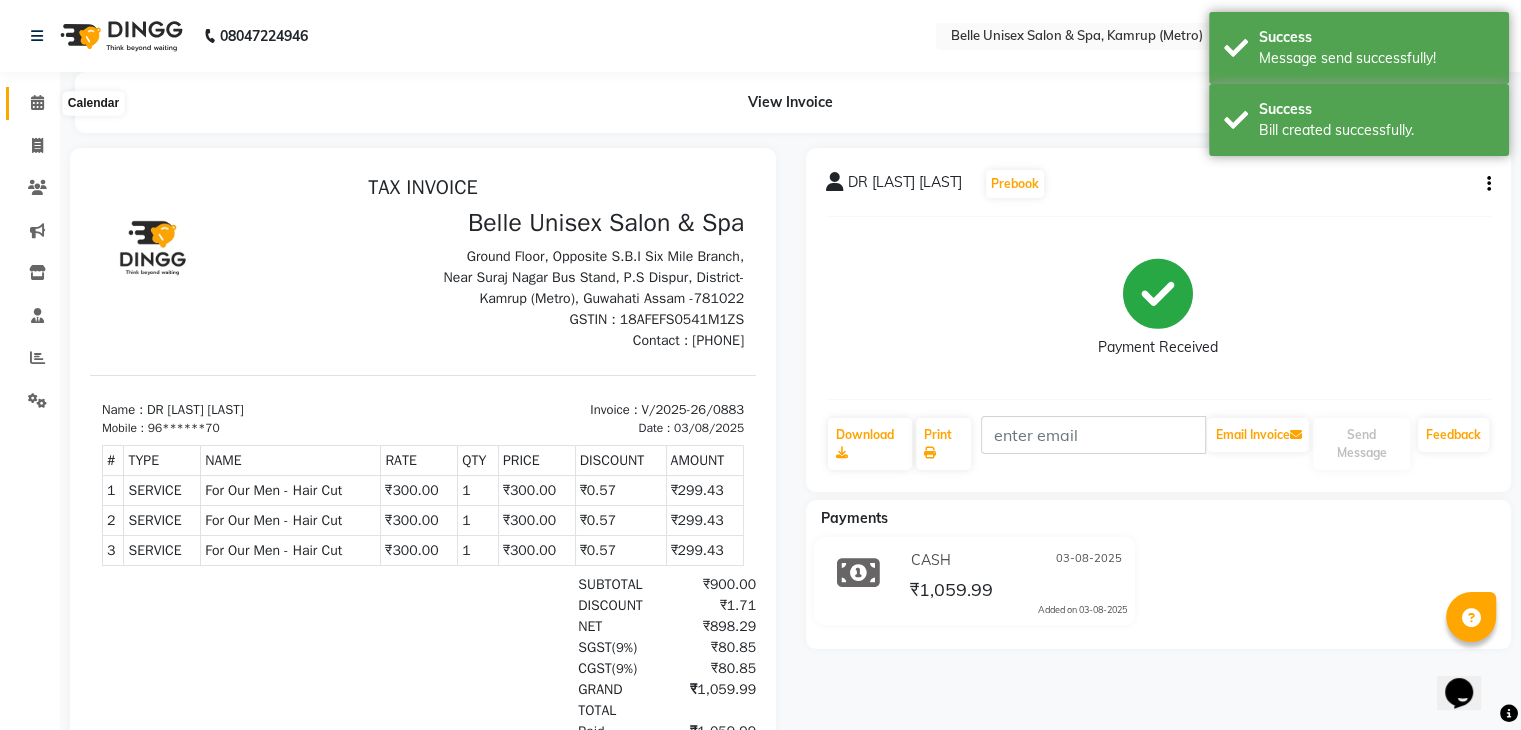 click 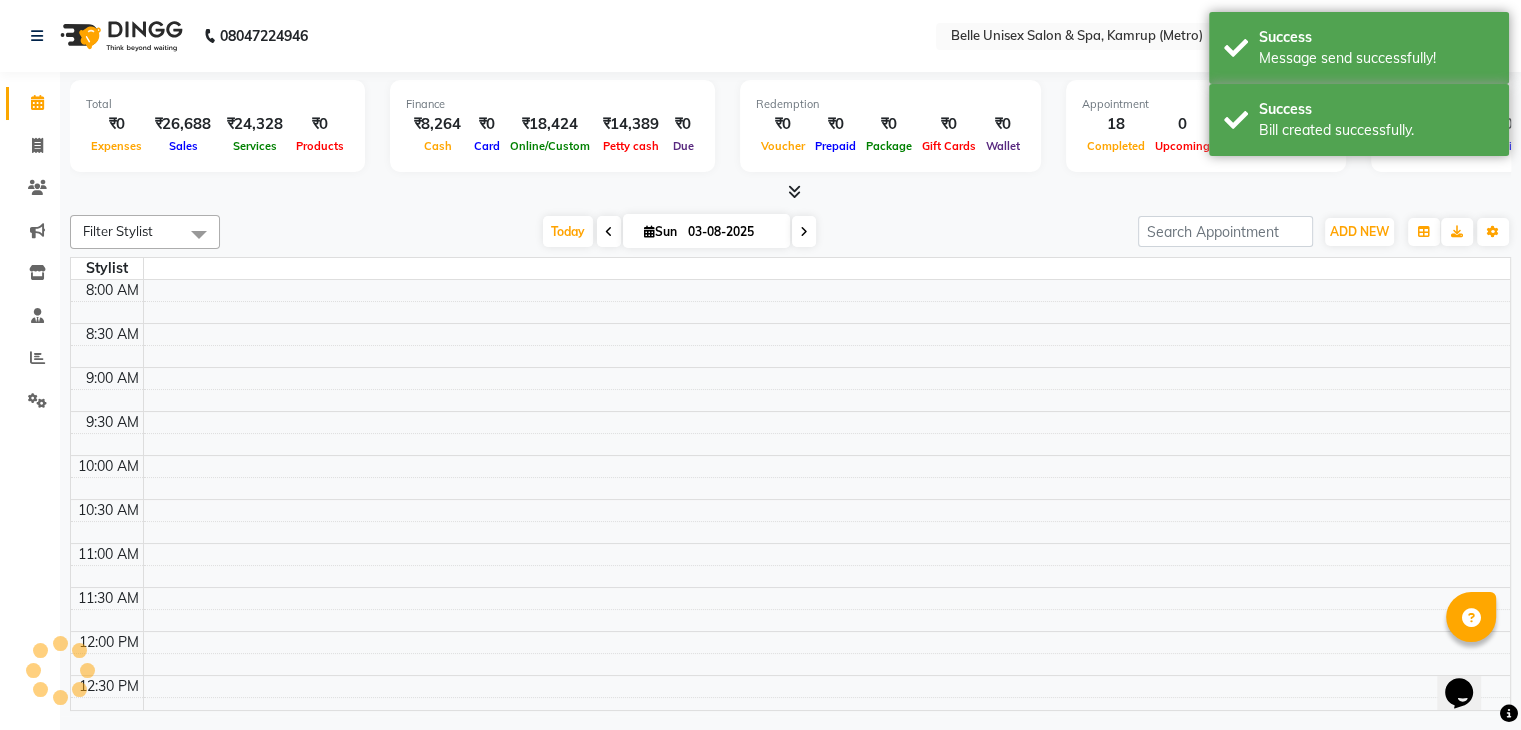 scroll, scrollTop: 0, scrollLeft: 0, axis: both 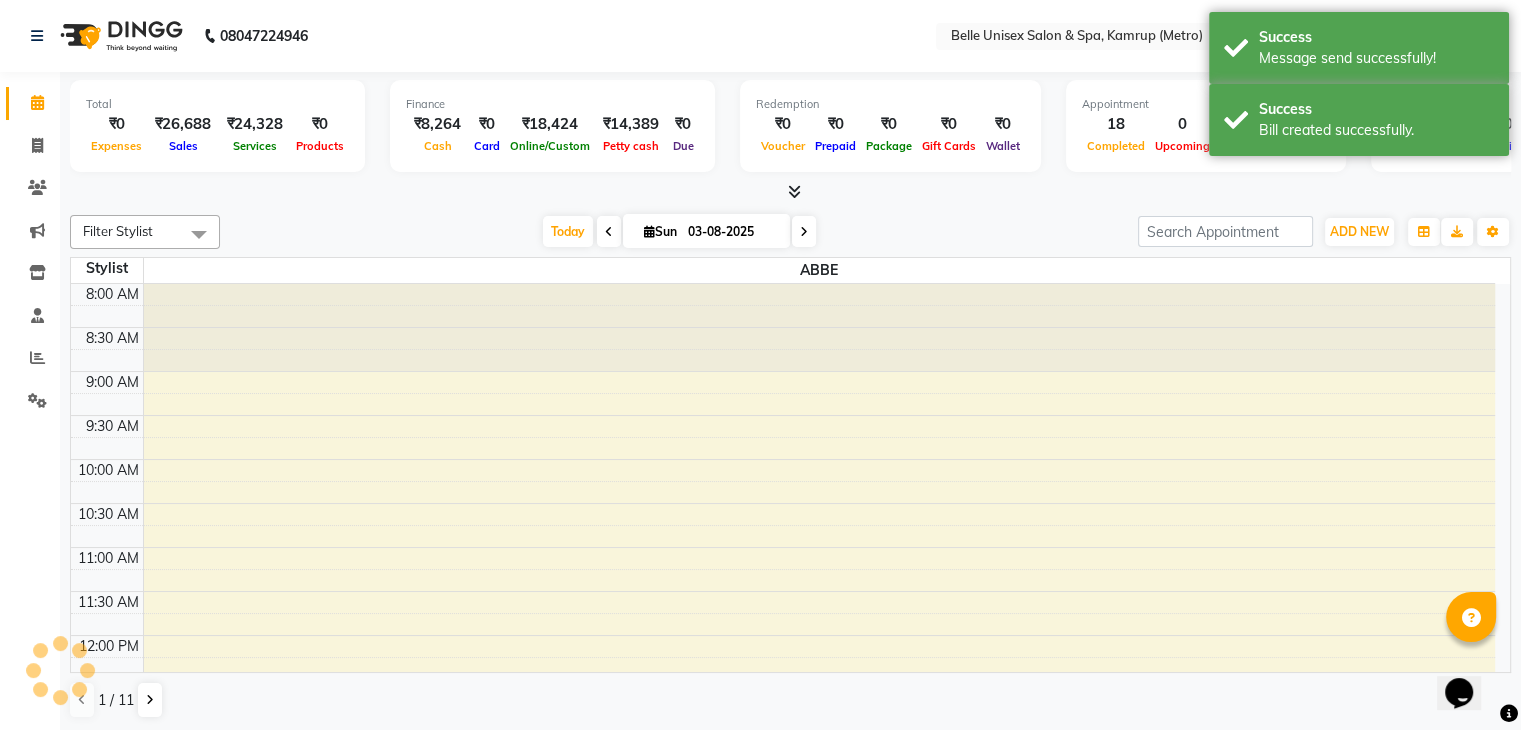 click on "Total  ₹0  Expenses ₹26,688  Sales ₹24,328  Services ₹0  Products Finance  ₹8,264  Cash ₹0  Card ₹18,424  Online/Custom ₹14,389 Petty cash ₹0 Due  Redemption  ₹0 Voucher ₹0 Prepaid ₹0 Package ₹0  Gift Cards ₹0  Wallet  Appointment  18 Completed 0 Upcoming 0 Ongoing 0 No show  Other sales  ₹0  Packages ₹2,360  Memberships ₹0  Vouchers ₹0  Prepaids ₹0  Gift Cards" at bounding box center [790, 137] 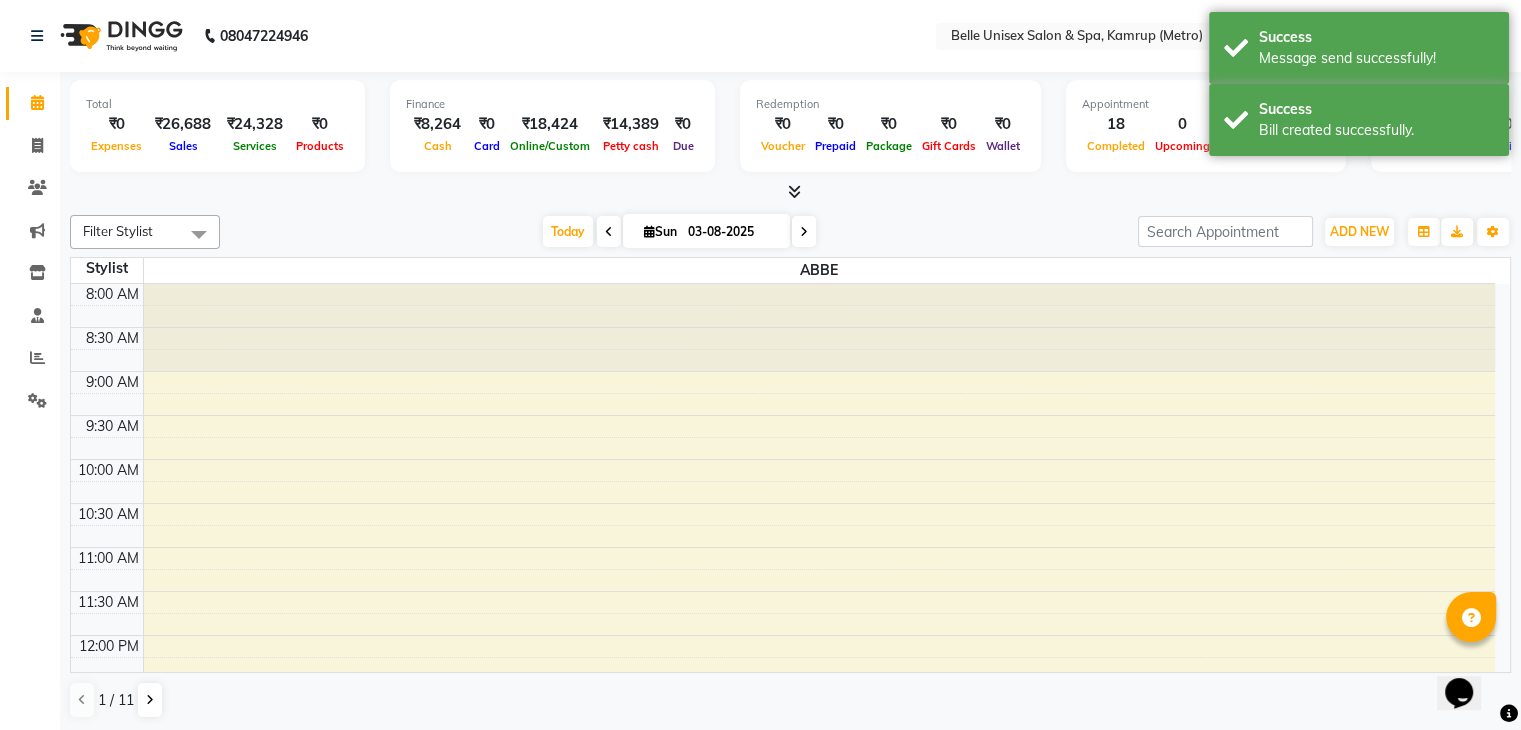 click at bounding box center (790, 192) 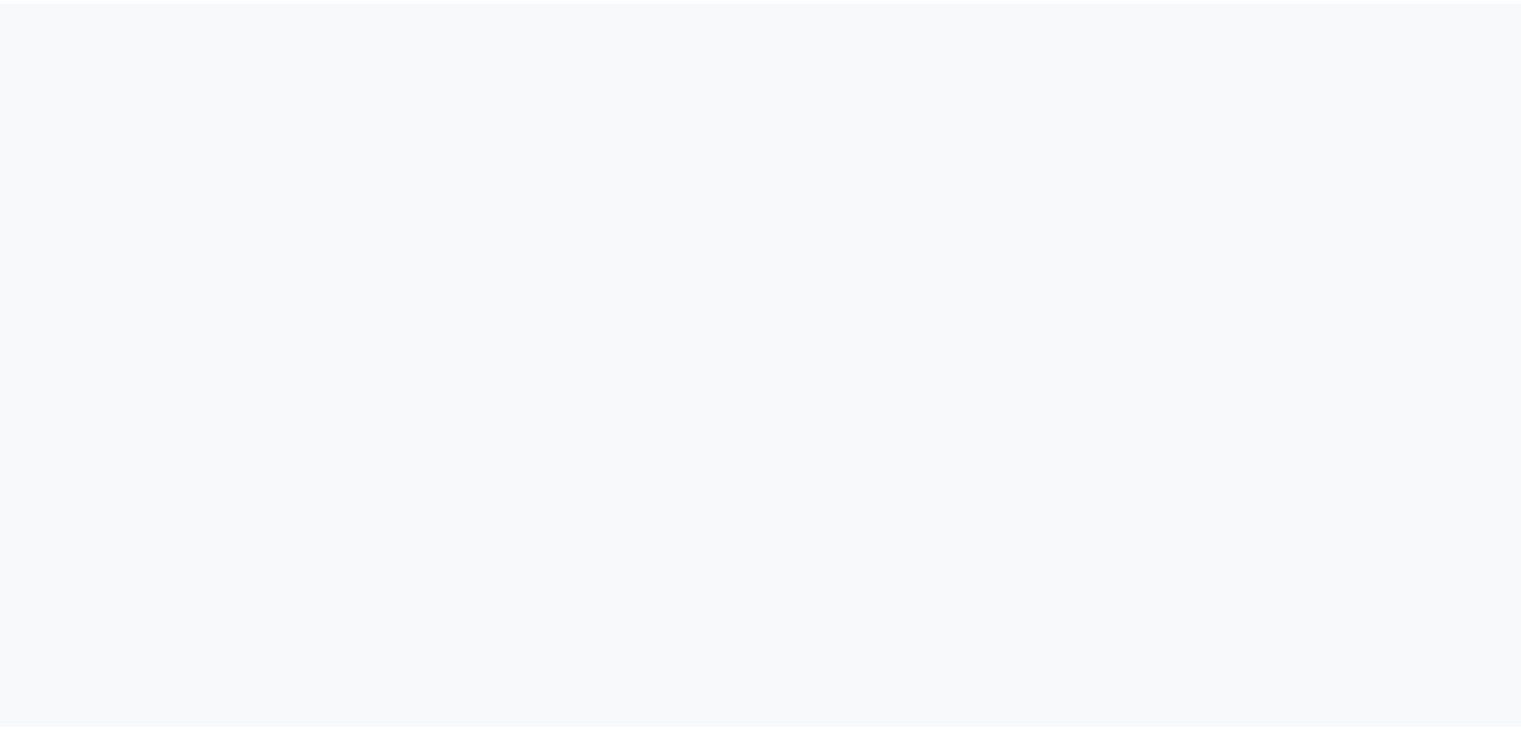 scroll, scrollTop: 0, scrollLeft: 0, axis: both 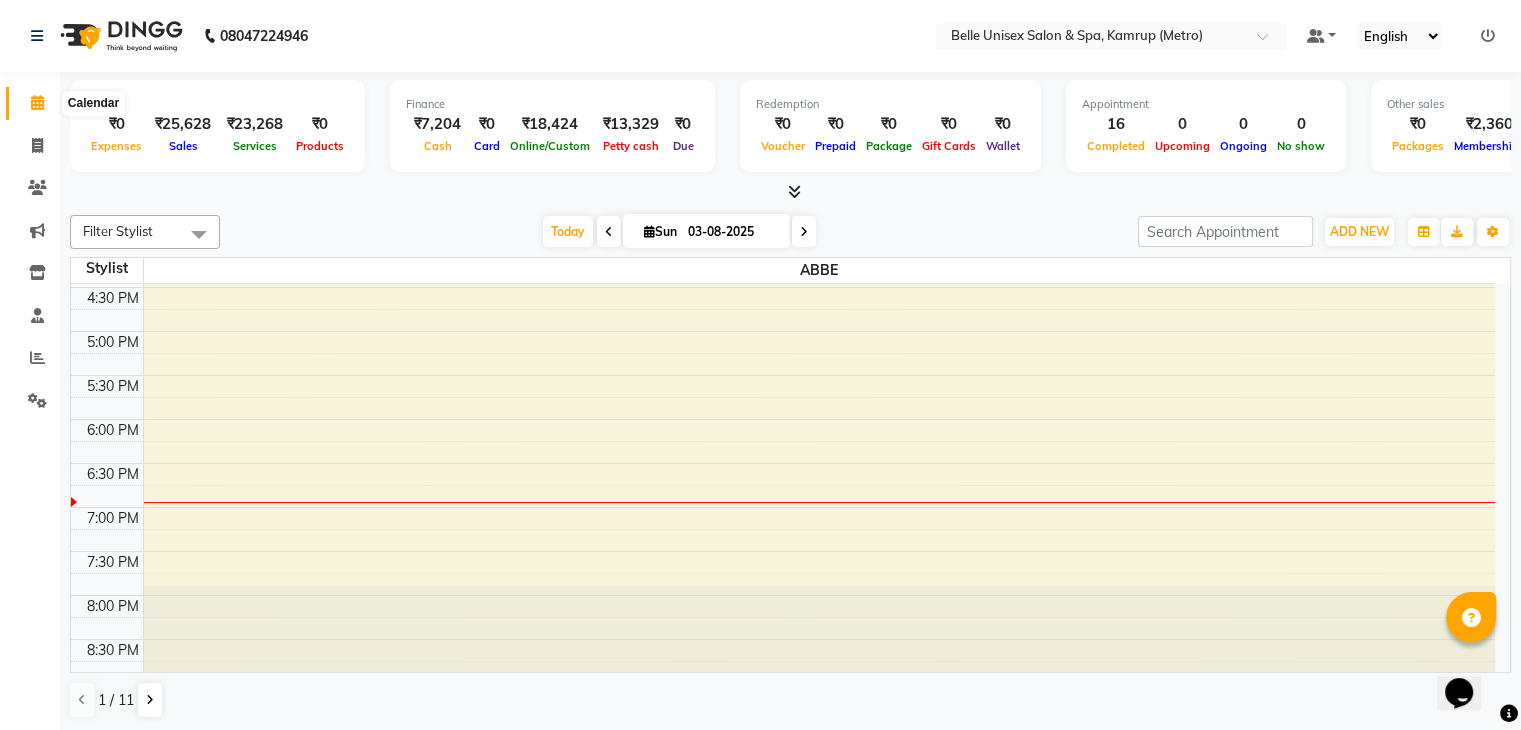 click on "Calendar" 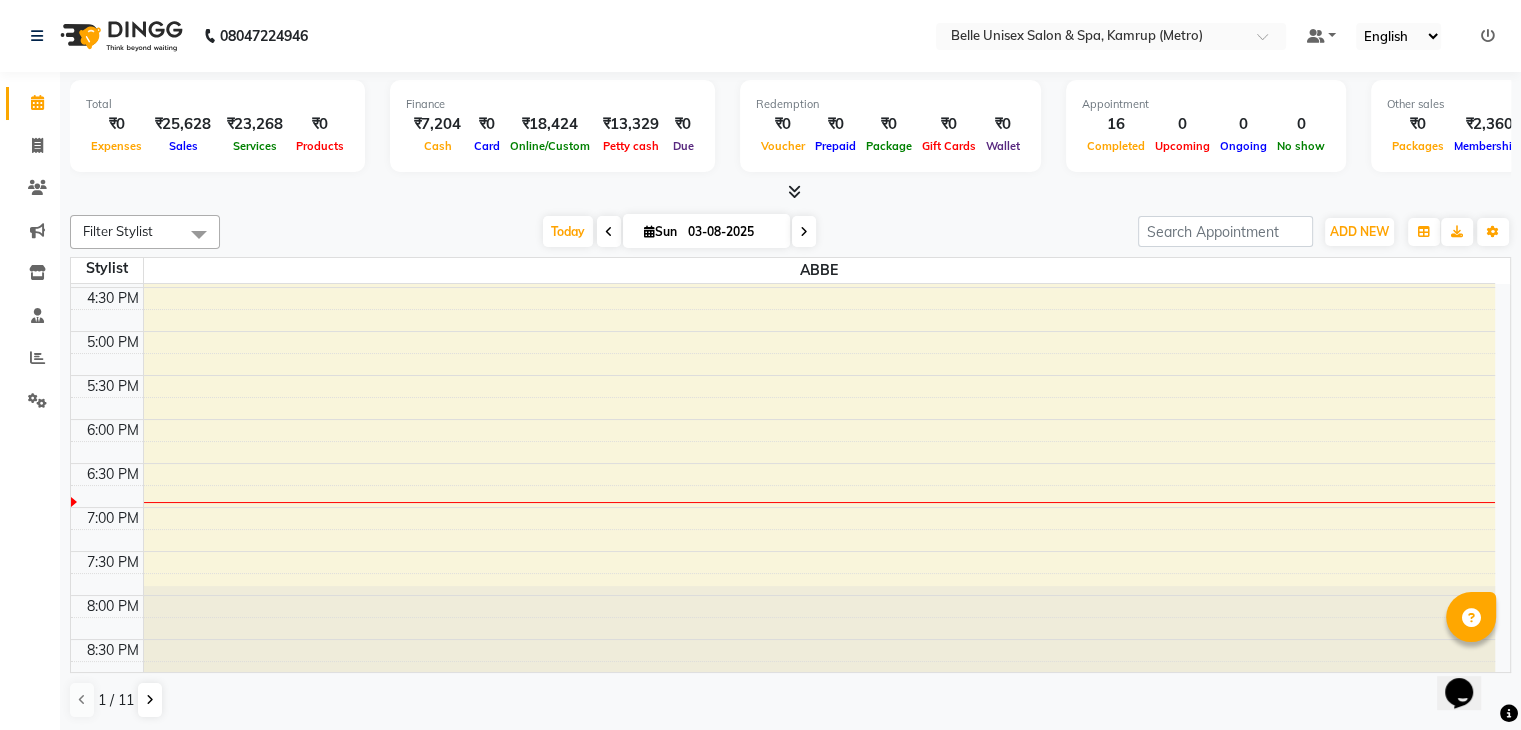 click at bounding box center (790, 192) 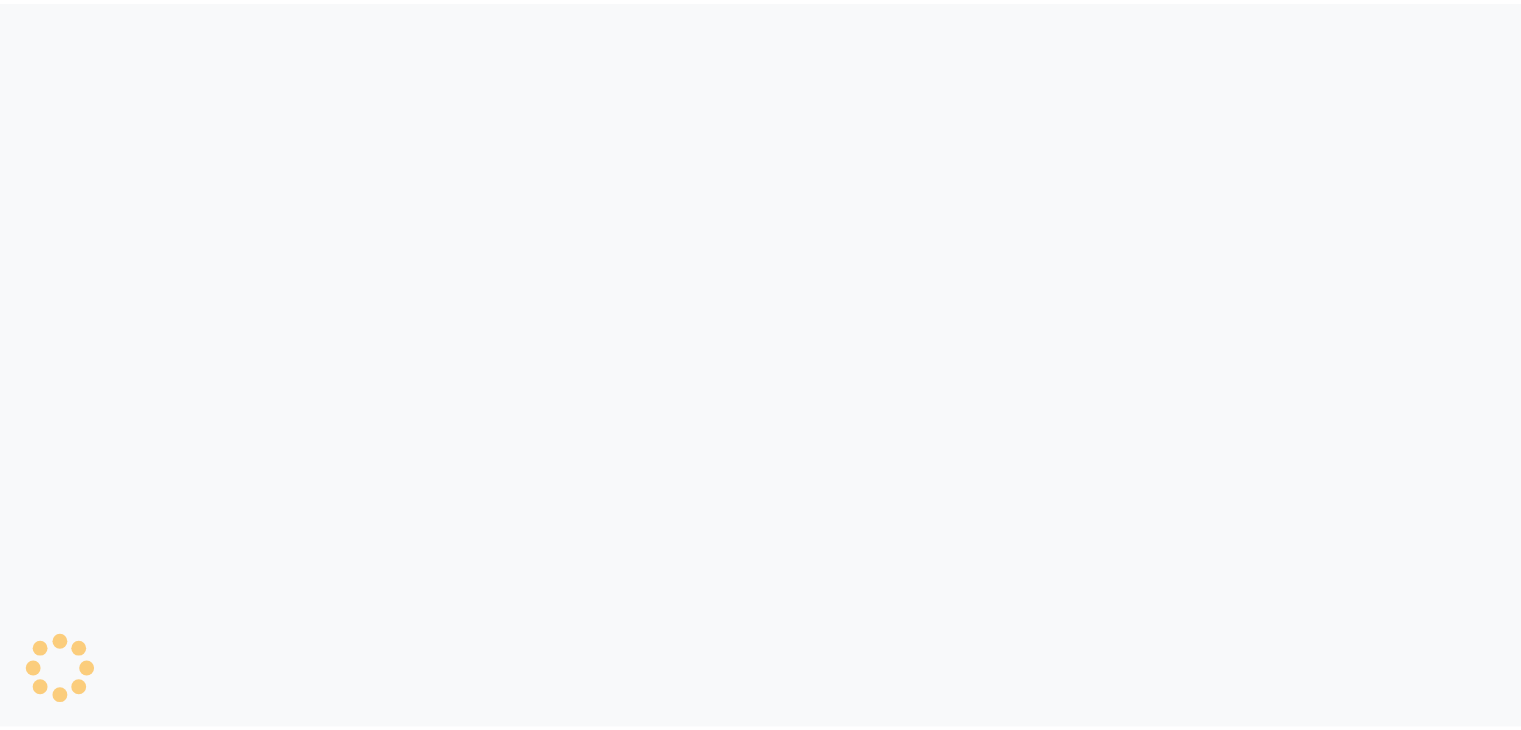 scroll, scrollTop: 0, scrollLeft: 0, axis: both 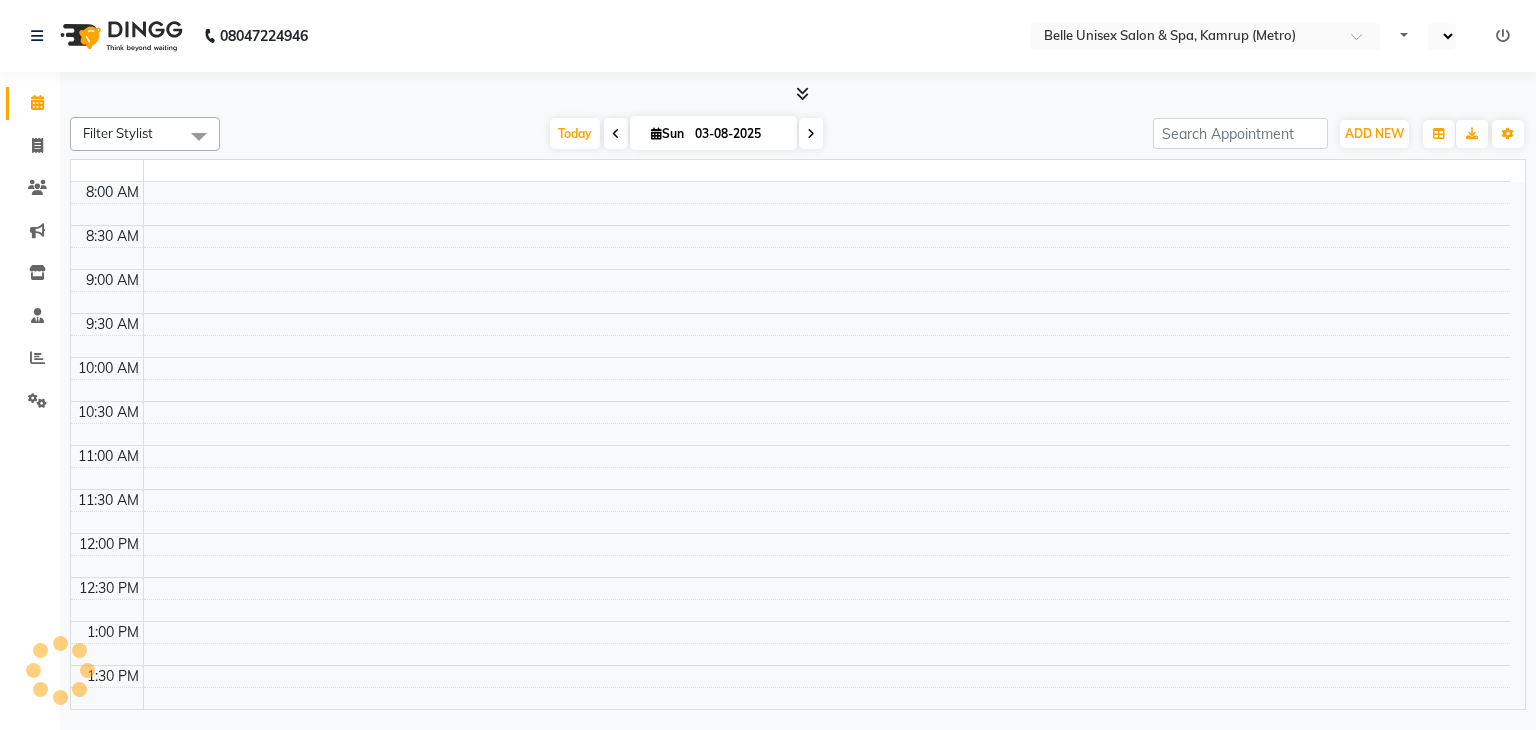 select on "en" 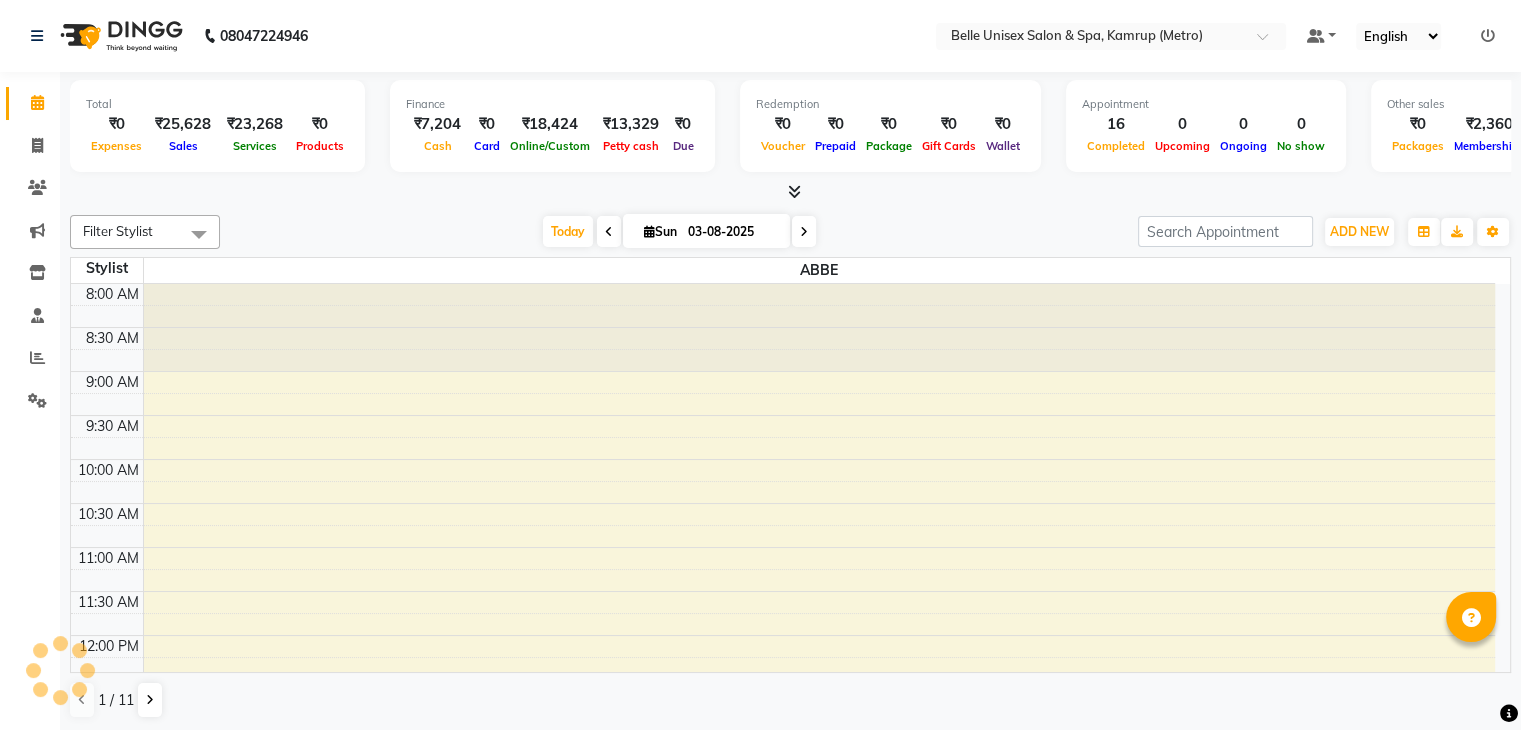 scroll, scrollTop: 0, scrollLeft: 0, axis: both 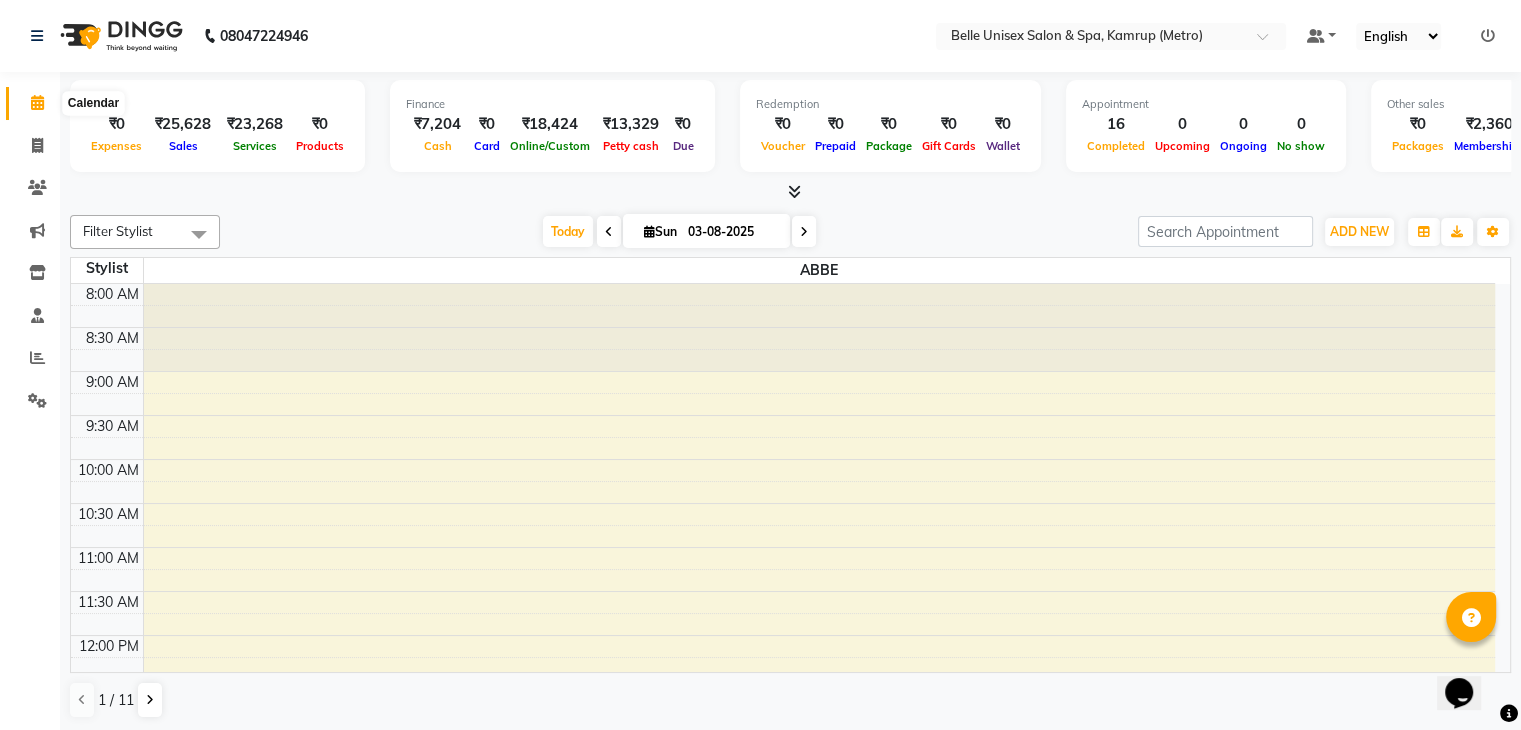click 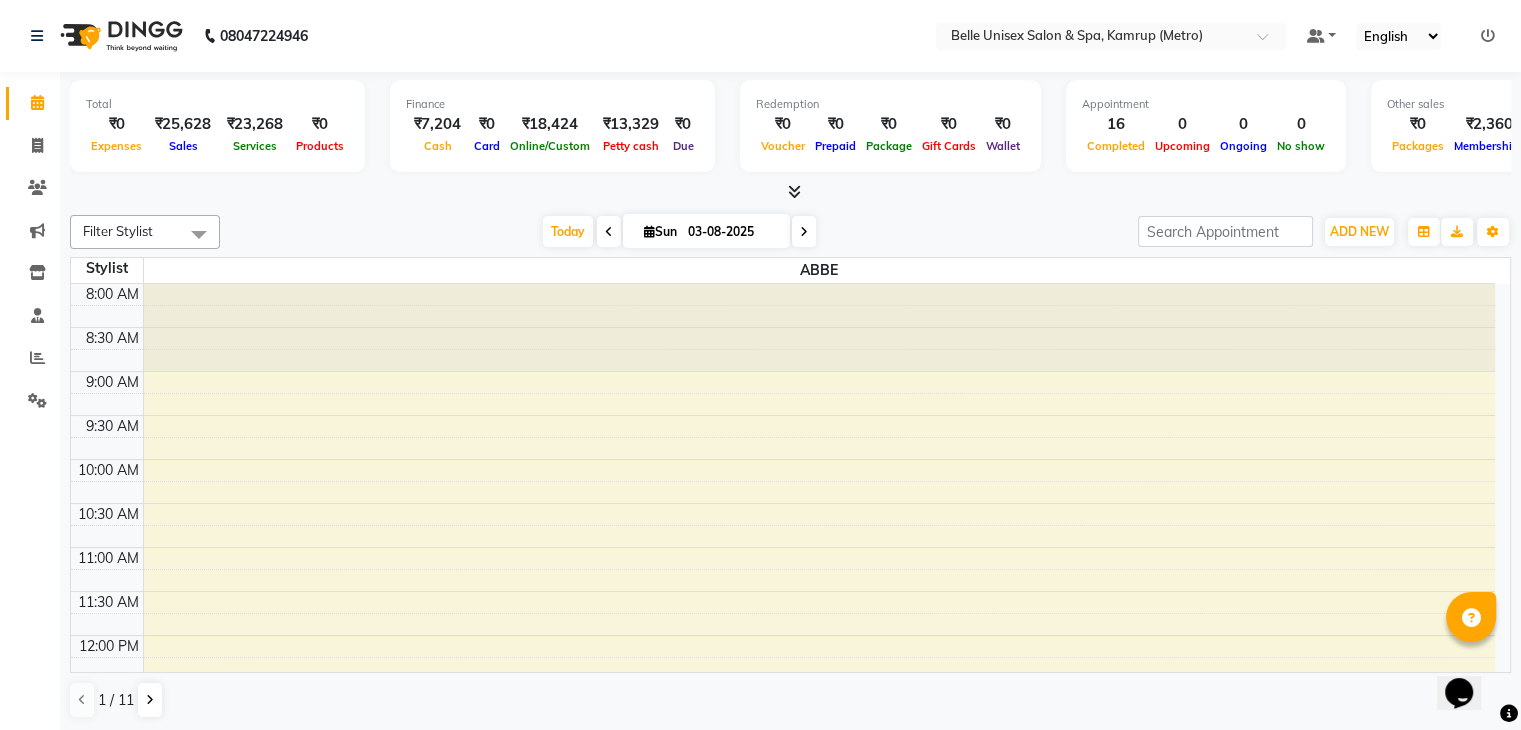 click at bounding box center (790, 192) 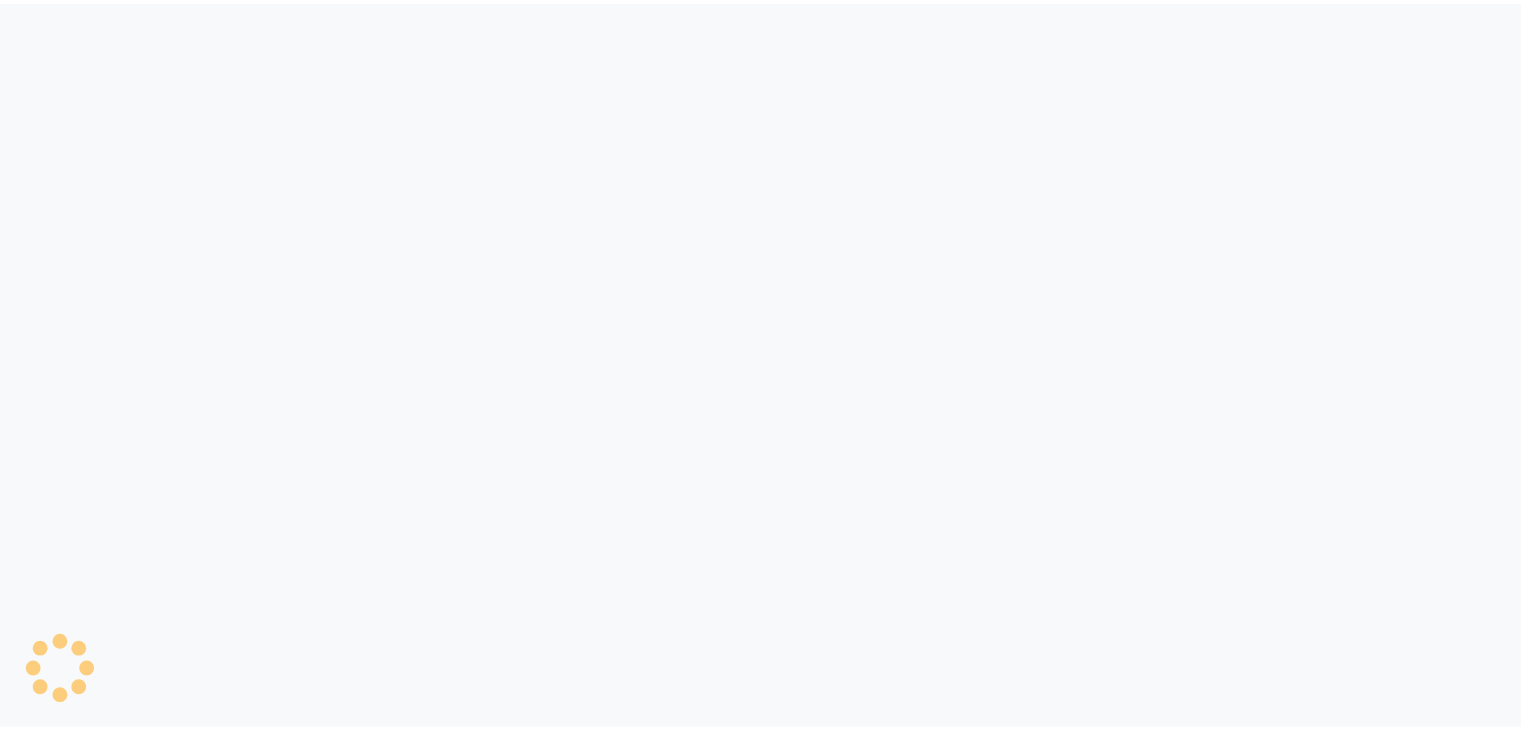 scroll, scrollTop: 0, scrollLeft: 0, axis: both 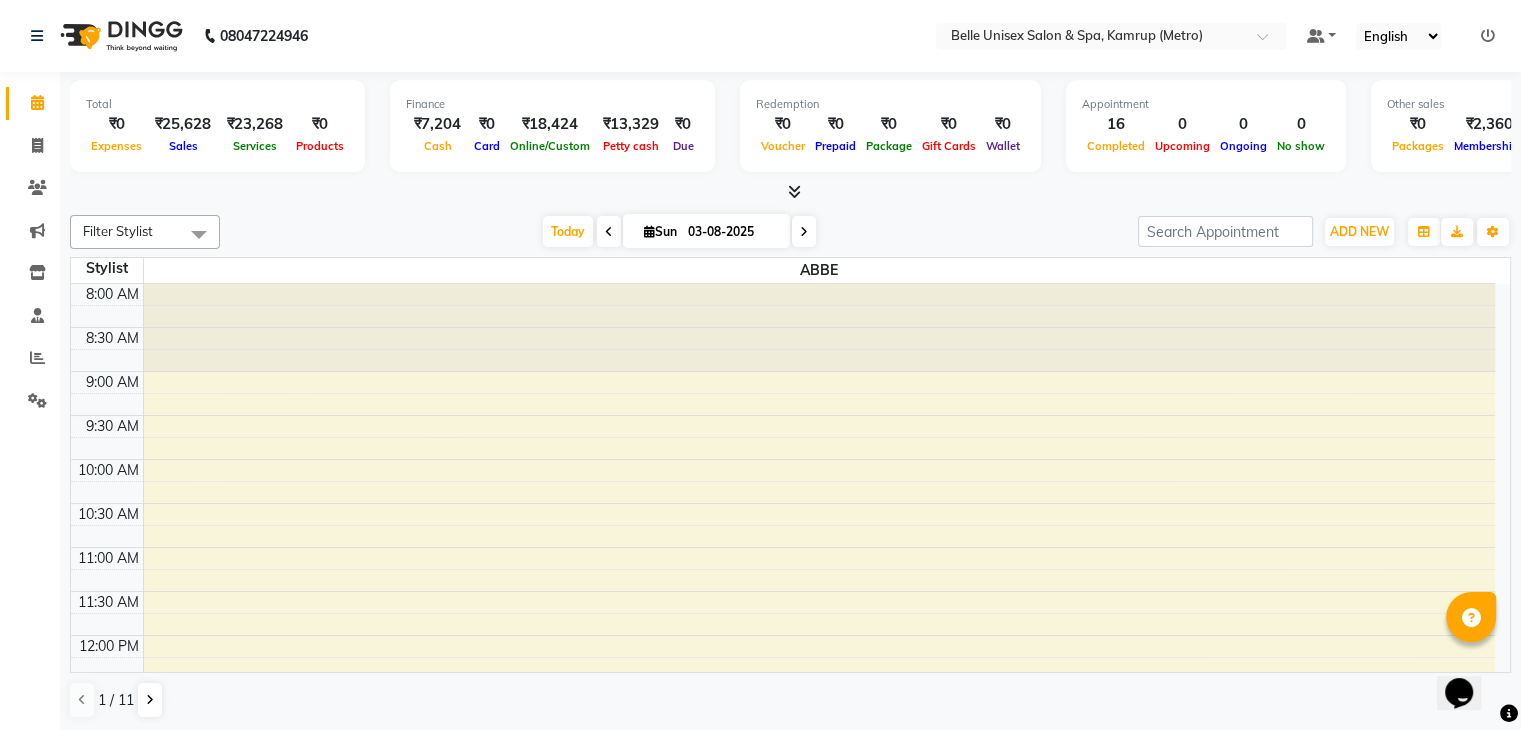 click on "Filter Stylist Select All ABBE ALEX UHD  ASEM  COUNTER SALE  IMLE AO JUPITARA(HK) PURNIMA HK  RANA KANTI SINHA  SANGAM THERAPIST SOBITA BU THOIBA M. Today  Sun 03-08-2025 Toggle Dropdown Add Appointment Add Invoice Add Expense Add Attendance Add Client Add Transaction Toggle Dropdown Add Appointment Add Invoice Add Expense Add Attendance Add Client ADD NEW Toggle Dropdown Add Appointment Add Invoice Add Expense Add Attendance Add Client Add Transaction Filter Stylist Select All ABBE ALEX UHD  ASEM  COUNTER SALE  IMLE AO JUPITARA(HK) PURNIMA HK  RANA KANTI SINHA  SANGAM THERAPIST SOBITA BU THOIBA M. Group By  Staff View   Room View  View as Vertical  Vertical - Week View  Horizontal  Horizontal - Week View  List  Toggle Dropdown Calendar Settings Manage Tags   Arrange Stylists   Reset Stylists  Full Screen  Show Available Stylist  Appointment Form Zoom 100% Staff/Room Display Count 1 Stylist ABBE 8:00 AM 8:30 AM 9:00 AM 9:30 AM 10:00 AM 10:30 AM 11:00 AM 11:30 AM 12:00 PM 12:30 PM 1:00 PM 1:30 PM 2:00 PM" 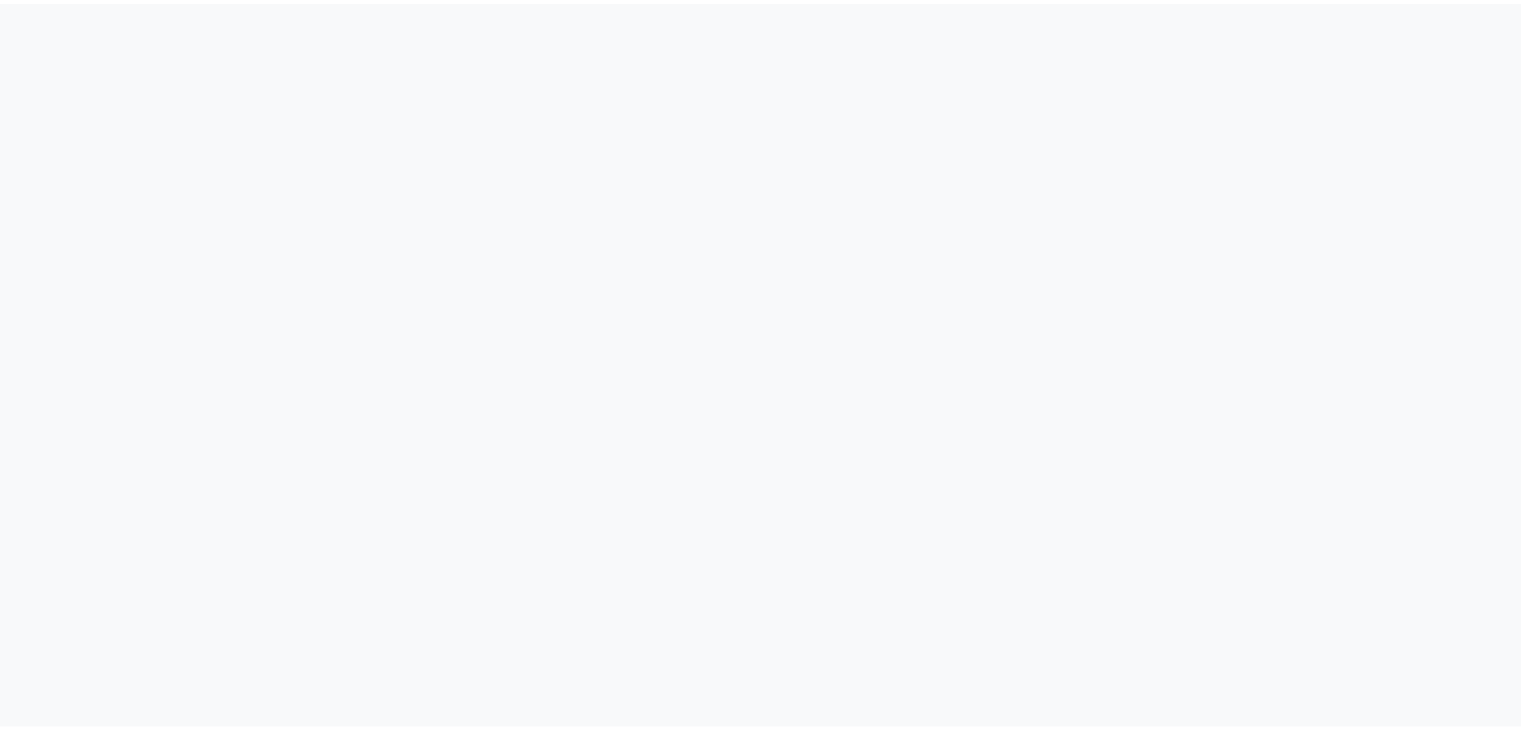 scroll, scrollTop: 0, scrollLeft: 0, axis: both 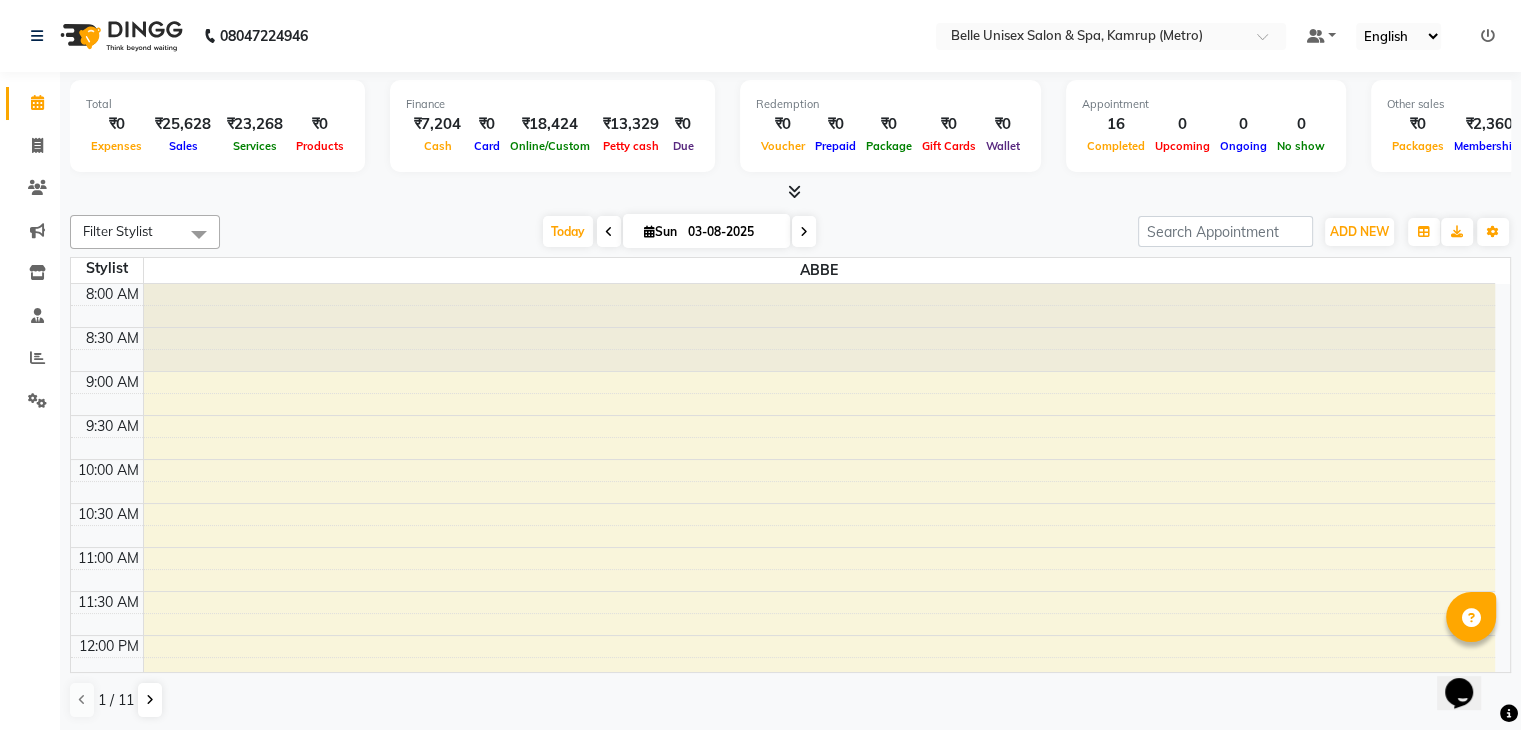 click on "Total  ₹0  Expenses ₹25,628  Sales ₹23,268  Services ₹0  Products Finance  ₹7,204  Cash ₹0  Card ₹18,424  Online/Custom ₹13,329 Petty cash ₹0 Due  Redemption  ₹0 Voucher ₹0 Prepaid ₹0 Package ₹0  Gift Cards ₹0  Wallet  Appointment  16 Completed 0 Upcoming 0 Ongoing 0 No show  Other sales  ₹0  Packages ₹2,360  Memberships ₹0  Vouchers ₹0  Prepaids ₹0  Gift Cards" at bounding box center [790, 137] 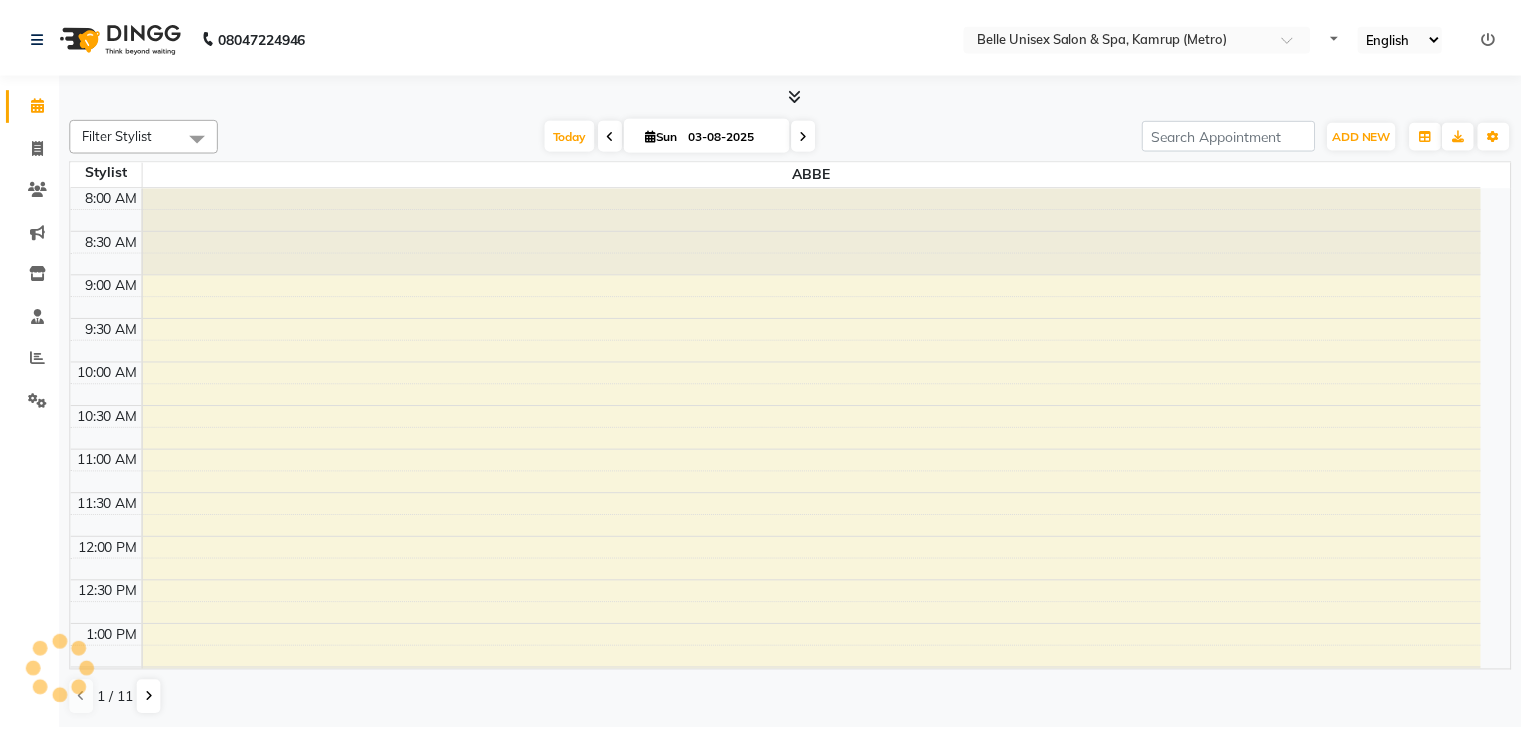 scroll, scrollTop: 0, scrollLeft: 0, axis: both 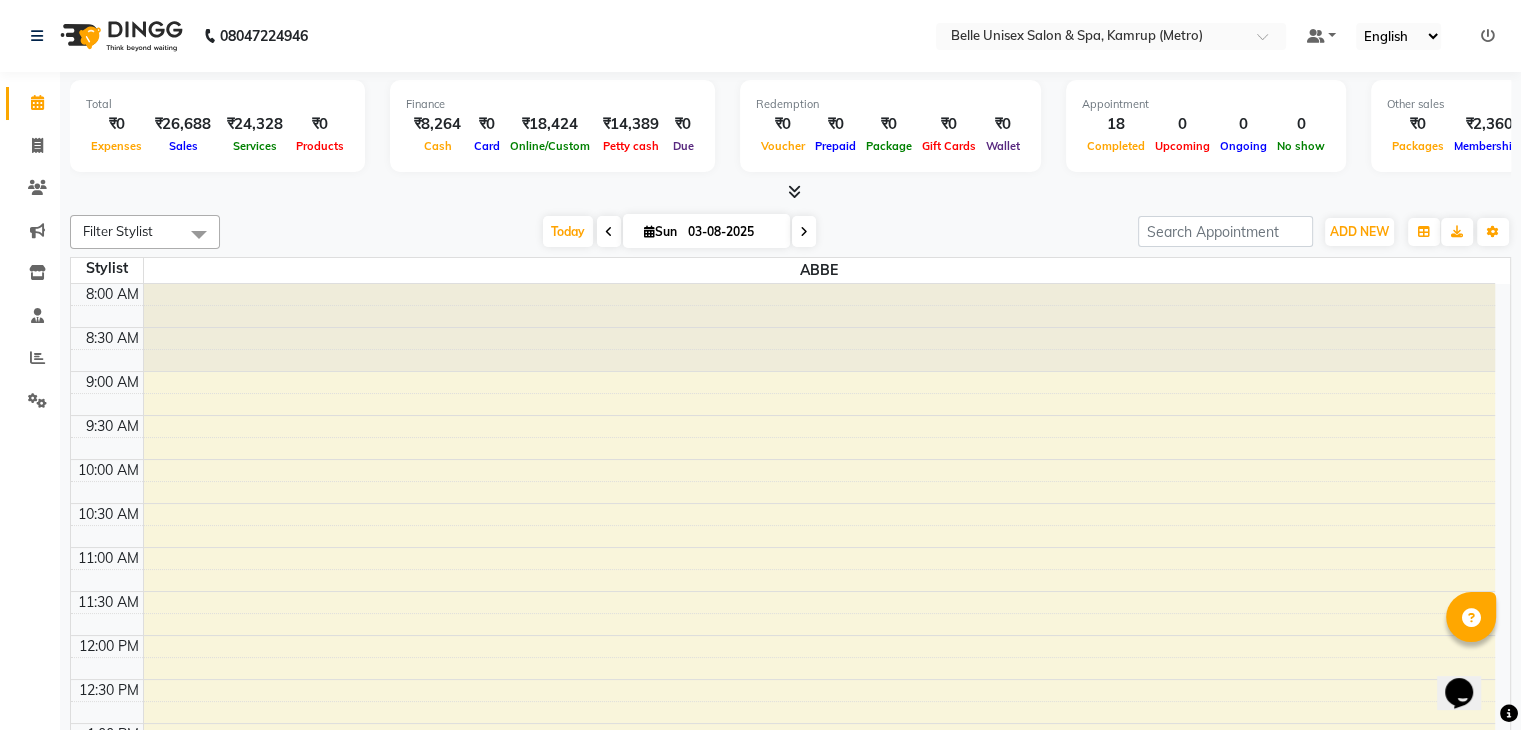 click at bounding box center [790, 192] 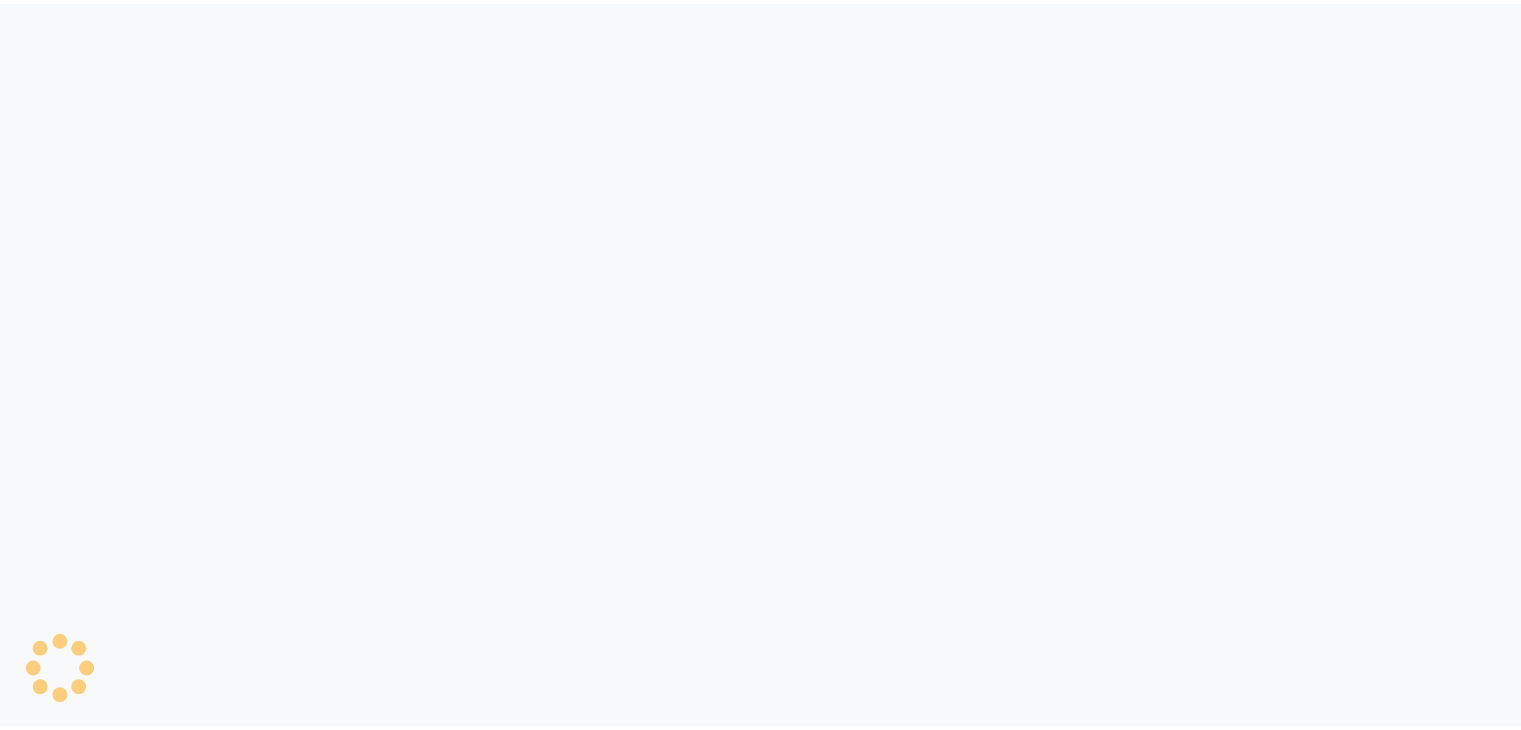 scroll, scrollTop: 0, scrollLeft: 0, axis: both 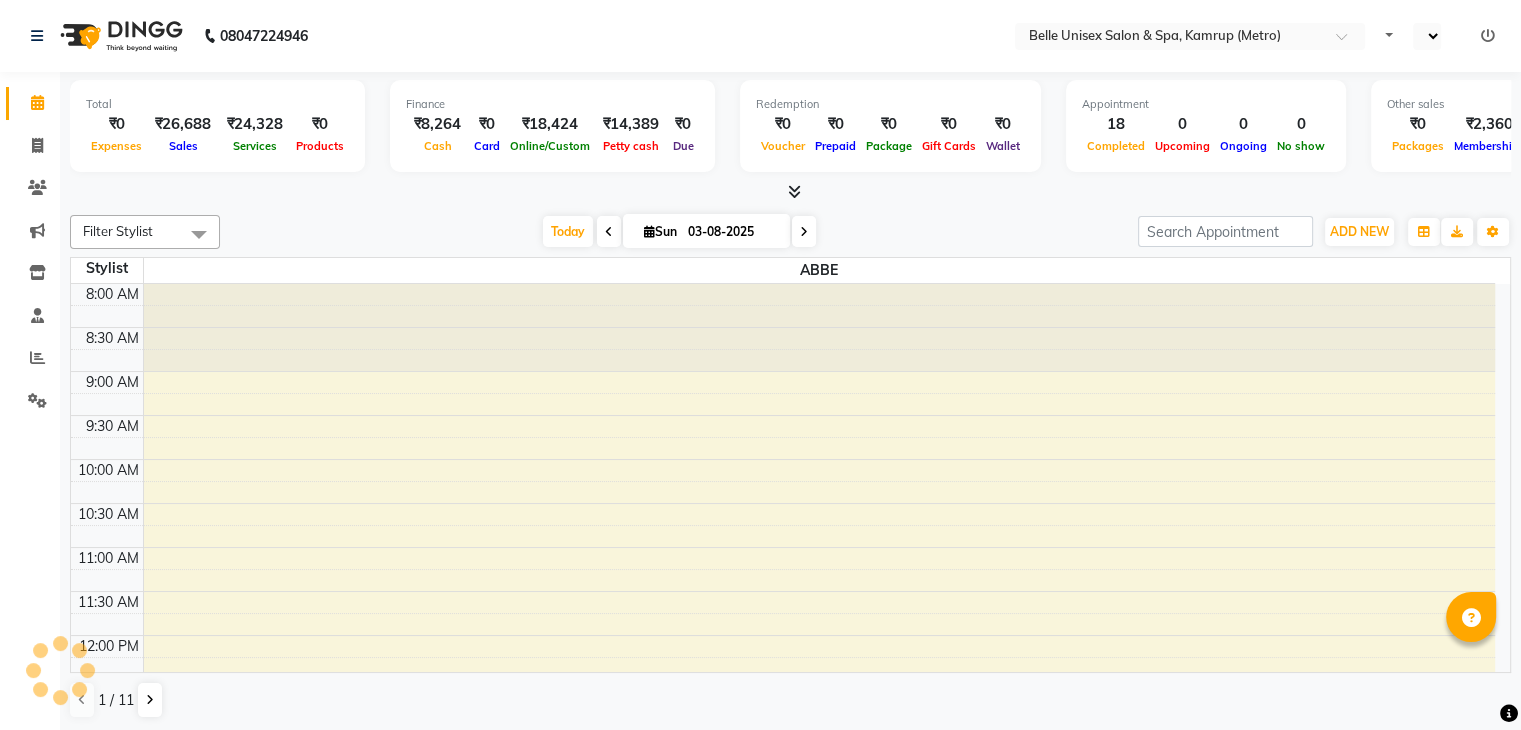 select on "en" 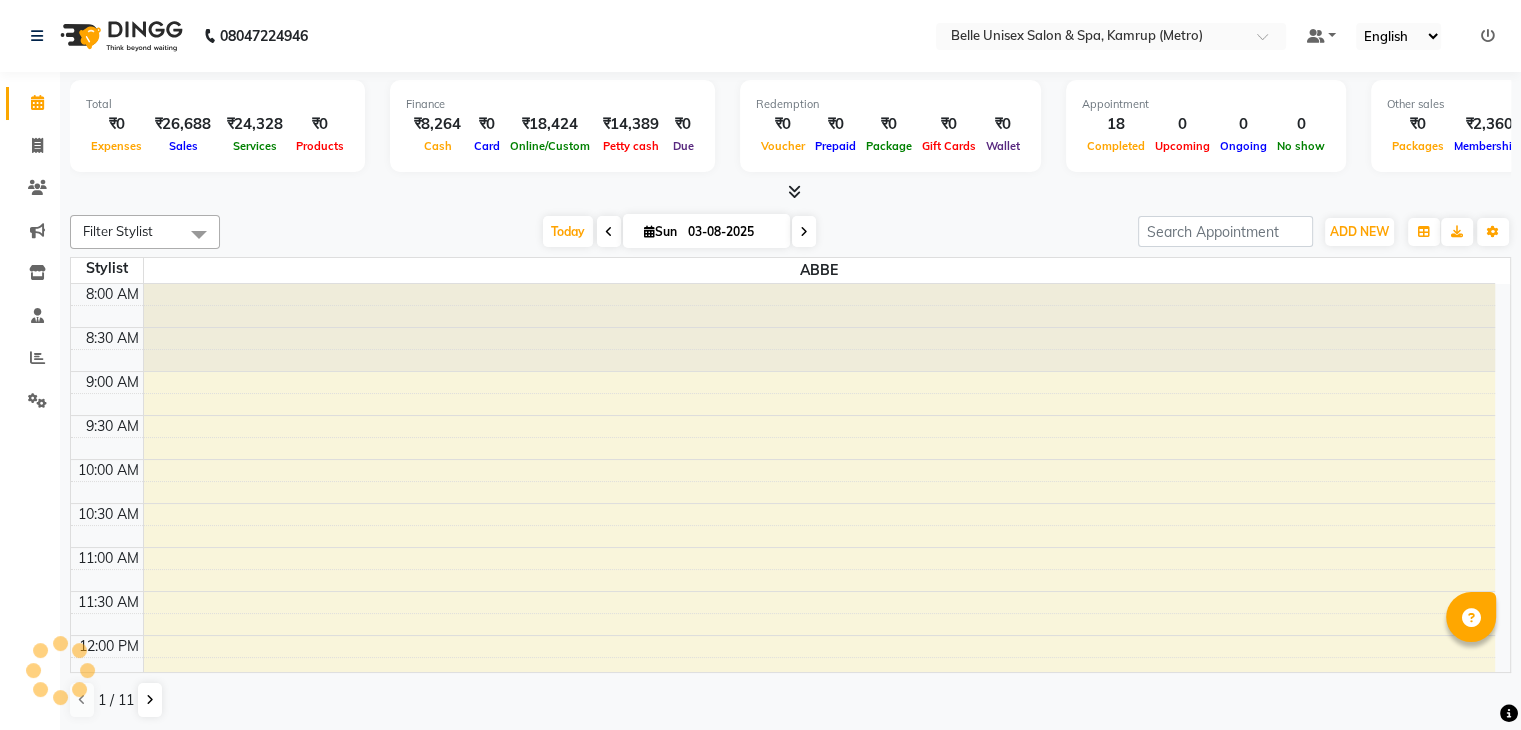 scroll, scrollTop: 0, scrollLeft: 0, axis: both 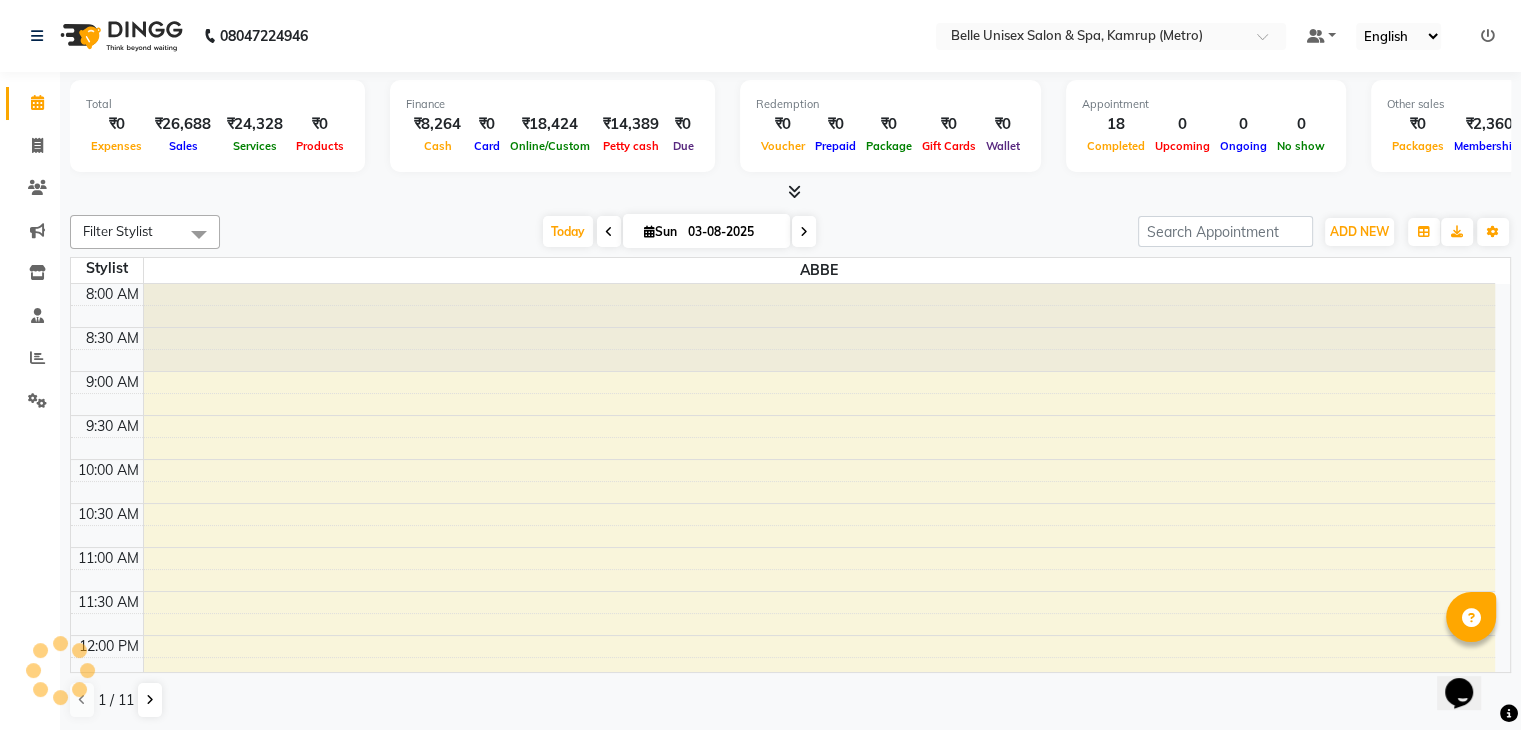 click at bounding box center [790, 192] 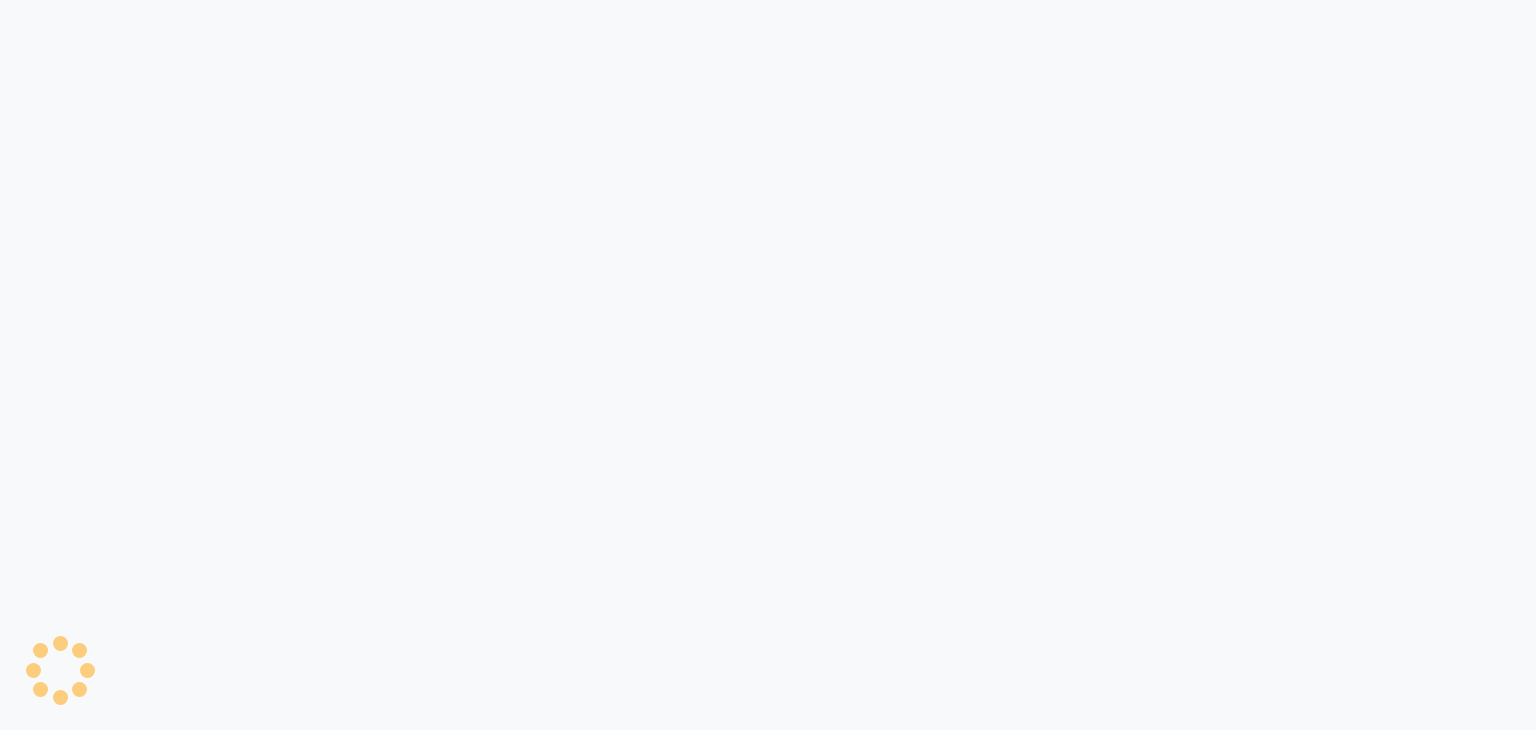 scroll, scrollTop: 0, scrollLeft: 0, axis: both 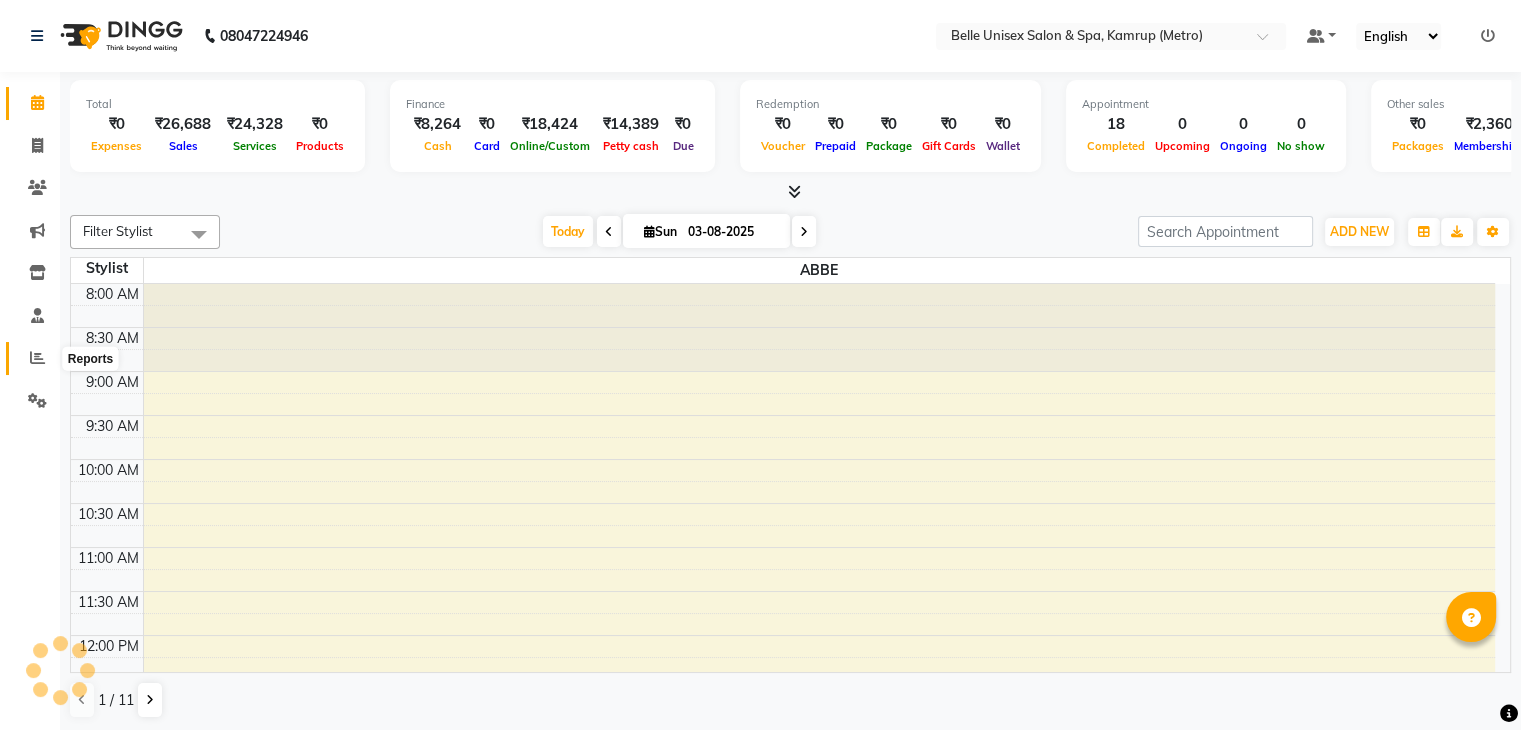 click 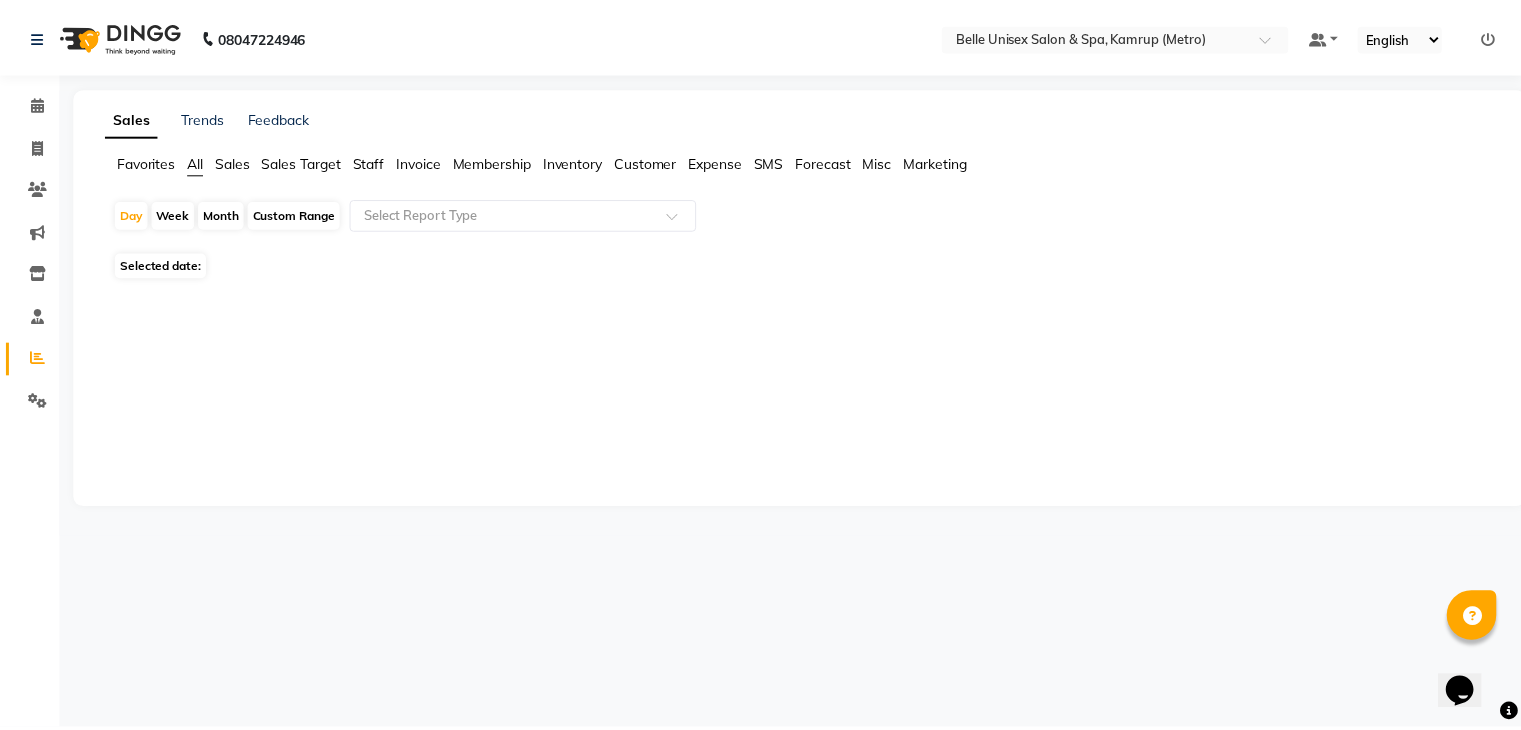 scroll, scrollTop: 0, scrollLeft: 0, axis: both 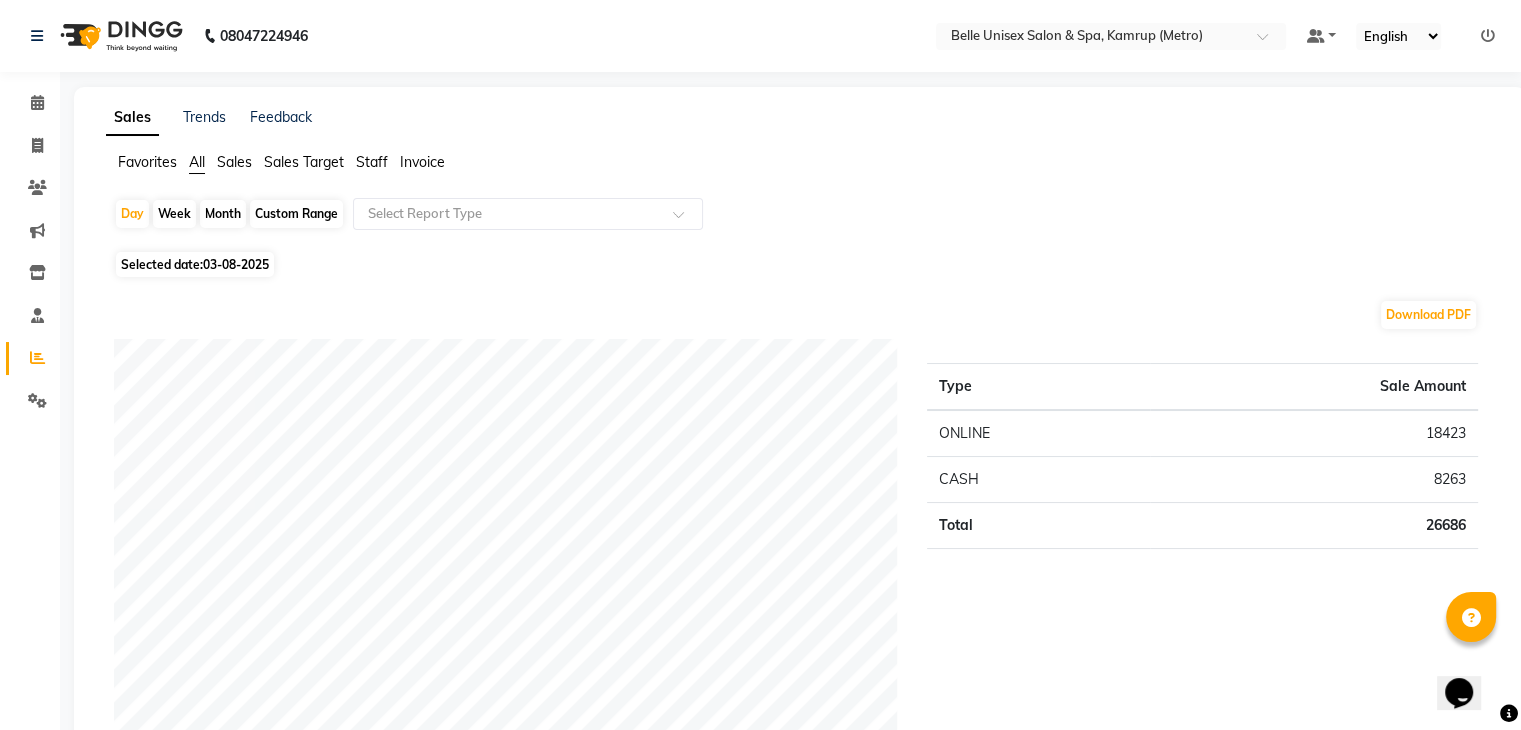 click on "Custom Range" 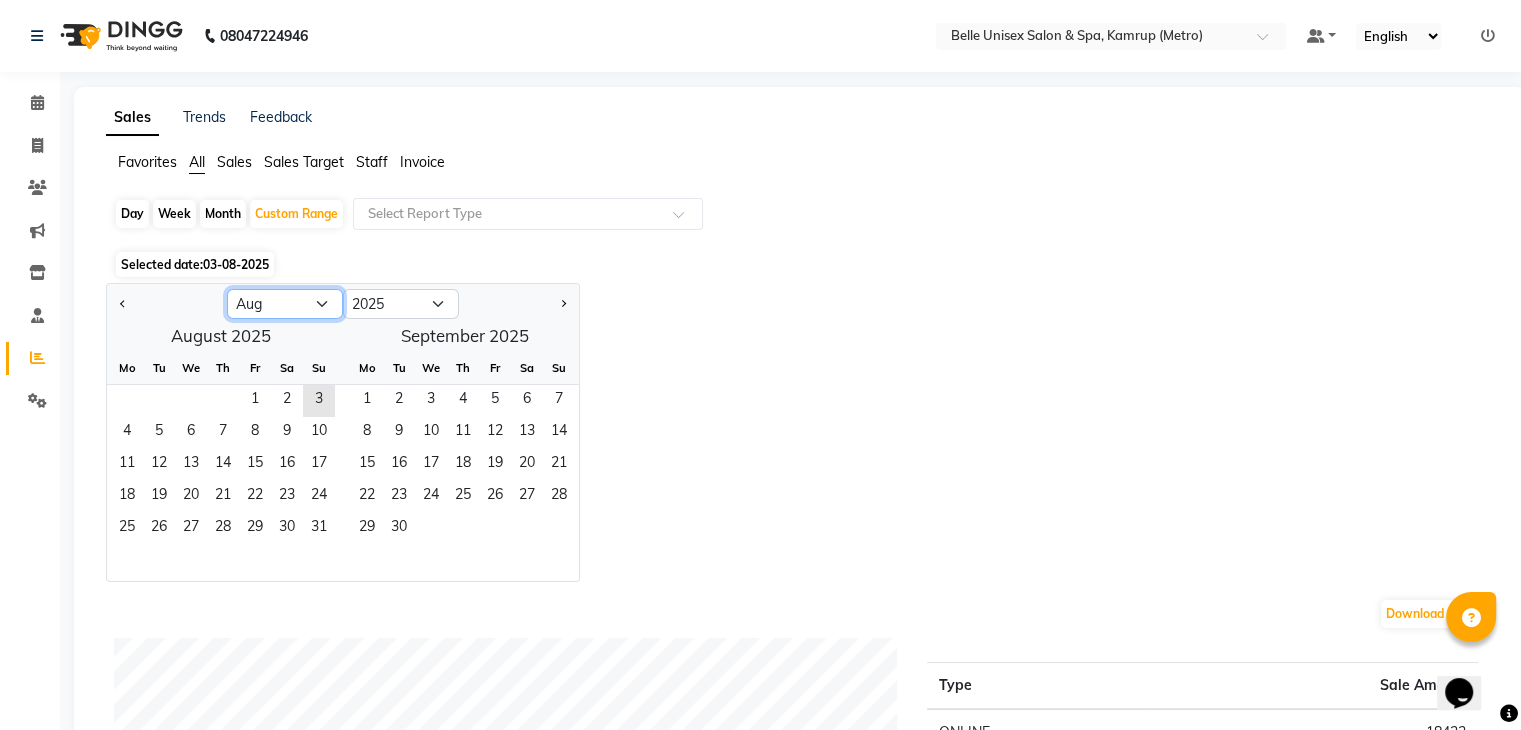 click on "Jan Feb Mar Apr May Jun Jul Aug Sep Oct Nov Dec" 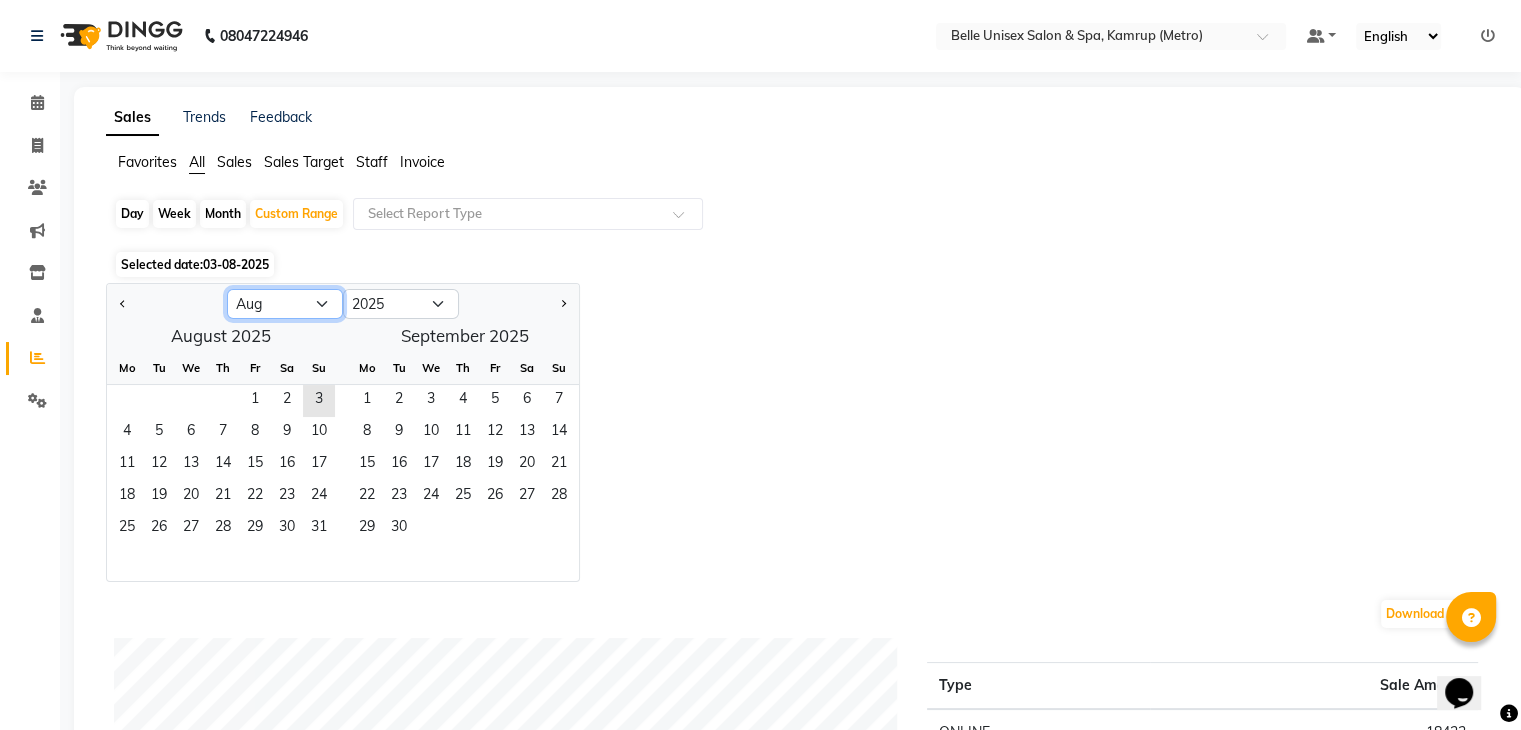 select on "7" 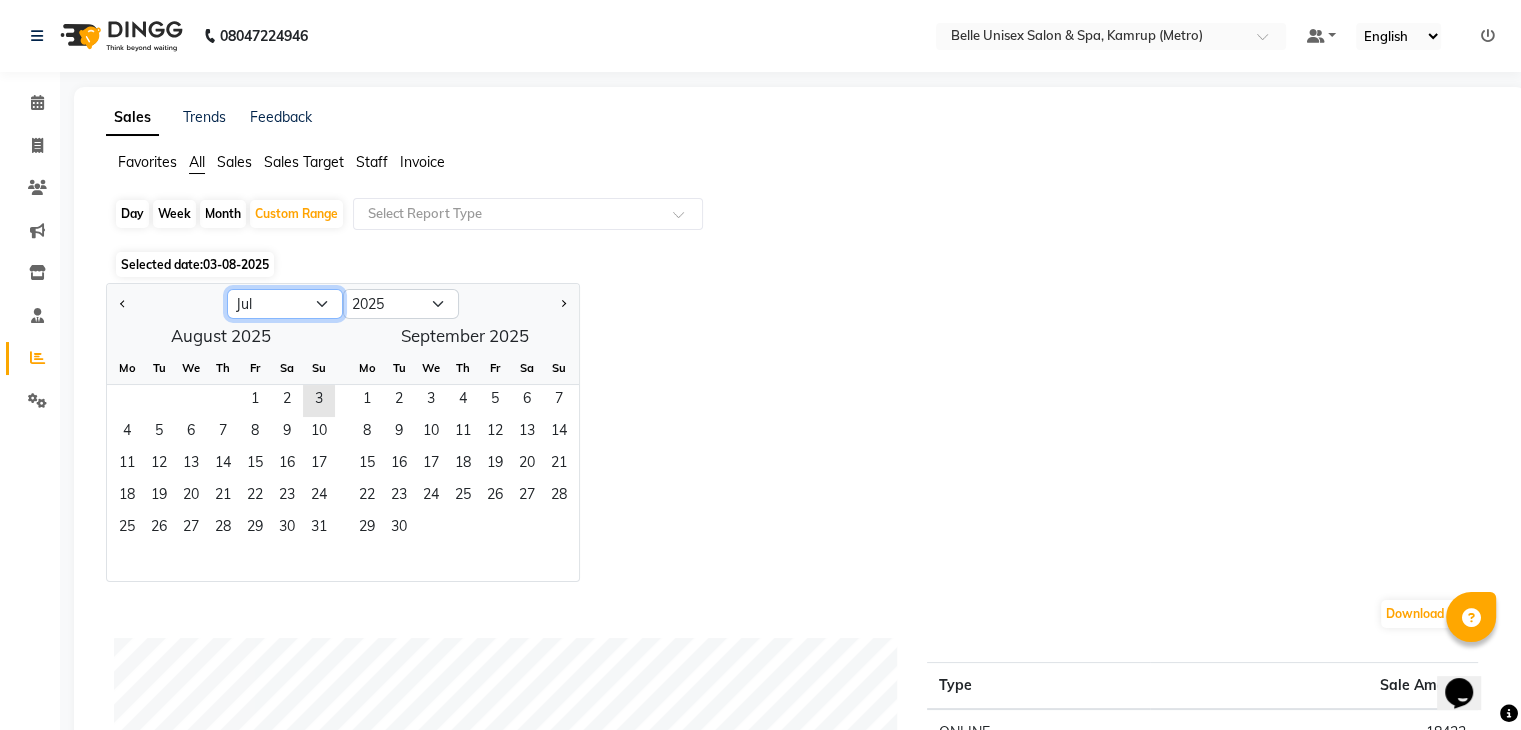 click on "Jan Feb Mar Apr May Jun Jul Aug Sep Oct Nov Dec" 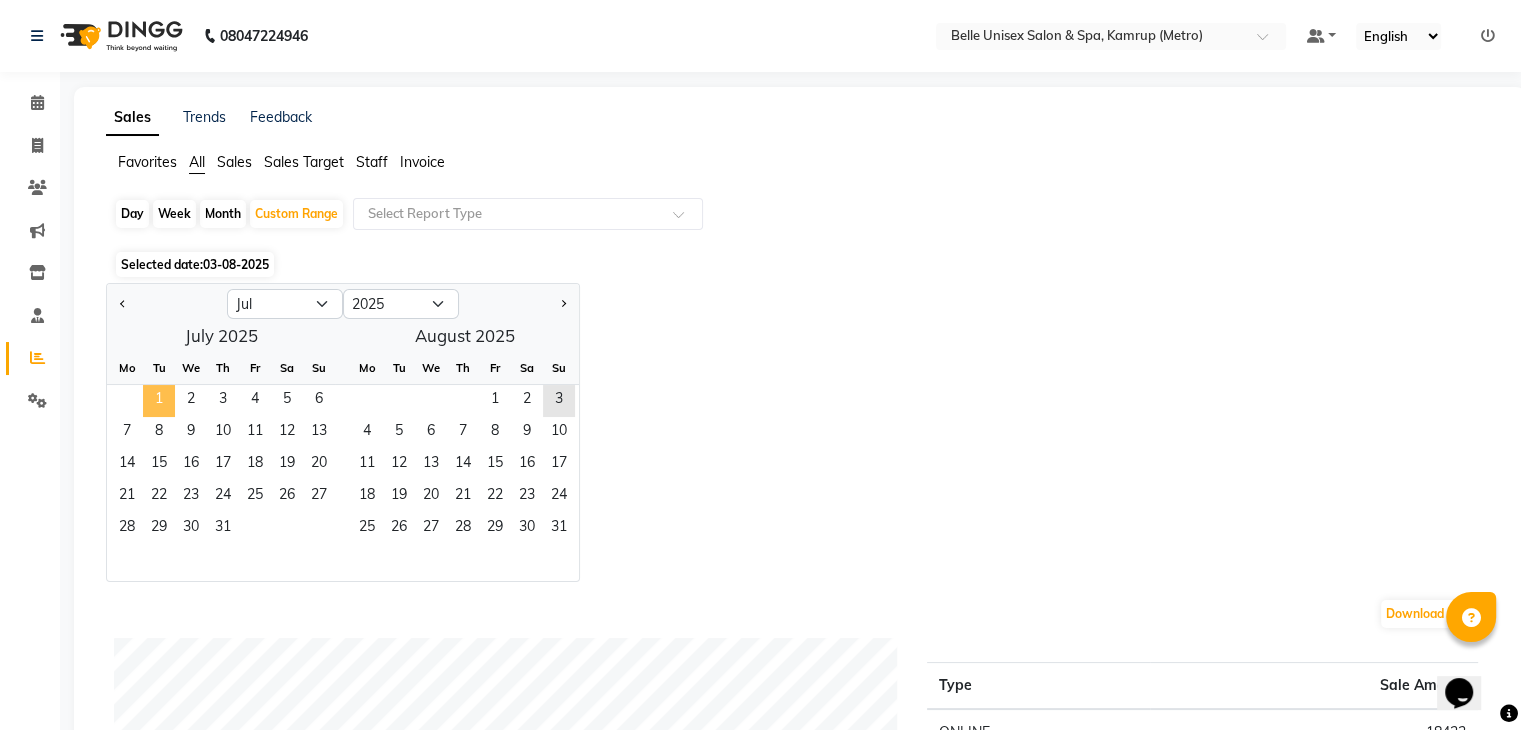 click on "1" 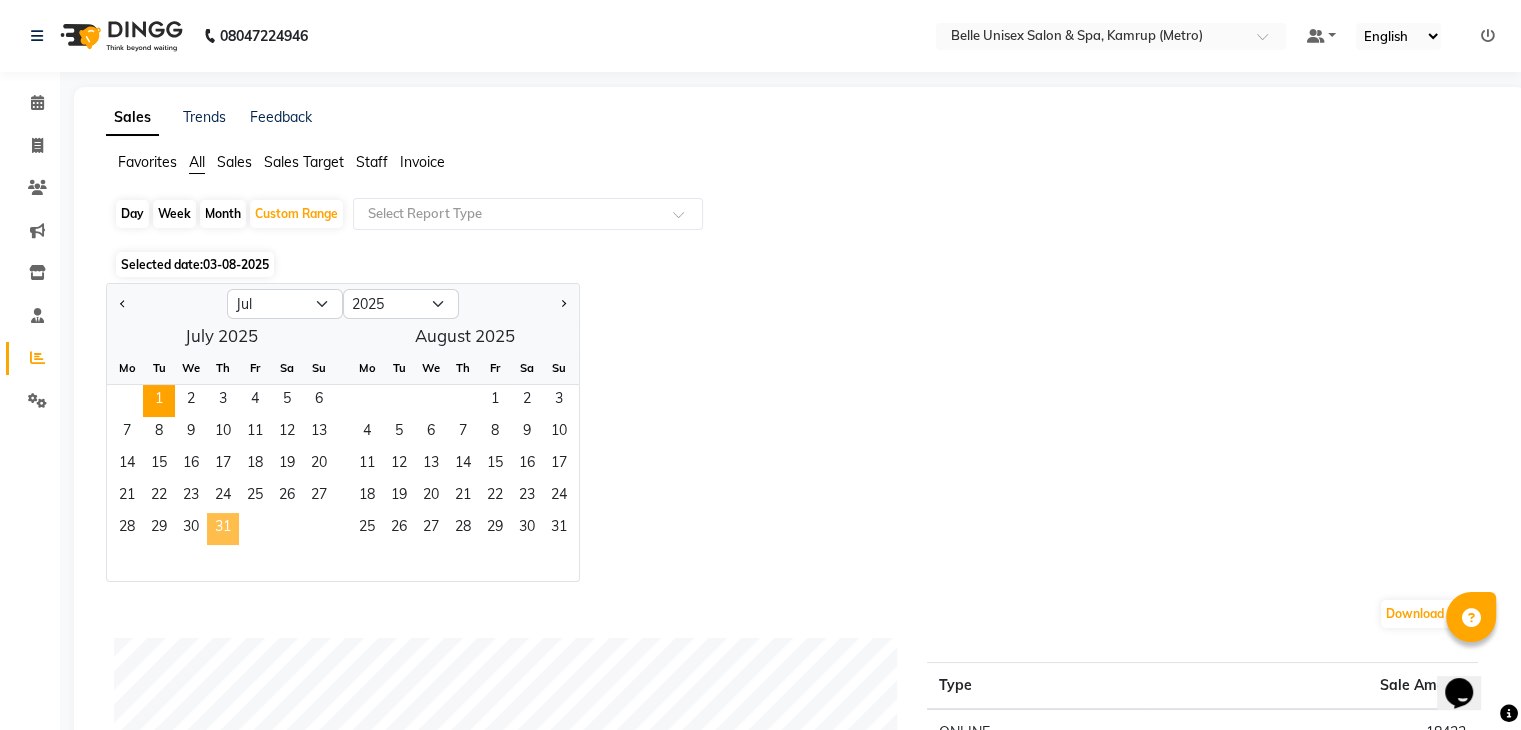click on "31" 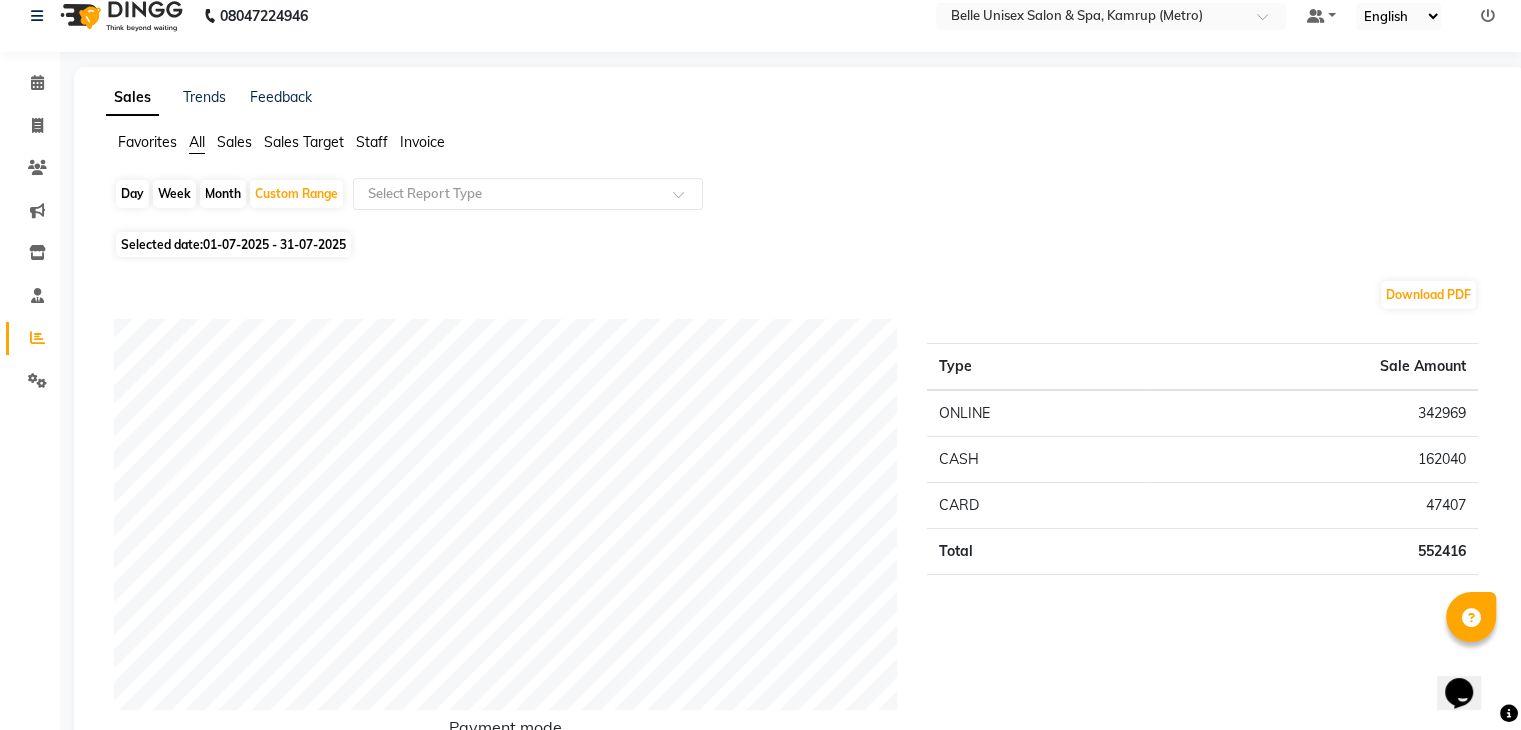 scroll, scrollTop: 0, scrollLeft: 0, axis: both 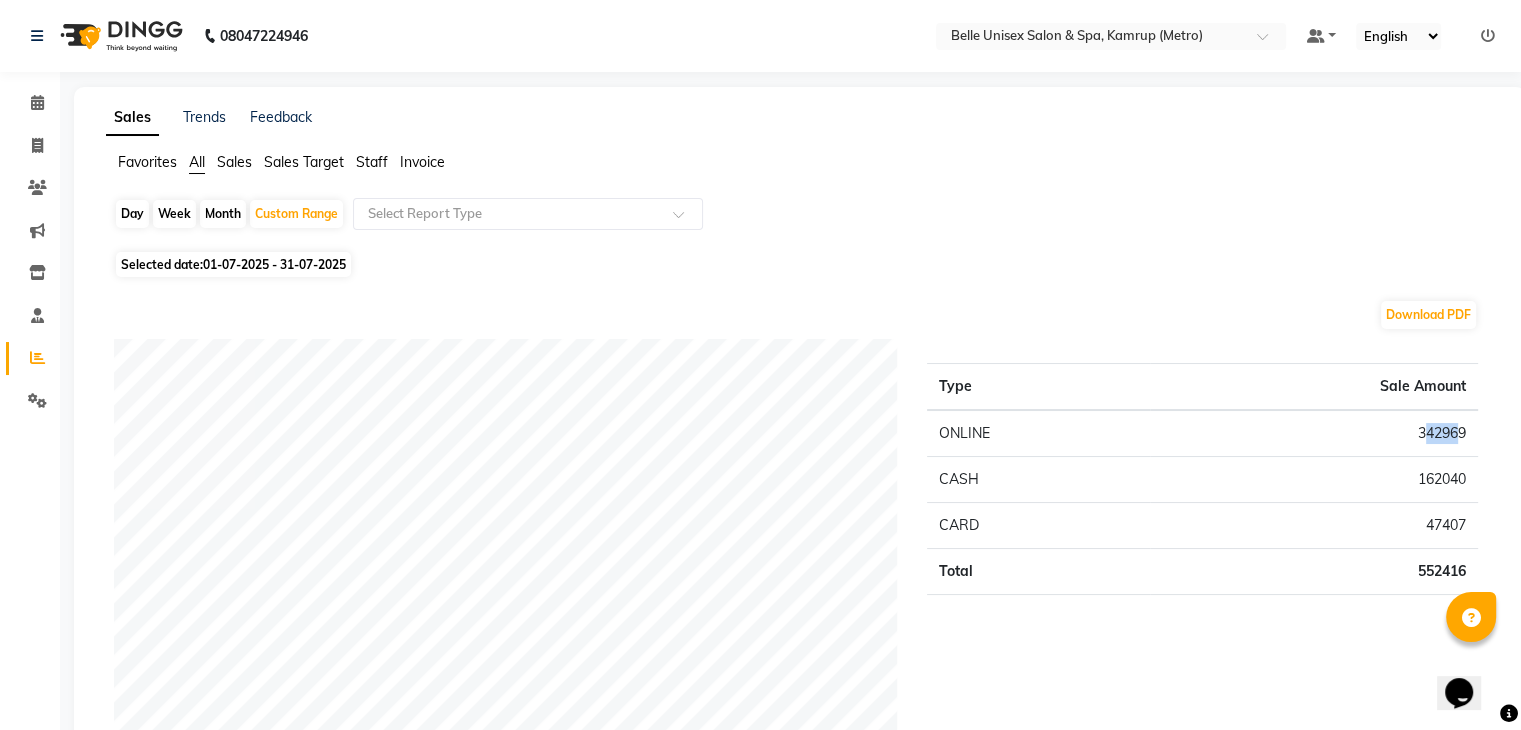 drag, startPoint x: 1424, startPoint y: 433, endPoint x: 1461, endPoint y: 434, distance: 37.01351 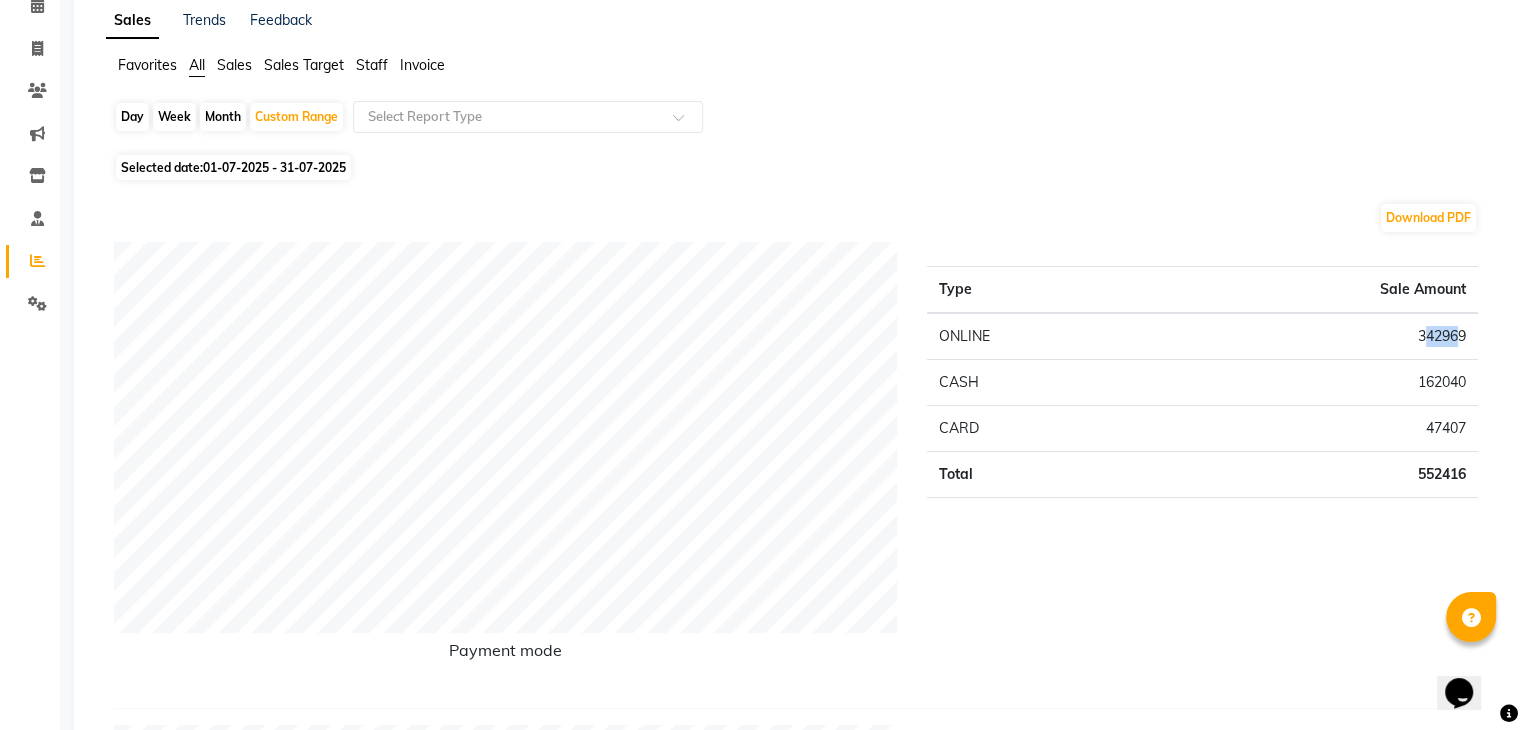 scroll, scrollTop: 100, scrollLeft: 0, axis: vertical 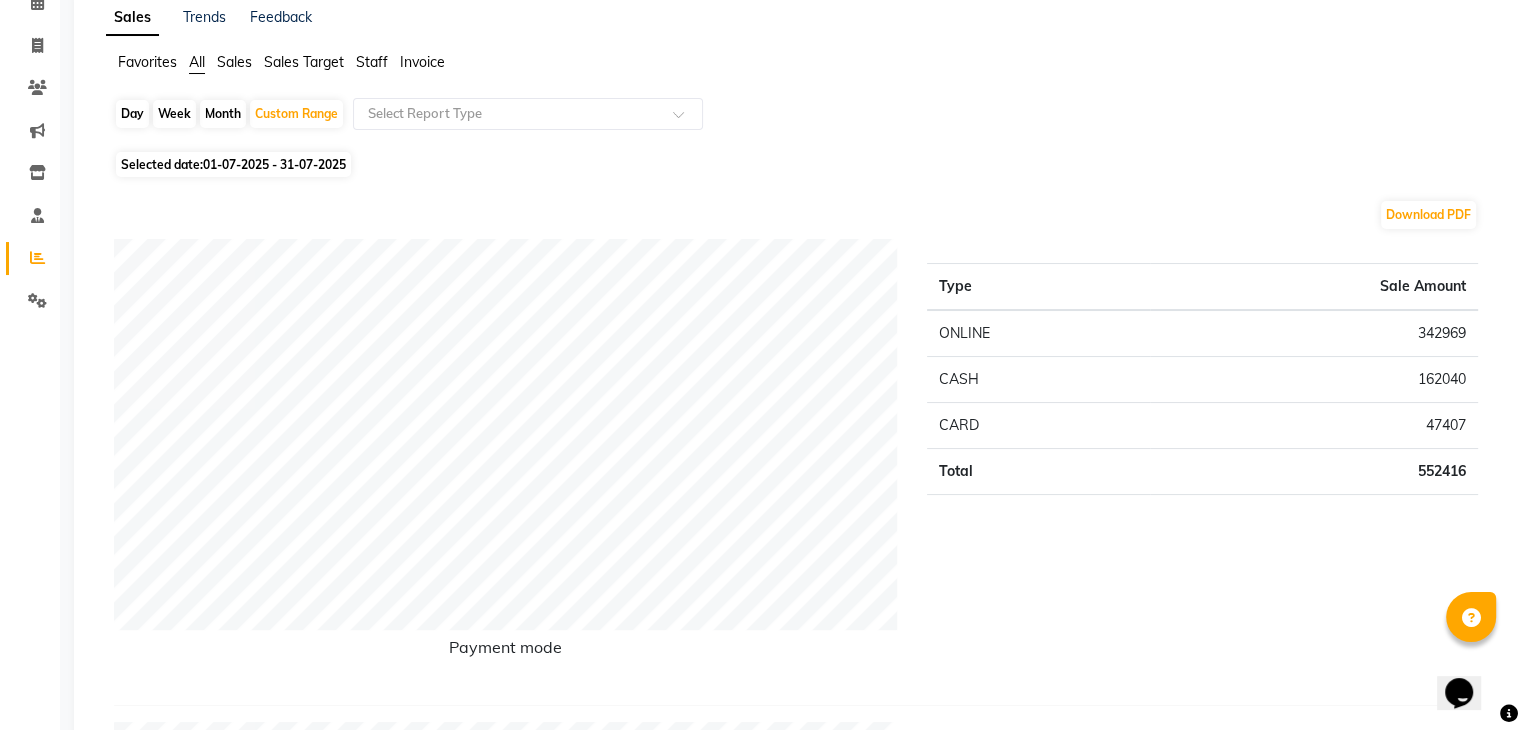 click on "Day   Week   Month   Custom Range  Select Report Type" 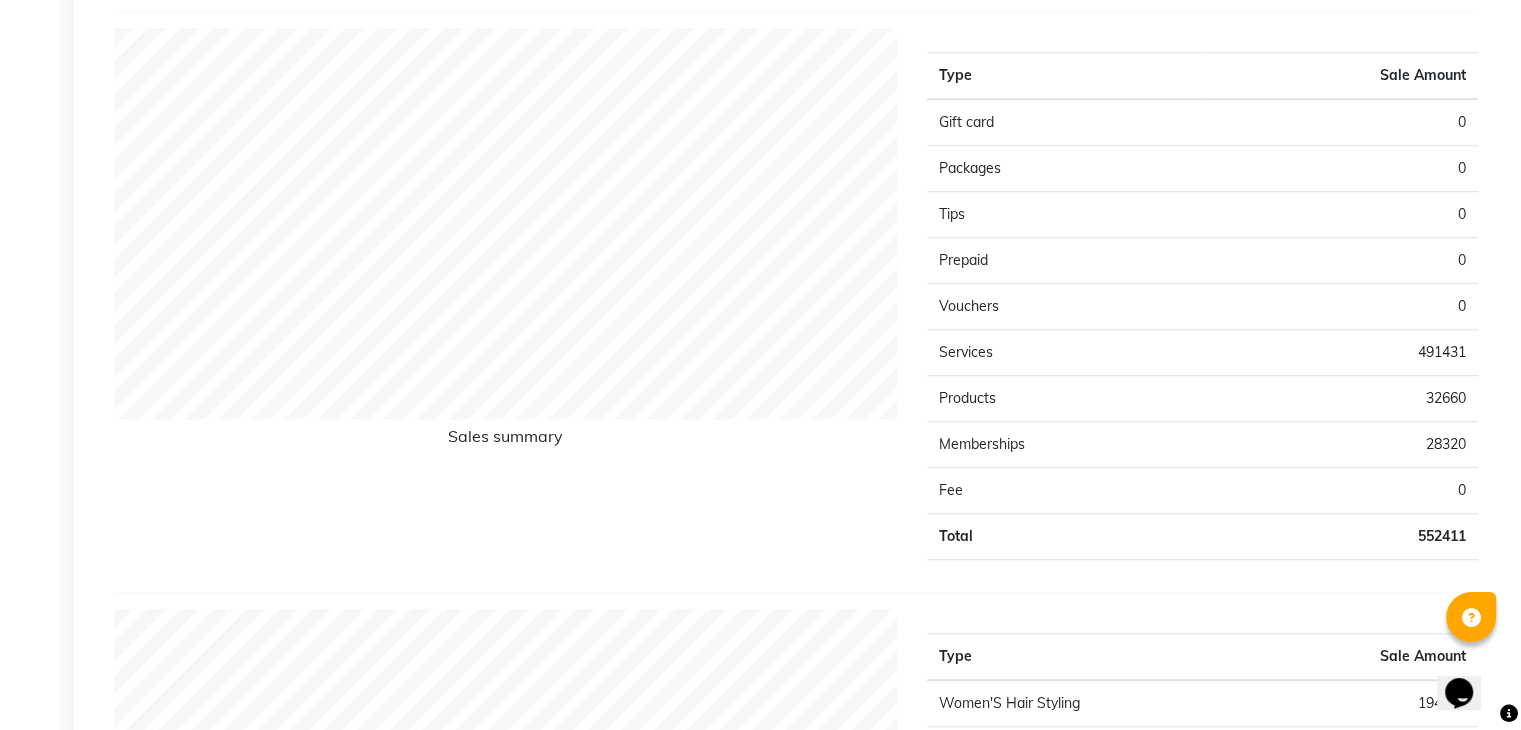 scroll, scrollTop: 1400, scrollLeft: 0, axis: vertical 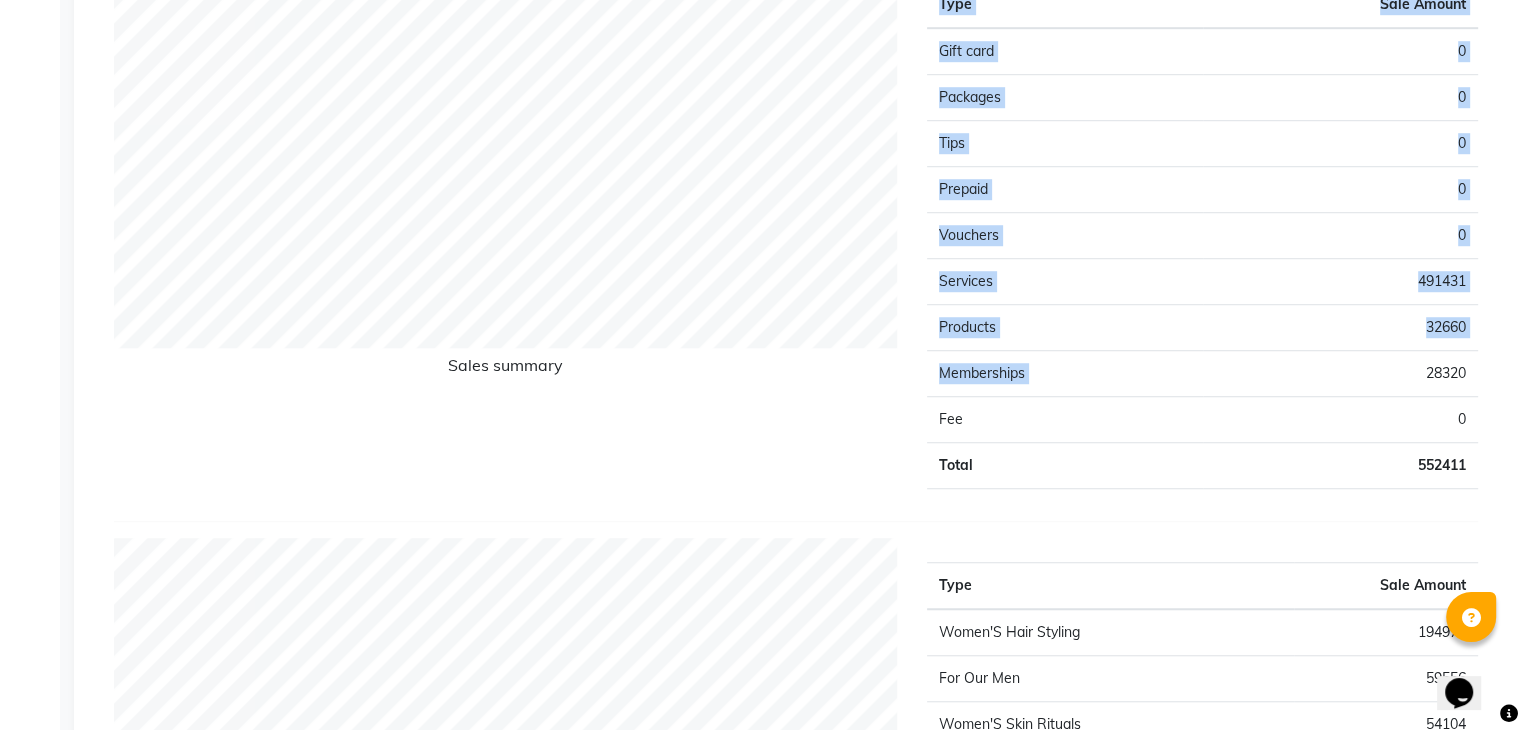 drag, startPoint x: 1402, startPoint y: 357, endPoint x: 1509, endPoint y: 370, distance: 107.78683 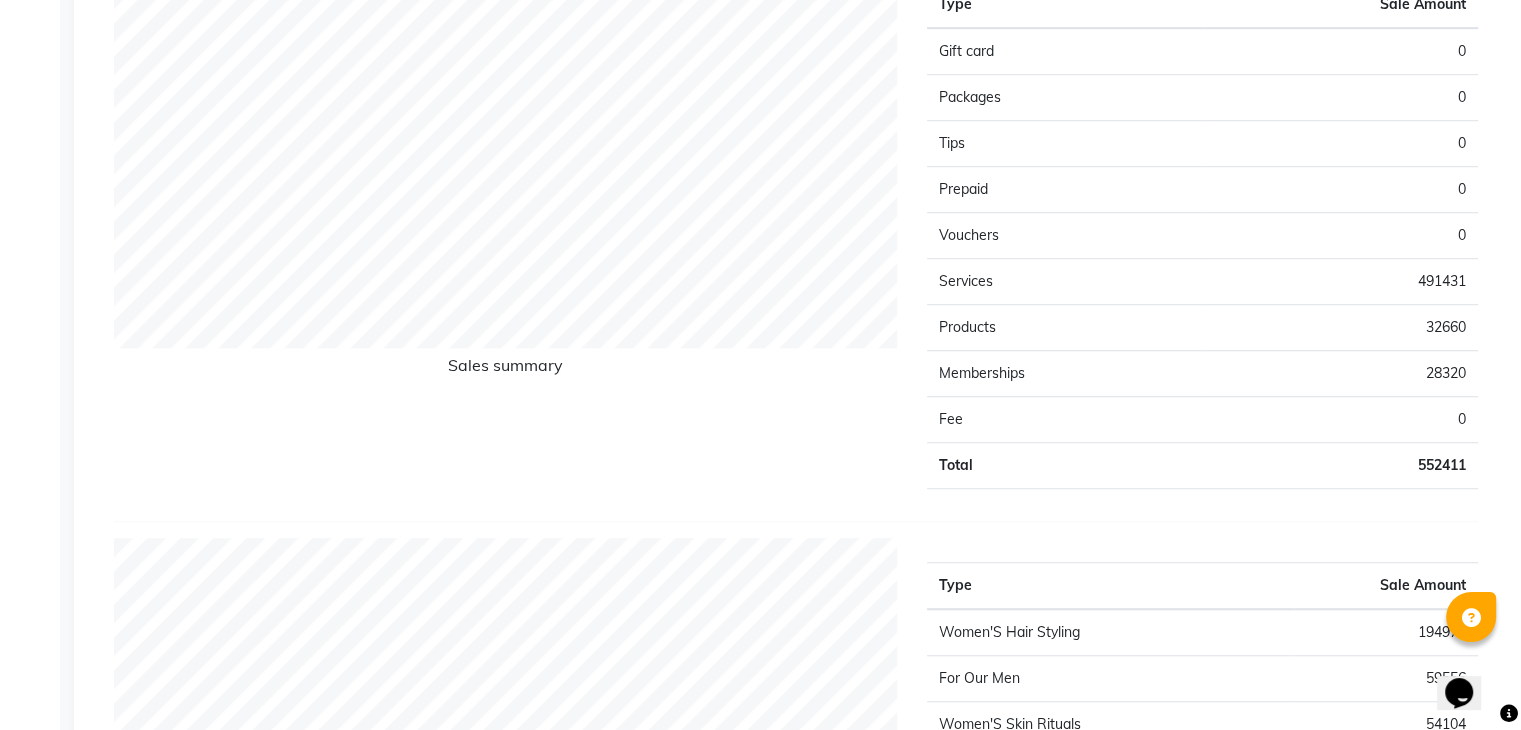 click on "Sales summary" 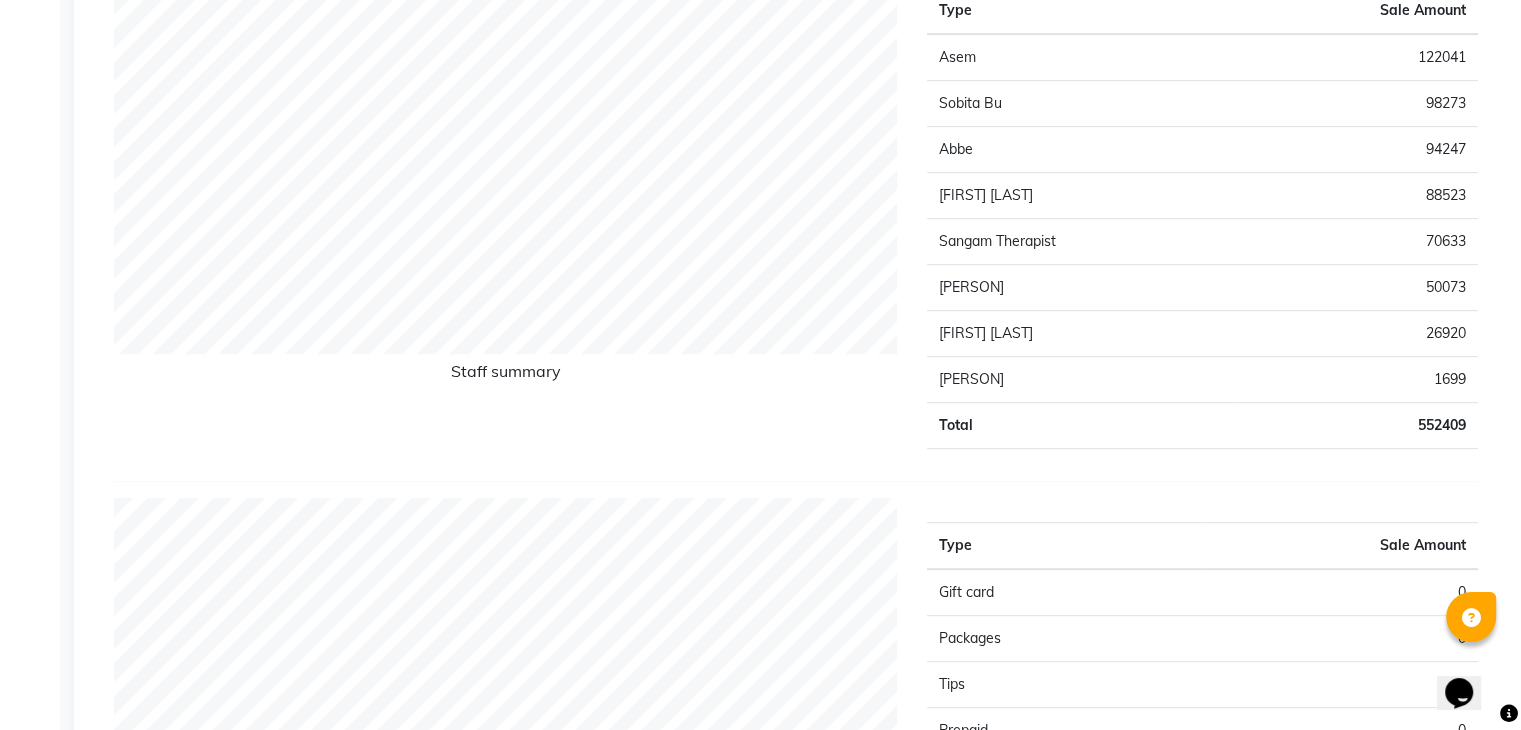scroll, scrollTop: 900, scrollLeft: 0, axis: vertical 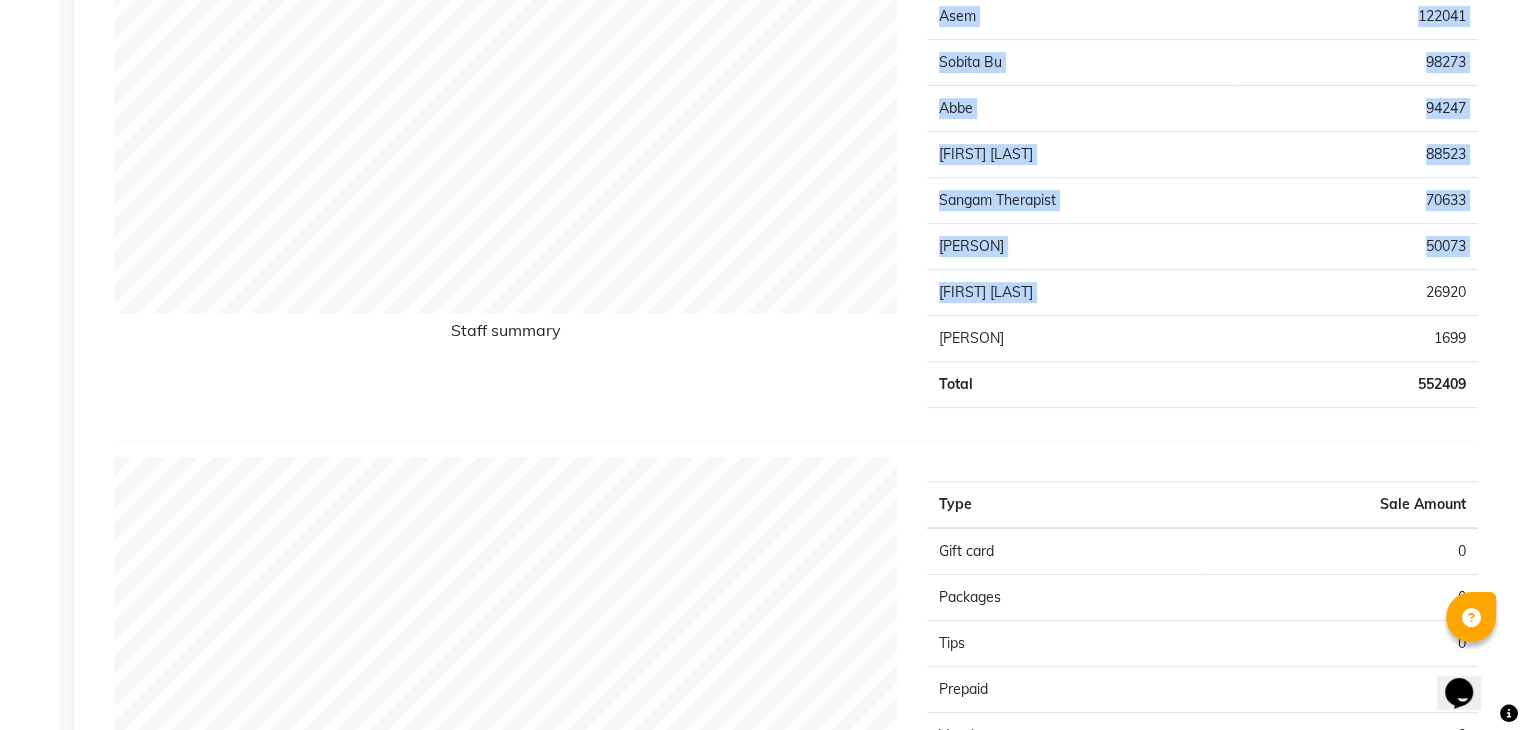 drag, startPoint x: 1410, startPoint y: 293, endPoint x: 1505, endPoint y: 290, distance: 95.047356 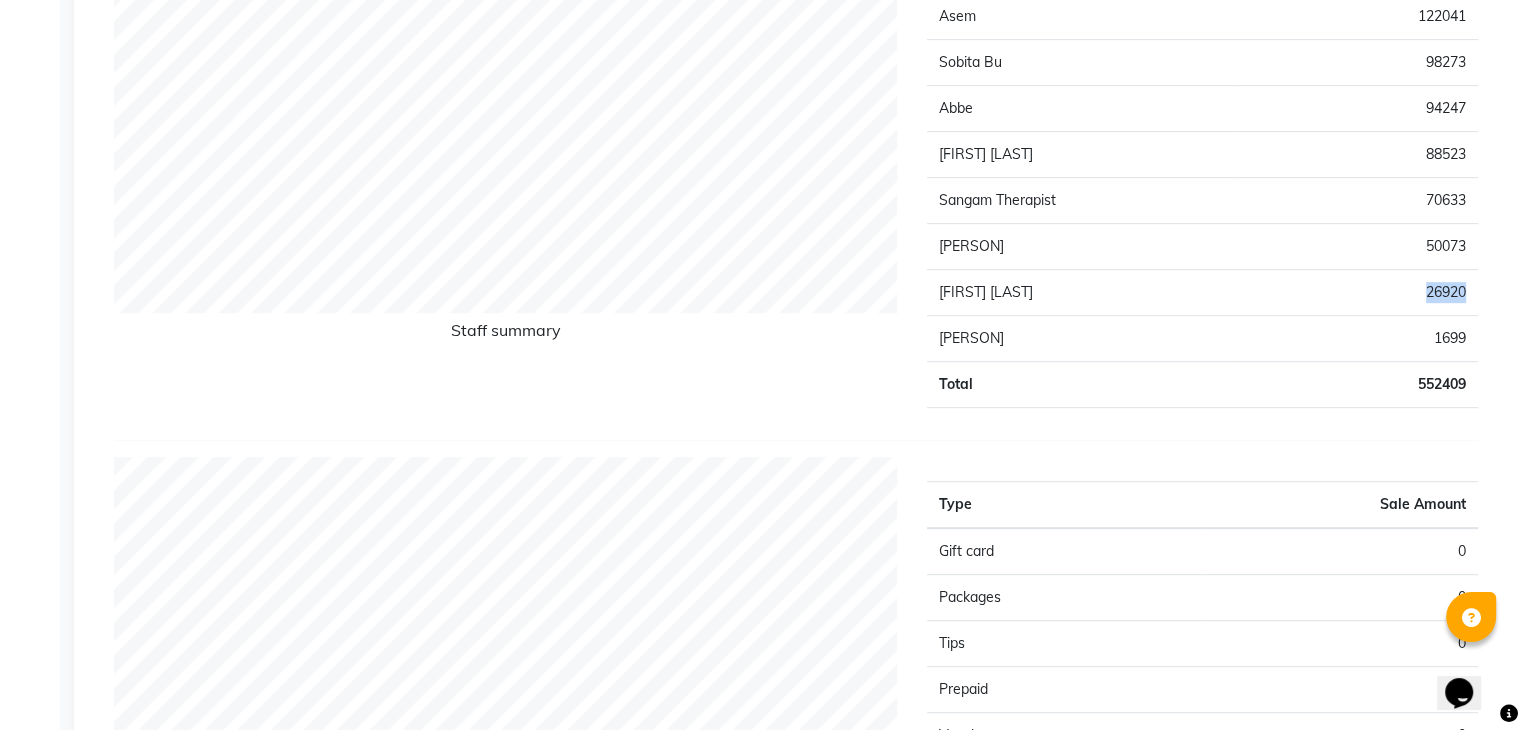 drag, startPoint x: 1409, startPoint y: 292, endPoint x: 1477, endPoint y: 291, distance: 68.007355 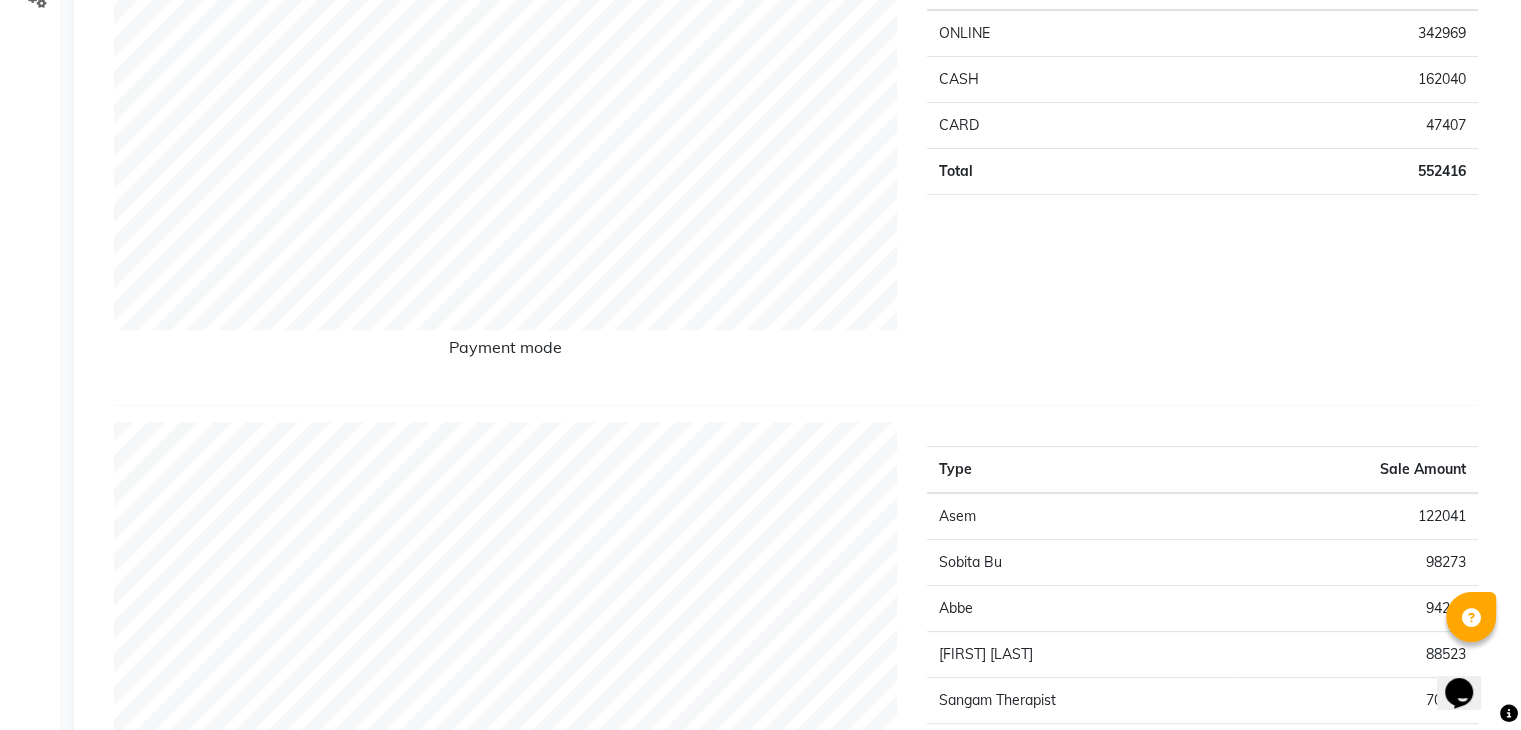 scroll, scrollTop: 0, scrollLeft: 0, axis: both 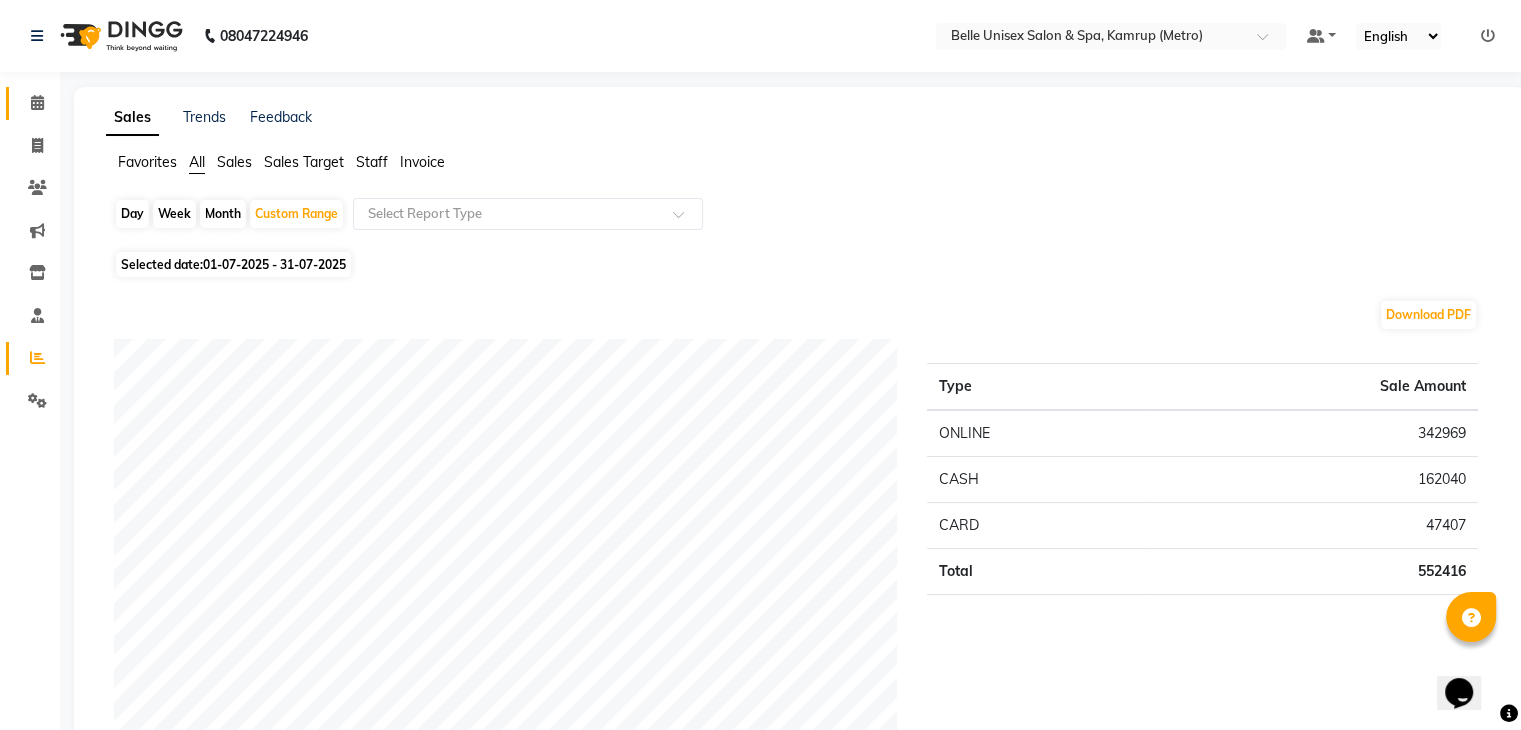 click 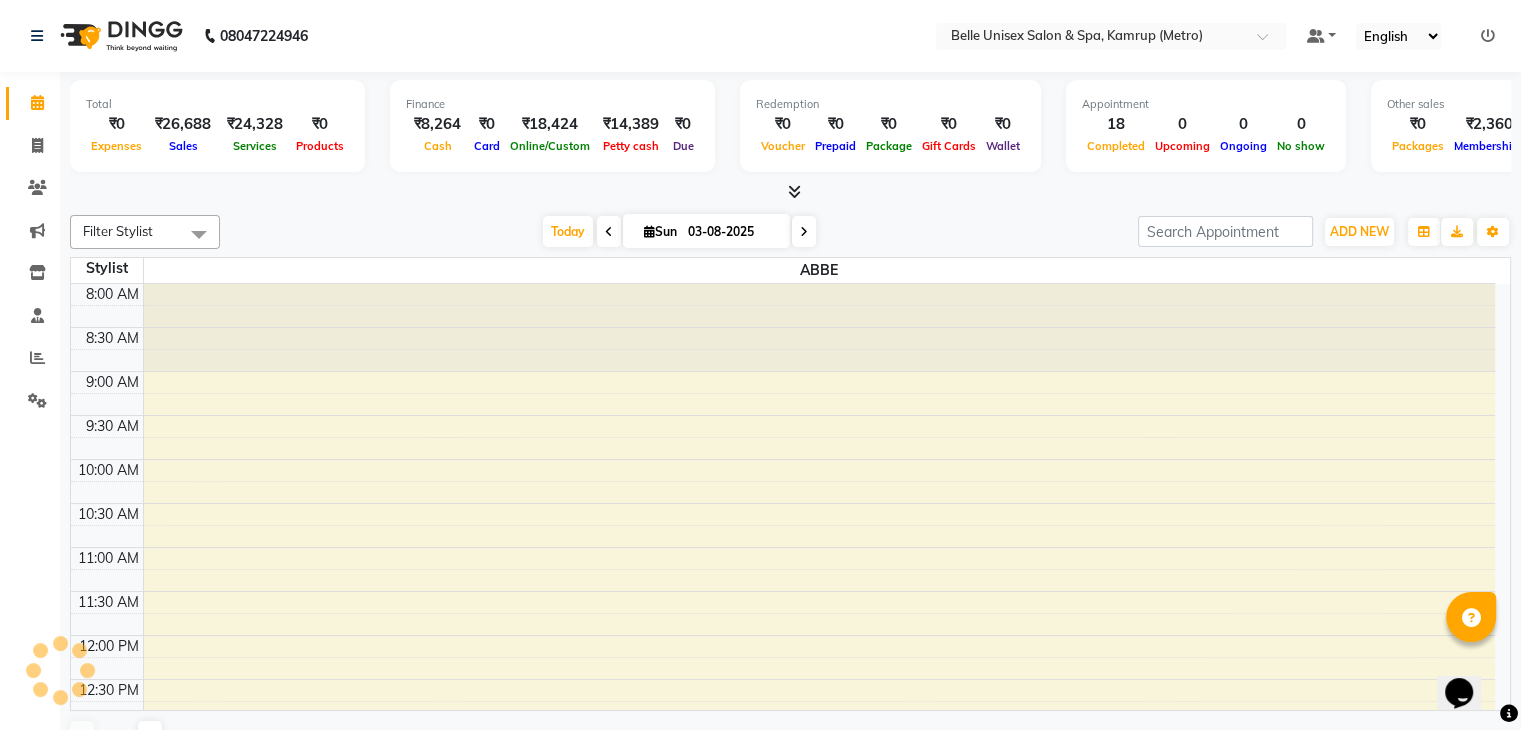 scroll, scrollTop: 701, scrollLeft: 0, axis: vertical 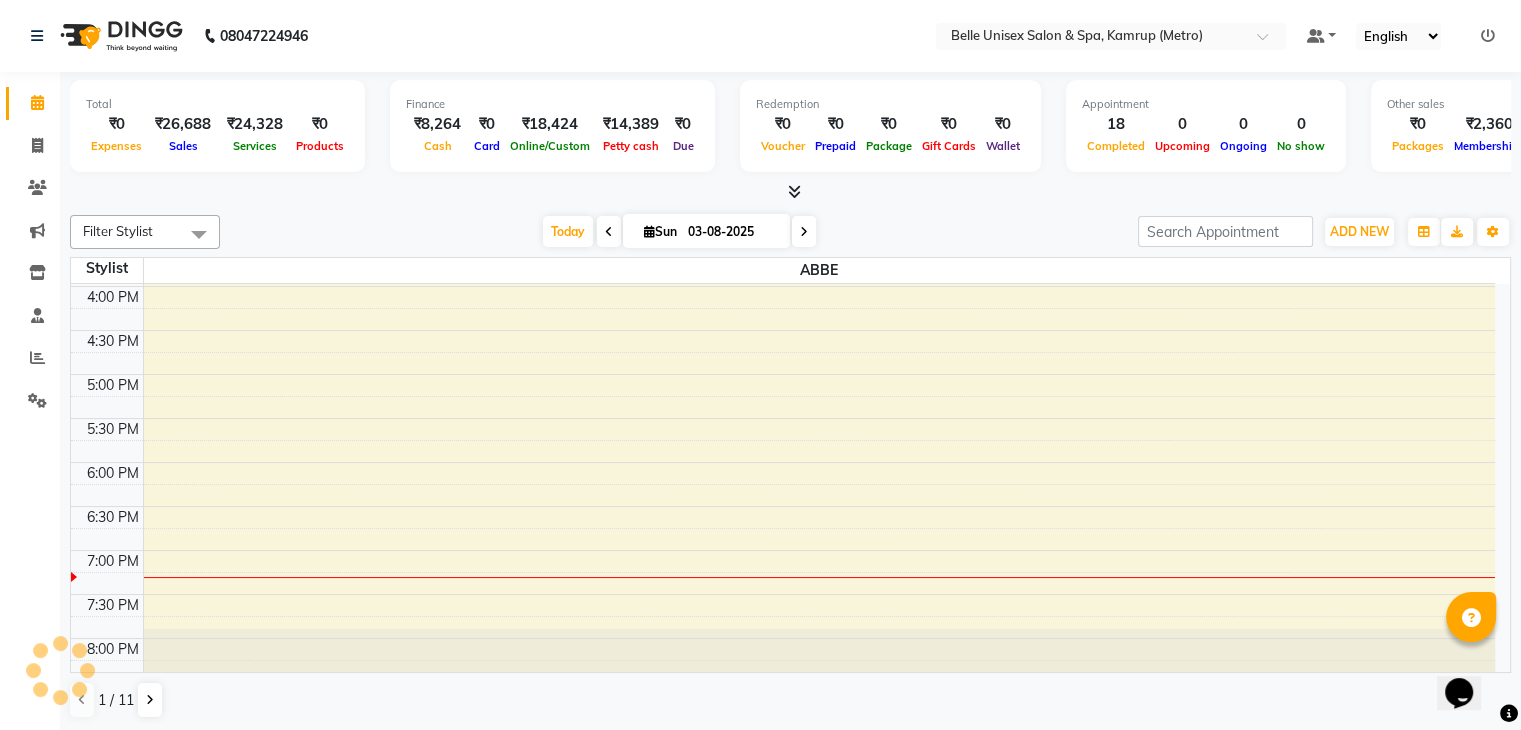 click on "Today  Sun 03-08-2025" at bounding box center [679, 232] 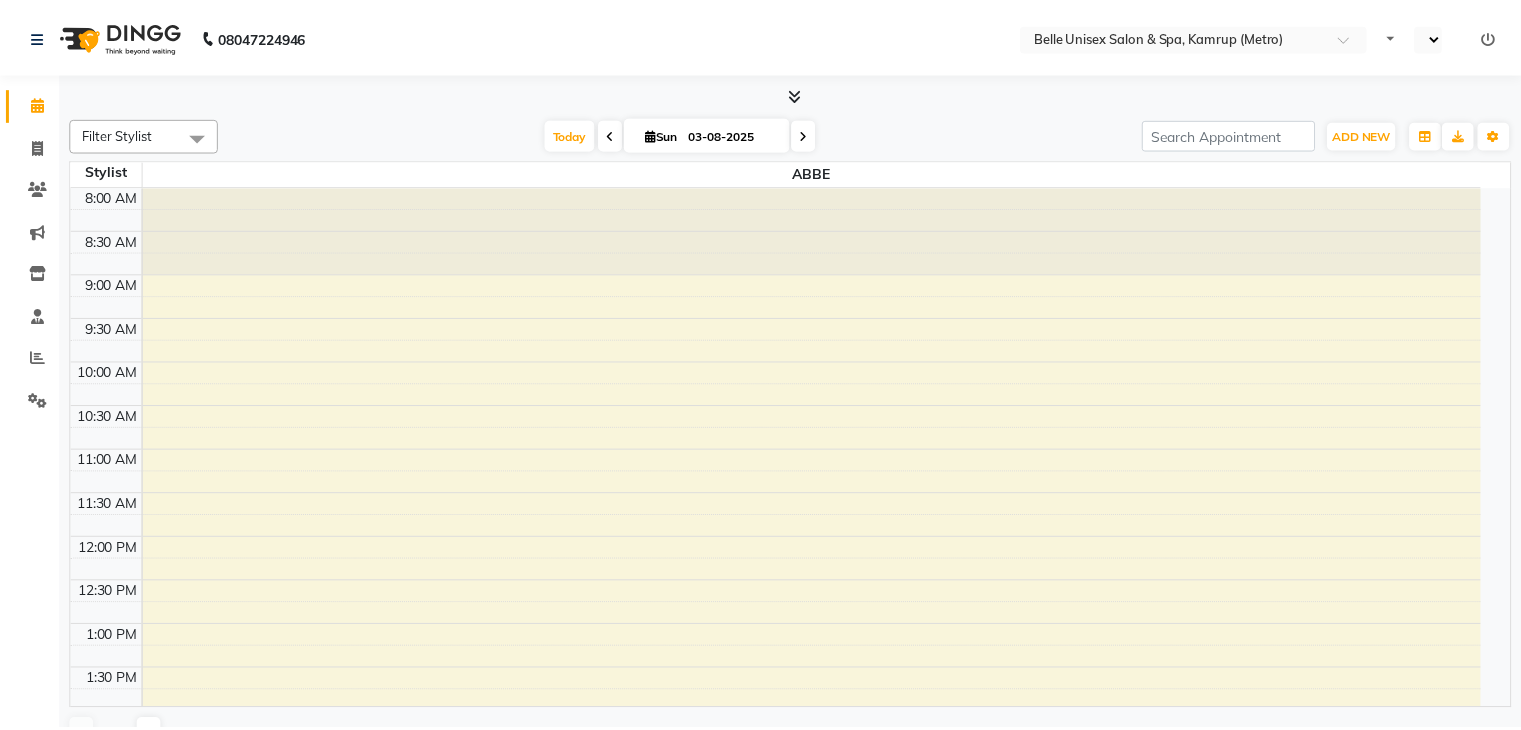 scroll, scrollTop: 0, scrollLeft: 0, axis: both 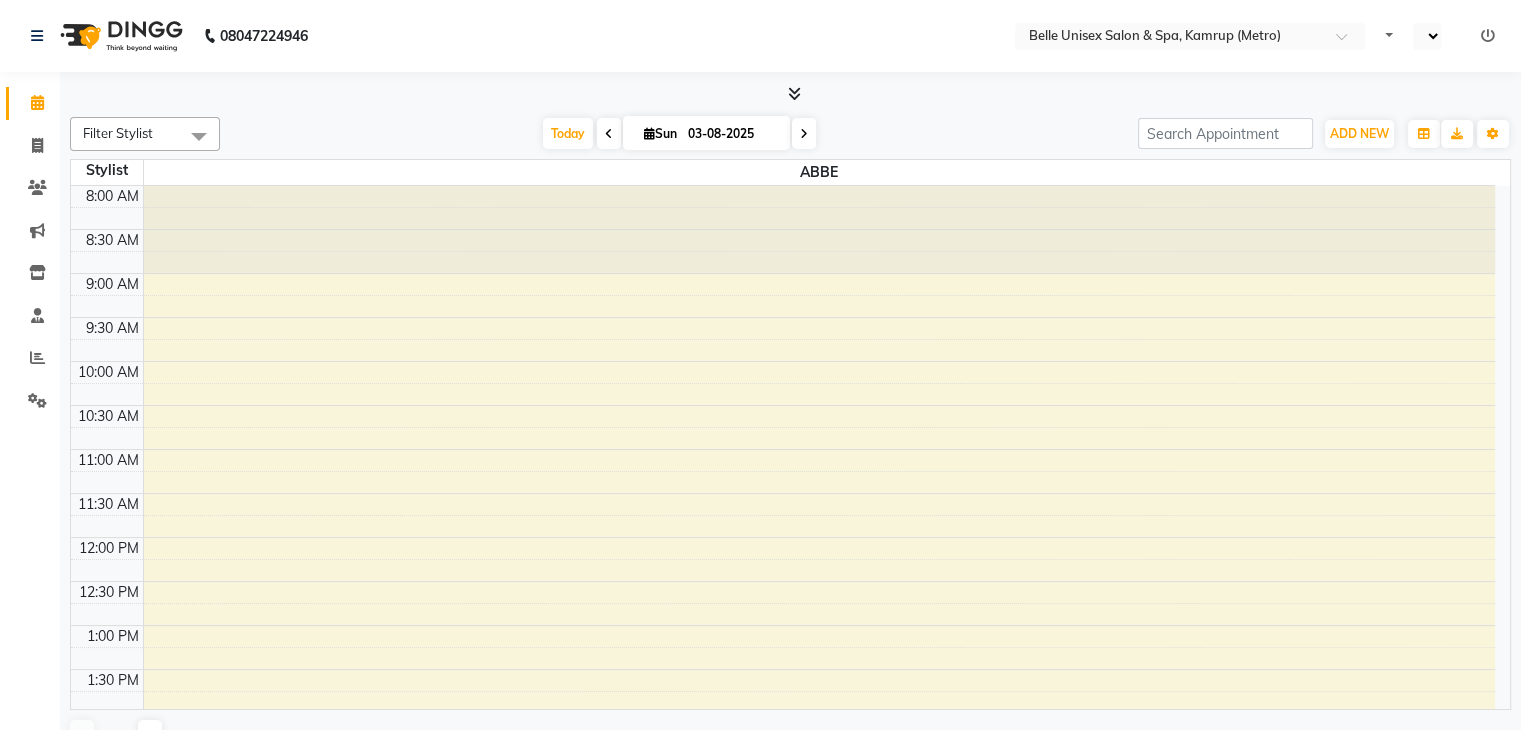 select on "en" 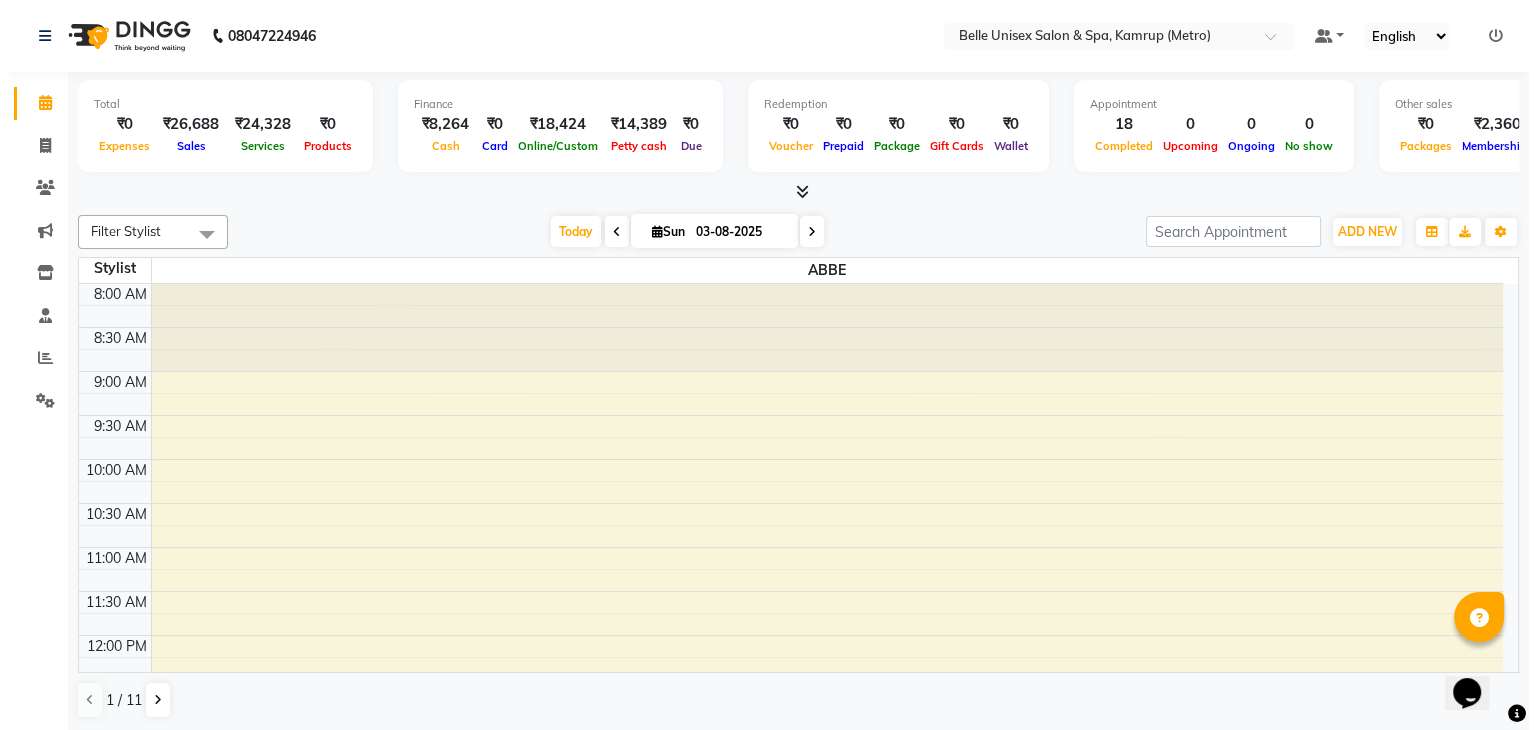 scroll, scrollTop: 0, scrollLeft: 0, axis: both 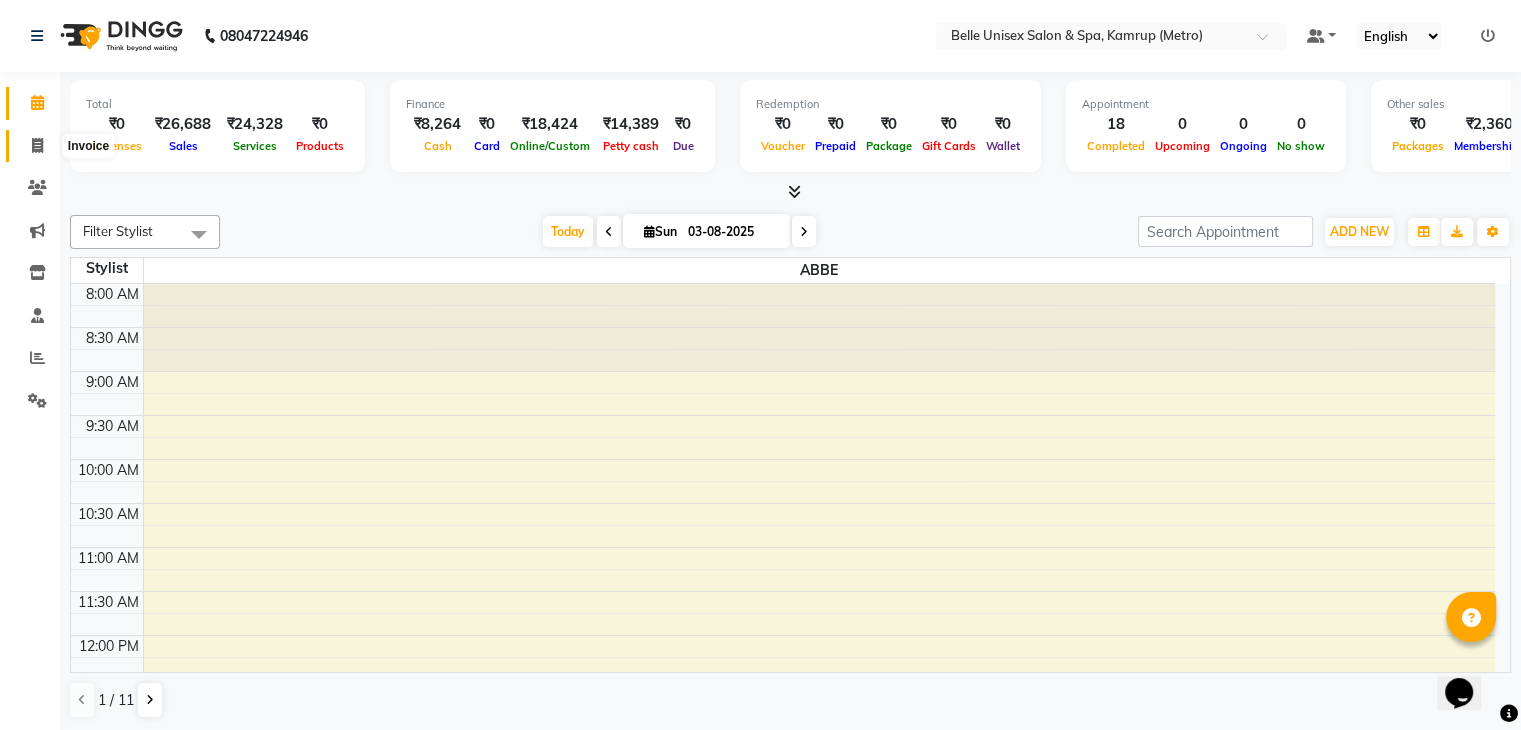 click 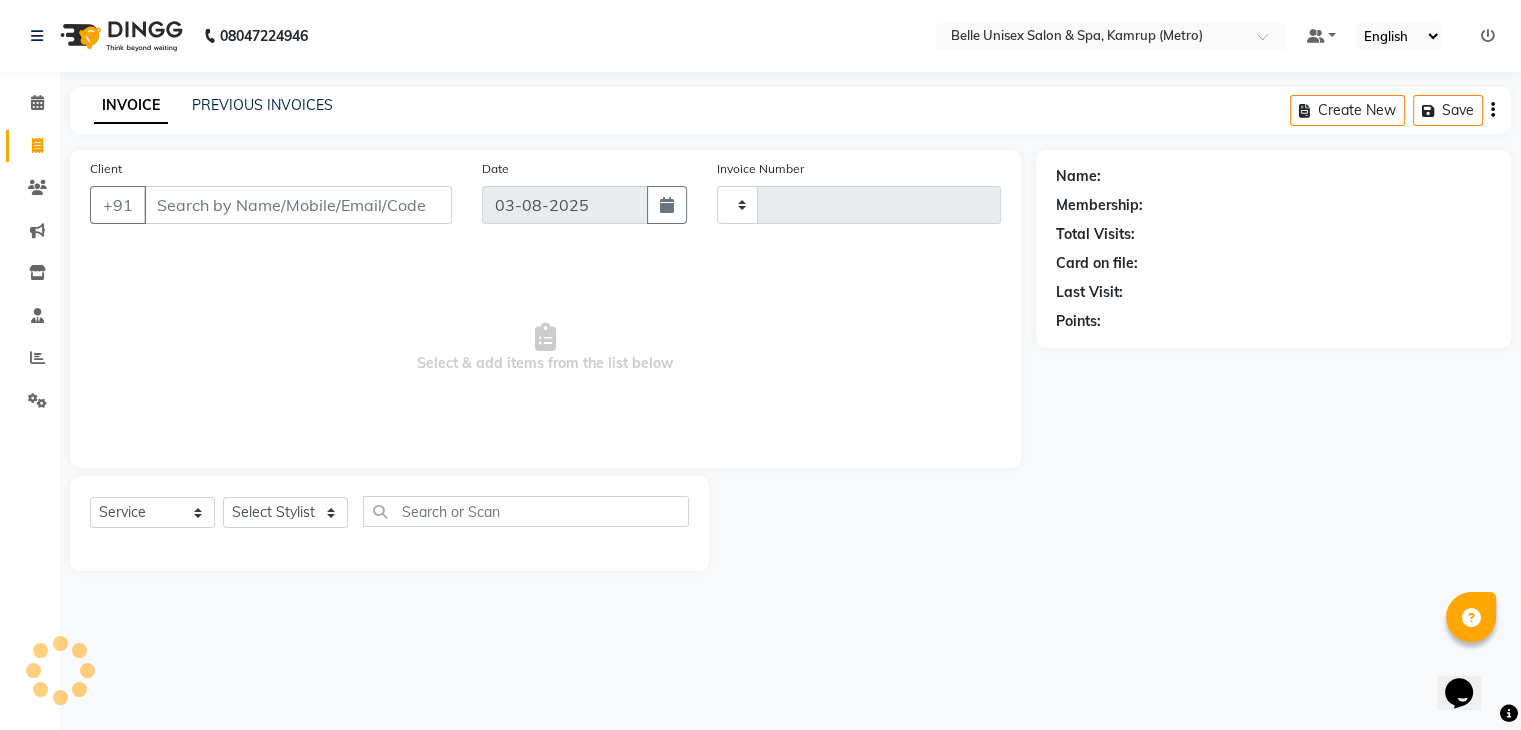 type on "0884" 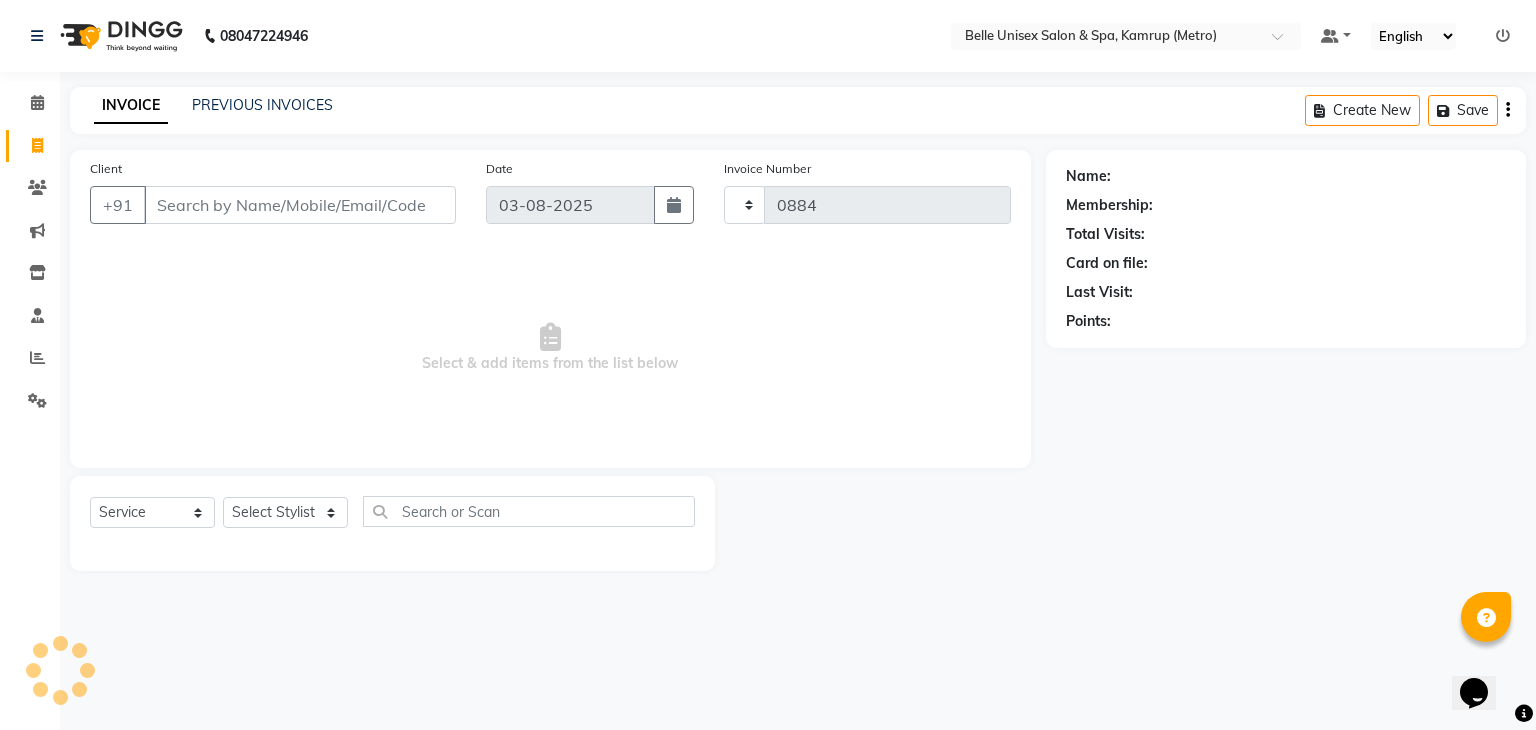 select on "7291" 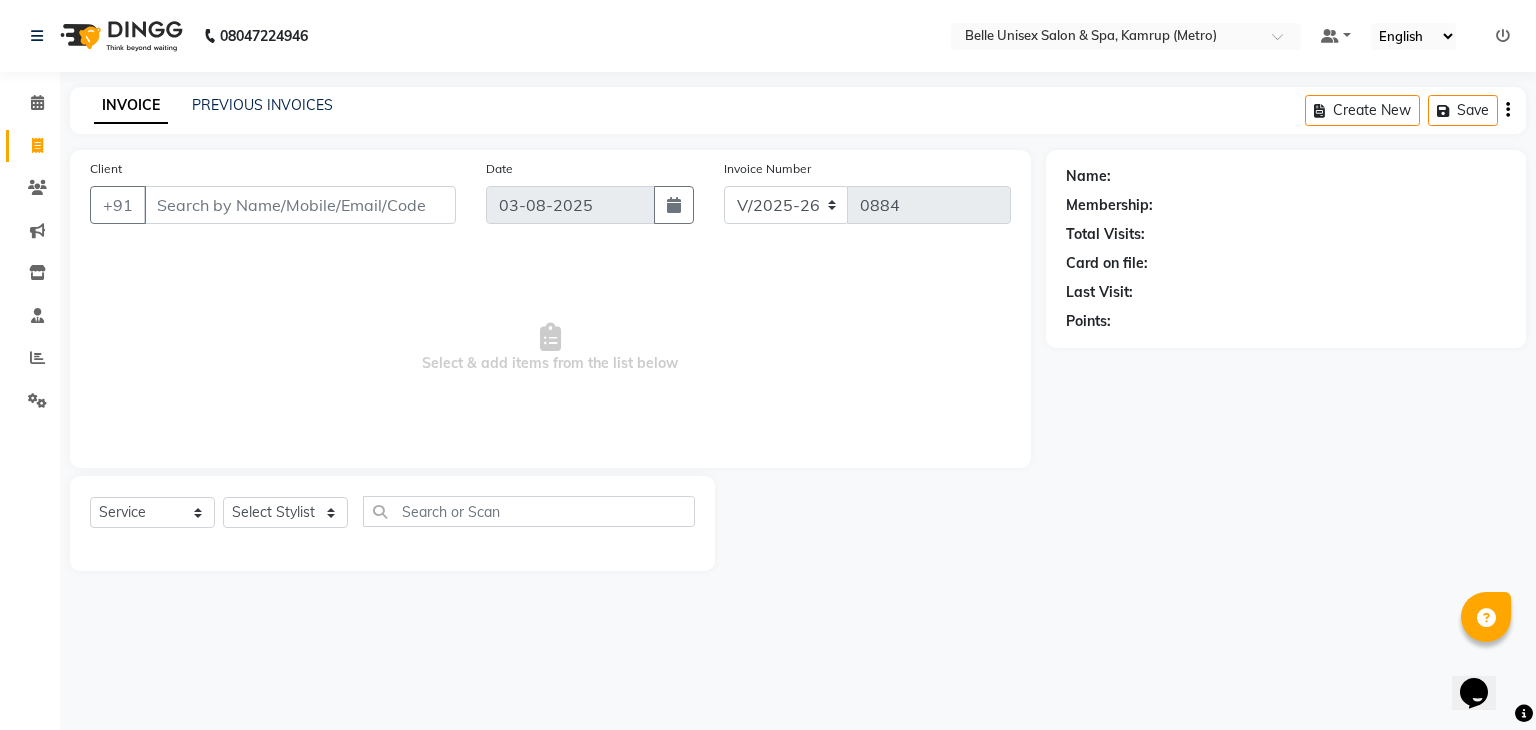 click on "Client" at bounding box center [300, 205] 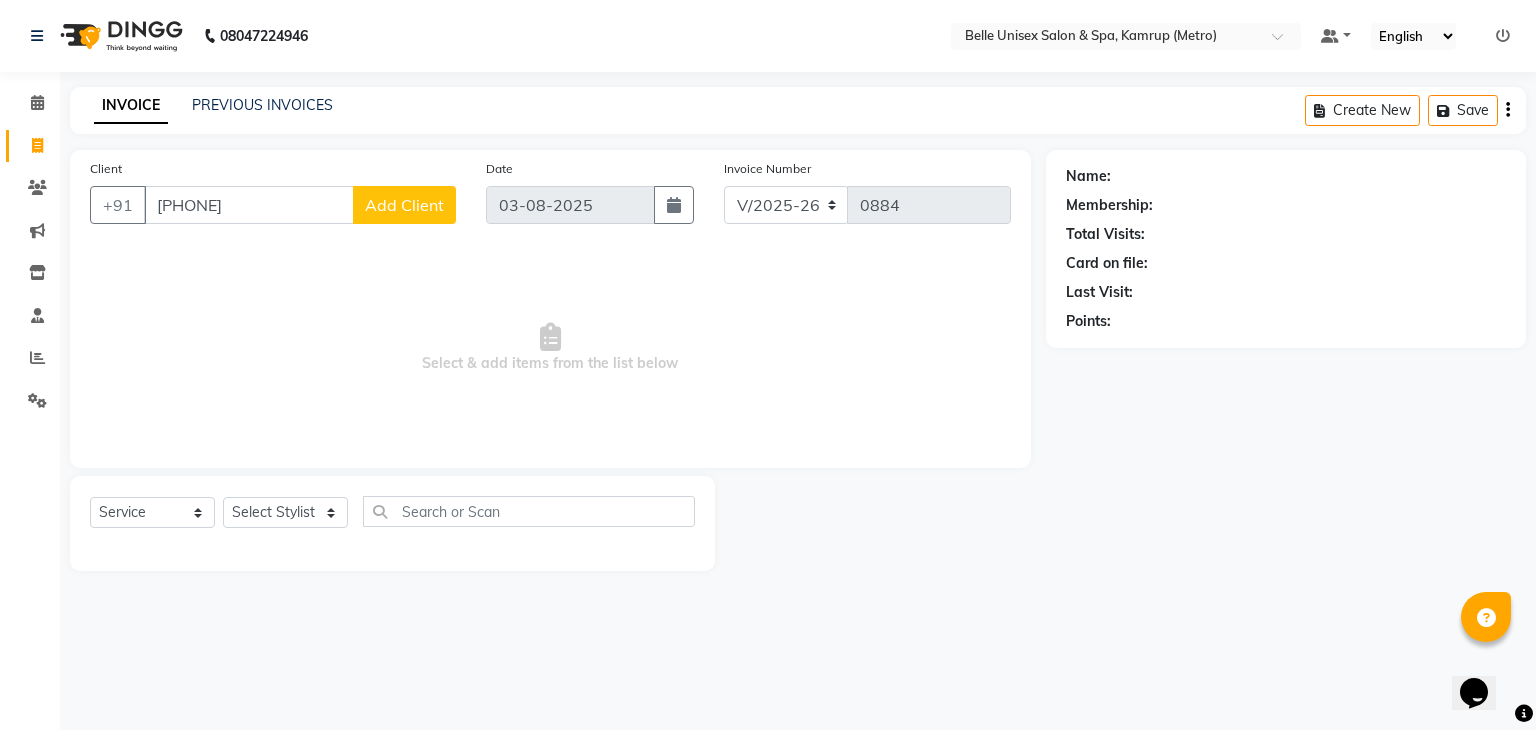type on "[PHONE]" 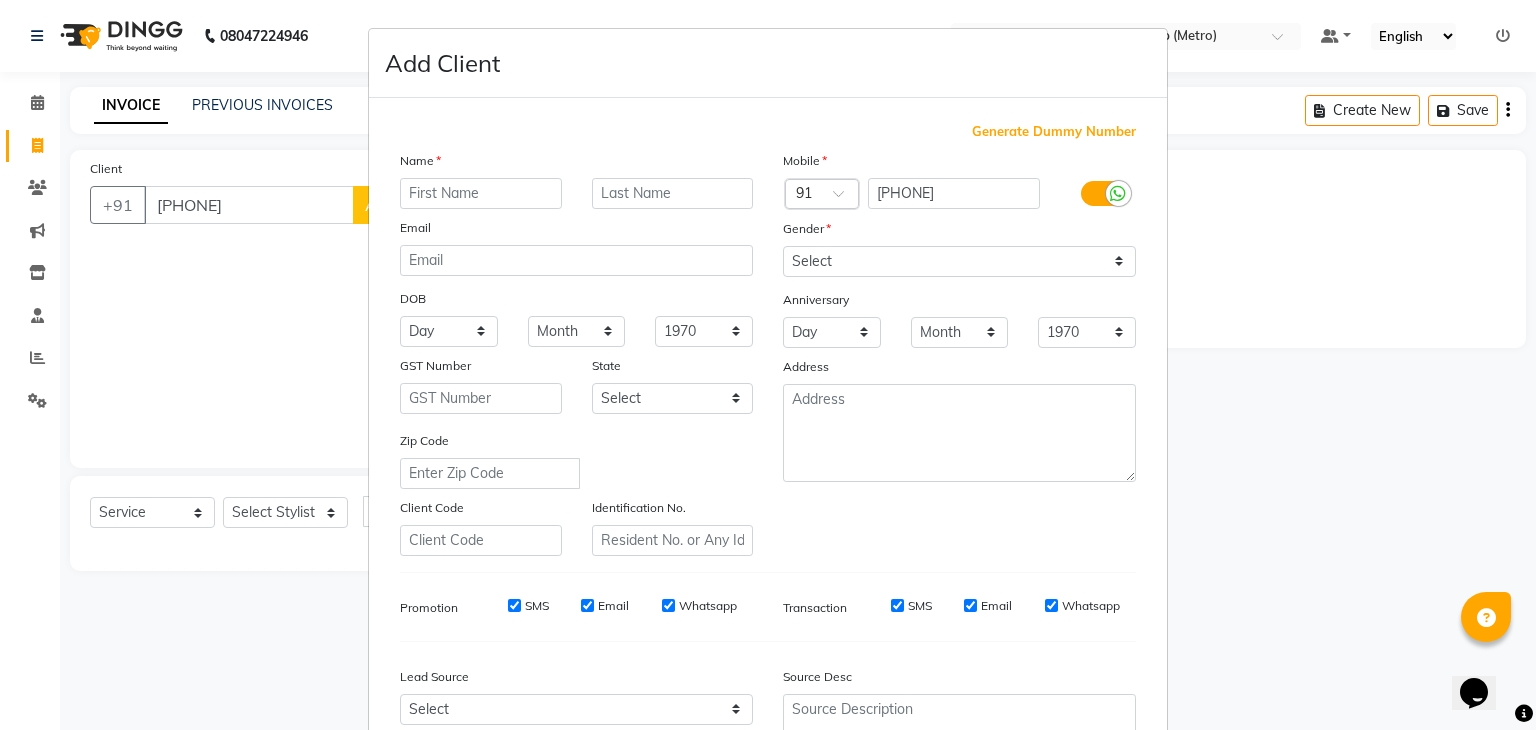 click at bounding box center [481, 193] 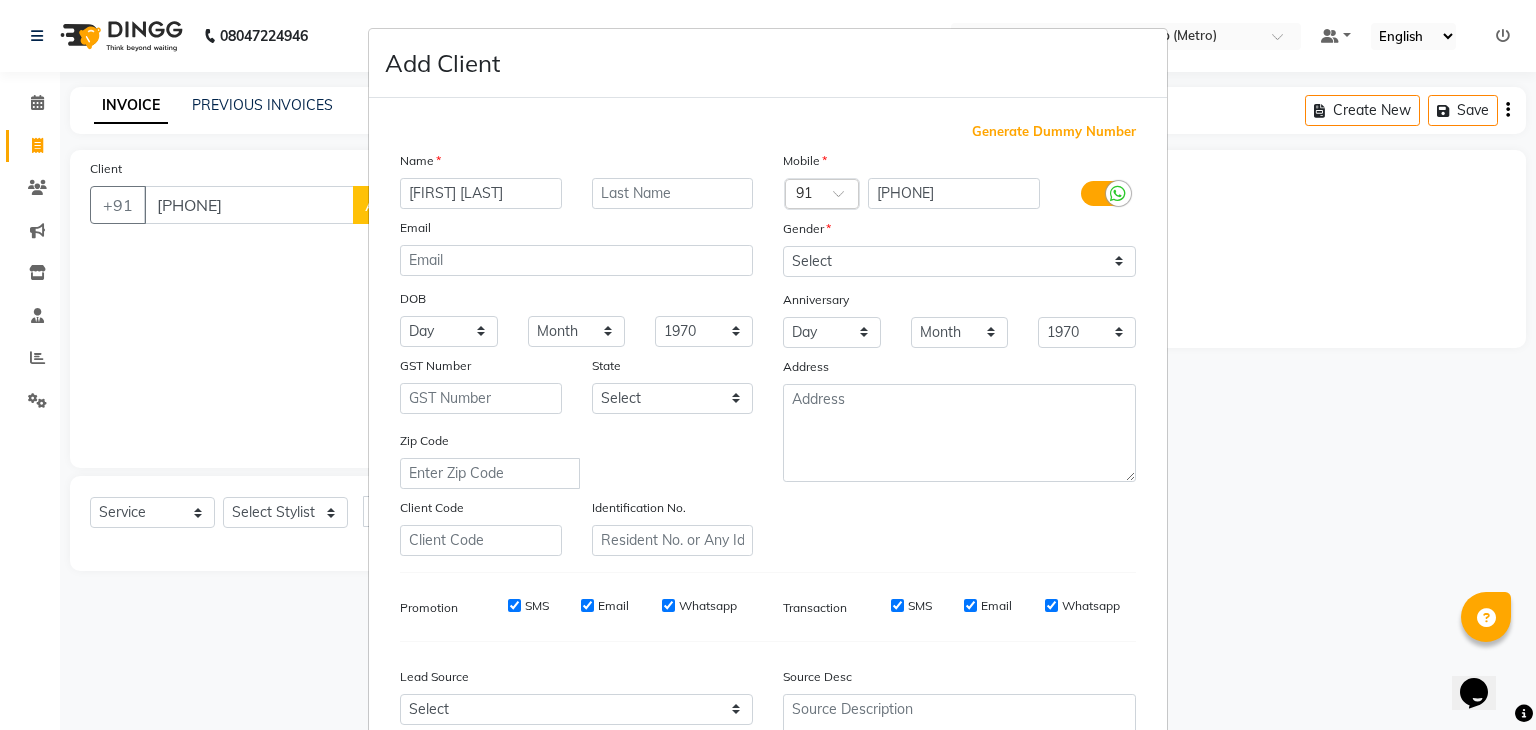 type on "[FIRST] [LAST]" 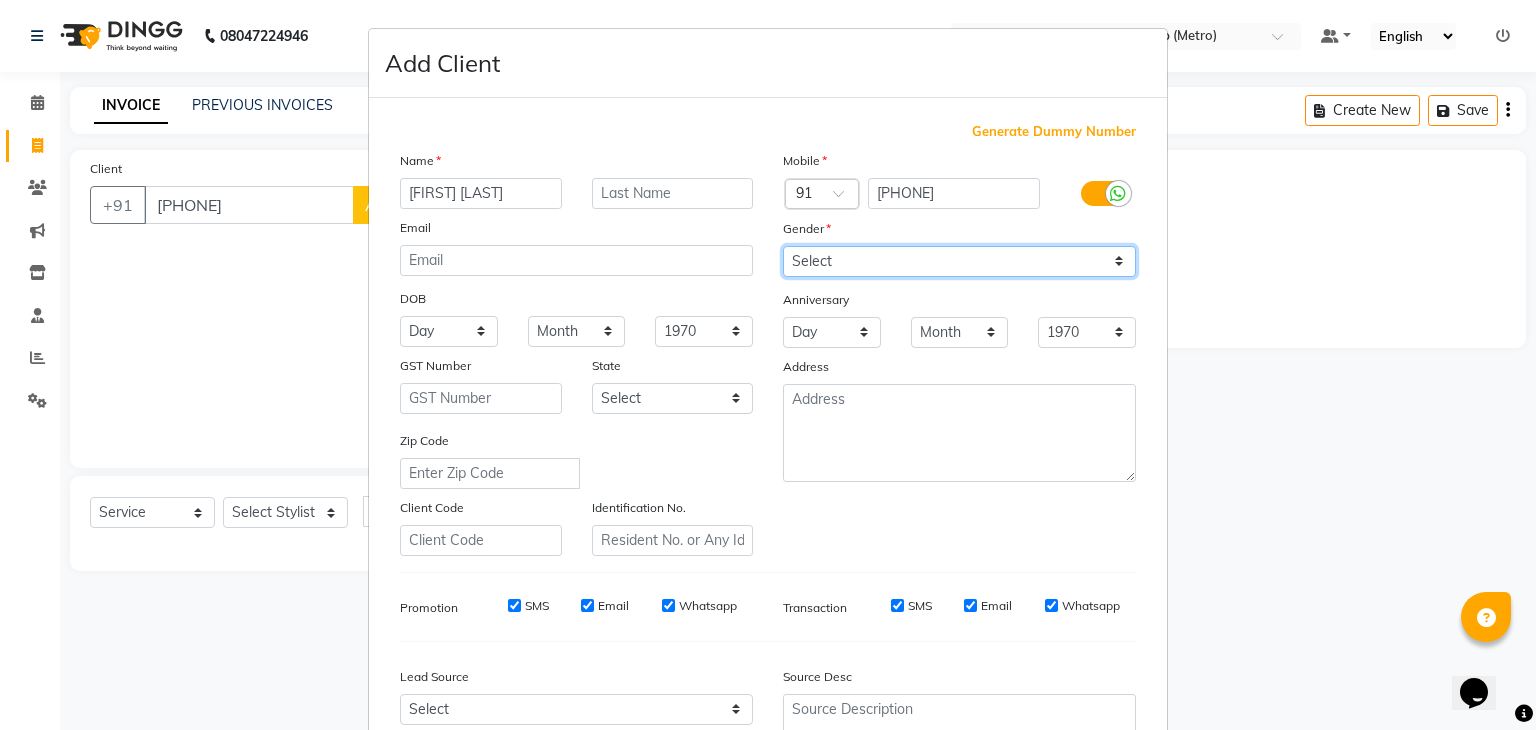 click on "Select Male Female Other Prefer Not To Say" at bounding box center (959, 261) 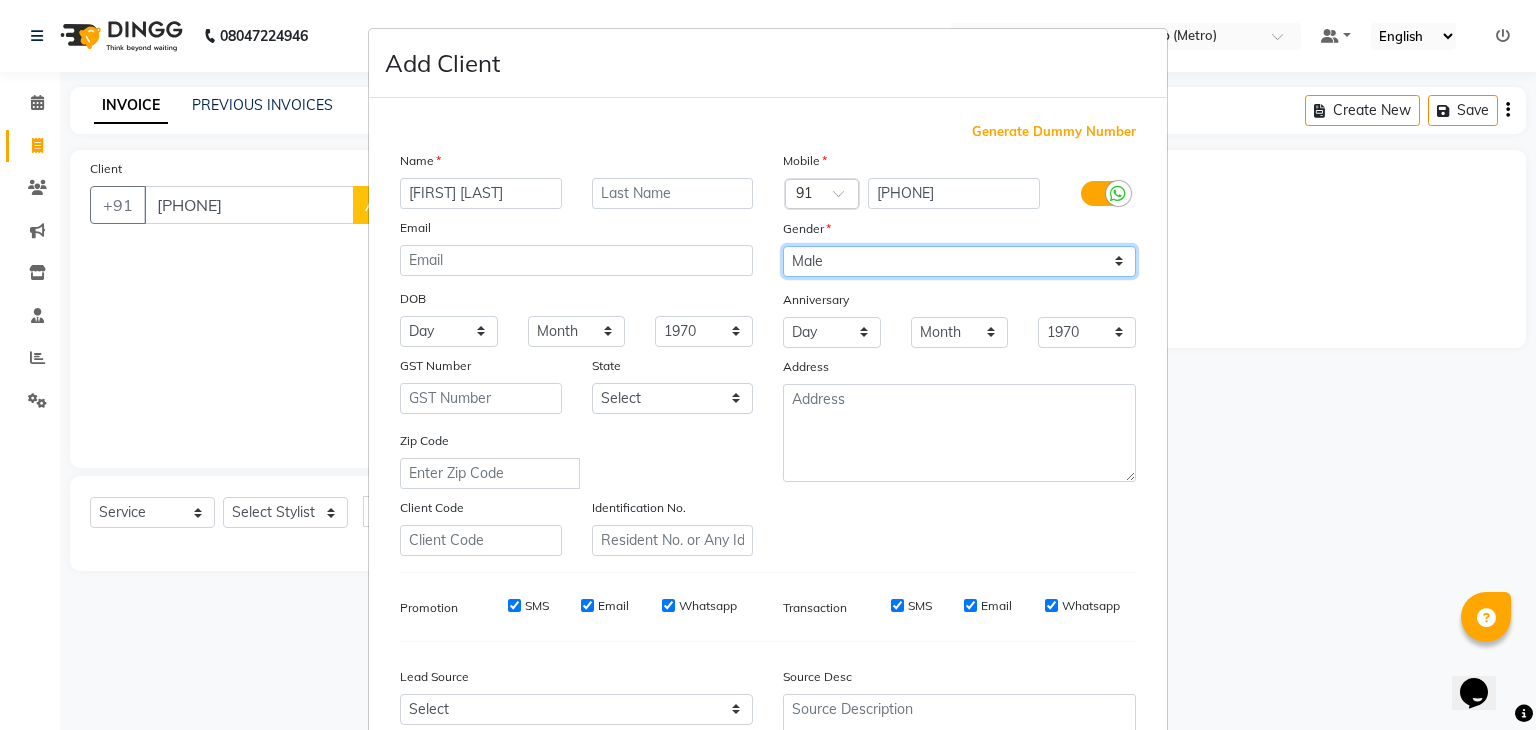 click on "Select Male Female Other Prefer Not To Say" at bounding box center [959, 261] 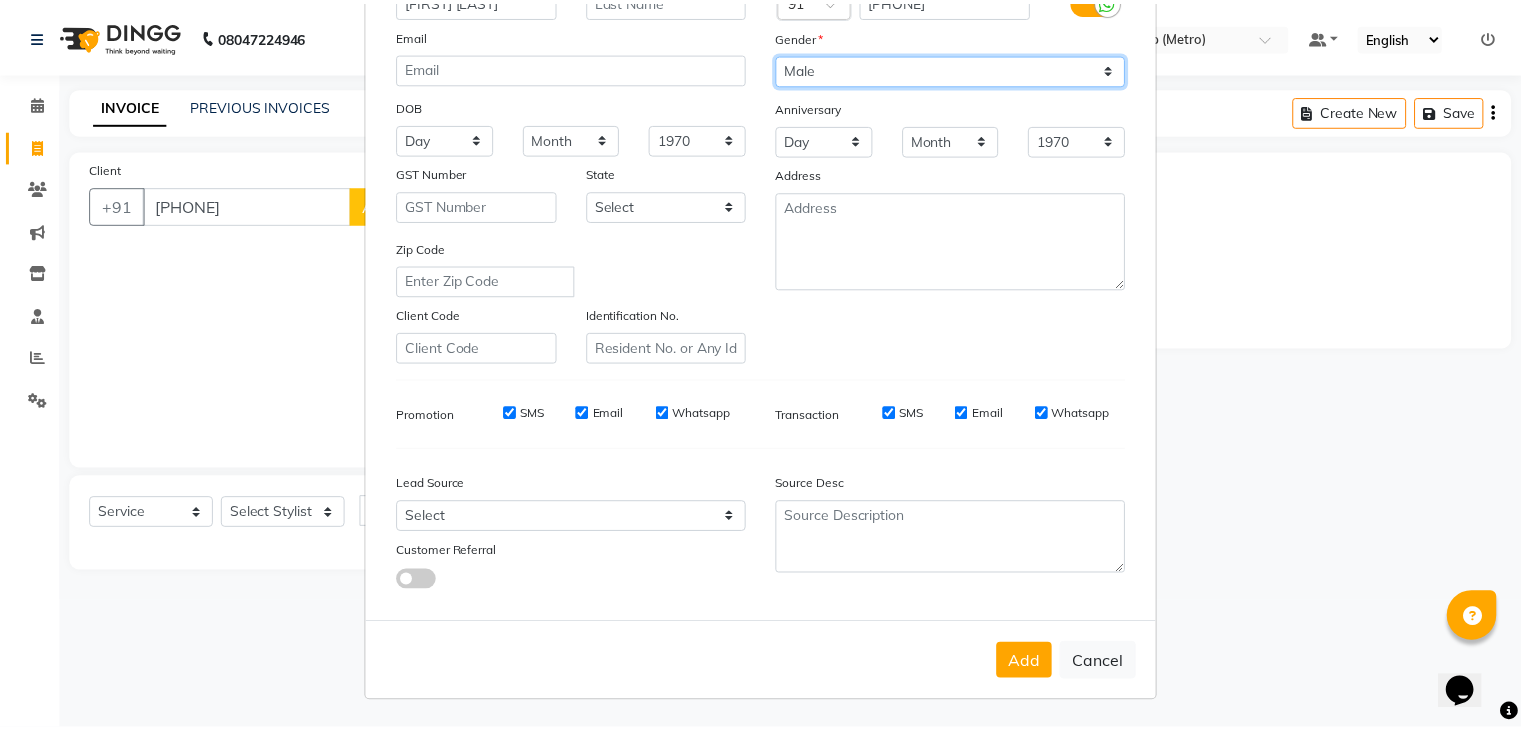 scroll, scrollTop: 203, scrollLeft: 0, axis: vertical 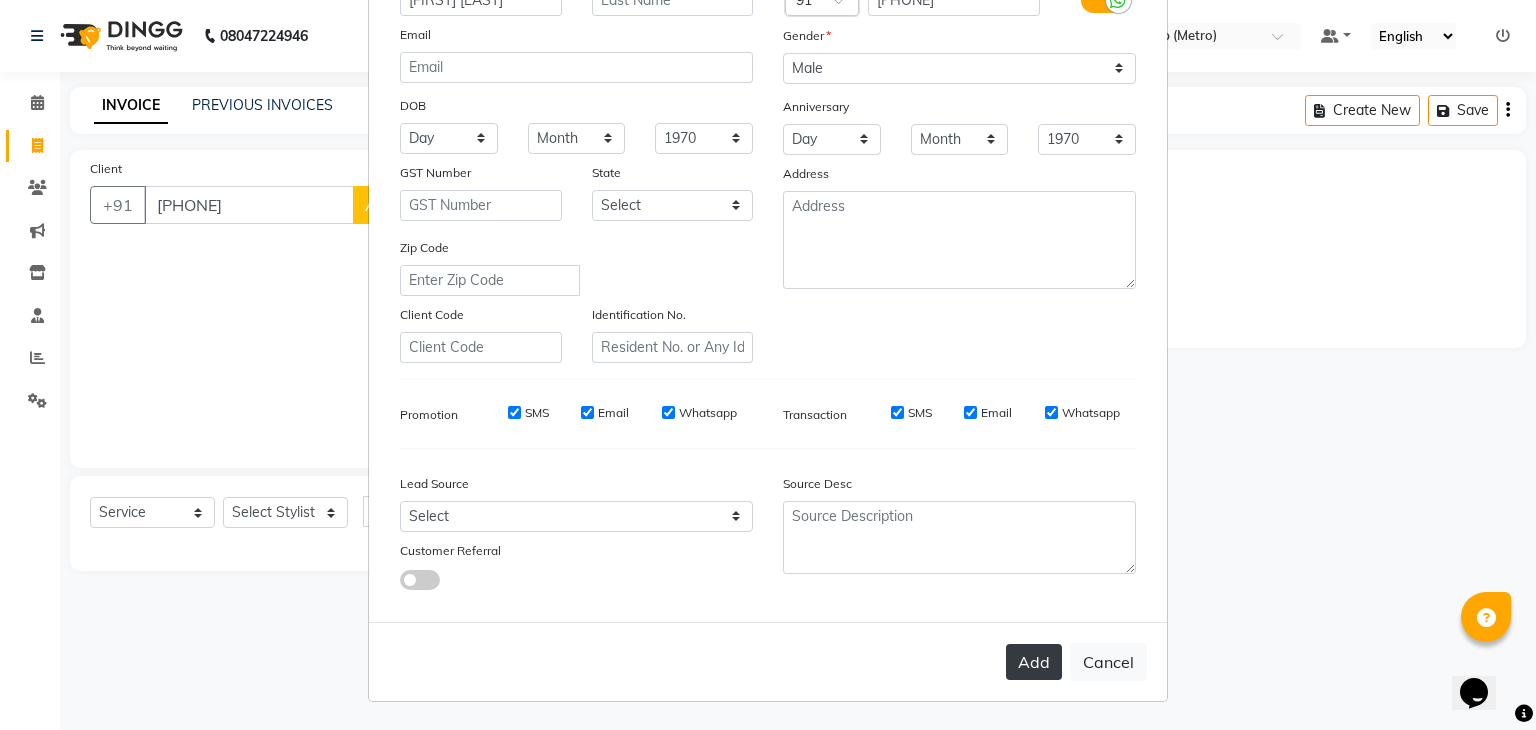 click on "Add" at bounding box center [1034, 662] 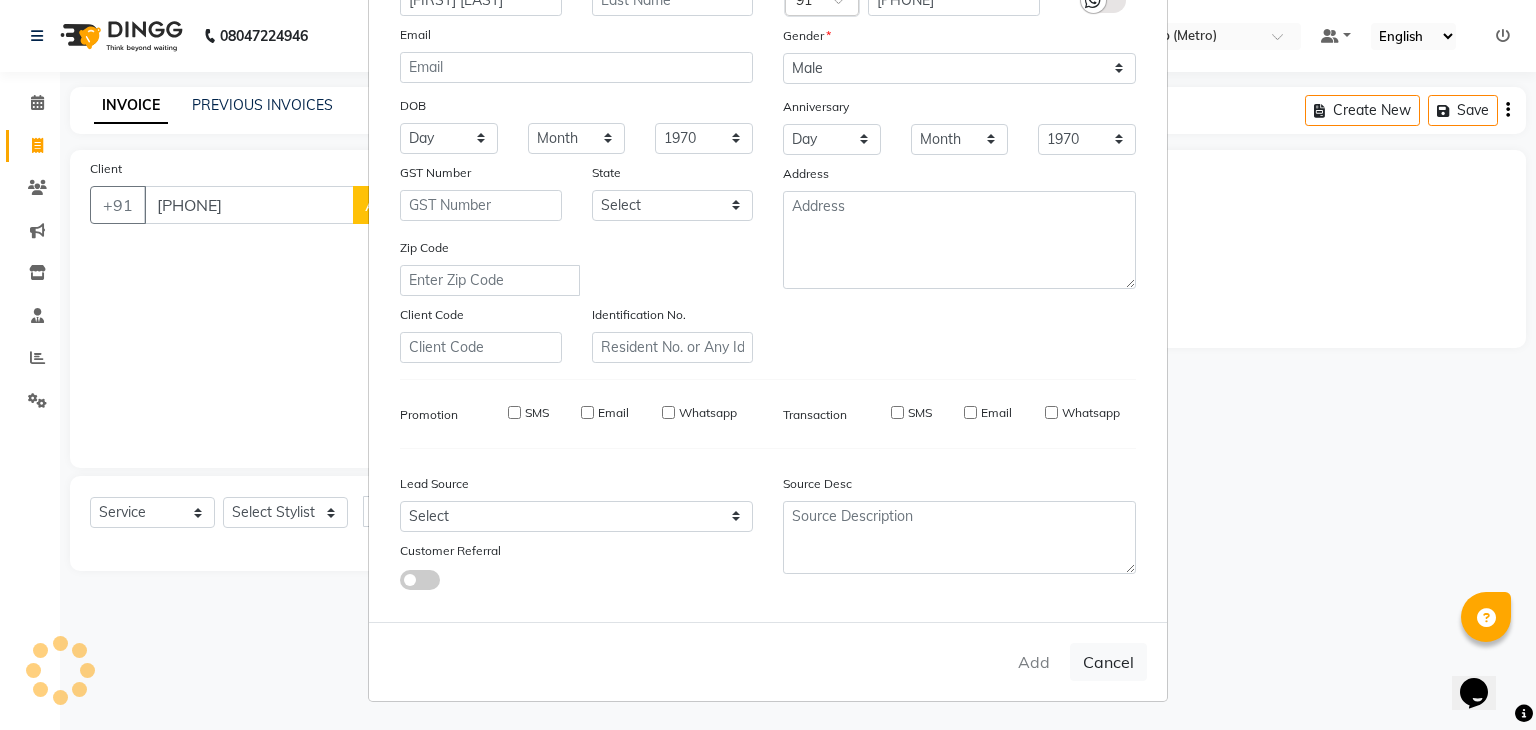 type on "[PHONE]" 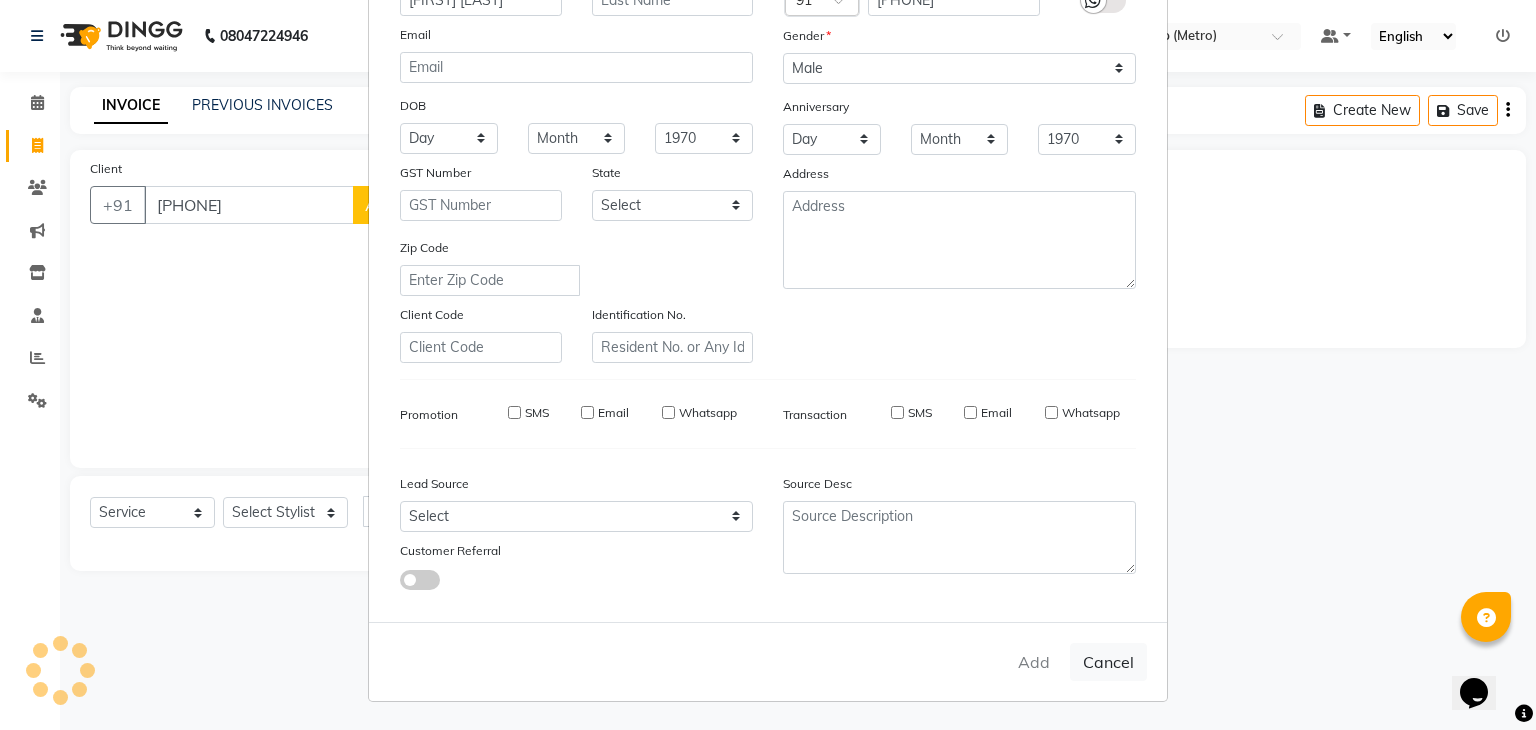 type 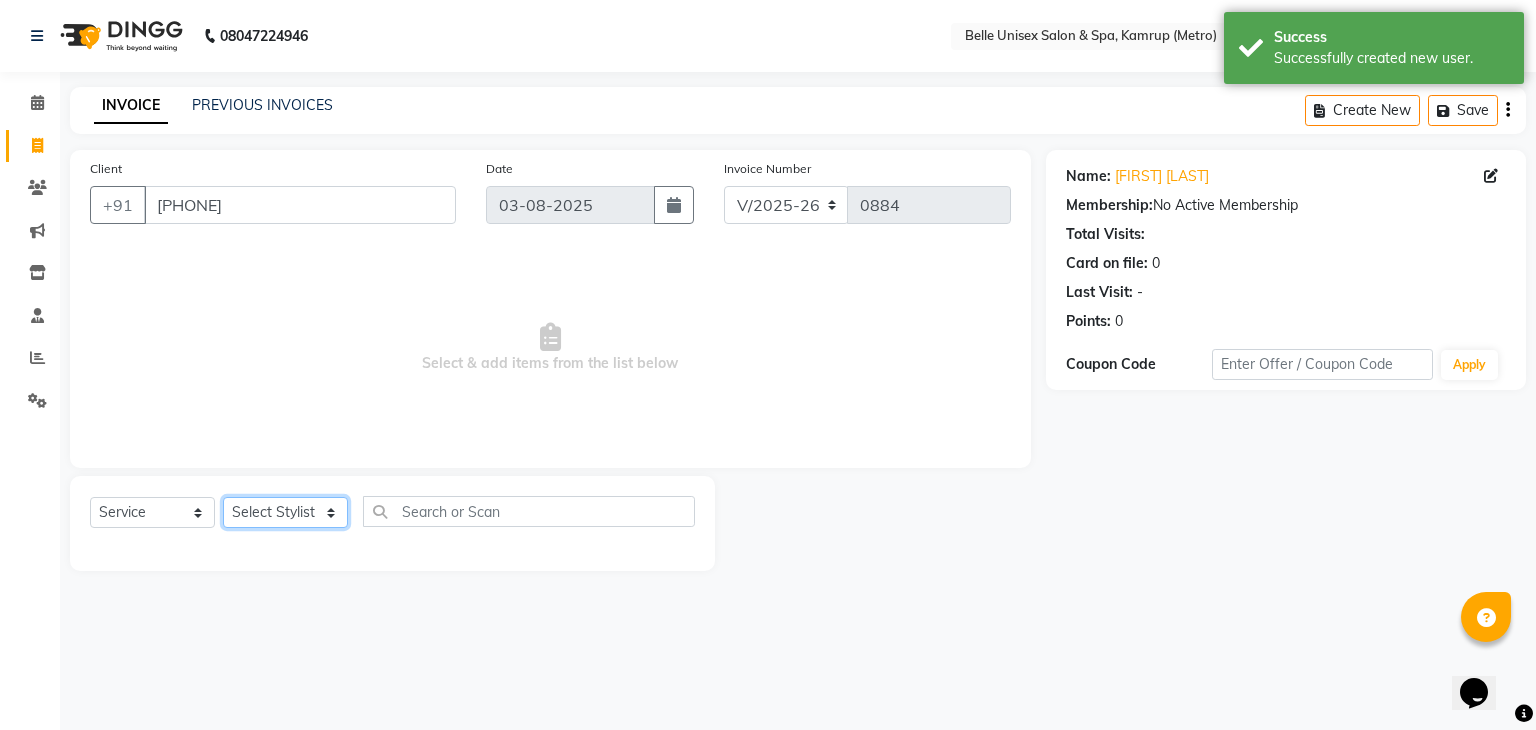click on "Select Stylist ABBE Admin id ALEX UHD  ASEM  COUNTER SALE  IMLE AO JUPITARA(HK) PURNIMA HK  RANA KANTI SINHA   SABEHA SANGAM THERAPIST SOBITA BU THOIBA M." 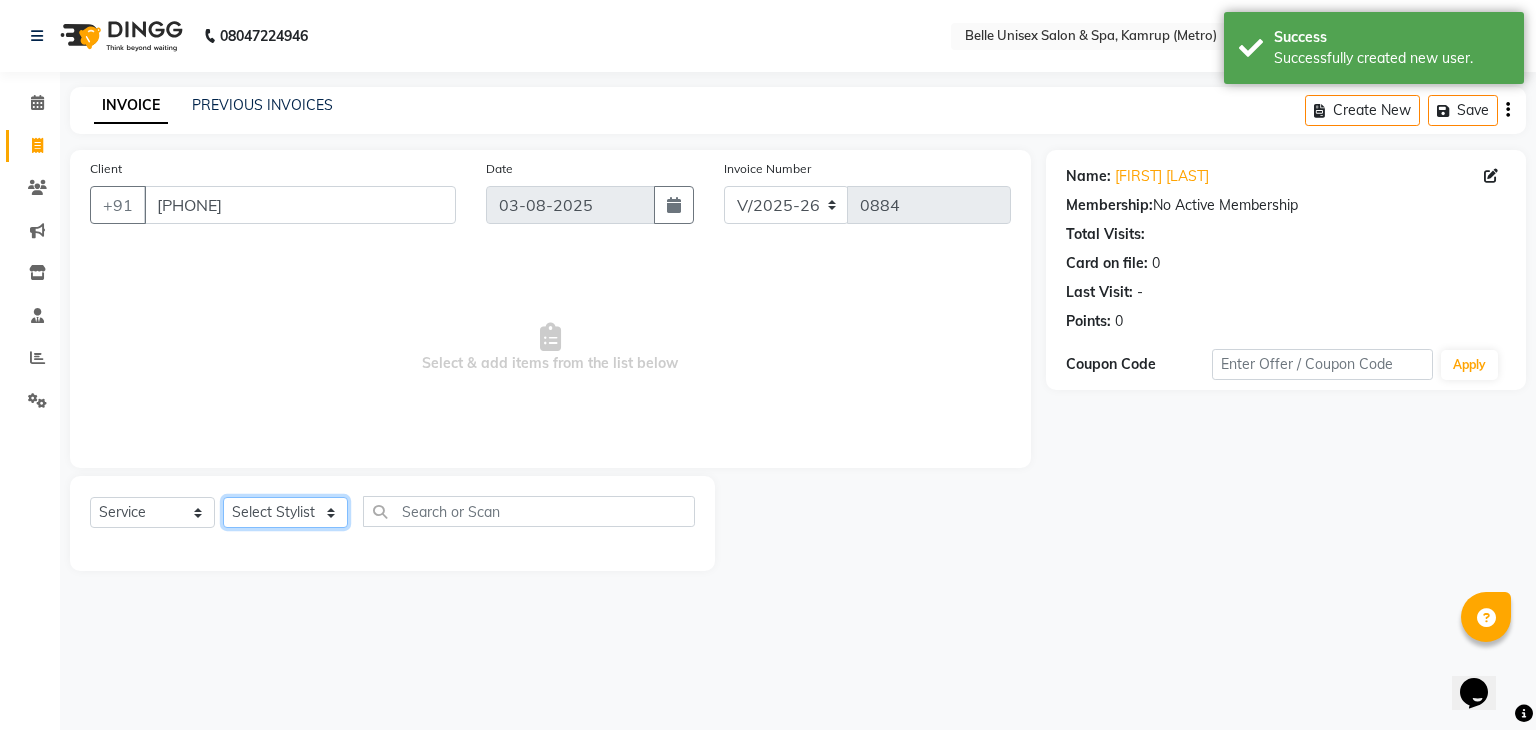 select on "82302" 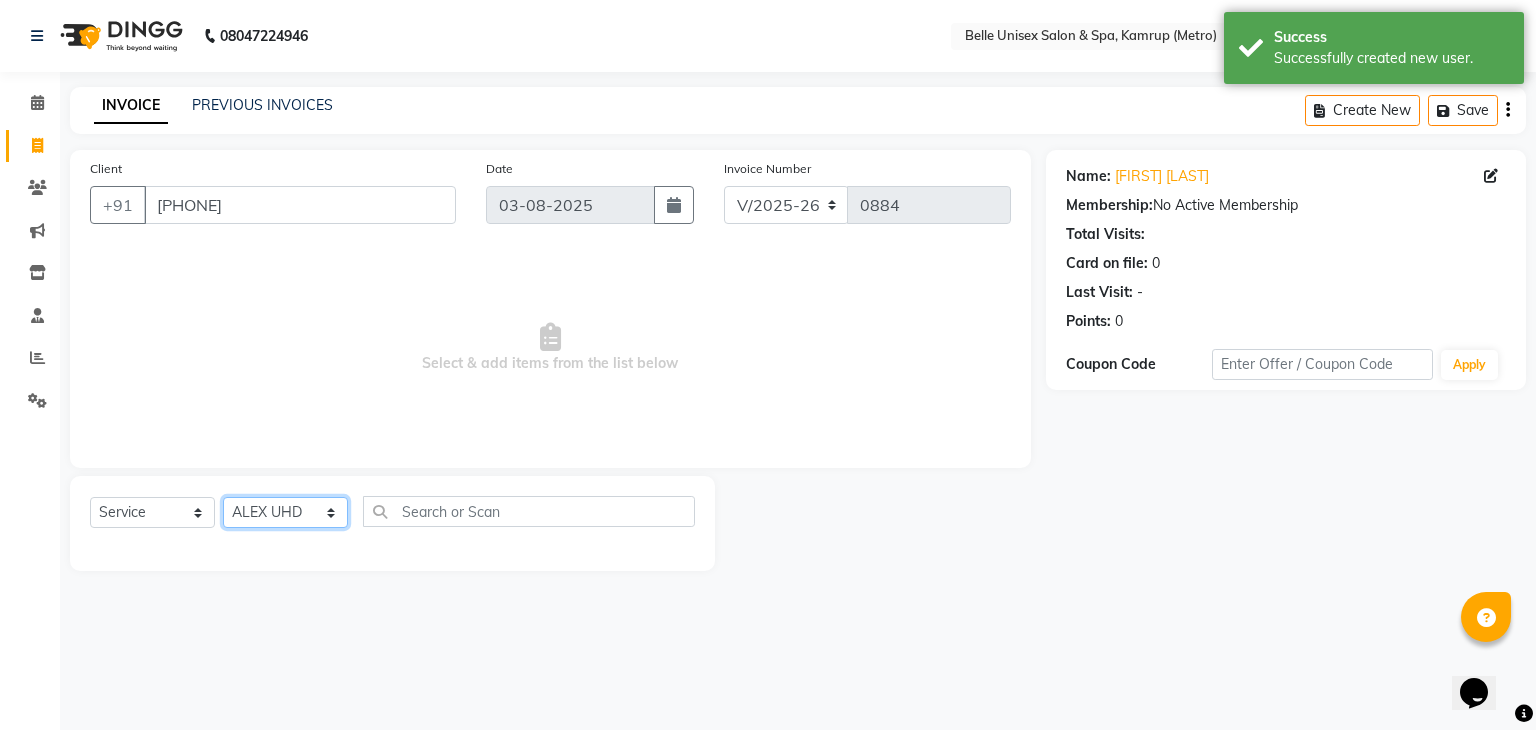 click on "Select Stylist ABBE Admin id ALEX UHD  ASEM  COUNTER SALE  IMLE AO JUPITARA(HK) PURNIMA HK  RANA KANTI SINHA   SABEHA SANGAM THERAPIST SOBITA BU THOIBA M." 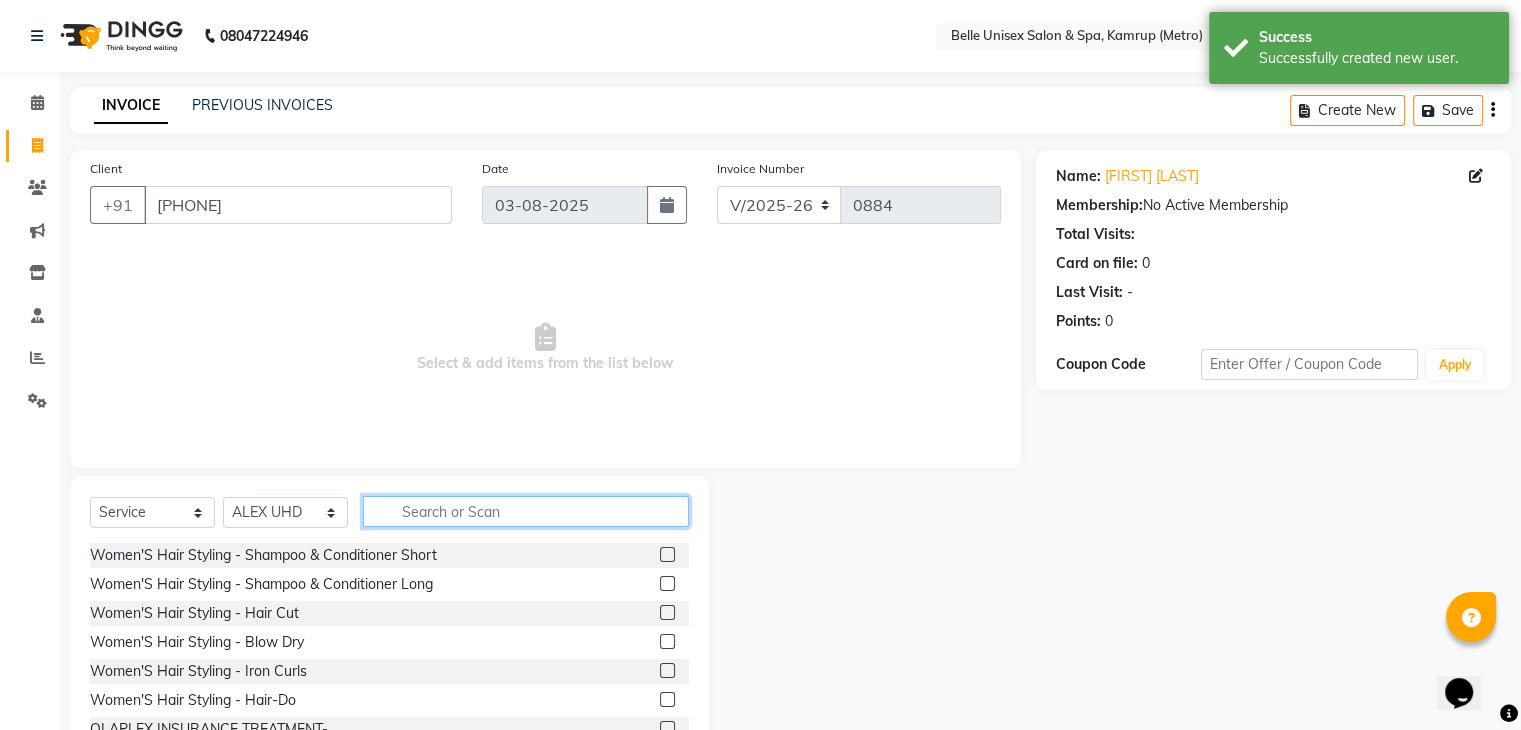click 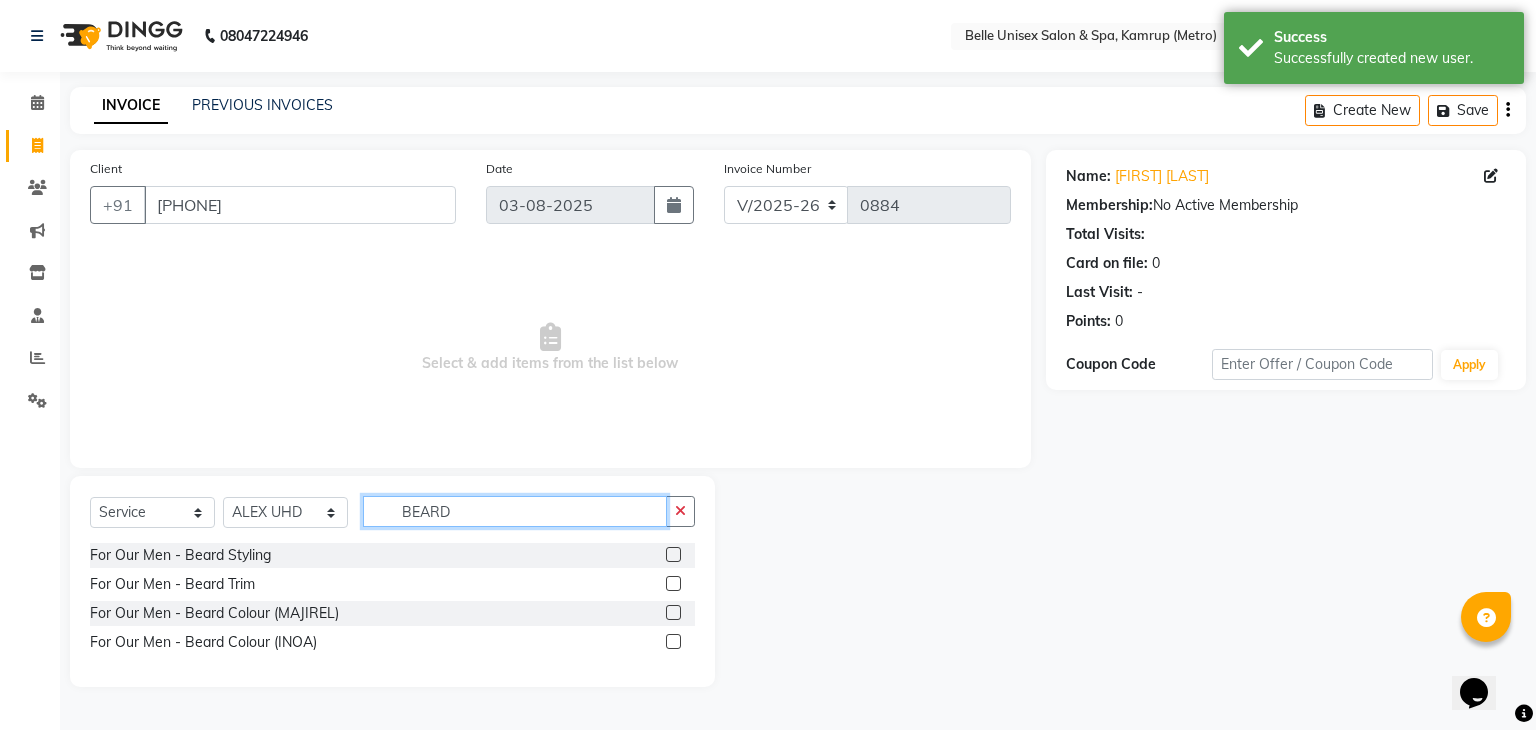 type on "BEARD" 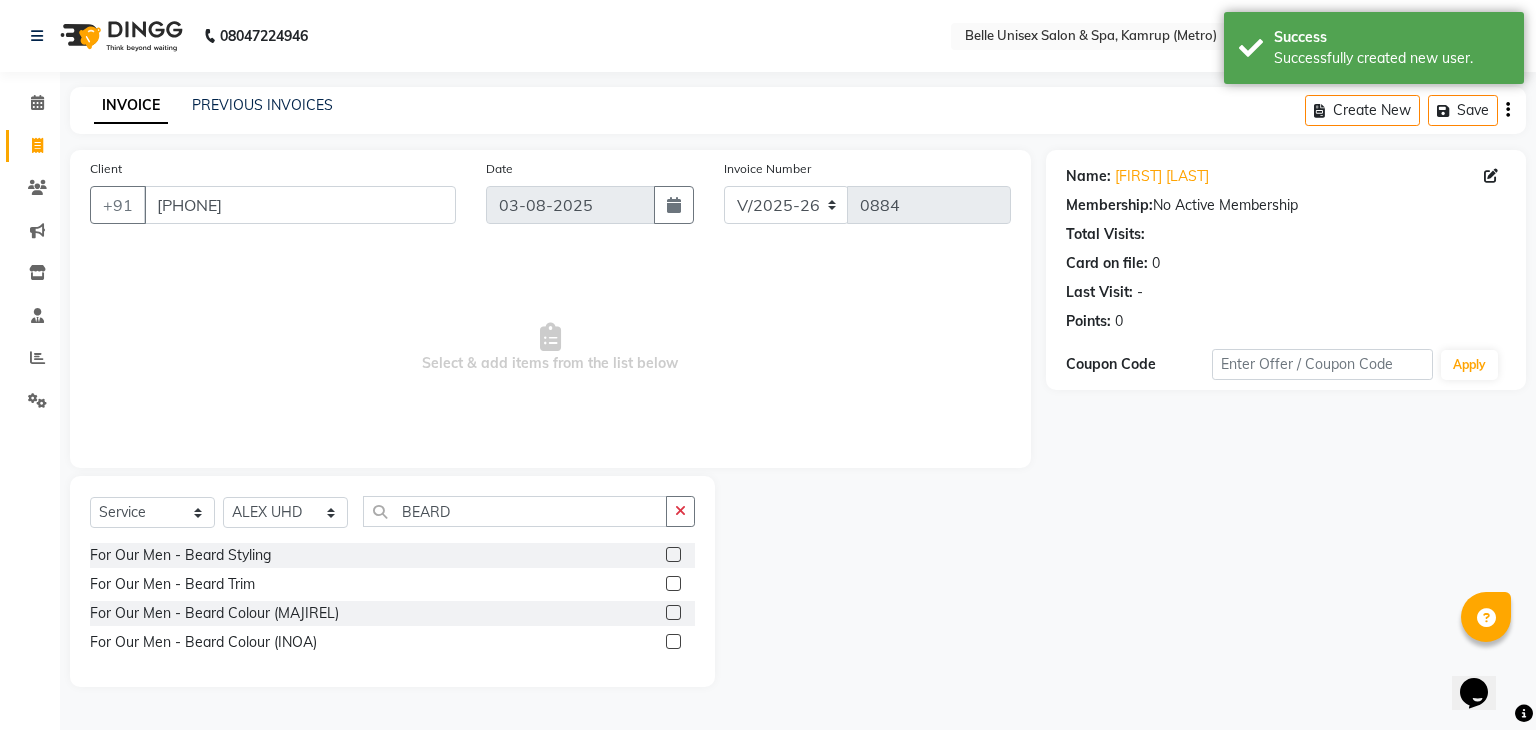 click 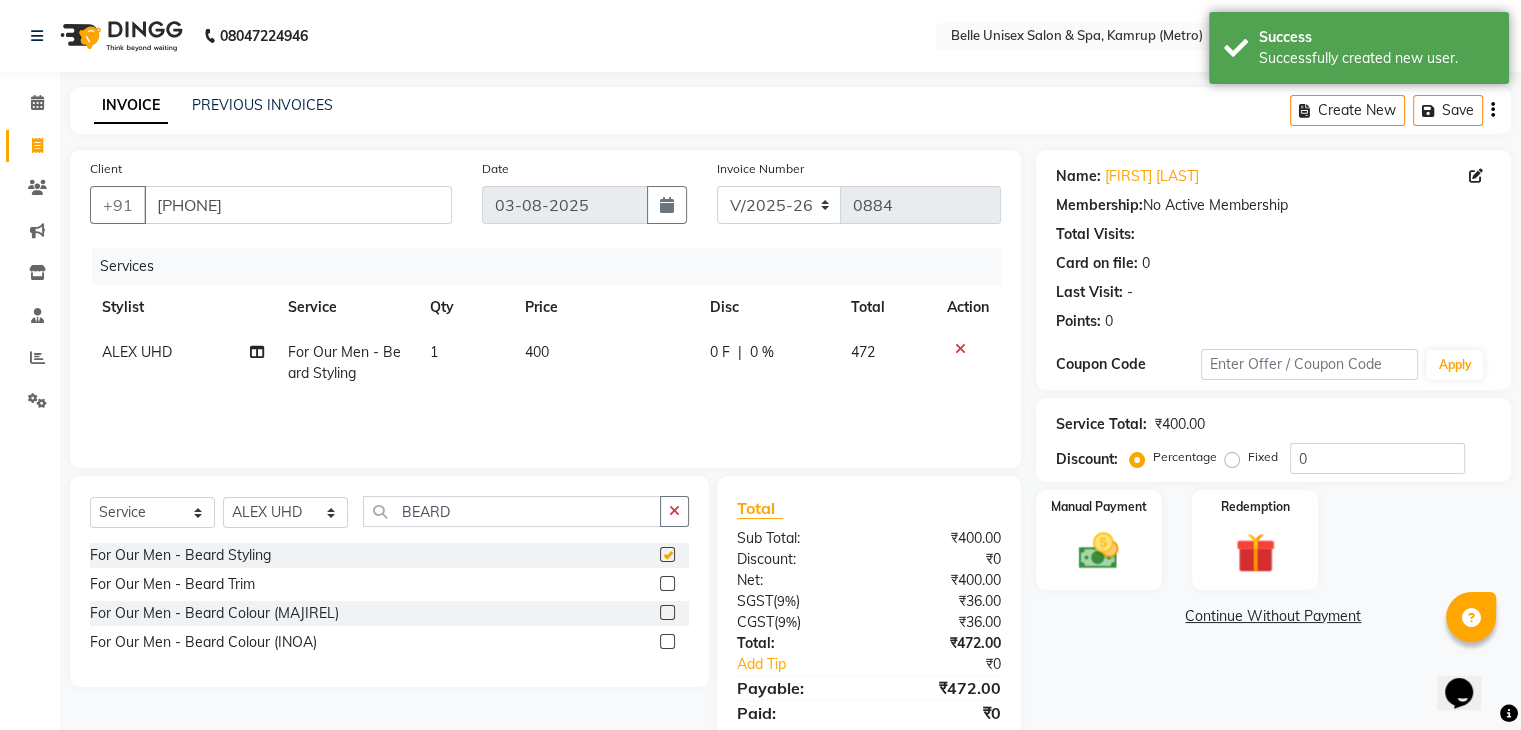 checkbox on "false" 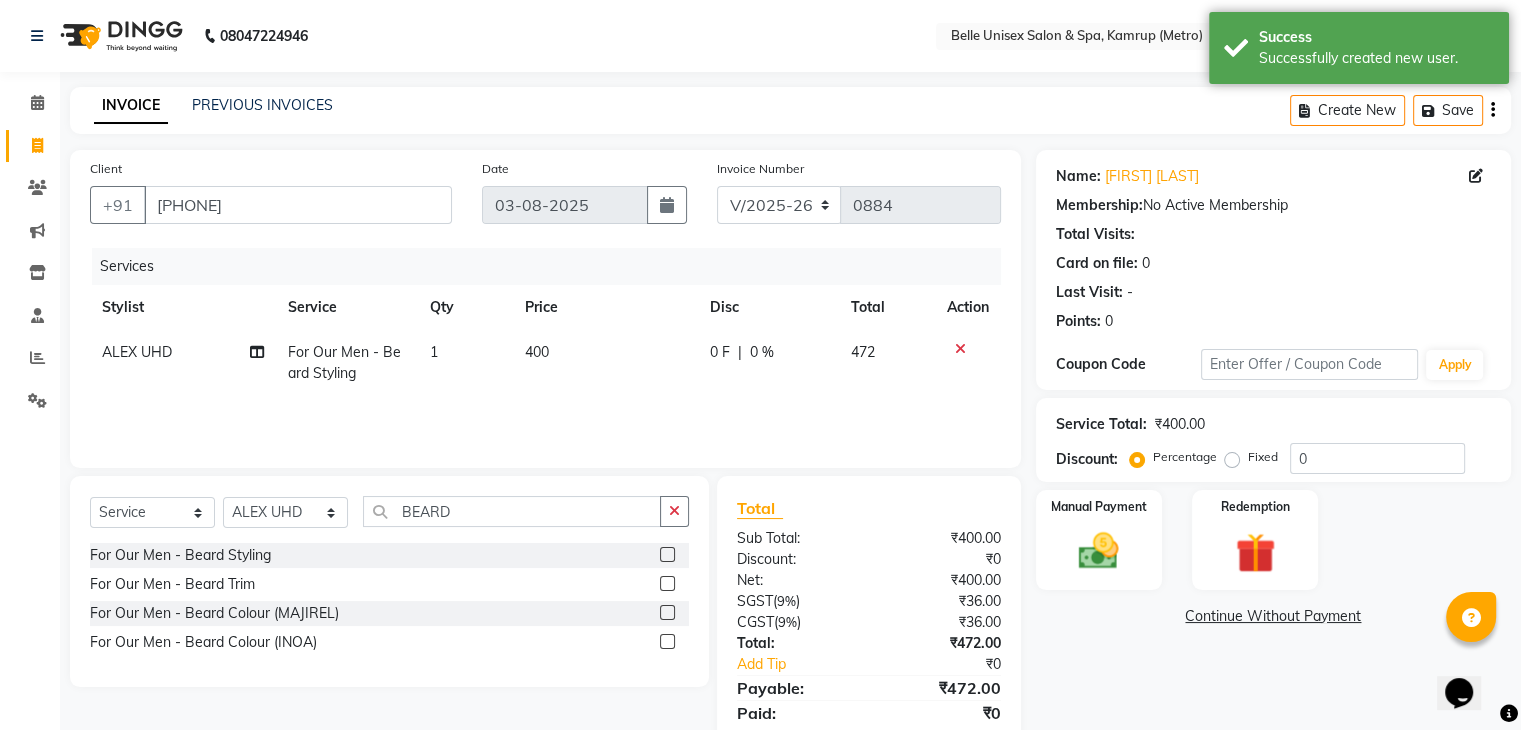 scroll, scrollTop: 71, scrollLeft: 0, axis: vertical 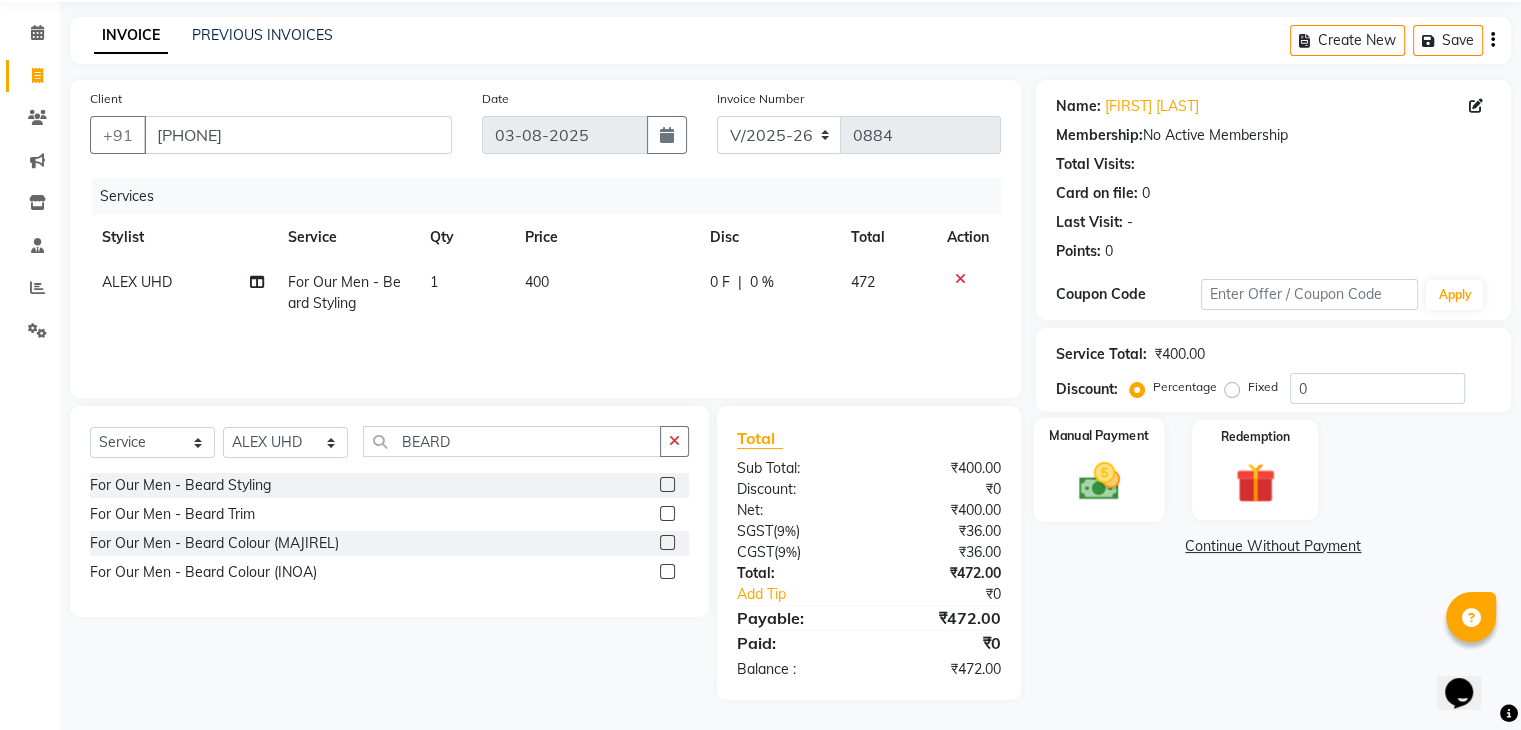 click 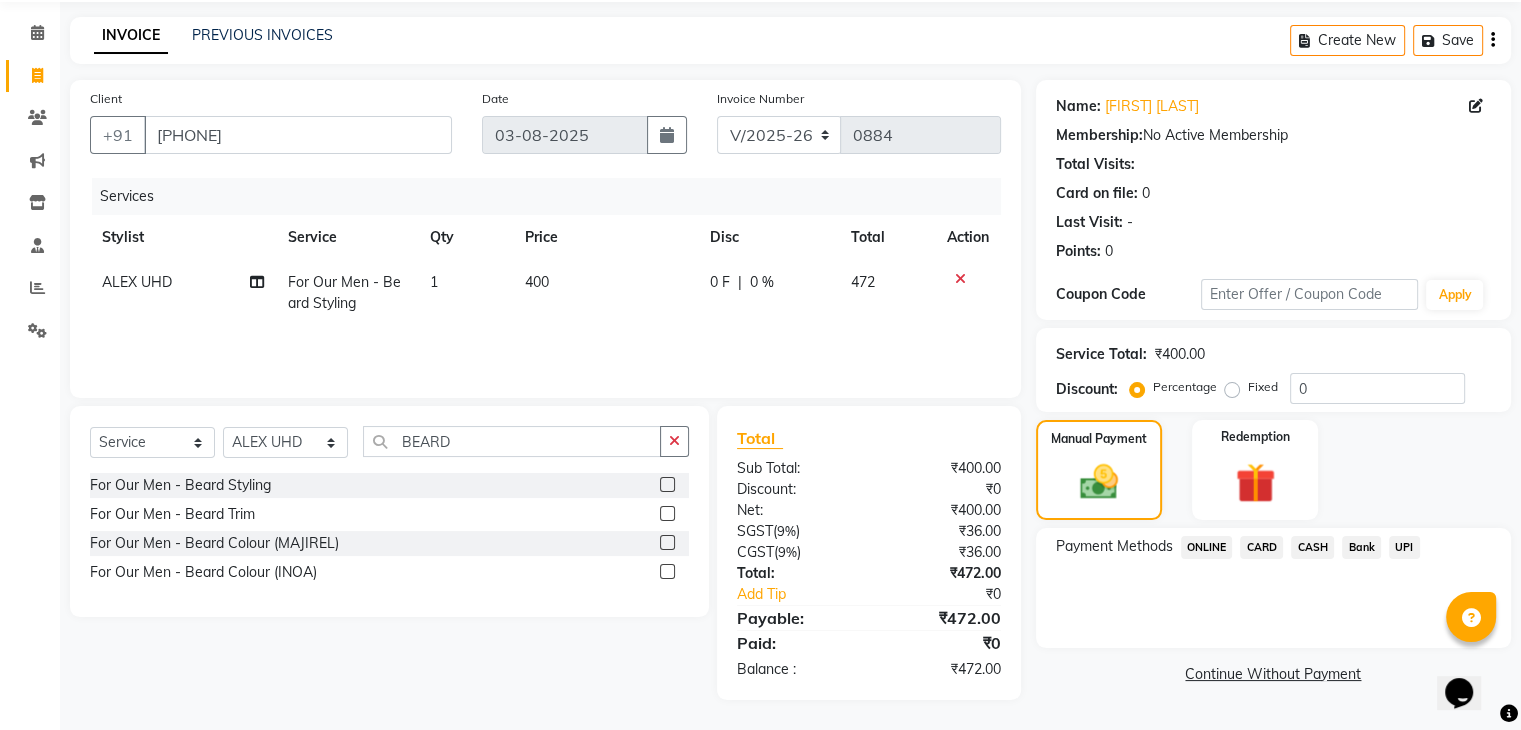 click on "ONLINE" 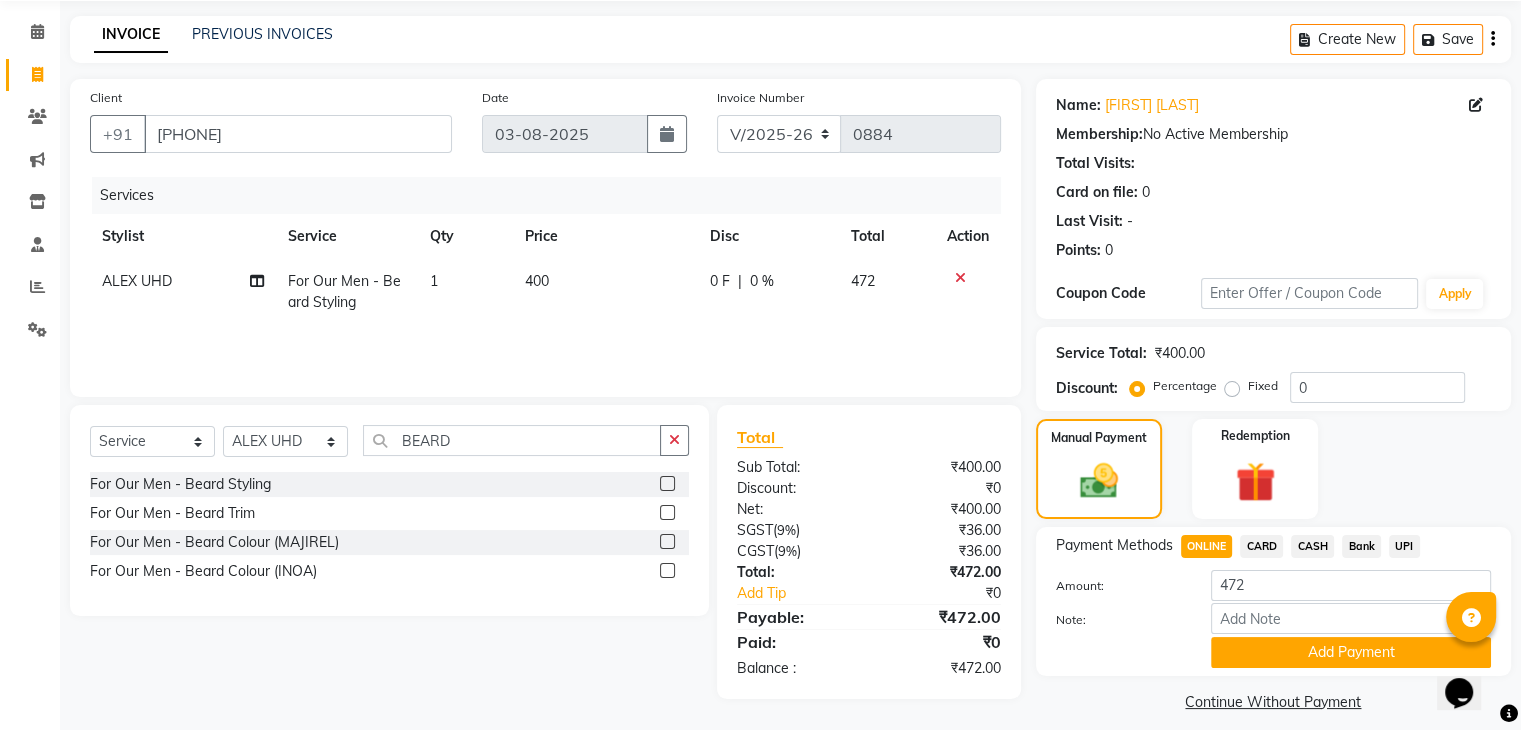 scroll, scrollTop: 89, scrollLeft: 0, axis: vertical 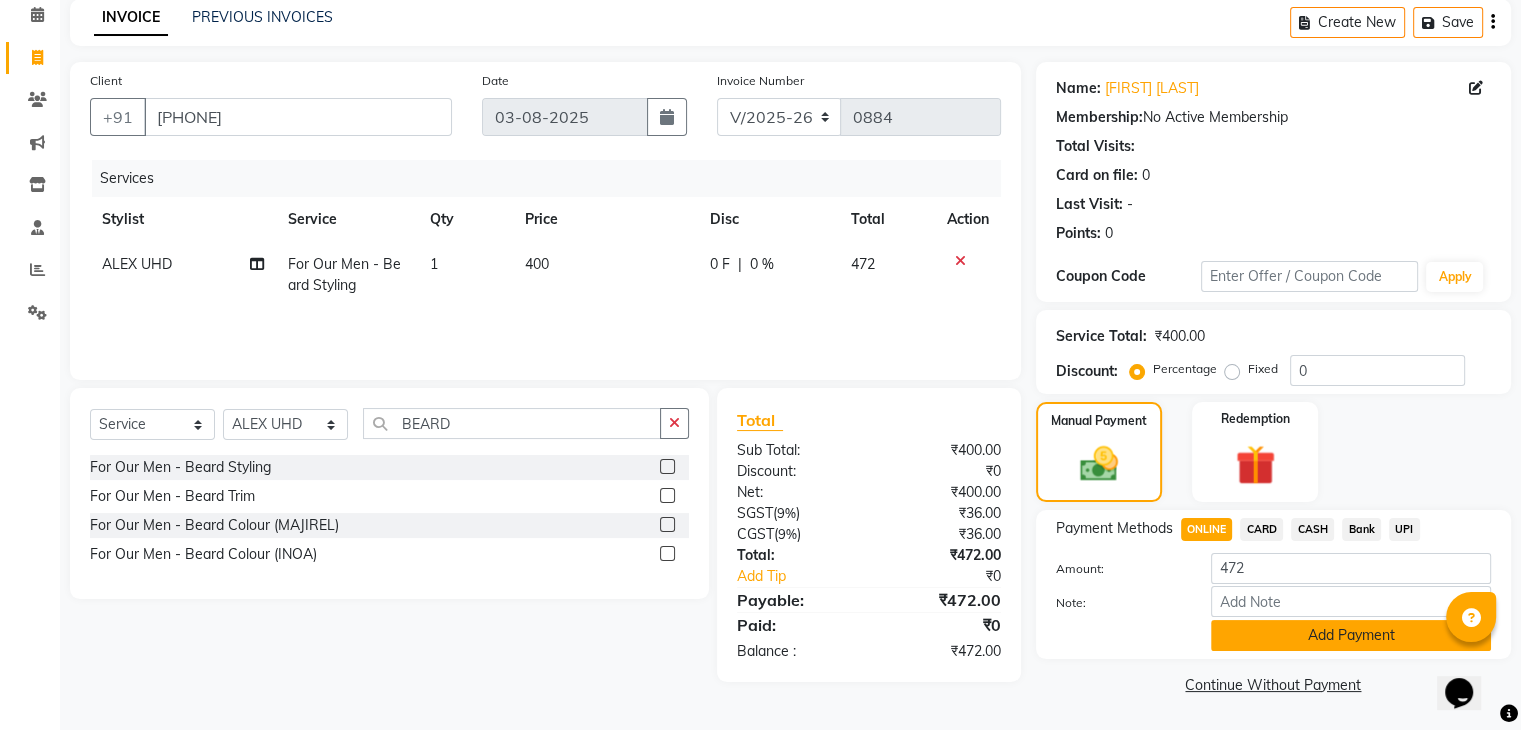 click on "Add Payment" 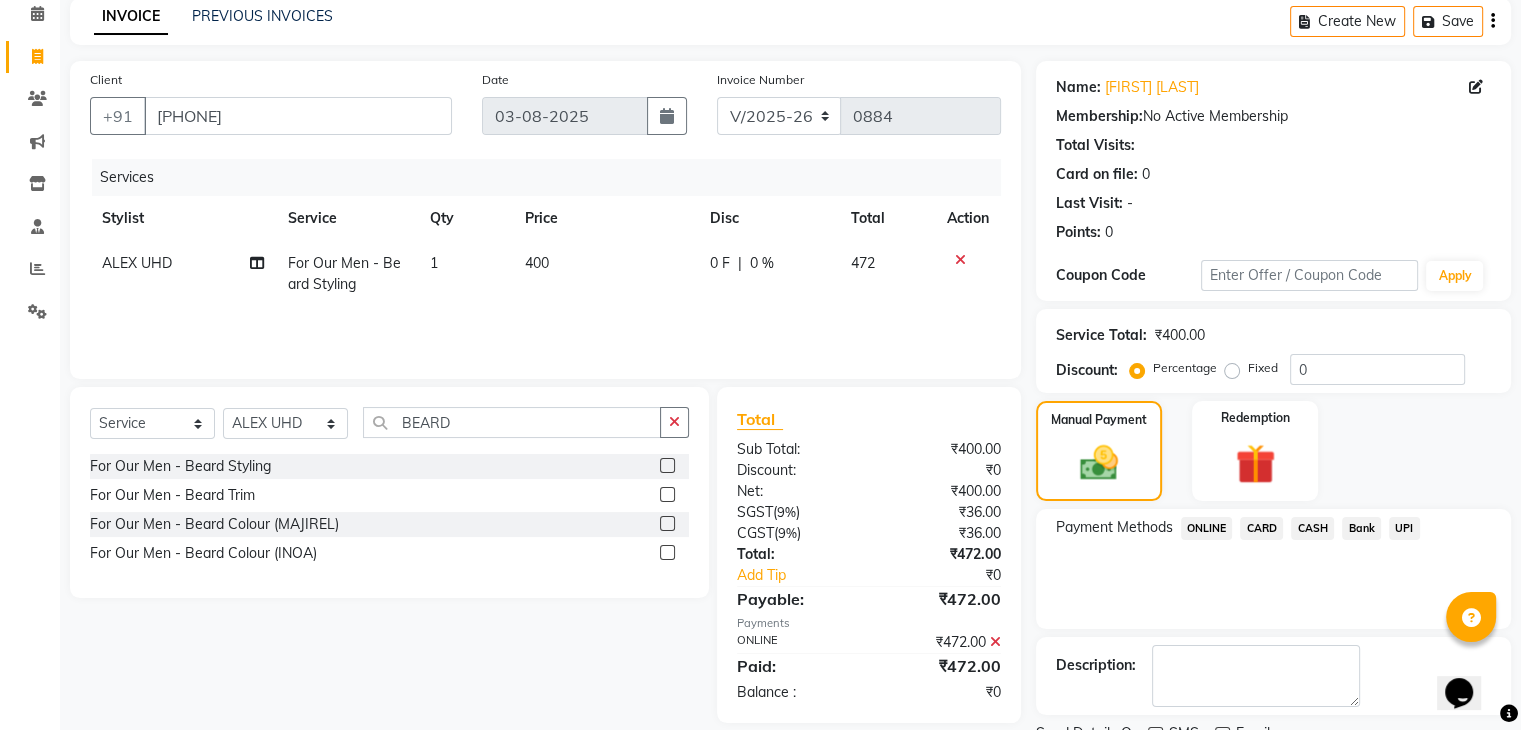 scroll, scrollTop: 171, scrollLeft: 0, axis: vertical 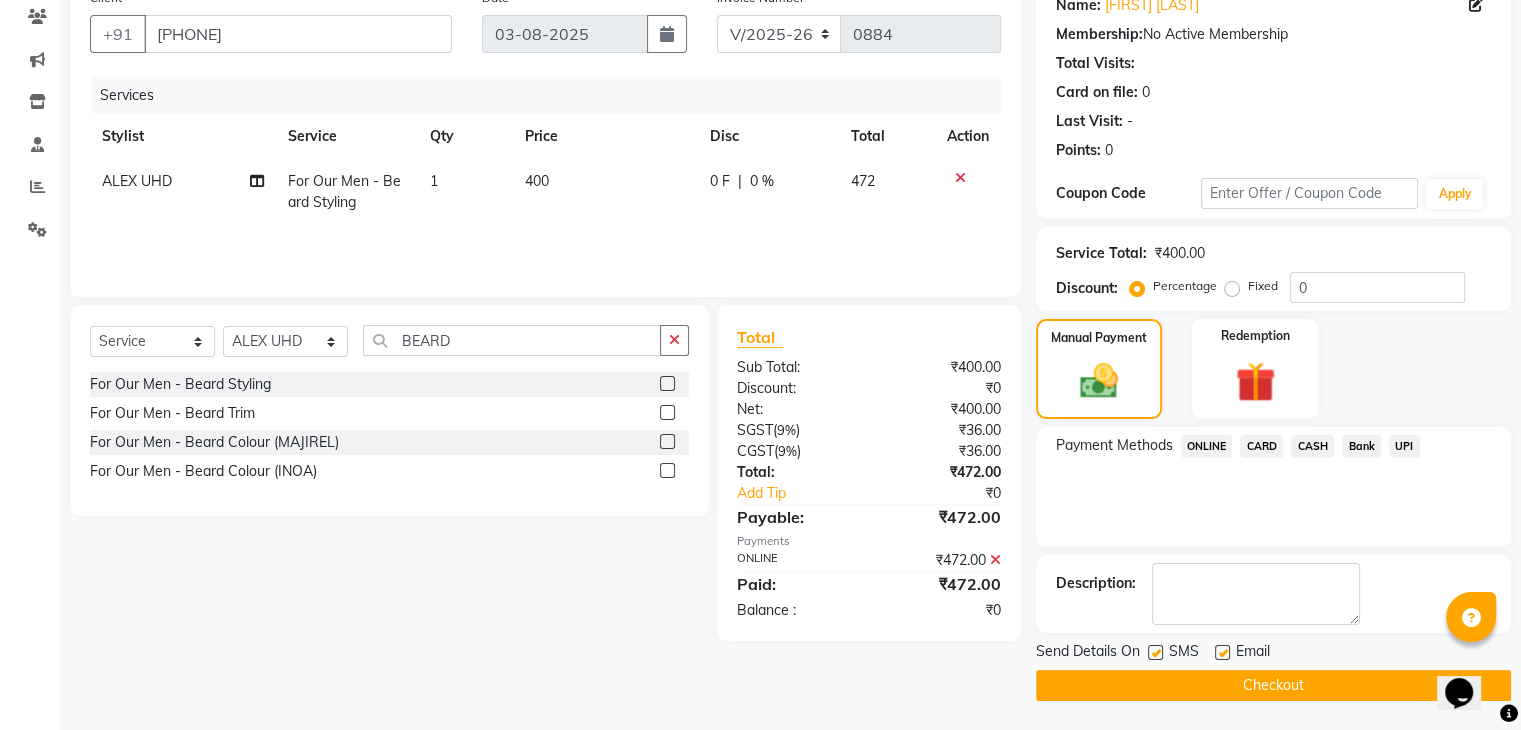 click on "Checkout" 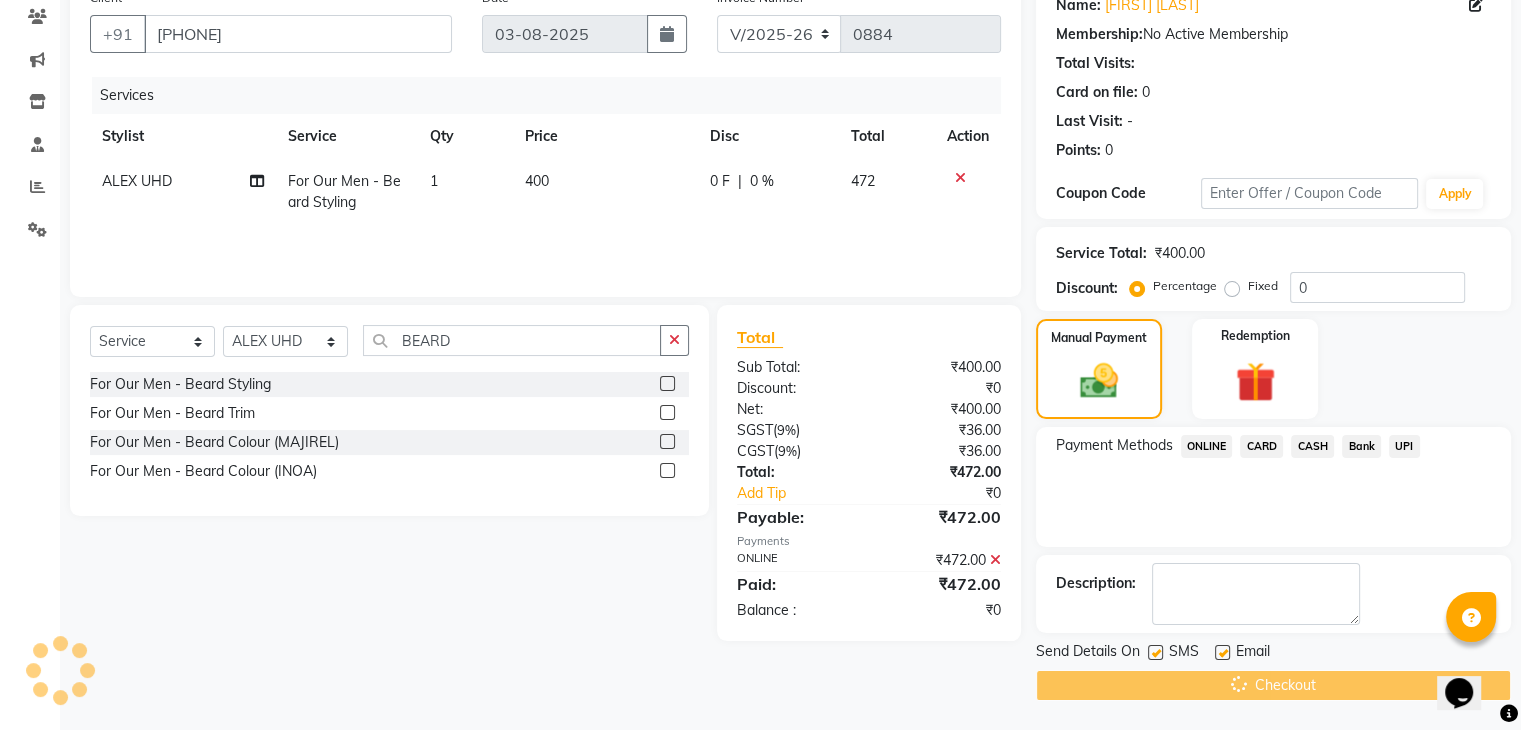 scroll, scrollTop: 0, scrollLeft: 0, axis: both 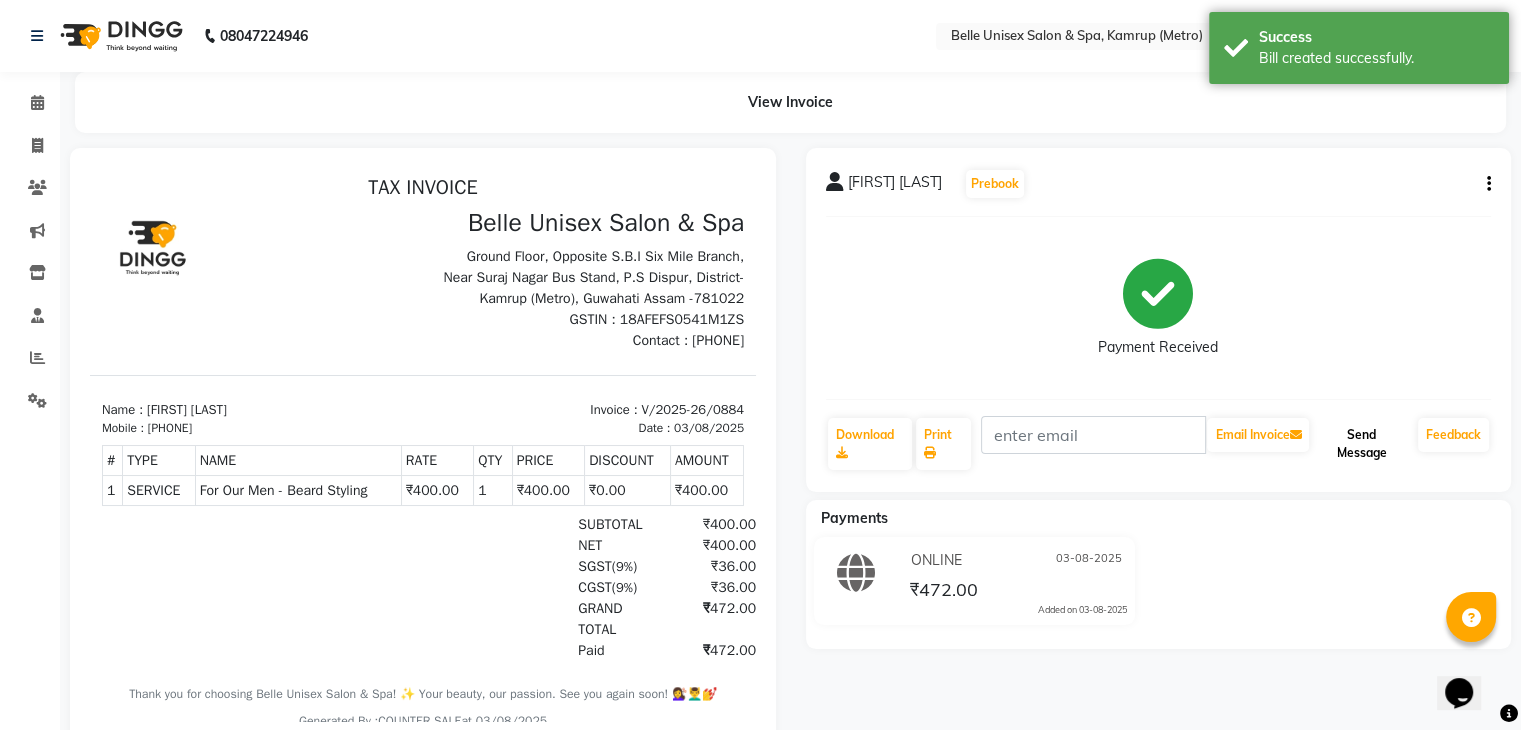 click on "Send Message" 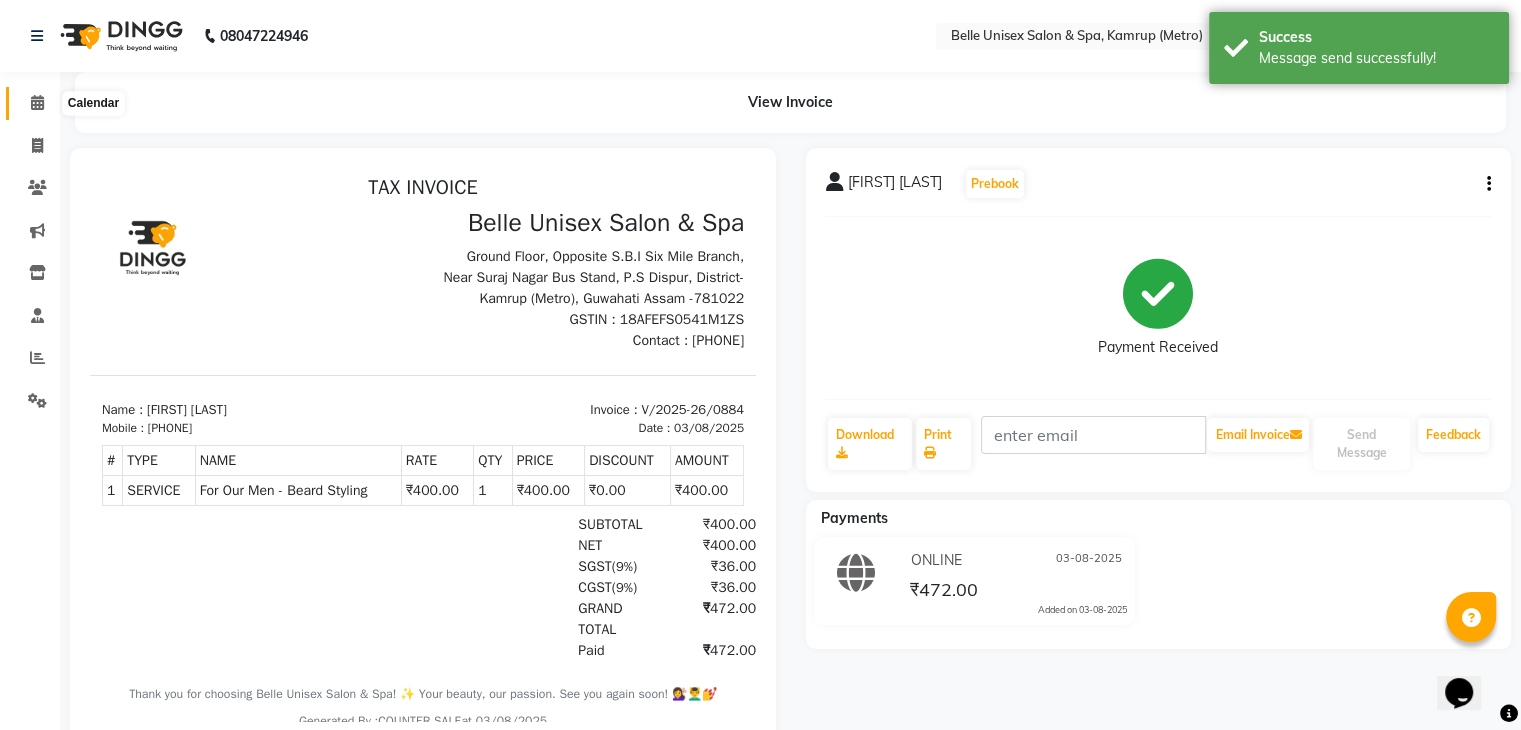 click 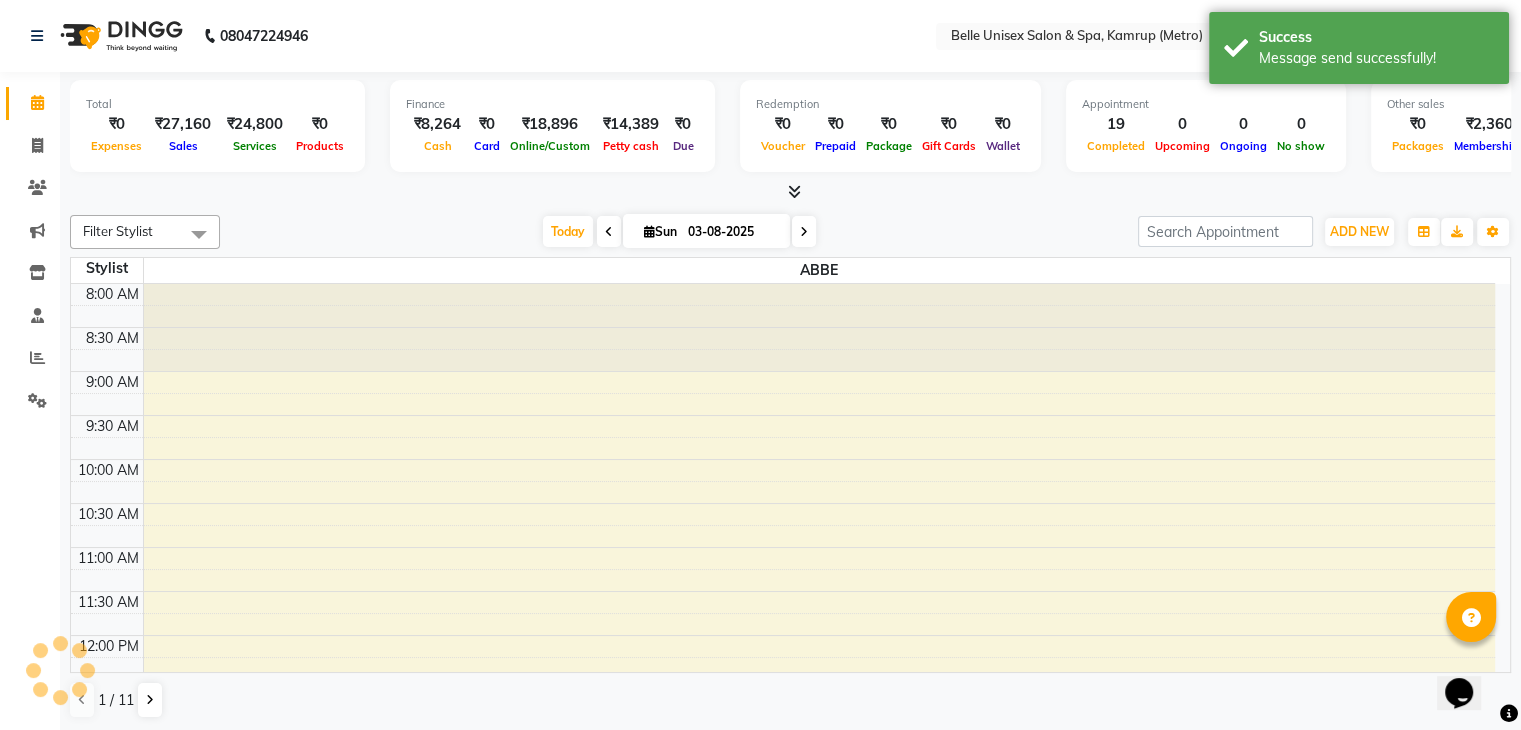 scroll, scrollTop: 0, scrollLeft: 0, axis: both 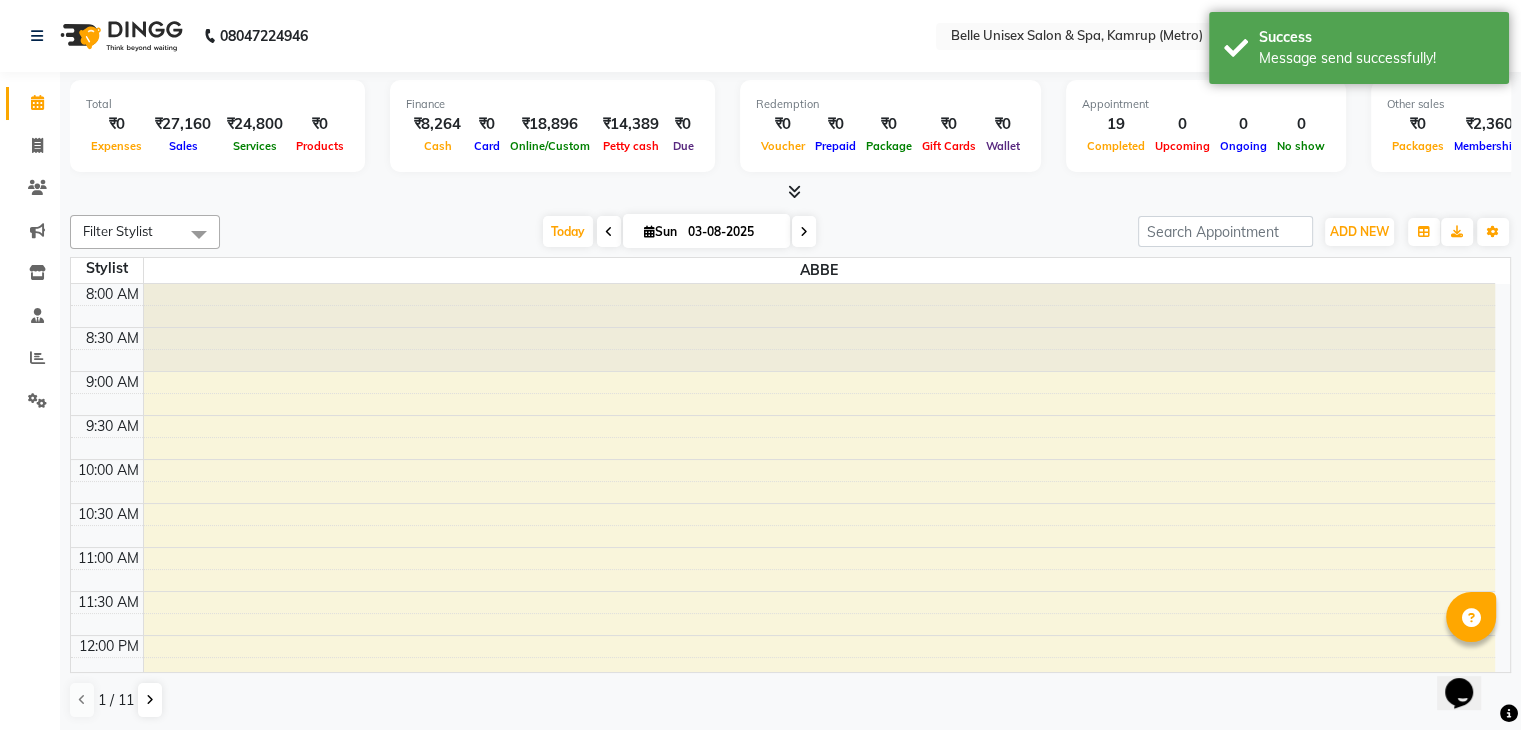 click at bounding box center (790, 192) 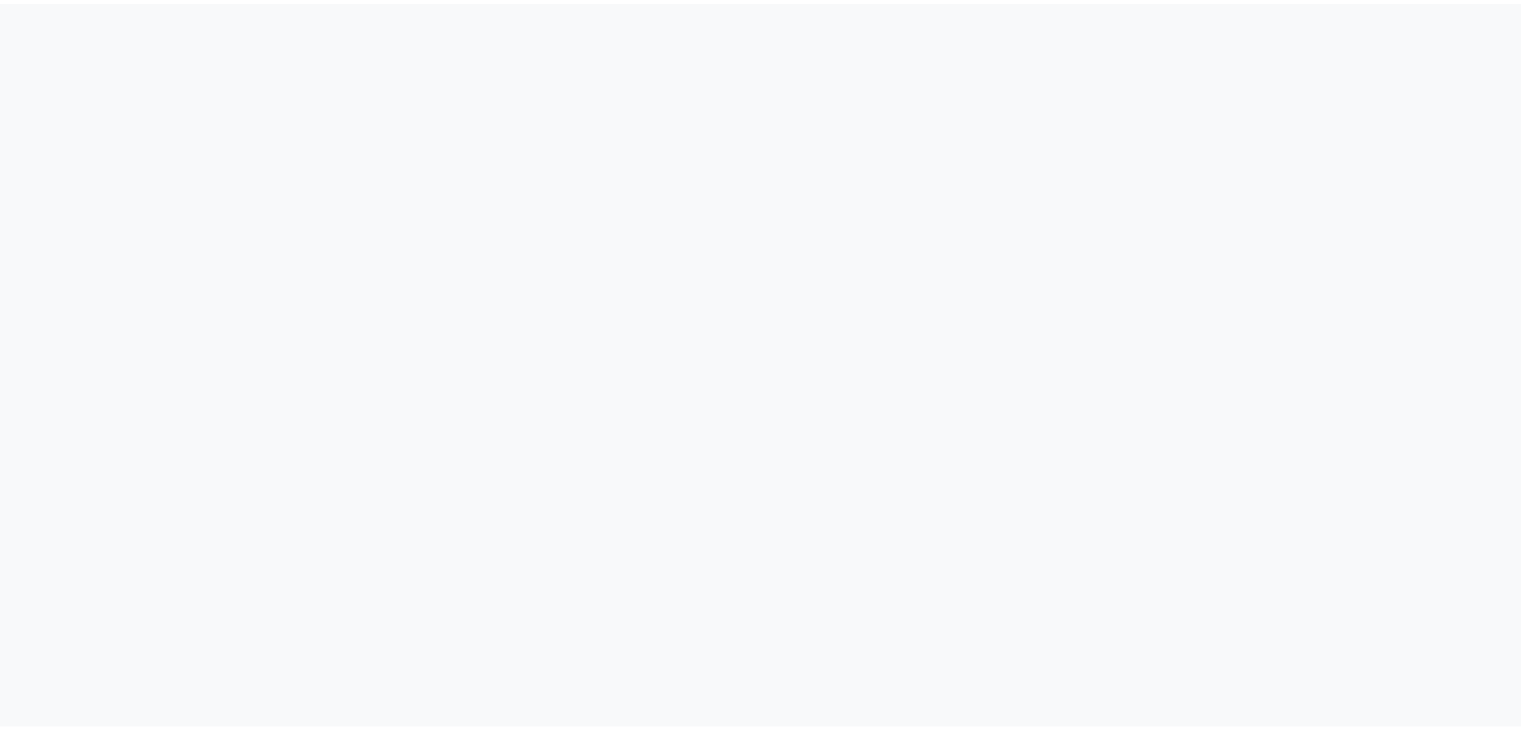 scroll, scrollTop: 0, scrollLeft: 0, axis: both 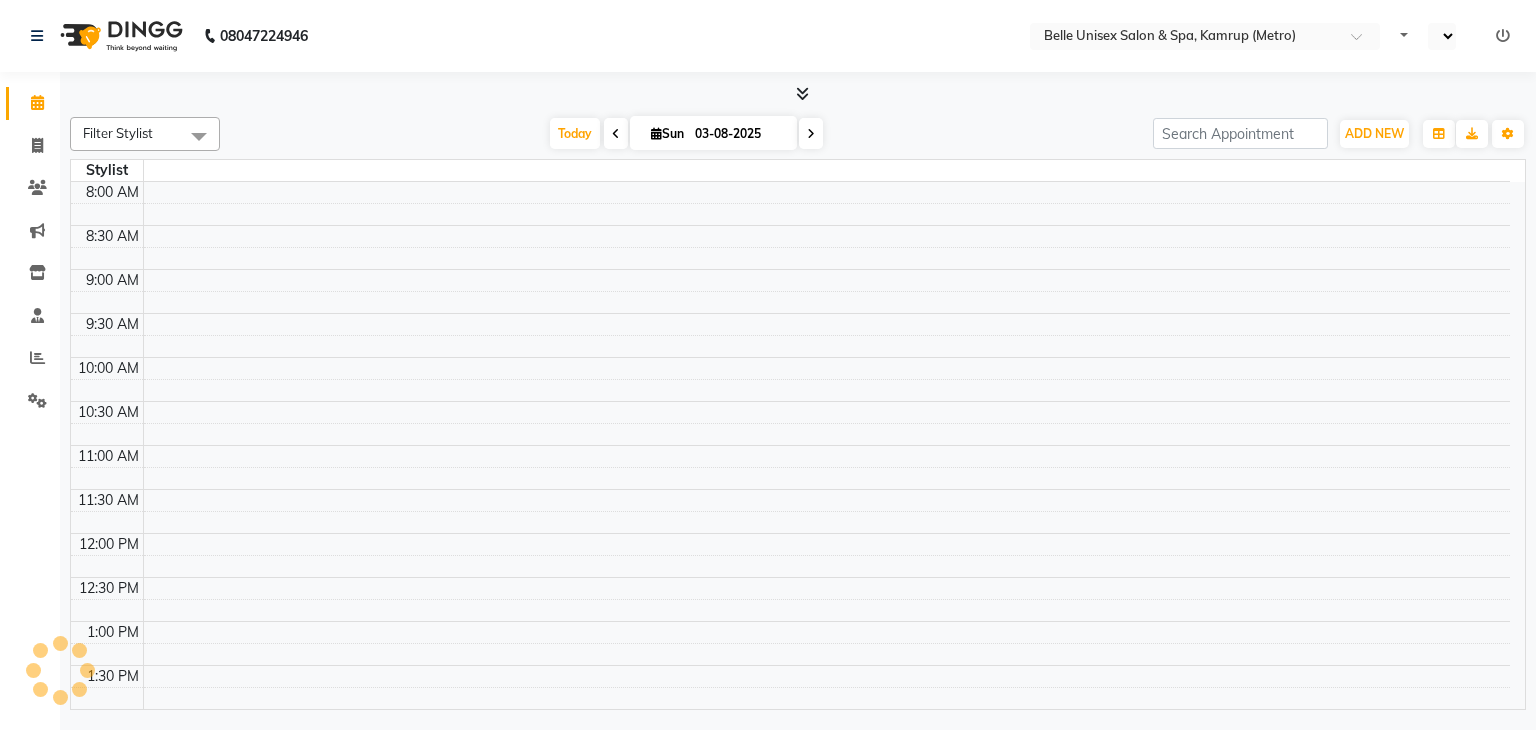 select on "en" 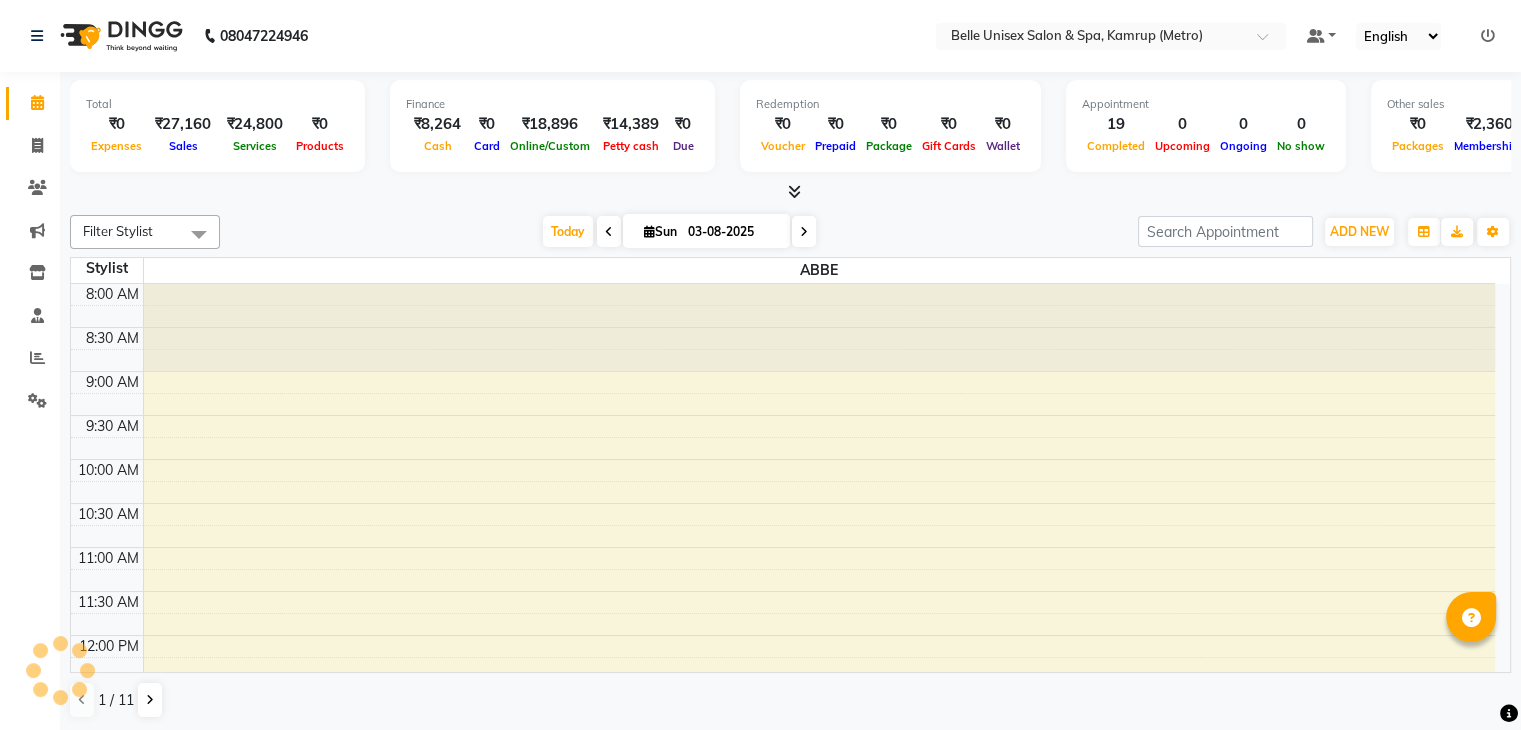scroll, scrollTop: 0, scrollLeft: 0, axis: both 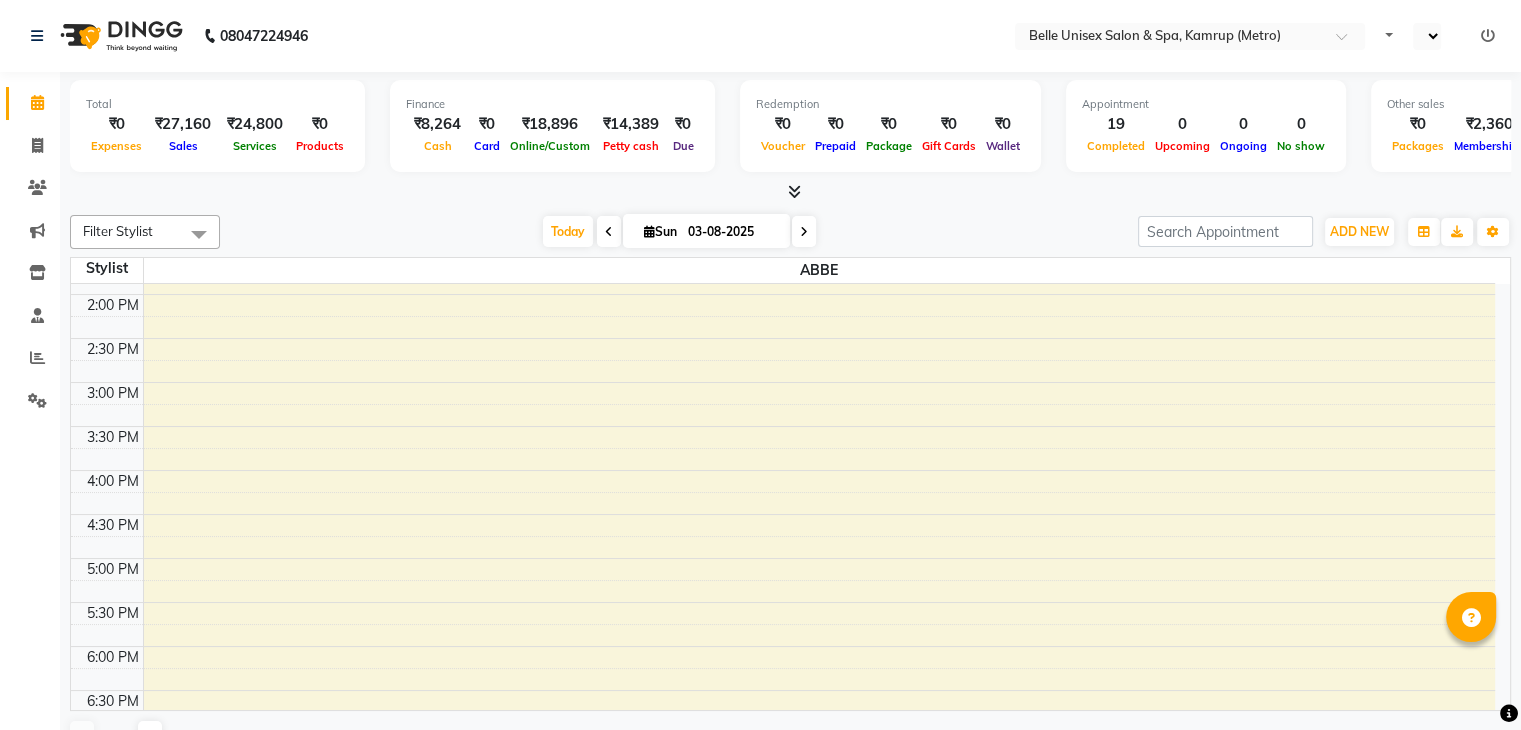 select on "en" 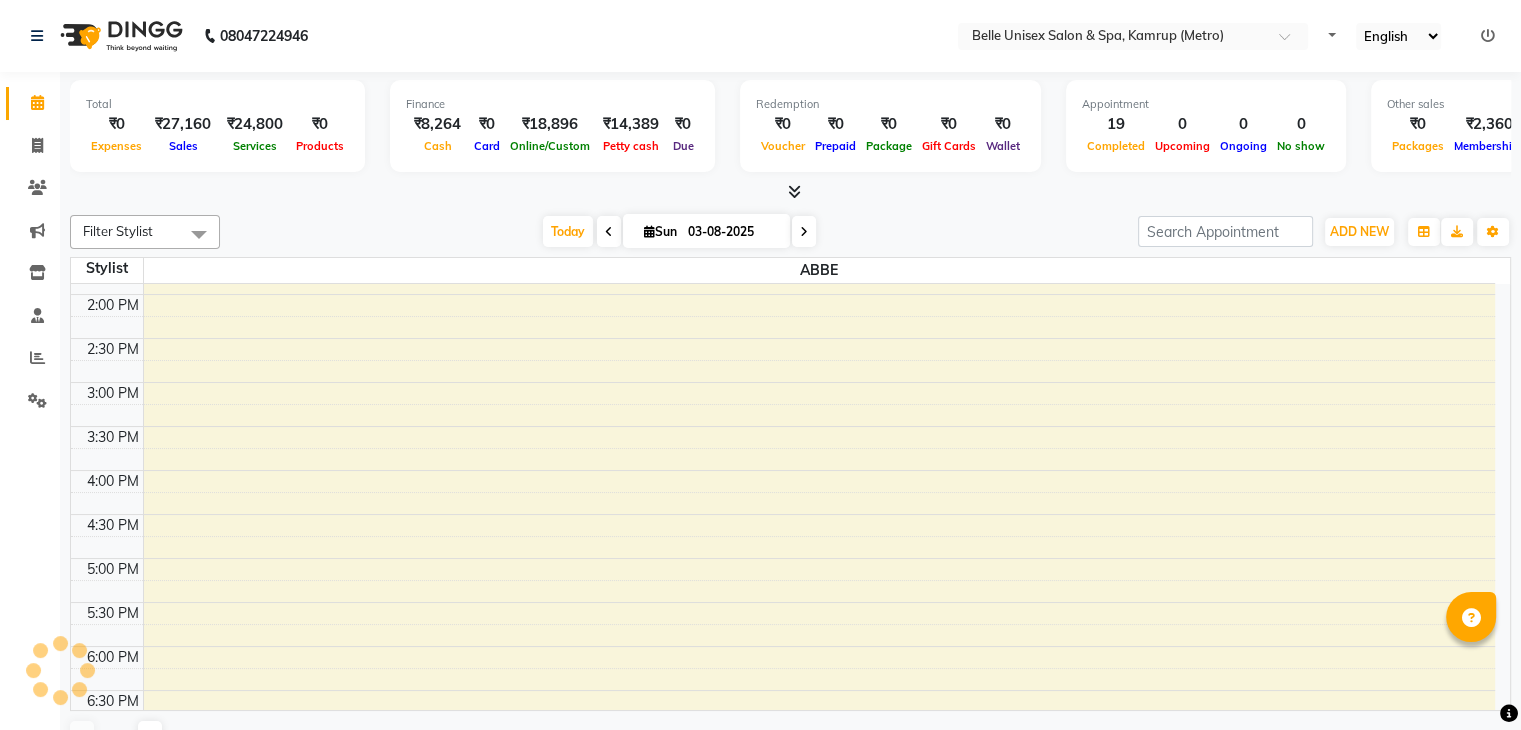 scroll, scrollTop: 0, scrollLeft: 0, axis: both 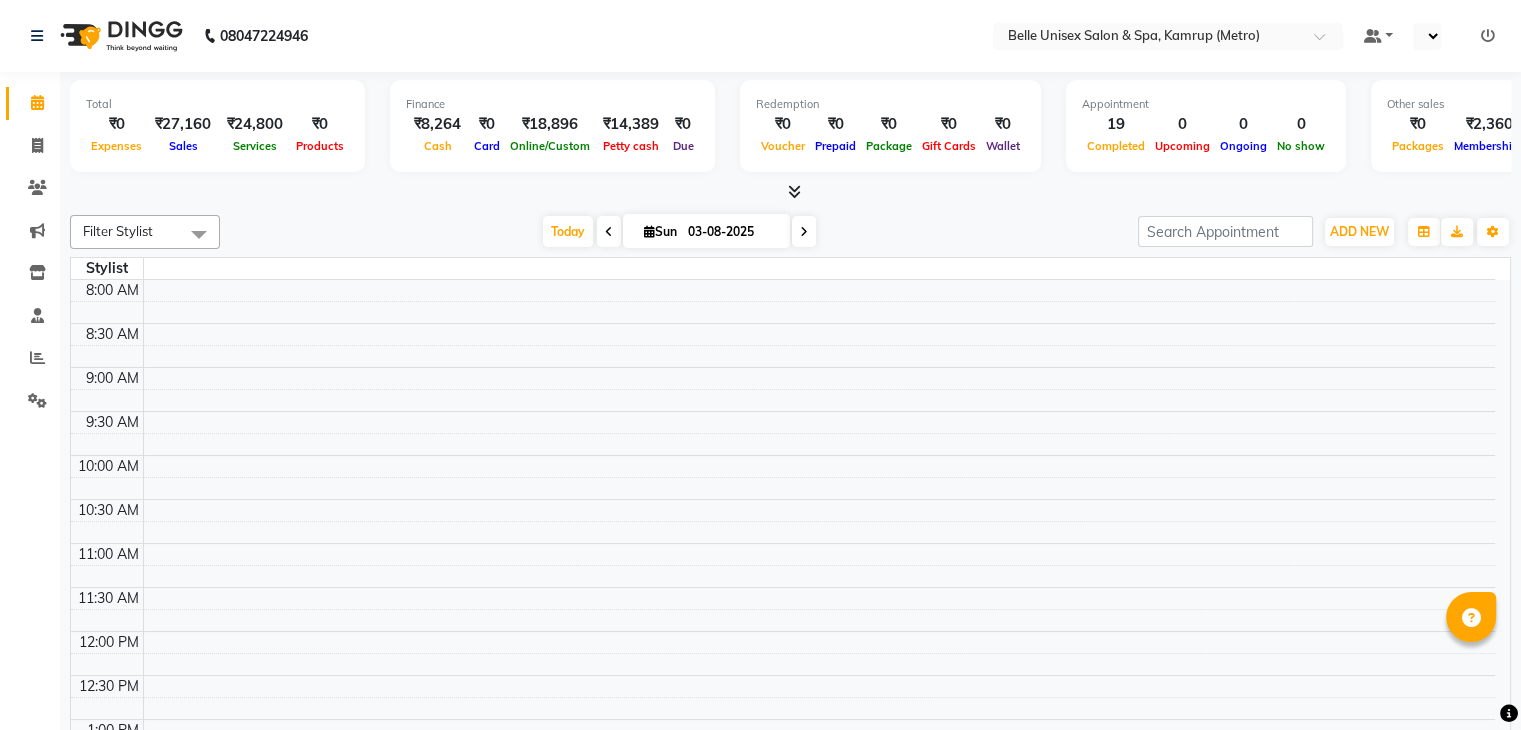 select on "en" 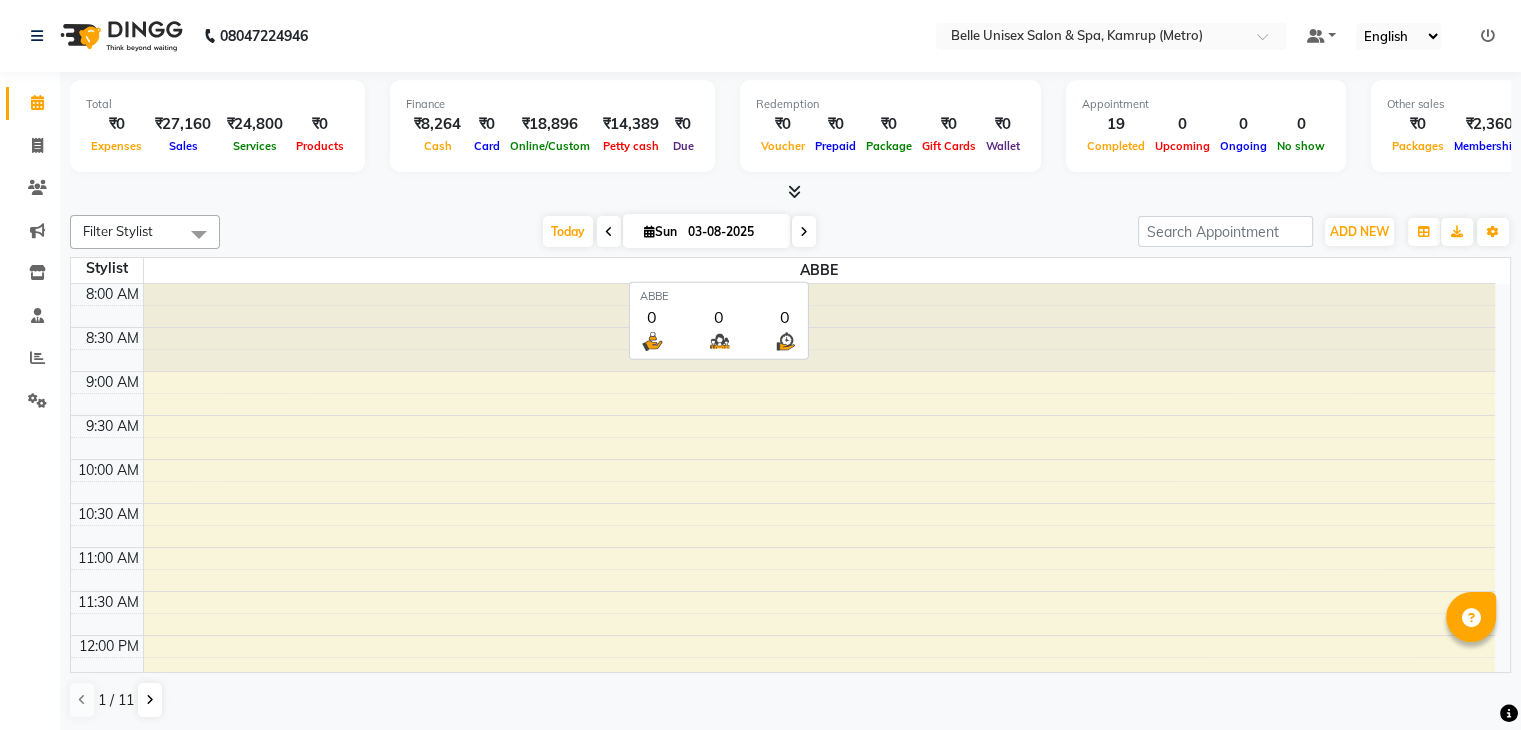 scroll, scrollTop: 0, scrollLeft: 0, axis: both 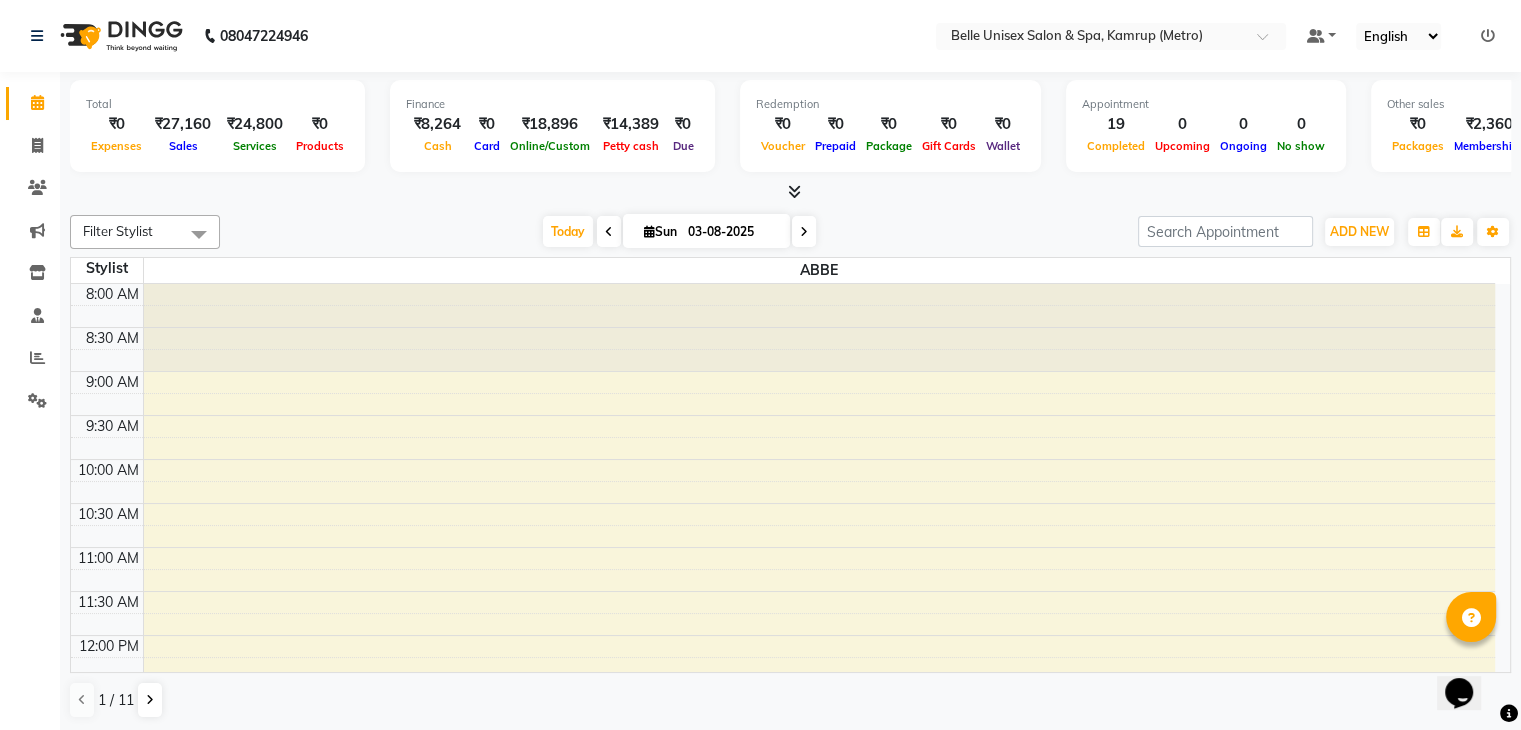 click at bounding box center (790, 192) 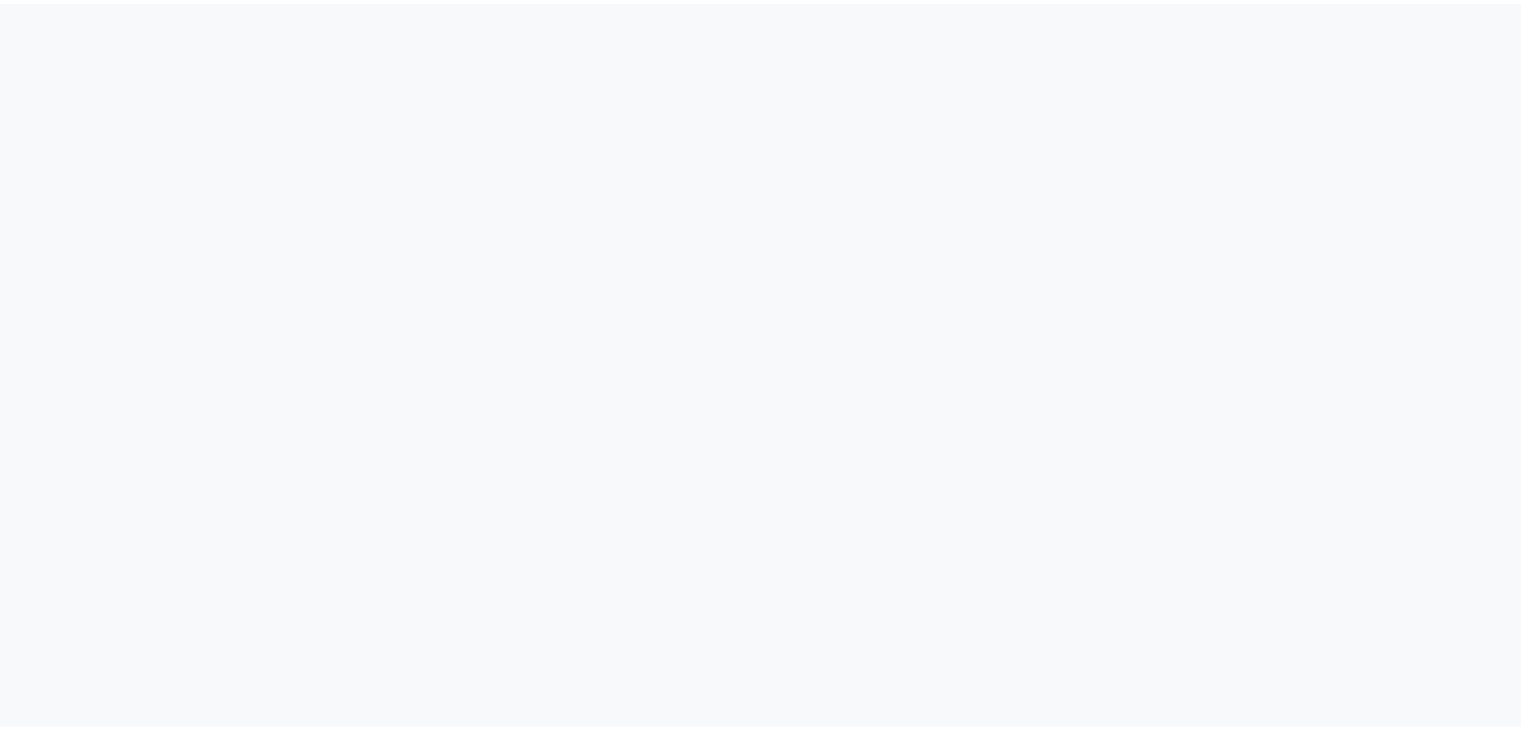 scroll, scrollTop: 0, scrollLeft: 0, axis: both 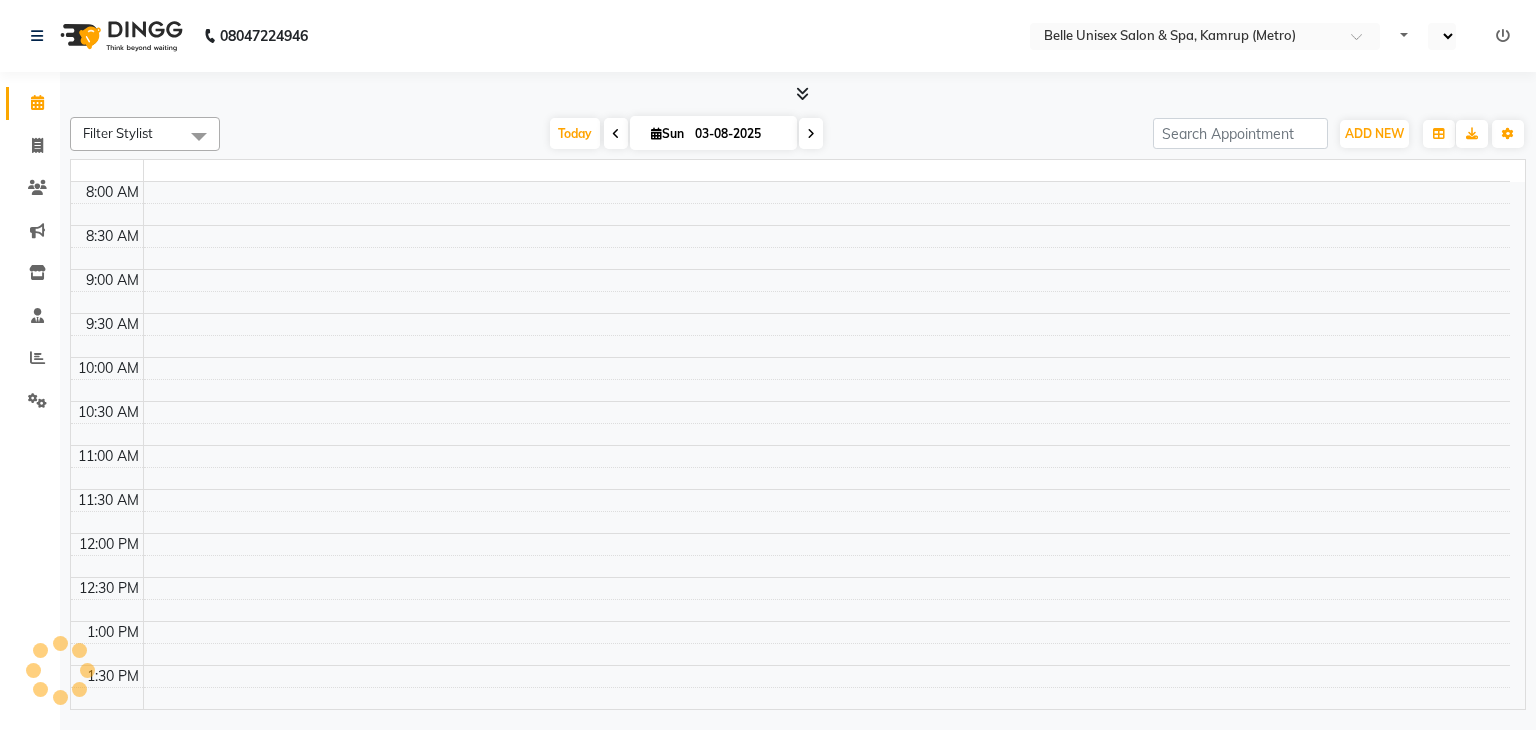 select on "en" 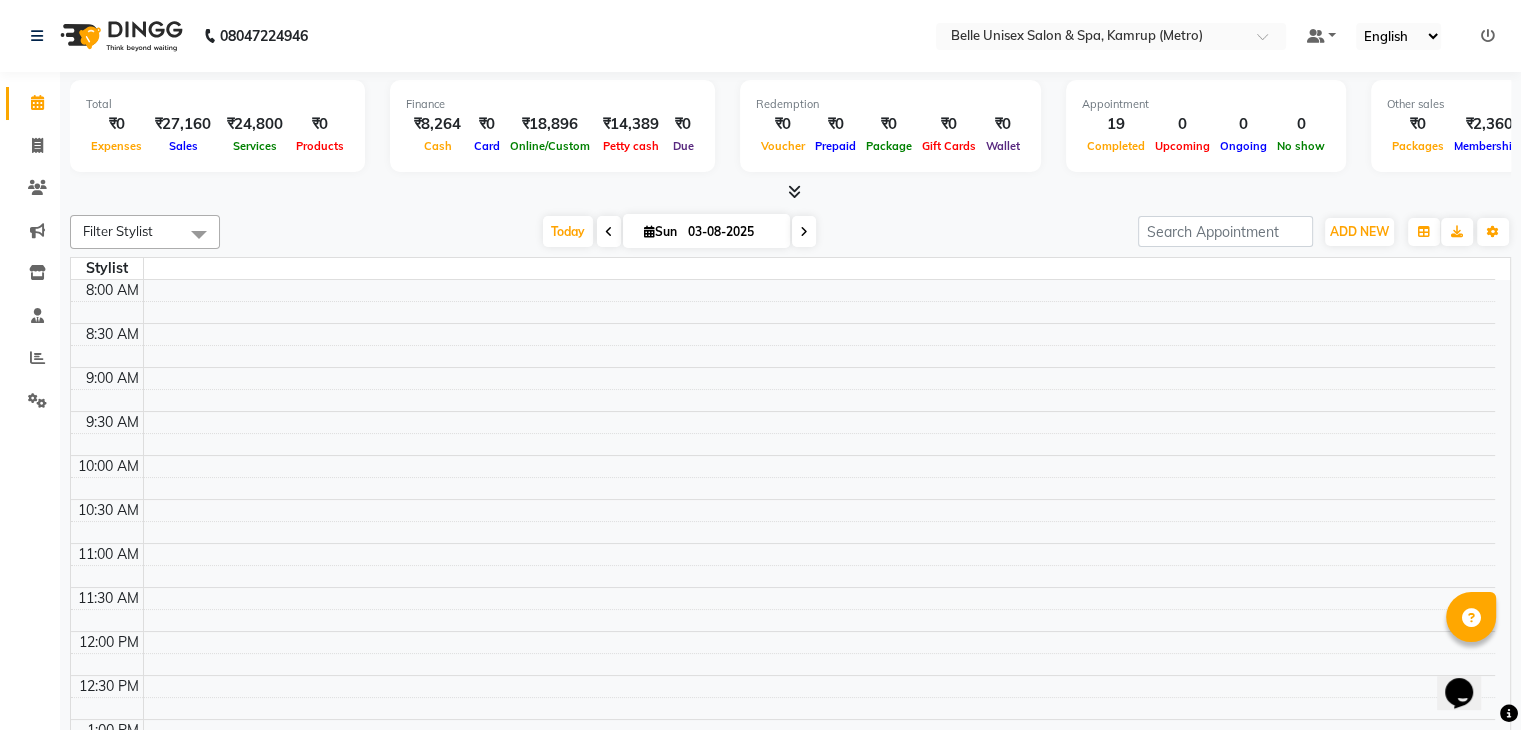 scroll, scrollTop: 0, scrollLeft: 0, axis: both 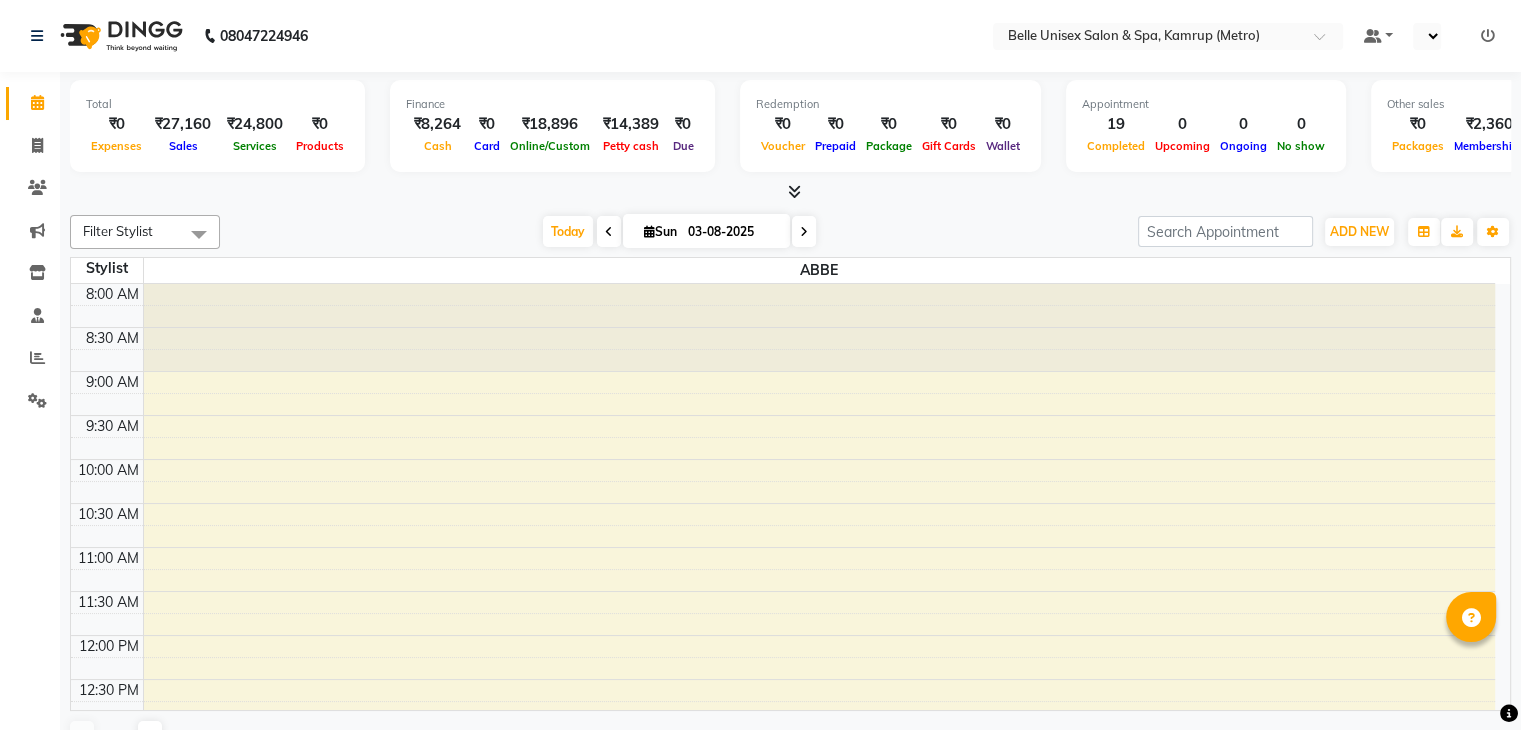select on "en" 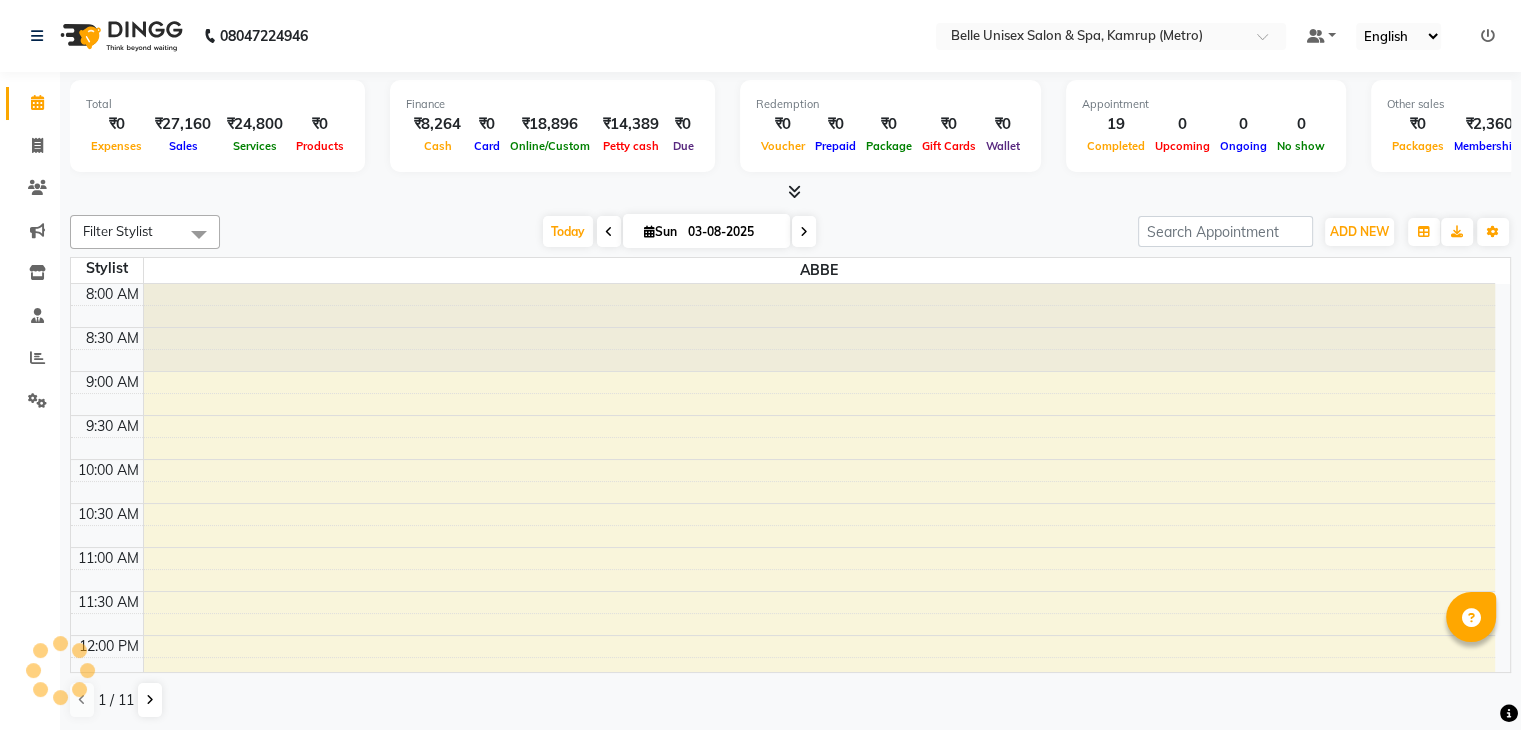 scroll, scrollTop: 0, scrollLeft: 0, axis: both 